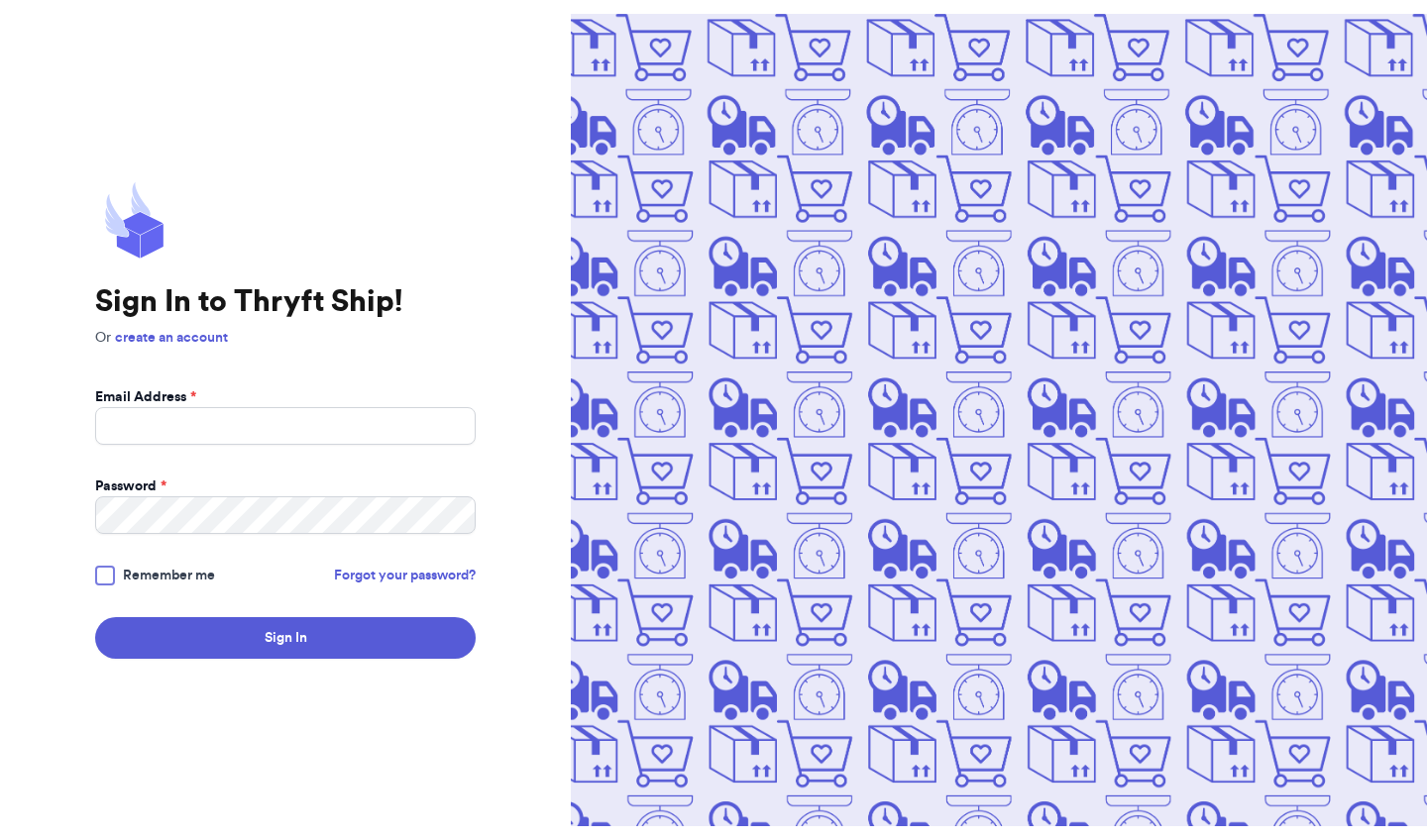 scroll, scrollTop: 0, scrollLeft: 0, axis: both 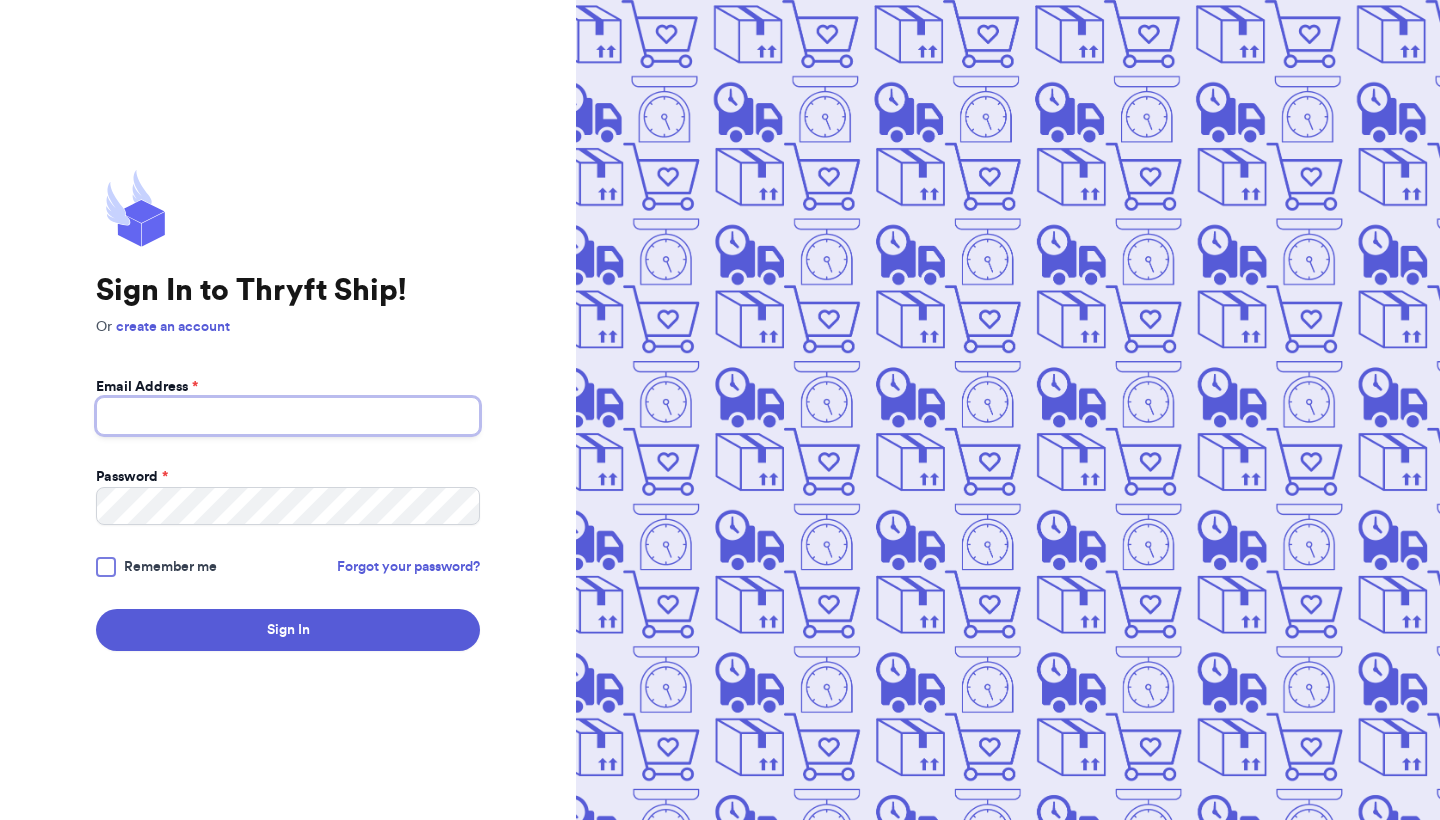 type on "[EMAIL]" 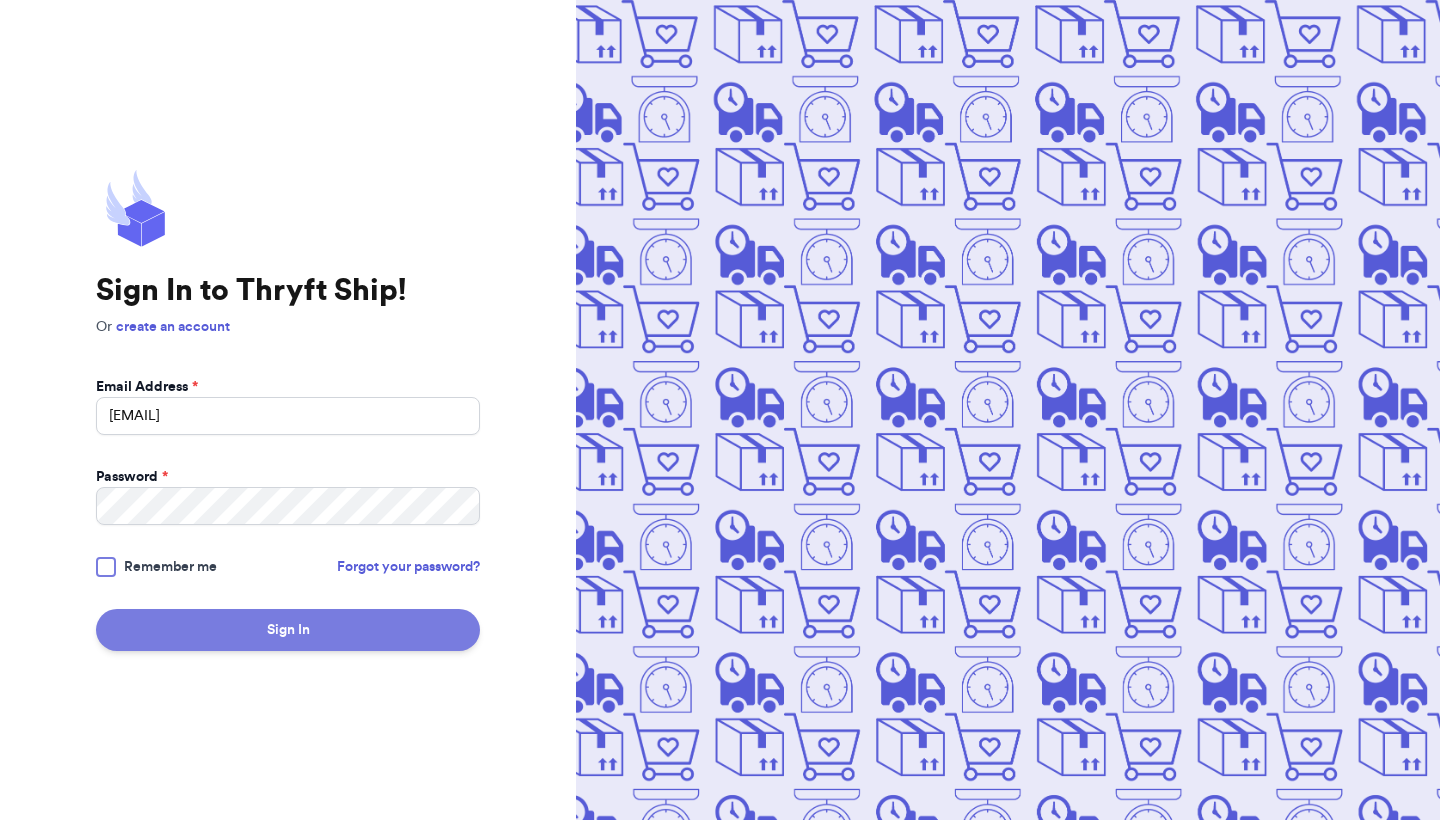click on "Sign In" at bounding box center (288, 630) 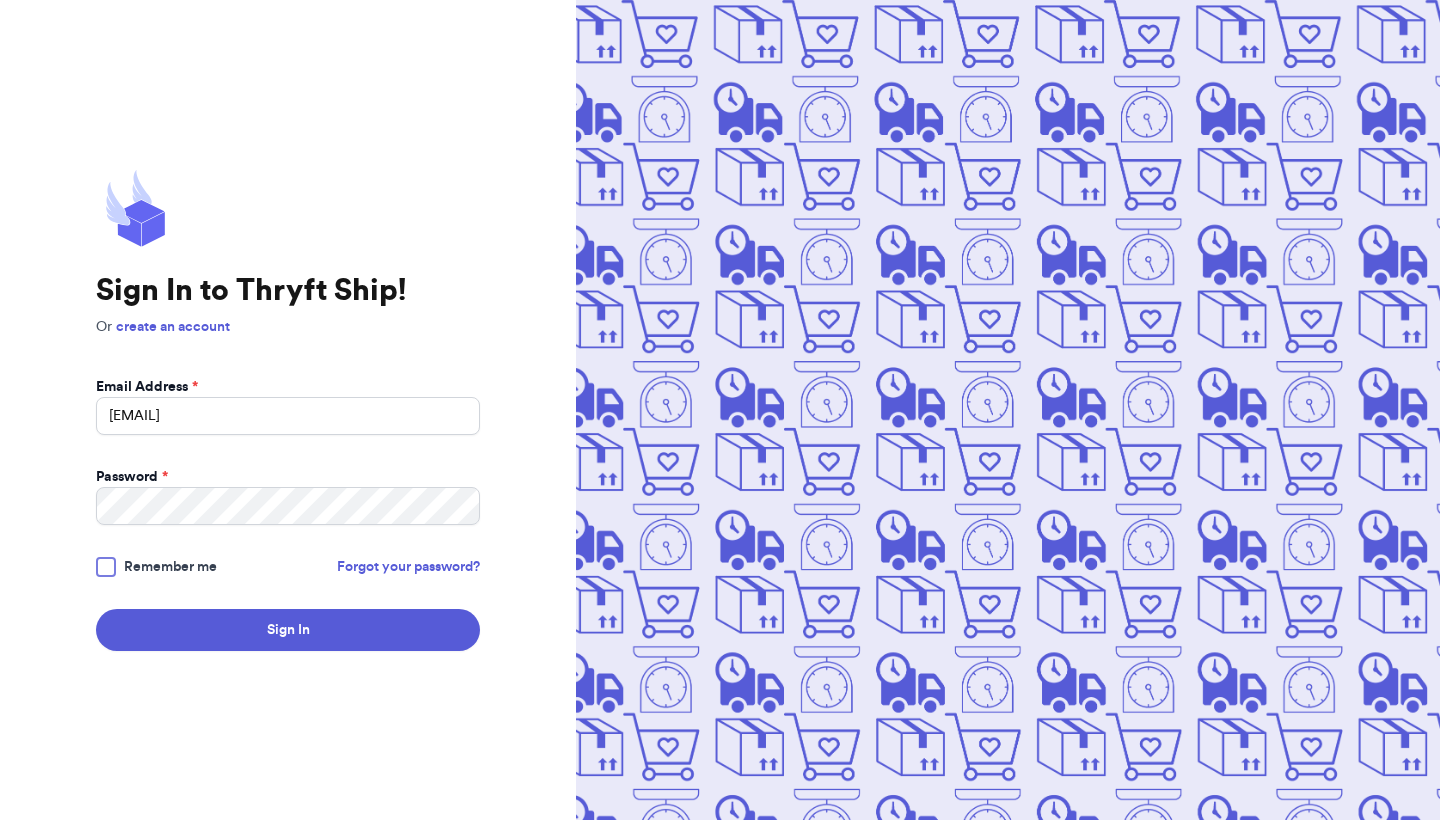 click on "Sign In to Thryft Ship! Or create an account Email Address * [EMAIL] Password * Remember me Forgot your password? Sign In" at bounding box center (288, 410) 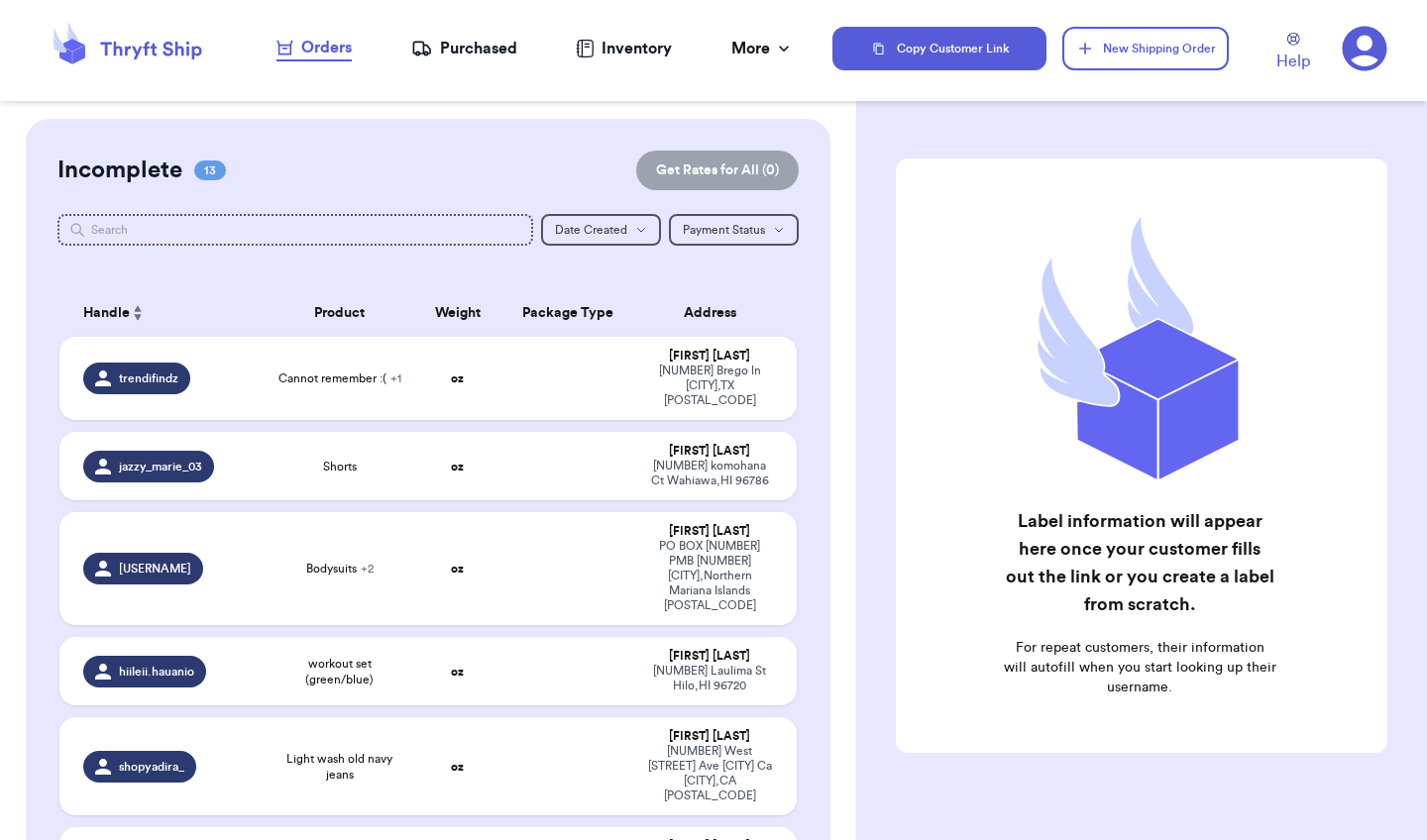 checkbox on "true" 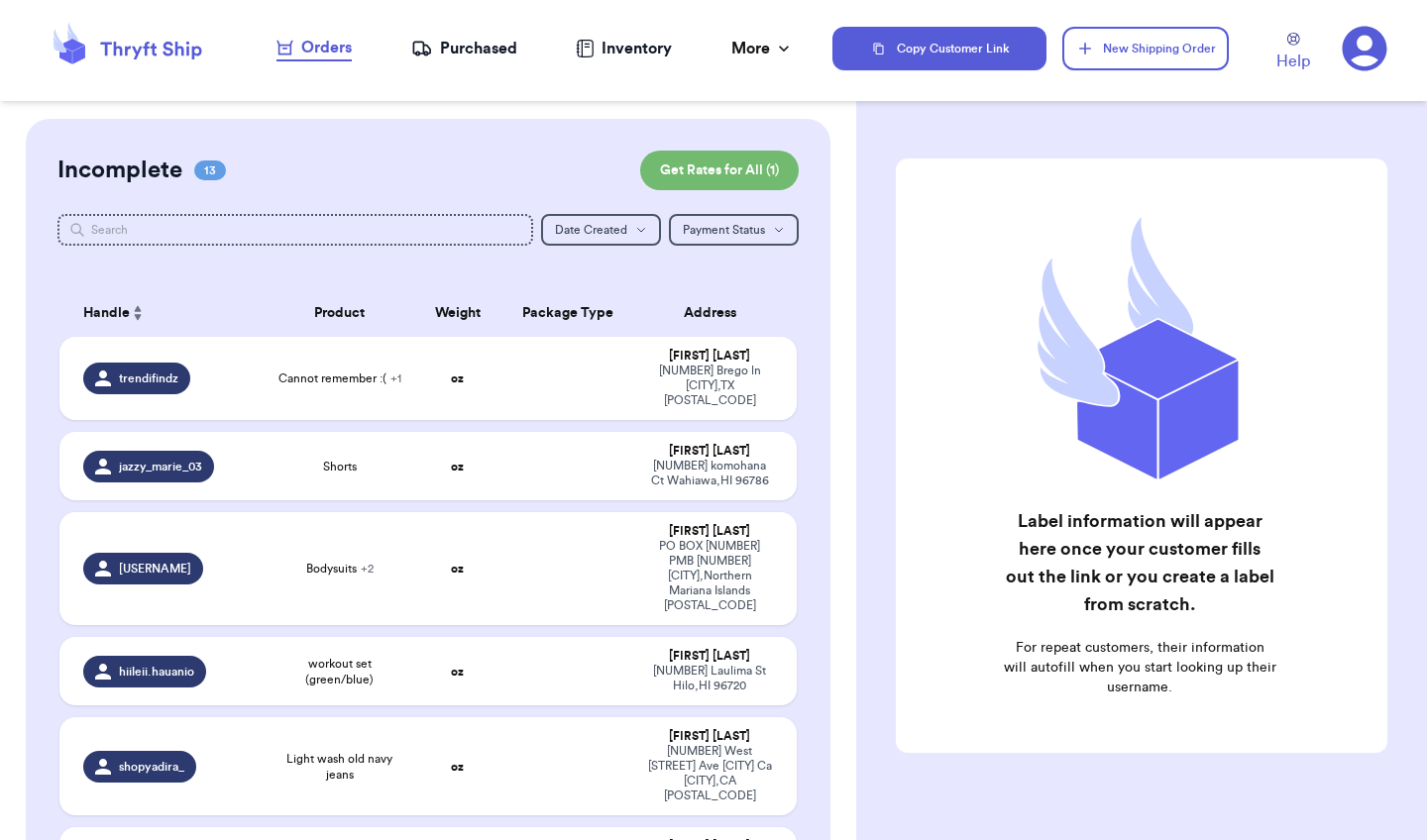 click on "Purchased" at bounding box center [464, 49] 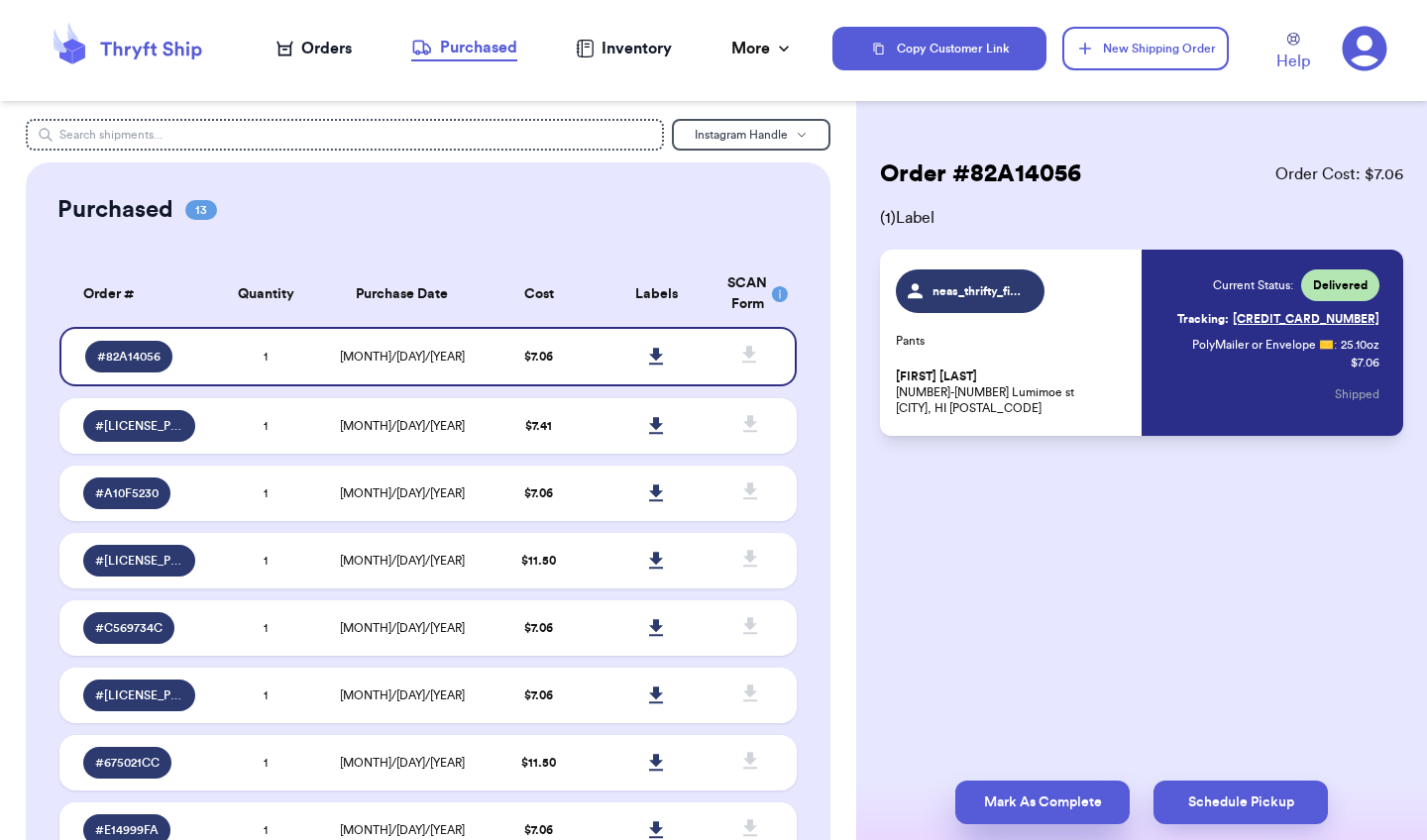 click on "Mark As Complete" at bounding box center [1043, 802] 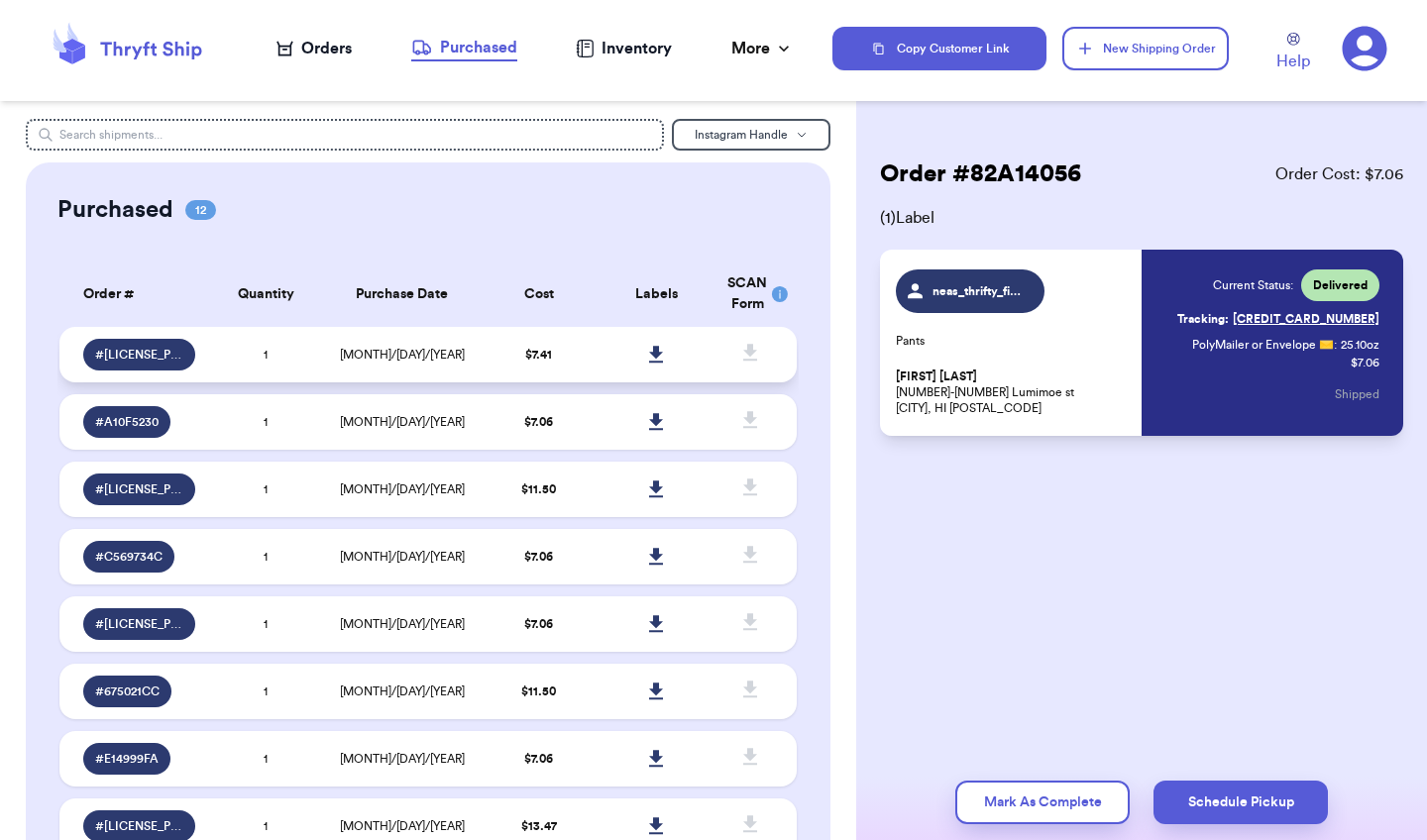 click on "$ 7.41" at bounding box center (538, 355) 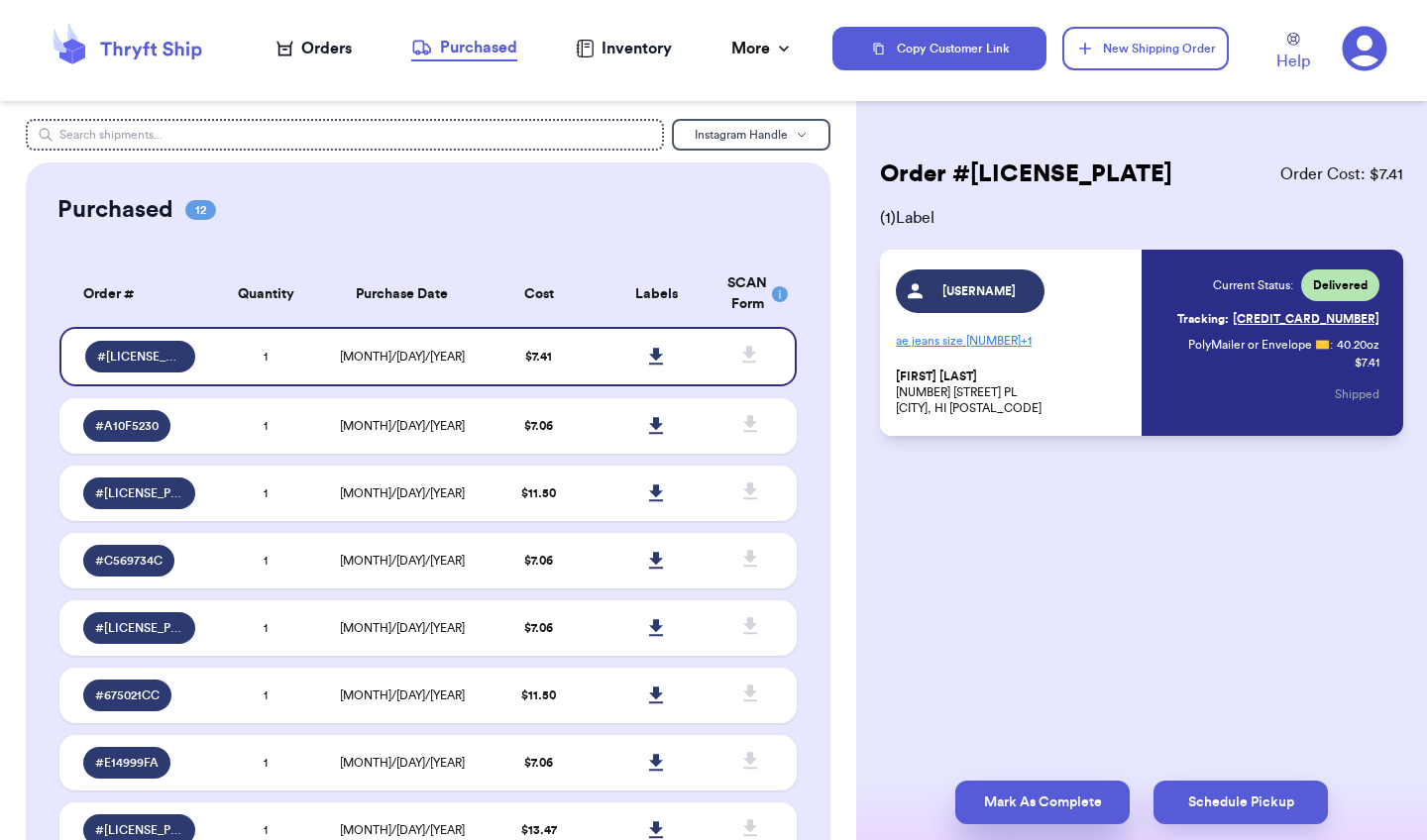 click on "Mark As Complete" at bounding box center [1043, 802] 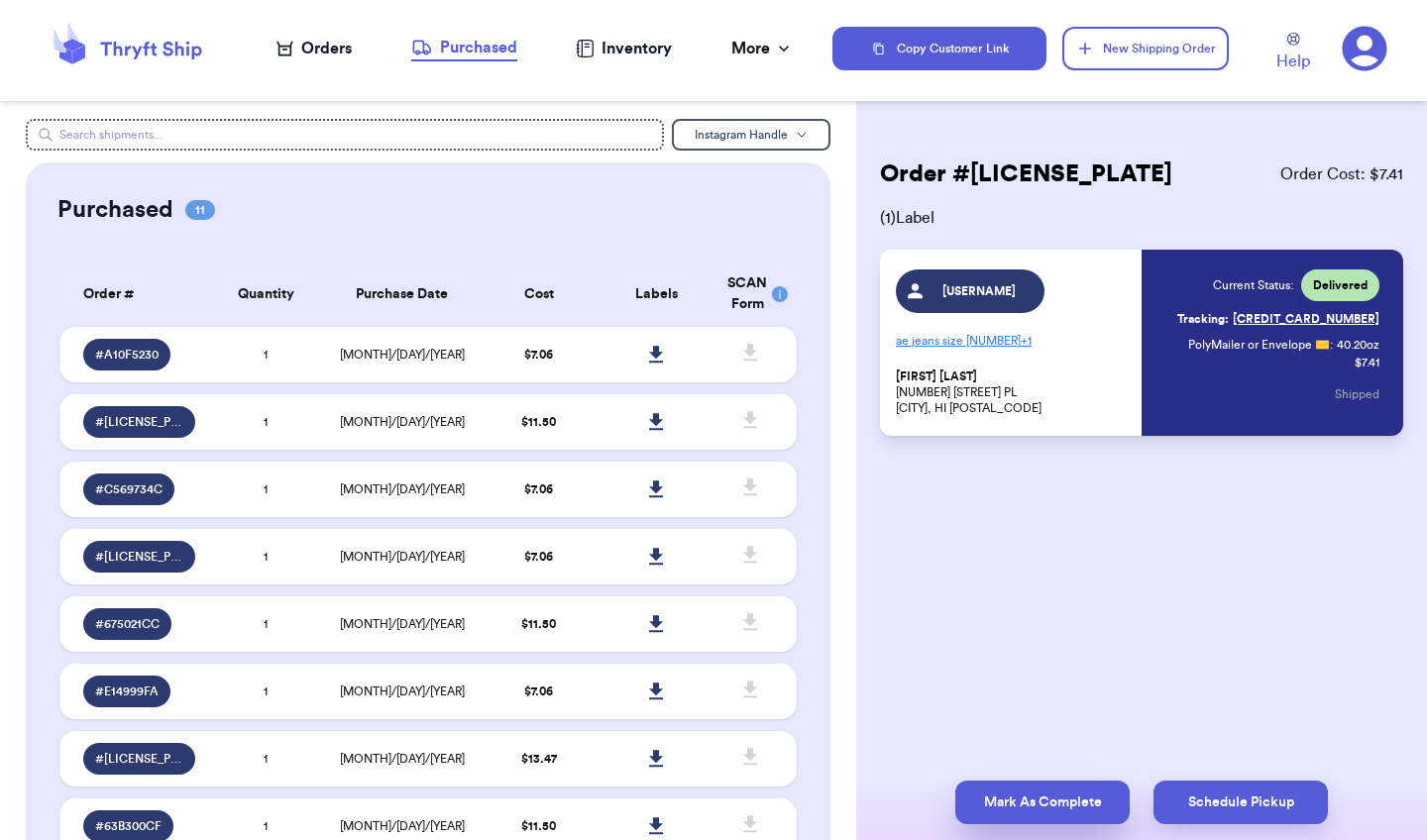 click on "Mark As Complete" at bounding box center (1043, 802) 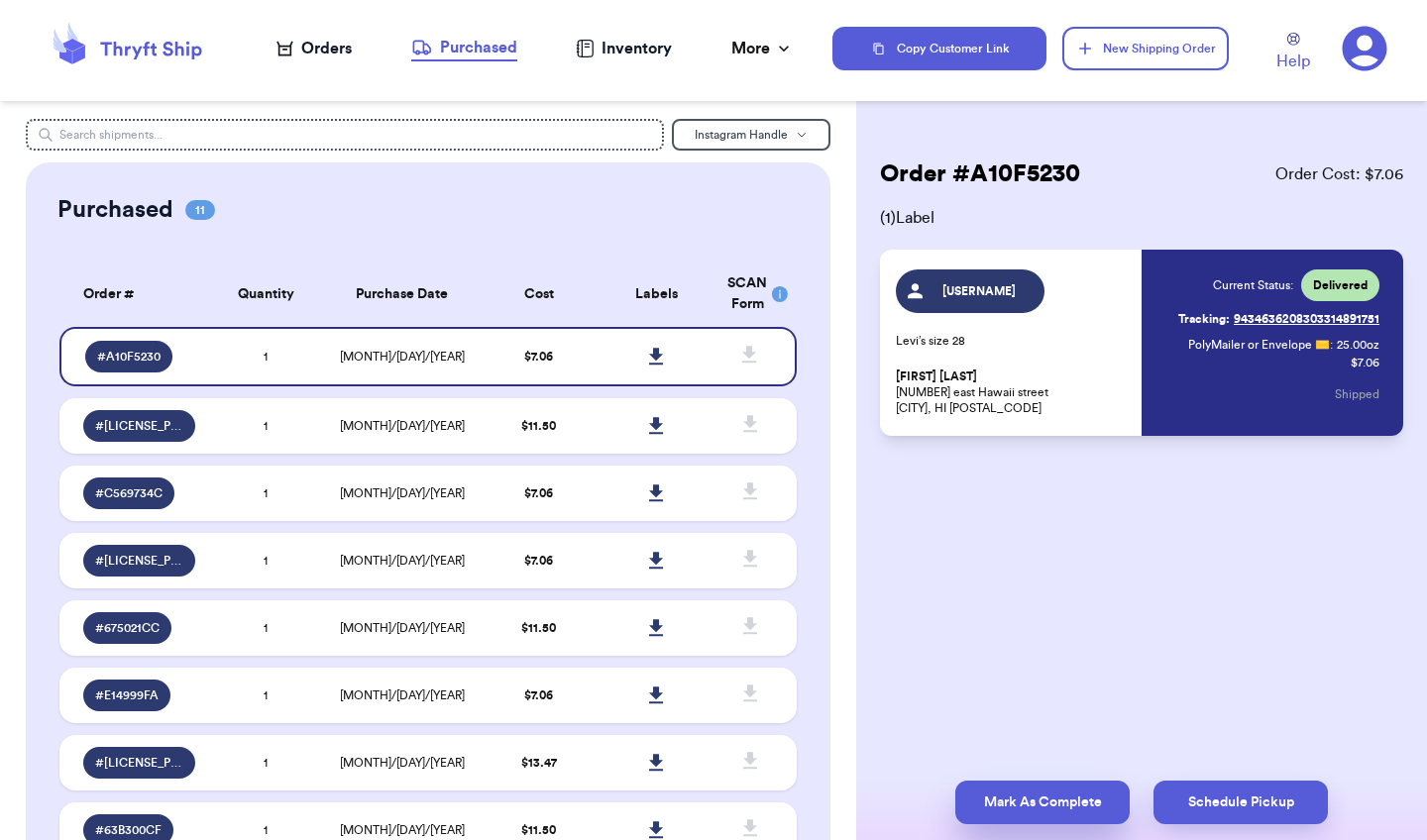 click on "Mark As Complete" at bounding box center [1043, 802] 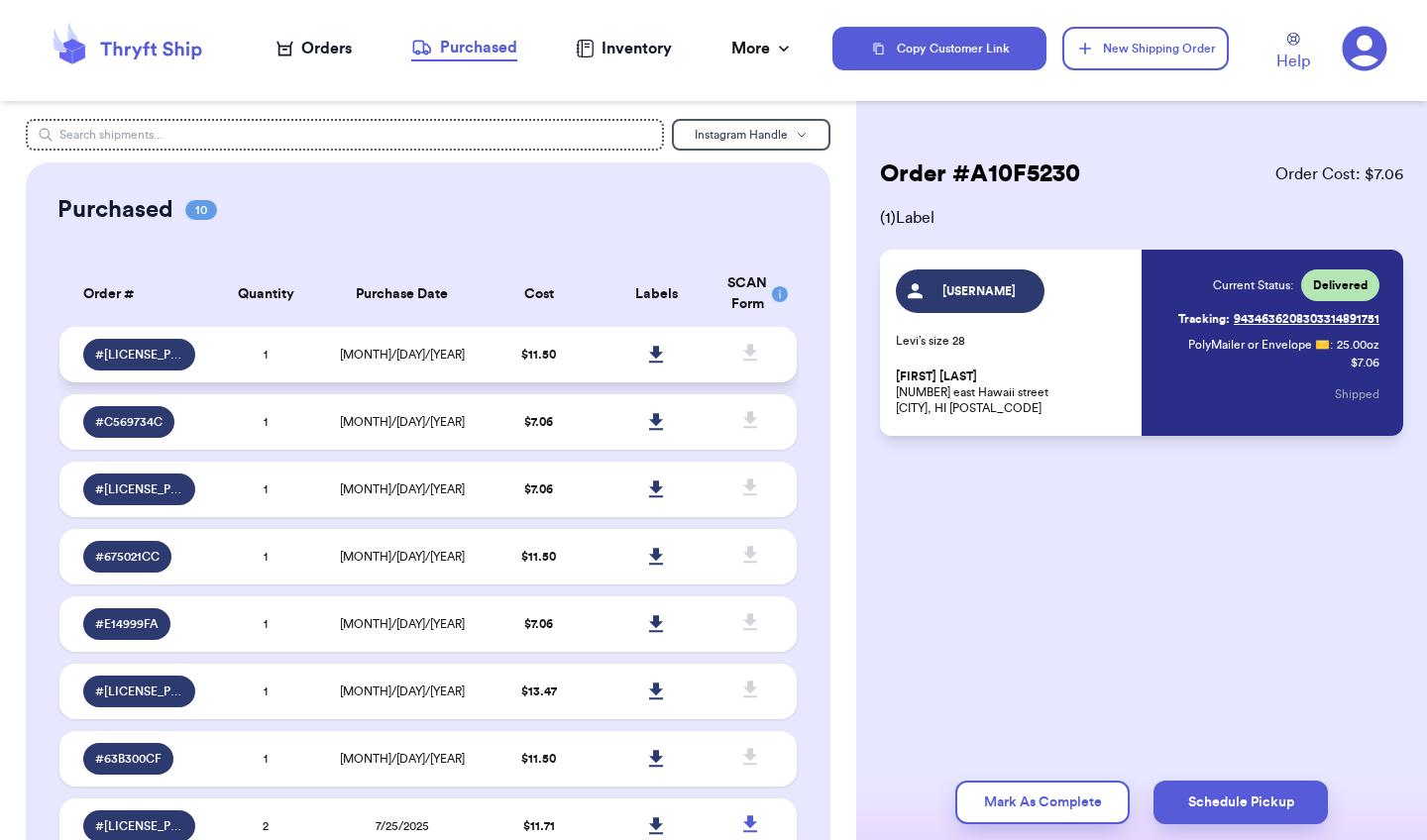 click on "$ 11.50" at bounding box center (538, 355) 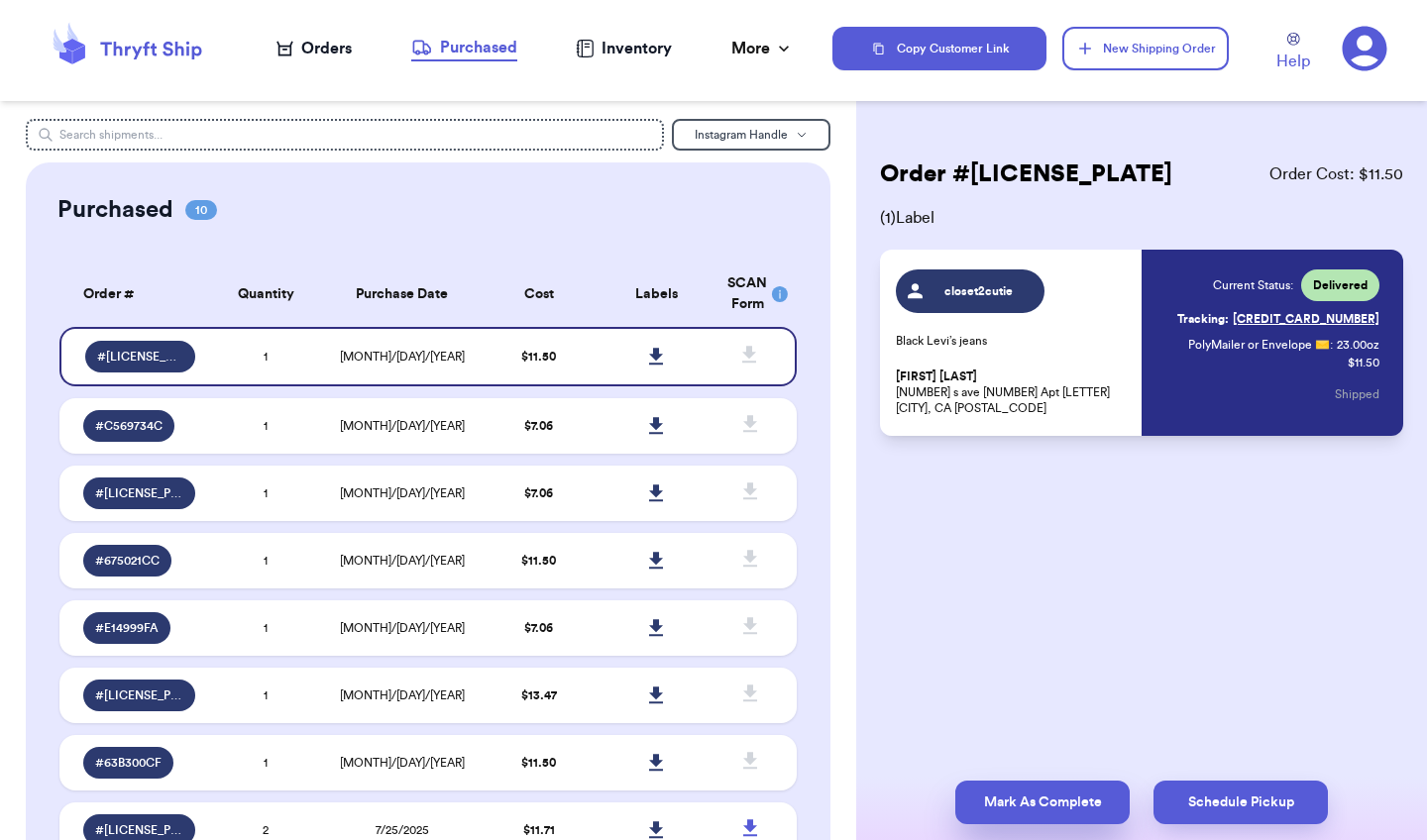 click on "Mark As Complete" at bounding box center (1043, 802) 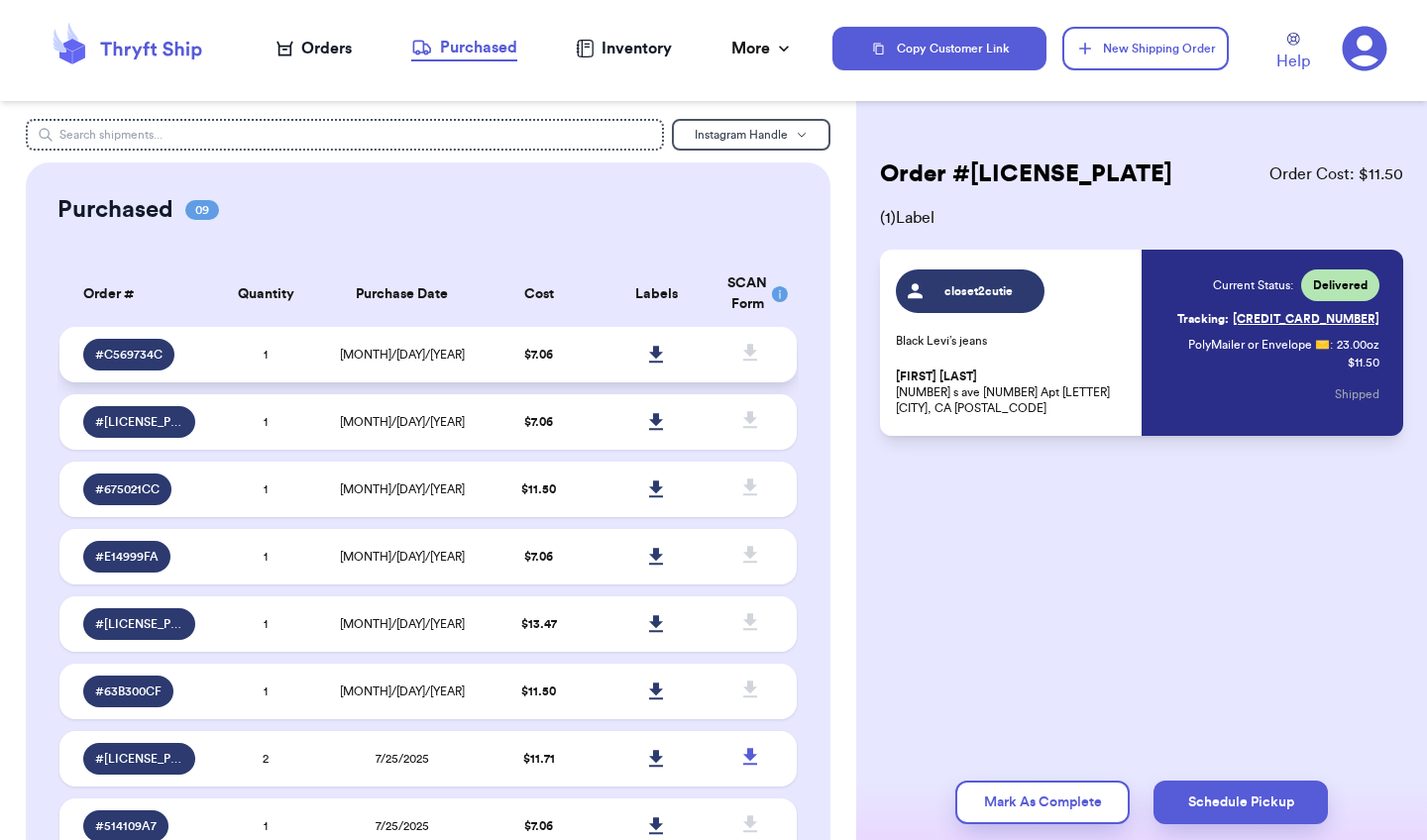 click on "7/27/2025" at bounding box center (402, 355) 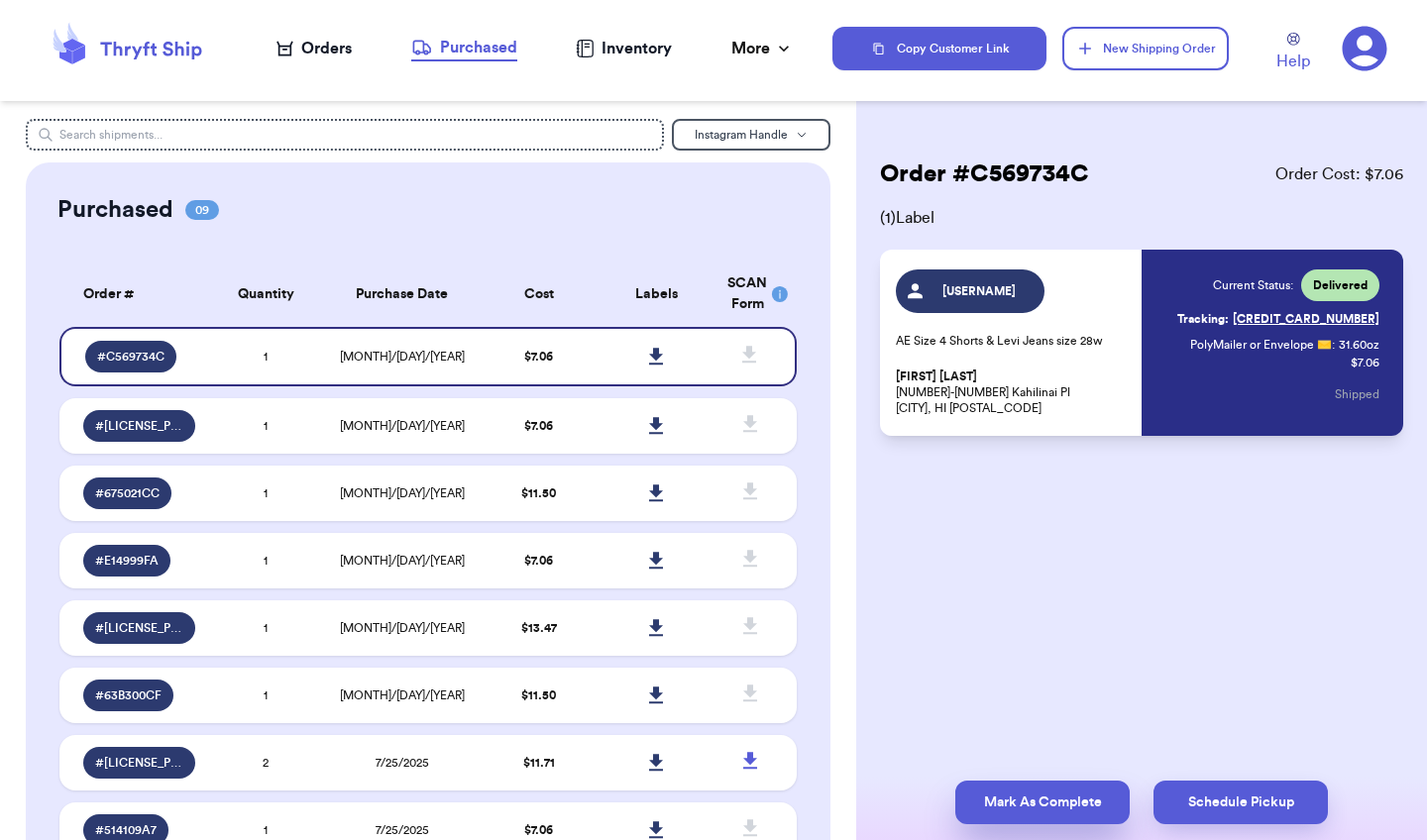 click on "Mark As Complete" at bounding box center [1043, 802] 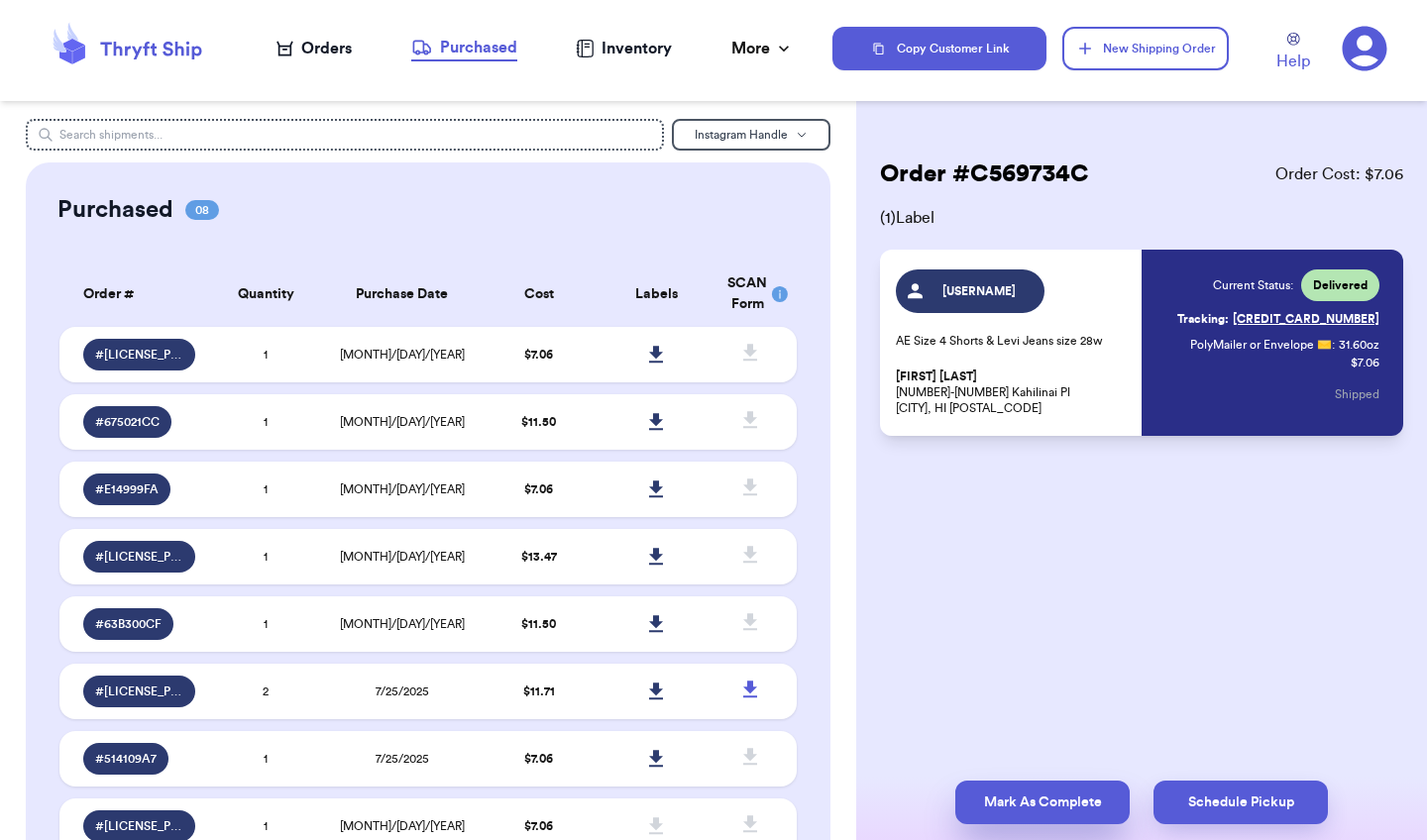 click on "Mark As Complete" at bounding box center [1043, 802] 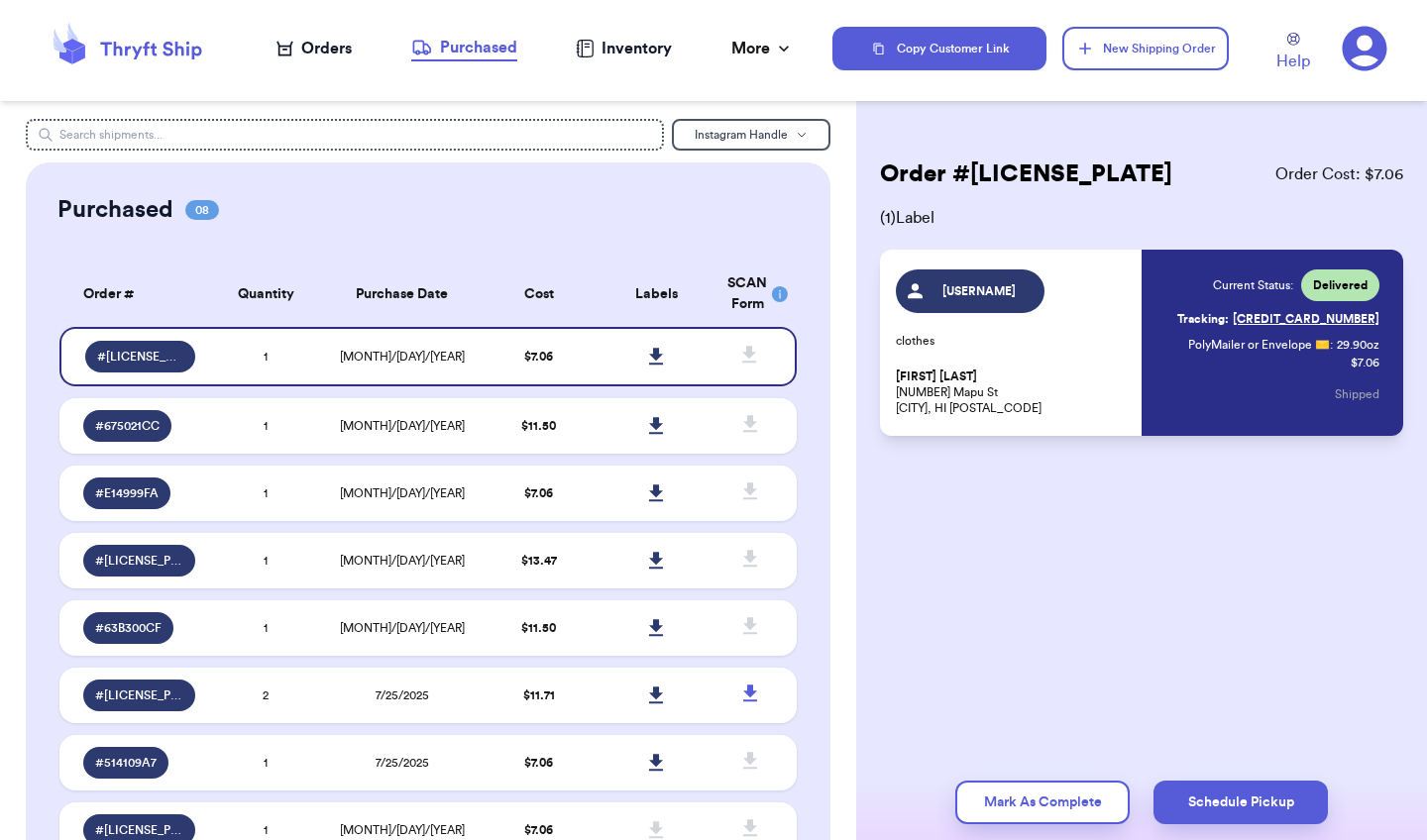 click on "Mark As Complete" at bounding box center (1043, 802) 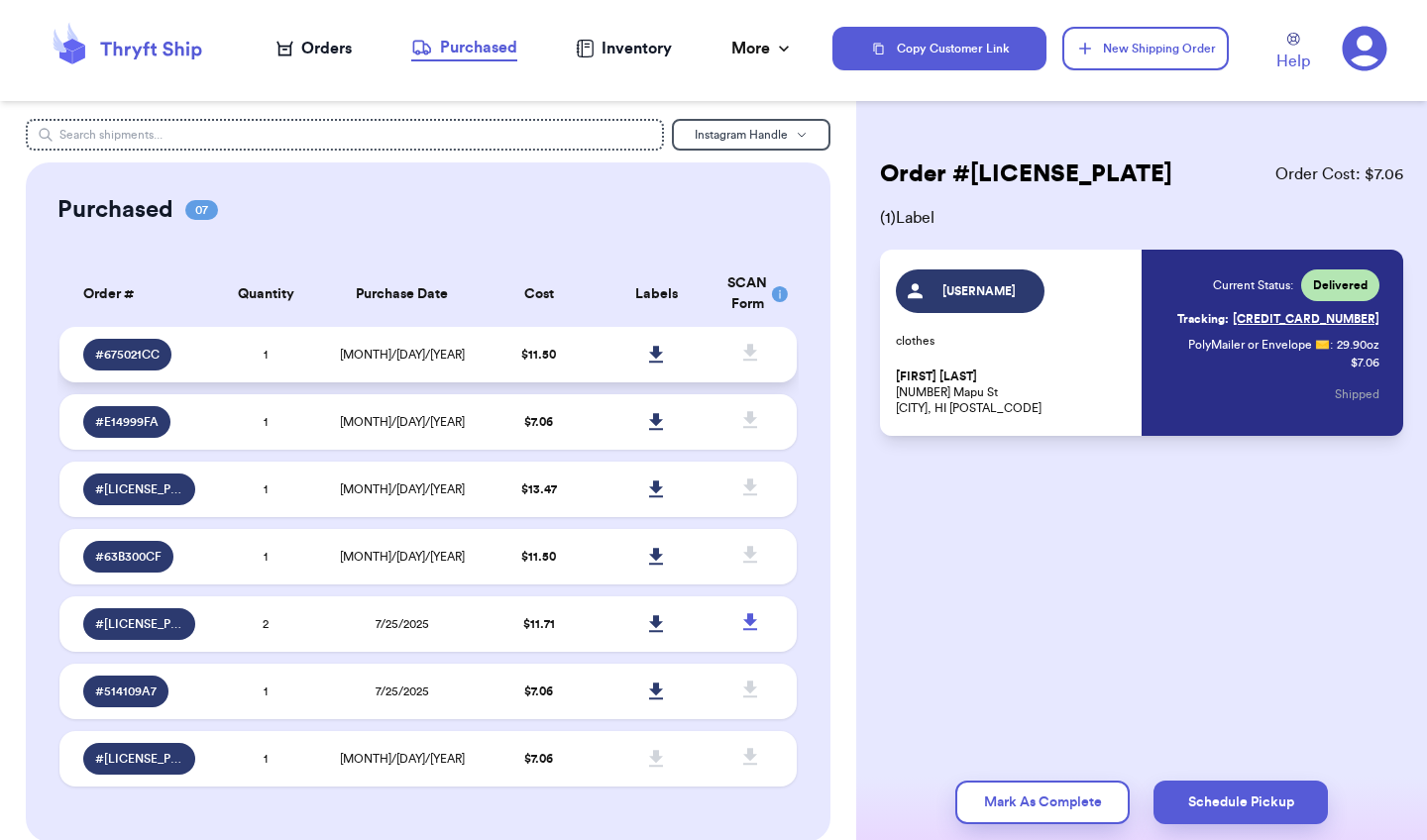 click on "$ 11.50" at bounding box center (538, 355) 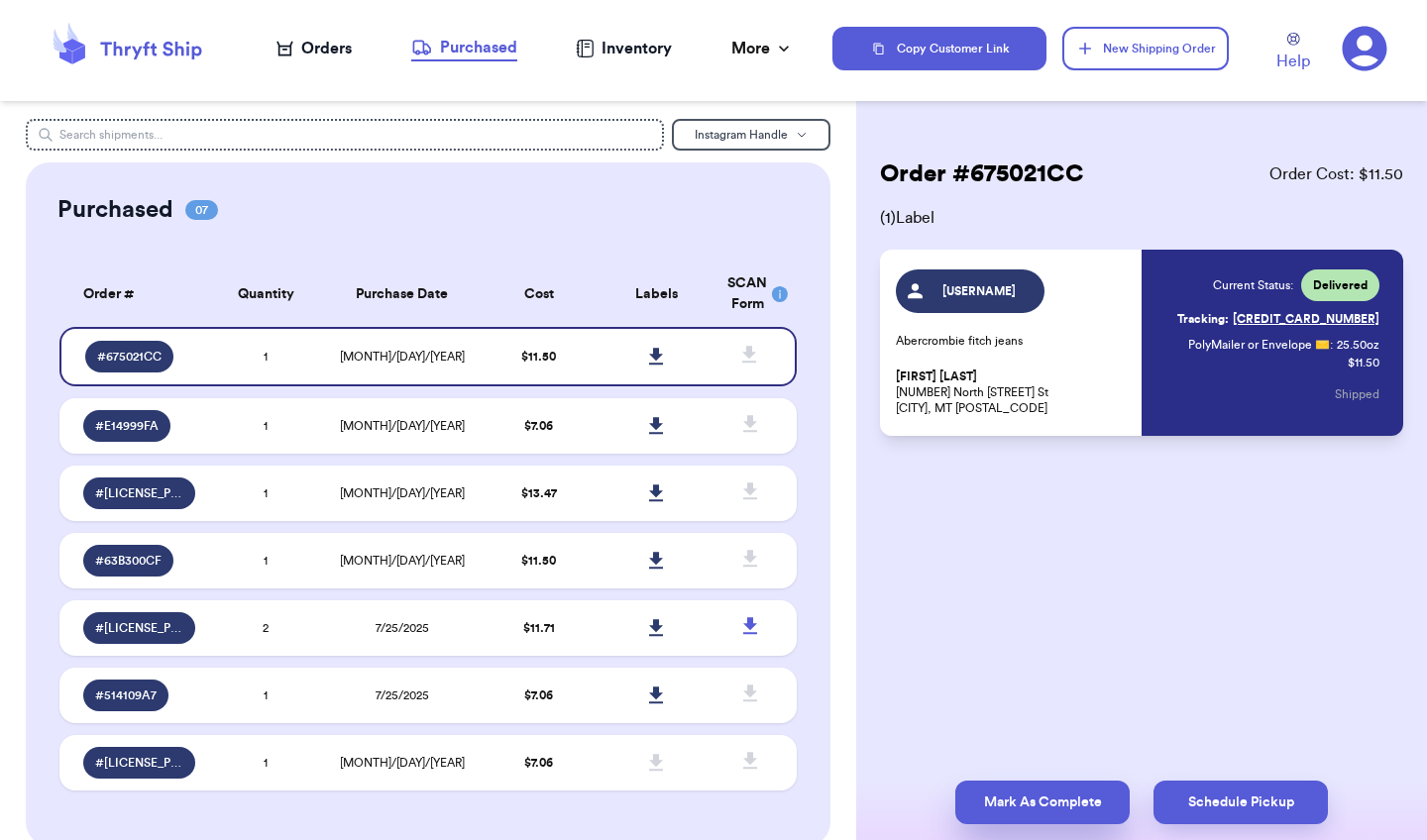 click on "Mark As Complete" at bounding box center (1043, 802) 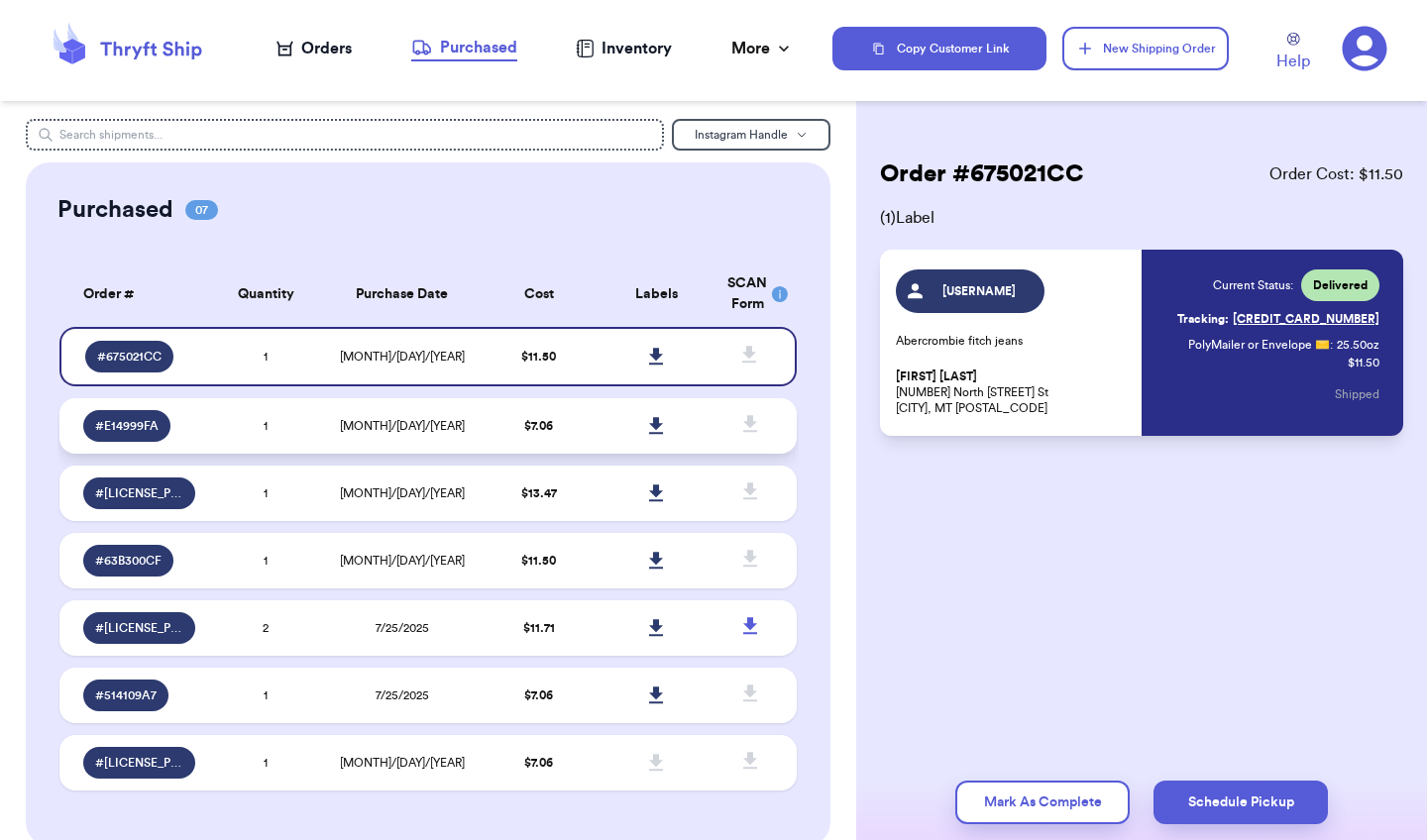 click on "$ 7.06" at bounding box center (538, 426) 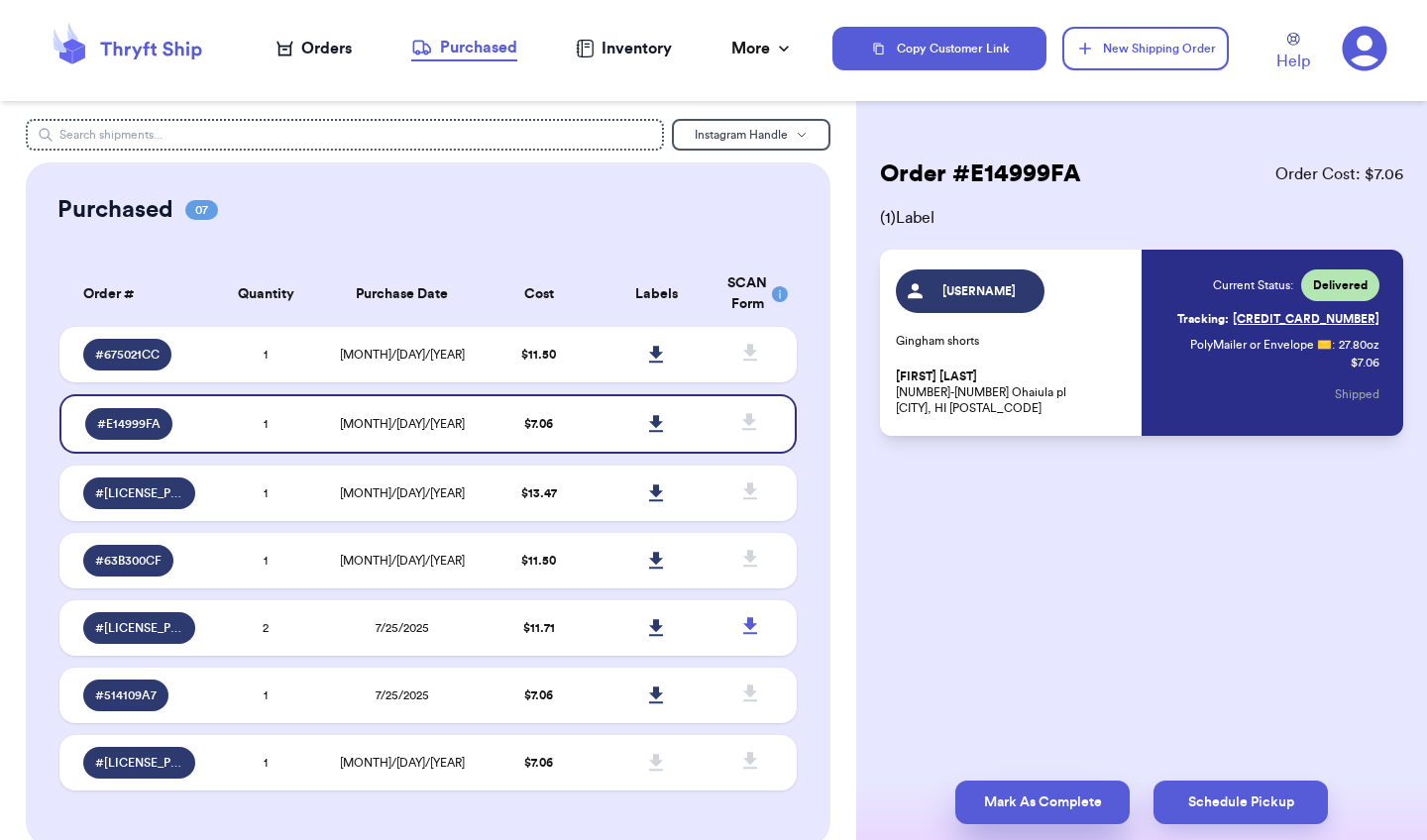 click on "Mark As Complete" at bounding box center (1043, 802) 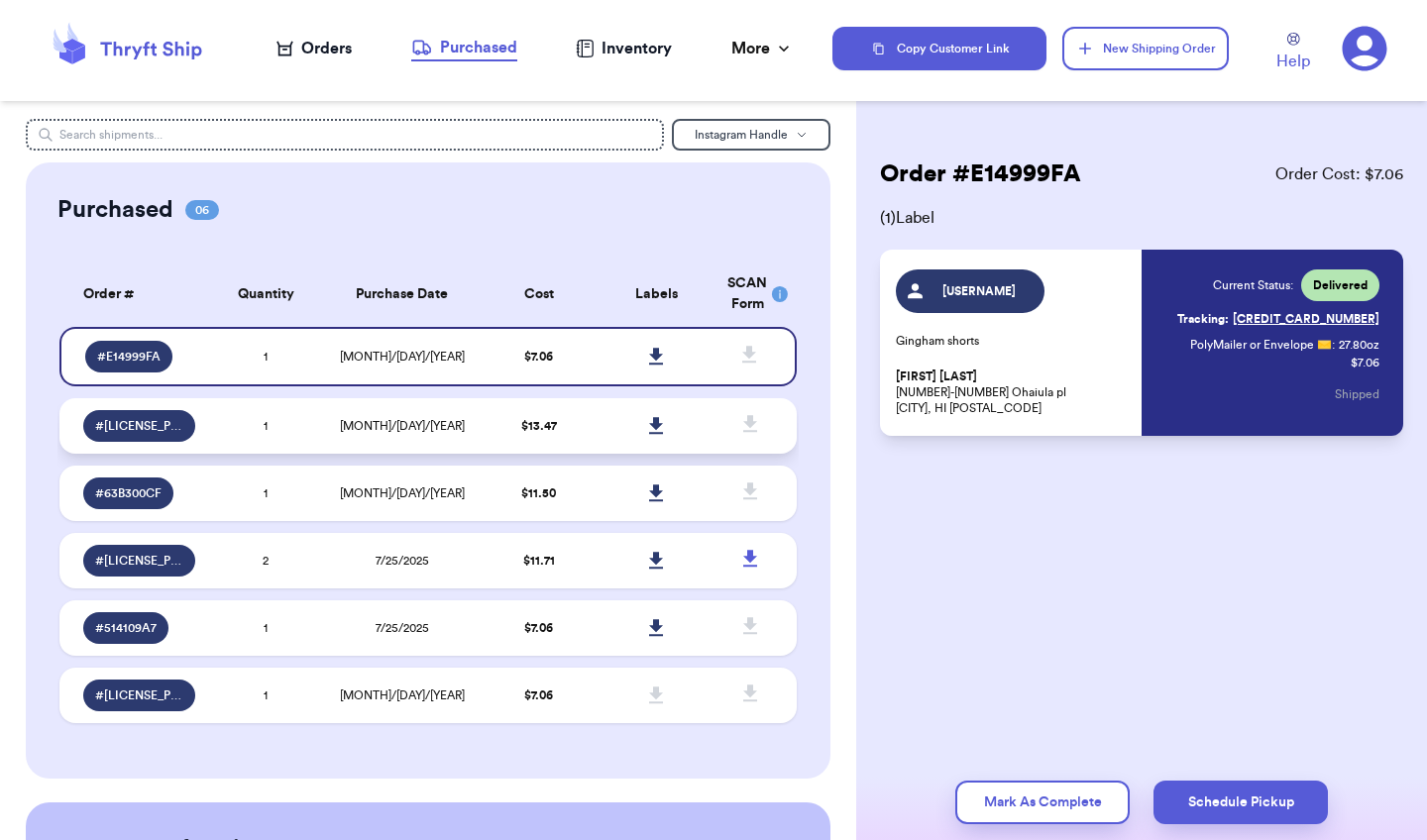 click on "$ 13.47" at bounding box center [538, 426] 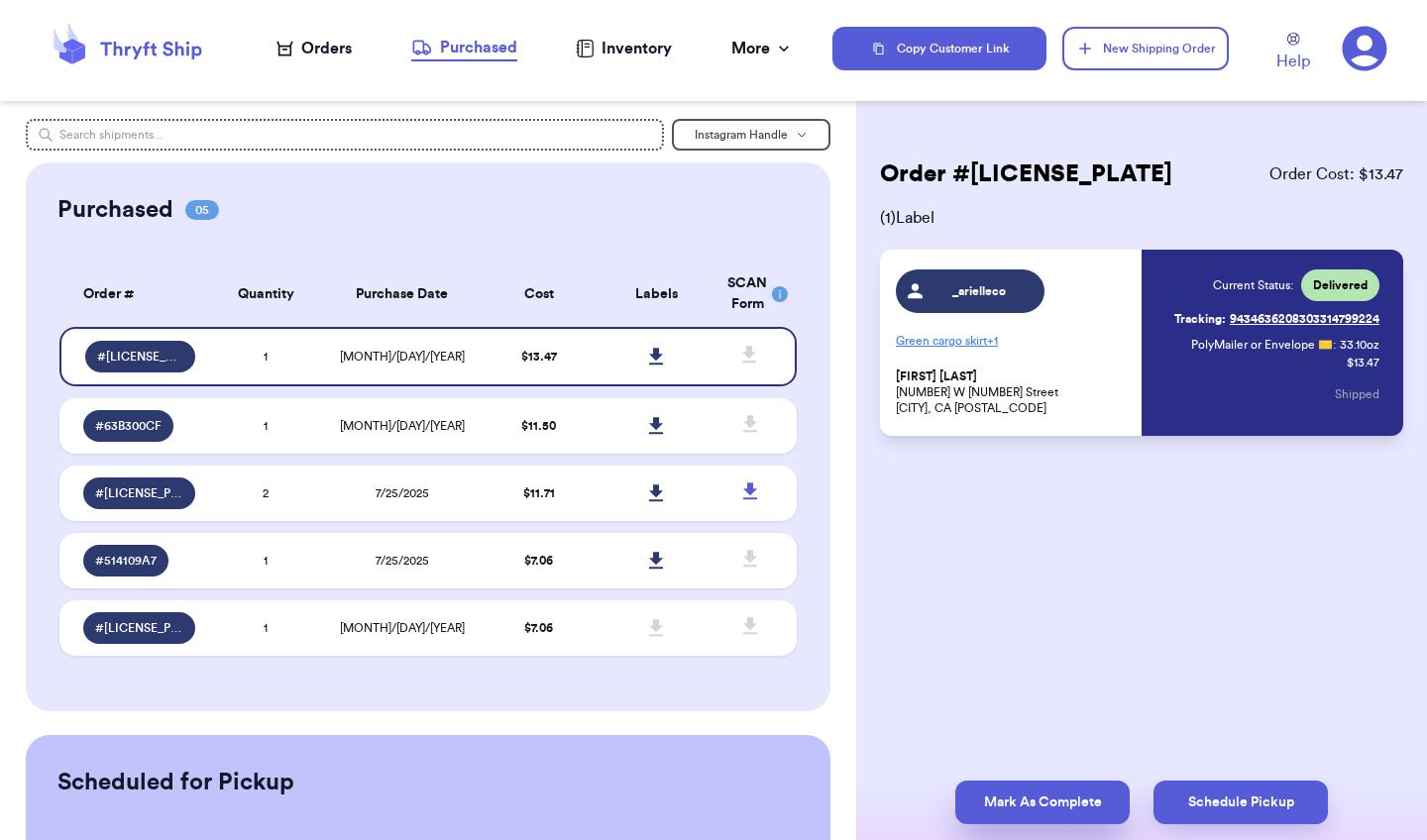 click on "Mark As Complete" at bounding box center [1043, 802] 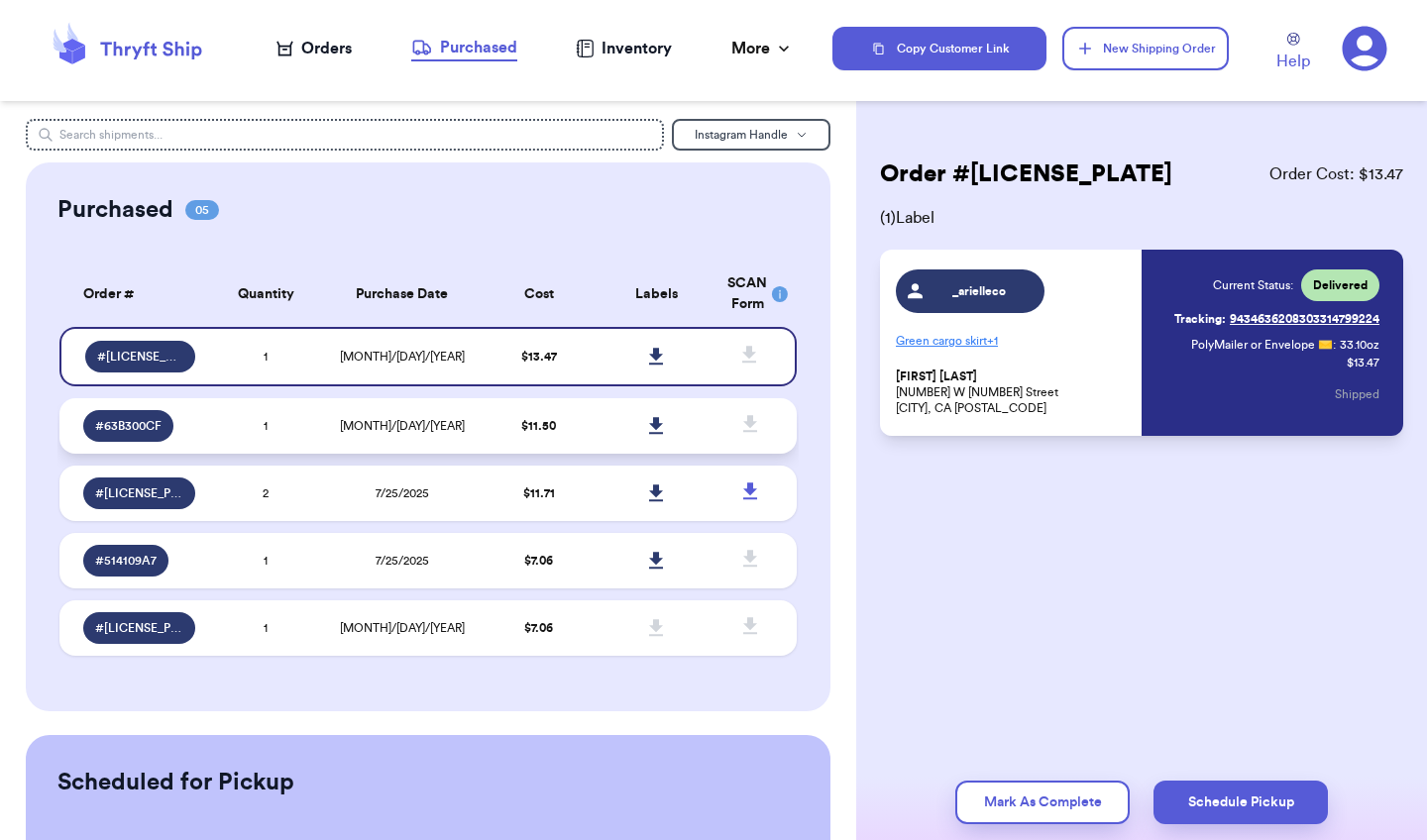 click on "# F0C07DD3 1 7/26/2025 $ 13.47 # 63B300CF 1 7/26/2025 $ 11.50 # 043A93E7 2 7/25/2025 $ 11.71 # 514109A7 1 7/25/2025 $ 7.06 # 7237BBDD 1 7/13/2025 $ 7.06" at bounding box center [428, 491] 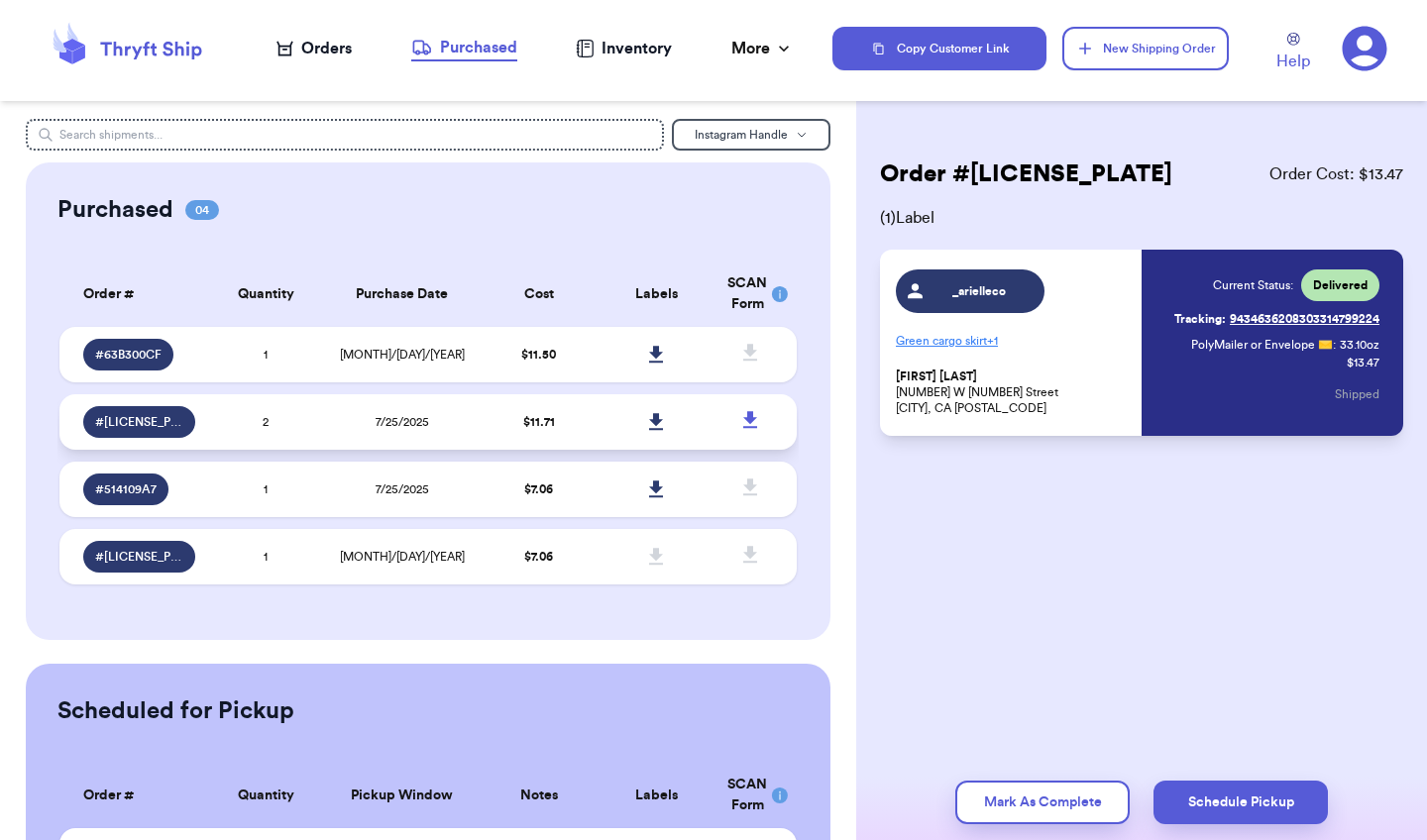 click on "$ 11.71" at bounding box center [538, 422] 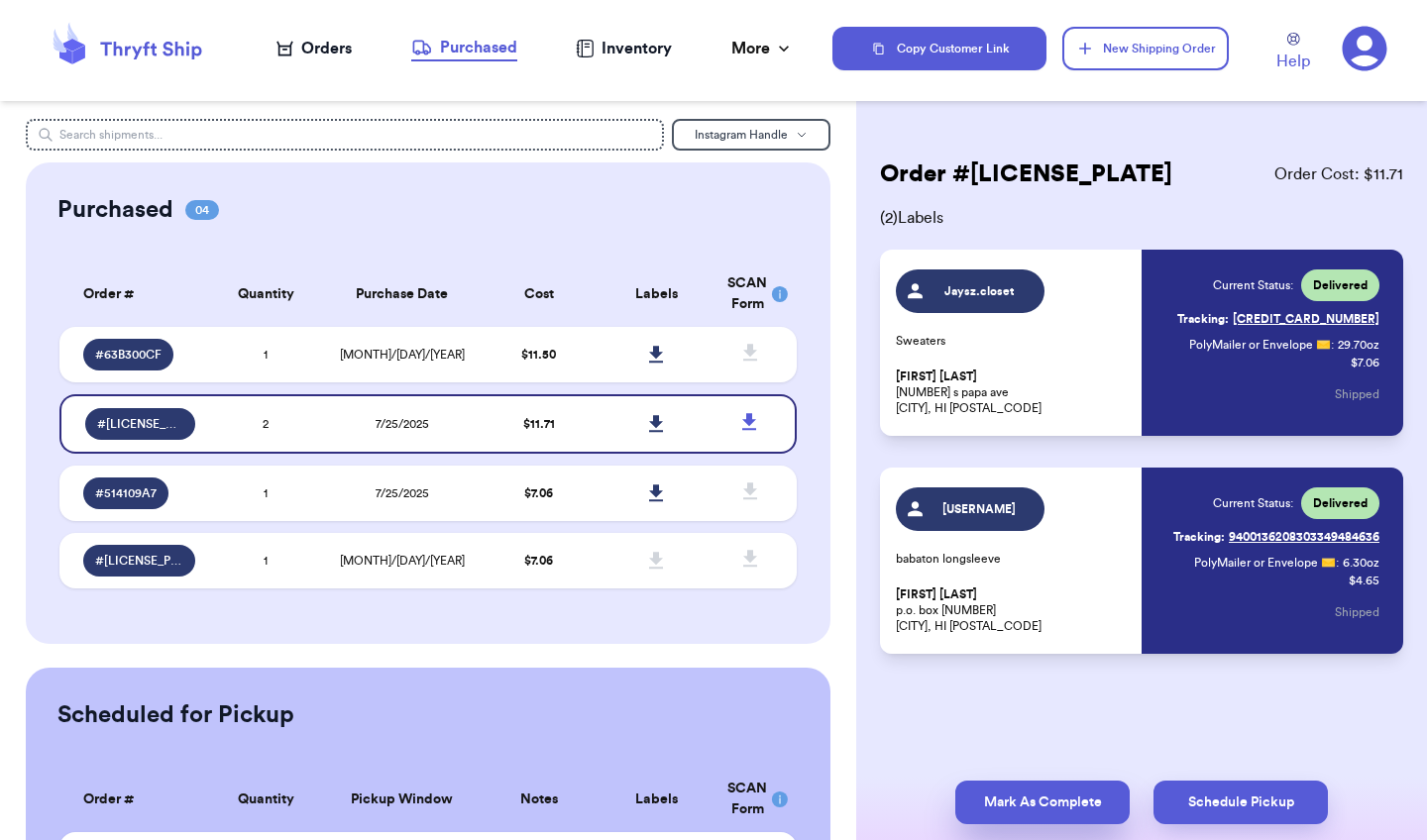 click on "Mark As Complete" at bounding box center [1043, 802] 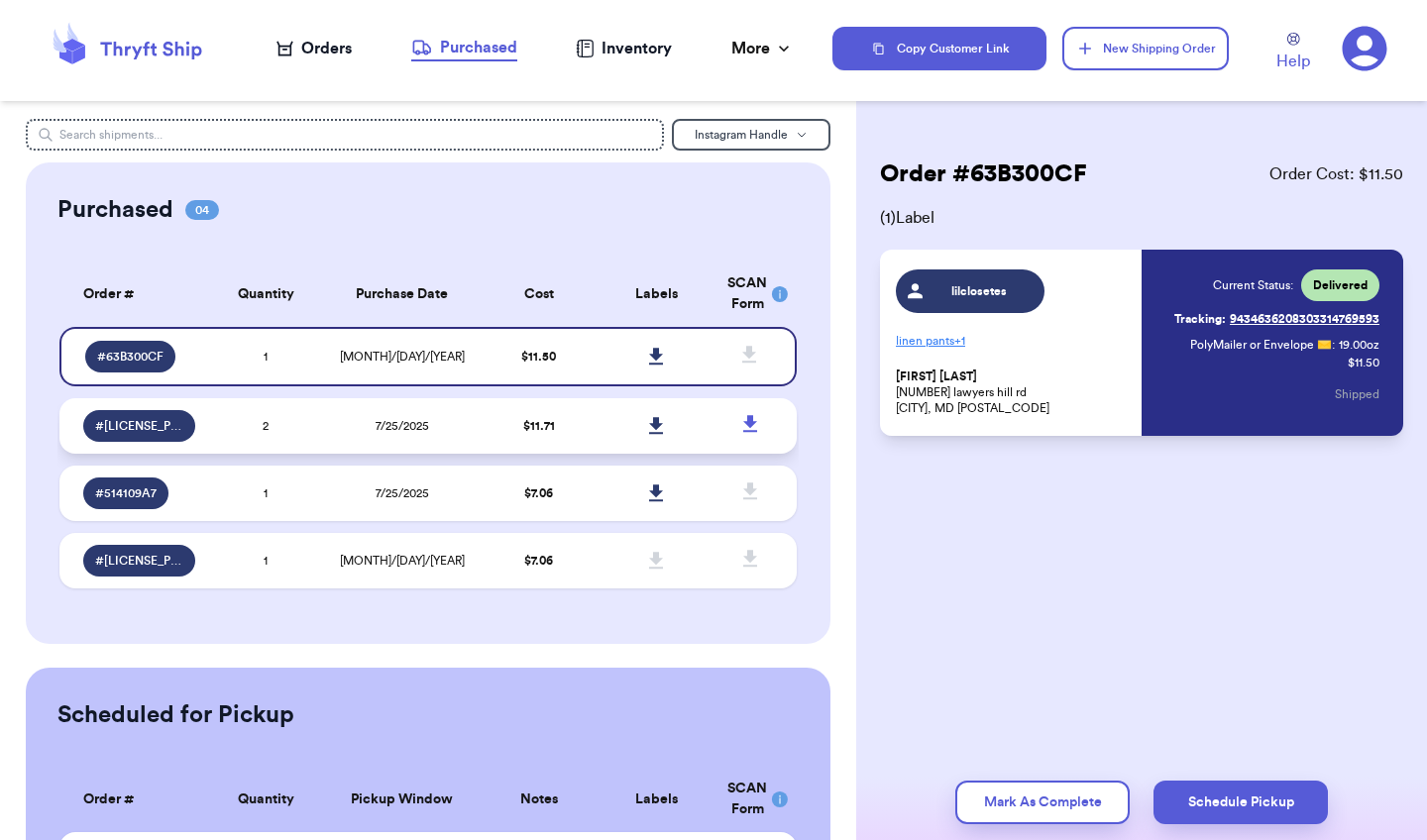 click on "$ 11.71" at bounding box center [539, 426] 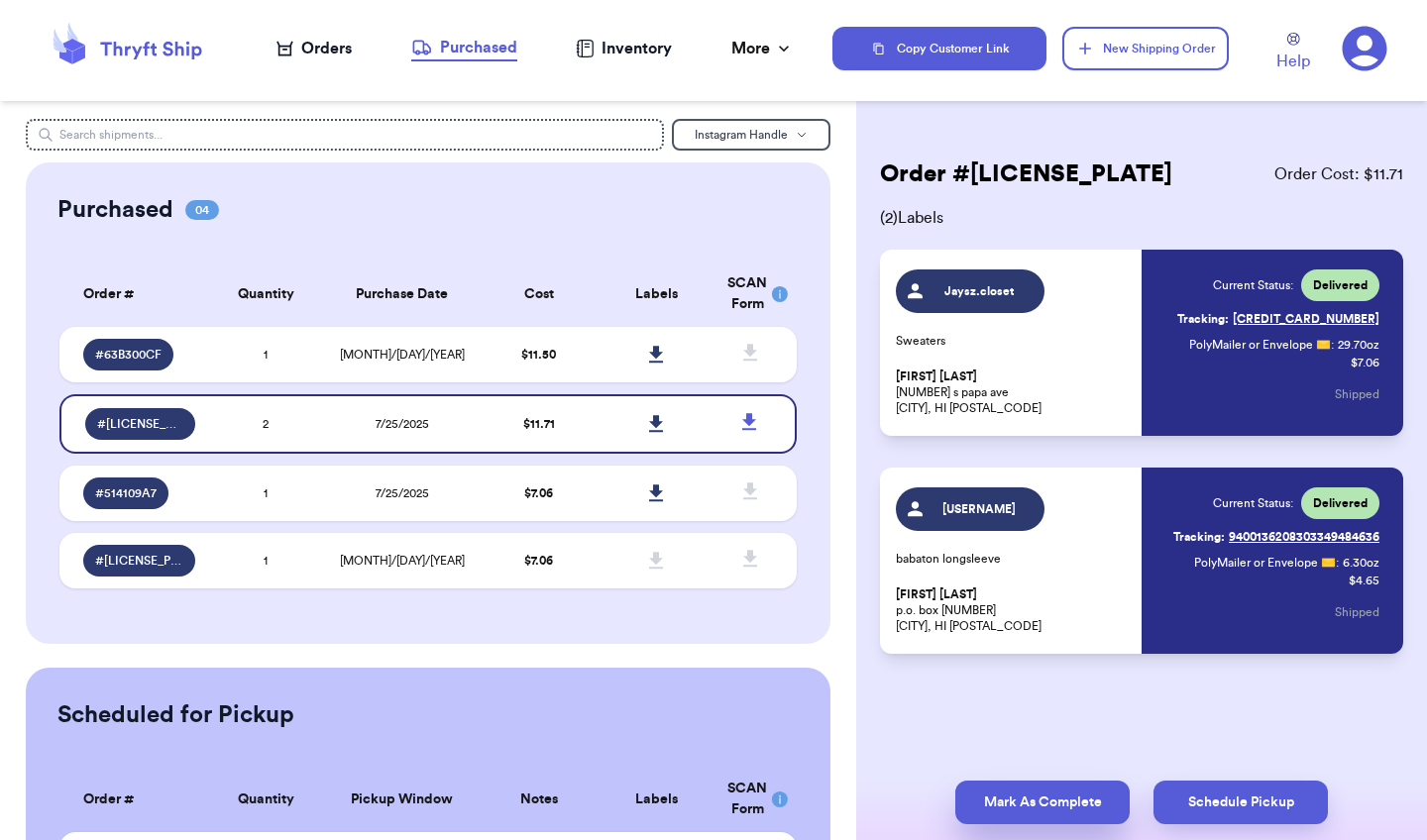 click on "Mark As Complete" at bounding box center (1043, 802) 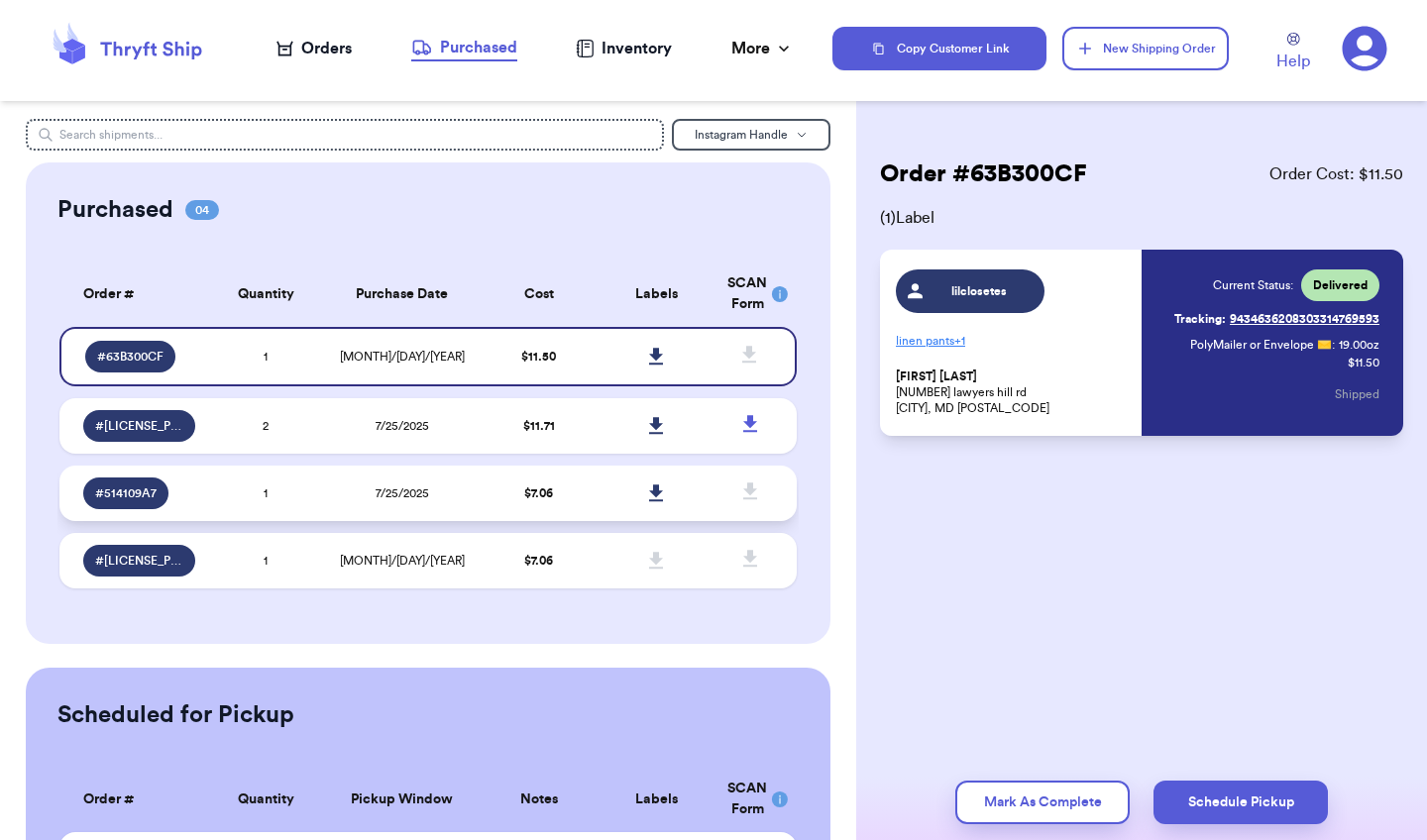 click on "$ 7.06" at bounding box center [538, 493] 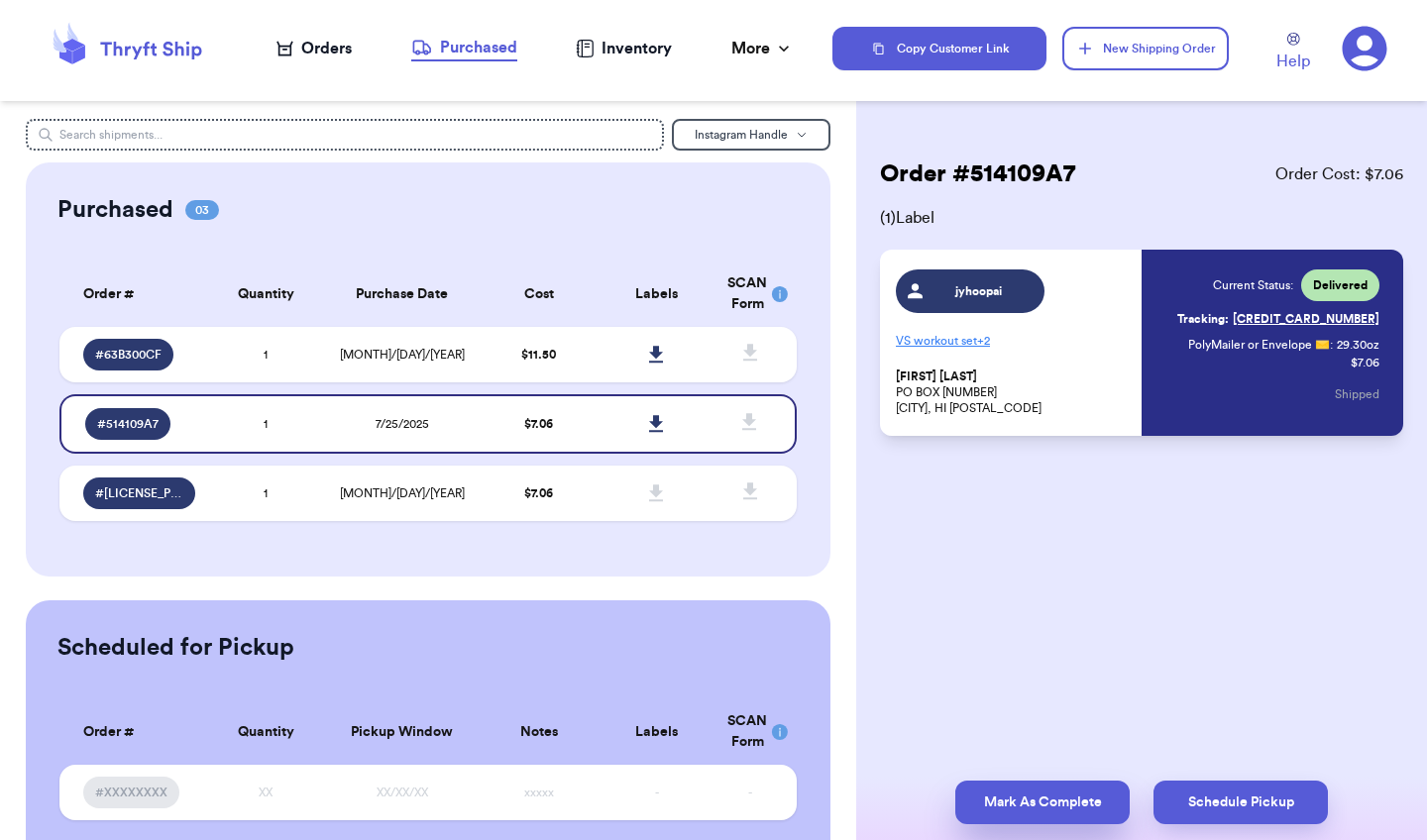 click on "Mark As Complete" at bounding box center [1043, 802] 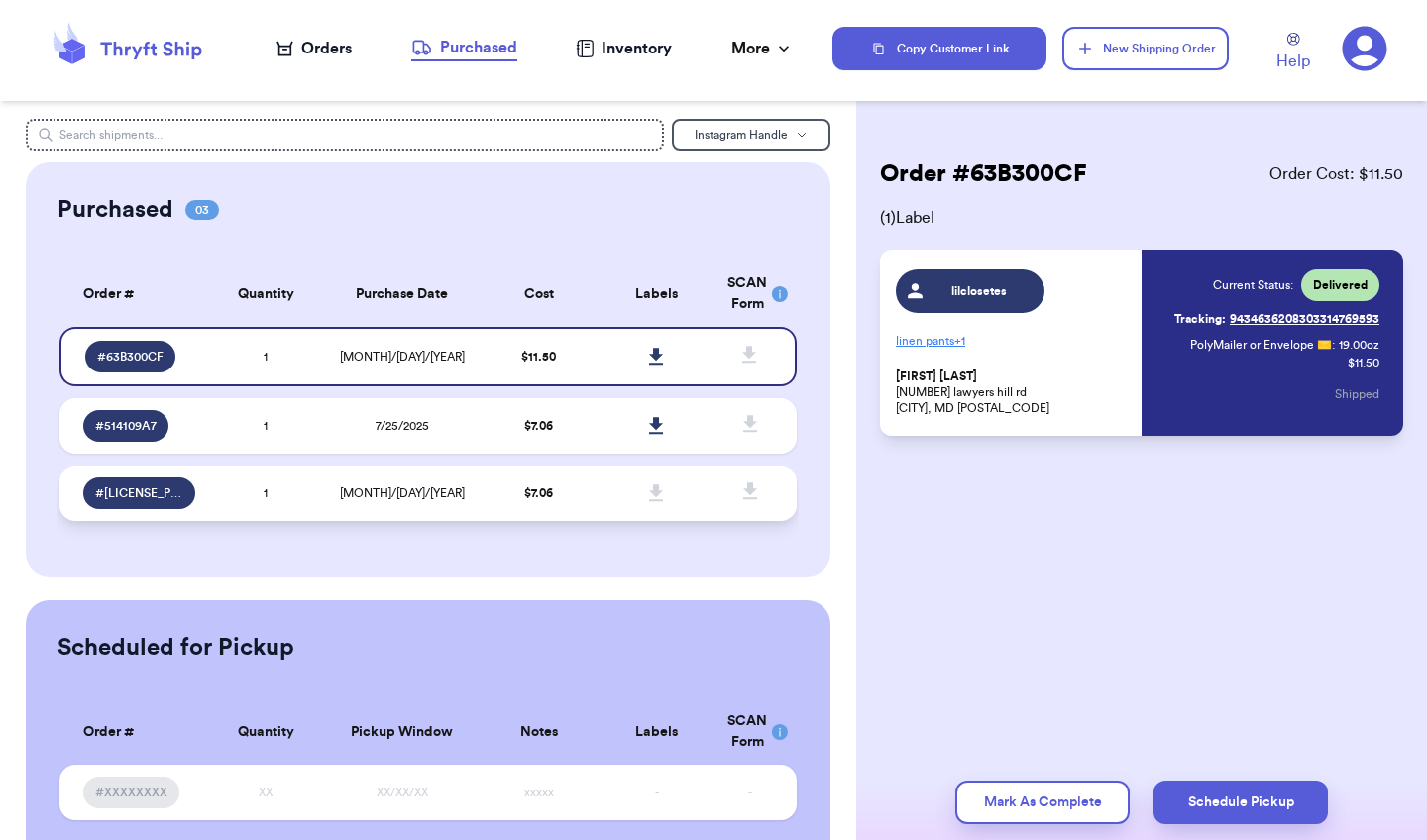 click on "$ 7.06" at bounding box center [538, 493] 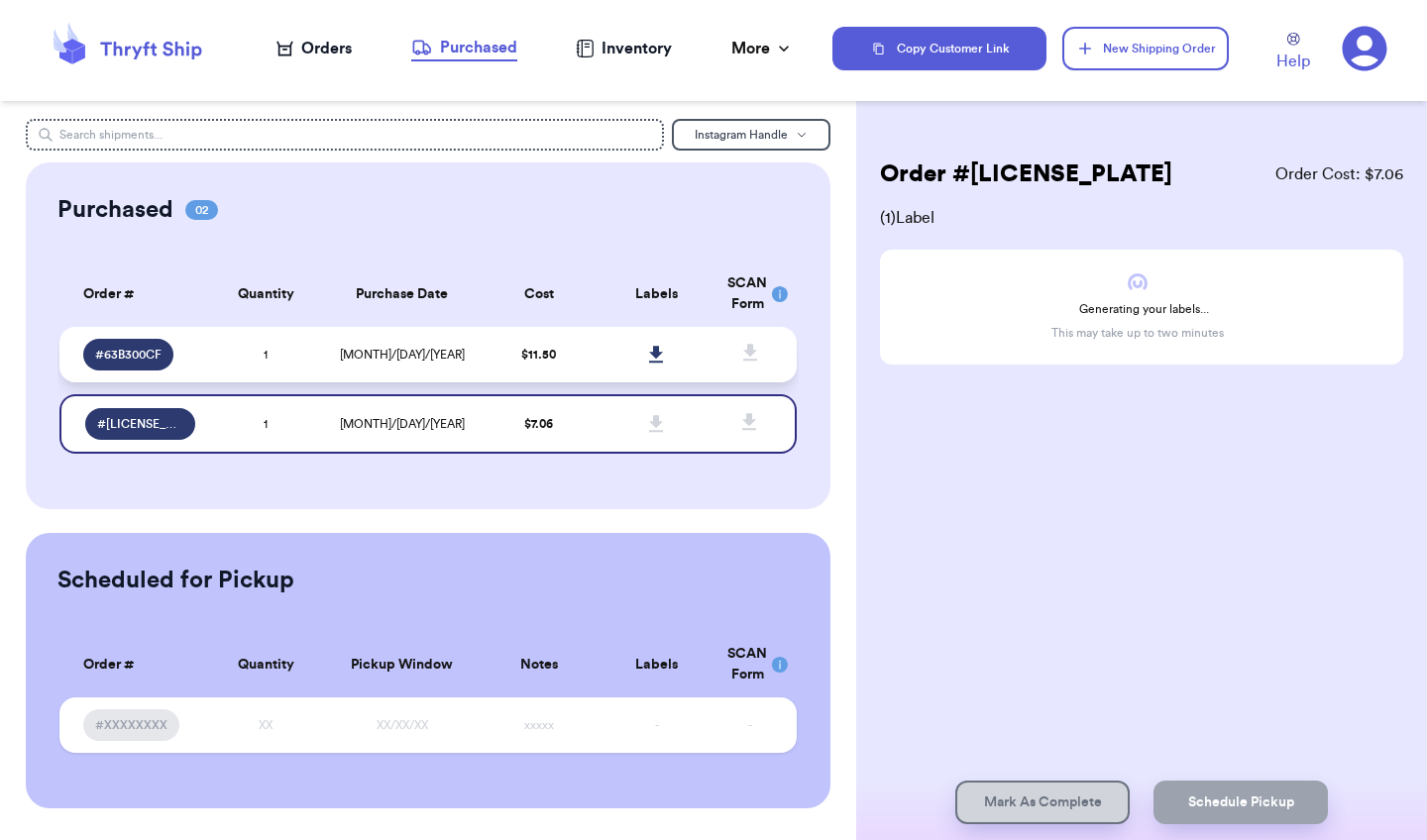 click on "$ 11.50" at bounding box center (538, 355) 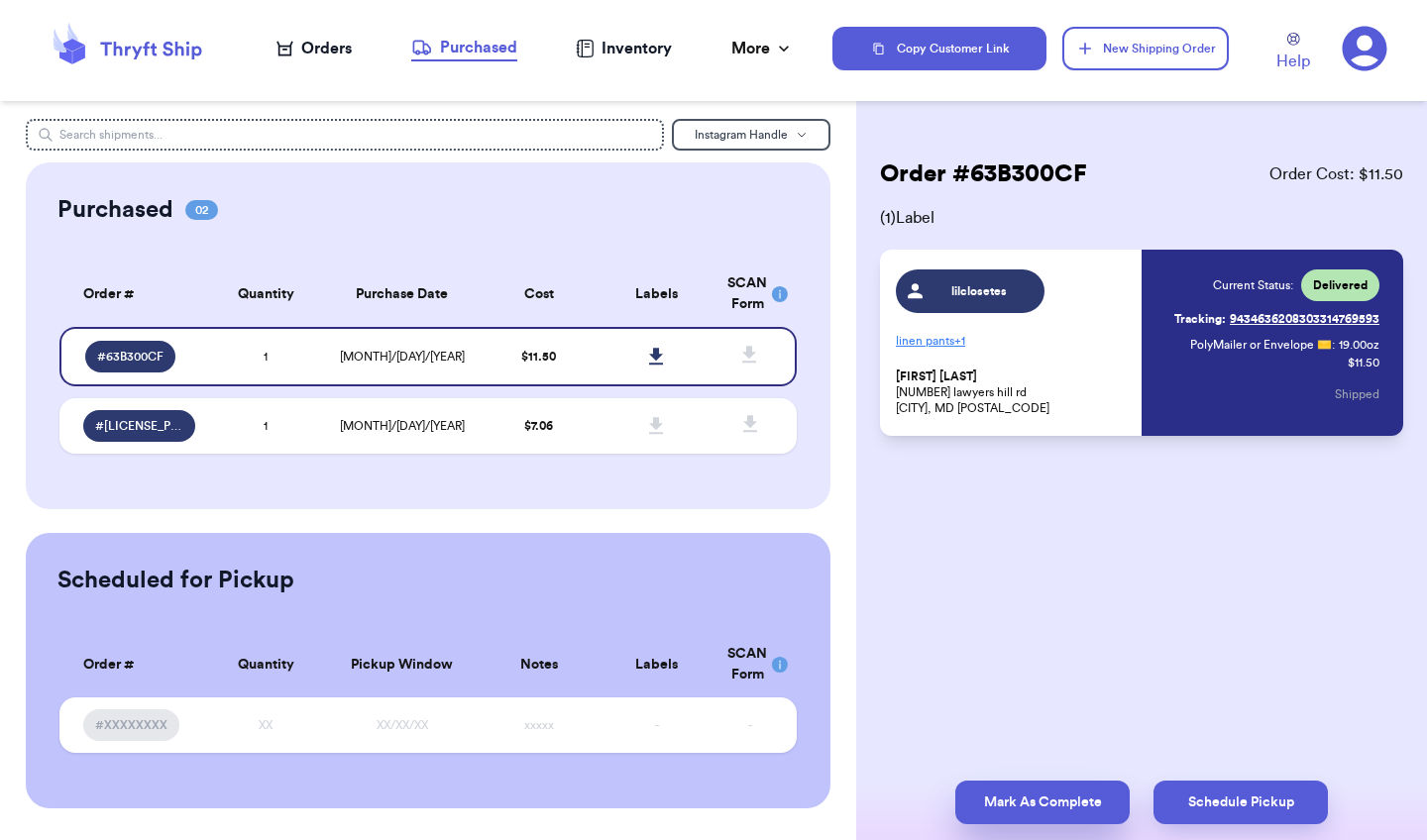 click on "Mark As Complete" at bounding box center [1043, 802] 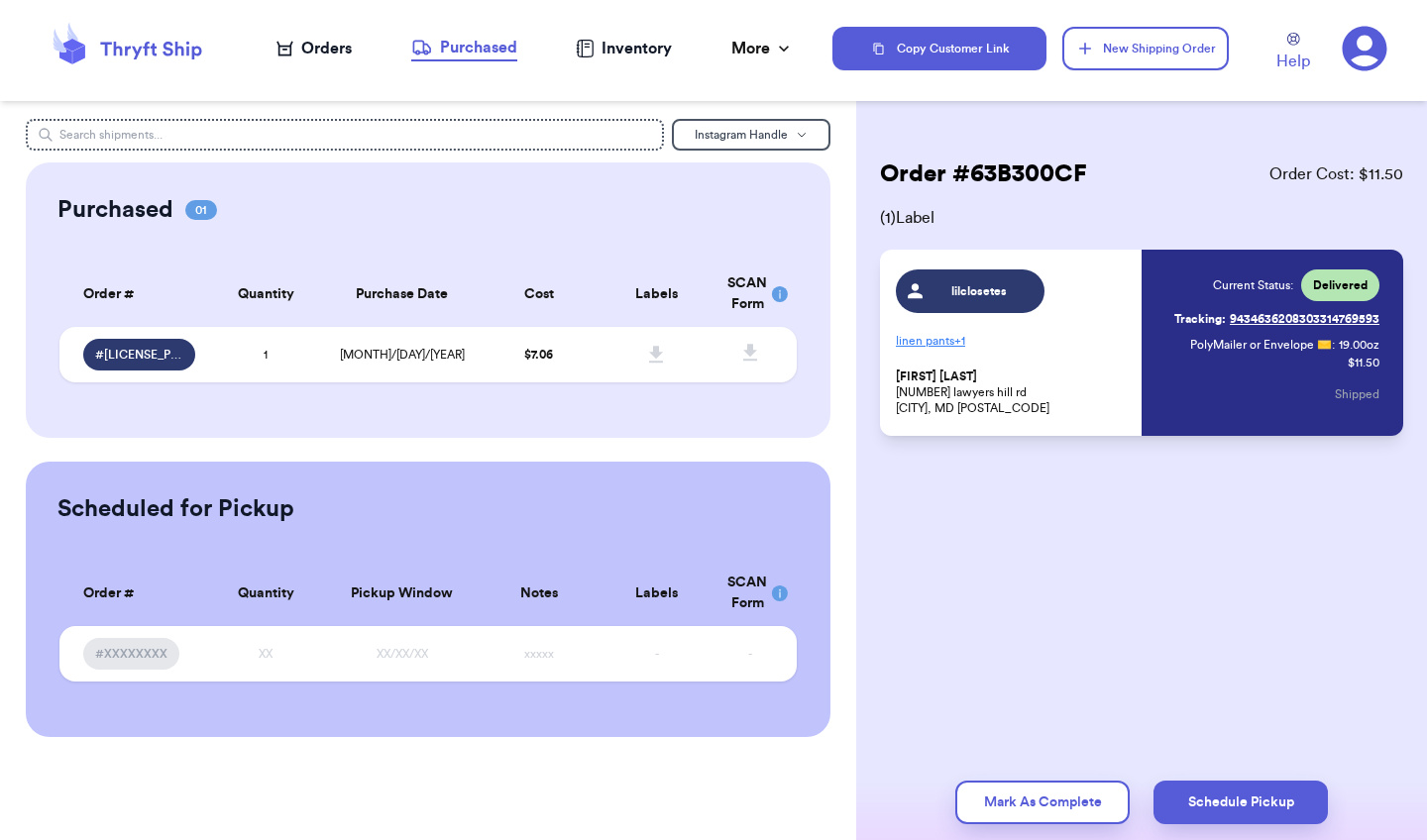 click on "Orders Purchased Inventory More Stats Completed Orders" at bounding box center [535, 49] 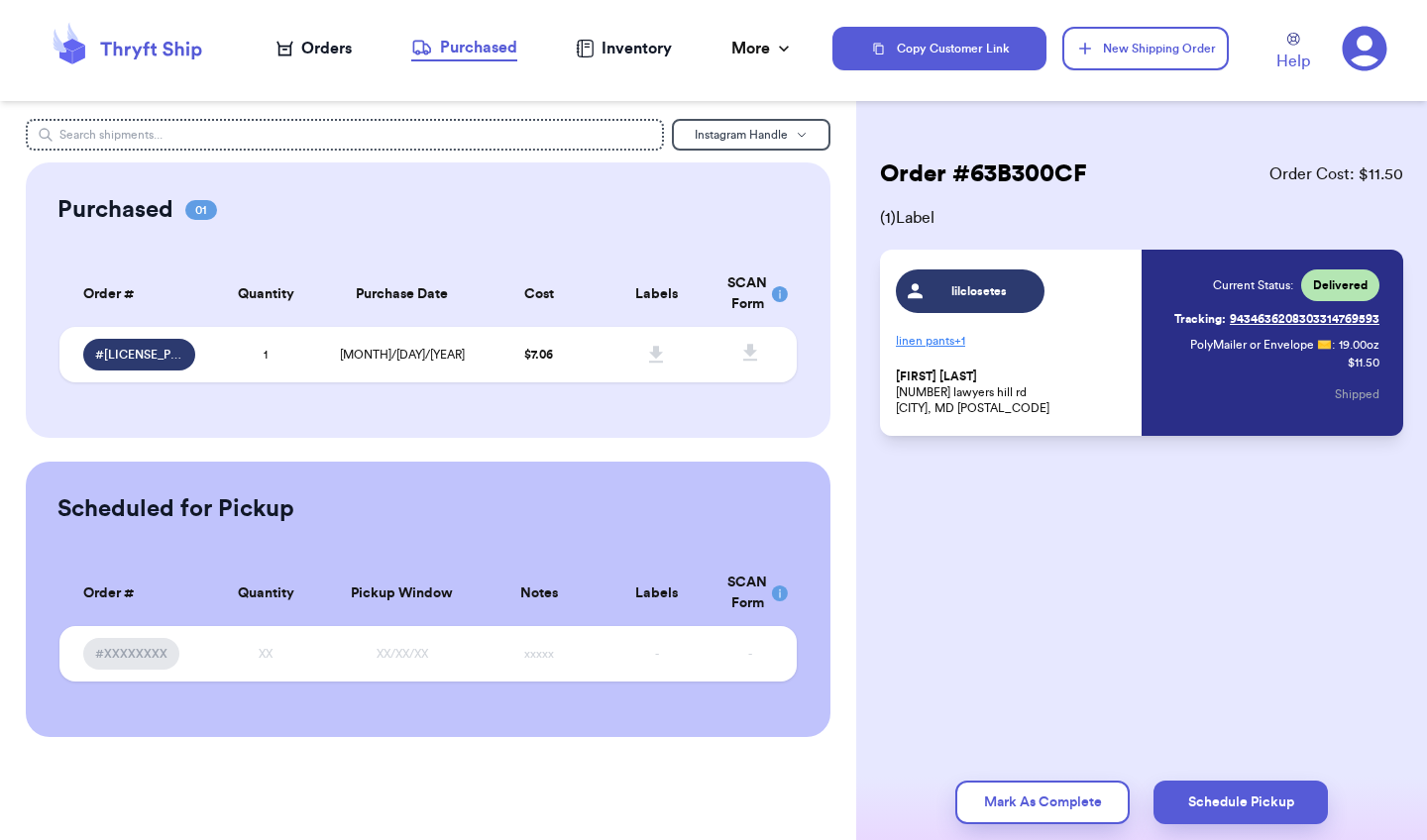 click on "Orders" at bounding box center (314, 49) 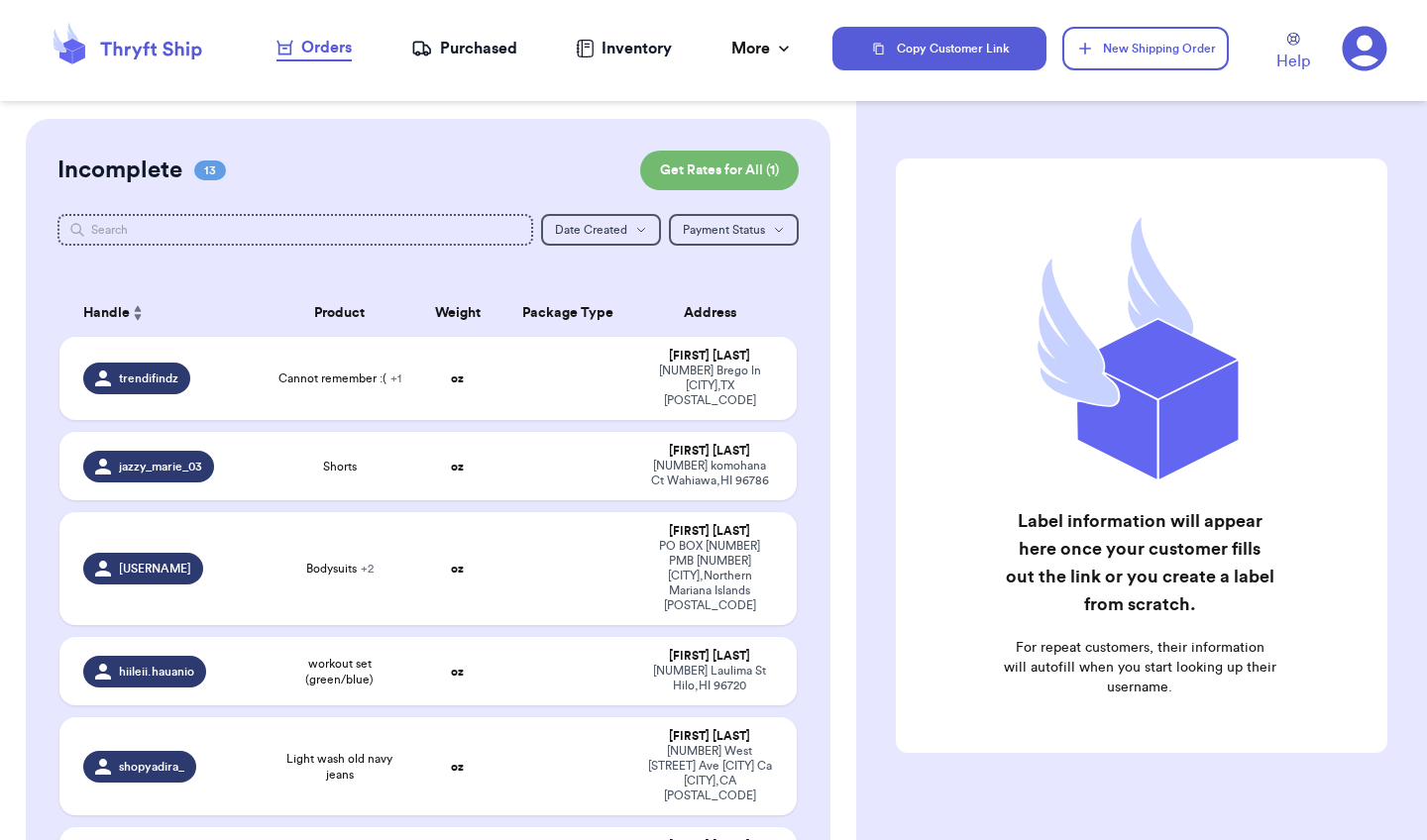 click on "Label information will appear here once your customer fills out the link or you create a label from scratch. For repeat customers, their information will autofill when you start looking up their username." at bounding box center (1142, 505) 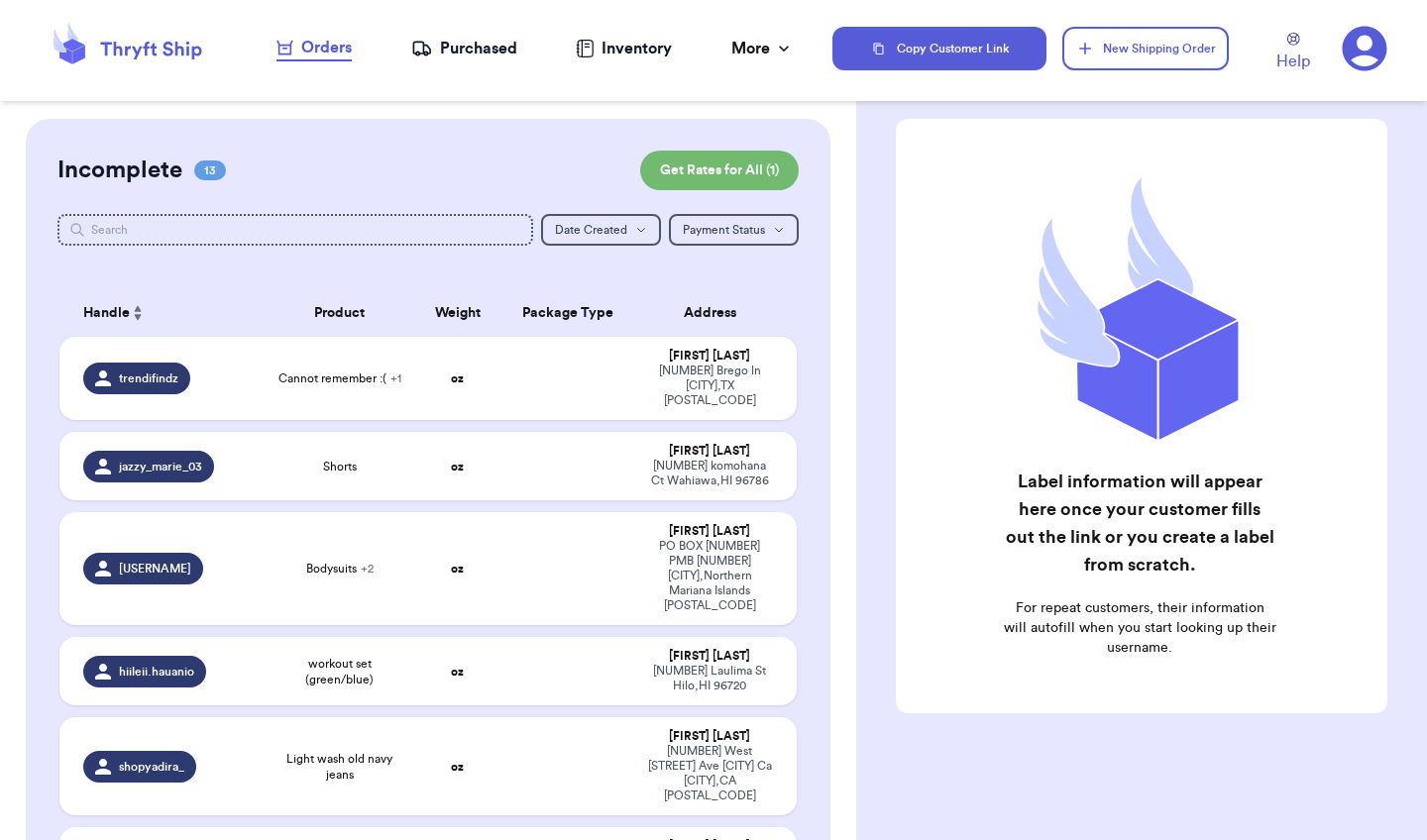 scroll, scrollTop: 52, scrollLeft: 0, axis: vertical 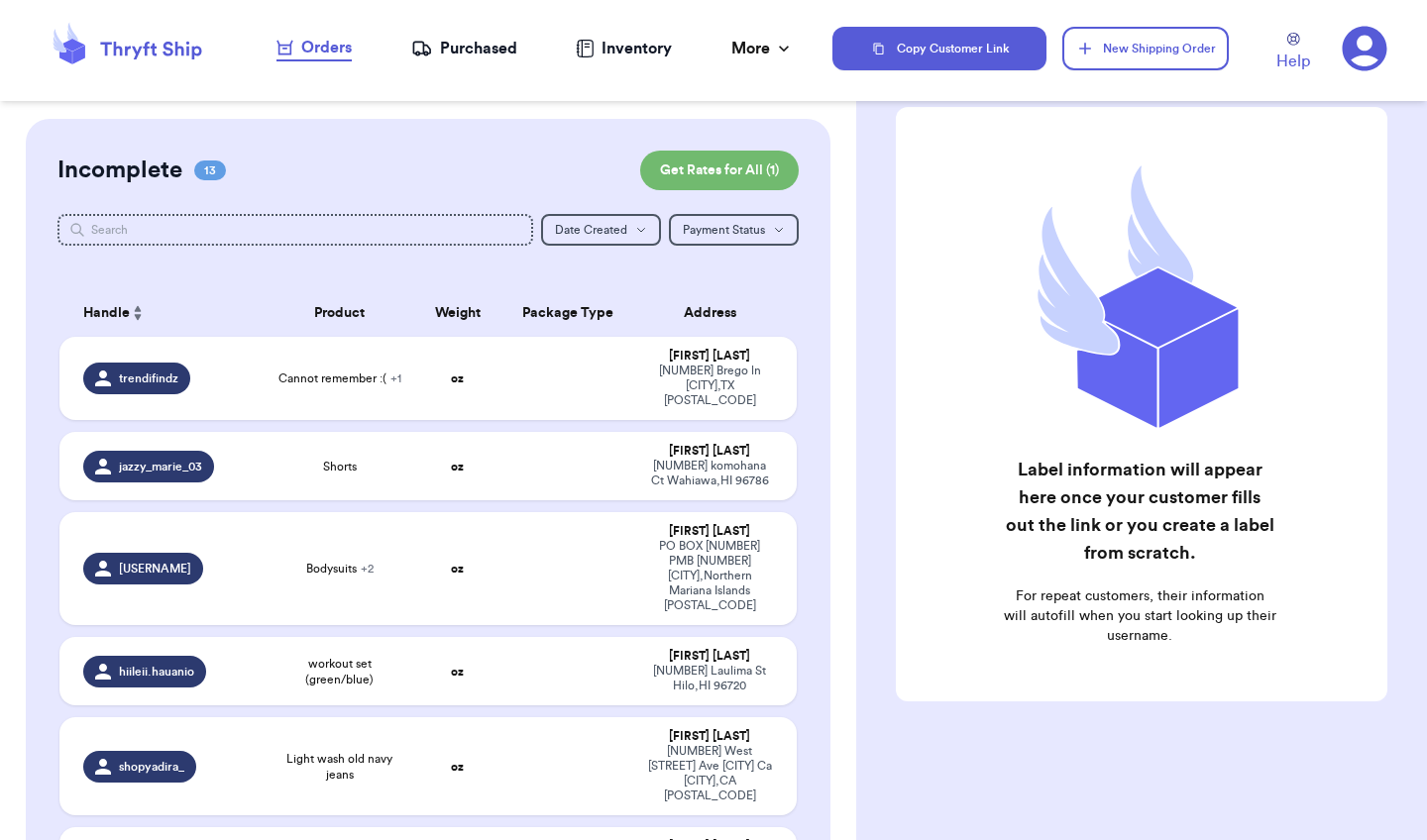 click on "Address" at bounding box center (715, 313) 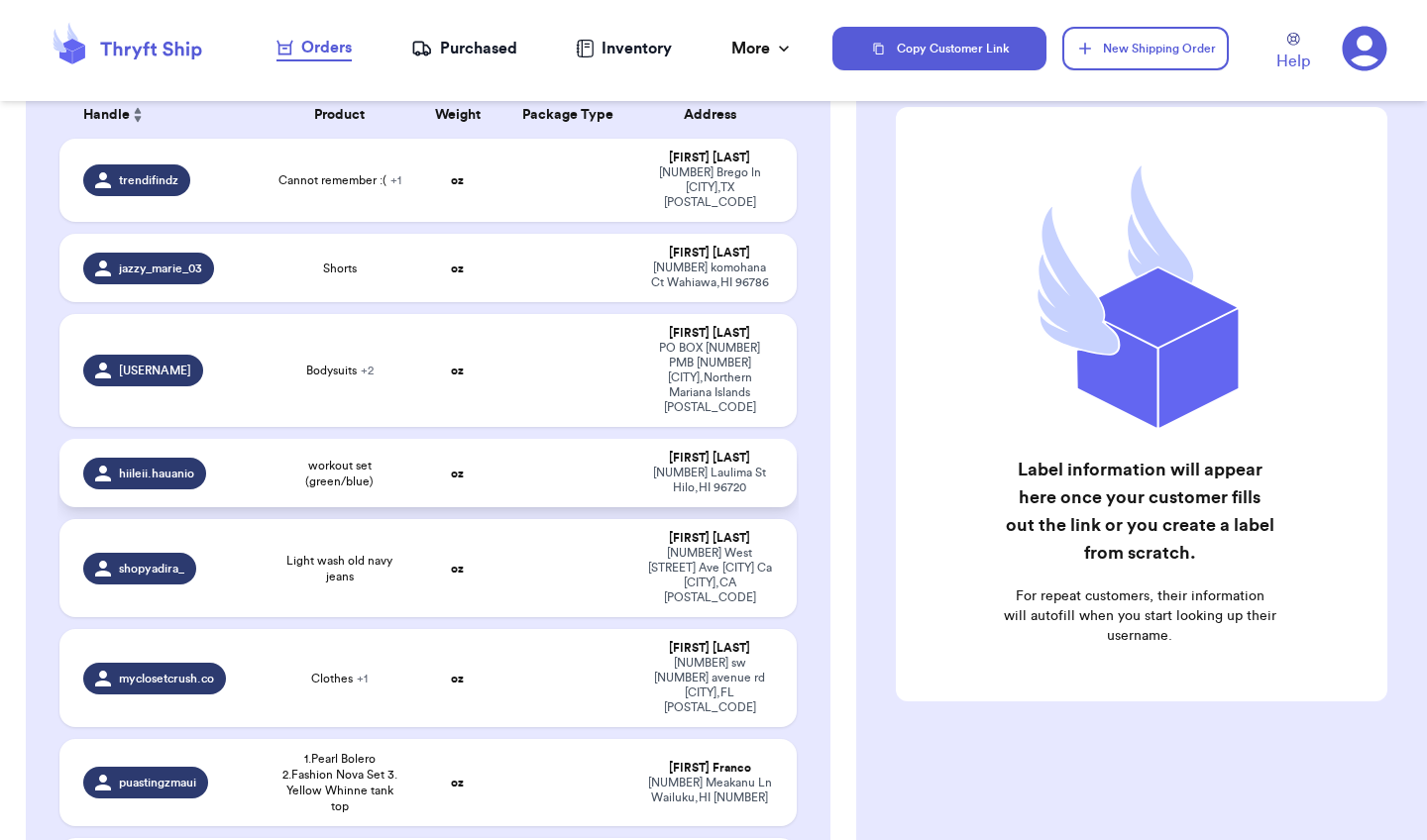 scroll, scrollTop: 158, scrollLeft: 0, axis: vertical 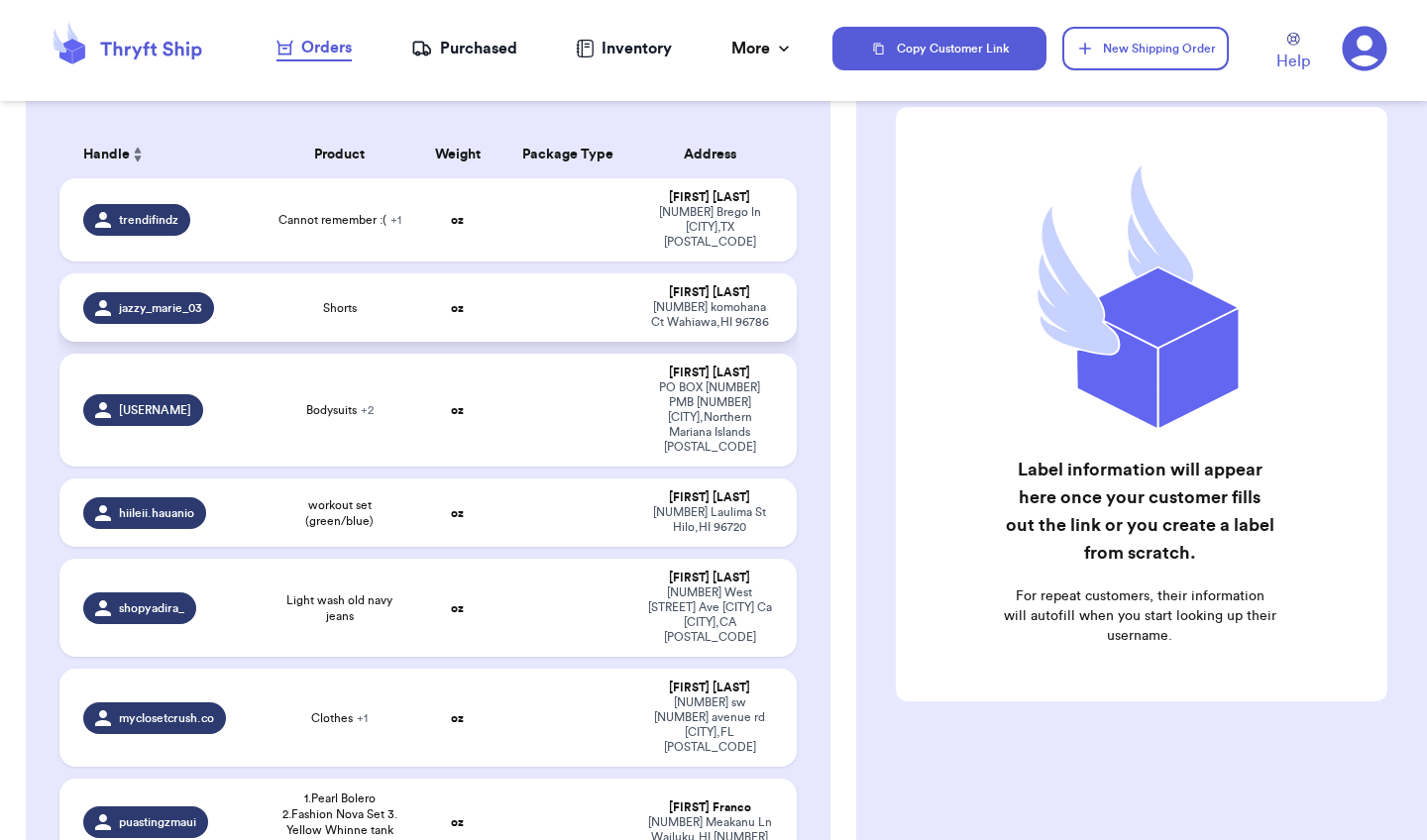 click at bounding box center [568, 307] 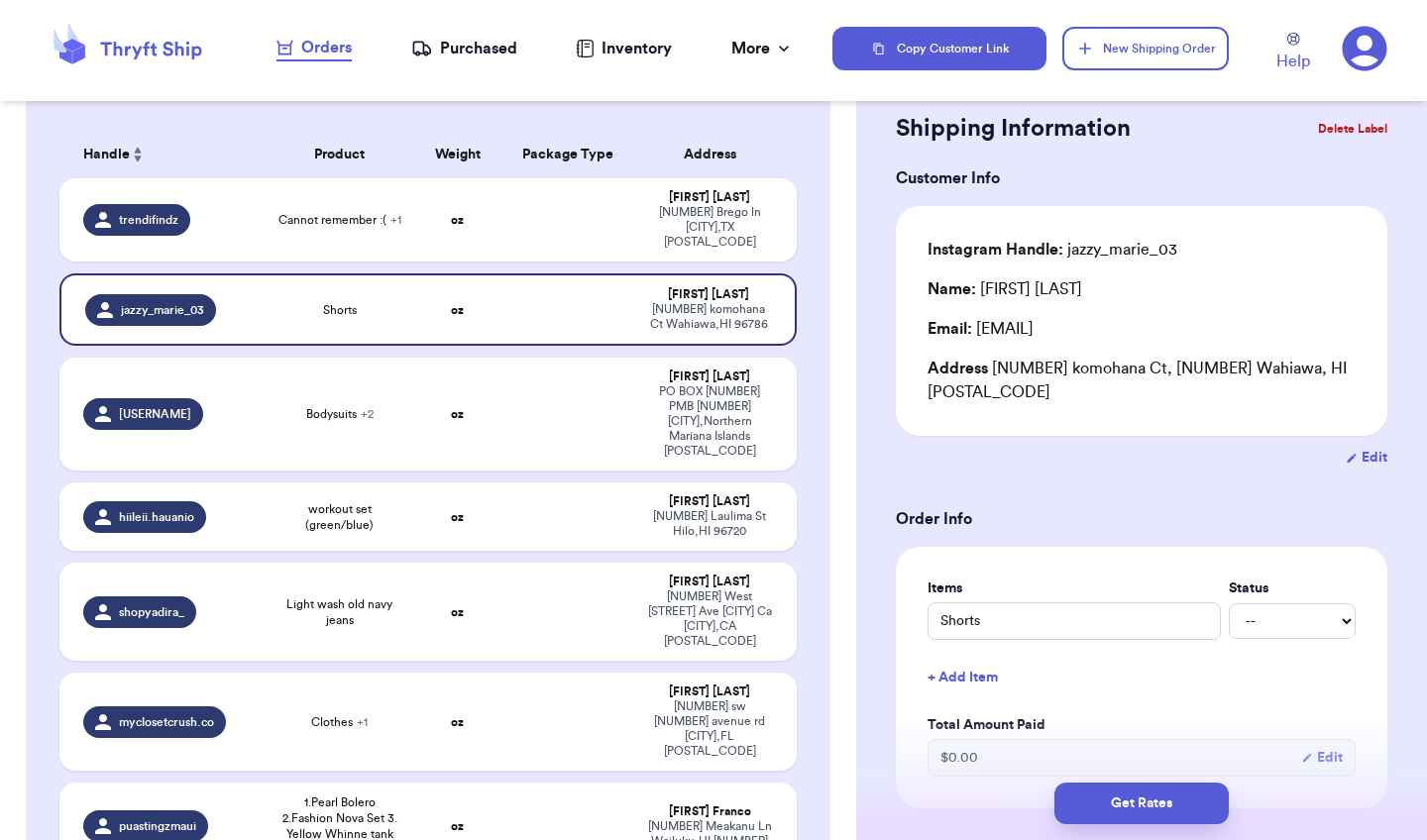 type 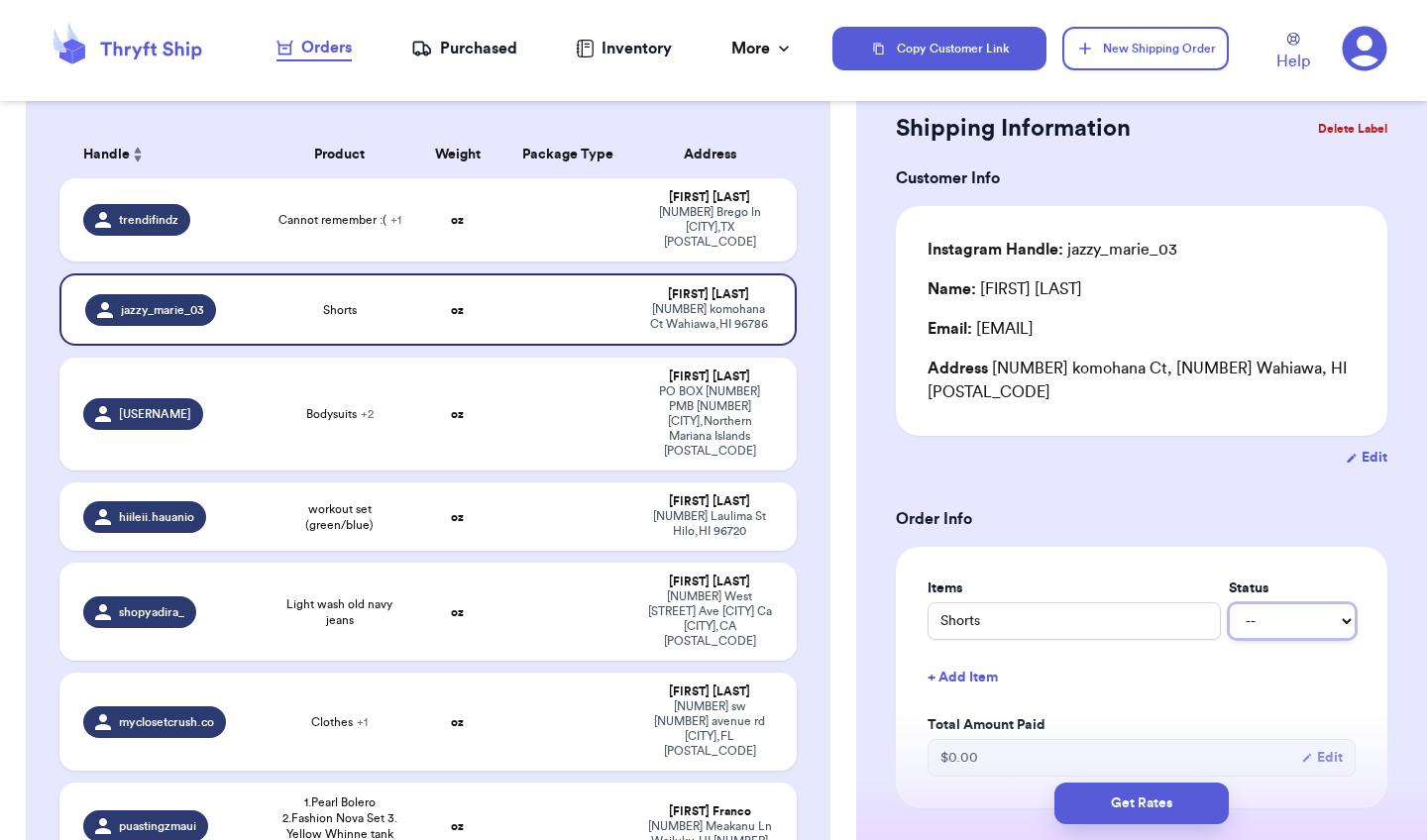 select on "paid" 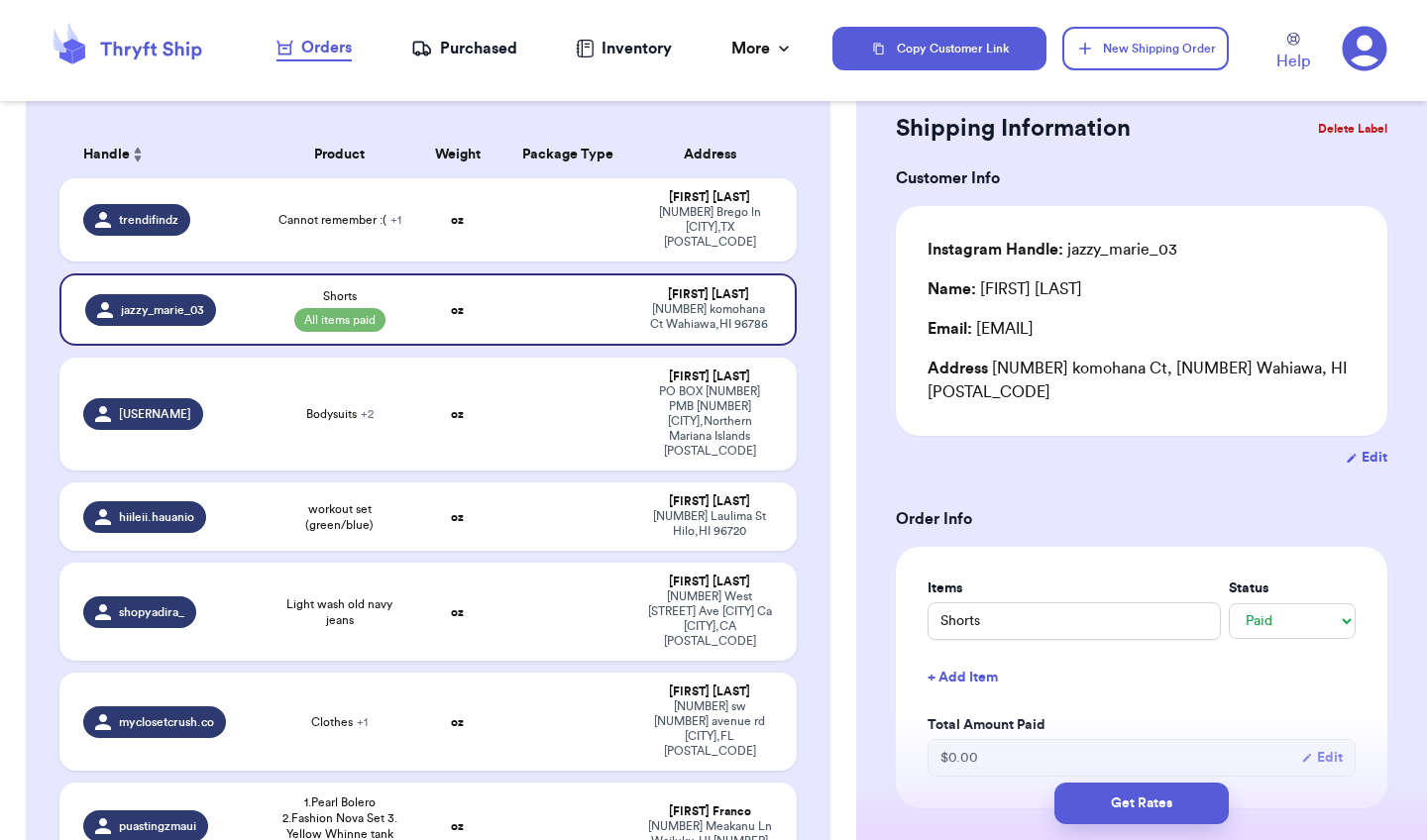 click on "Shipping Information Delete Label Customer Info Instagram Handle:   jazzy_marie_03 Name:   Jasmine   Cruz Email:   jasmine.holmes03@gmail.com Address   169 komohana Ct, 102 Wahiawa, HI 96786 Edit Order Info Items Status Shorts -- Paid Owes + Add Item Total Amount Paid $ 0.00 Edit Package Info Print item name on label Print username on label Package Type * Select an option Weight * 0 lbs oz Hazardous Materials   (Perfume, nail polish, hair spray, dry ice, lithium batteries, firearms, lighters, fuels, etc.  Learn how to ship Hazardous Materials ) Length in Width in Height in Dimensions are not required unless package measures greater than one cubic foot (1728 inches). Calculate dimensions by L x W x H. If shipping with a polymailer that is thicker than three inches, select "Box or hard packaging". Additional Features (Media Mail) Get Rates Edit Payment Amount: ✕ Current Amount Paid: $ 0.00 New Amount $ 0 Payment Method Stripe/Thryft Ship Venmo Cash App PayPal Zelle Cash Other ⚠️ Save / Override Cancel" at bounding box center (1142, 883) 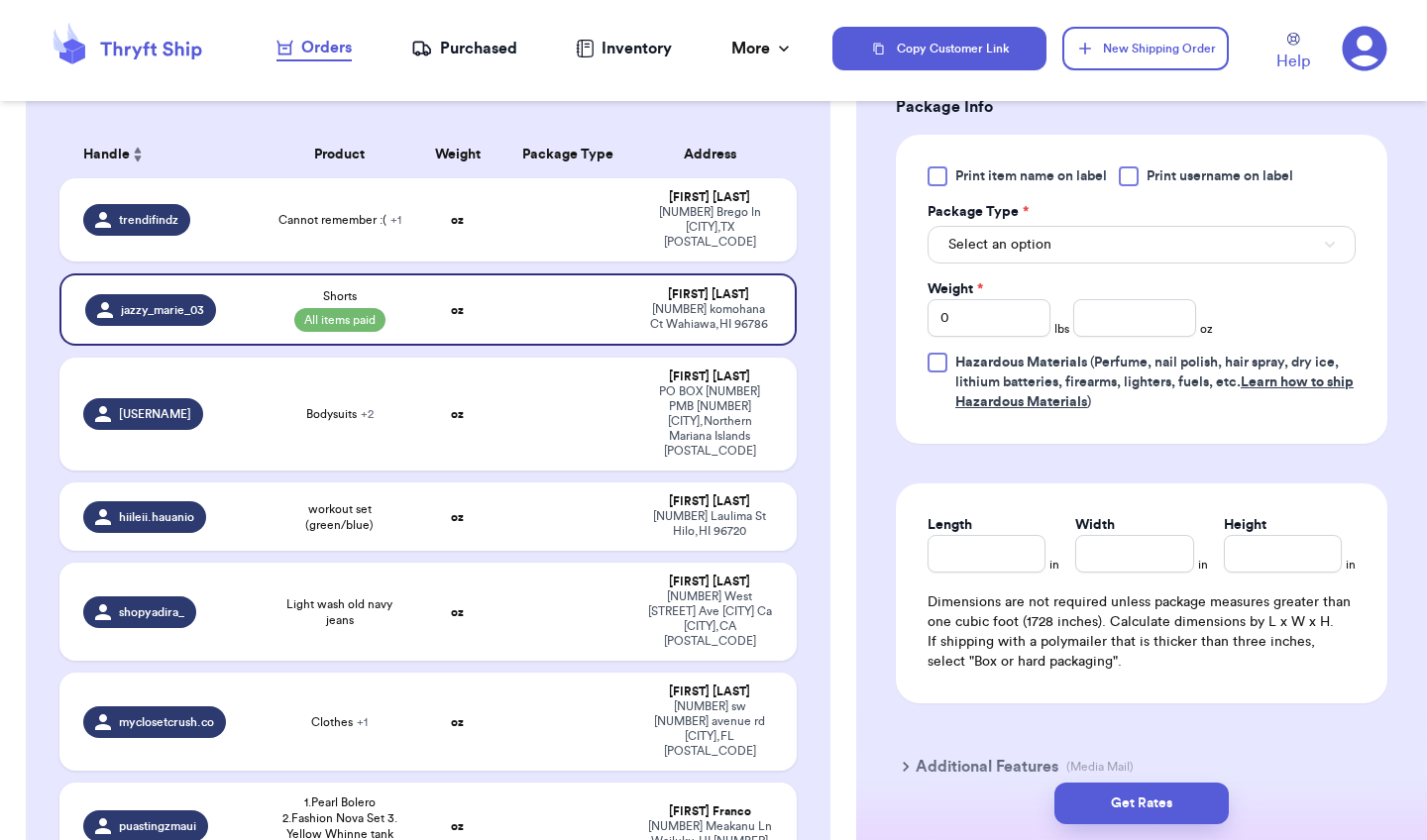 scroll, scrollTop: 844, scrollLeft: 0, axis: vertical 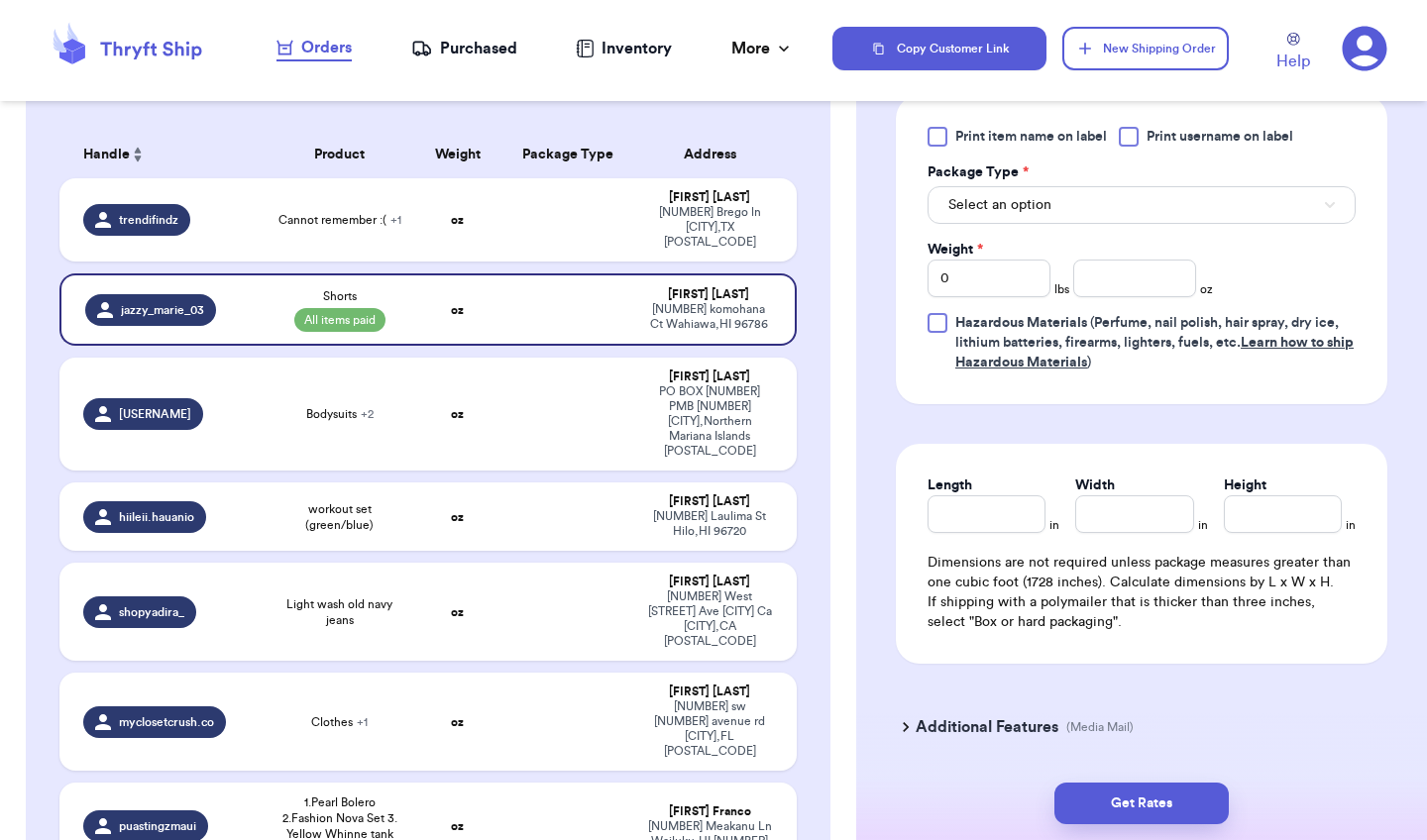 click on "Select an option" at bounding box center [1000, 205] 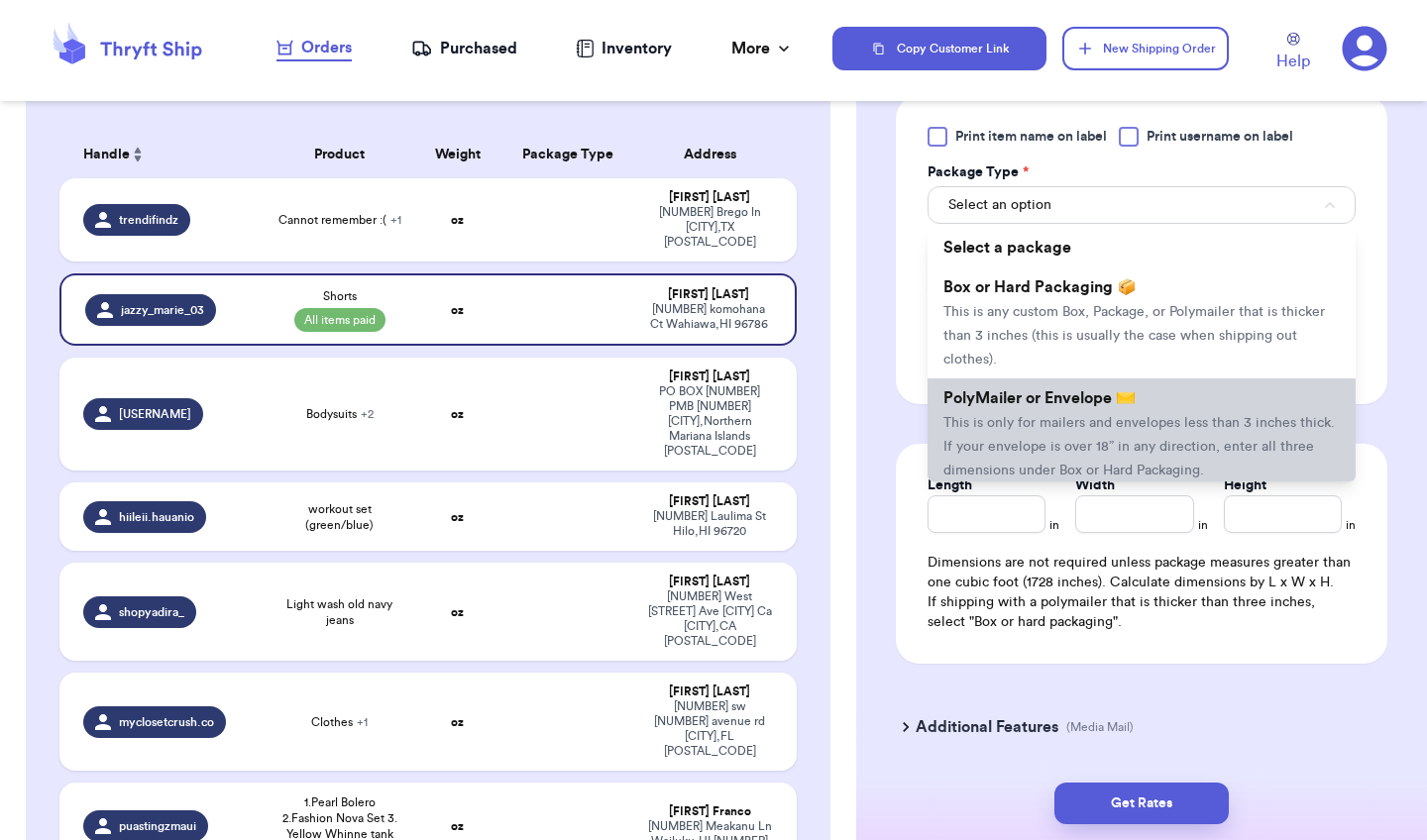 click on "PolyMailer or Envelope ✉️" at bounding box center [1040, 398] 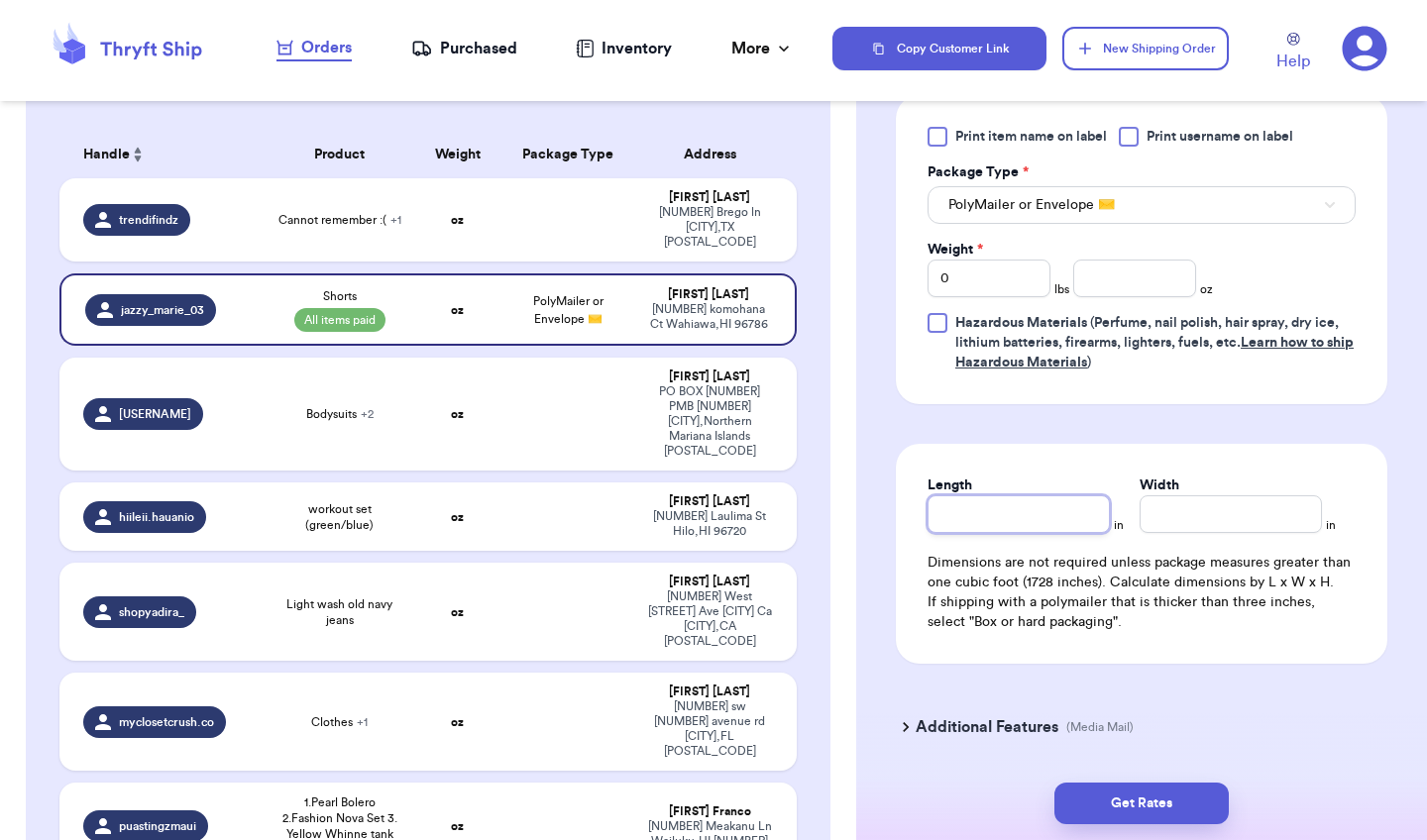 click on "Length" at bounding box center (1019, 514) 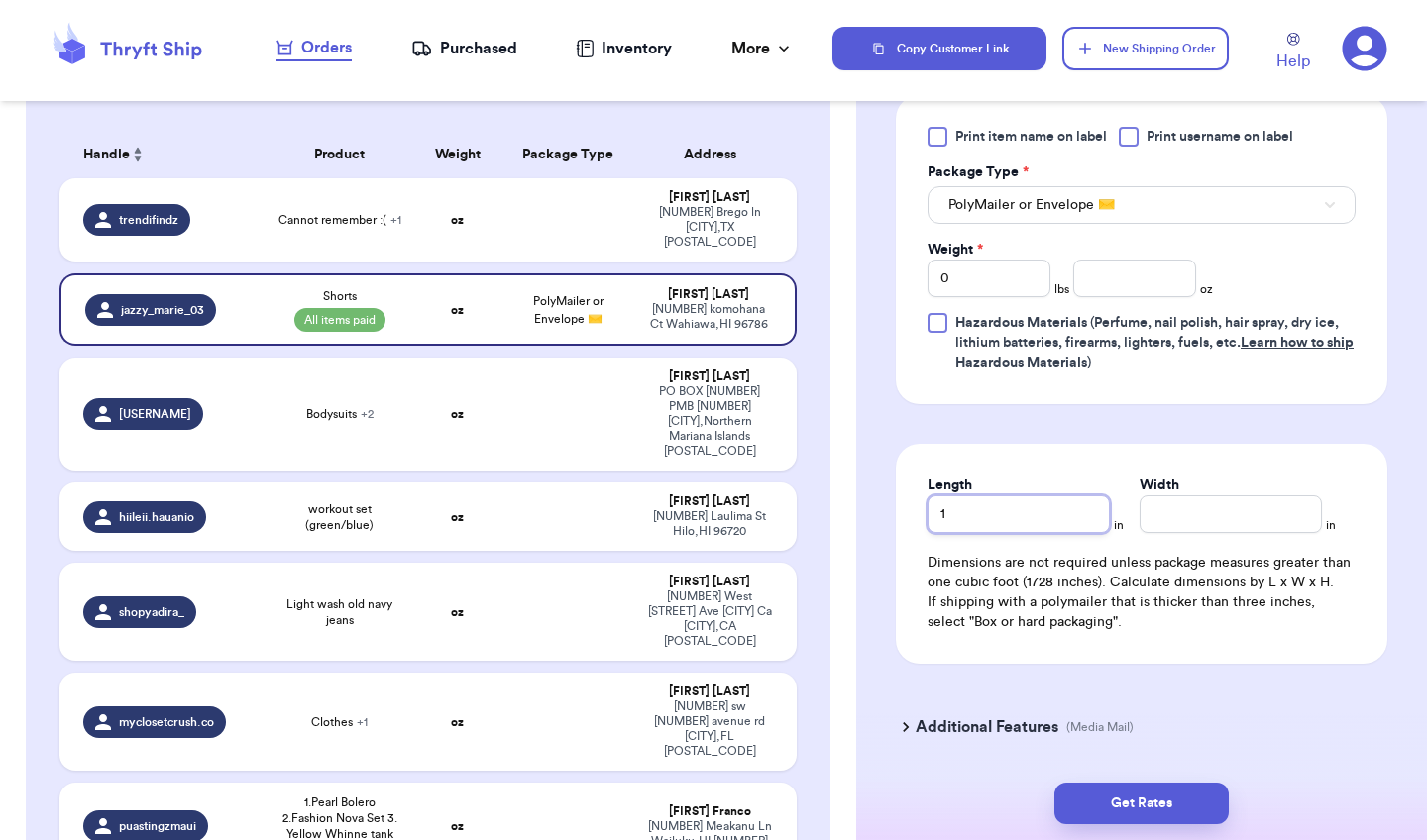 type 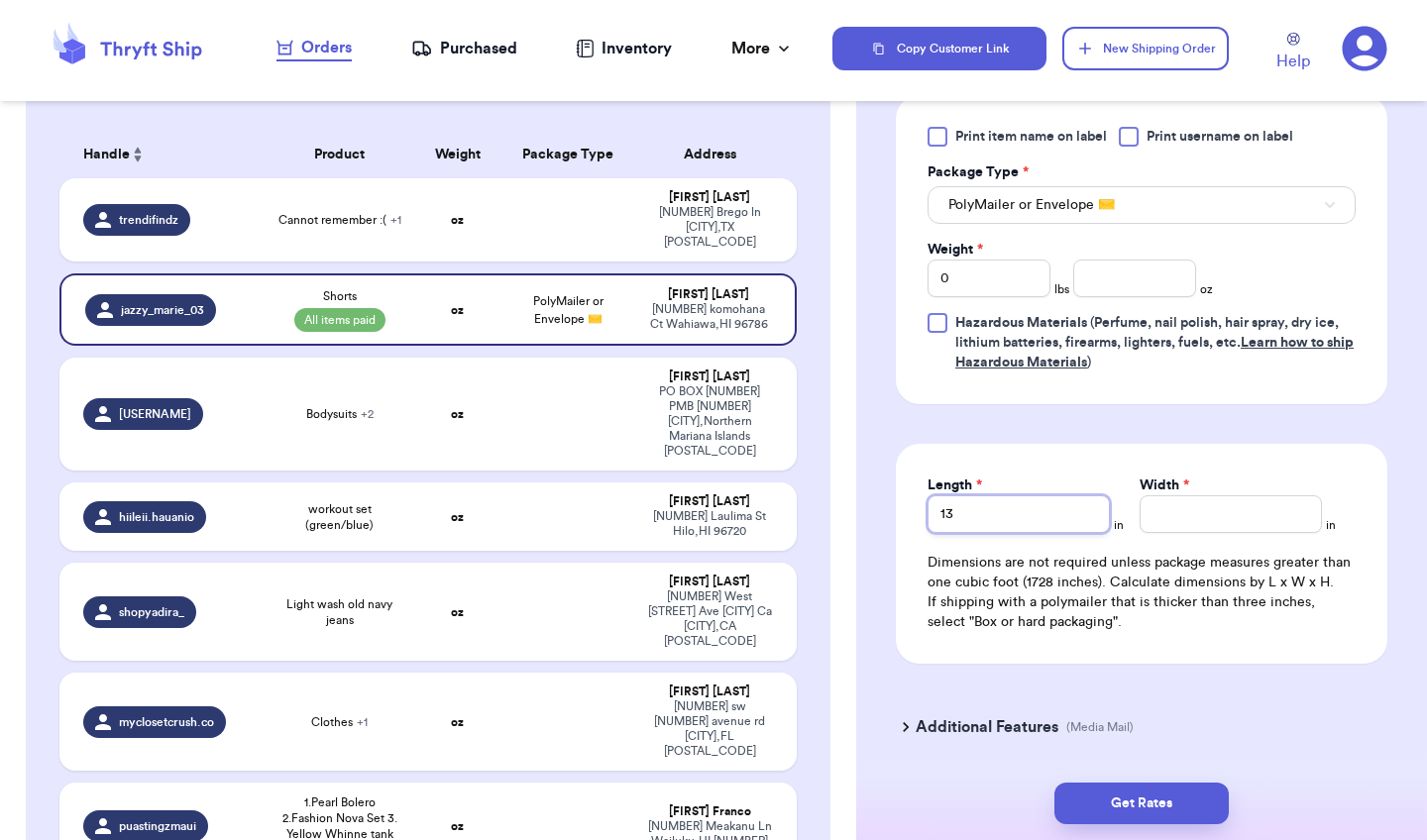 type on "13" 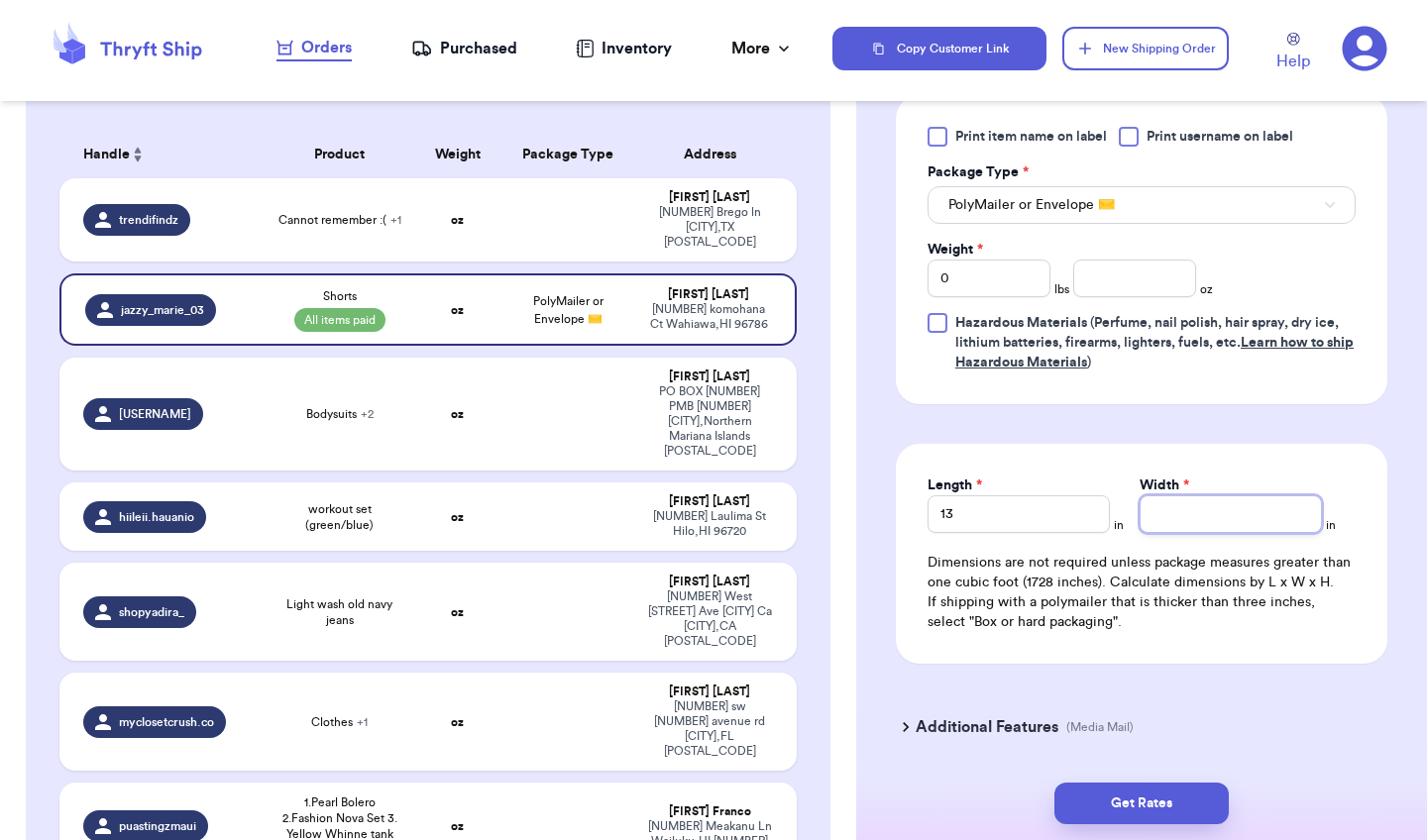 click on "Width *" at bounding box center [1231, 514] 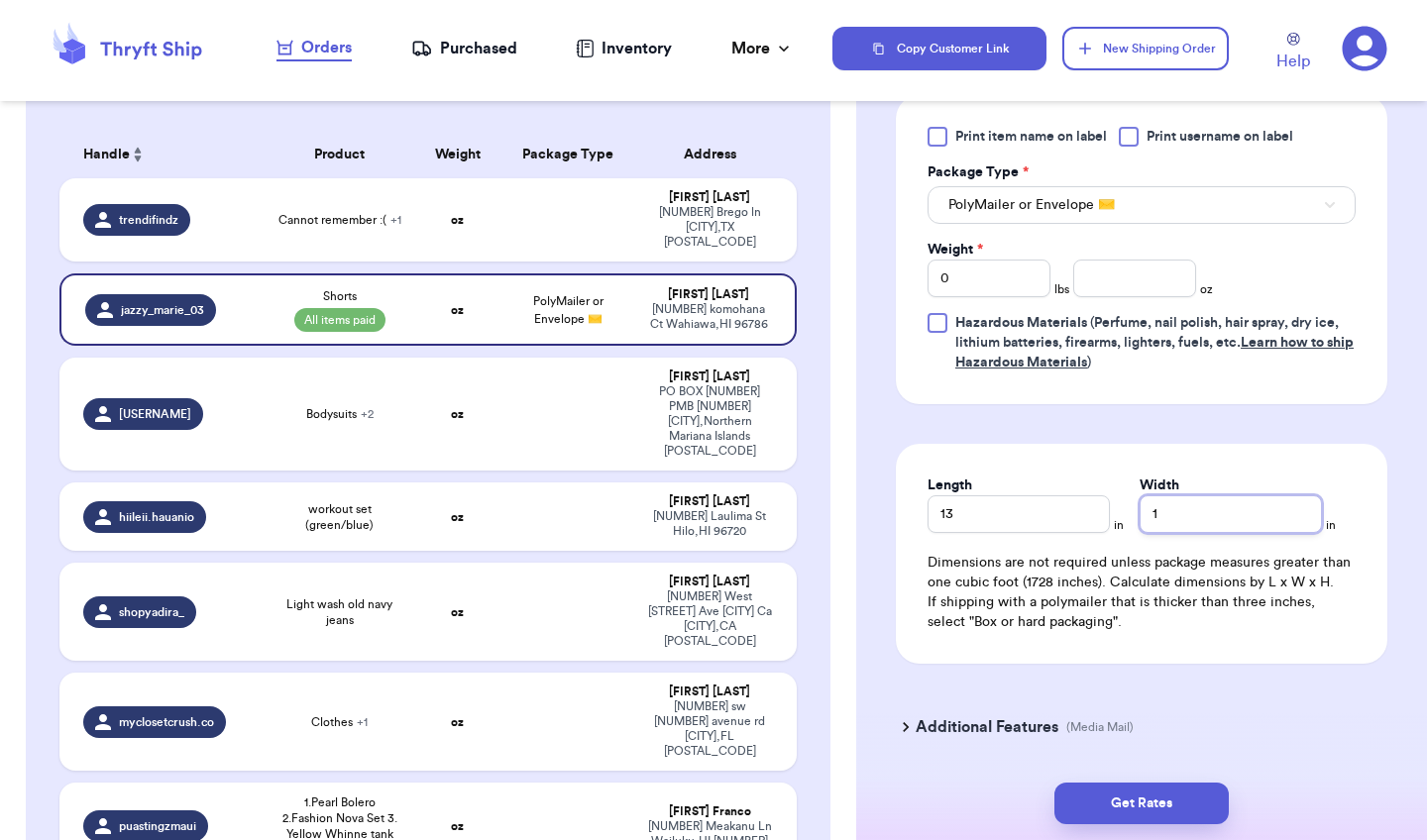 type 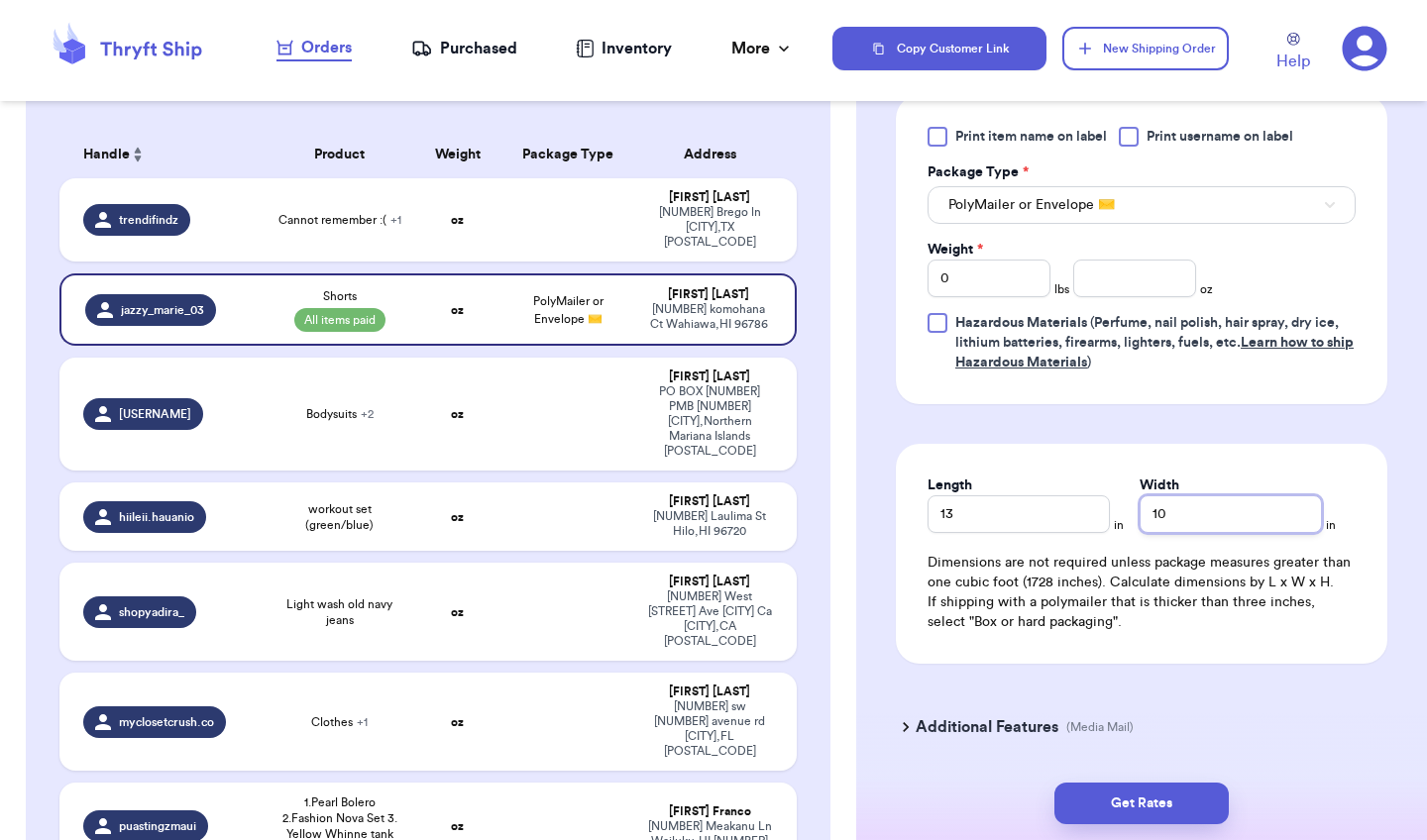 type 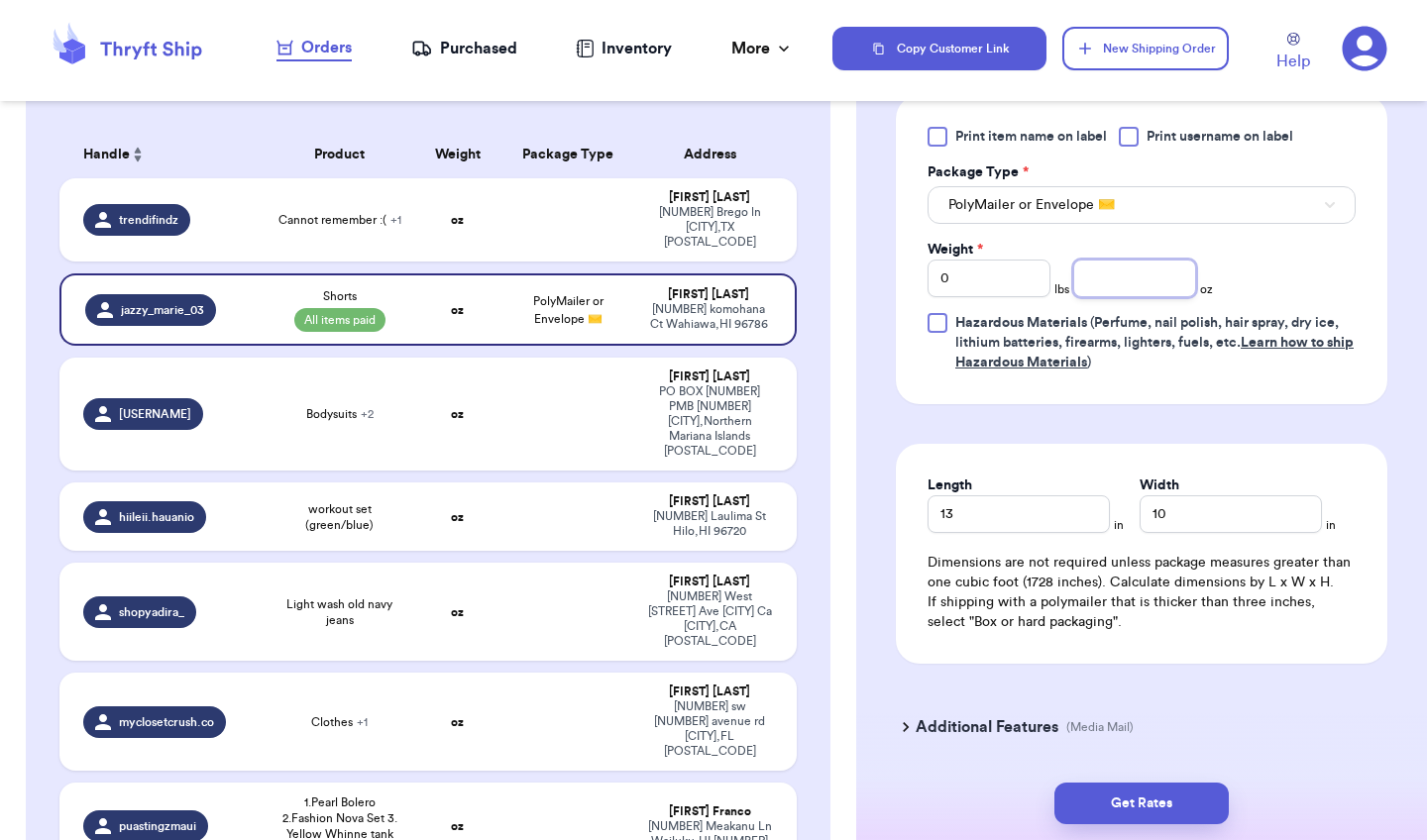 click at bounding box center (1135, 278) 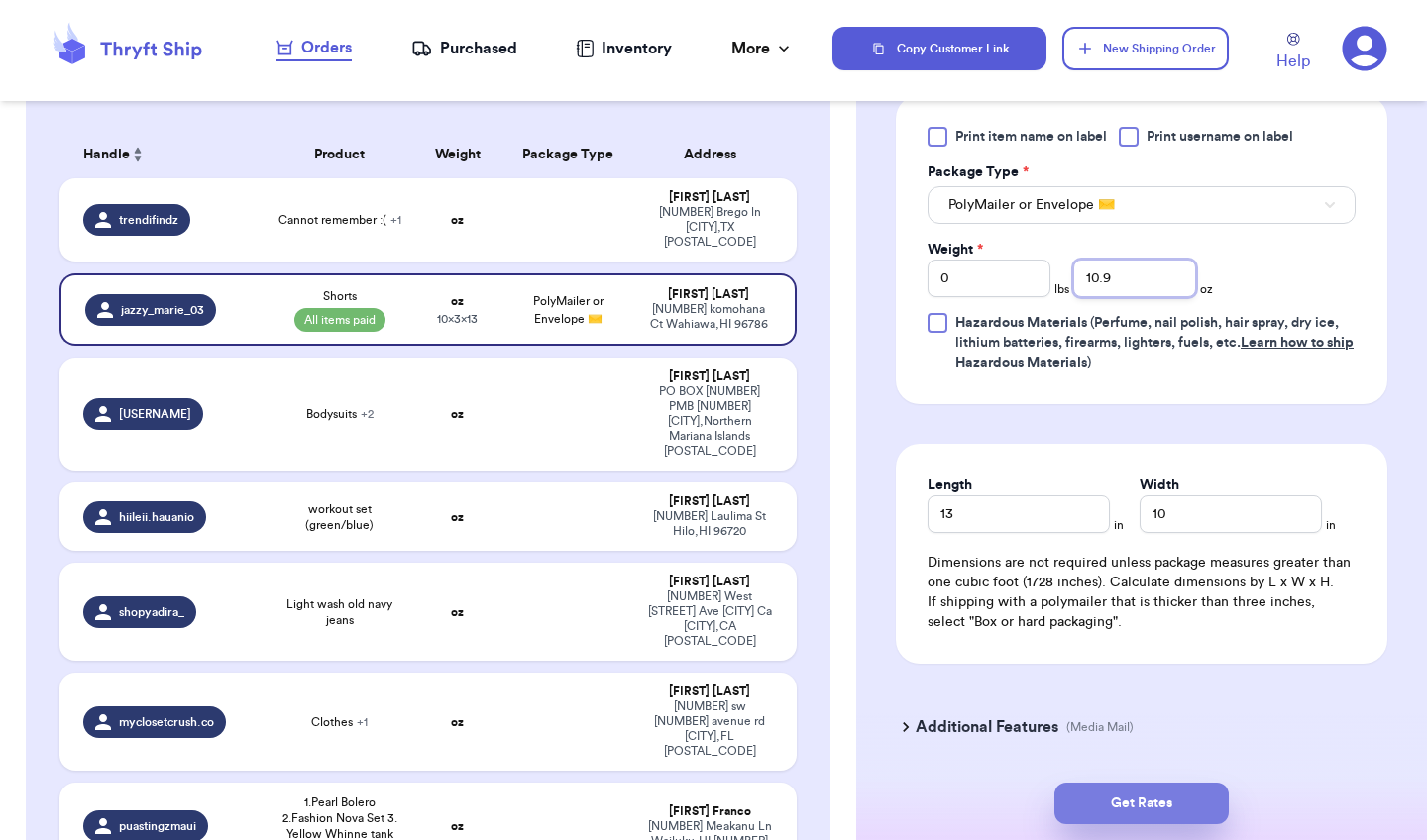 type on "10.9" 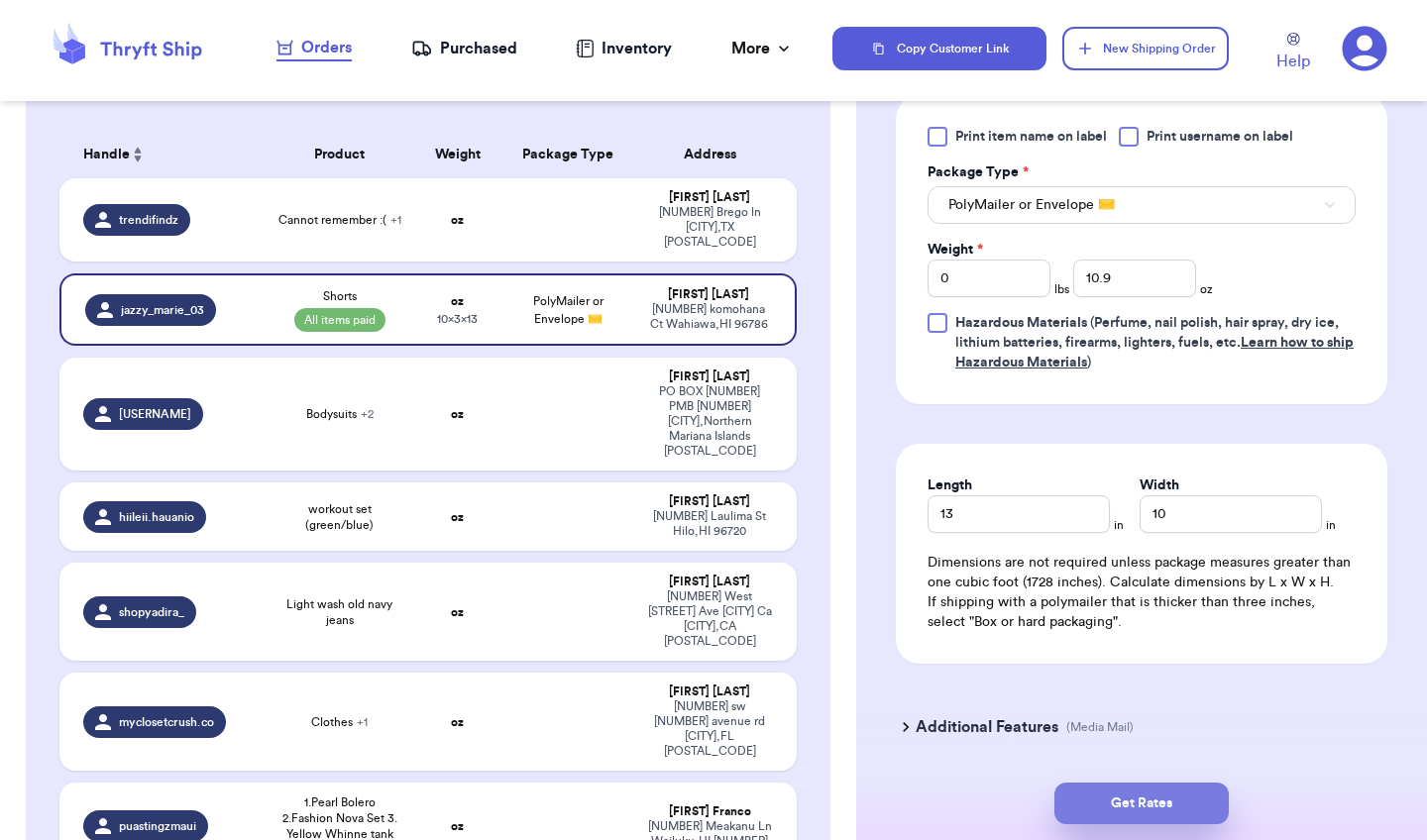 click on "Get Rates" at bounding box center (1142, 803) 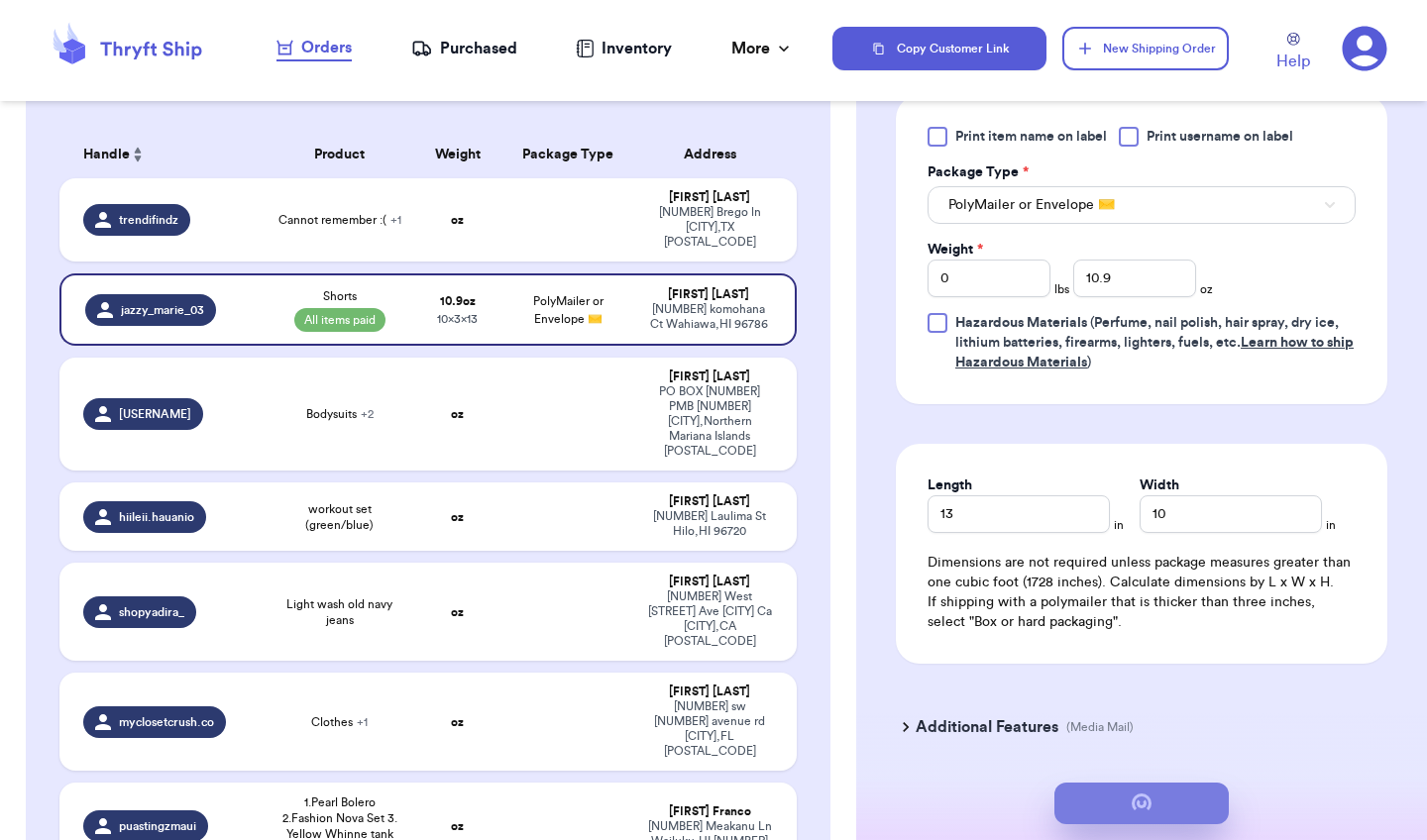 scroll, scrollTop: 0, scrollLeft: 0, axis: both 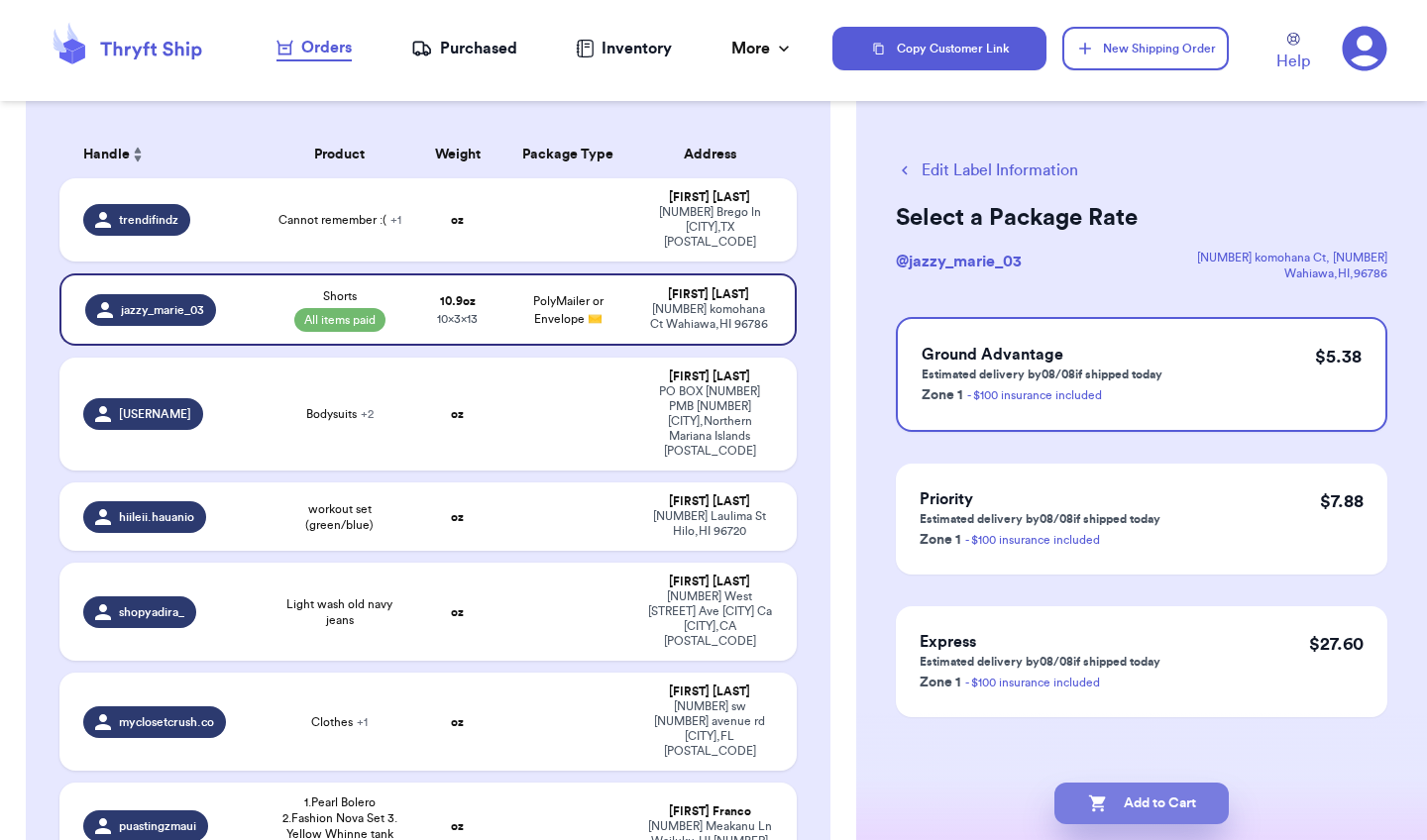 click on "Add to Cart" at bounding box center [1142, 803] 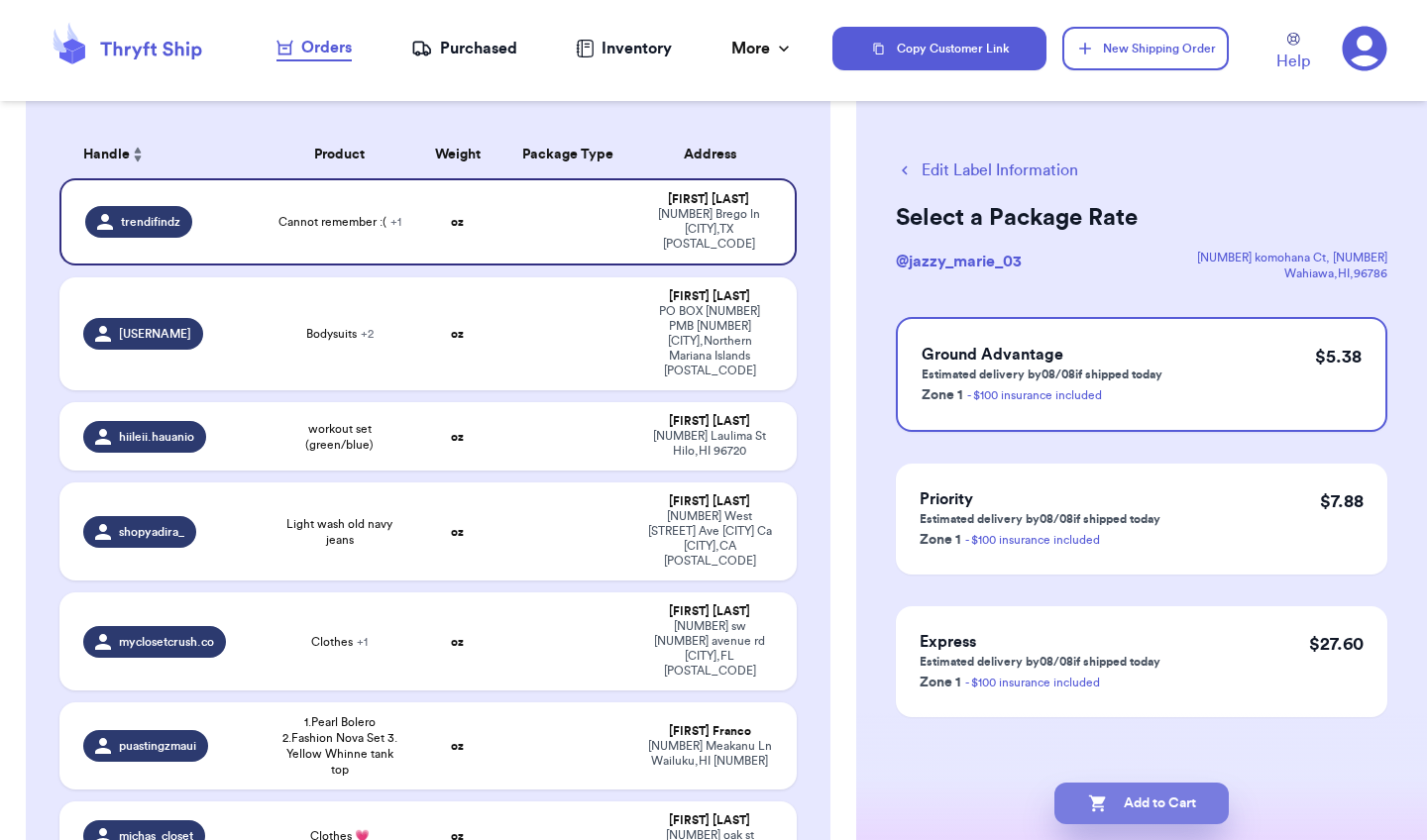 checkbox on "true" 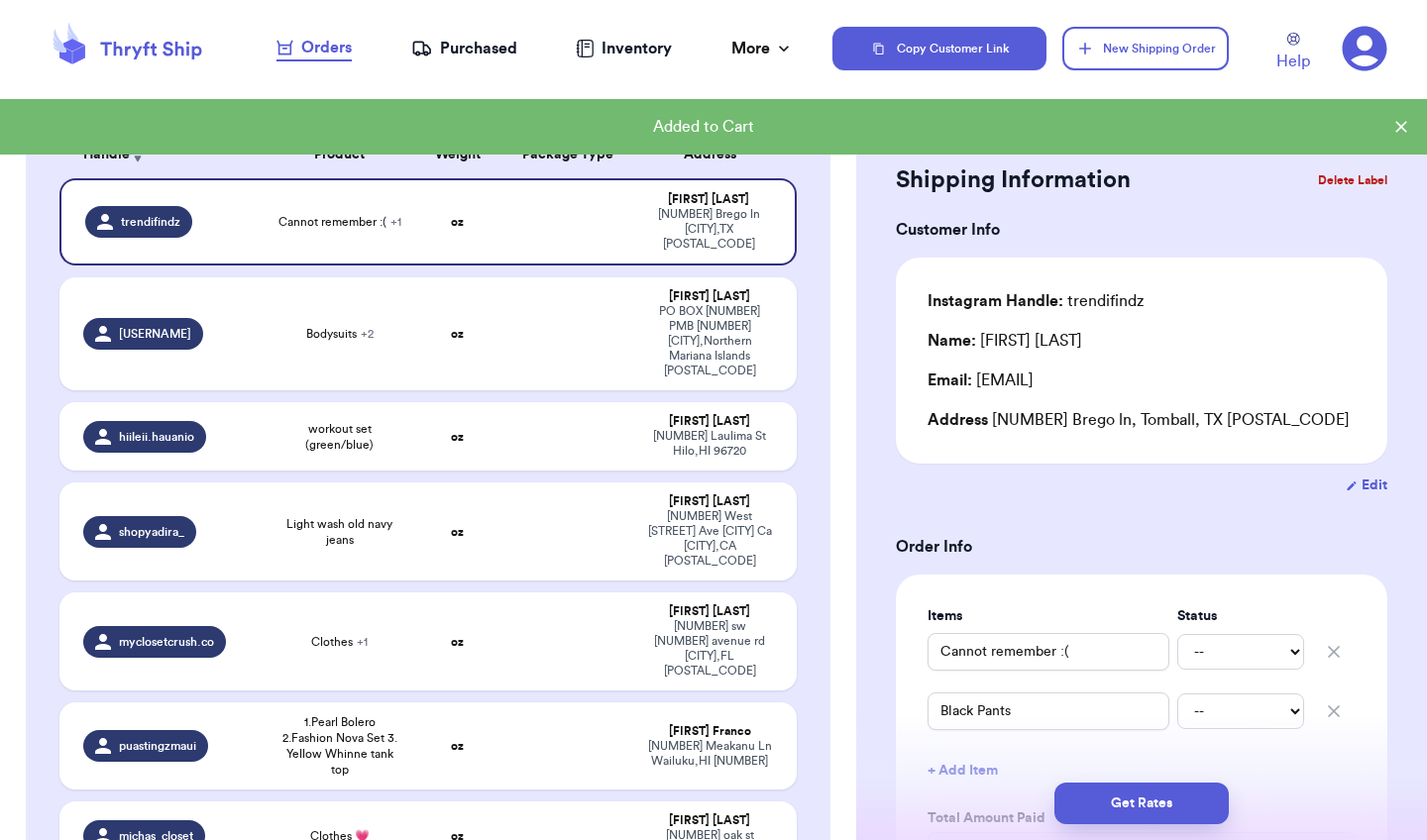 click on "Incomplete 12 Get Rates for All ( 1 ) Get Rates for All ( 1 ) Date Created Date Created Payment Status Payment Status Handle Product Weight Package Type Address trendifindz Cannot remember :(  + 1  oz Marisol   Alvarado 18819 Brego ln   Tomball ,  TX   77377 xo.shopwlex Bodysuits + 2  oz Alexandria   Castro PO BOX 10001 PMB 146   Saipan ,  Northern Mariana Islands   96950 hiileii.hauanio workout set (green/blue)  oz Hiilei   Hauanio 1080 Laulima St   Hilo ,  HI   96720 shopyadira_ Light wash old navy jeans  oz Yadira   Venegas 429 West Cedar Ave Tulare Ca   Tulare ,  CA   93274 myclosetcrush.co Clothes + 1  oz Jacqueline   Irizarry 10881 sw 62nd avenue rd   Ocala ,  FL   34476 puastingzmaui 1.Pearl Bolero 2.Fashion Nova Set 3. Yellow Whinne tank top   oz Tanya   Franco 632 Meakanu Ln   Wailuku ,  HI   96793 michas_closet Clothes 💗  oz Michelle   Castillo 701 oak st   Teague ,  TX   75860 zaiii_ra Floral embroidered denim  oz Zaira   Herrod PO Box 551   Kurtistown ,  HI   96760 chantelleisaboss + 5  oz" at bounding box center [428, 681] 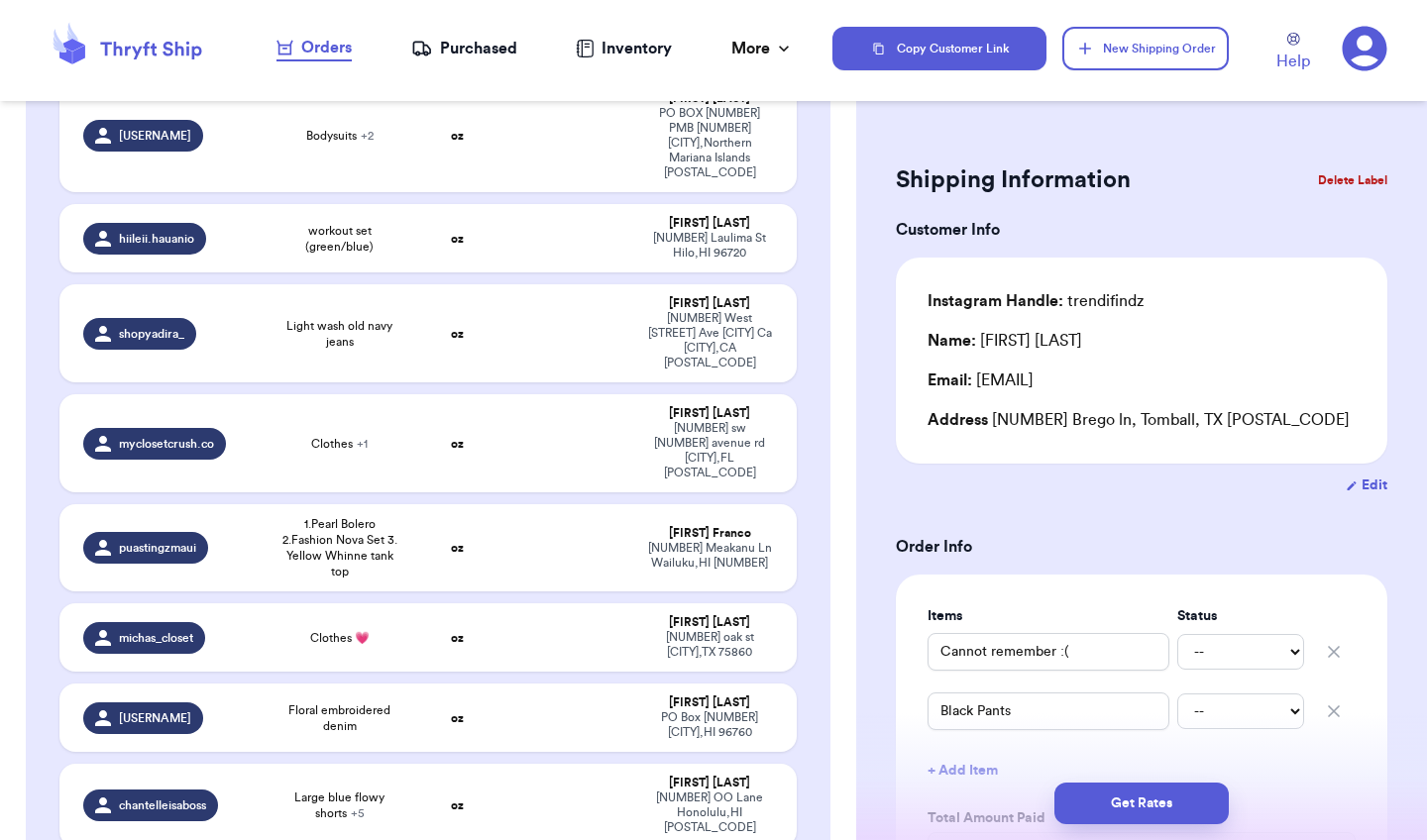 scroll, scrollTop: 317, scrollLeft: 0, axis: vertical 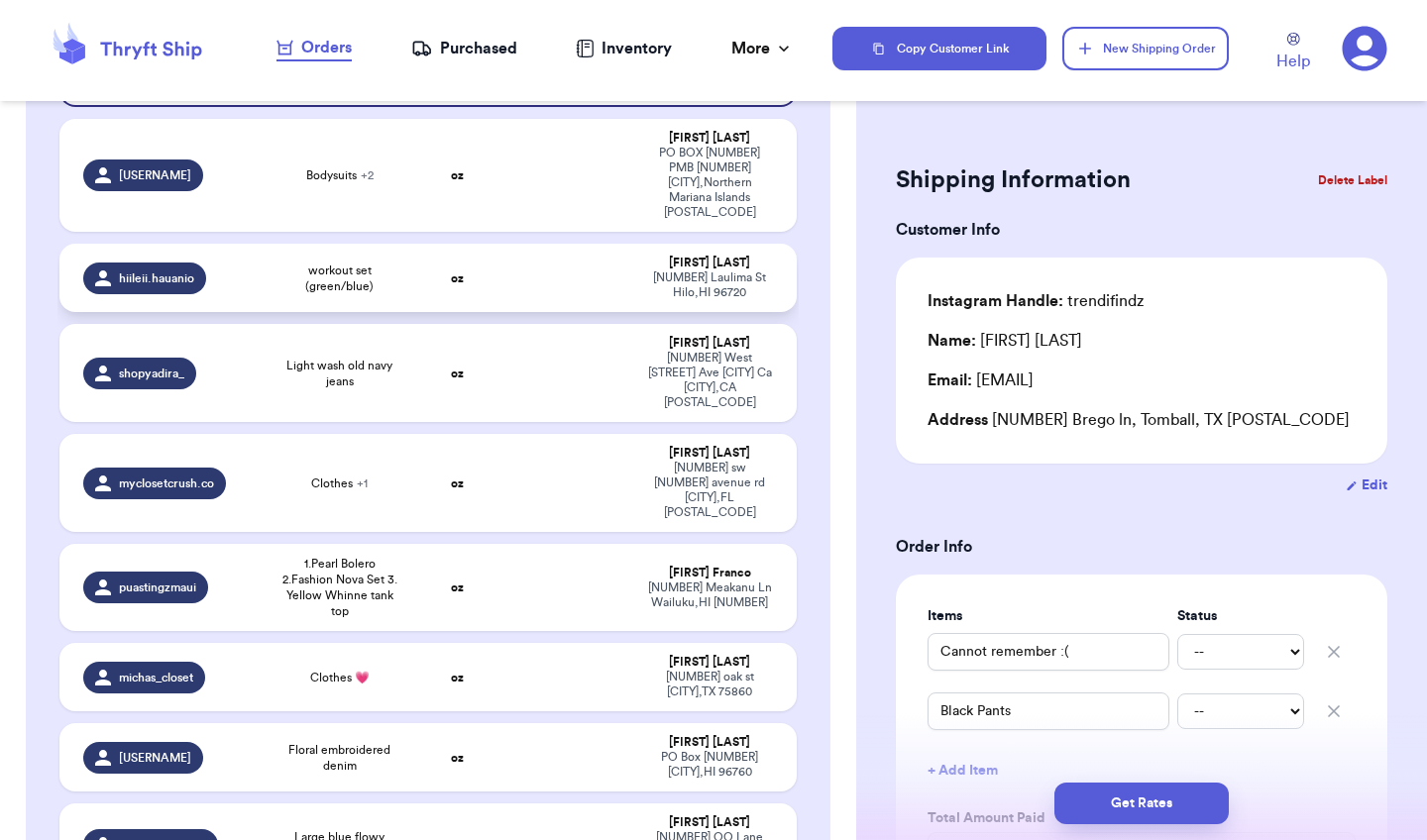 click at bounding box center (568, 277) 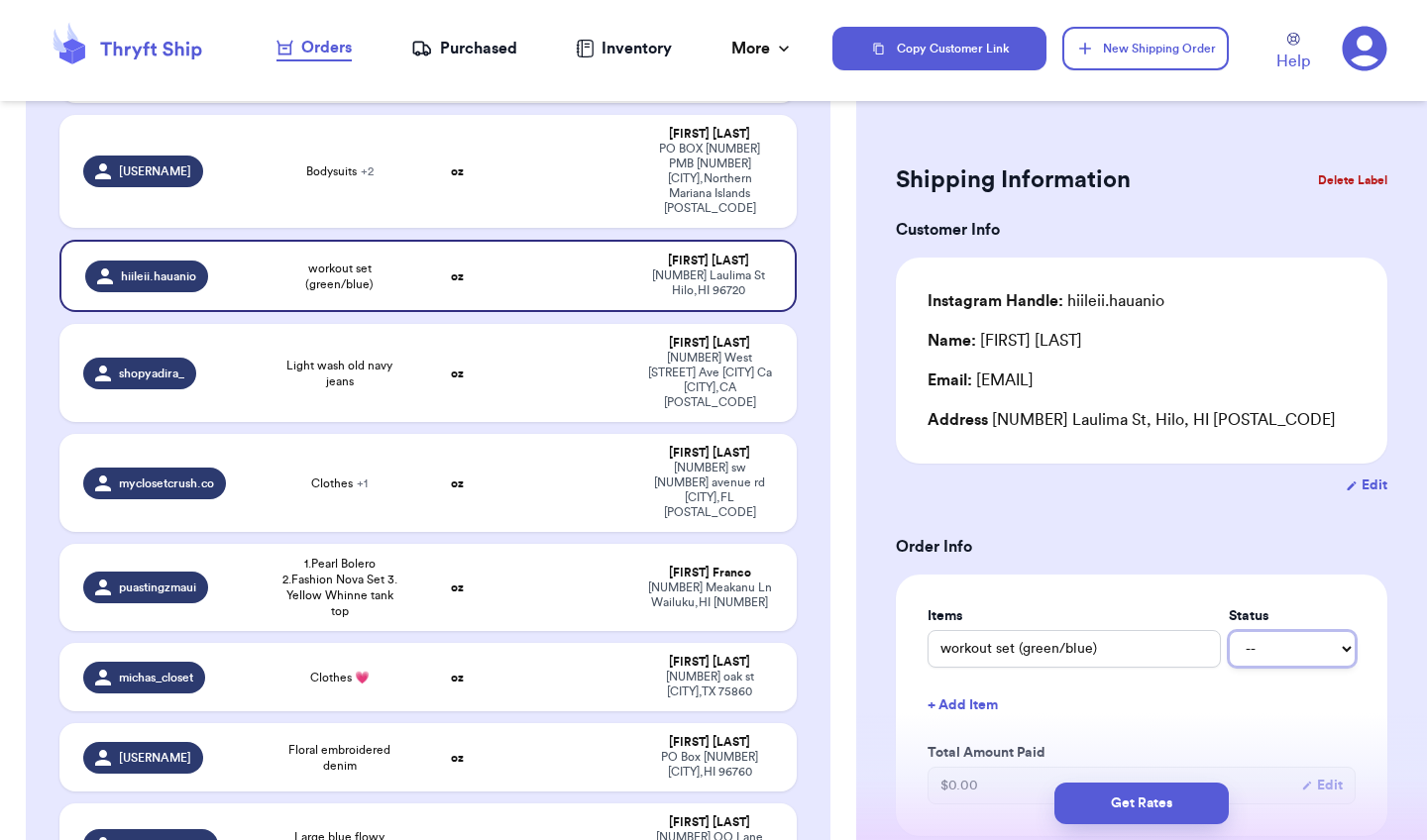 select on "paid" 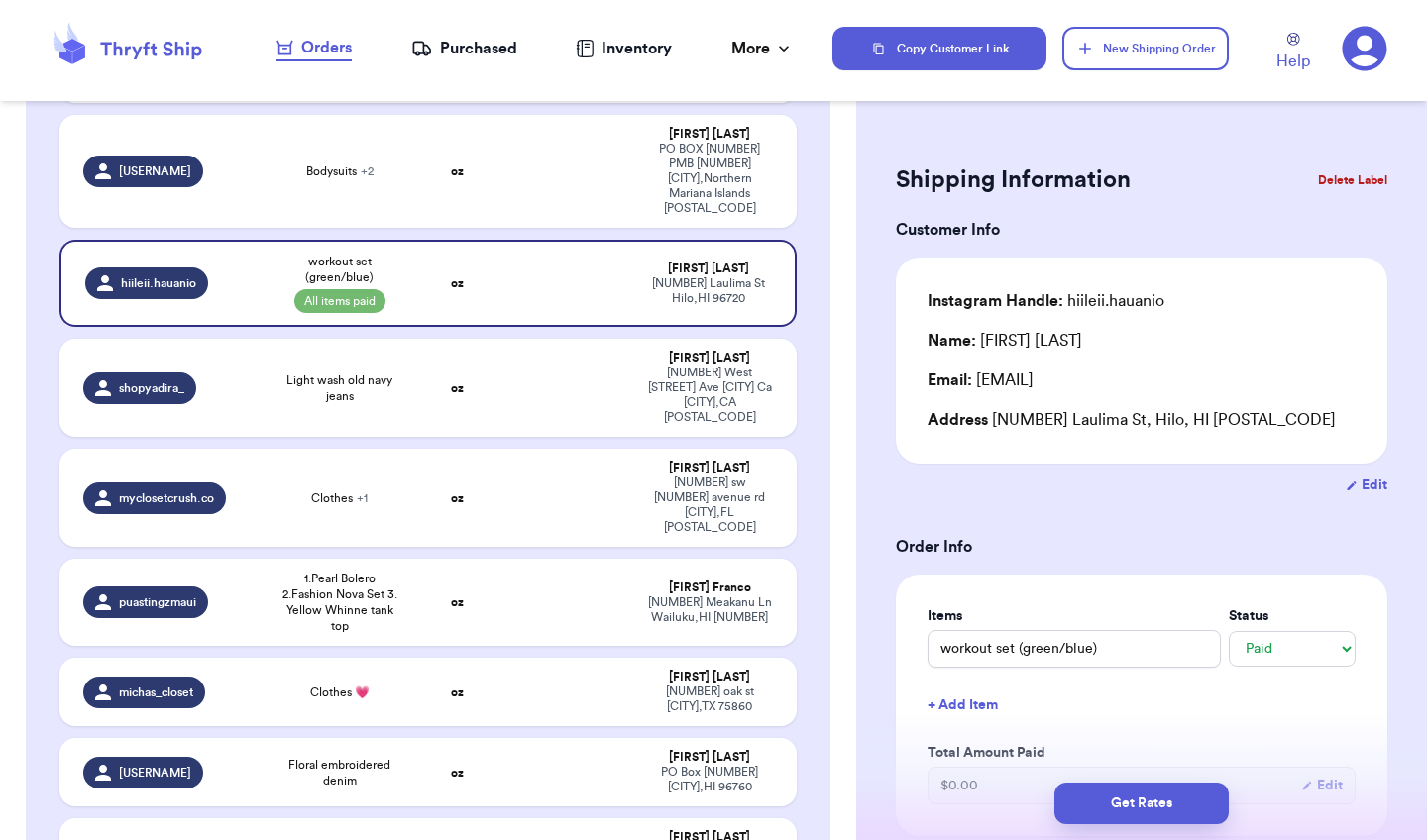 click on "Shipping Information Delete Label Customer Info Instagram Handle:   hiileii.hauanio Name:   Hiilei   Hauanio Email:   hiileii.hauanio@gmail.com Address   1080 Laulima St,  Hilo, HI 96720 Edit Order Info Items Status workout set (green/blue) -- Paid Owes + Add Item Total Amount Paid $ 0.00 Edit Package Info Print item name on label Print username on label Package Type * Select an option Weight * 0 lbs oz Hazardous Materials   (Perfume, nail polish, hair spray, dry ice, lithium batteries, firearms, lighters, fuels, etc.  Learn how to ship Hazardous Materials ) Length in Width in Height in Dimensions are not required unless package measures greater than one cubic foot (1728 inches). Calculate dimensions by L x W x H. If shipping with a polymailer that is thicker than three inches, select "Box or hard packaging". Additional Features (Media Mail) Get Rates Edit Payment Amount: ✕ Current Amount Paid: $ 0.00 New Amount $ 0 Payment Method Stripe/Thryft Ship Venmo Cash App PayPal Zelle Cash Other ⚠️ Cancel close" at bounding box center (1142, 922) 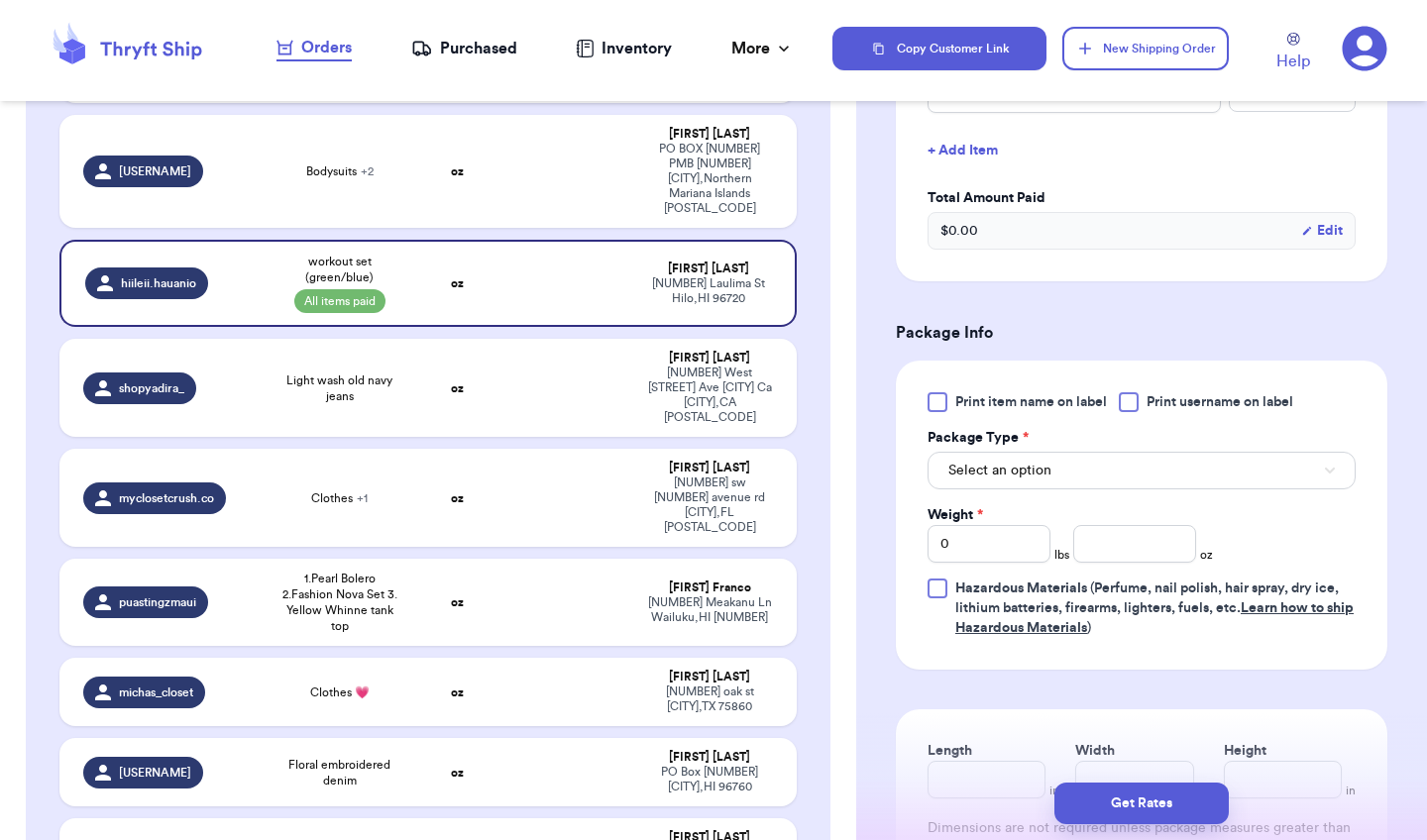 scroll, scrollTop: 594, scrollLeft: 0, axis: vertical 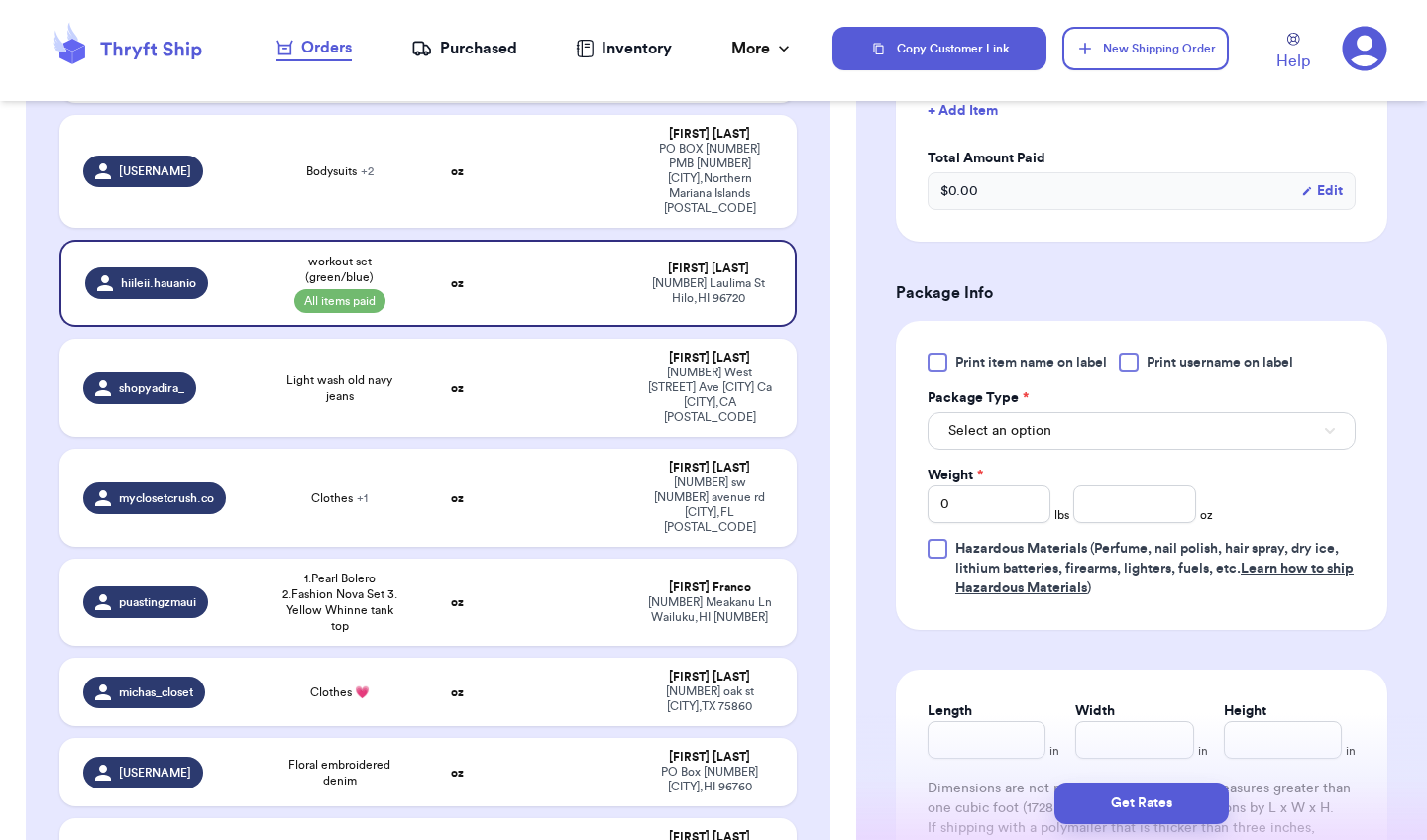 click on "Select an option" at bounding box center (1142, 431) 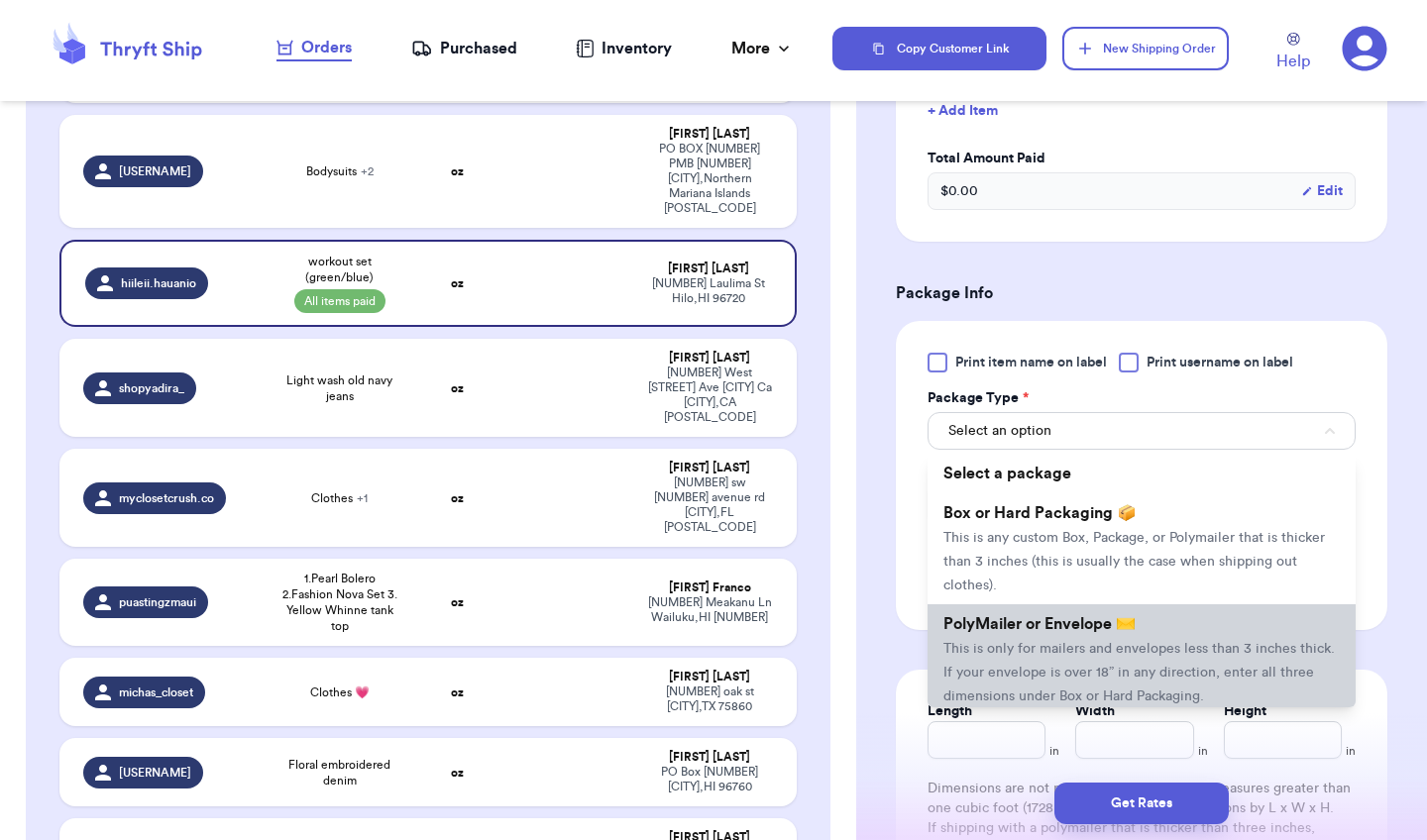 click on "PolyMailer or Envelope ✉️" at bounding box center (1040, 624) 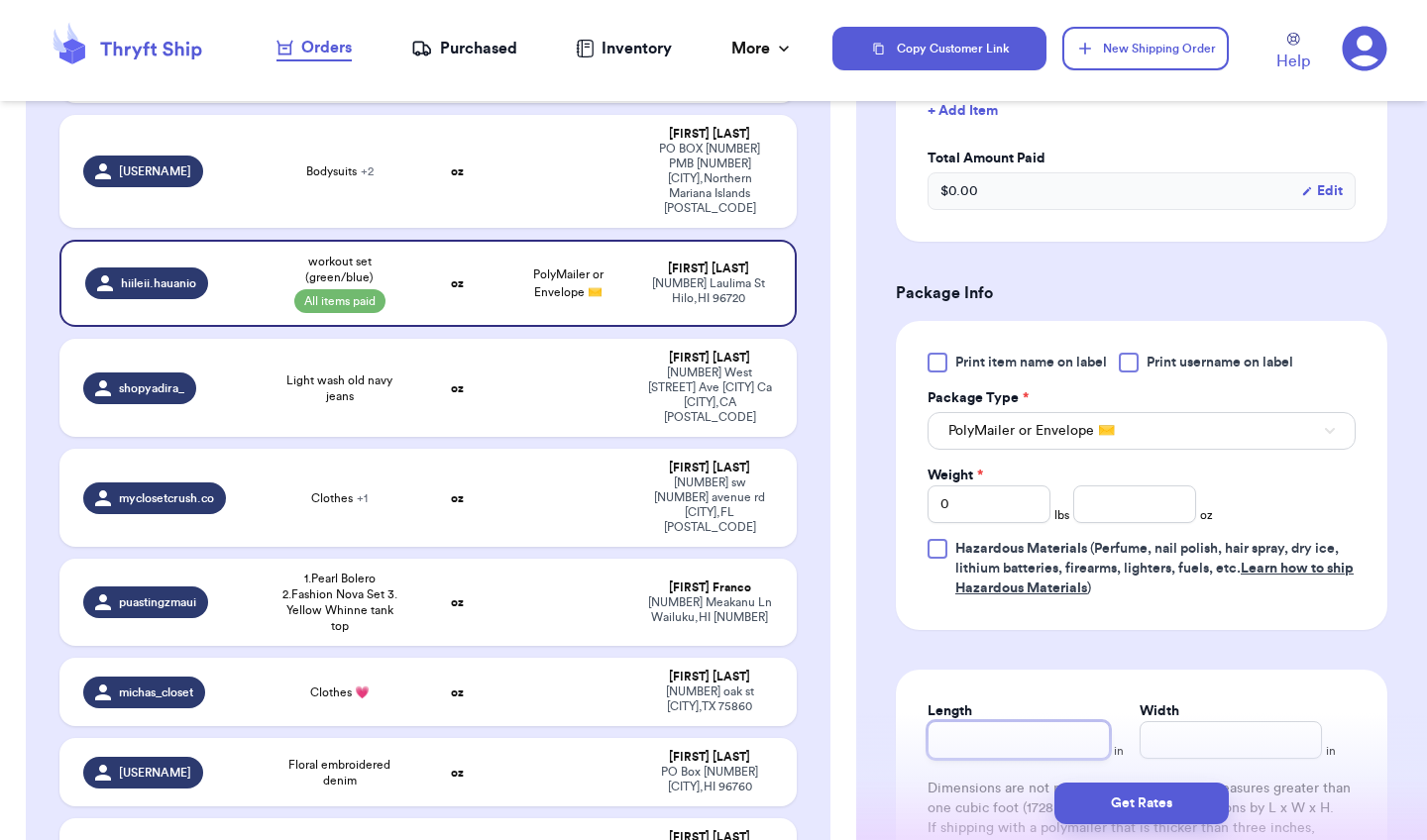 click on "Length" at bounding box center [1019, 740] 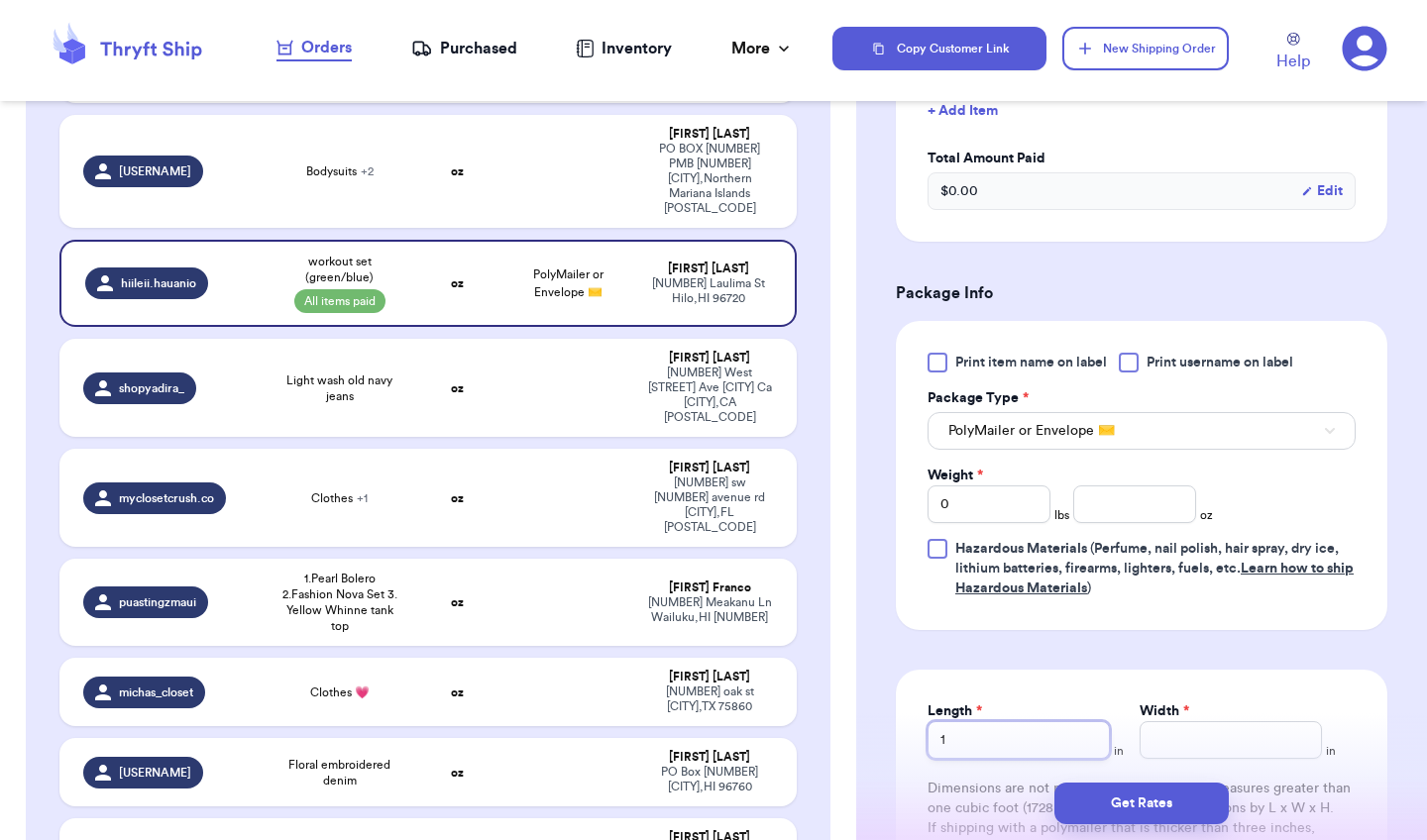 type 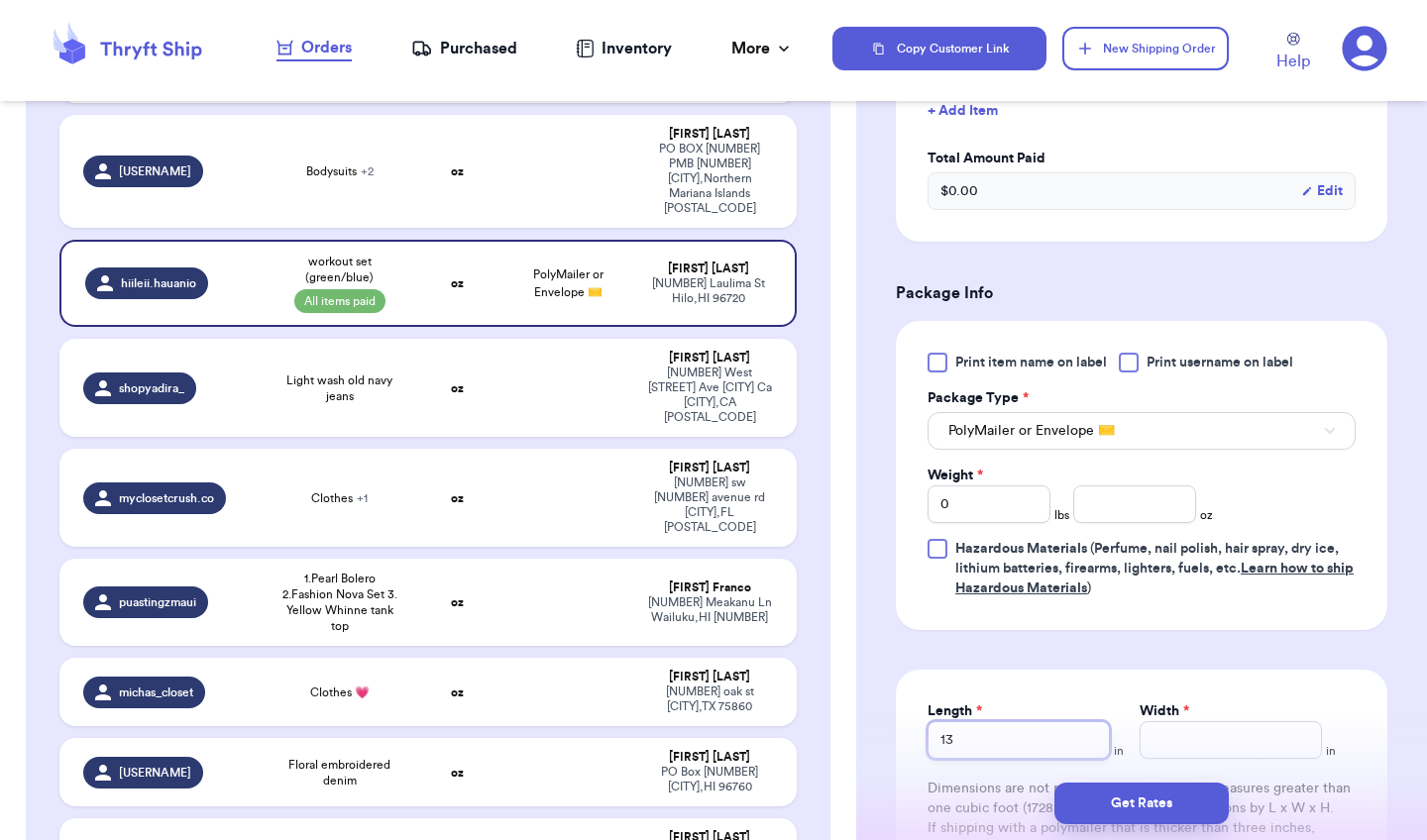 type on "13" 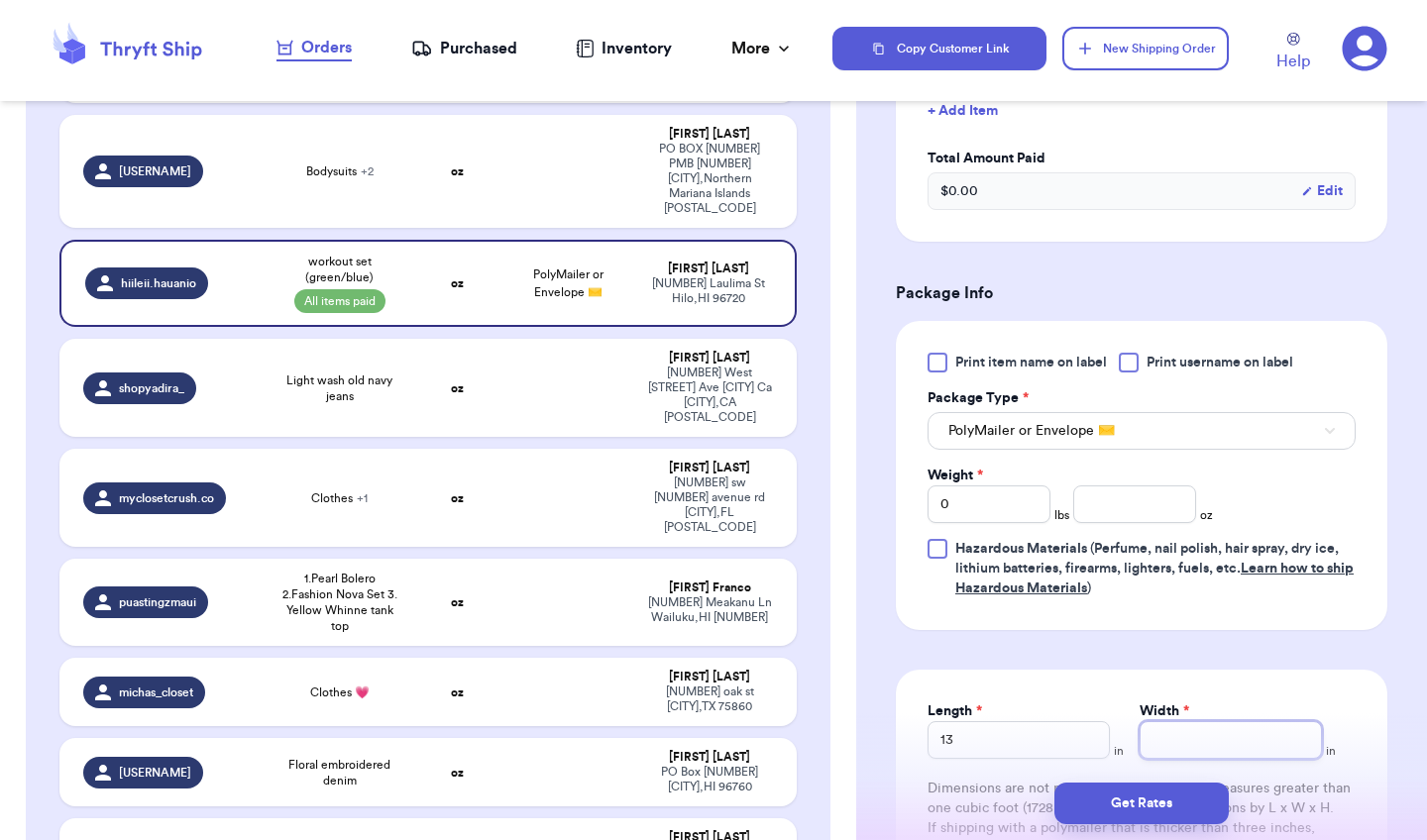 click on "Width *" at bounding box center [1231, 740] 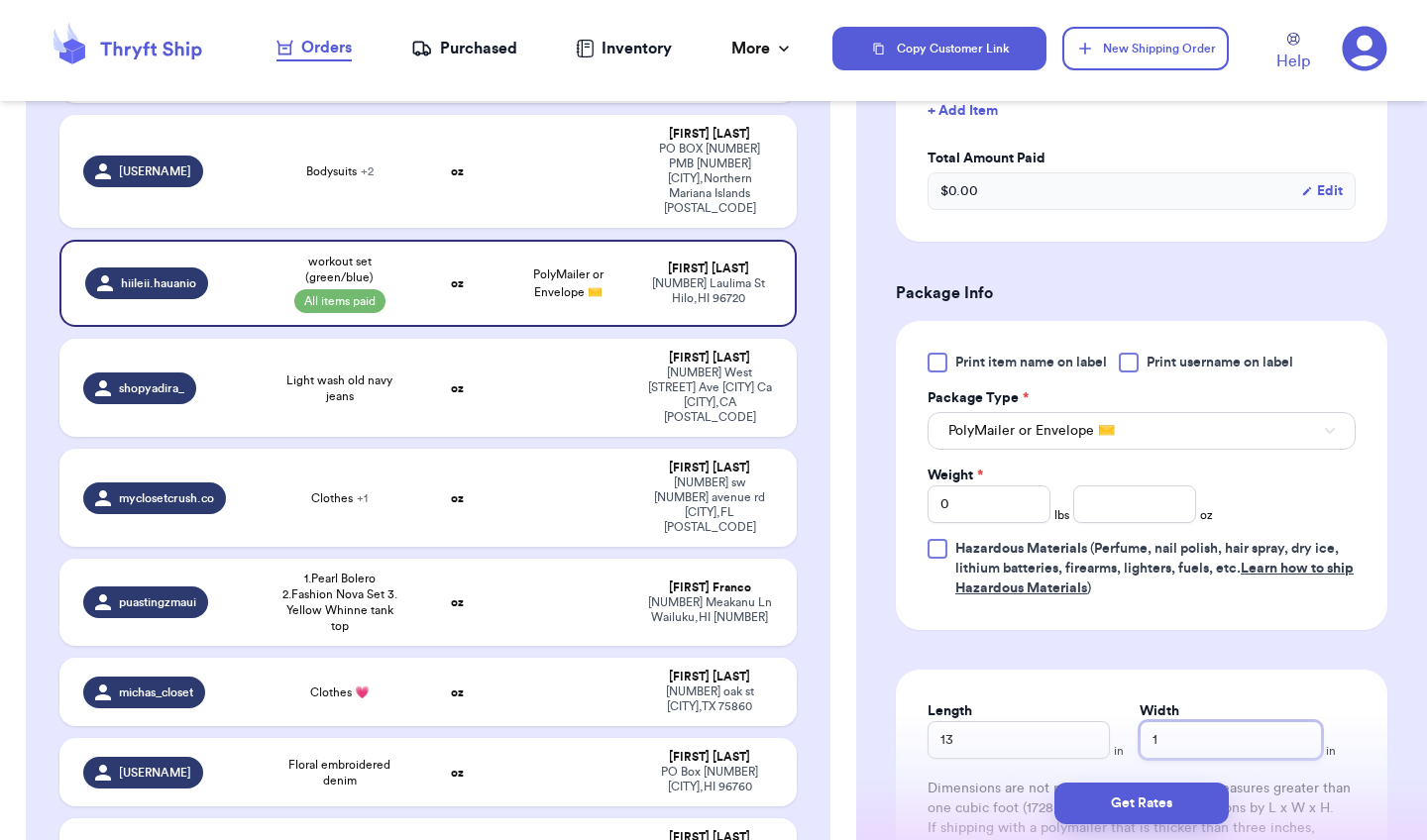 type 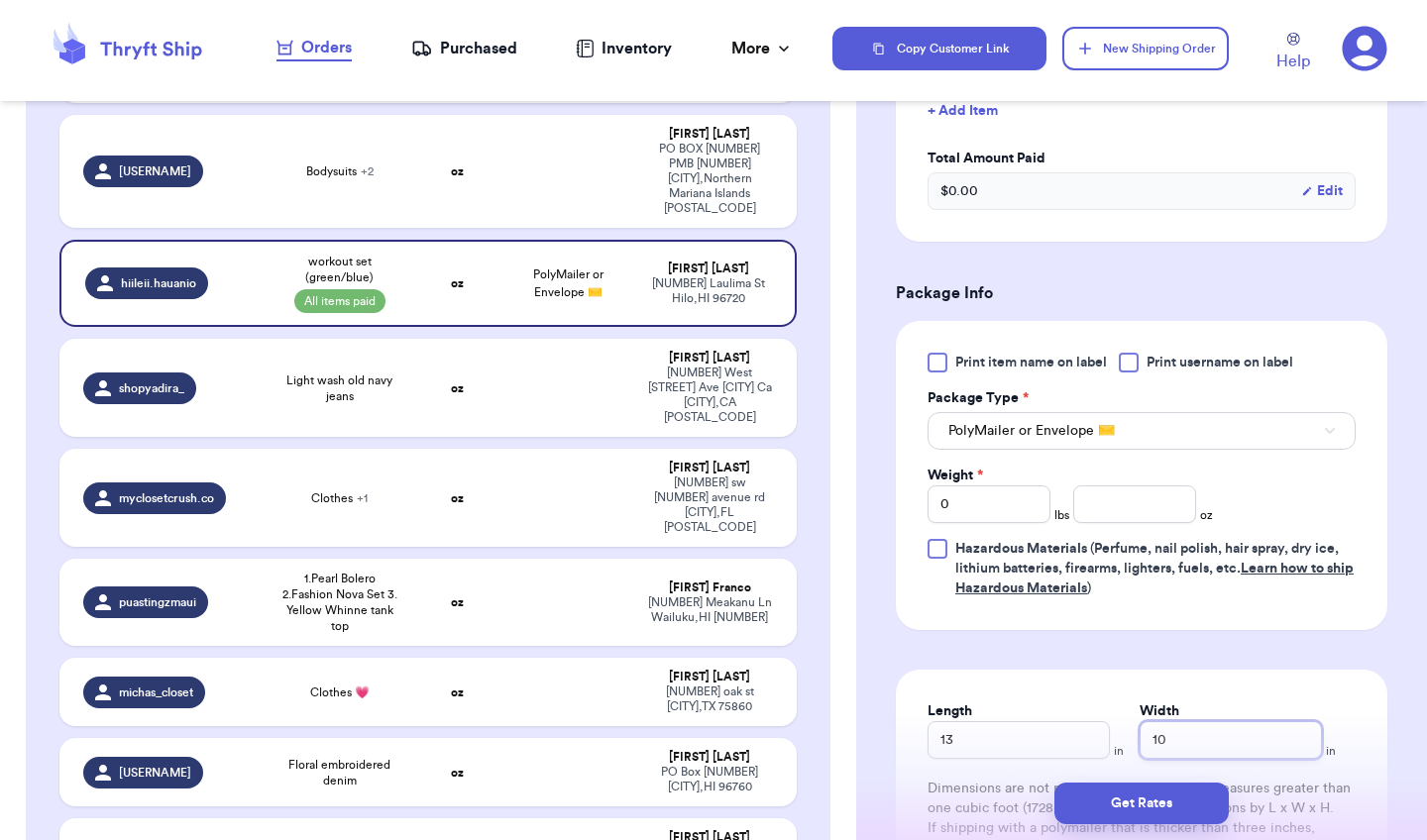 type 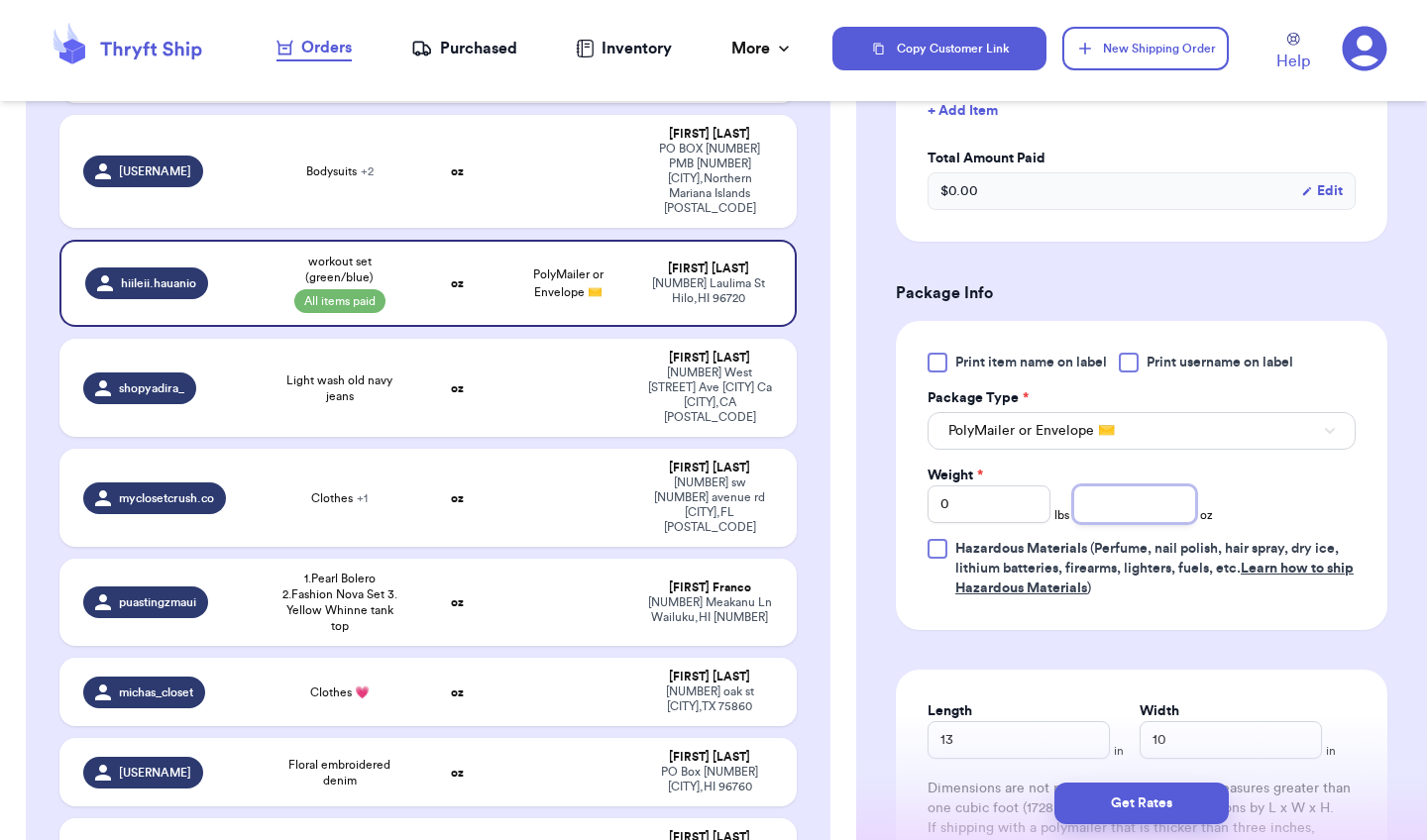 click at bounding box center [1135, 504] 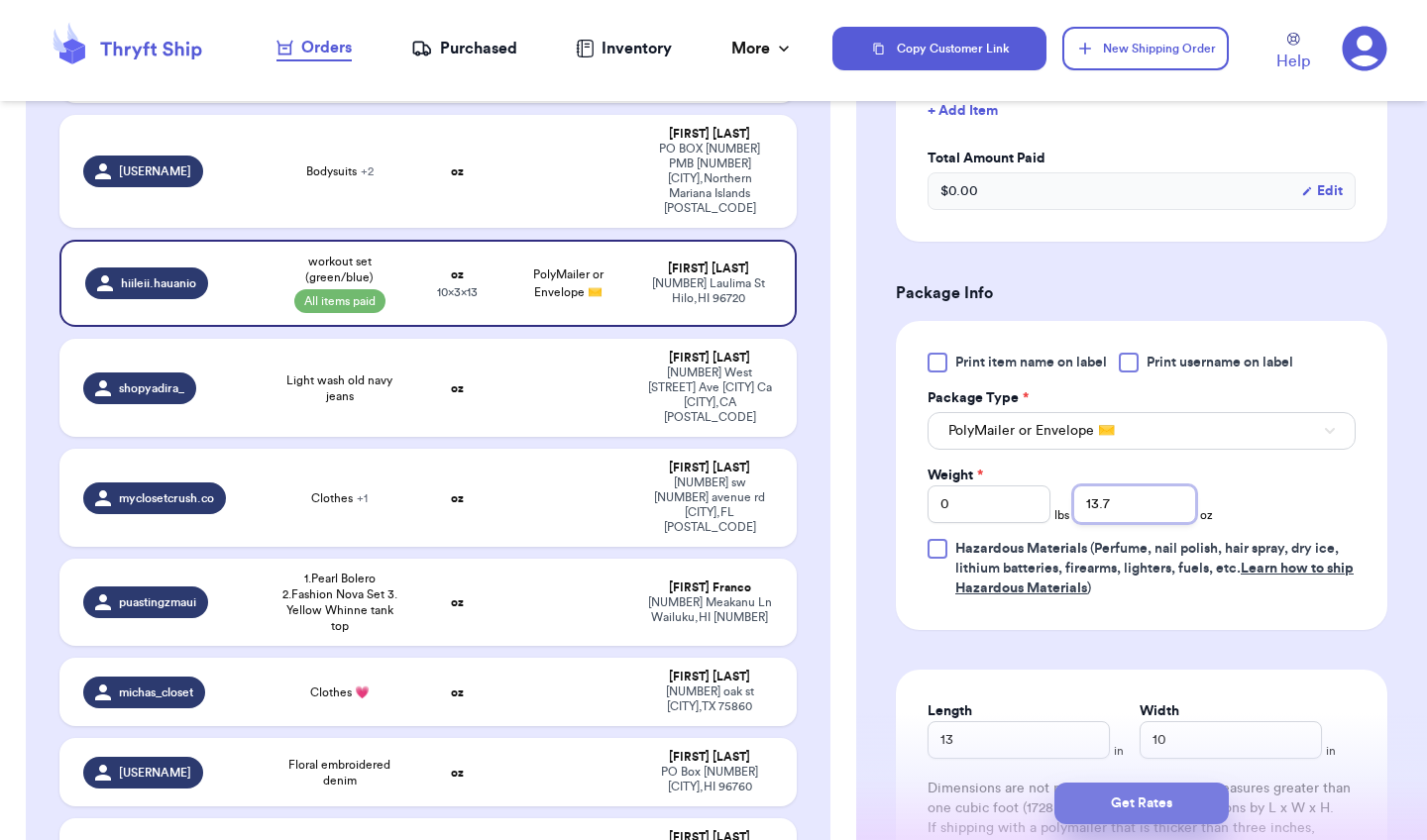 type on "13.7" 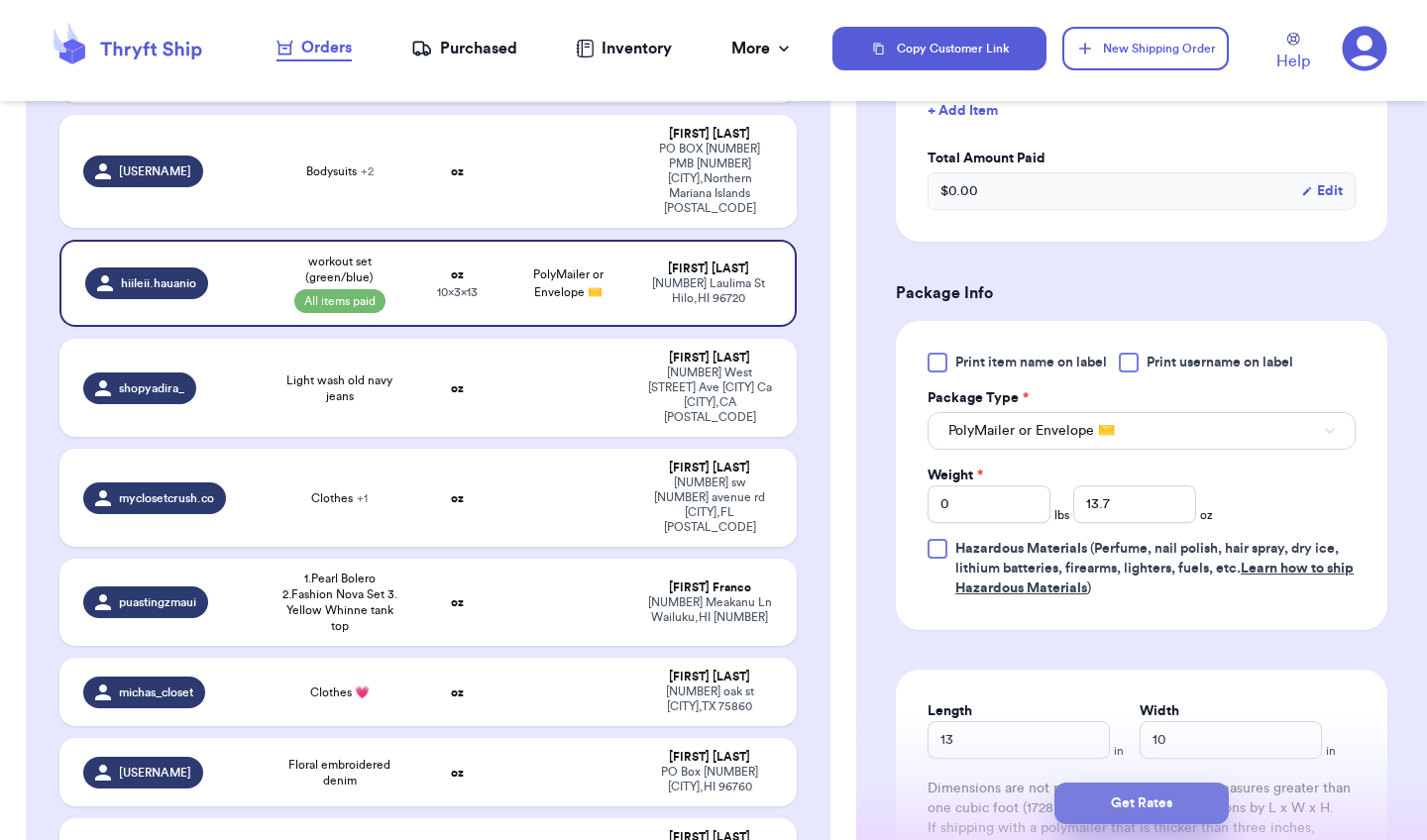 click on "Get Rates" at bounding box center [1142, 803] 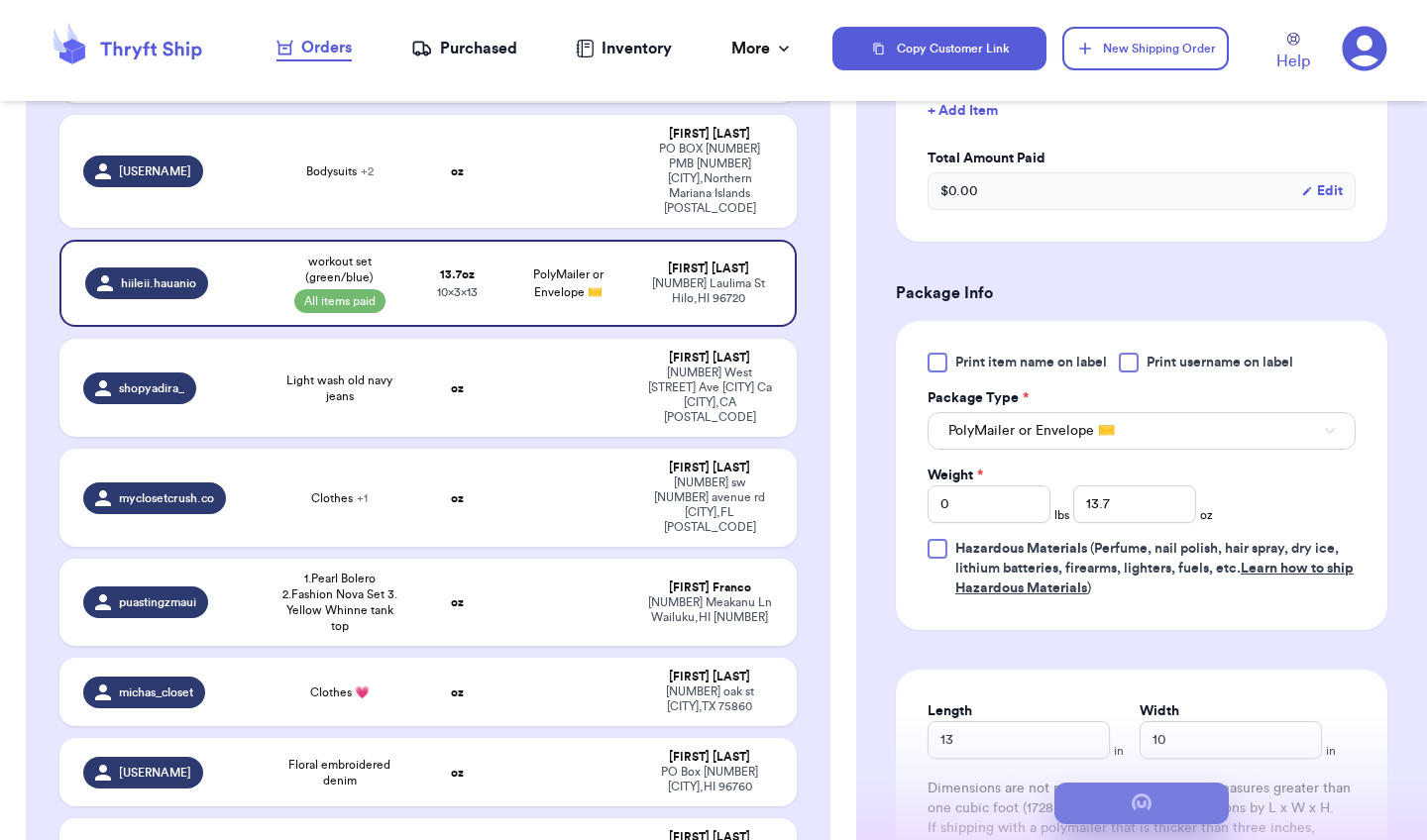 scroll, scrollTop: 0, scrollLeft: 0, axis: both 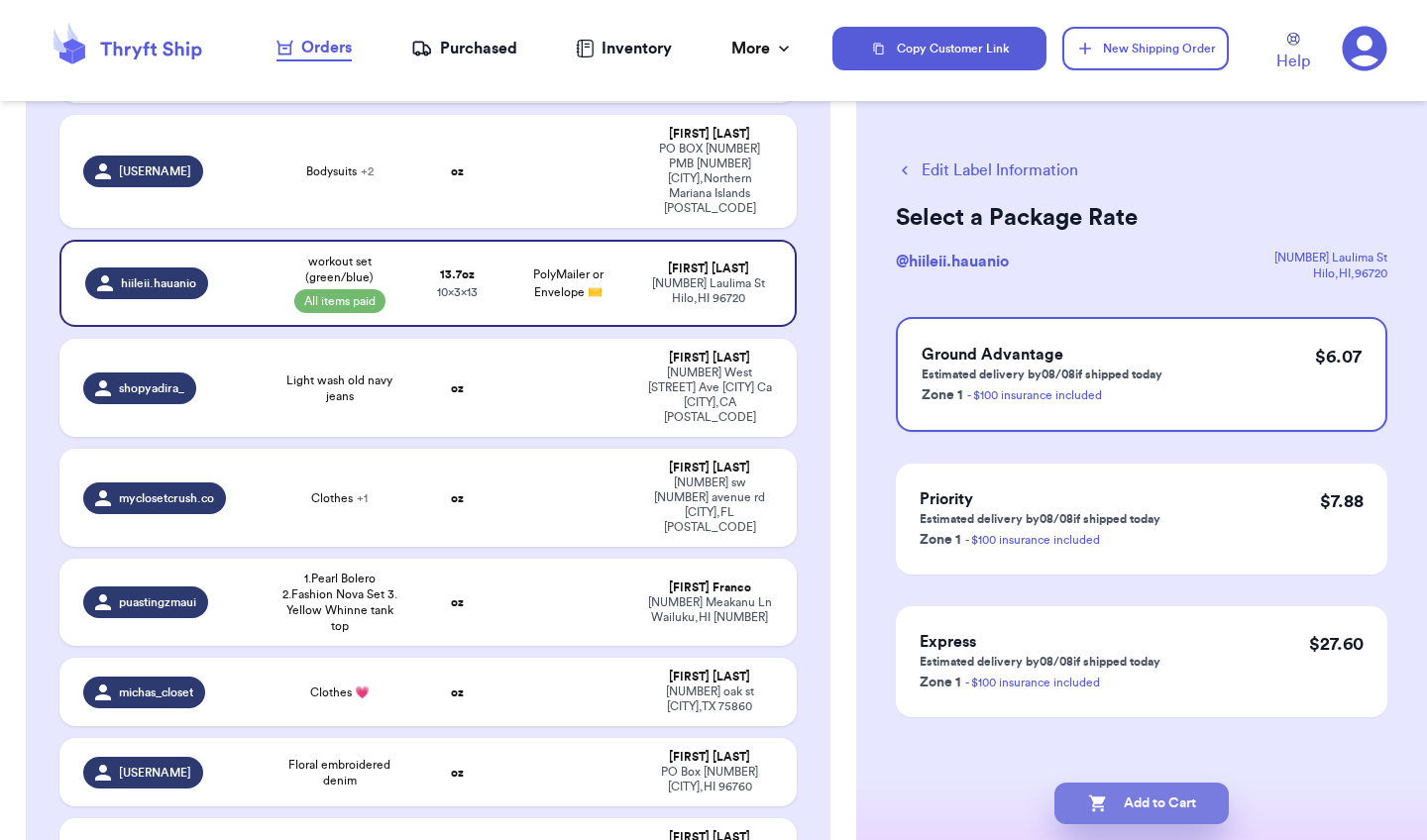 click on "Add to Cart" at bounding box center [1142, 803] 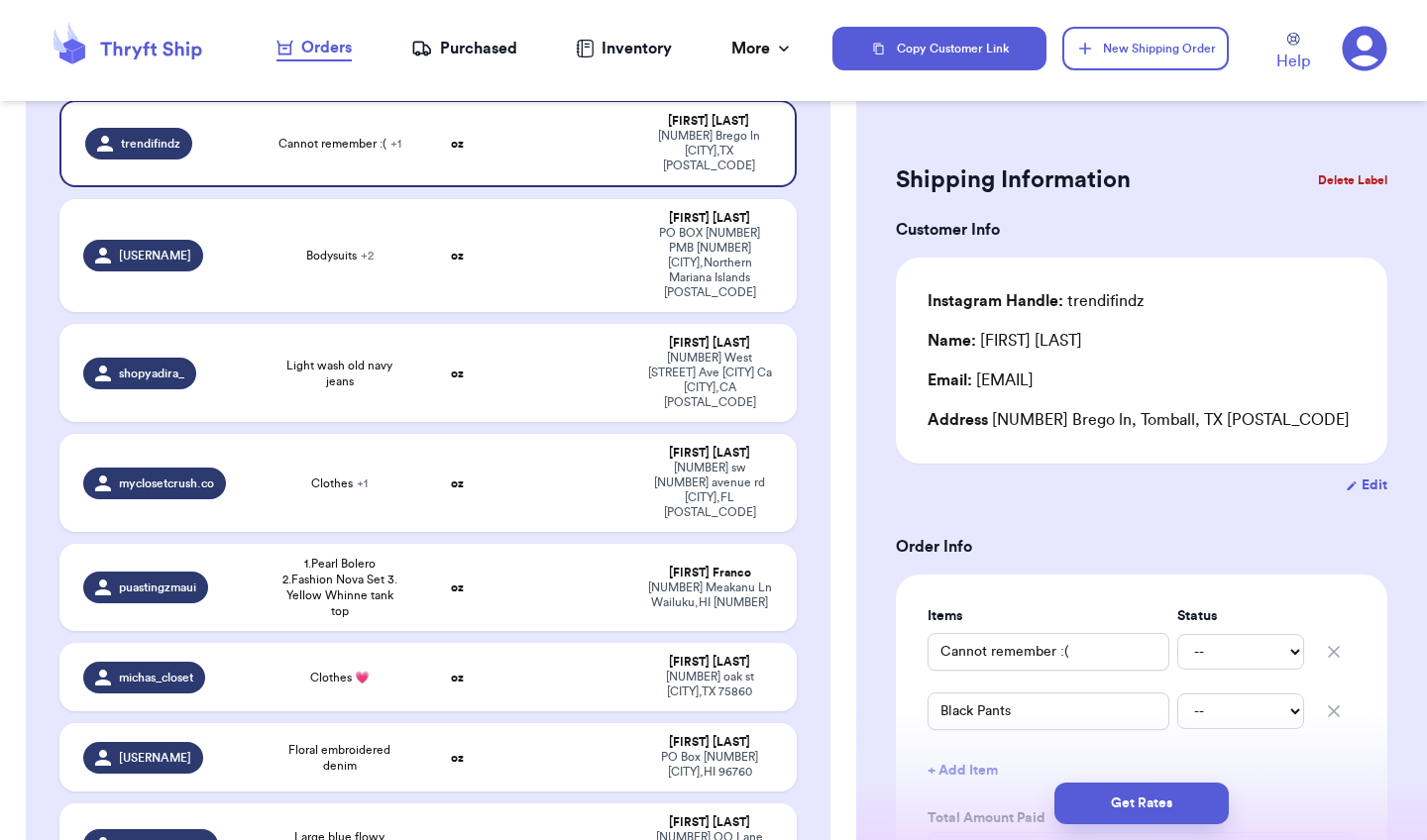 click on "Incomplete 12 Get Rates for All ( 1 ) Get Rates for All ( 1 ) Date Created Date Created Payment Status Payment Status Handle Product Weight Package Type Address fuertefrenchieshawaii No idea 🤷🏻‍♀️   oz Shayna   Fuerte PO Box 7366   Hilo ,  HI   96720 trendifindz Cannot remember :(  + 1  oz Marisol   Alvarado 18819 Brego ln   Tomball ,  TX   77377 xo.shopwlex Bodysuits + 2  oz Alexandria   Castro PO BOX 10001 PMB 146   Saipan ,  Northern Mariana Islands   96950 shopyadira_ Light wash old navy jeans  oz Yadira   Venegas 429 West Cedar Ave Tulare Ca   Tulare ,  CA   93274 myclosetcrush.co Clothes + 1  oz Jacqueline   Irizarry 10881 sw 62nd avenue rd   Ocala ,  FL   34476 puastingzmaui 1.Pearl Bolero 2.Fashion Nova Set 3. Yellow Whinne tank top   oz Tanya   Franco 632 Meakanu Ln   Wailuku ,  HI   96793 michas_closet Clothes 💗  oz Michelle   Castillo 701 oak st   Teague ,  TX   75860 zaiii_ra Floral embroidered denim  oz Zaira   Herrod PO Box 551   Kurtistown ,  HI   96760 chantelleisaboss + 5  oz" at bounding box center [428, 522] 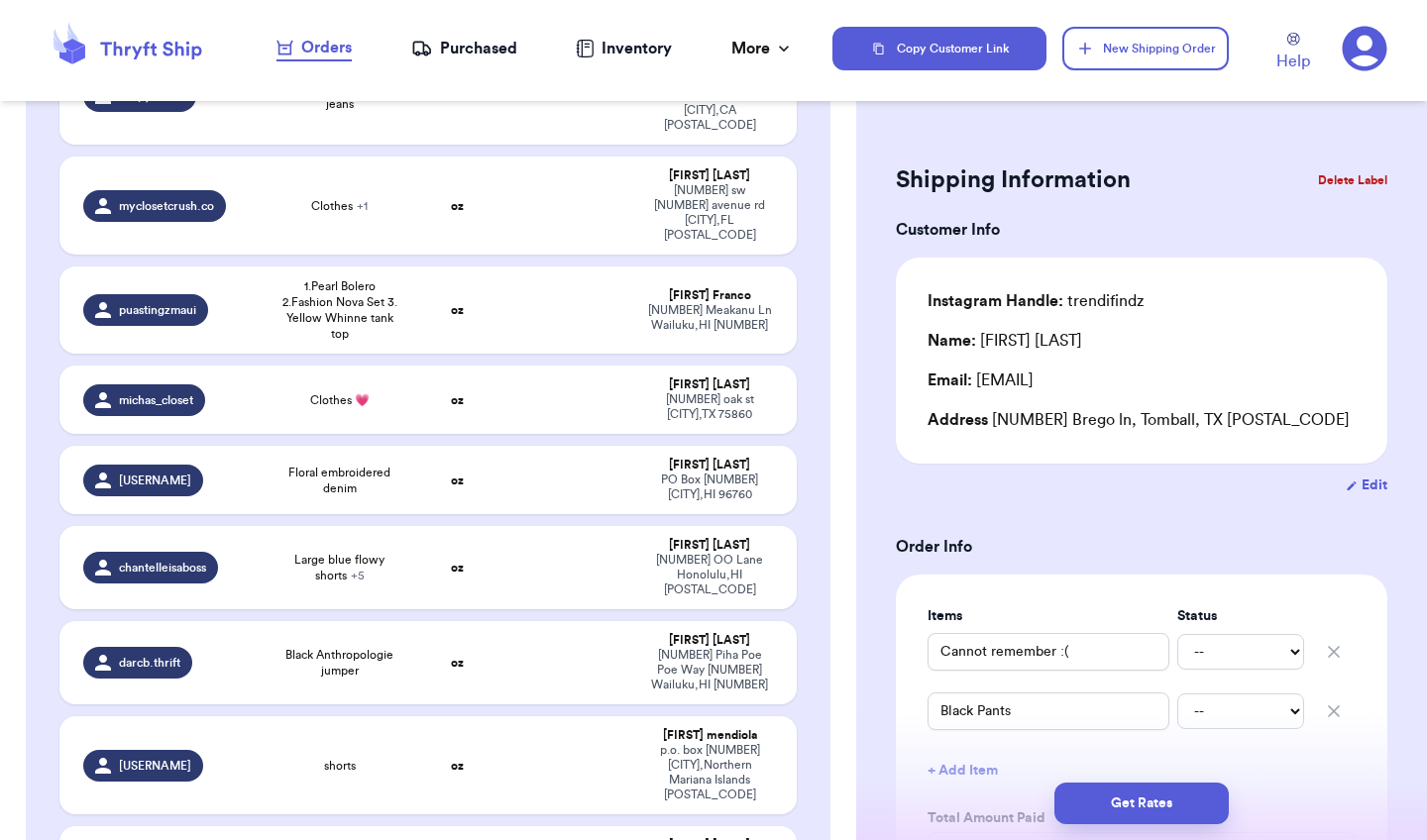 scroll, scrollTop: 634, scrollLeft: 0, axis: vertical 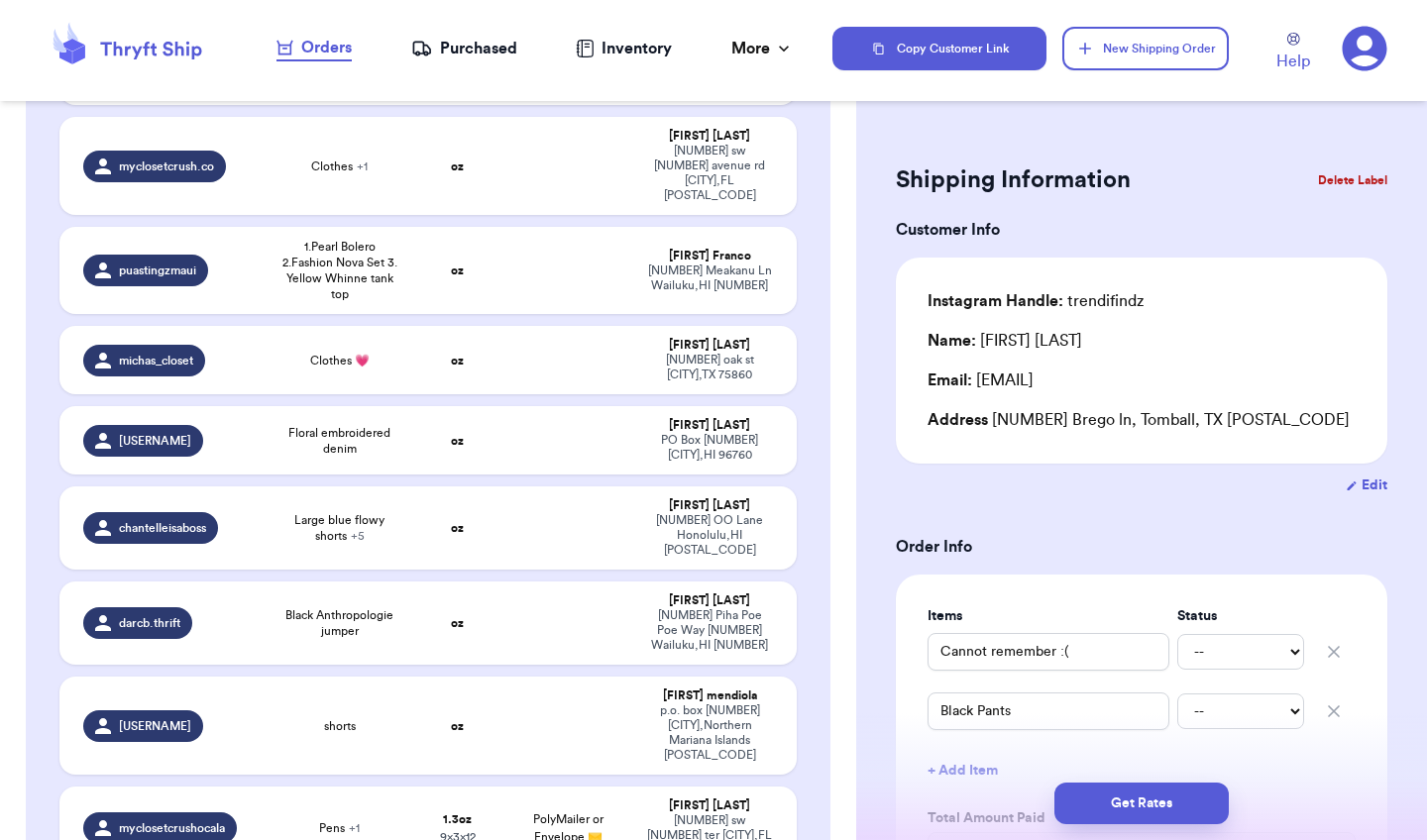 click on "Incomplete 12 Get Rates for All ( 1 ) Get Rates for All ( 1 ) Date Created Date Created Payment Status Payment Status Handle Product Weight Package Type Address fuertefrenchieshawaii No idea 🤷🏻‍♀️   oz Shayna   Fuerte PO Box 7366   Hilo ,  HI   96720 trendifindz Cannot remember :(  + 1  oz Marisol   Alvarado 18819 Brego ln   Tomball ,  TX   77377 xo.shopwlex Bodysuits + 2  oz Alexandria   Castro PO BOX 10001 PMB 146   Saipan ,  Northern Mariana Islands   96950 shopyadira_ Light wash old navy jeans  oz Yadira   Venegas 429 West Cedar Ave Tulare Ca   Tulare ,  CA   93274 myclosetcrush.co Clothes + 1  oz Jacqueline   Irizarry 10881 sw 62nd avenue rd   Ocala ,  FL   34476 puastingzmaui 1.Pearl Bolero 2.Fashion Nova Set 3. Yellow Whinne tank top   oz Tanya   Franco 632 Meakanu Ln   Wailuku ,  HI   96793 michas_closet Clothes 💗  oz Michelle   Castillo 701 oak st   Teague ,  TX   75860 zaiii_ra Floral embroidered denim  oz Zaira   Herrod PO Box 551   Kurtistown ,  HI   96760 chantelleisaboss + 5  oz" at bounding box center [428, 205] 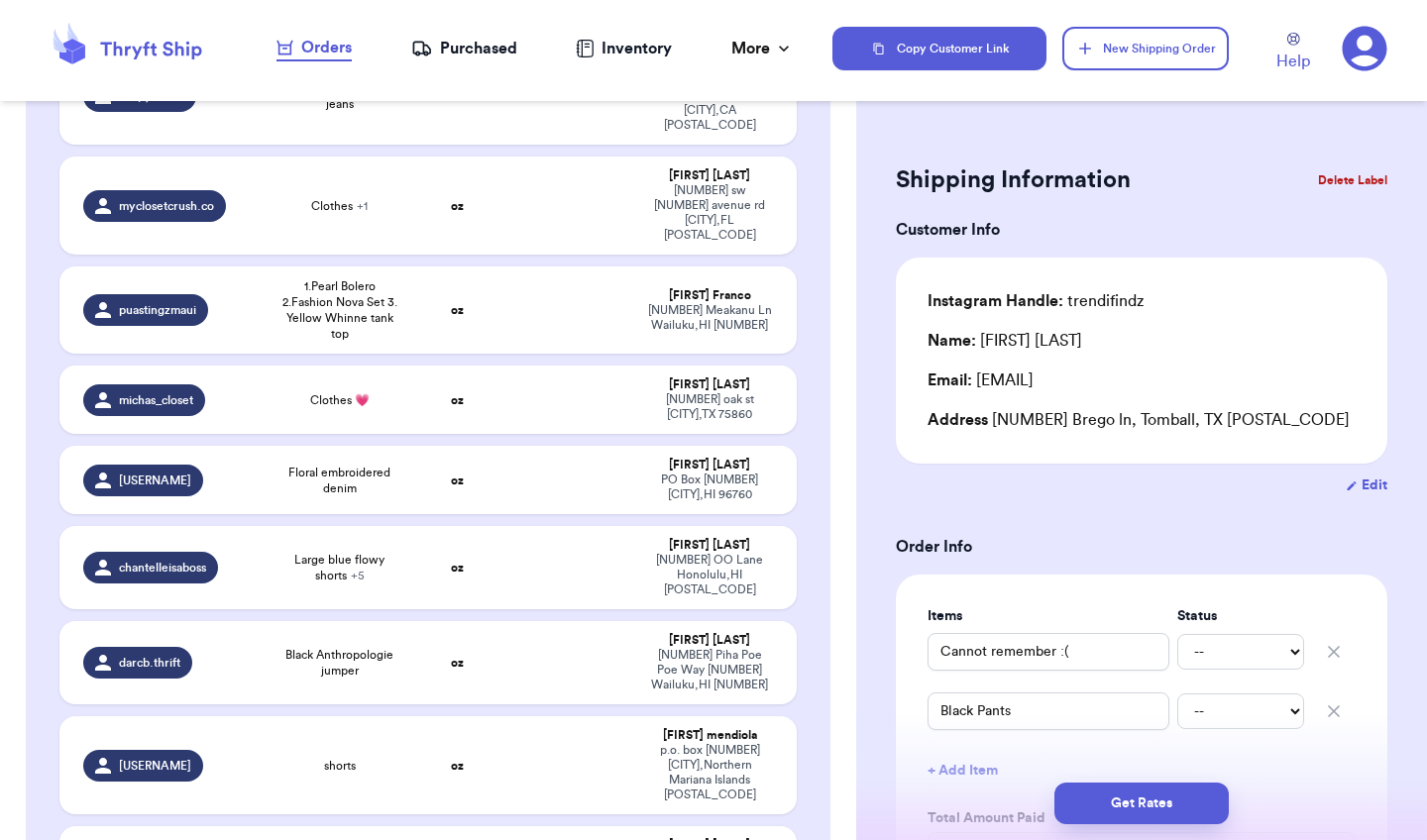 scroll, scrollTop: 634, scrollLeft: 0, axis: vertical 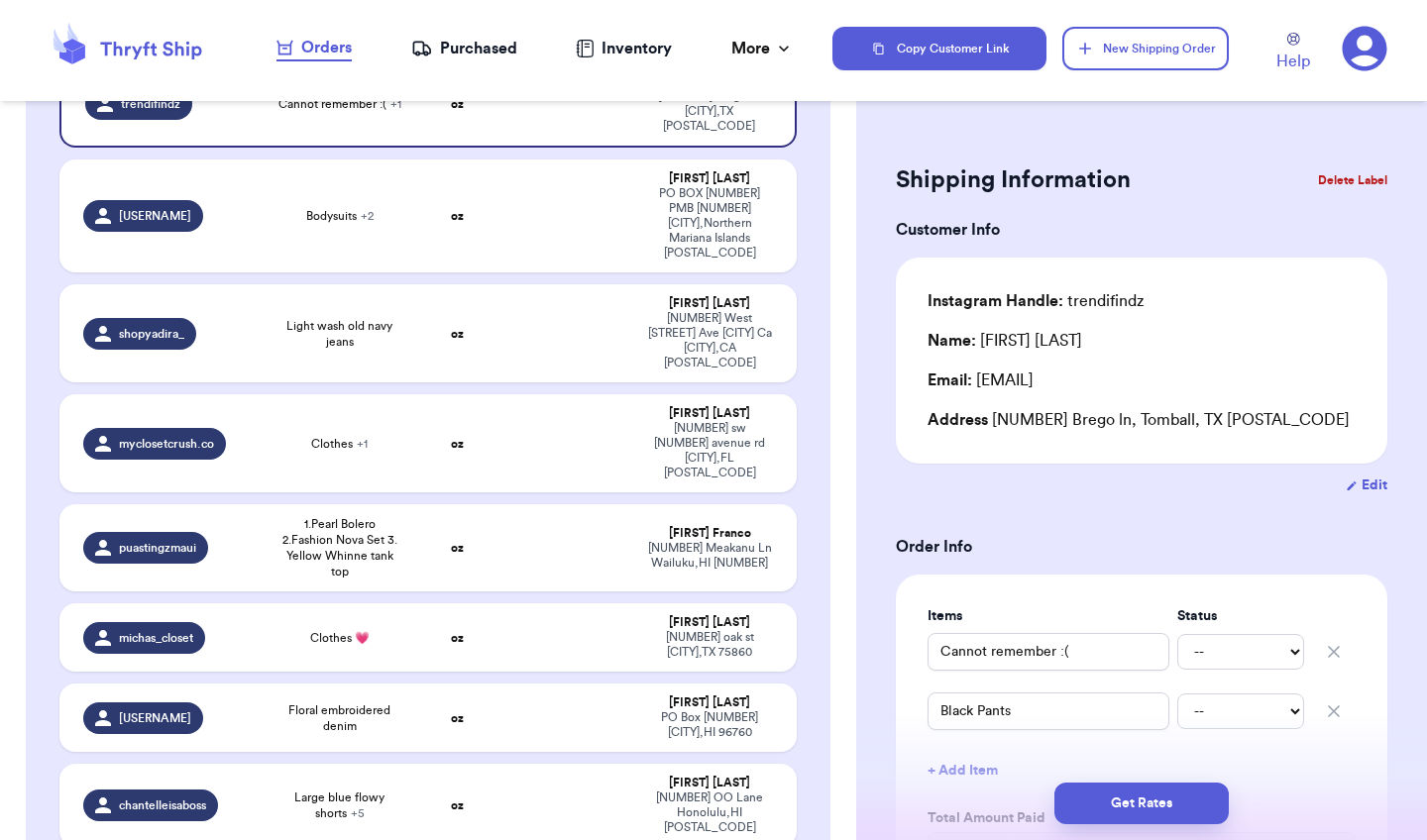 type 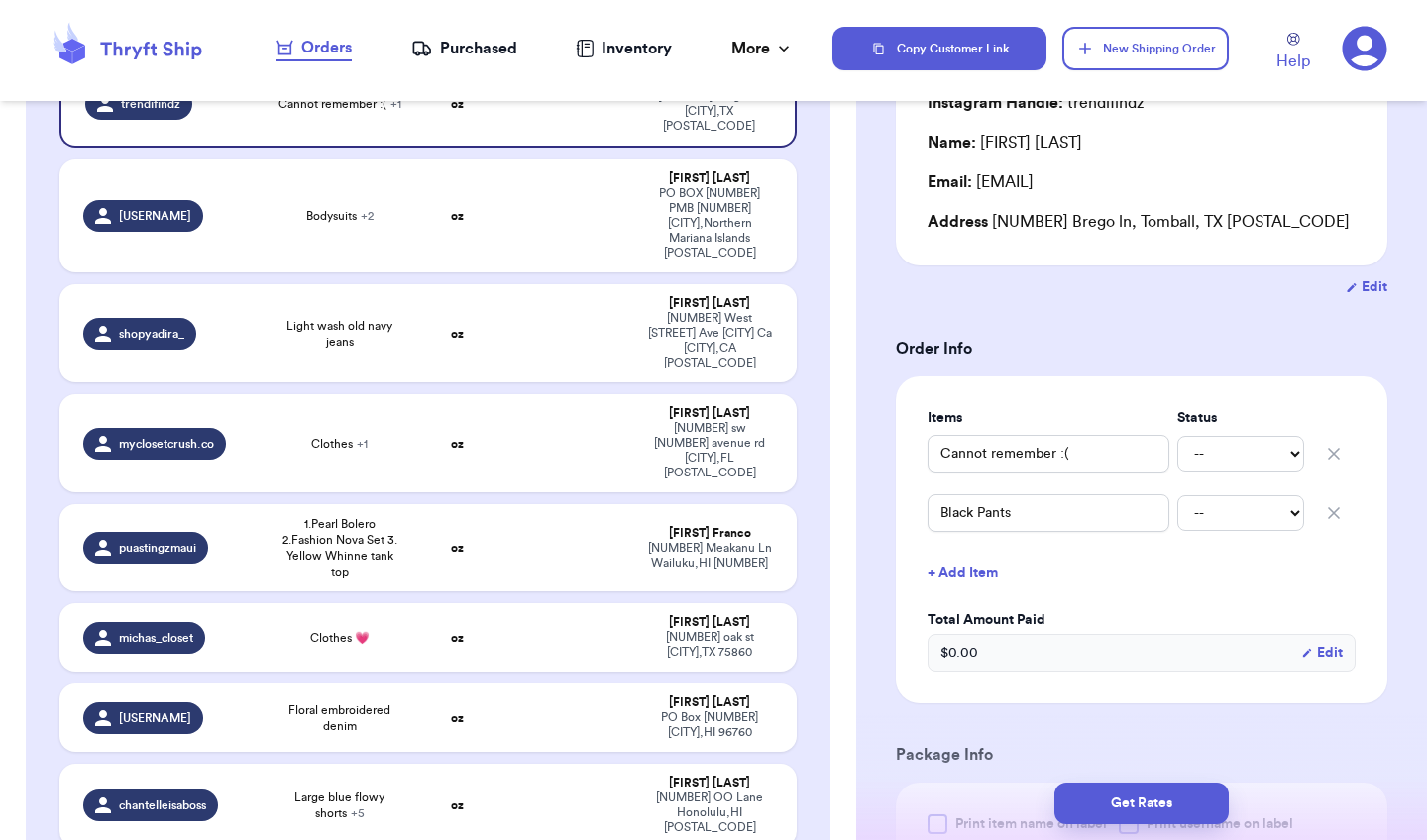 scroll, scrollTop: 238, scrollLeft: 0, axis: vertical 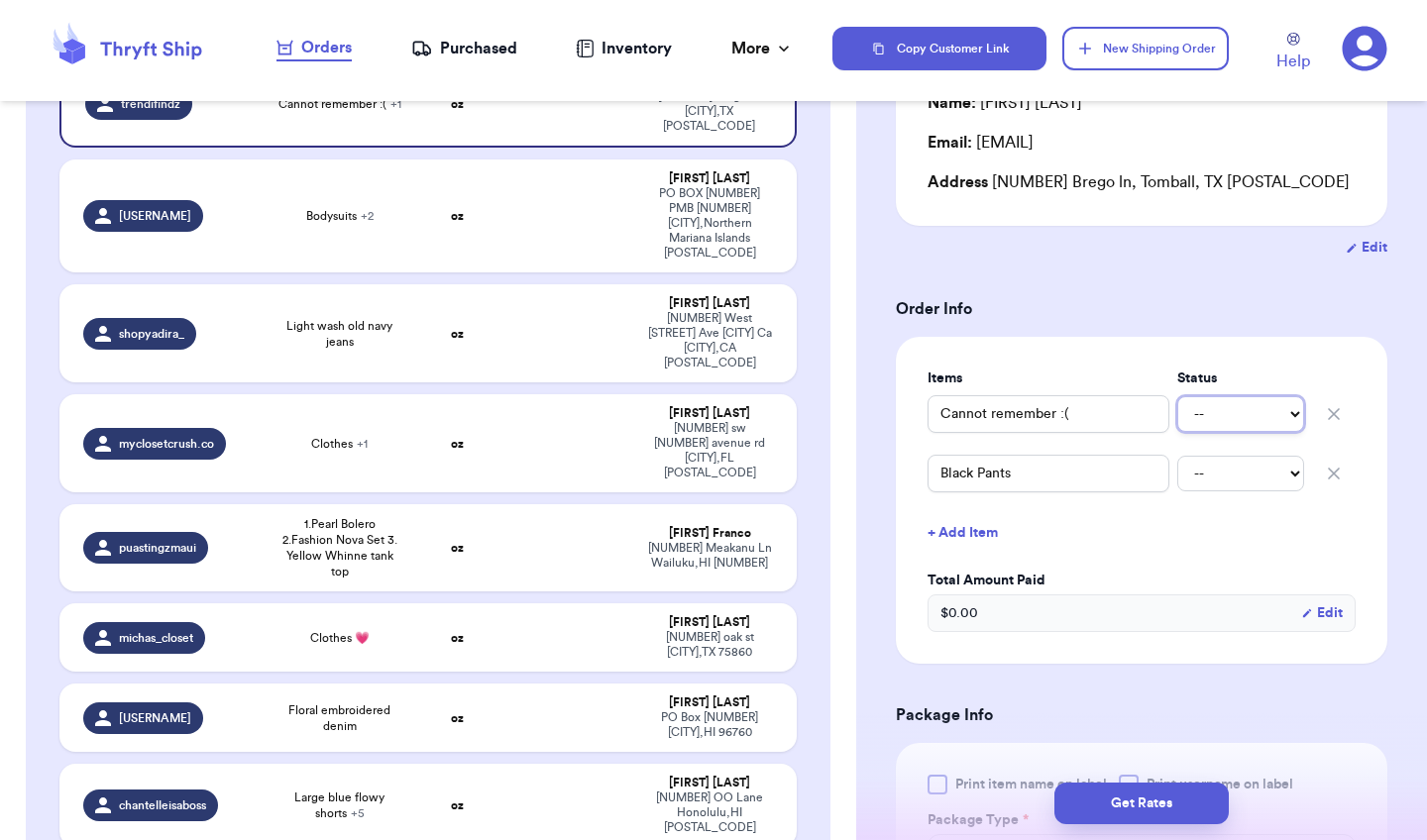 select on "paid" 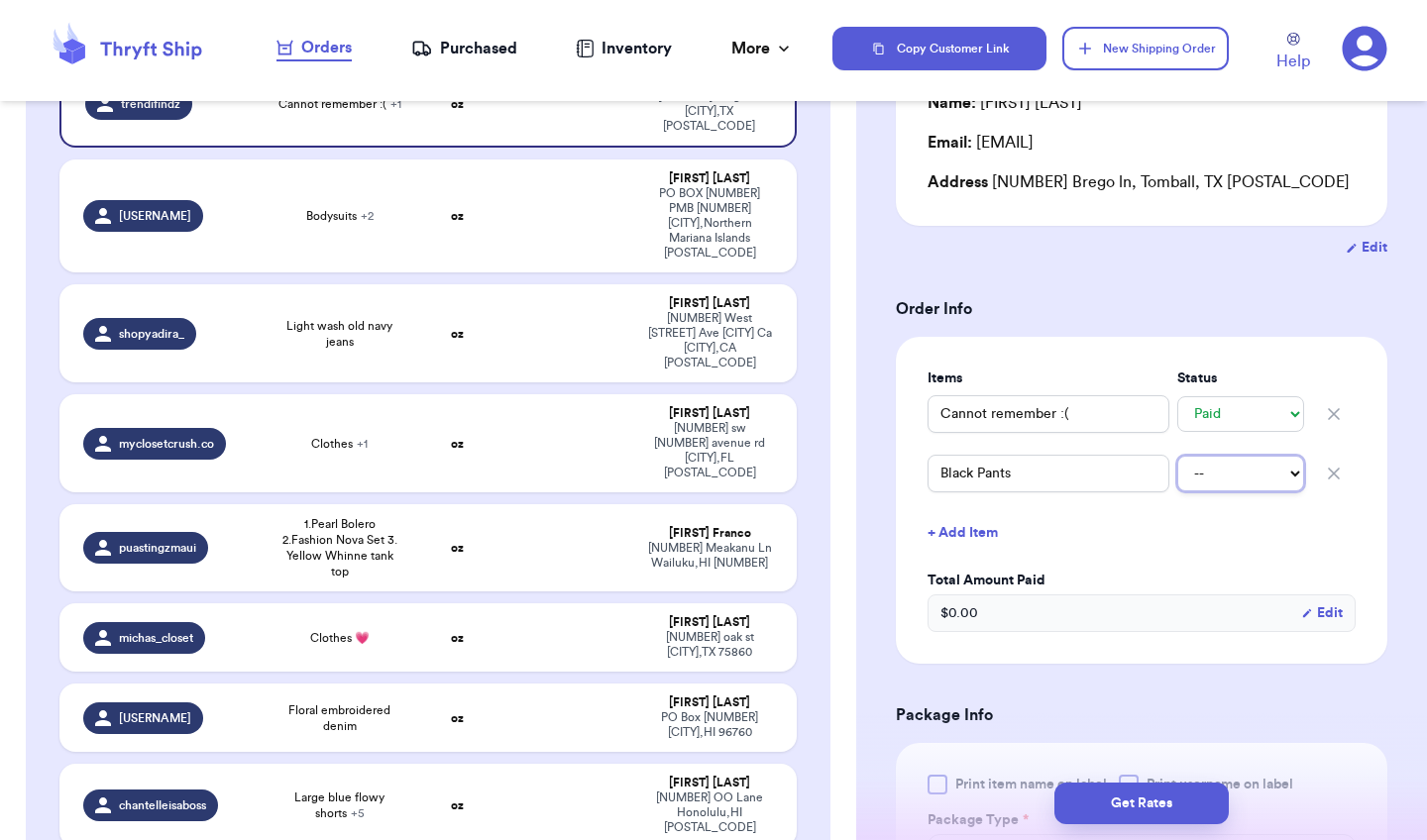 type 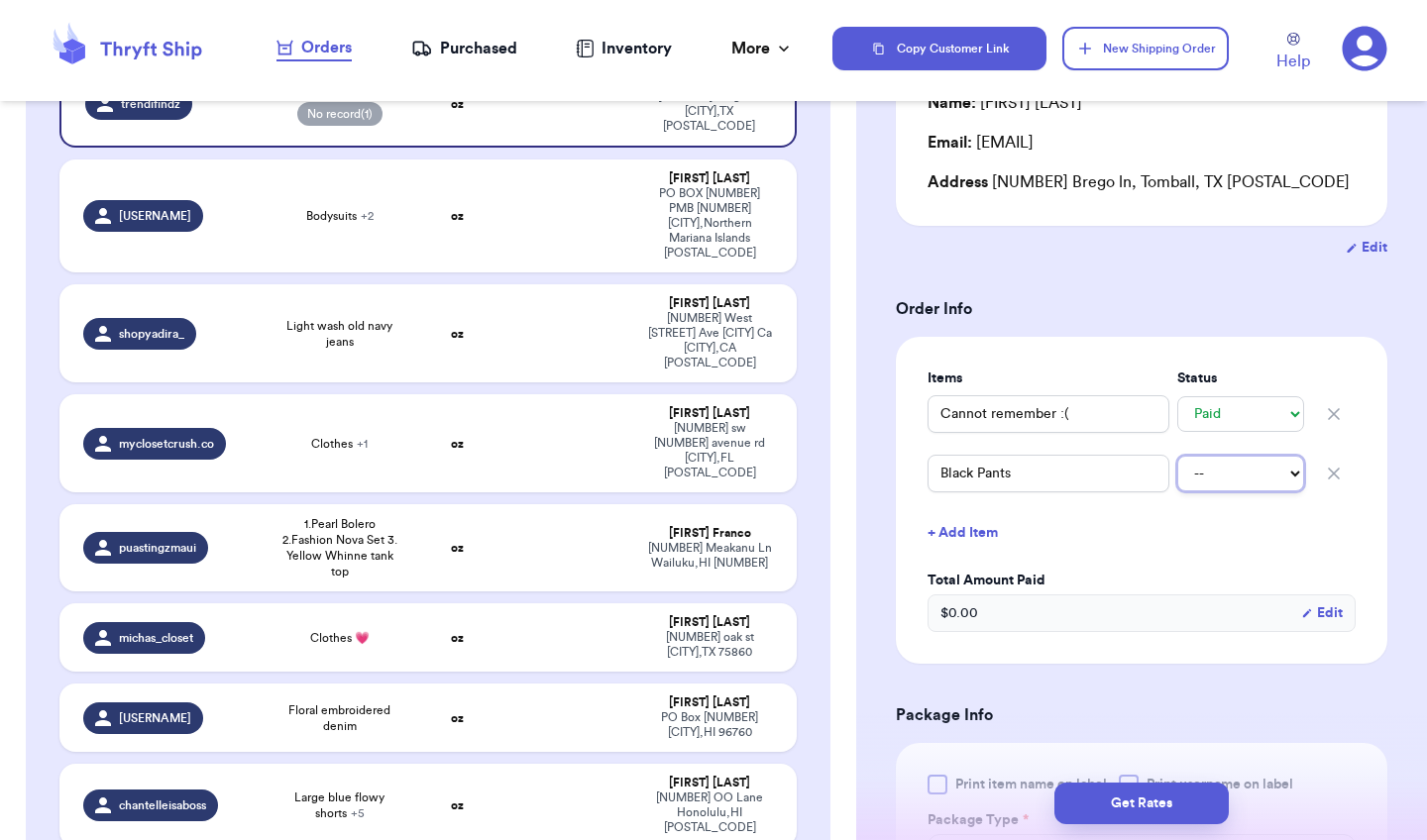 select on "paid" 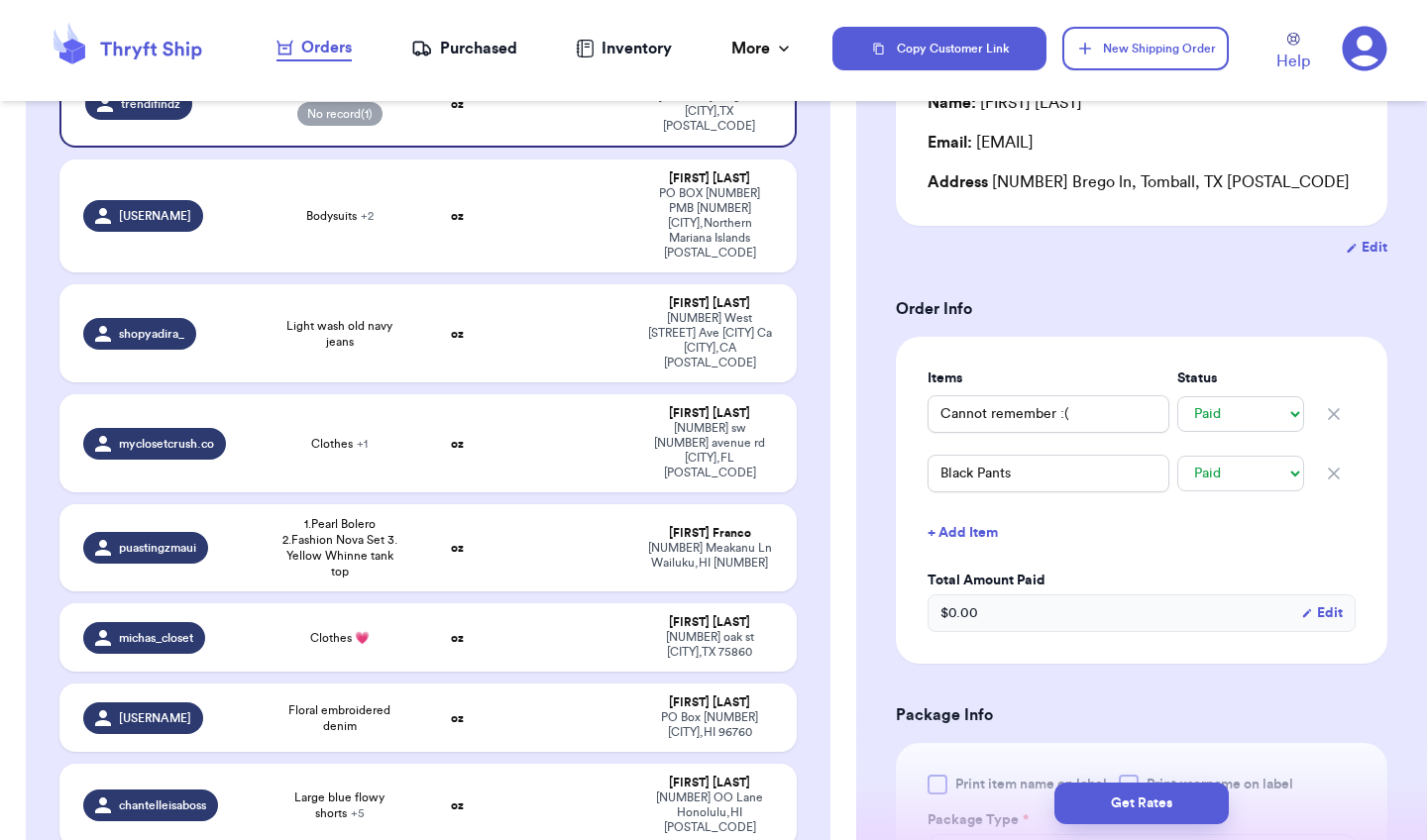 click on "Shipping Information Delete Label Customer Info Instagram Handle:   trendifindz Name:   Marisol   Alvarado Email:   blumay15@gmail.com Address   18819 Brego ln,  Tomball, TX 77377 Edit Order Info Items Status Cannot remember :( -- Paid Owes Black Pants -- Paid Owes + Add Item Total Amount Paid $ 0.00 Edit Package Info Print item name on label Print username on label Package Type * Select an option Weight * 0 lbs oz Hazardous Materials   (Perfume, nail polish, hair spray, dry ice, lithium batteries, firearms, lighters, fuels, etc.  Learn how to ship Hazardous Materials ) Length in Width in Height in Dimensions are not required unless package measures greater than one cubic foot (1728 inches). Calculate dimensions by L x W x H. If shipping with a polymailer that is thicker than three inches, select "Box or hard packaging". Additional Features (Media Mail) Get Rates Edit Payment Amount: ✕ Current Amount Paid: $ 0.00 New Amount $ 0 Payment Method Stripe/Thryft Ship Venmo Cash App PayPal Zelle Cash Other ⚠️" at bounding box center [1142, 717] 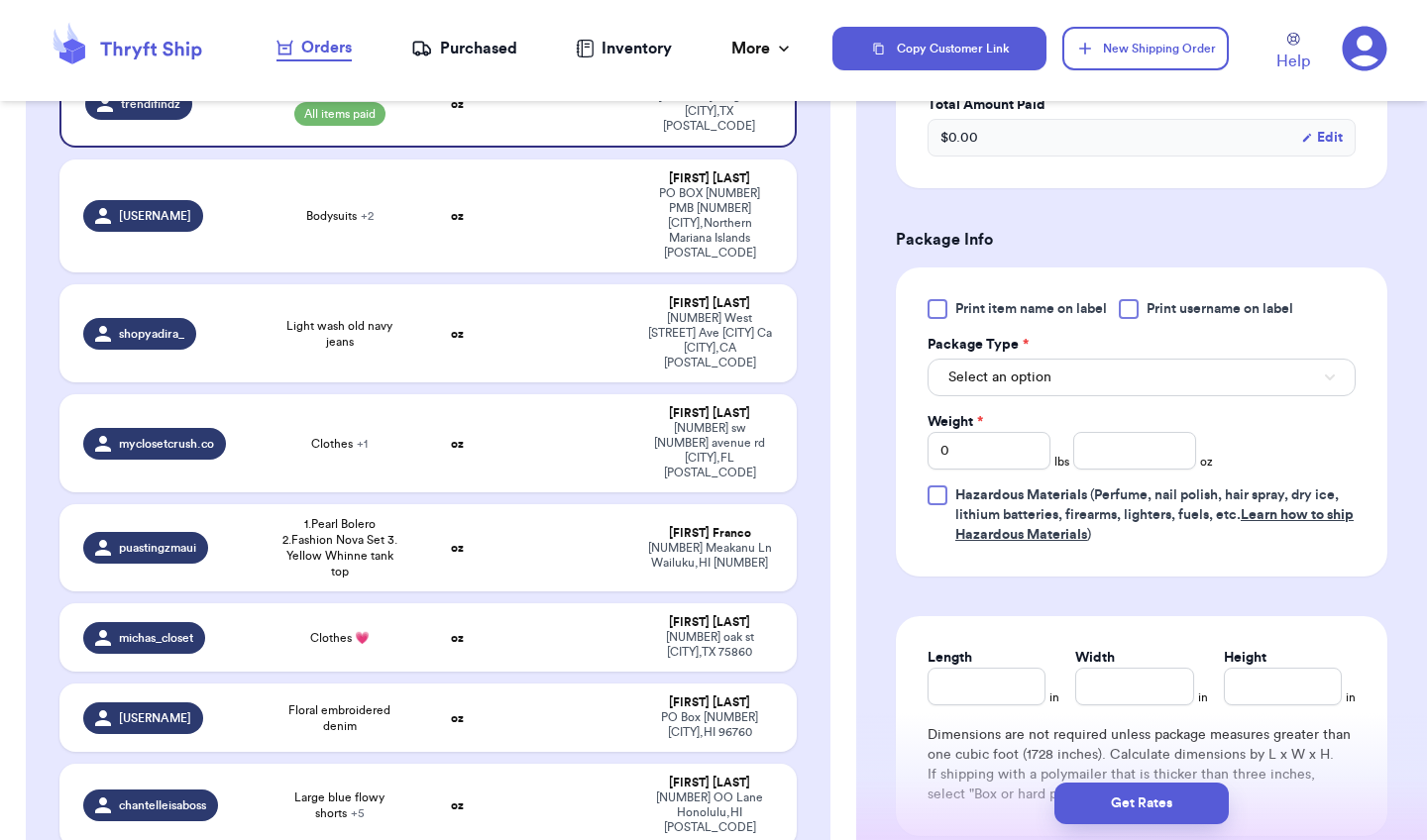 scroll, scrollTop: 753, scrollLeft: 0, axis: vertical 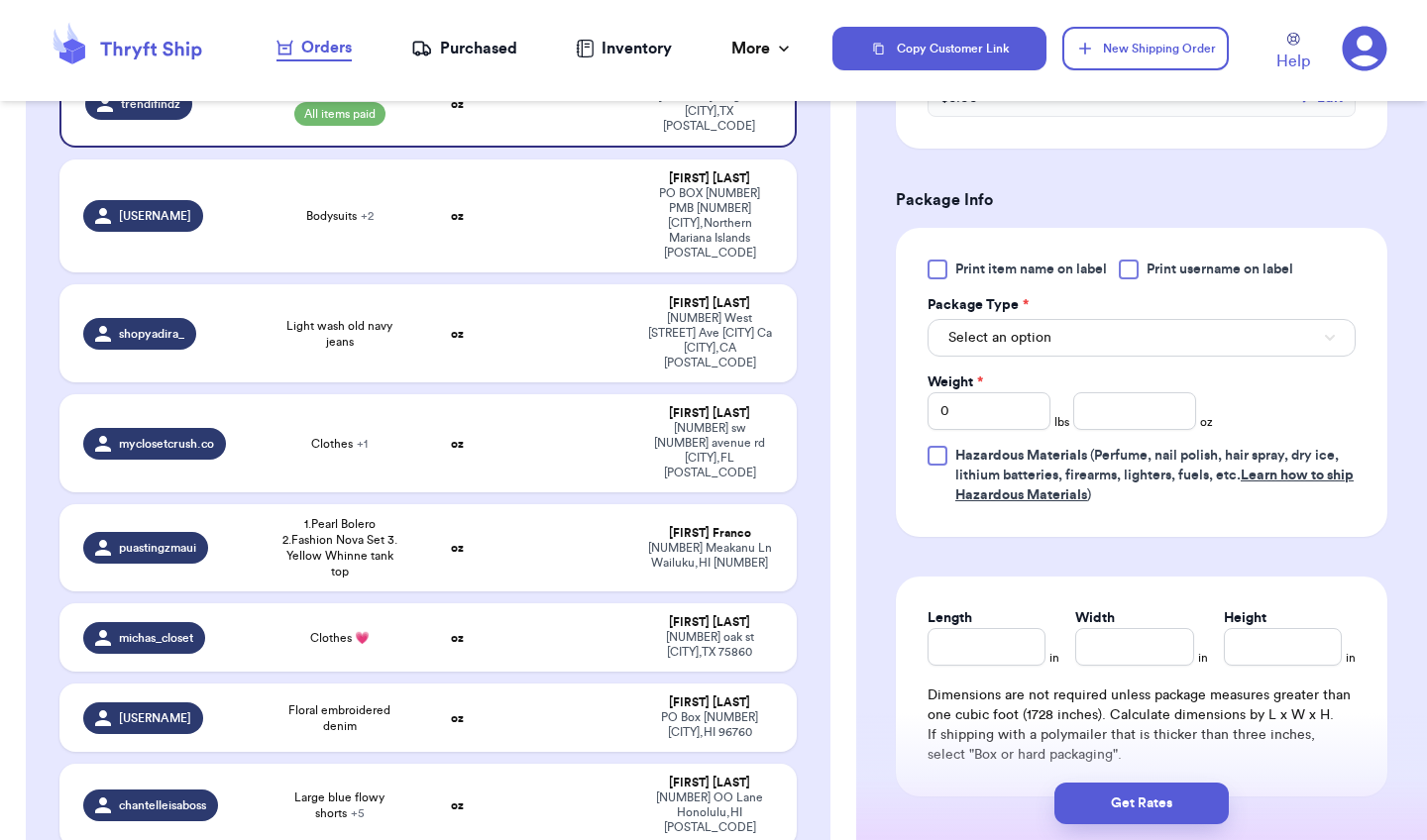 click on "Select an option" at bounding box center [1142, 338] 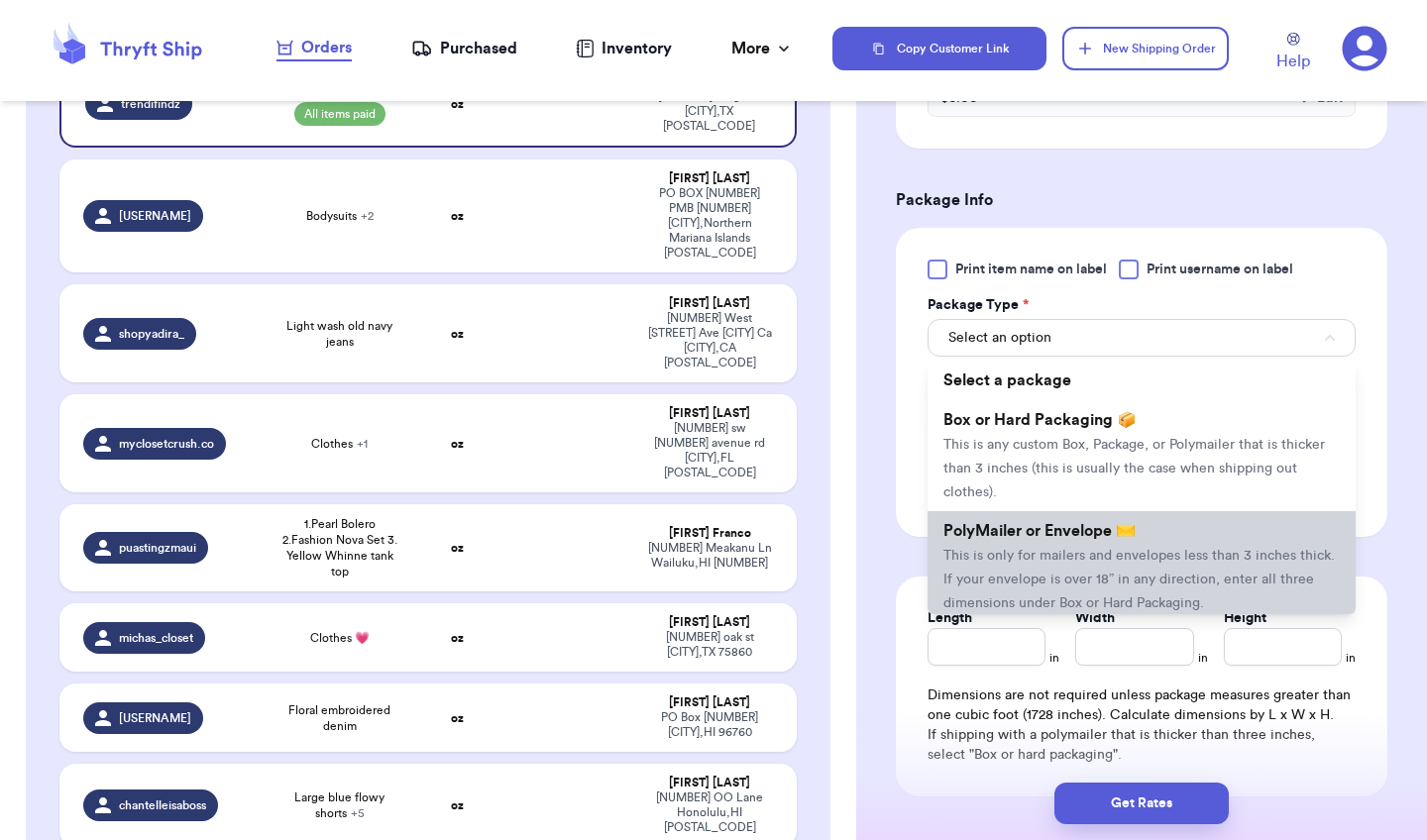 click on "PolyMailer or Envelope ✉️ This is only for mailers and envelopes less than 3 inches thick. If your envelope is over 18” in any direction, enter all three dimensions under Box or Hard Packaging." at bounding box center [1142, 567] 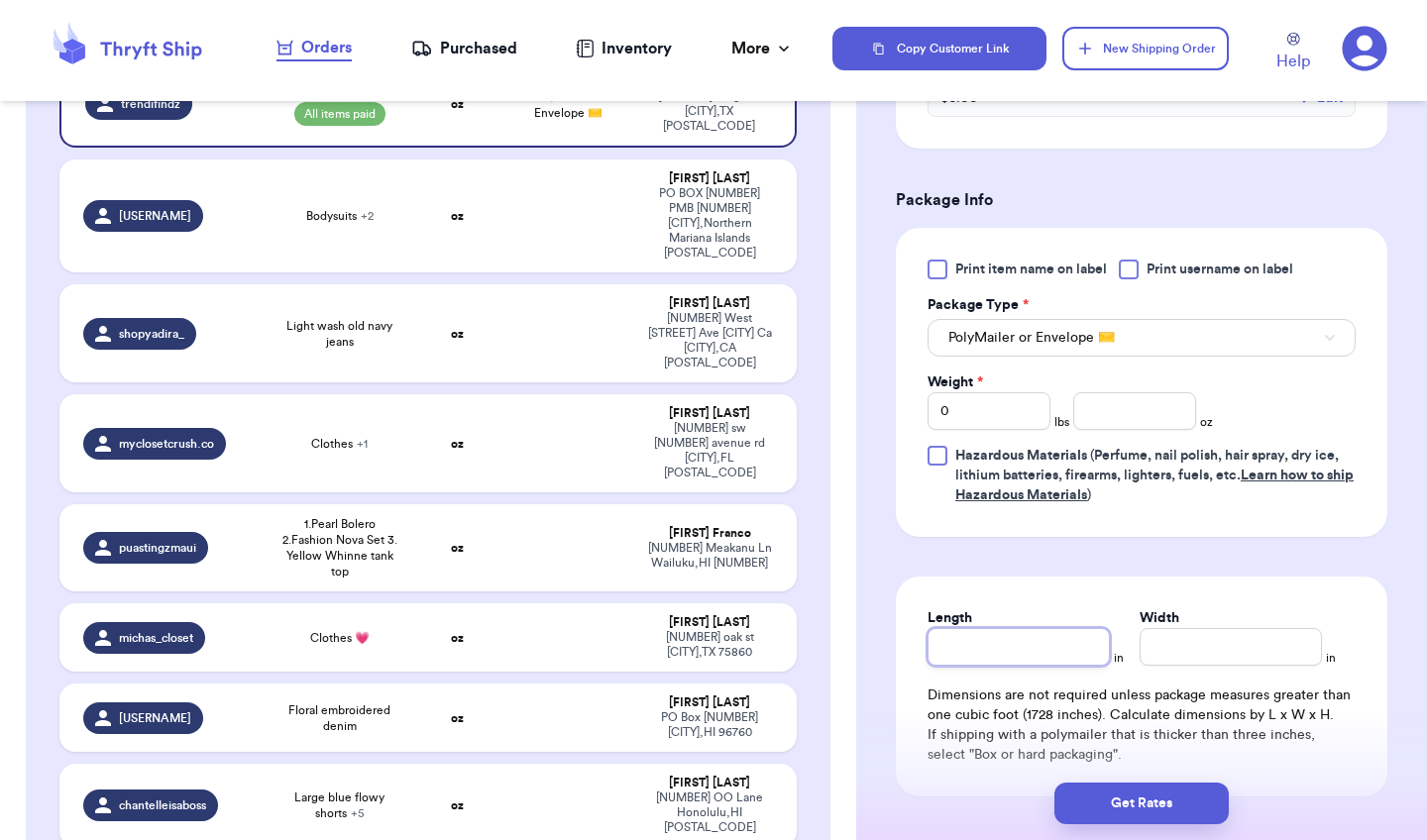click on "Length" at bounding box center (1019, 647) 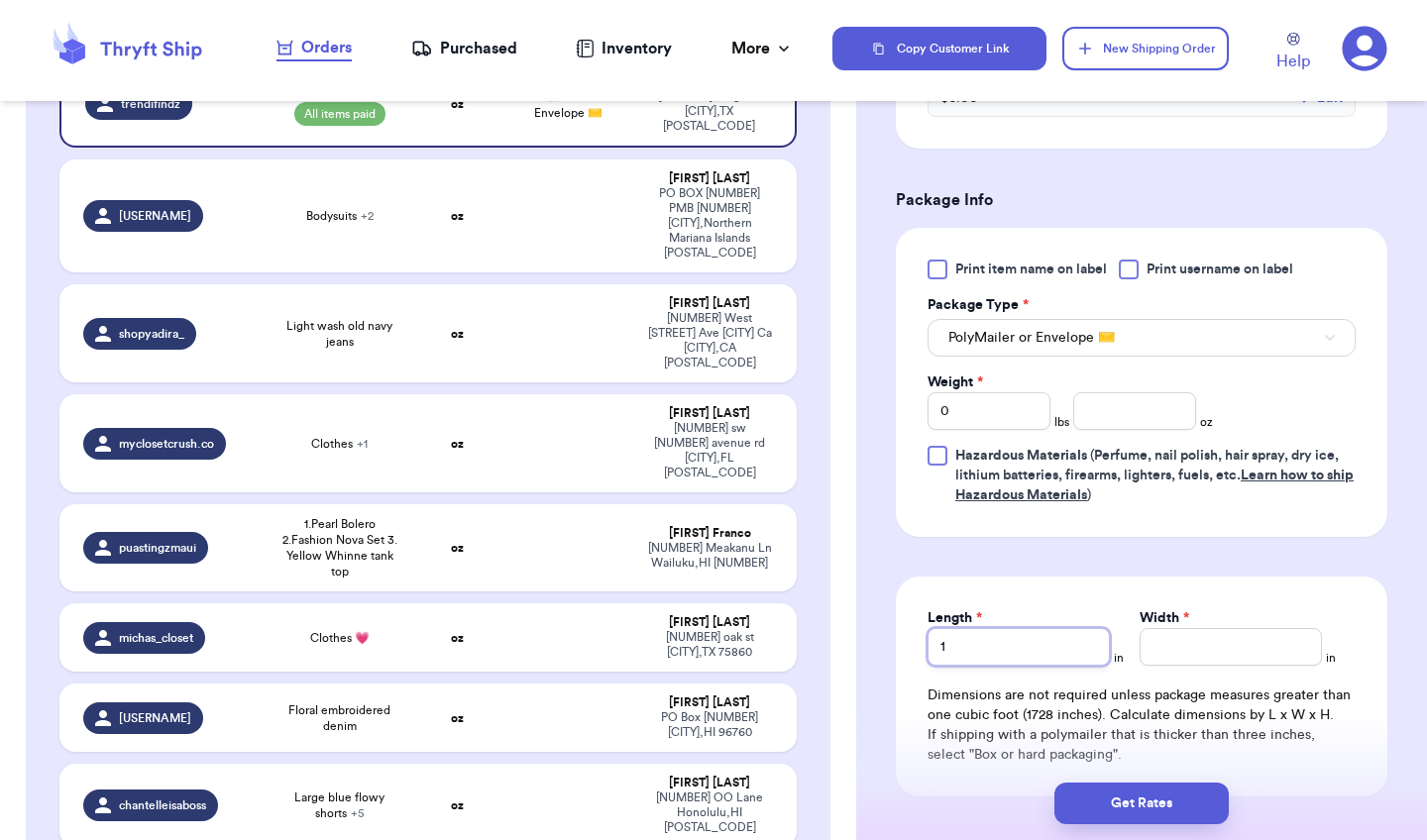 type 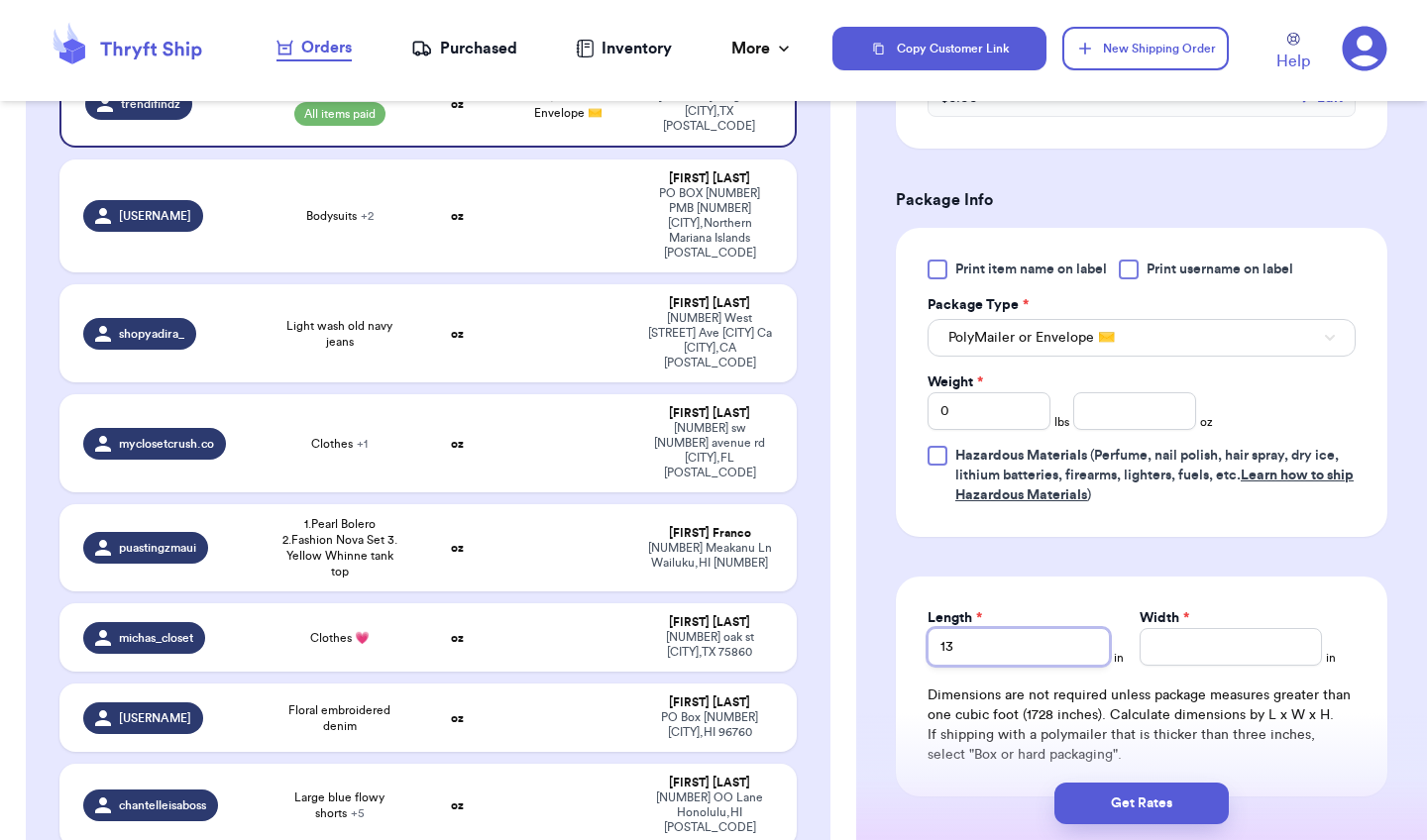 type on "13" 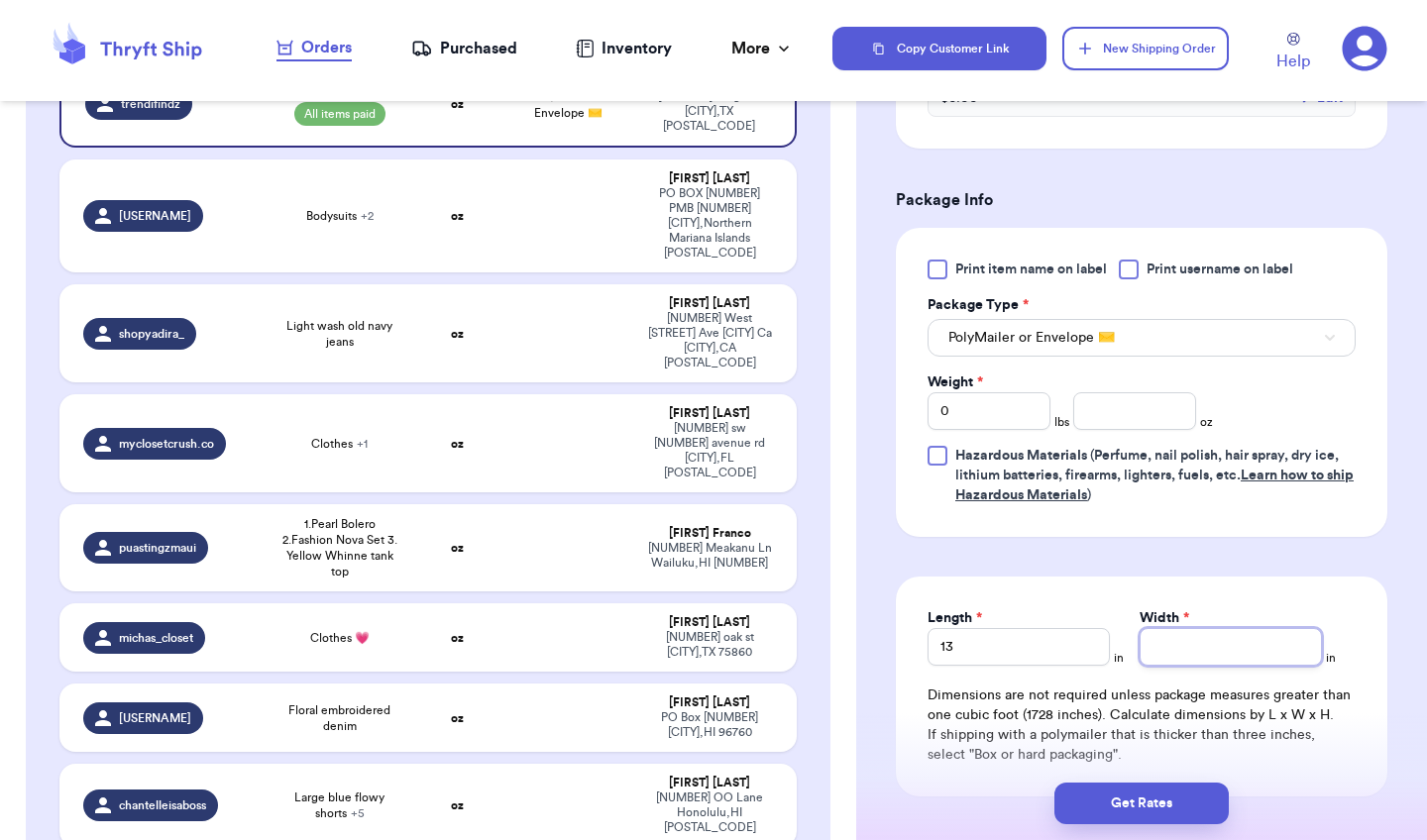 click on "Width *" at bounding box center [1231, 647] 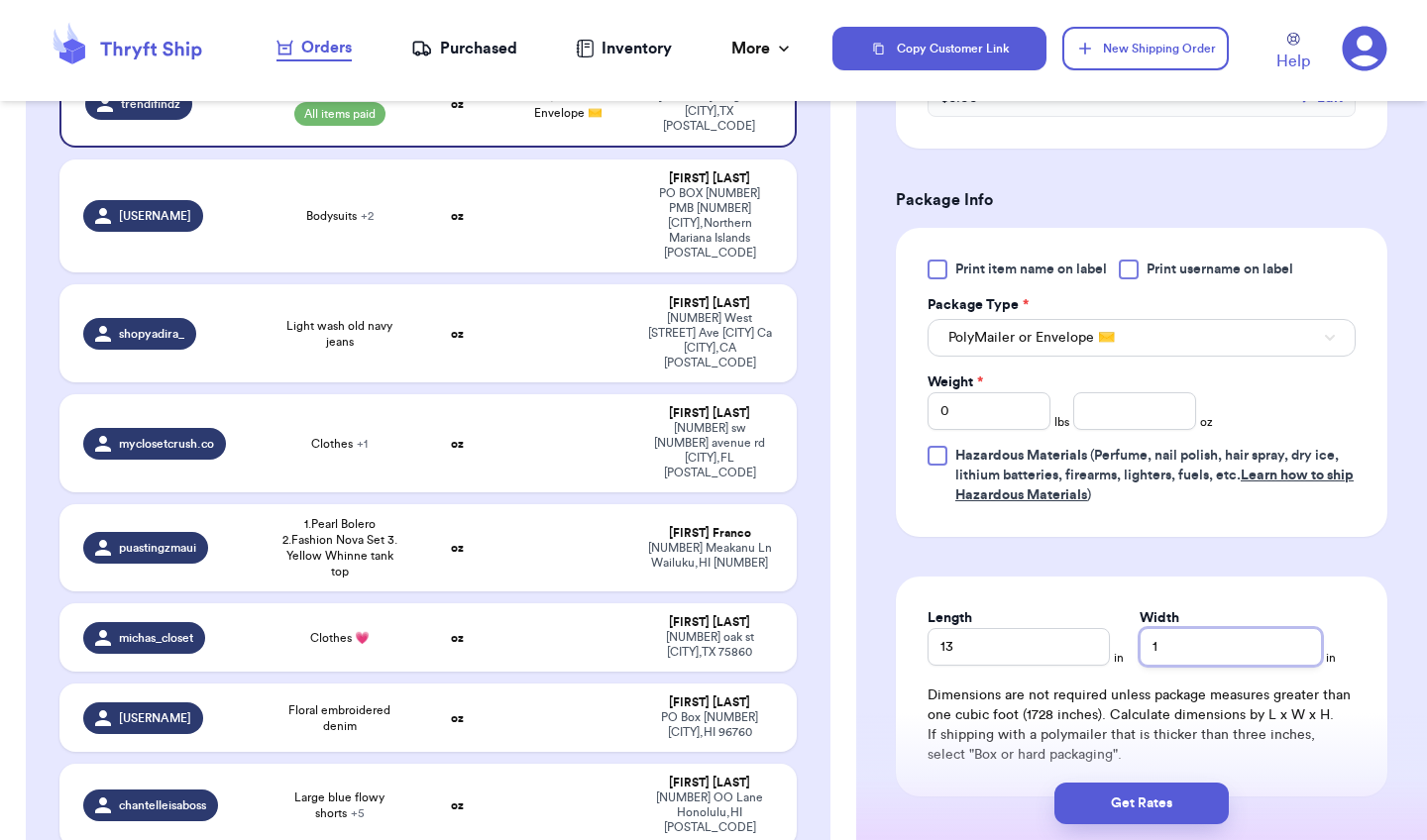 type 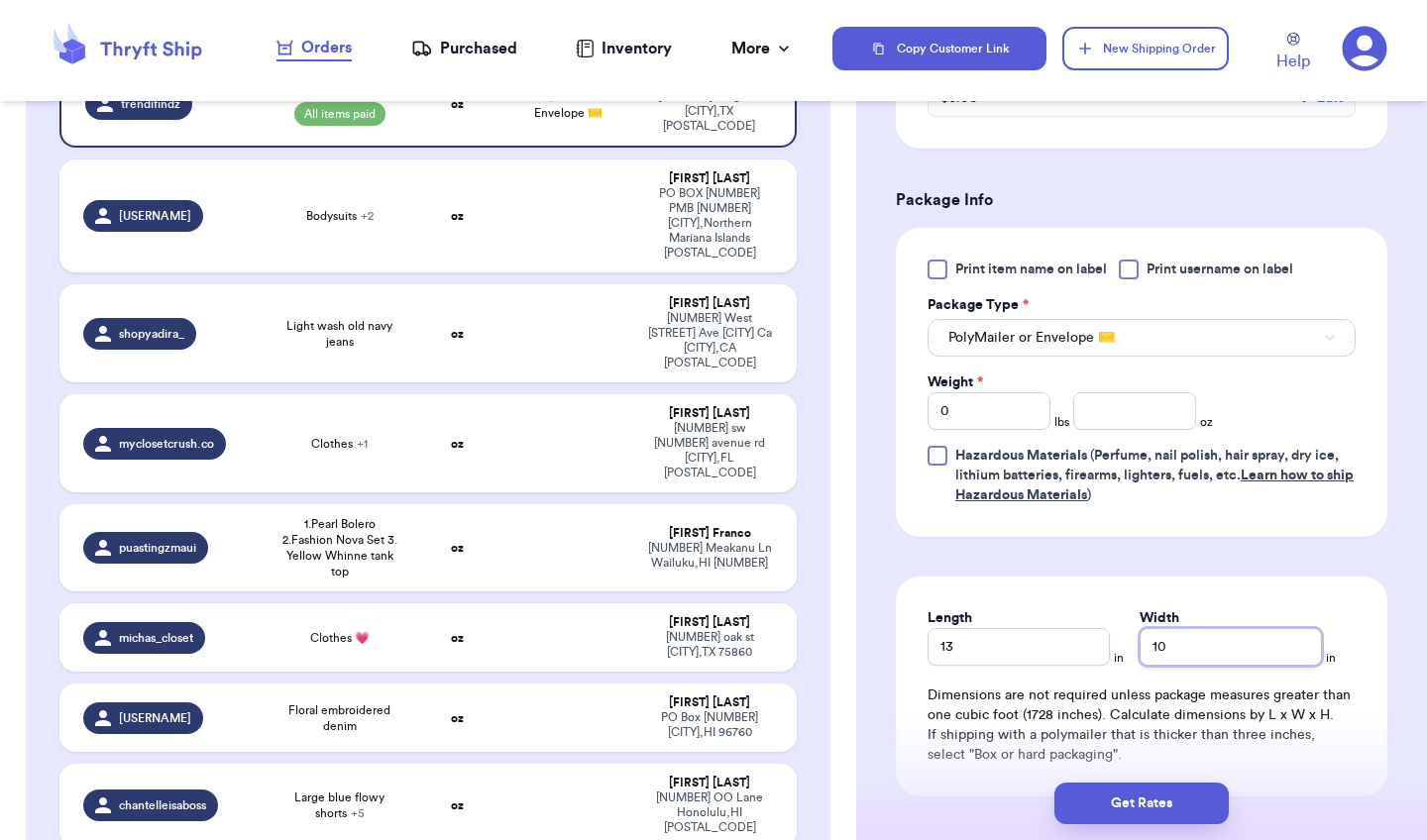 type 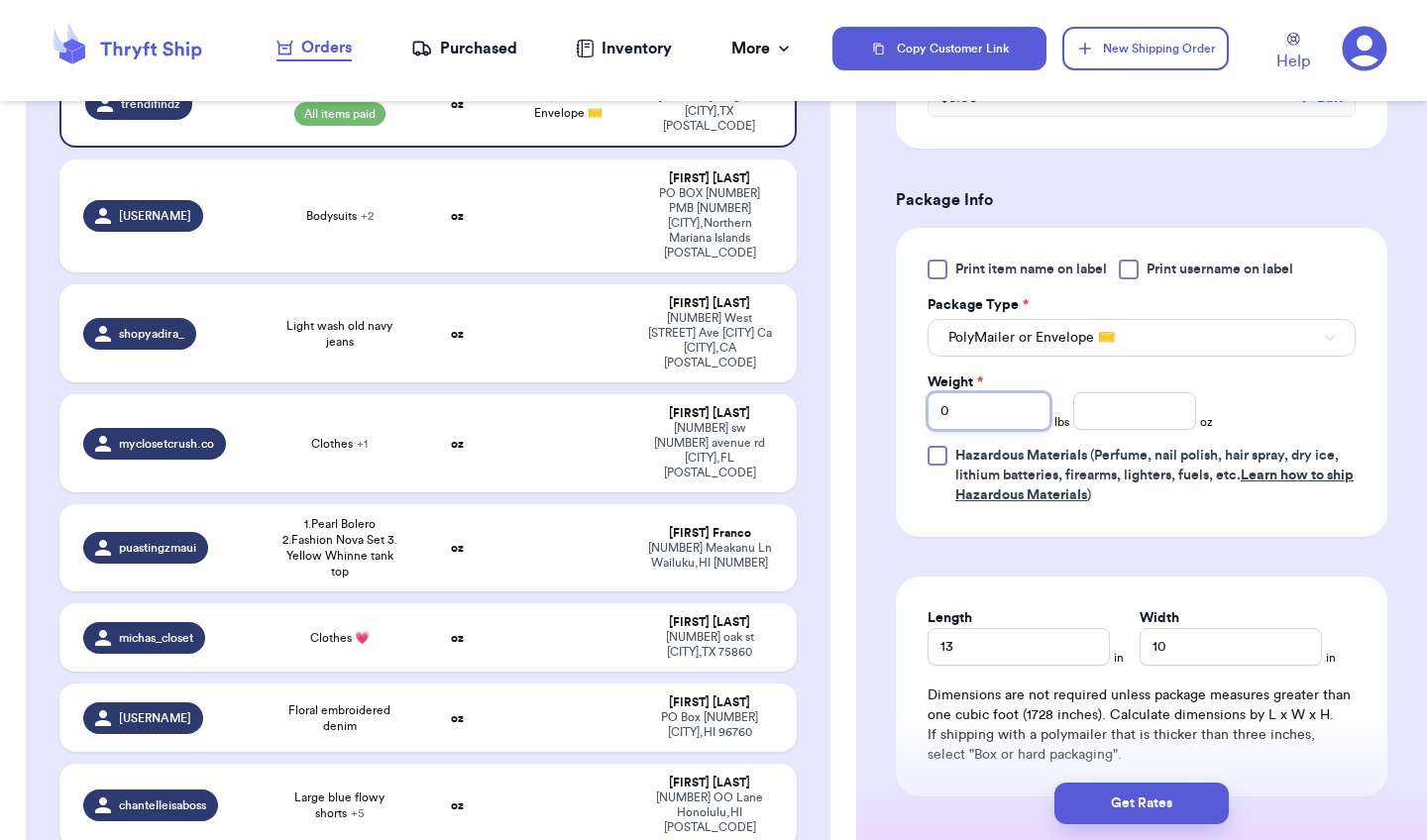 click on "0" at bounding box center (989, 411) 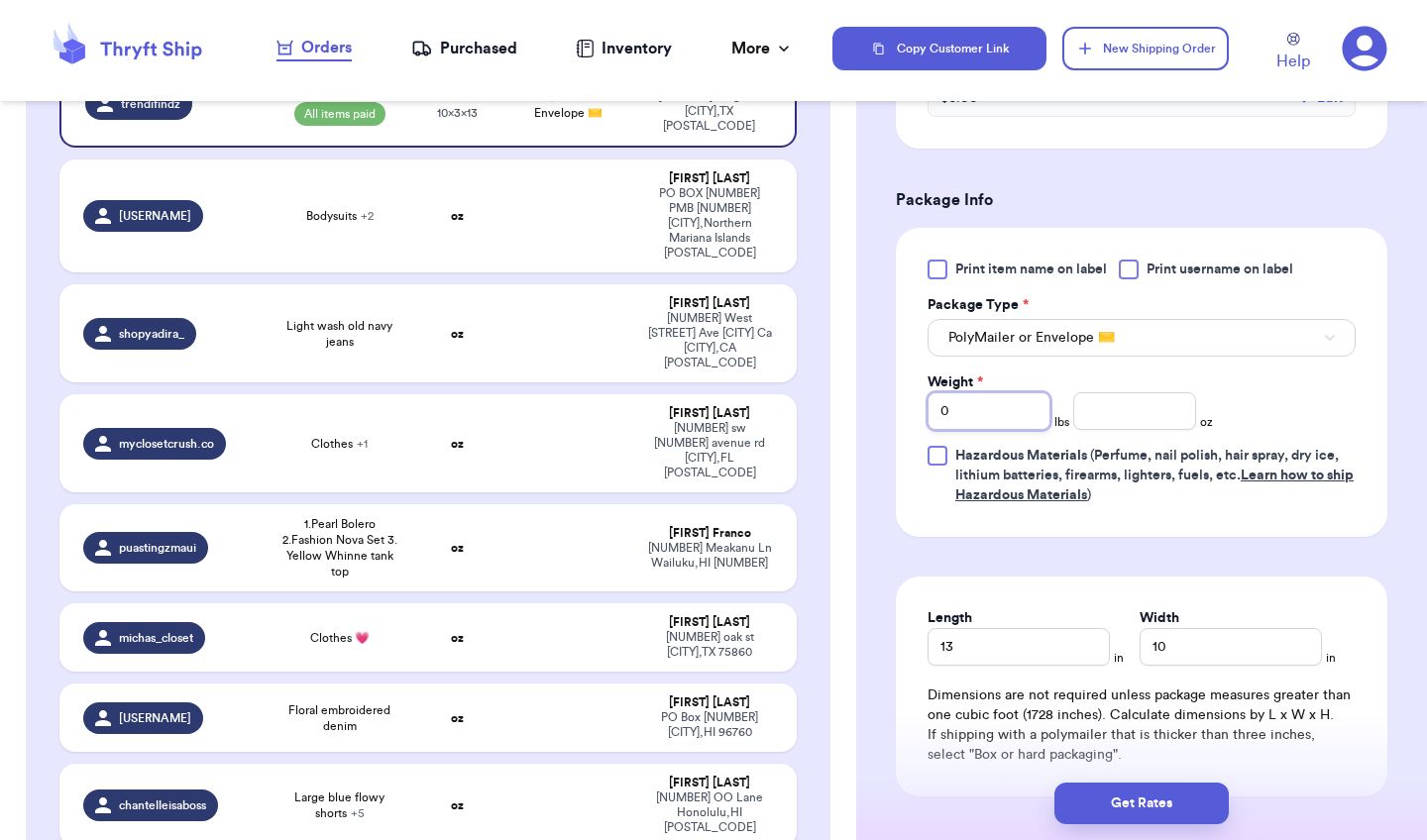 type on "1" 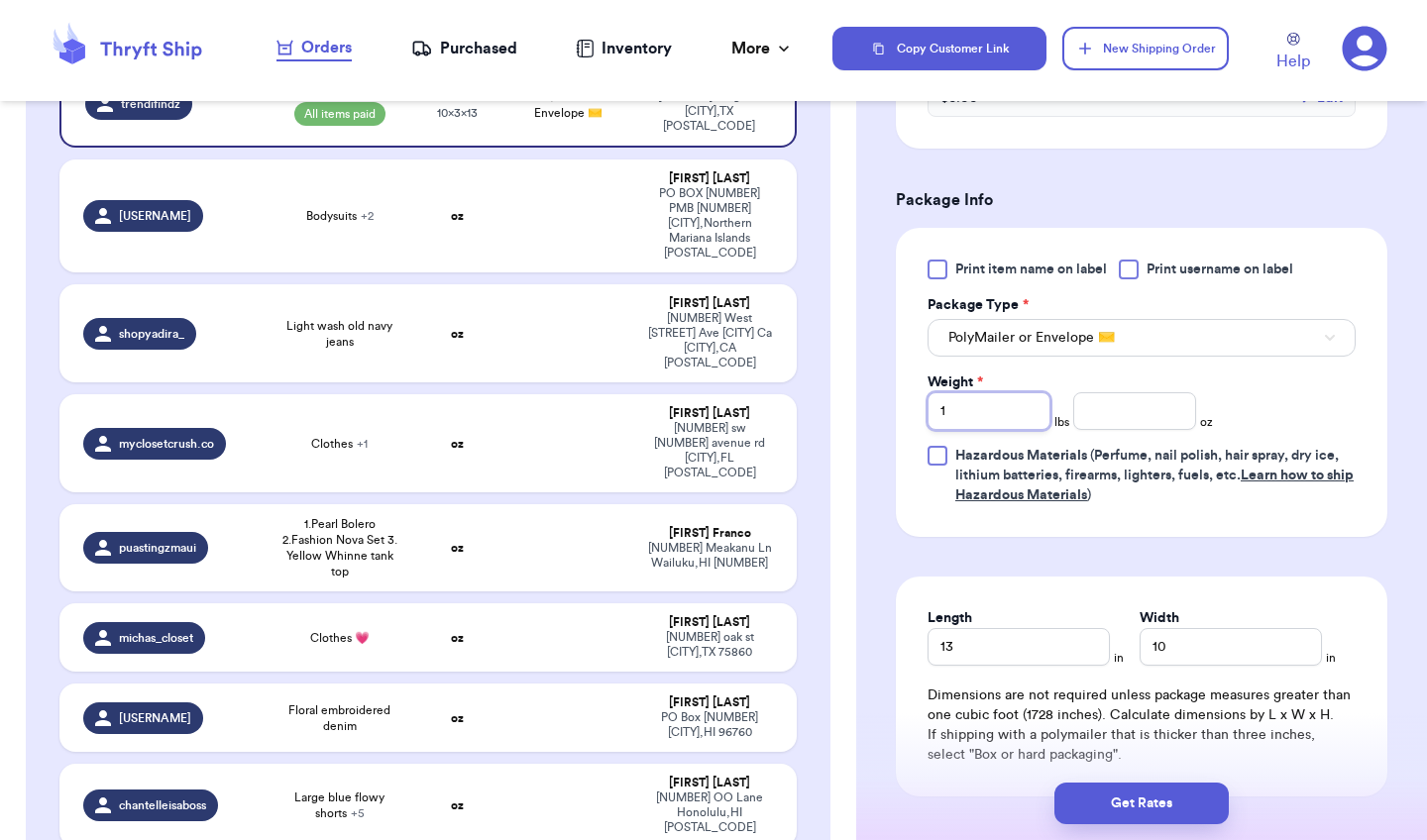 type 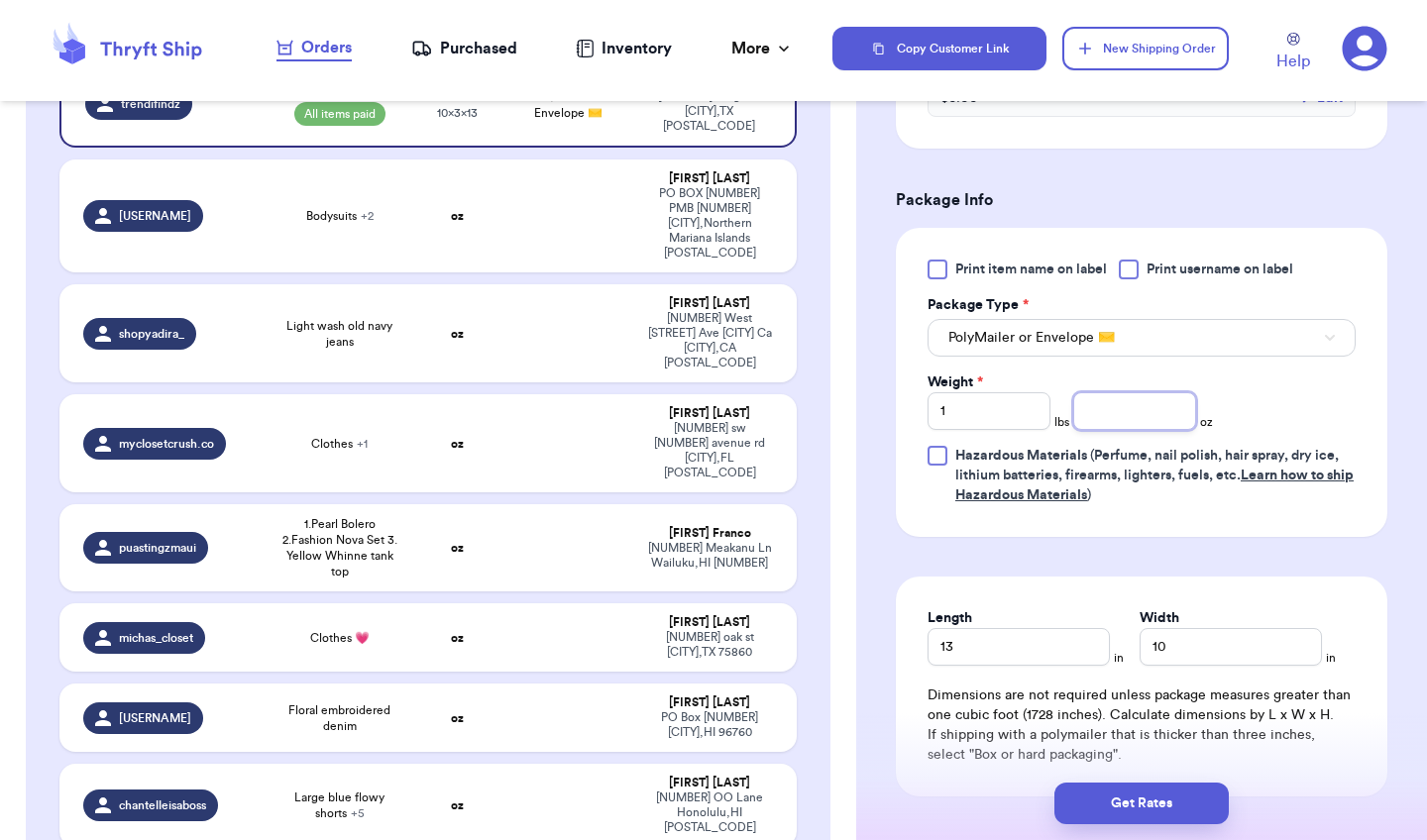 click at bounding box center (1135, 411) 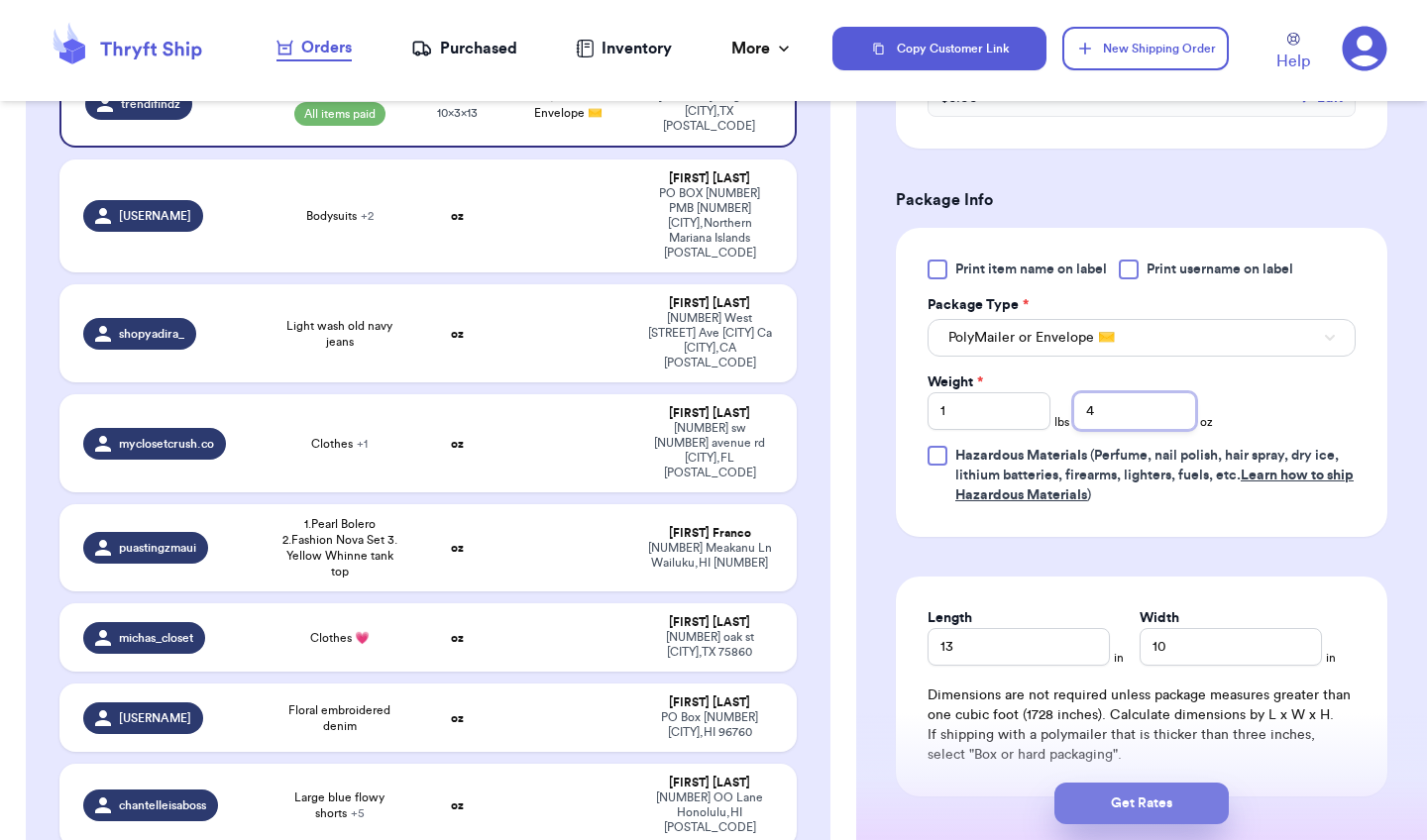 type on "4" 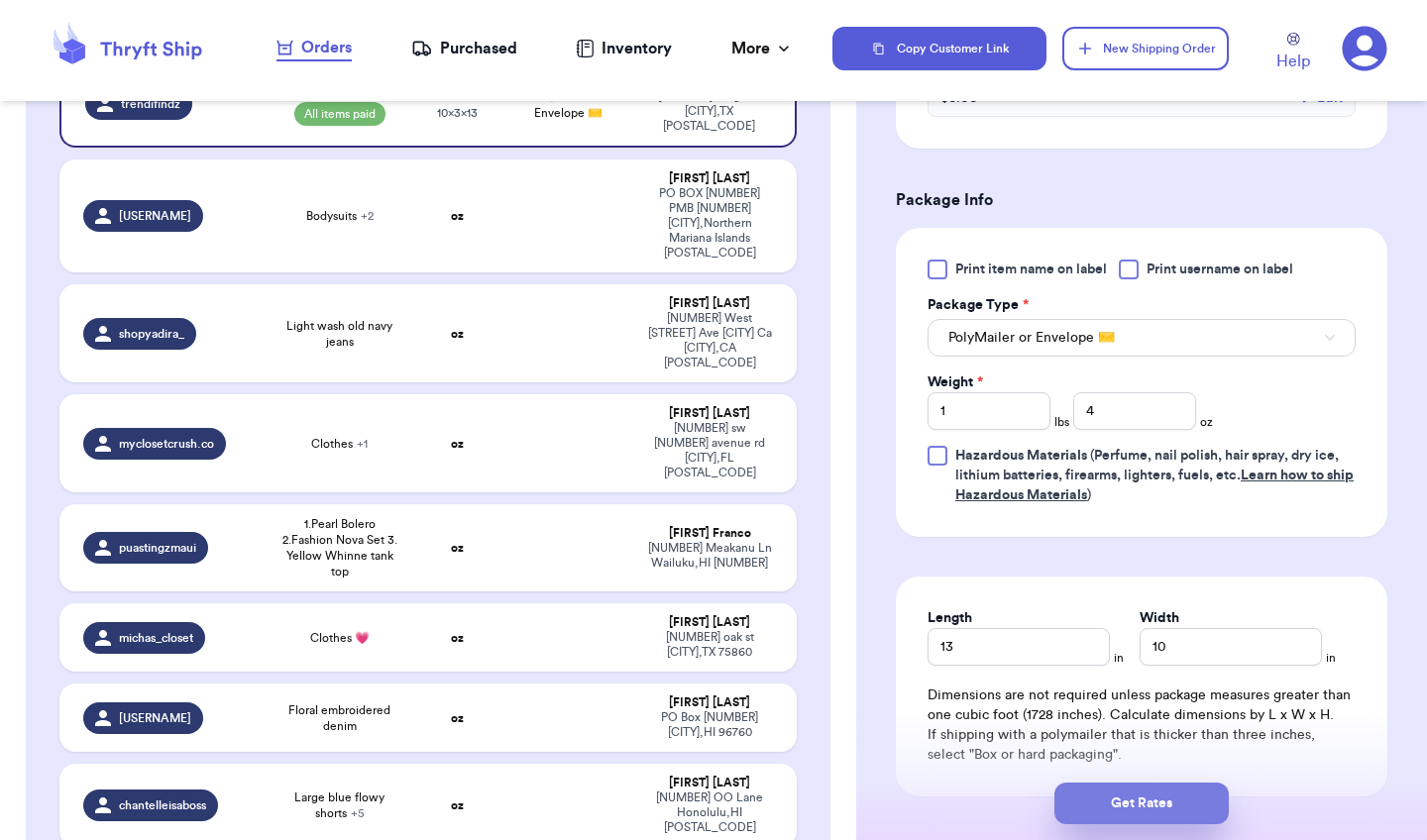 click on "Get Rates" at bounding box center (1142, 803) 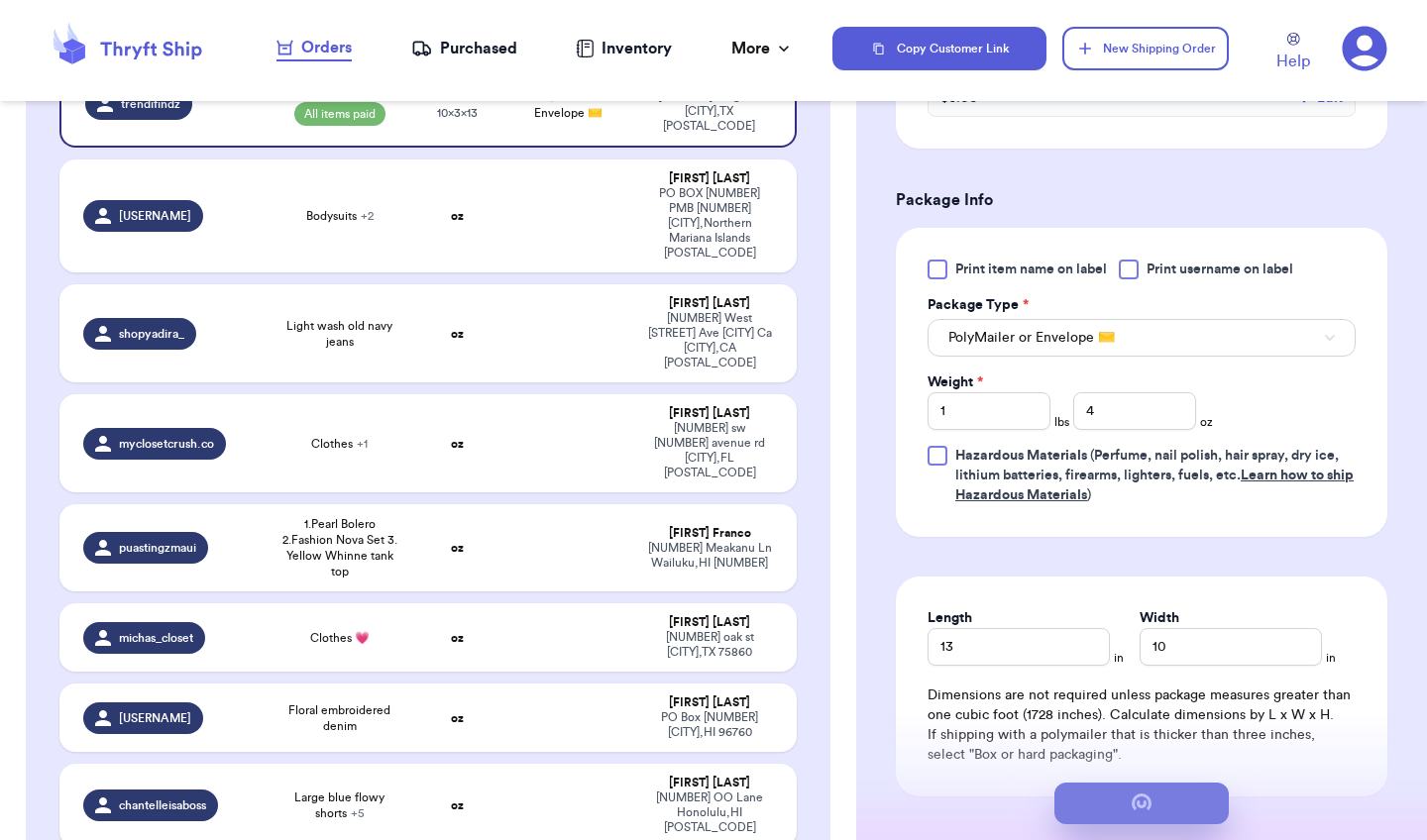 scroll, scrollTop: 0, scrollLeft: 0, axis: both 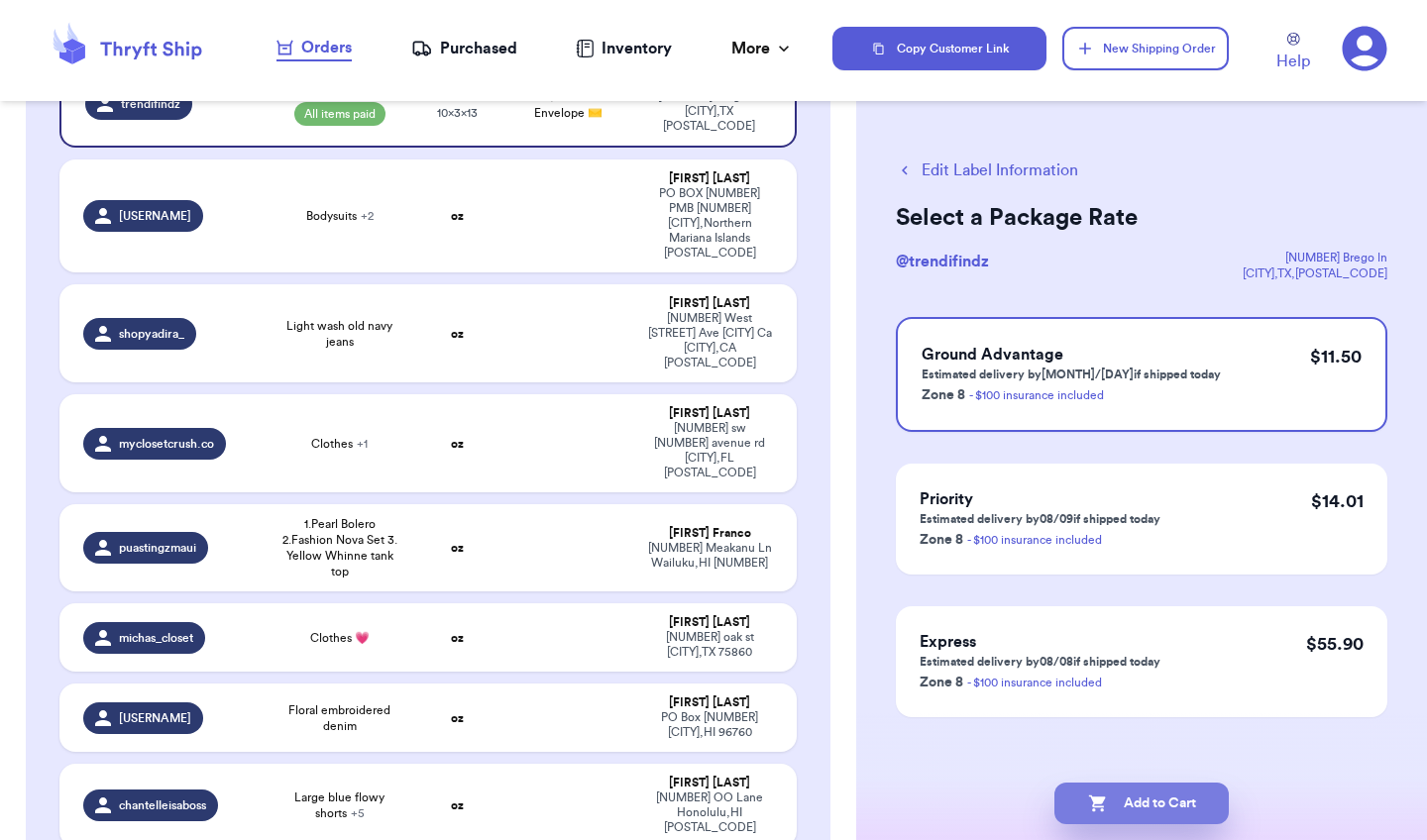 click on "Add to Cart" at bounding box center (1142, 803) 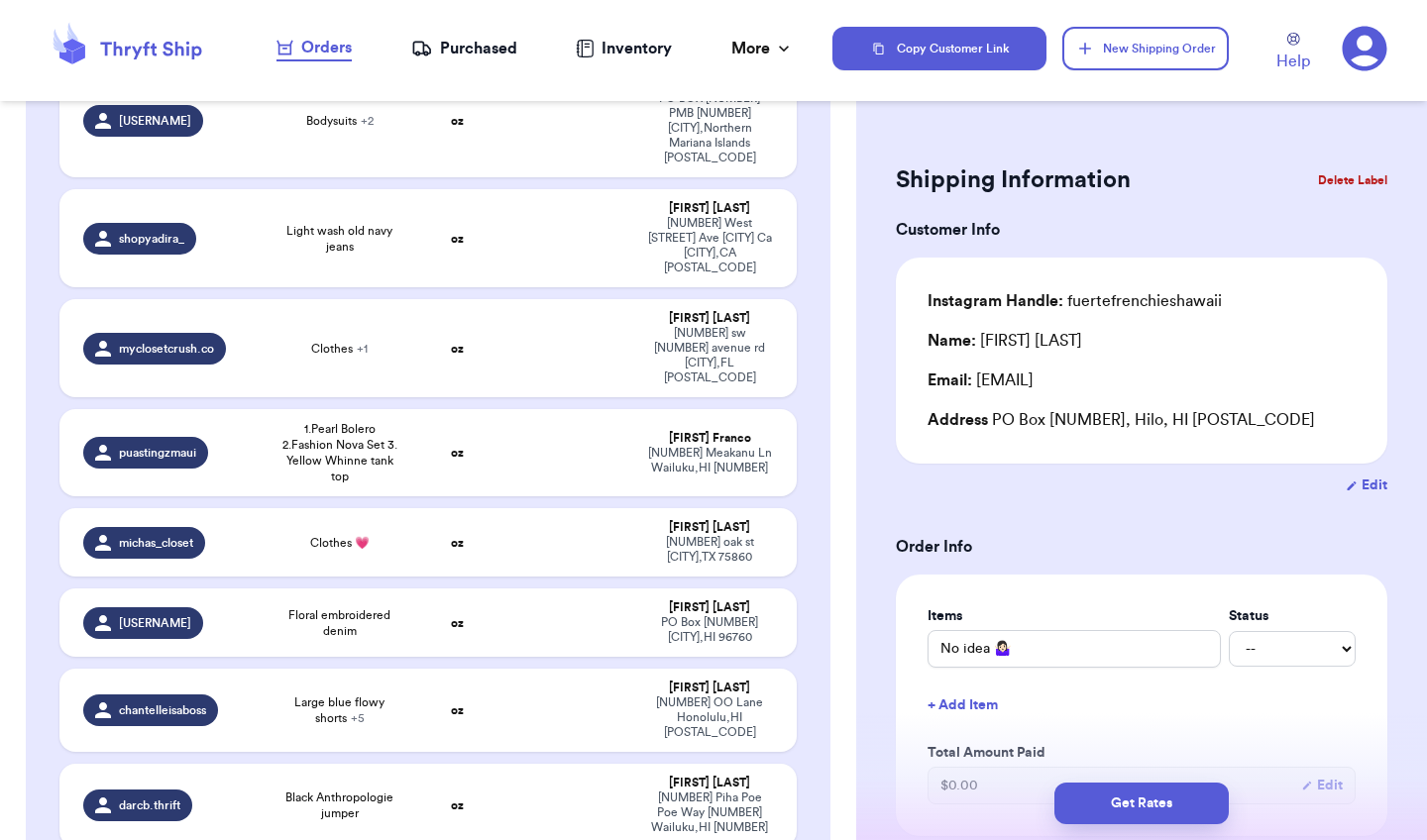 type 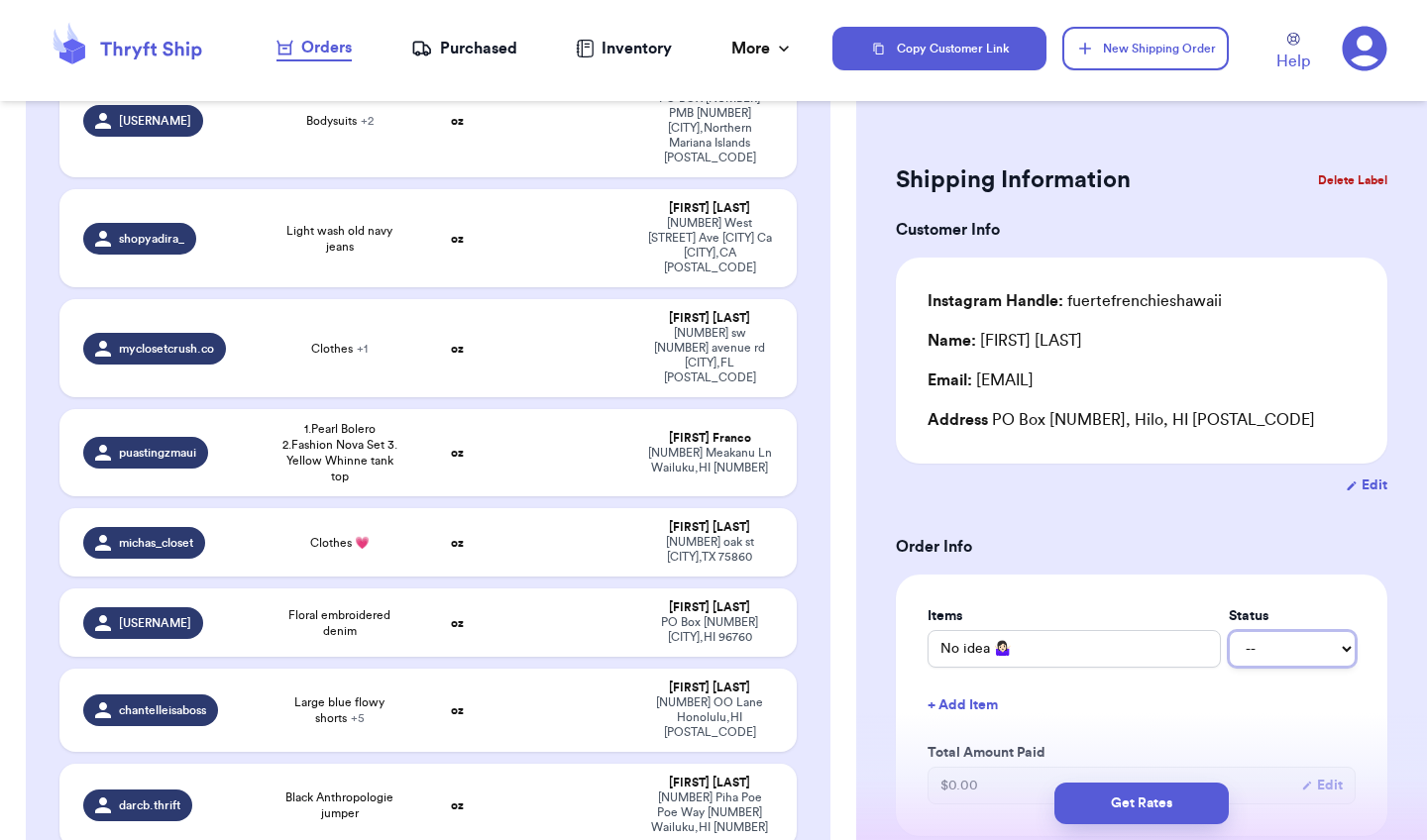 select on "paid" 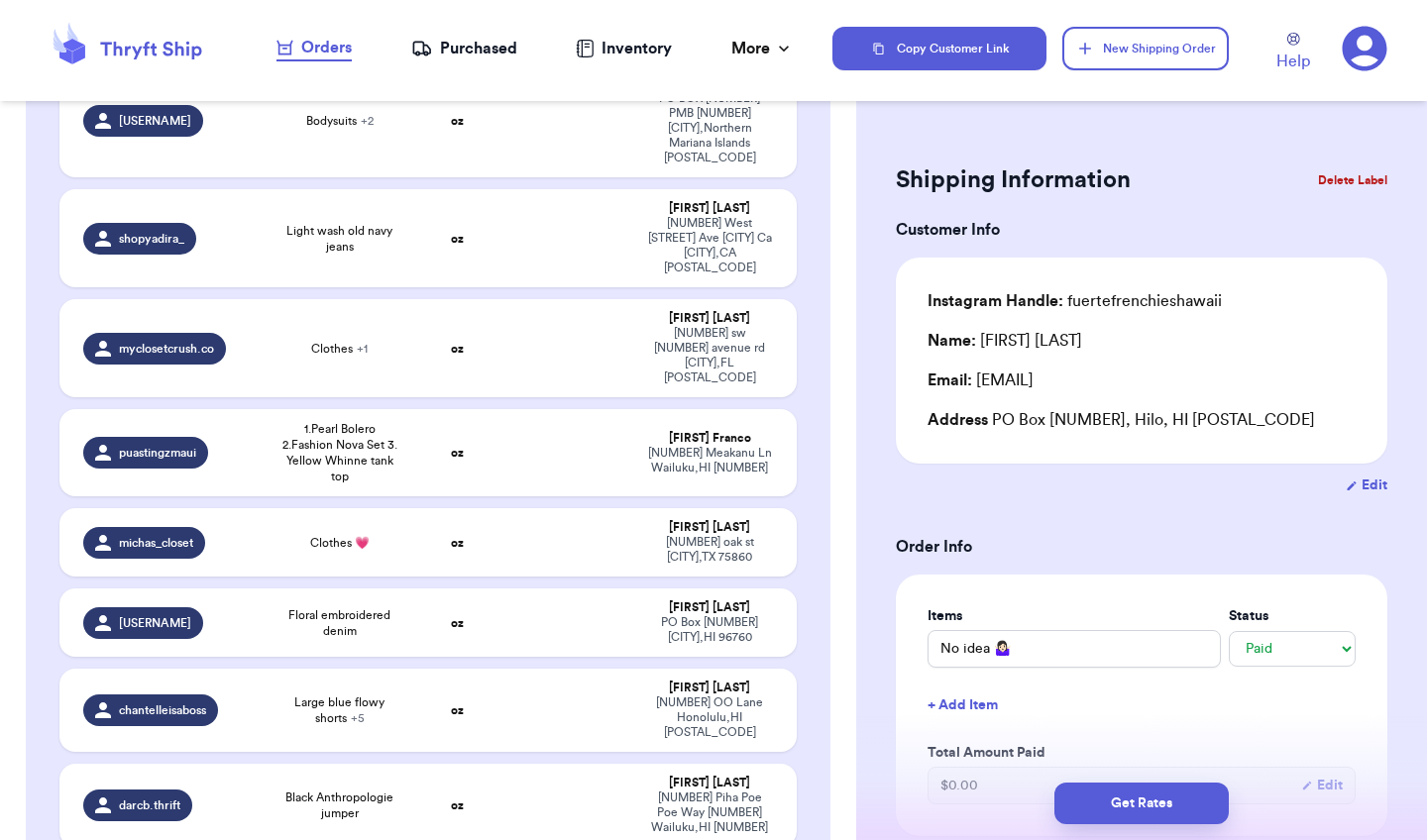 click on "Shipping Information Delete Label Customer Info Instagram Handle:   fuertefrenchieshawaii Name:   Shayna   Fuerte Email:   skfuerte2@gmail.com Address   PO Box 7366,  Hilo, HI 96720 Edit Order Info Items Status No idea 🤷🏻‍♀️ -- Paid Owes + Add Item Total Amount Paid $ 0.00 Edit Package Info Print item name on label Print username on label Package Type * Select an option Weight * 0 lbs oz Hazardous Materials   (Perfume, nail polish, hair spray, dry ice, lithium batteries, firearms, lighters, fuels, etc.  Learn how to ship Hazardous Materials ) Length in Width in Height in Dimensions are not required unless package measures greater than one cubic foot (1728 inches). Calculate dimensions by L x W x H. If shipping with a polymailer that is thicker than three inches, select "Box or hard packaging". Additional Features (Media Mail) Get Rates Edit Payment Amount: ✕ Current Amount Paid: $ 0.00 New Amount $ 0 Payment Method Stripe/Thryft Ship Venmo Cash App PayPal Zelle Cash Other ⚠️ Save / Override" at bounding box center [1142, 922] 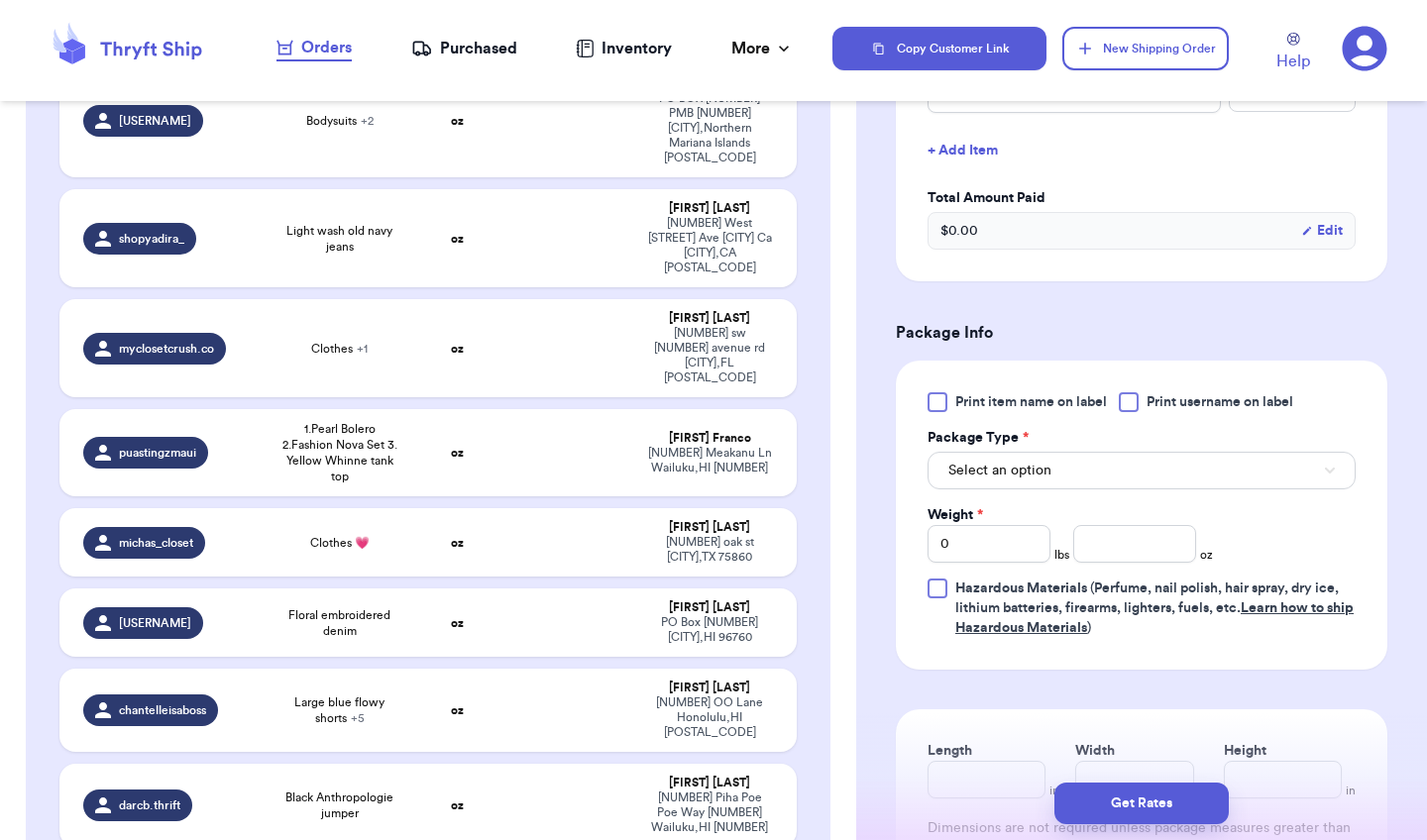 scroll, scrollTop: 594, scrollLeft: 0, axis: vertical 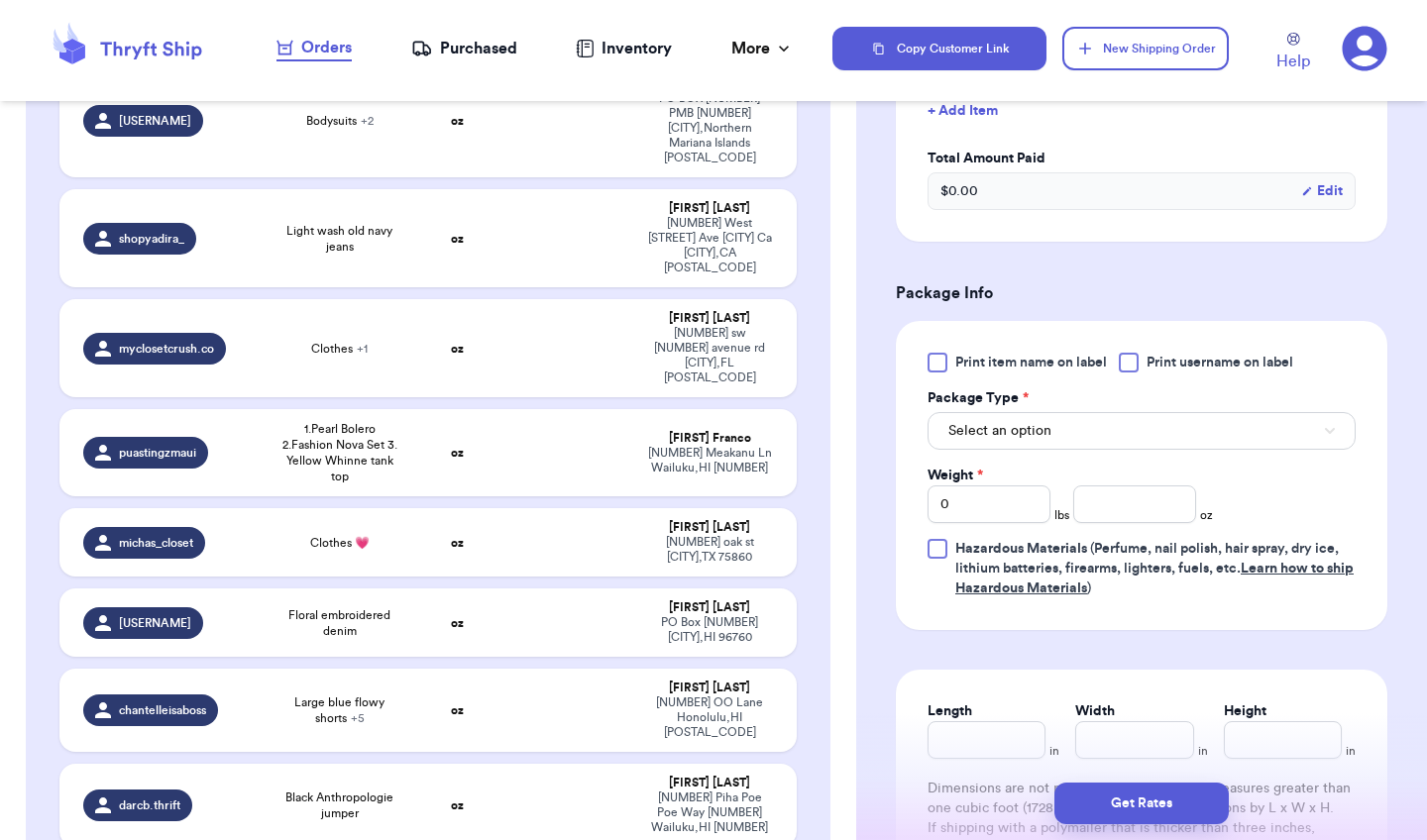 click on "Select an option" at bounding box center (1142, 431) 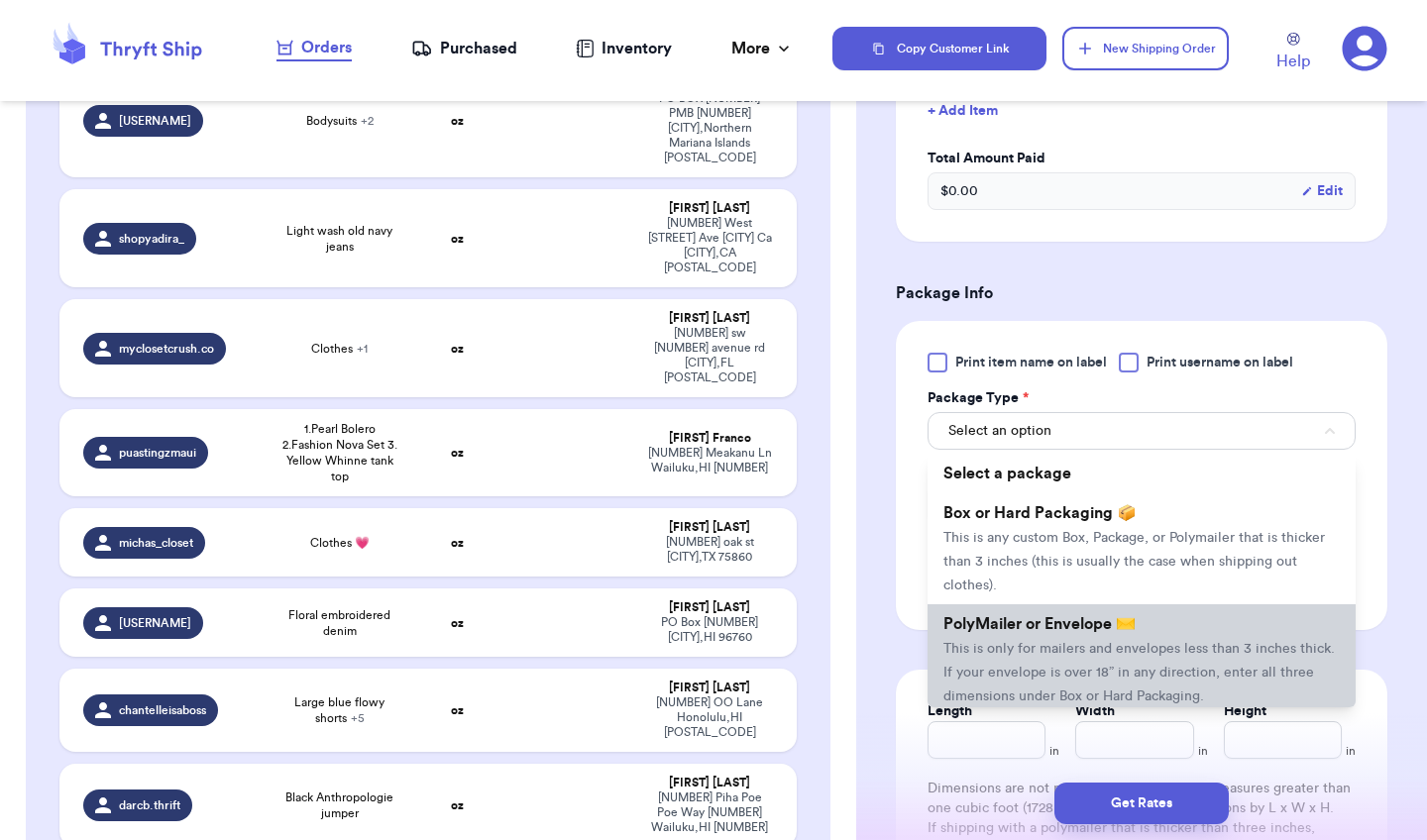 click on "PolyMailer or Envelope ✉️ This is only for mailers and envelopes less than 3 inches thick. If your envelope is over 18” in any direction, enter all three dimensions under Box or Hard Packaging." at bounding box center [1142, 660] 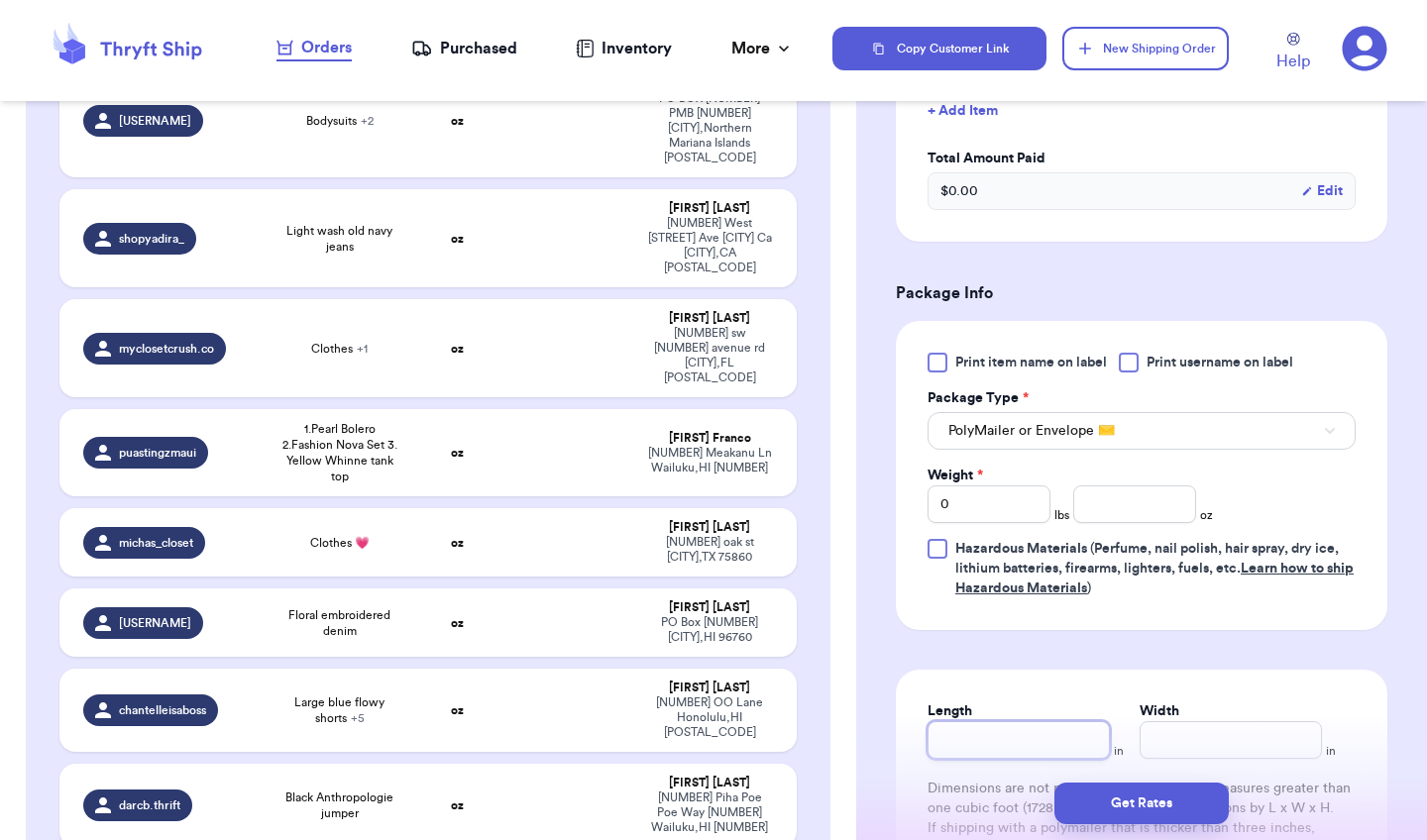 click on "Length" at bounding box center [1019, 740] 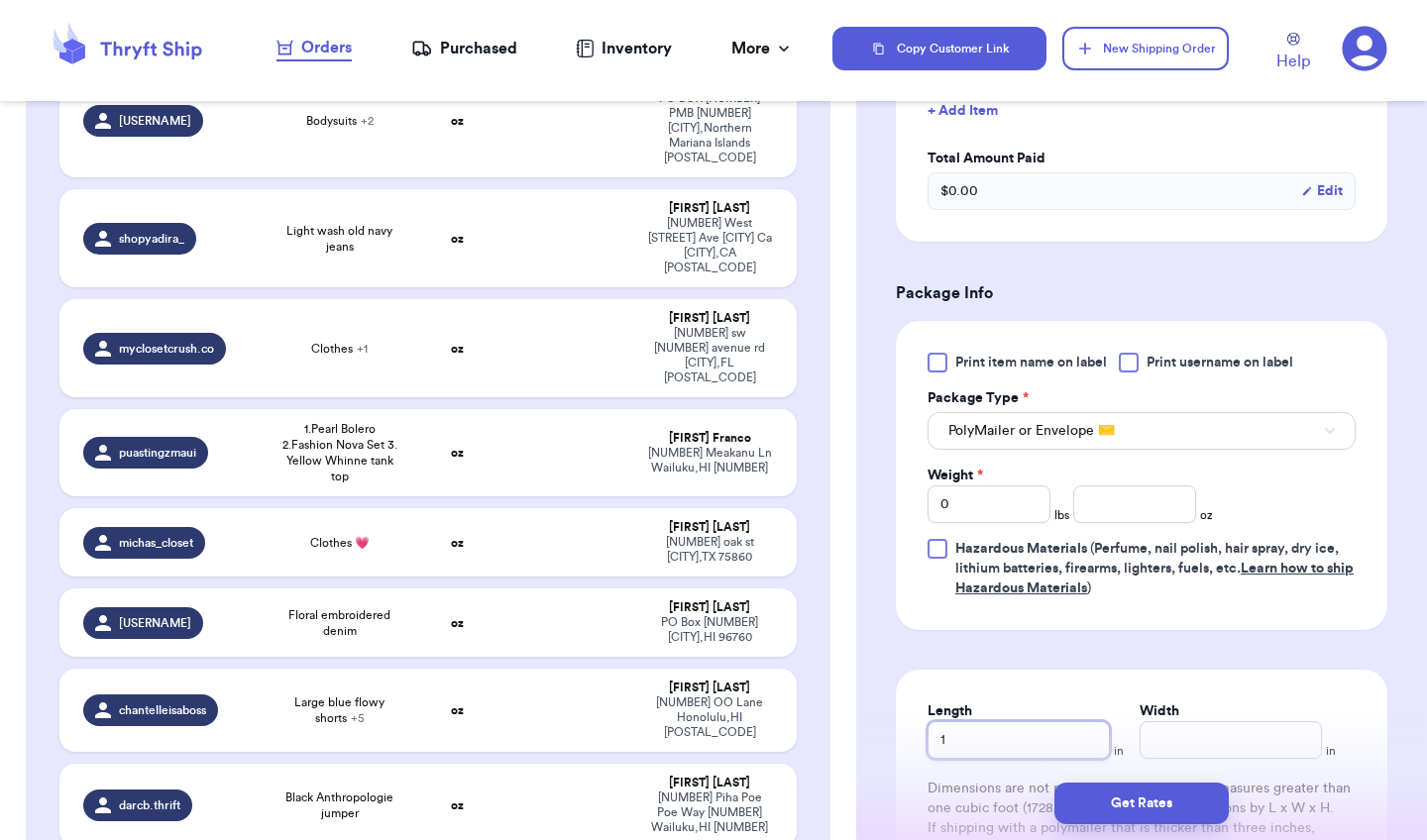 type 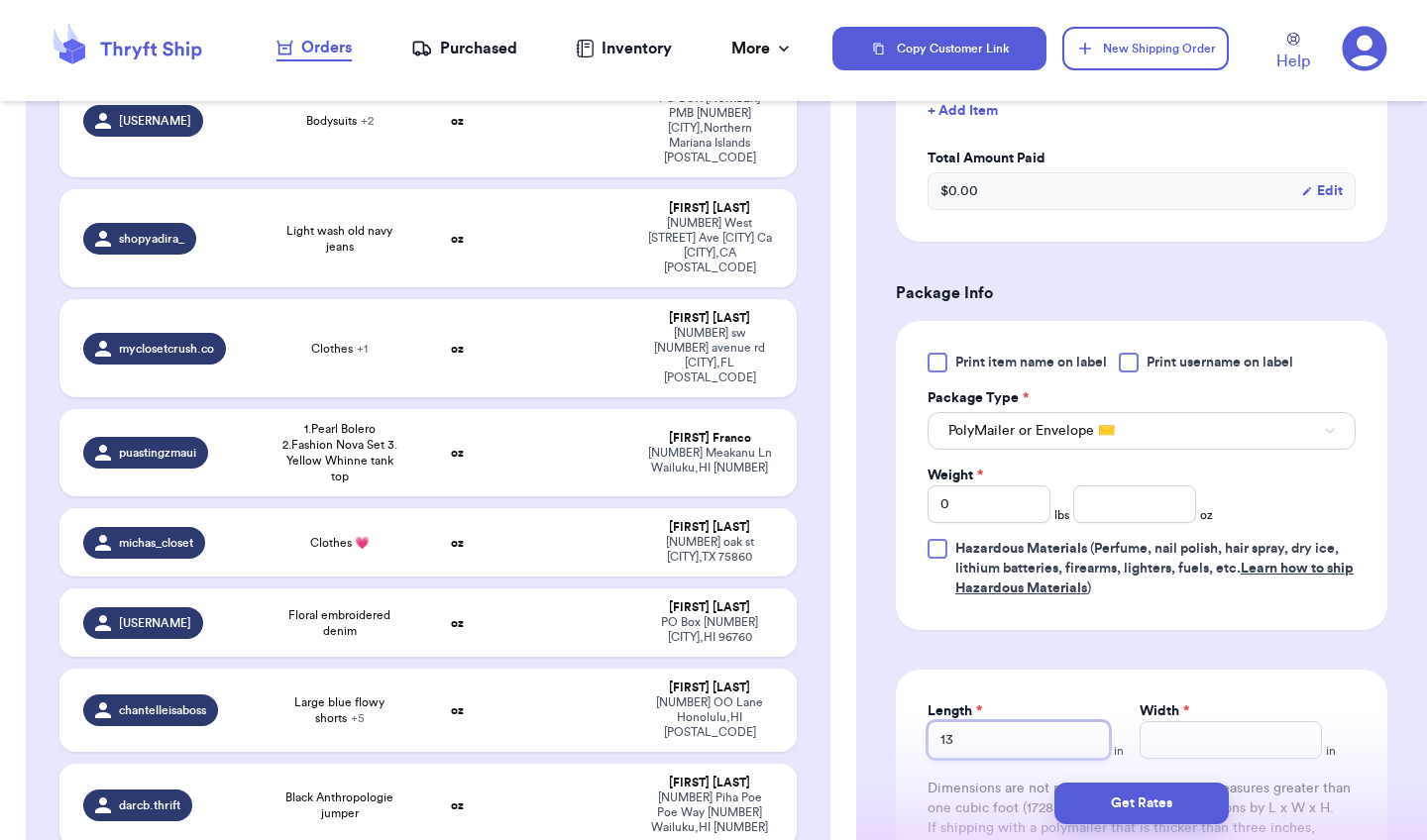 type on "13" 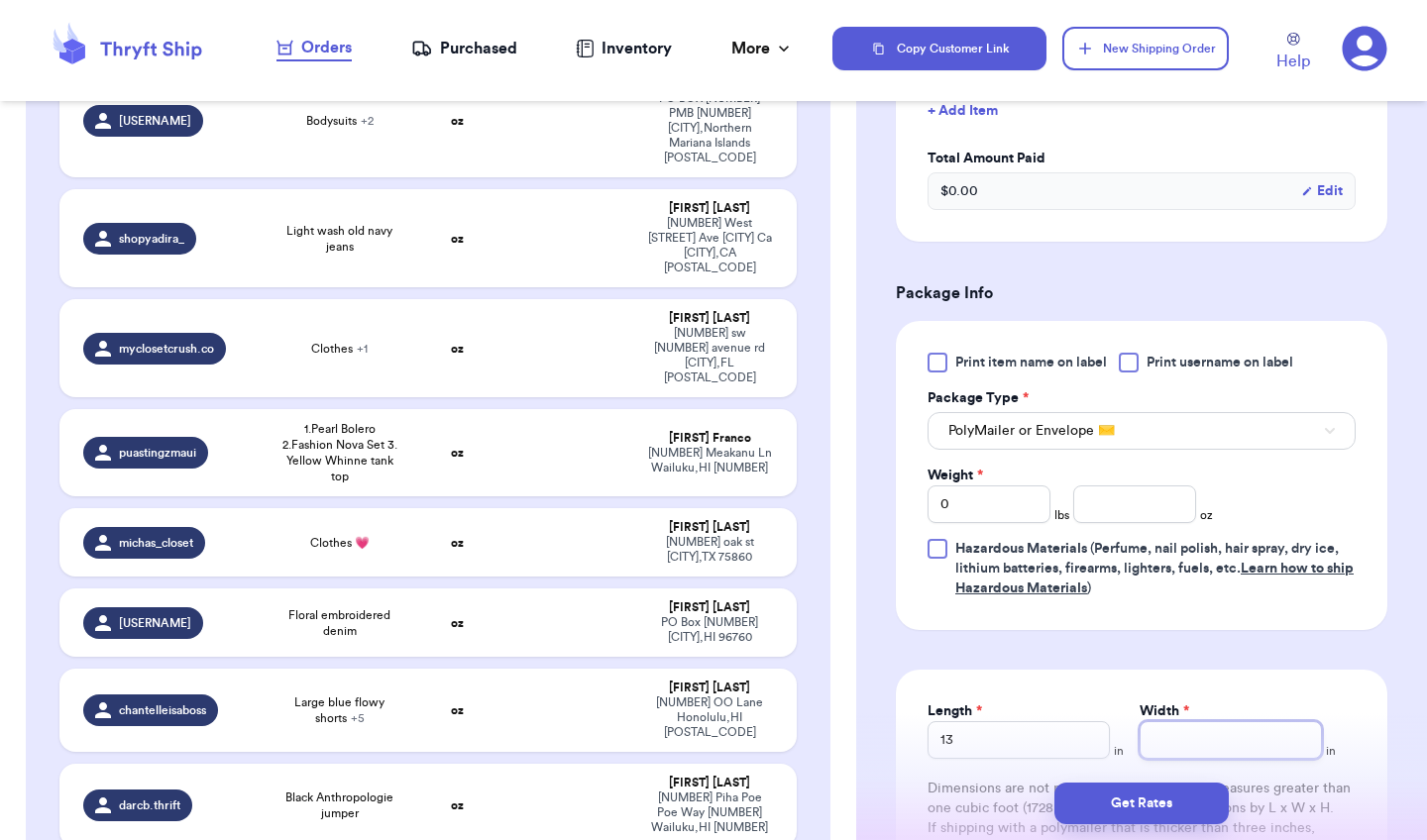 click on "Width *" at bounding box center (1231, 740) 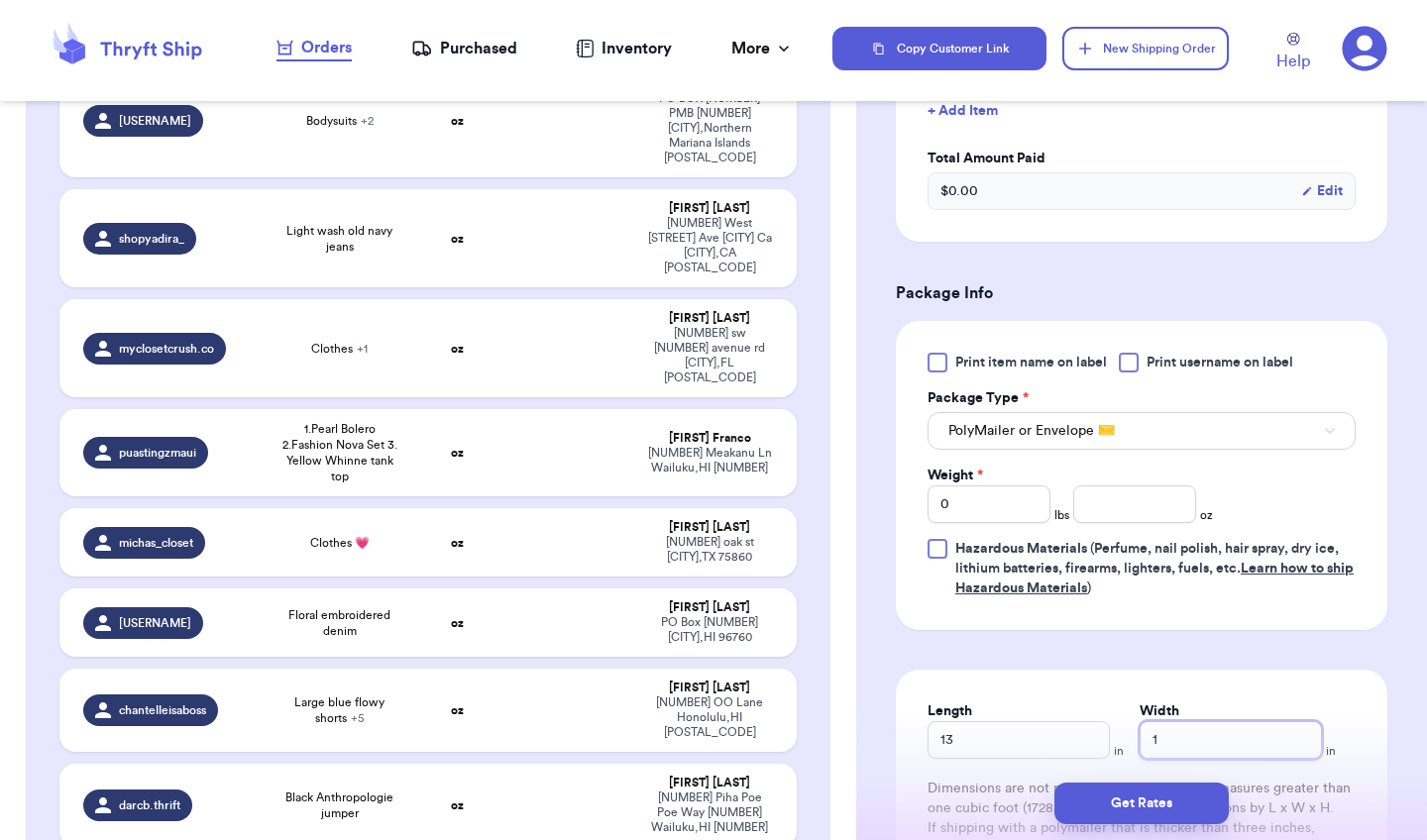 type 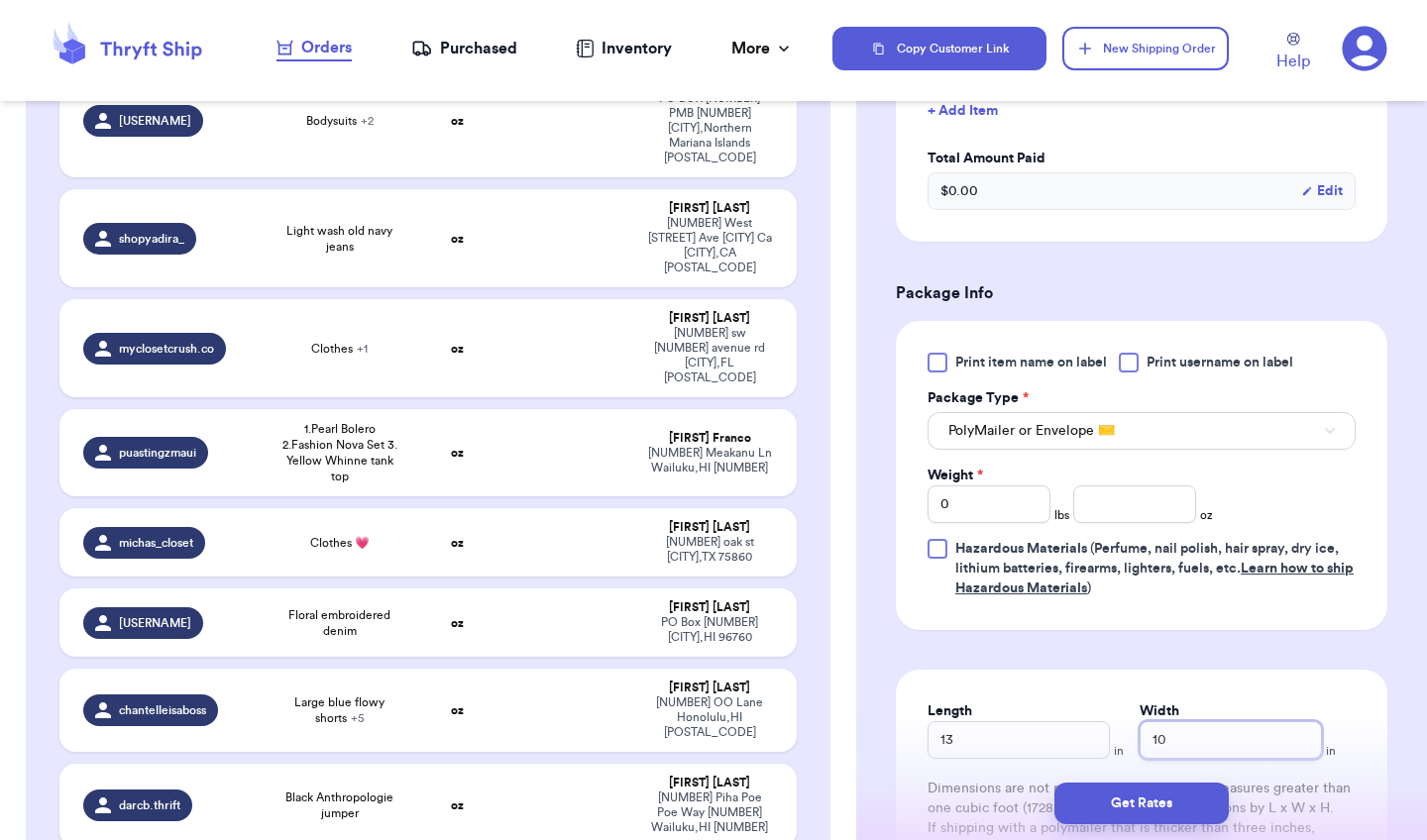 type 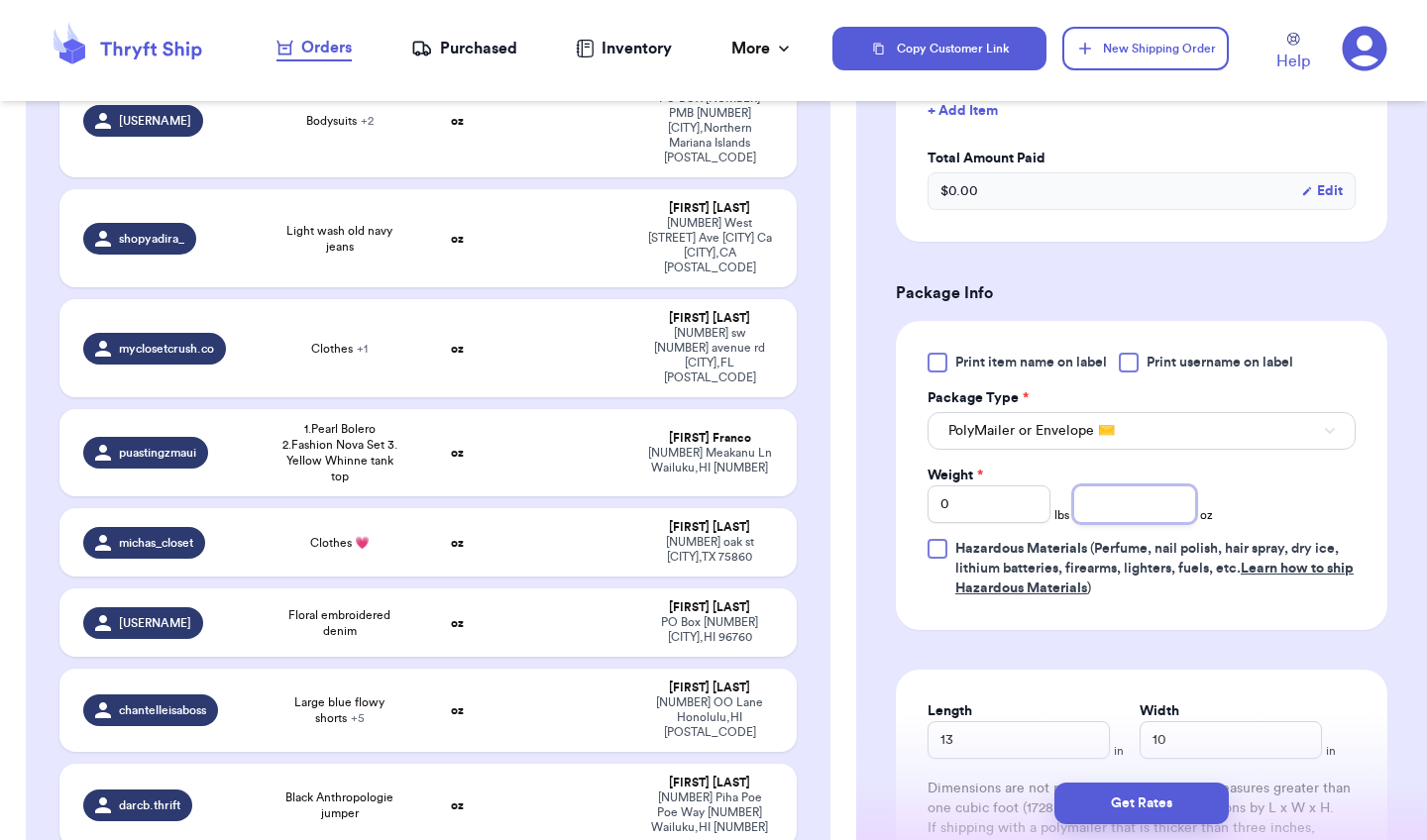 click at bounding box center (1135, 504) 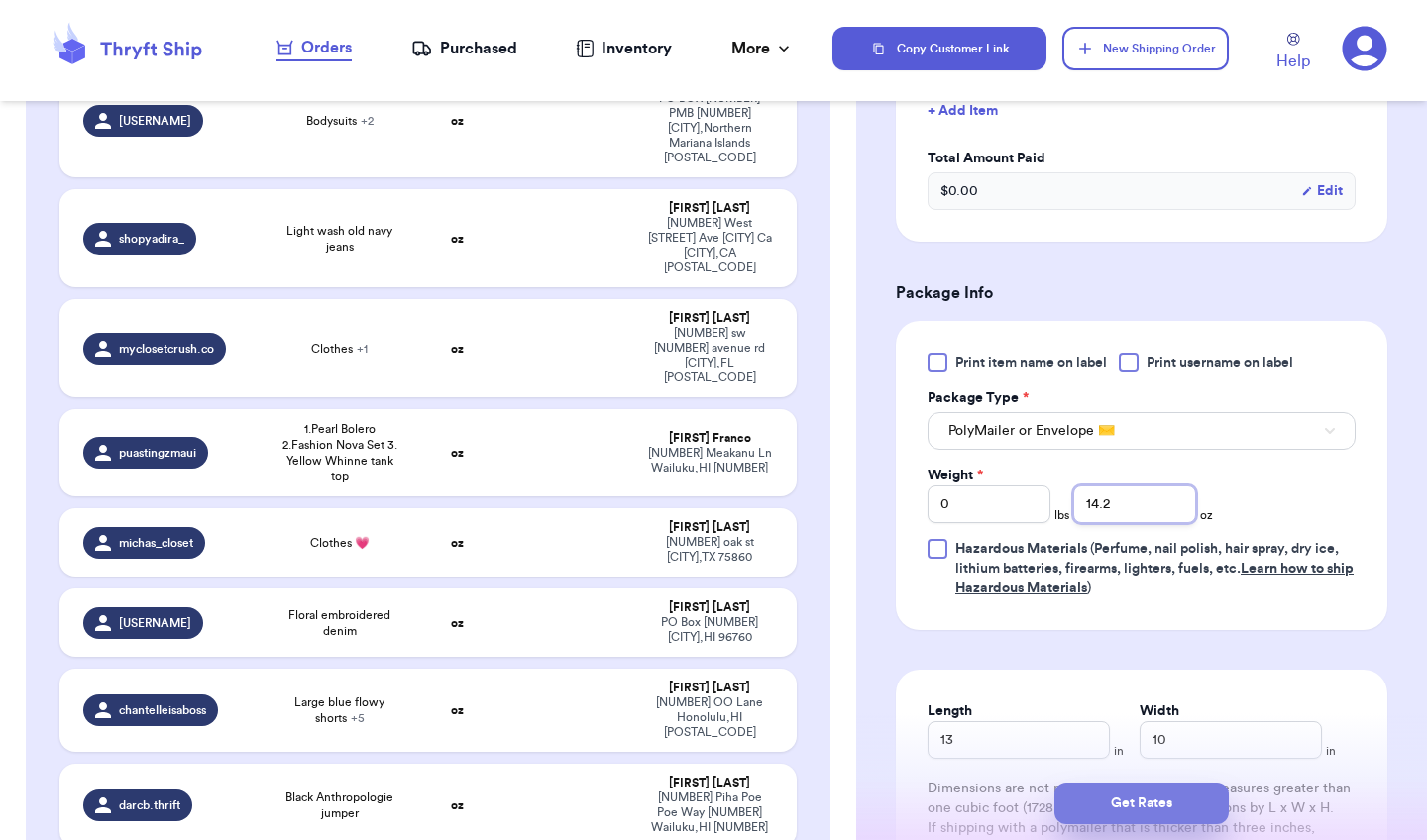 type on "14.2" 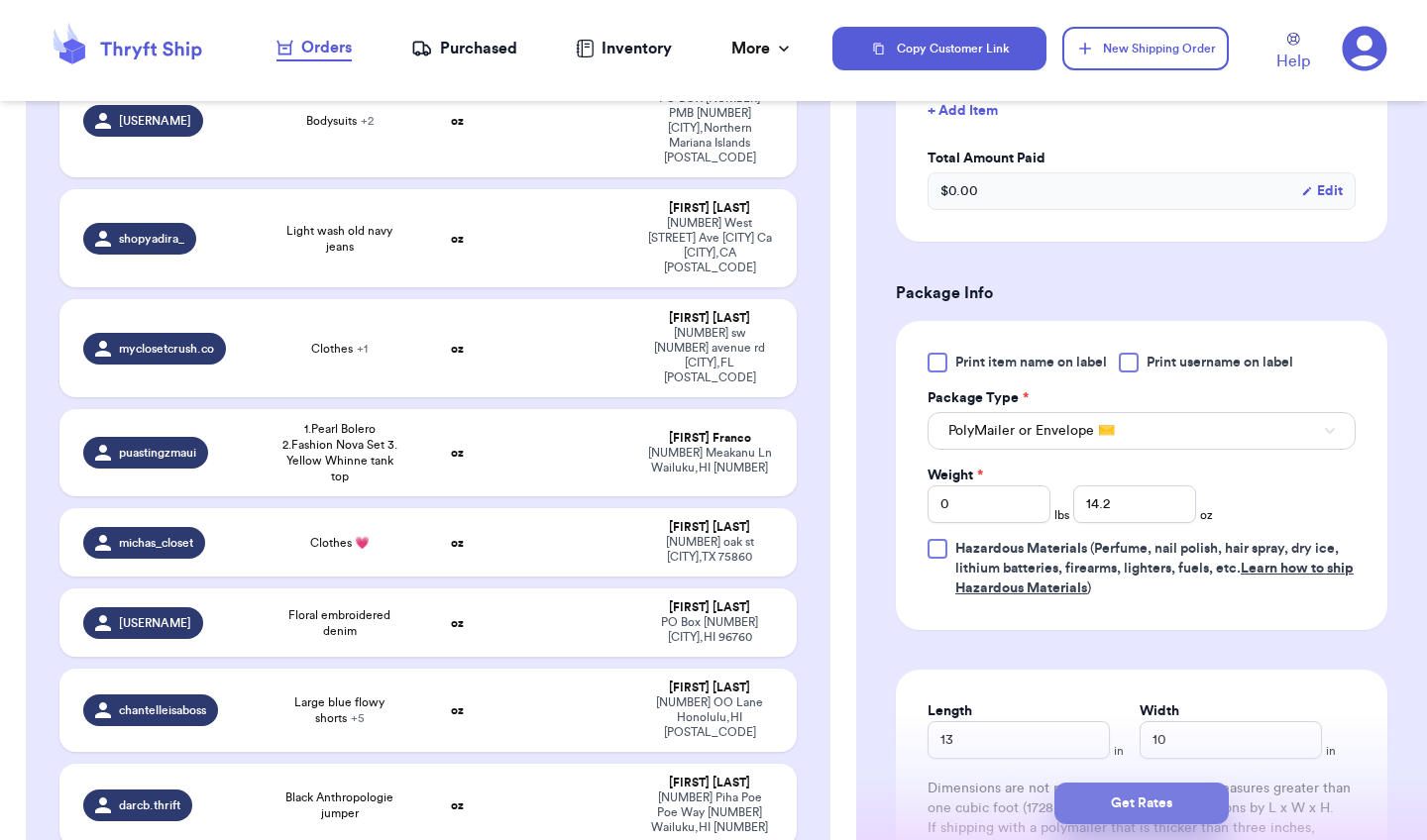 click on "Get Rates" at bounding box center (1142, 803) 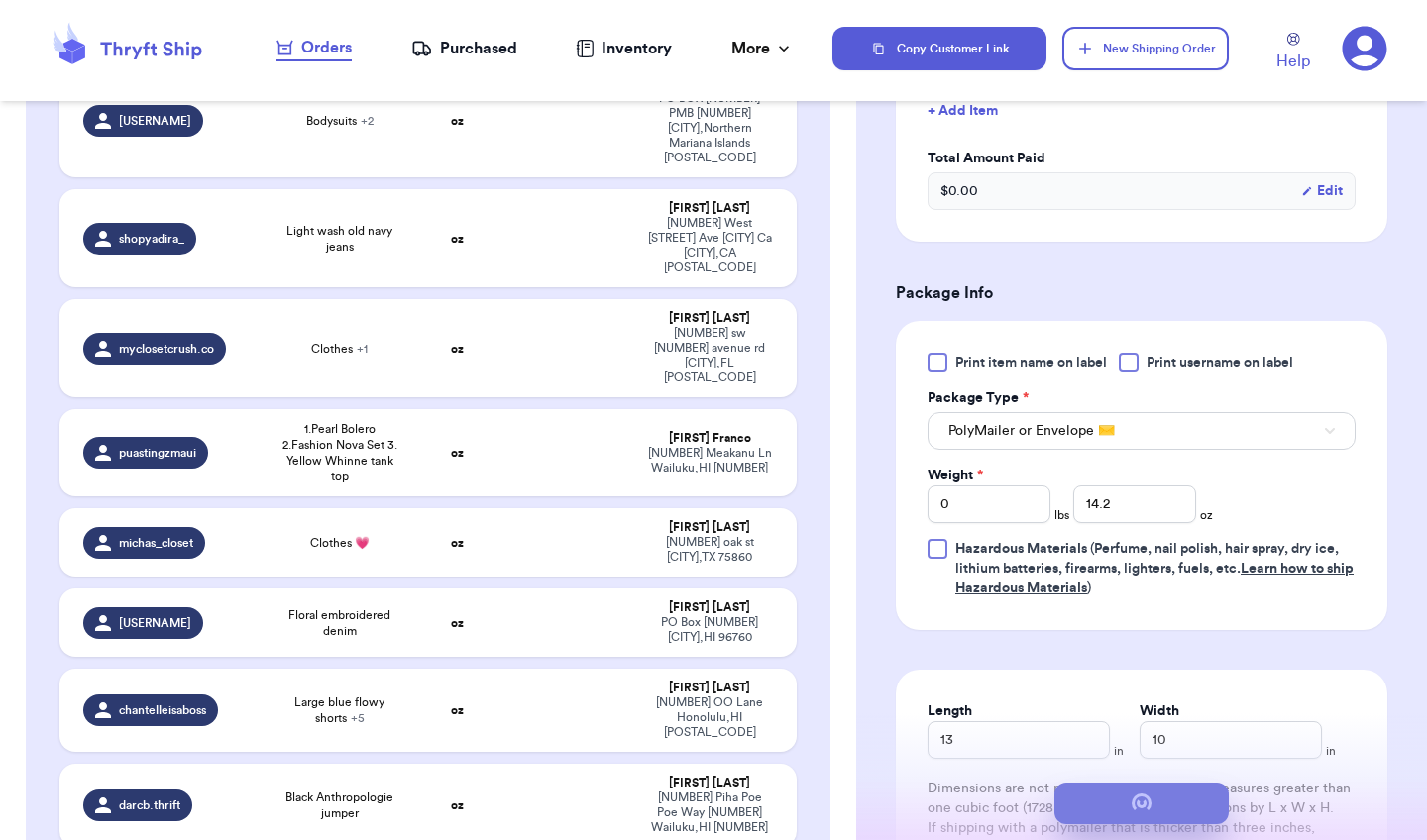 scroll, scrollTop: 0, scrollLeft: 0, axis: both 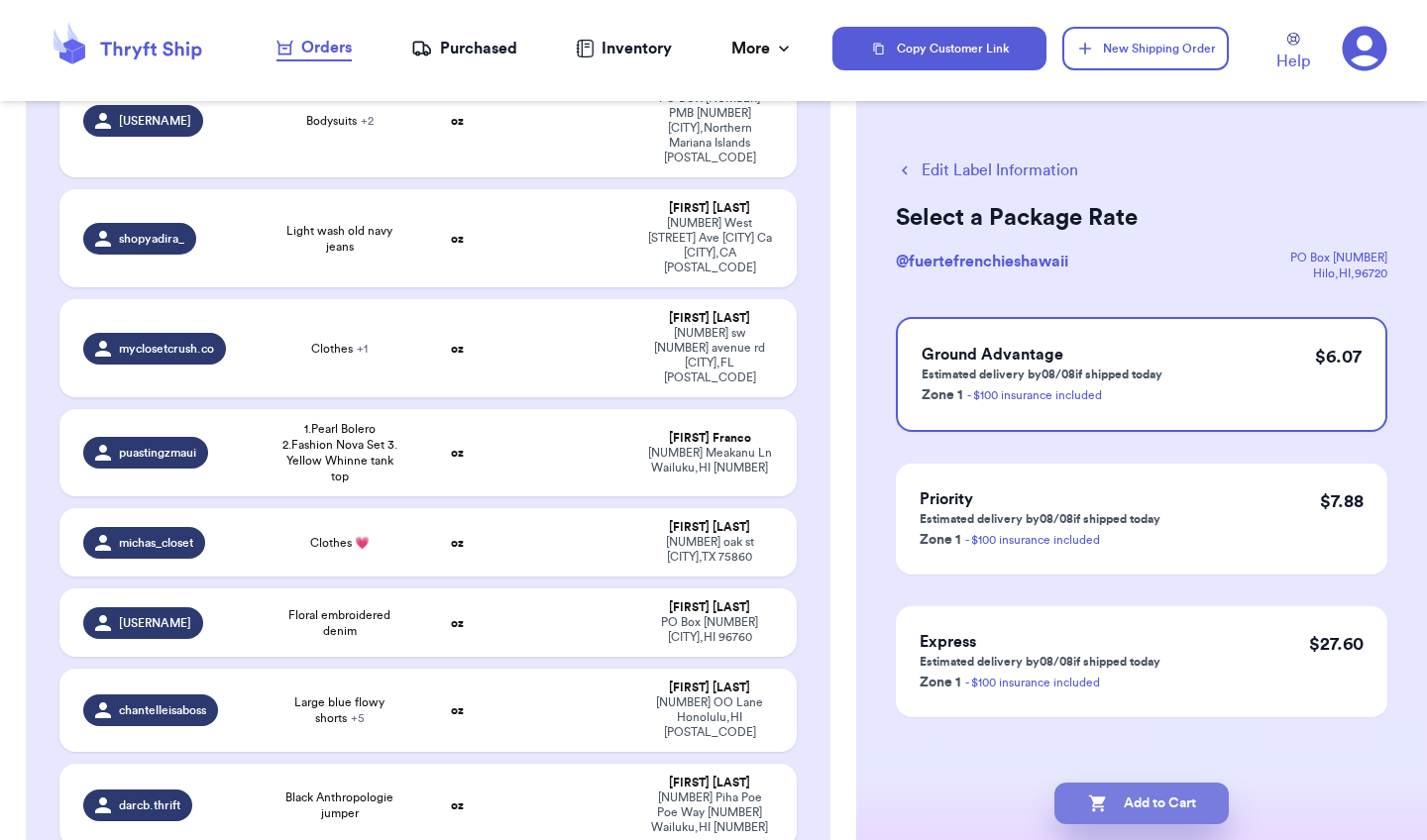 click 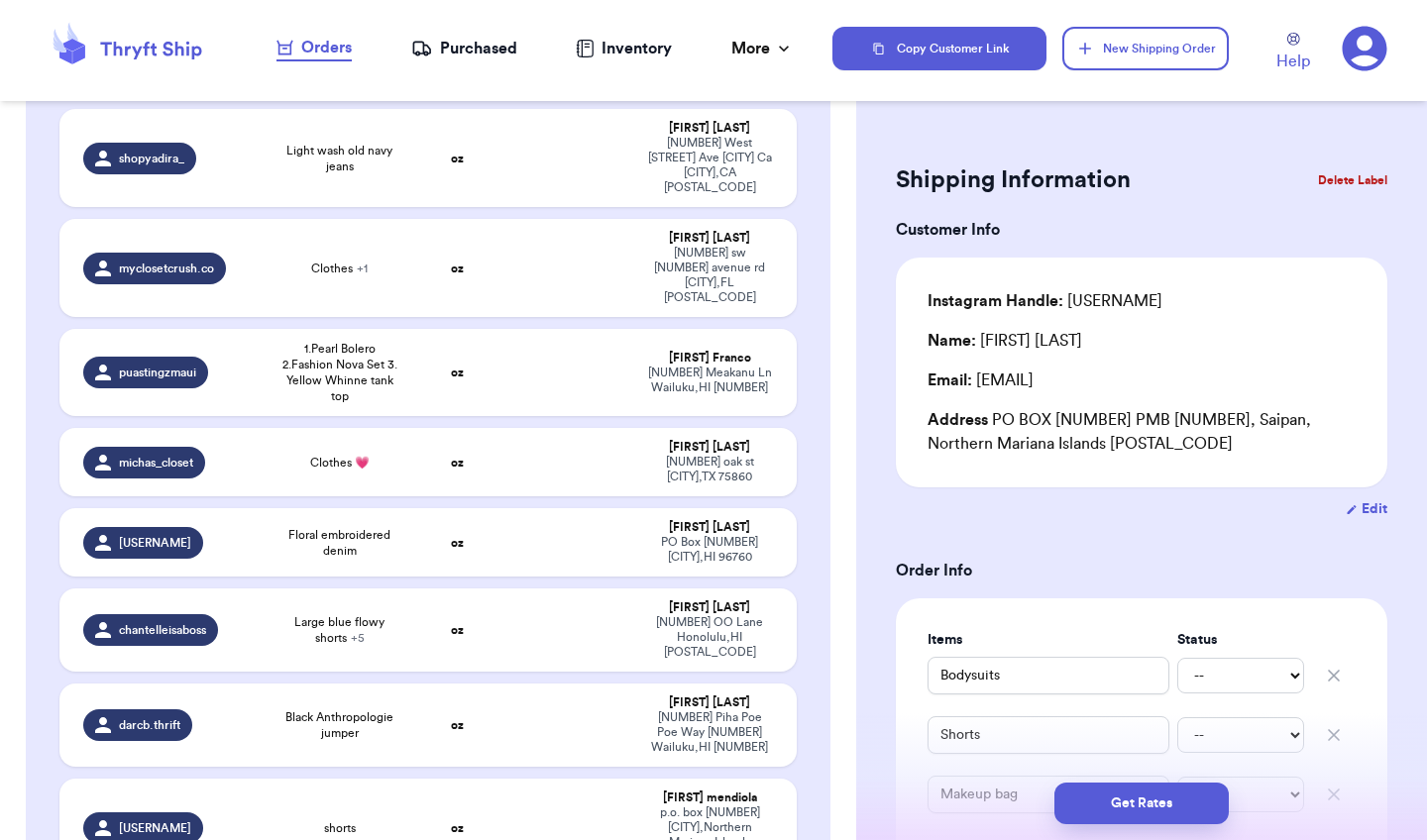 click on "Incomplete 10 Get Rates for All ( 1 ) Get Rates for All ( 1 ) Date Created Date Created Payment Status Payment Status Handle Product Weight Package Type Address xo.shopwlex Bodysuits + 2  oz Alexandria   Castro PO BOX 10001 PMB 146   Saipan ,  Northern Mariana Islands   96950 shopyadira_ Light wash old navy jeans  oz Yadira   Venegas 429 West Cedar Ave Tulare Ca   Tulare ,  CA   93274 myclosetcrush.co Clothes + 1  oz Jacqueline   Irizarry 10881 sw 62nd avenue rd   Ocala ,  FL   34476 puastingzmaui 1.Pearl Bolero 2.Fashion Nova Set 3. Yellow Whinne tank top   oz Tanya   Franco 632 Meakanu Ln   Wailuku ,  HI   96793 michas_closet Clothes 💗  oz Michelle   Castillo 701 oak st   Teague ,  TX   75860 zaiii_ra Floral embroidered denim  oz Zaira   Herrod PO Box 551   Kurtistown ,  HI   96760 chantelleisaboss Large blue flowy shorts  + 5  oz Chantelle   Jacinto 1639 OO Lane   Honolulu ,  HI   96817 darcb.thrift Black Anthropologie jumper   oz Darcie   Buduan 50 Piha Poe Poe Way 112   Wailuku ,  HI   96793 xirie.mp" at bounding box center [428, 394] 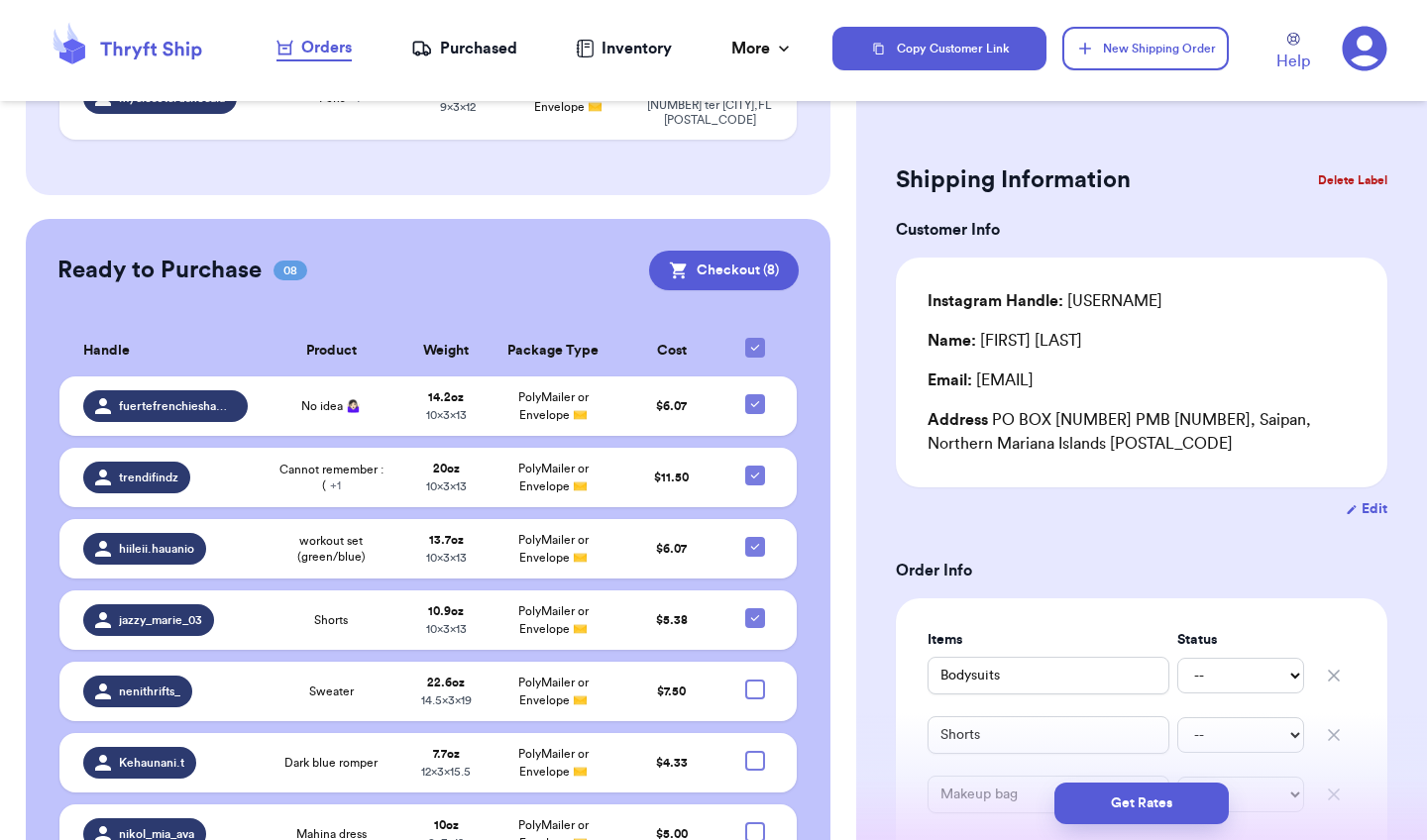 scroll, scrollTop: 1240, scrollLeft: 0, axis: vertical 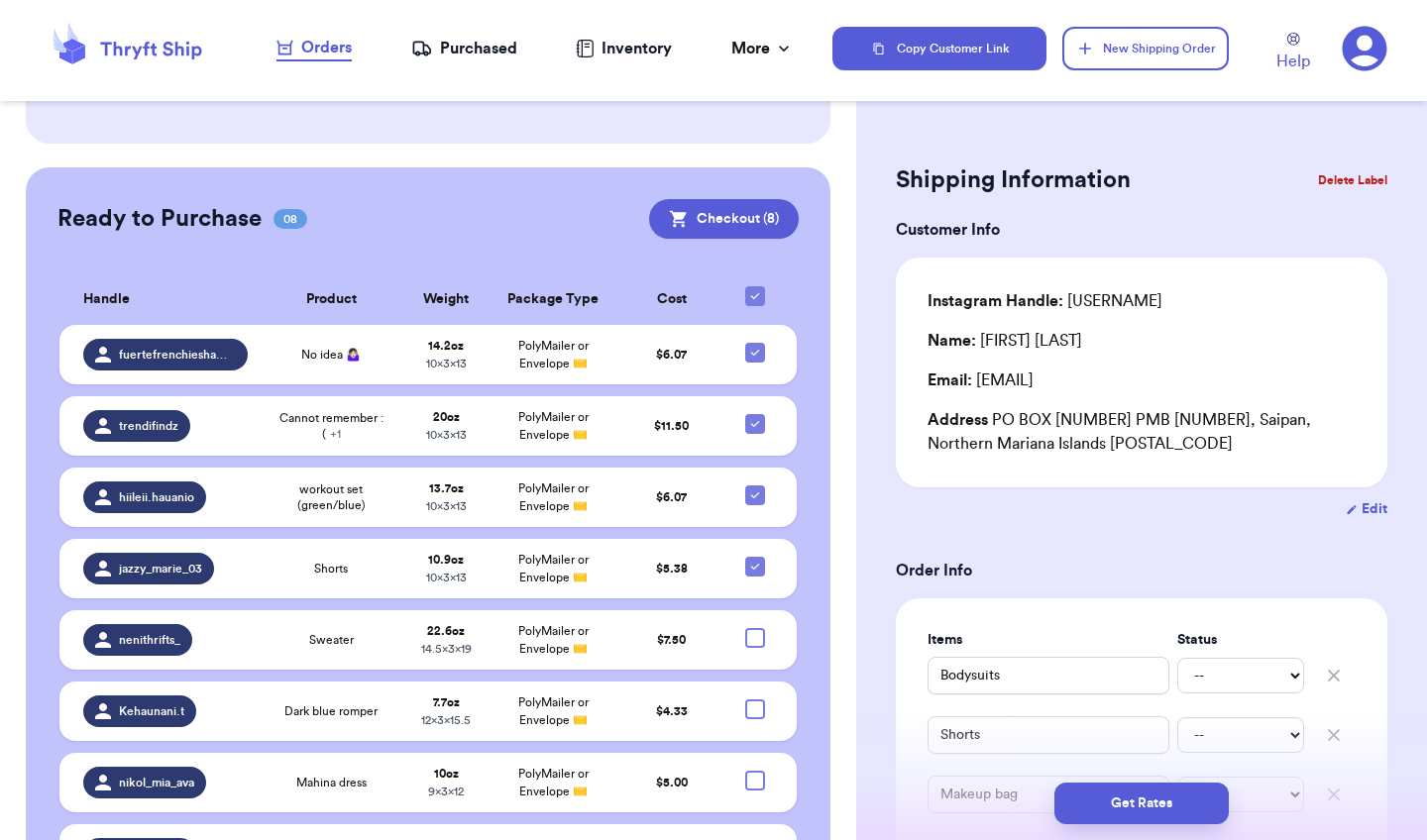 type 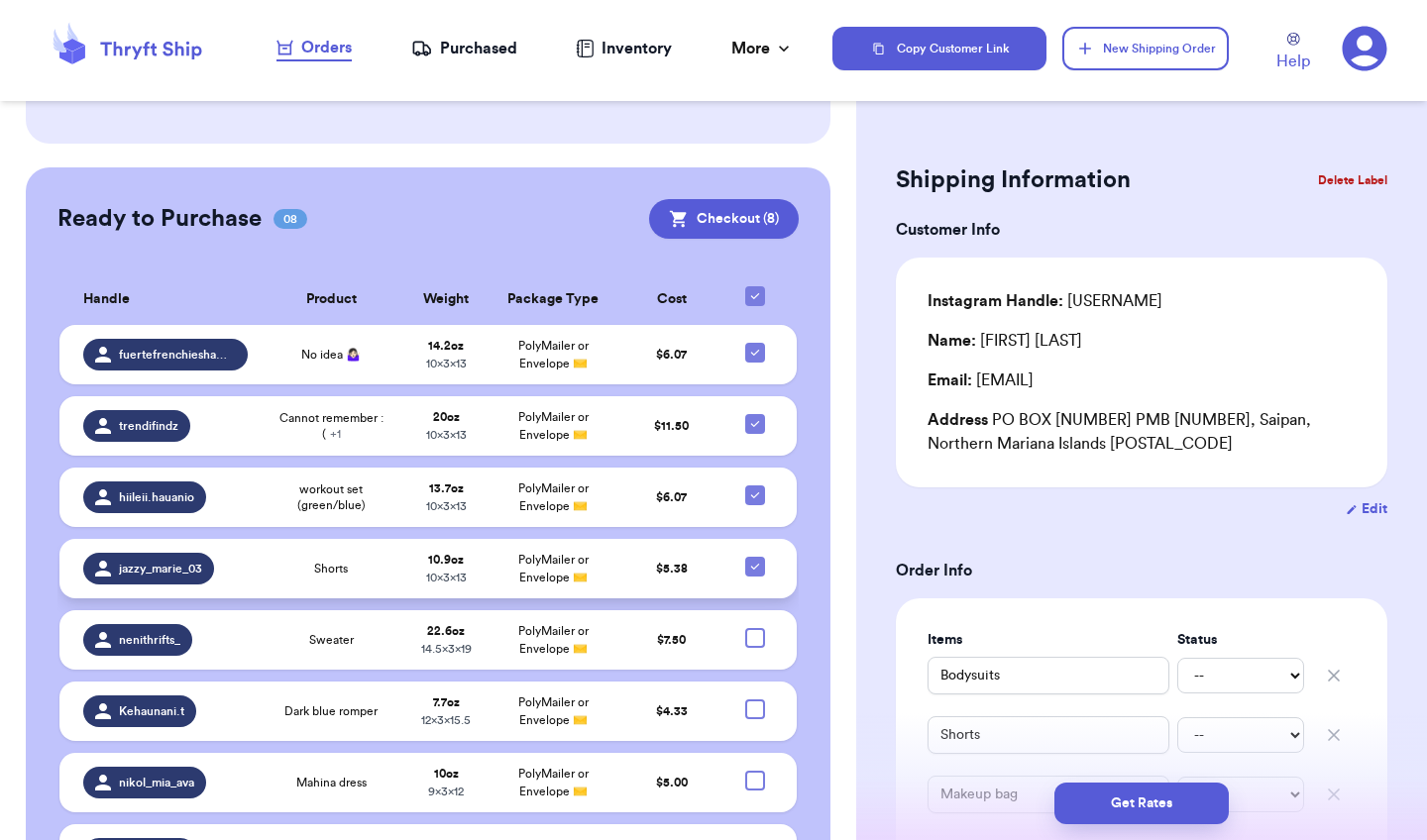 click 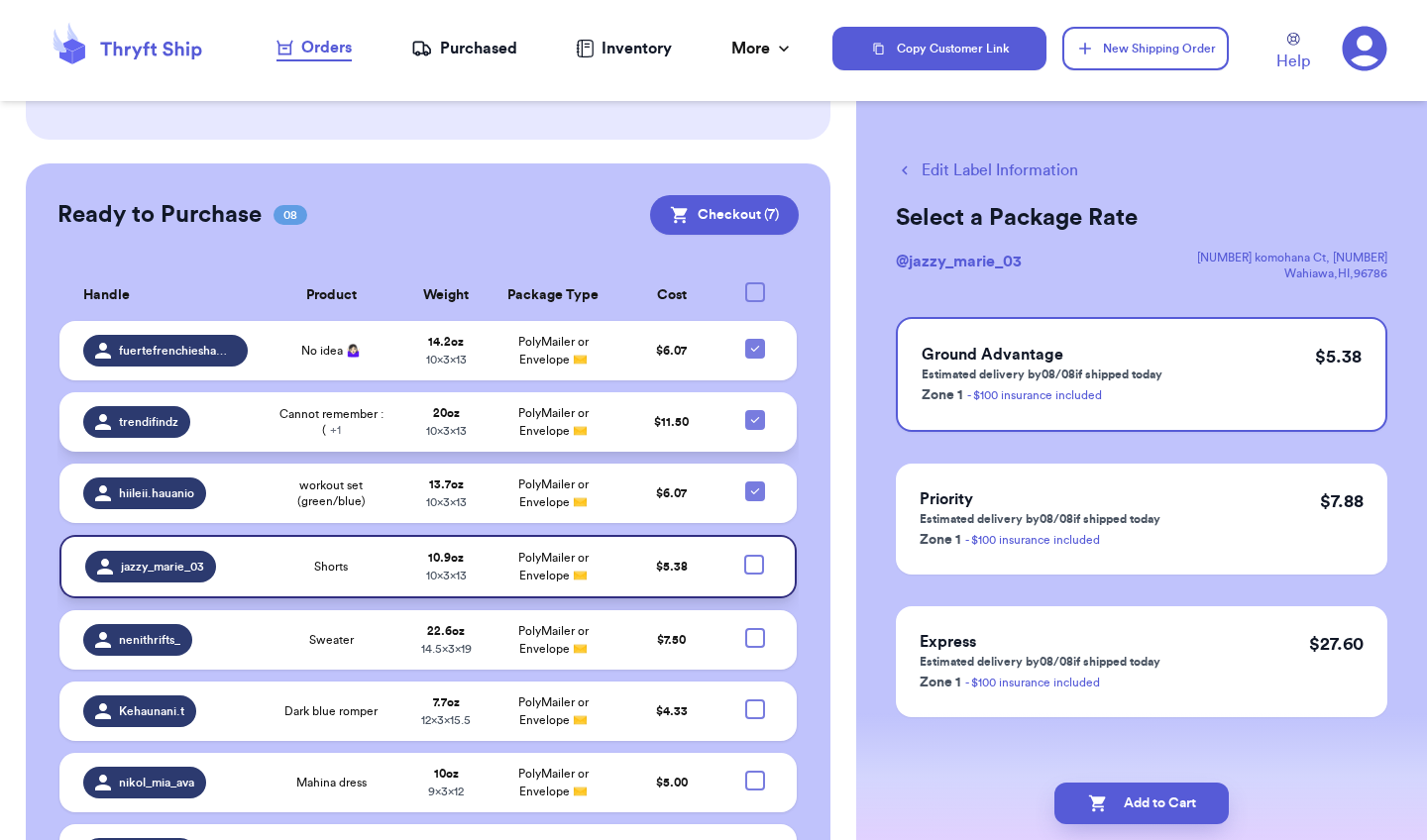 click 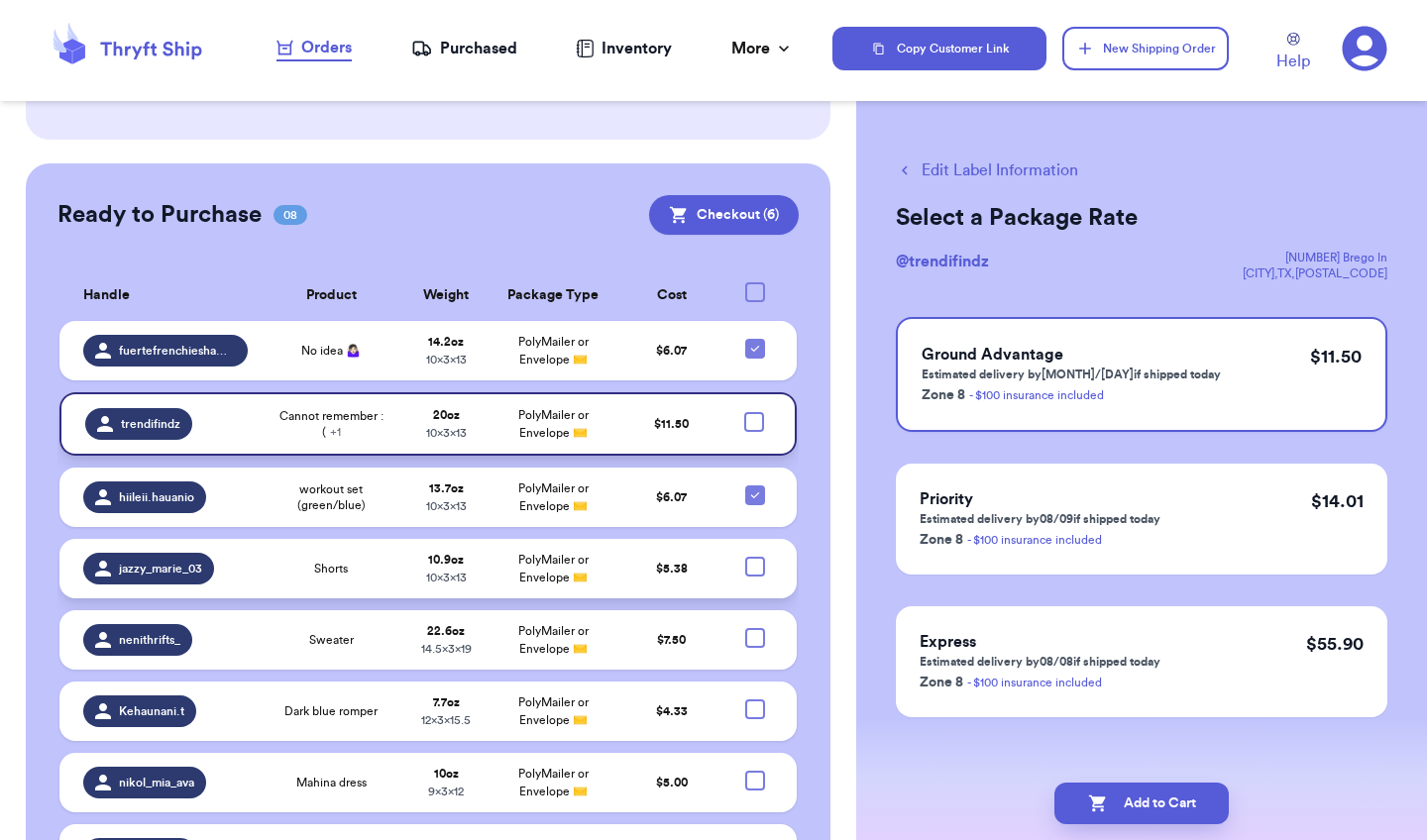 click on "Customer Link New Order Incomplete 10 Get Rates for All ( 1 ) Get Rates for All ( 1 ) Date Created Date Created Payment Status Payment Status Handle Product Weight Package Type Address xo.shopwlex Bodysuits + 2  oz Alexandria   Castro PO BOX 10001 PMB 146   Saipan ,  Northern Mariana Islands   96950 shopyadira_ Light wash old navy jeans  oz Yadira   Venegas 429 West Cedar Ave Tulare Ca   Tulare ,  CA   93274 myclosetcrush.co Clothes + 1  oz Jacqueline   Irizarry 10881 sw 62nd avenue rd   Ocala ,  FL   34476 puastingzmaui 1.Pearl Bolero 2.Fashion Nova Set 3. Yellow Whinne tank top   oz Tanya   Franco 632 Meakanu Ln   Wailuku ,  HI   96793 michas_closet Clothes 💗  oz Michelle   Castillo 701 oak st   Teague ,  TX   75860 zaiii_ra Floral embroidered denim  oz Zaira   Herrod PO Box 551   Kurtistown ,  HI   96760 chantelleisaboss Large blue flowy shorts  + 5  oz Chantelle   Jacinto 1639 OO Lane   Honolulu ,  HI   96817 darcb.thrift Black Anthropologie jumper   oz Darcie   Buduan 50 Piha Poe Poe Way 112   Wailuku" at bounding box center (428, -91) 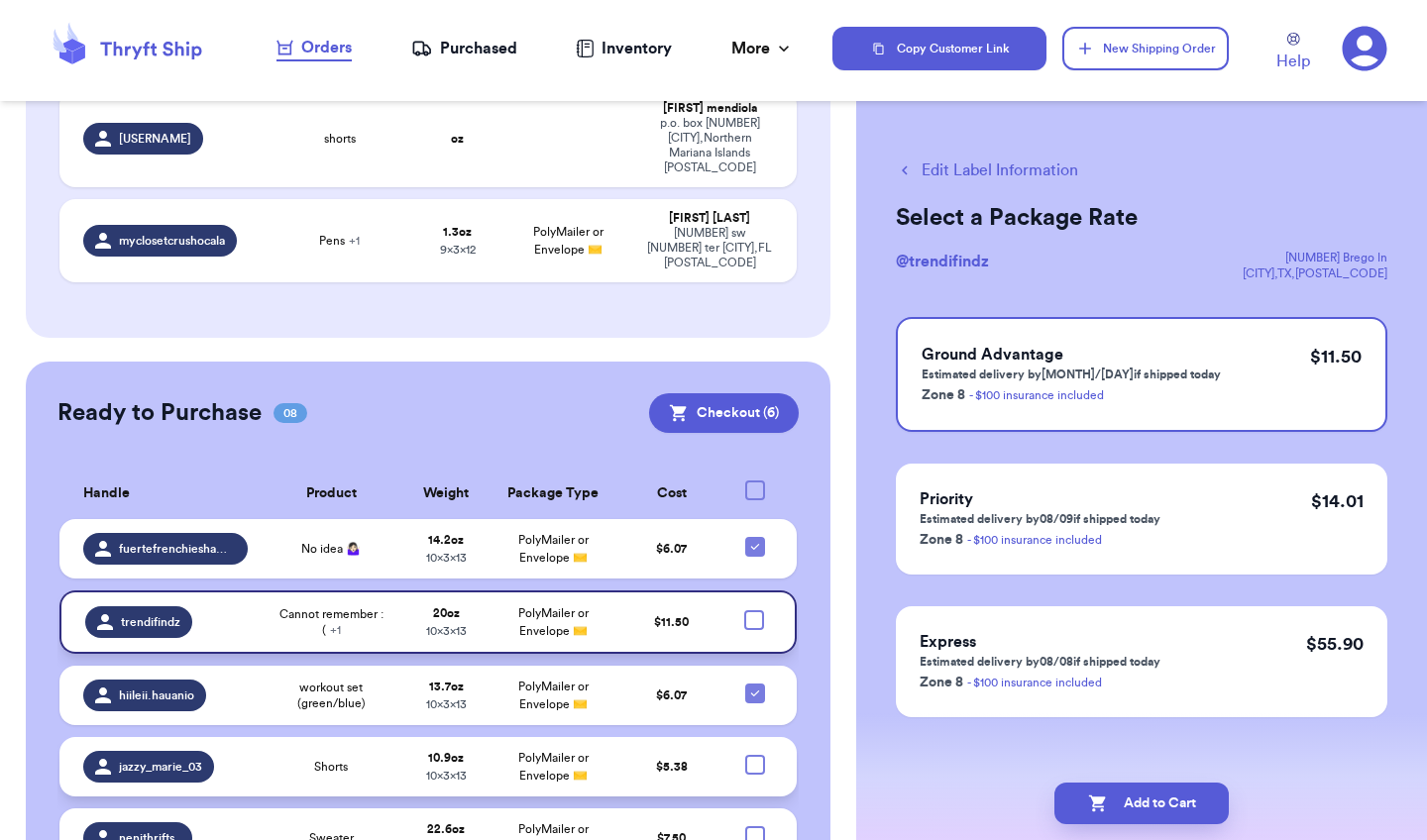 scroll, scrollTop: 1002, scrollLeft: 0, axis: vertical 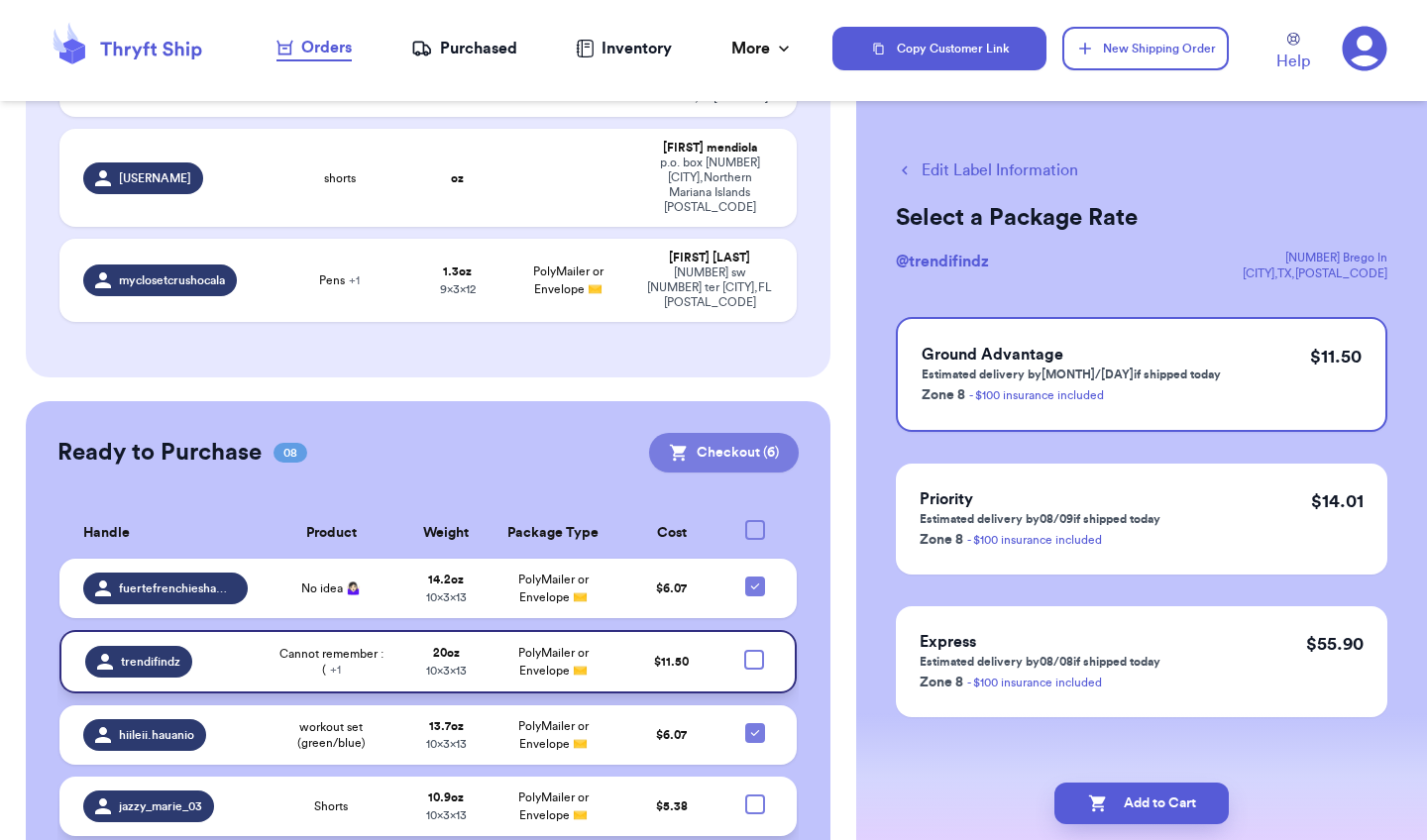 click on "Checkout ( 6 )" at bounding box center [723, 453] 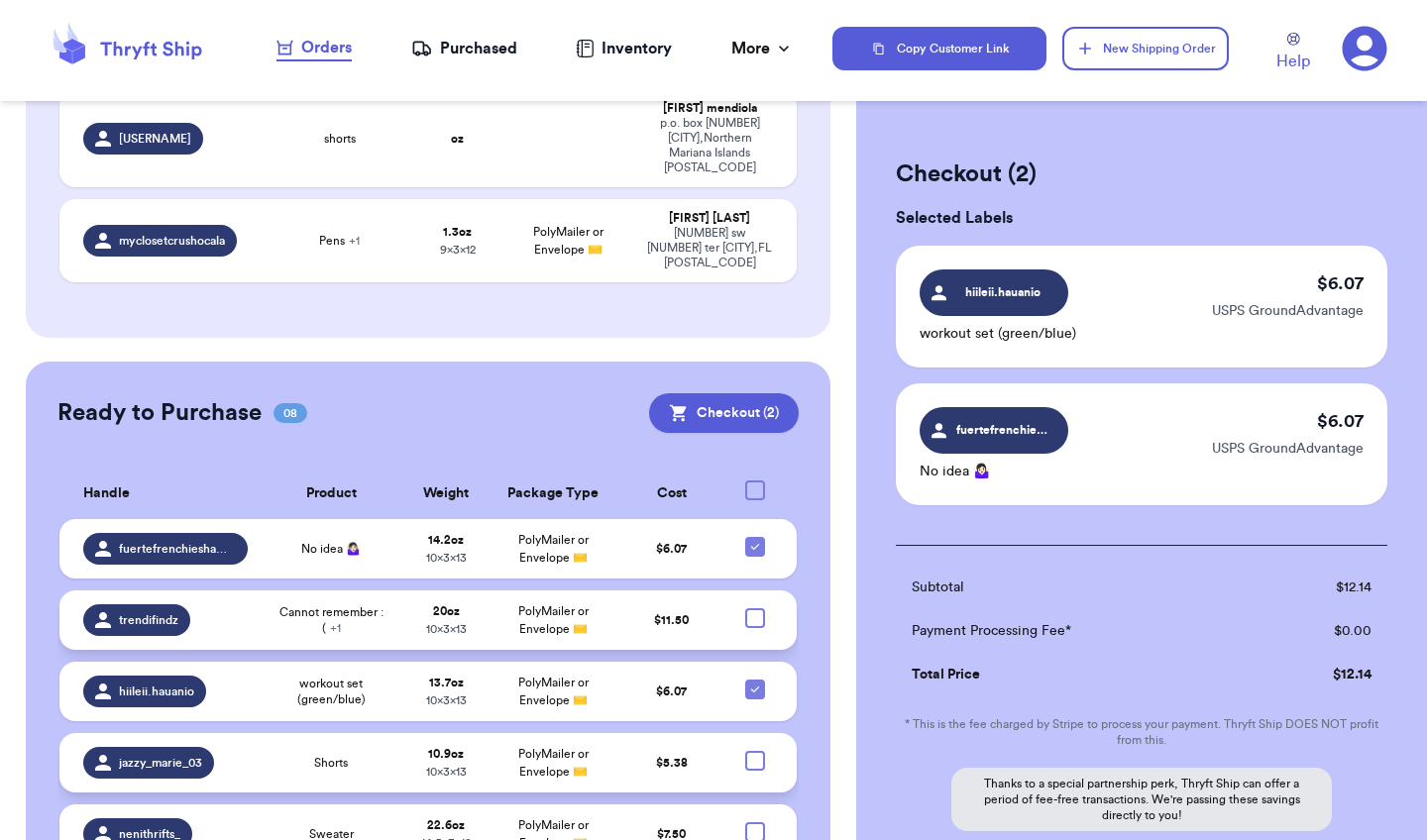 scroll, scrollTop: 1002, scrollLeft: 0, axis: vertical 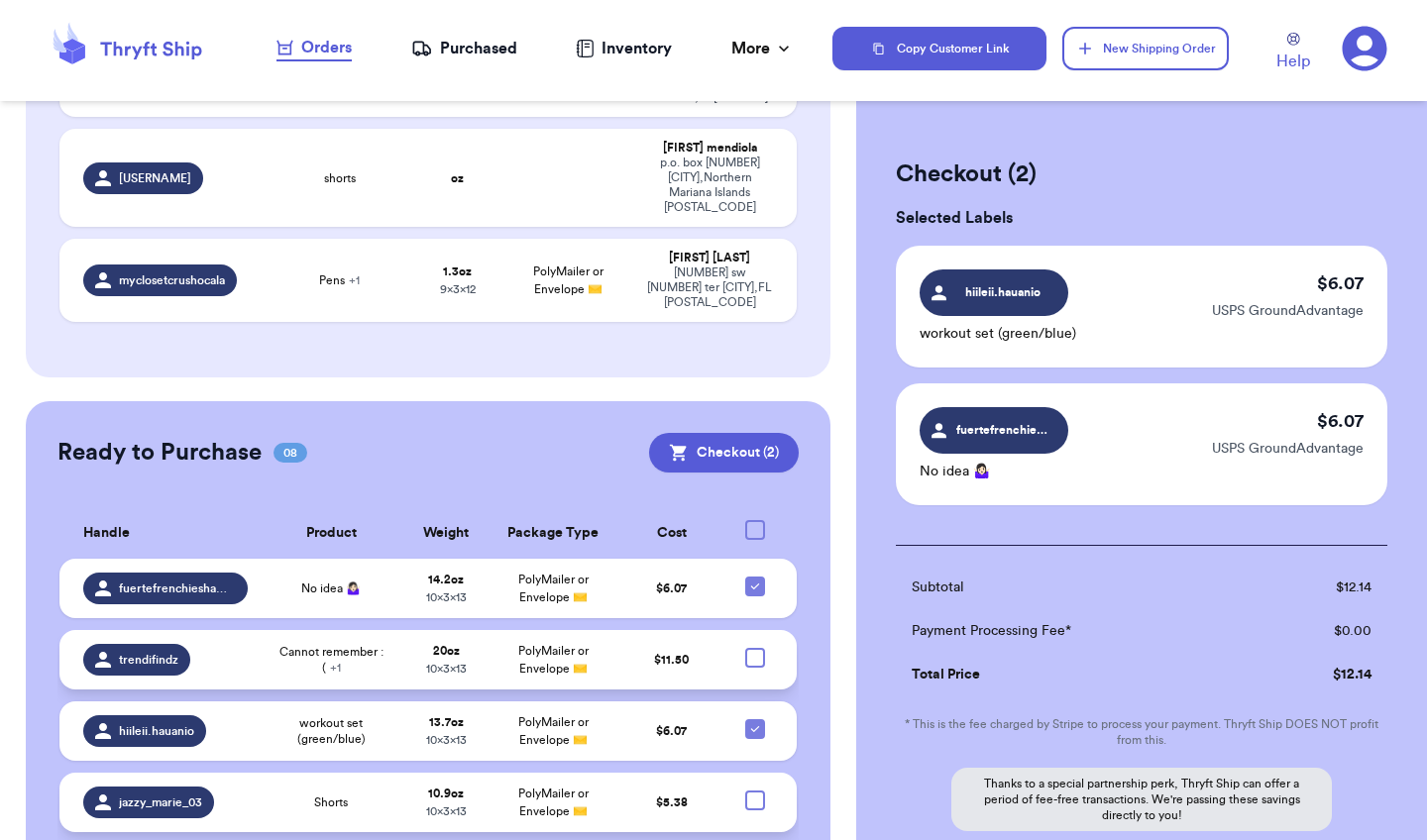 click on "Checkout ( 2 ) Selected Labels hiileii.hauanio workout set (green/blue) $ 6.07 USPS   GroundAdvantage fuertefrenchieshawaii No idea 🤷🏻‍♀️  $ 6.07 USPS   GroundAdvantage Subtotal $ 12.14 Payment Processing Fee* $ 0.00 Total Price $ 12.14 * This is the fee charged by Stripe to process your payment. Thryft Ship DOES NOT profit from this. Thanks to a special partnership perk, Thryft Ship can offer a period of fee-free transactions. We're passing these savings directly to you! Purchase for $12.14" at bounding box center (1142, 580) 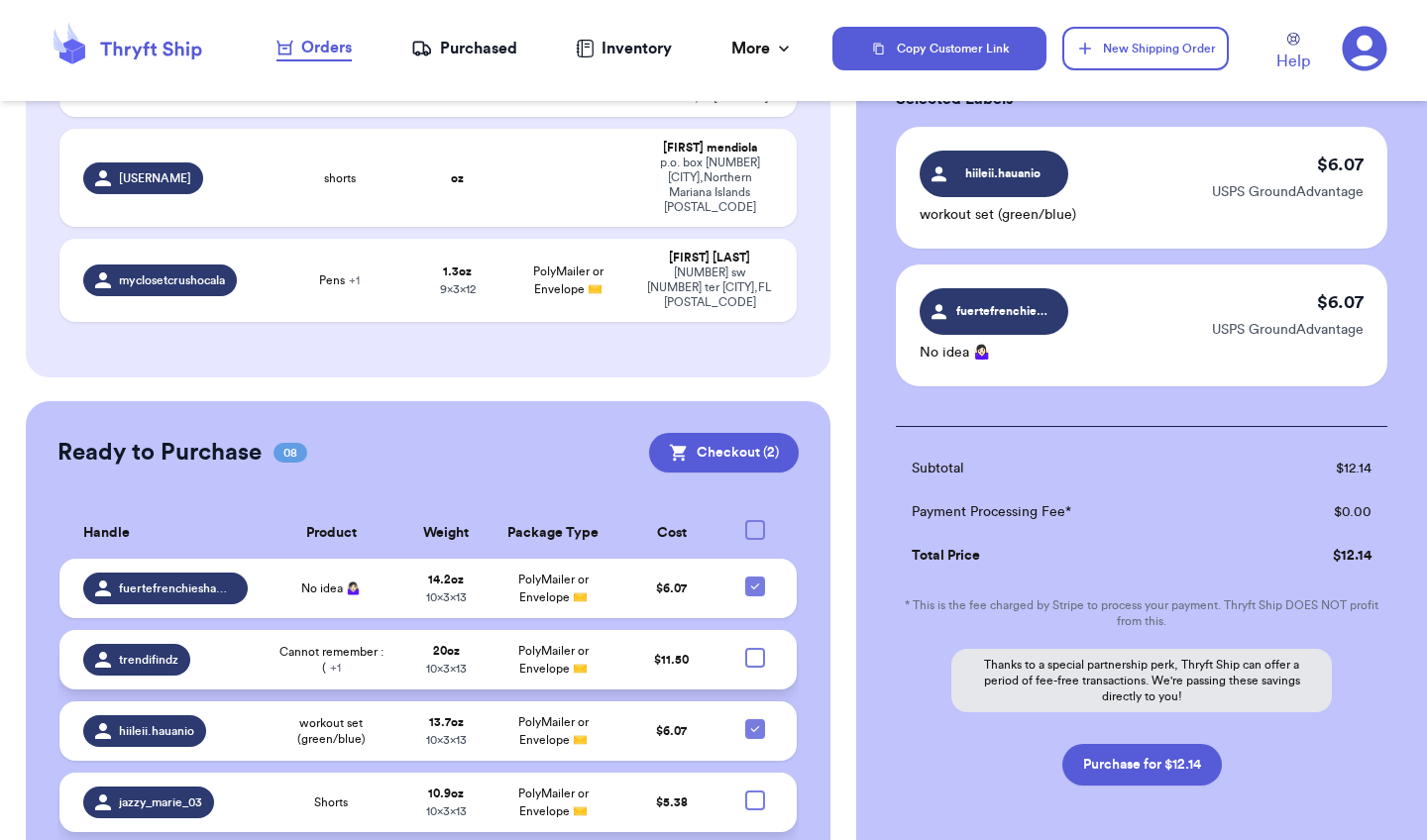scroll, scrollTop: 198, scrollLeft: 0, axis: vertical 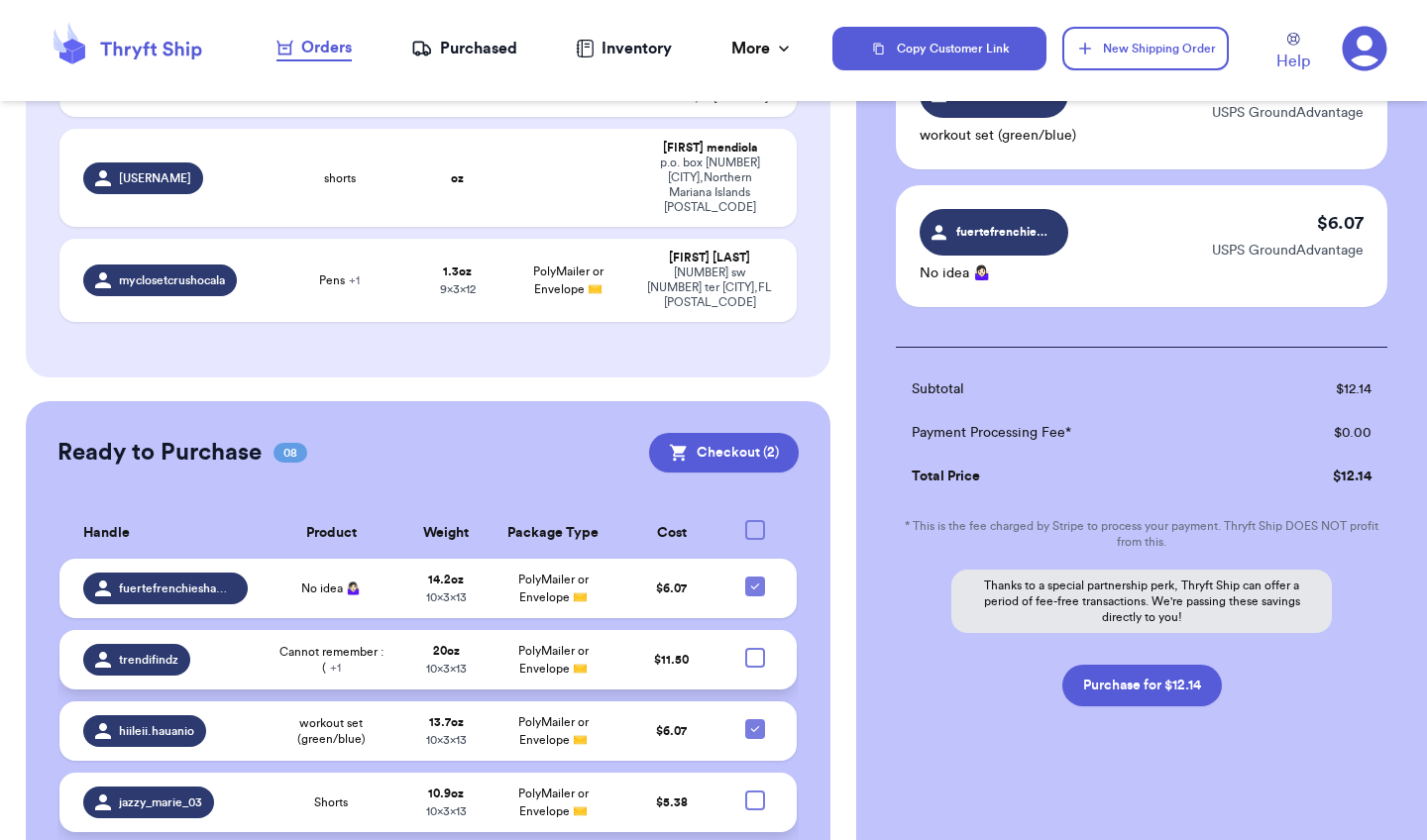 click on "Ready to Purchase 08 Checkout ( 2 ) Checkout ( 2 ) Handle Product Weight Package Type Cost fuertefrenchieshawaii No idea 🤷🏻‍♀️  14.2  oz 10  x  3  x  13 PolyMailer or Envelope ✉️ $ 6.07 trendifindz Cannot remember :(  + 1 20  oz 10  x  3  x  13 PolyMailer or Envelope ✉️ $ 11.50 hiileii.hauanio workout set (green/blue) 13.7  oz 10  x  3  x  13 PolyMailer or Envelope ✉️ $ 6.07 jazzy_marie_03 Shorts 10.9  oz 10  x  3  x  13 PolyMailer or Envelope ✉️ $ 5.38 nenithrifts_ Sweater  22.6  oz 14.5  x  3  x  19 PolyMailer or Envelope ✉️ $ 7.50 Kehaunani.t Dark blue romper  7.7  oz 12  x  3  x  15.5 PolyMailer or Envelope ✉️ $ 4.33 nikol_mia_ava Mahina dress 10  oz 9  x  3  x  12 PolyMailer or Envelope ✉️ $ 5.00 Jvv.clothing NWT FASHION NOVA CROPPED SWEATER 20  oz 12  x  3  x  15.5 PolyMailer or Envelope ✉️ $ 10.85" at bounding box center (428, 787) 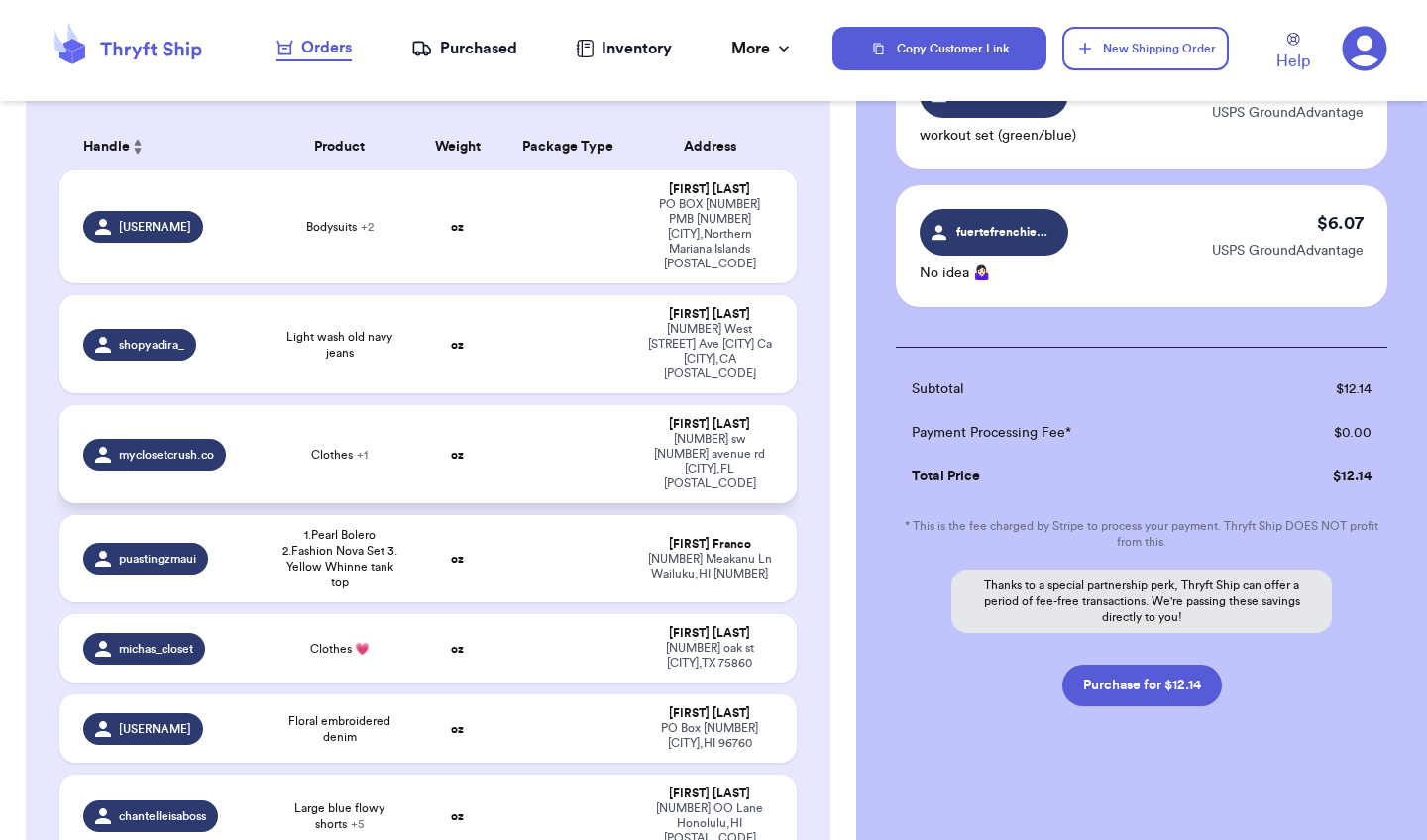 scroll, scrollTop: 127, scrollLeft: 0, axis: vertical 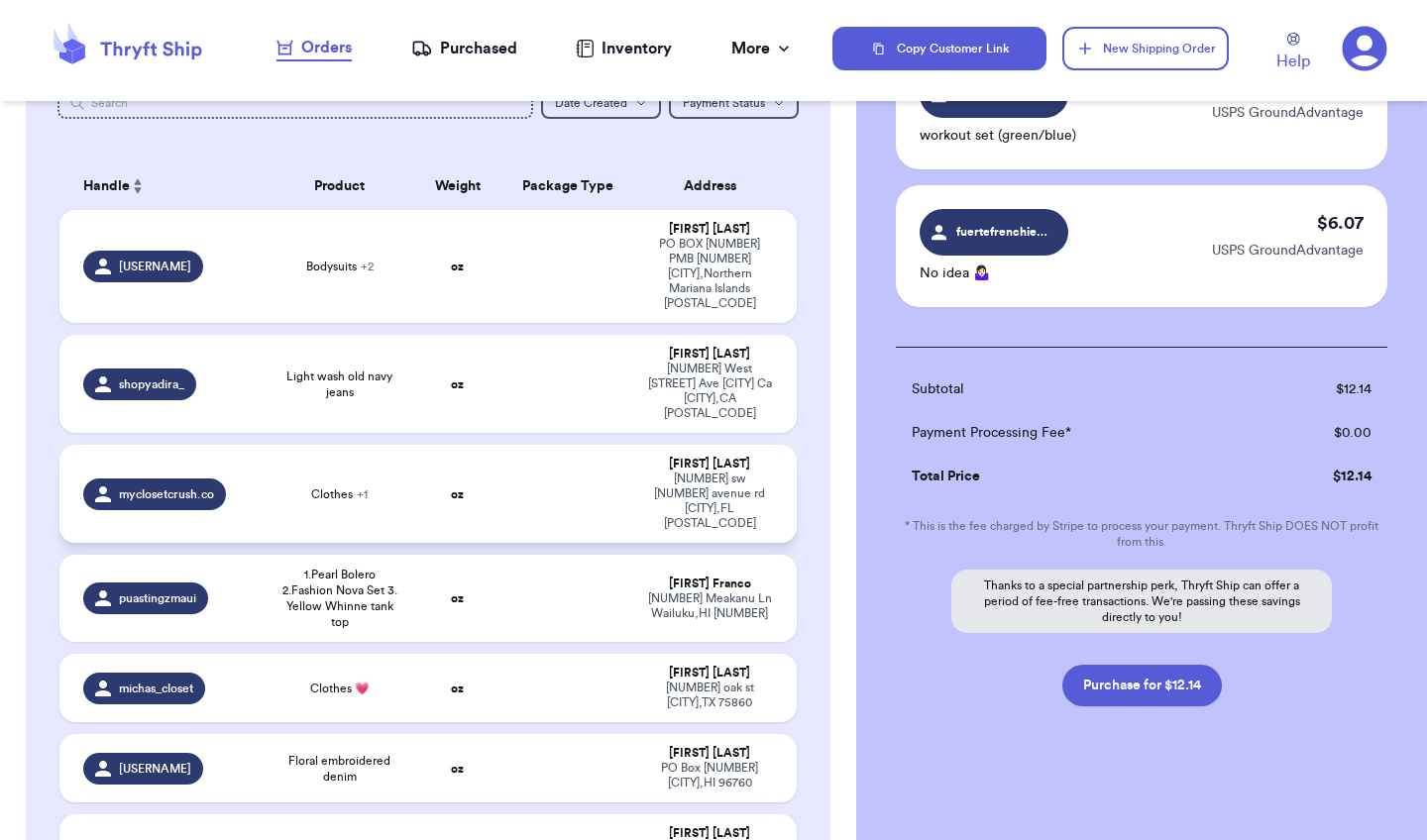 click at bounding box center [568, 493] 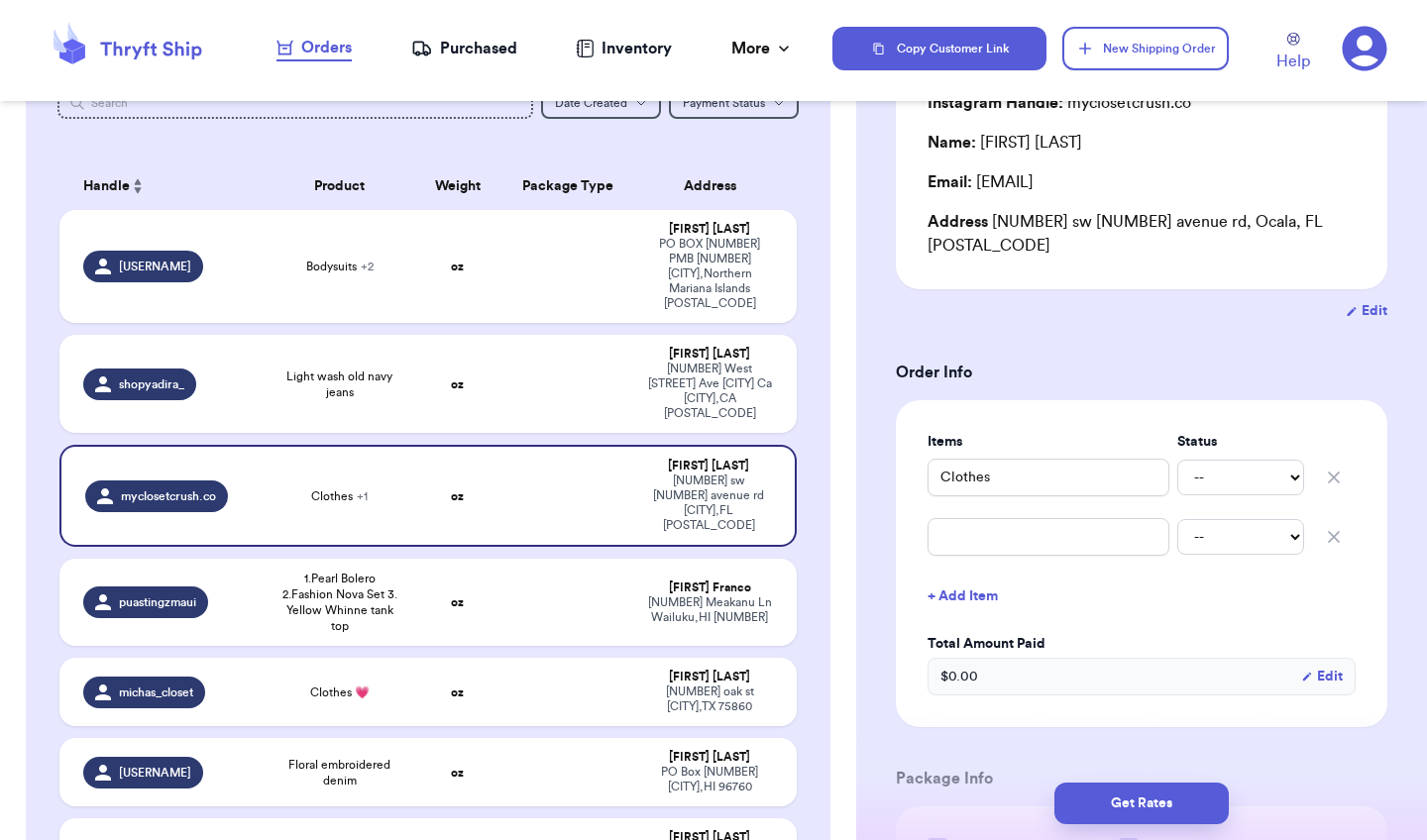 click on "Shipping Information Delete Label Customer Info Instagram Handle:   myclosetcrush.co Name:   Jacqueline   Irizarry Email:   jackyirizarry787@gmail.com Address   10881 sw 62nd avenue rd,  Ocala, FL 34476 Edit Order Info Items Status Clothes -- Paid Owes -- Paid Owes + Add Item Total Amount Paid $ 0.00 Edit Package Info Print item name on label Print username on label Package Type * Select an option Weight * 0 lbs oz Hazardous Materials   (Perfume, nail polish, hair spray, dry ice, lithium batteries, firearms, lighters, fuels, etc.  Learn how to ship Hazardous Materials ) Length in Width in Height in Dimensions are not required unless package measures greater than one cubic foot (1728 inches). Calculate dimensions by L x W x H. If shipping with a polymailer that is thicker than three inches, select "Box or hard packaging". Additional Features (Media Mail) Get Rates Edit Payment Amount: ✕ Current Amount Paid: $ 0.00 New Amount $ 0 Payment Method Stripe/Thryft Ship Venmo Cash App PayPal Zelle Cash Other ⚠️" at bounding box center [1142, 769] 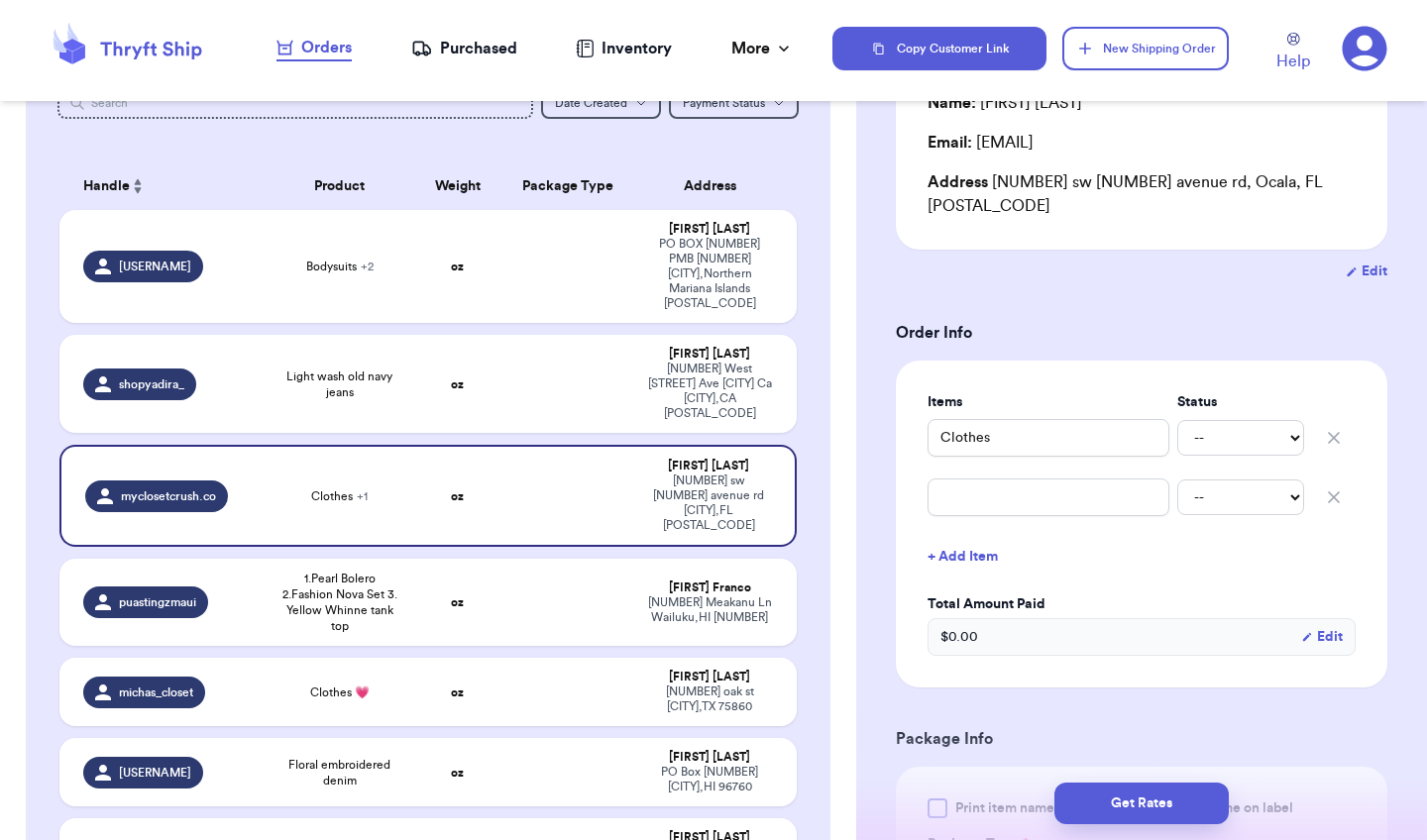 scroll, scrollTop: 277, scrollLeft: 0, axis: vertical 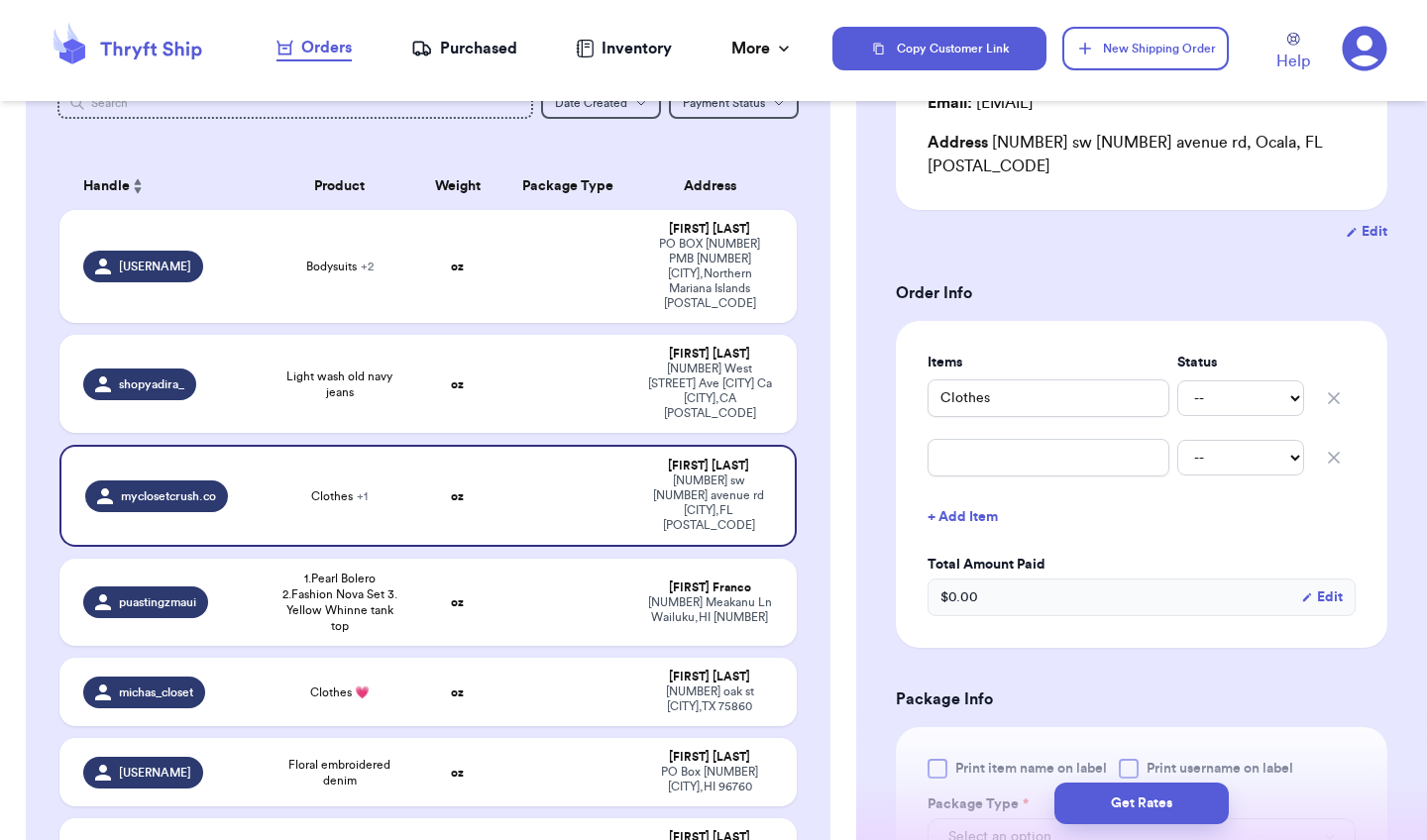 click on "Incomplete 10 Get Rates for All ( 1 ) Get Rates for All ( 1 ) Date Created Date Created Payment Status Payment Status Handle Product Weight Package Type Address xo.shopwlex Bodysuits + 2  oz Alexandria   Castro PO BOX 10001 PMB 146   Saipan ,  Northern Mariana Islands   96950 shopyadira_ Light wash old navy jeans  oz Yadira   Venegas 429 West Cedar Ave Tulare Ca   Tulare ,  CA   93274 myclosetcrush.co Clothes + 1  oz Jacqueline   Irizarry 10881 sw 62nd avenue rd   Ocala ,  FL   34476 puastingzmaui 1.Pearl Bolero 2.Fashion Nova Set 3. Yellow Whinne tank top   oz Tanya   Franco 632 Meakanu Ln   Wailuku ,  HI   96793 michas_closet Clothes 💗  oz Michelle   Castillo 701 oak st   Teague ,  TX   75860 zaiii_ra Floral embroidered denim  oz Zaira   Herrod PO Box 551   Kurtistown ,  HI   96760 chantelleisaboss Large blue flowy shorts  + 5  oz Chantelle   Jacinto 1639 OO Lane   Honolulu ,  HI   96817 darcb.thrift Black Anthropologie jumper   oz Darcie   Buduan 50 Piha Poe Poe Way 112   Wailuku ,  HI   96793 xirie.mp" at bounding box center (428, 624) 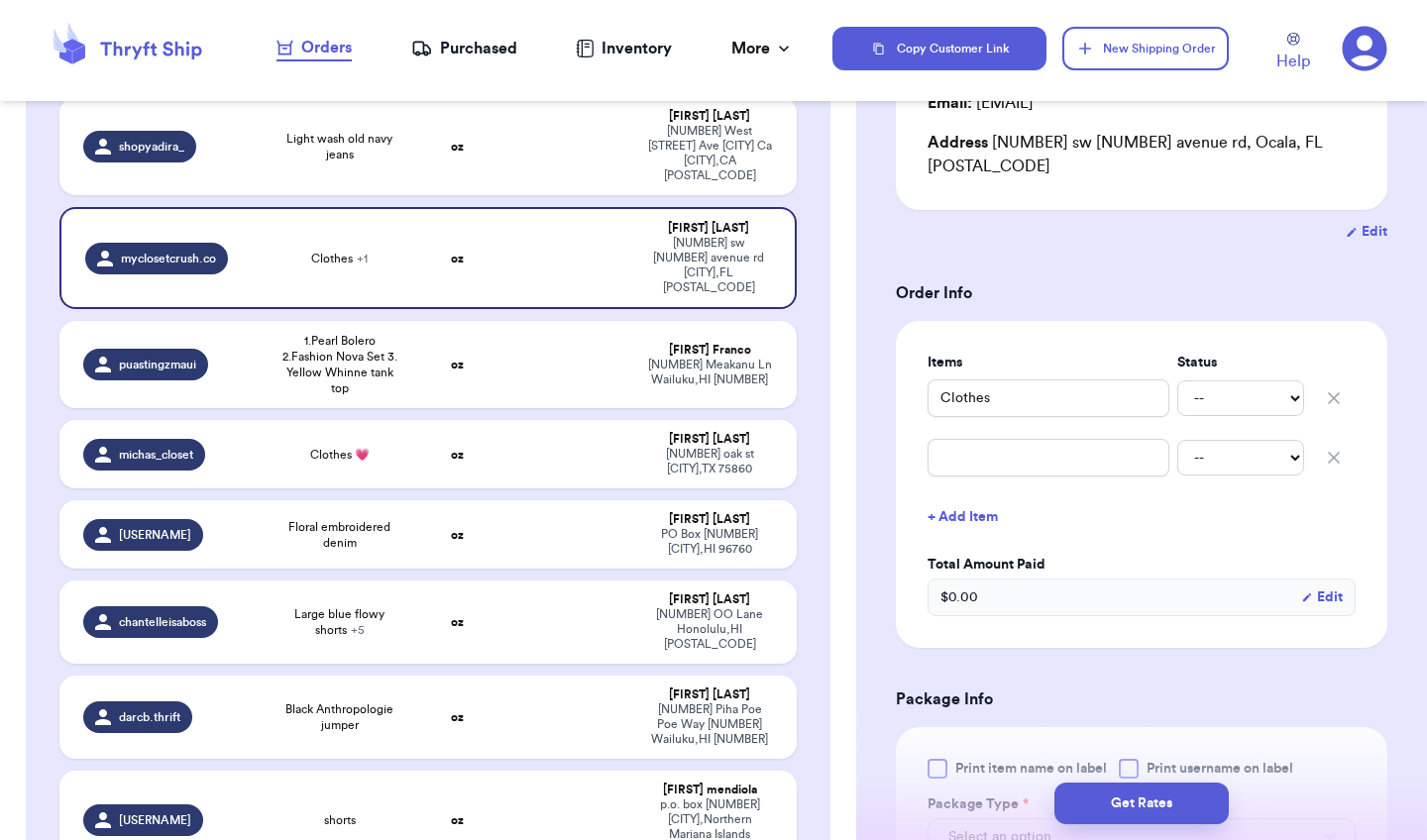 scroll, scrollTop: 325, scrollLeft: 0, axis: vertical 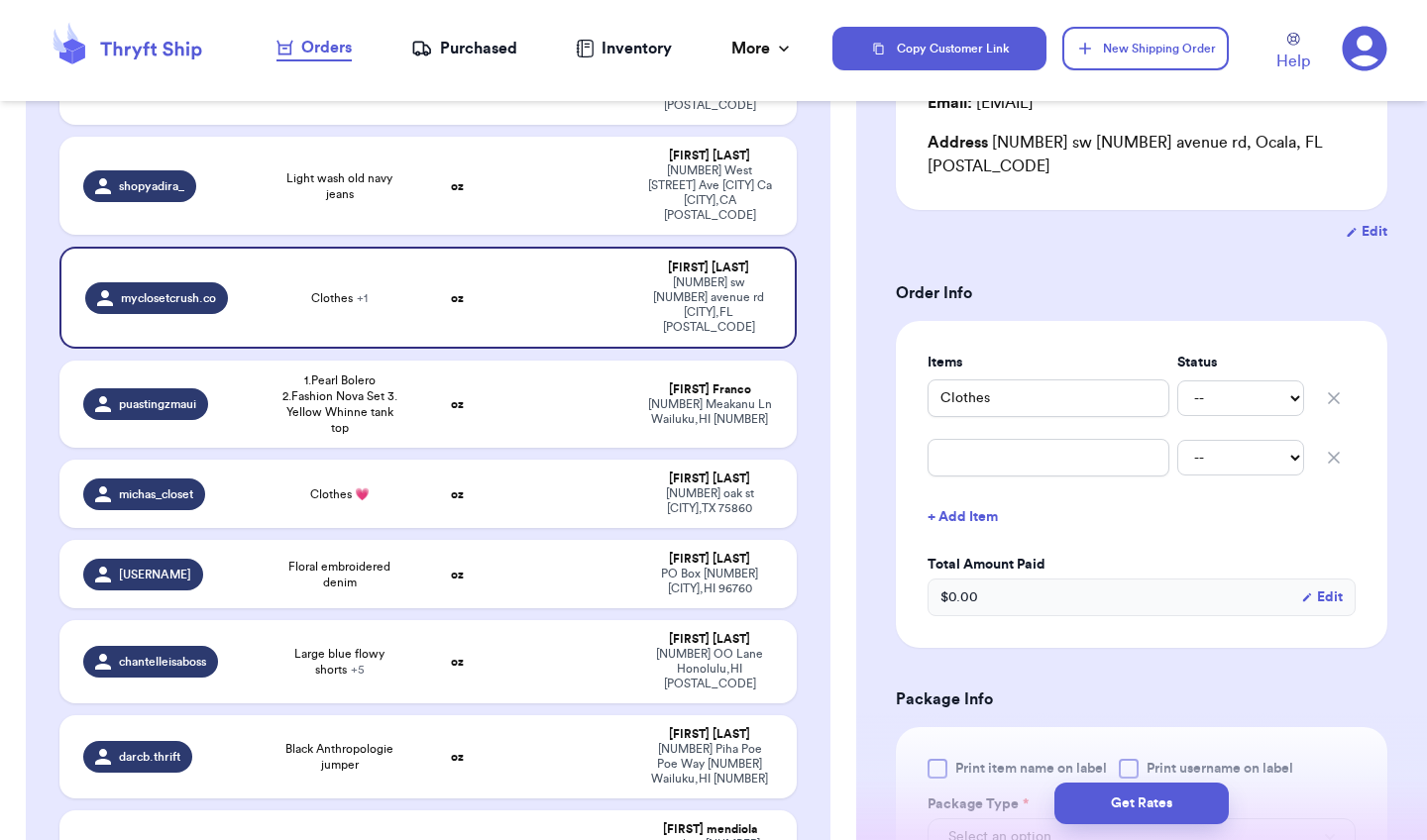click on "Incomplete 10 Get Rates for All ( 1 ) Get Rates for All ( 1 ) Date Created Date Created Payment Status Payment Status Handle Product Weight Package Type Address xo.shopwlex Bodysuits + 2  oz Alexandria   Castro PO BOX 10001 PMB 146   Saipan ,  Northern Mariana Islands   96950 shopyadira_ Light wash old navy jeans  oz Yadira   Venegas 429 West Cedar Ave Tulare Ca   Tulare ,  CA   93274 myclosetcrush.co Clothes + 1  oz Jacqueline   Irizarry 10881 sw 62nd avenue rd   Ocala ,  FL   34476 puastingzmaui 1.Pearl Bolero 2.Fashion Nova Set 3. Yellow Whinne tank top   oz Tanya   Franco 632 Meakanu Ln   Wailuku ,  HI   96793 michas_closet Clothes 💗  oz Michelle   Castillo 701 oak st   Teague ,  TX   75860 zaiii_ra Floral embroidered denim  oz Zaira   Herrod PO Box 551   Kurtistown ,  HI   96760 chantelleisaboss Large blue flowy shorts  + 5  oz Chantelle   Jacinto 1639 OO Lane   Honolulu ,  HI   96817 darcb.thrift Black Anthropologie jumper   oz Darcie   Buduan 50 Piha Poe Poe Way 112   Wailuku ,  HI   96793 xirie.mp" at bounding box center (428, 426) 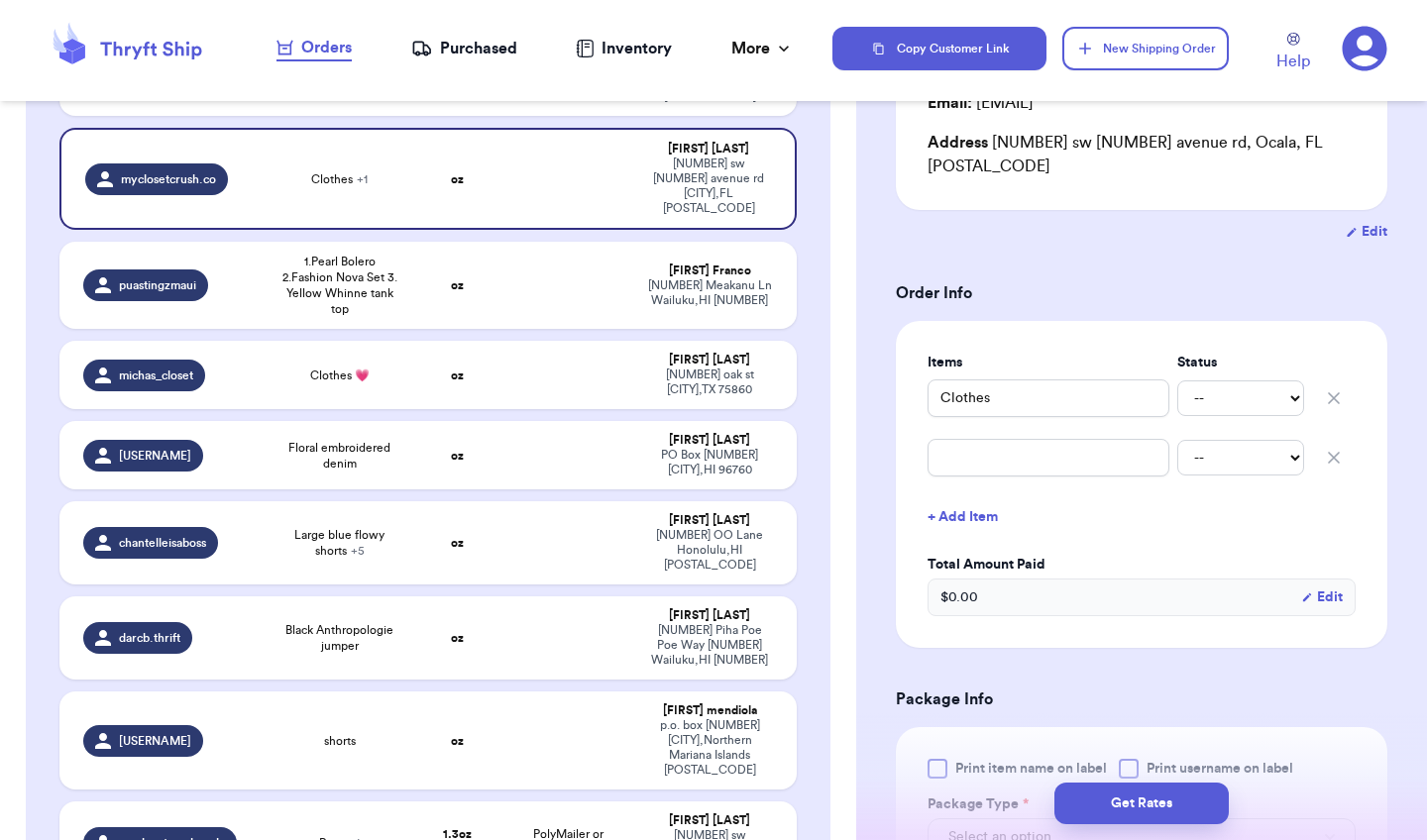 scroll, scrollTop: 483, scrollLeft: 0, axis: vertical 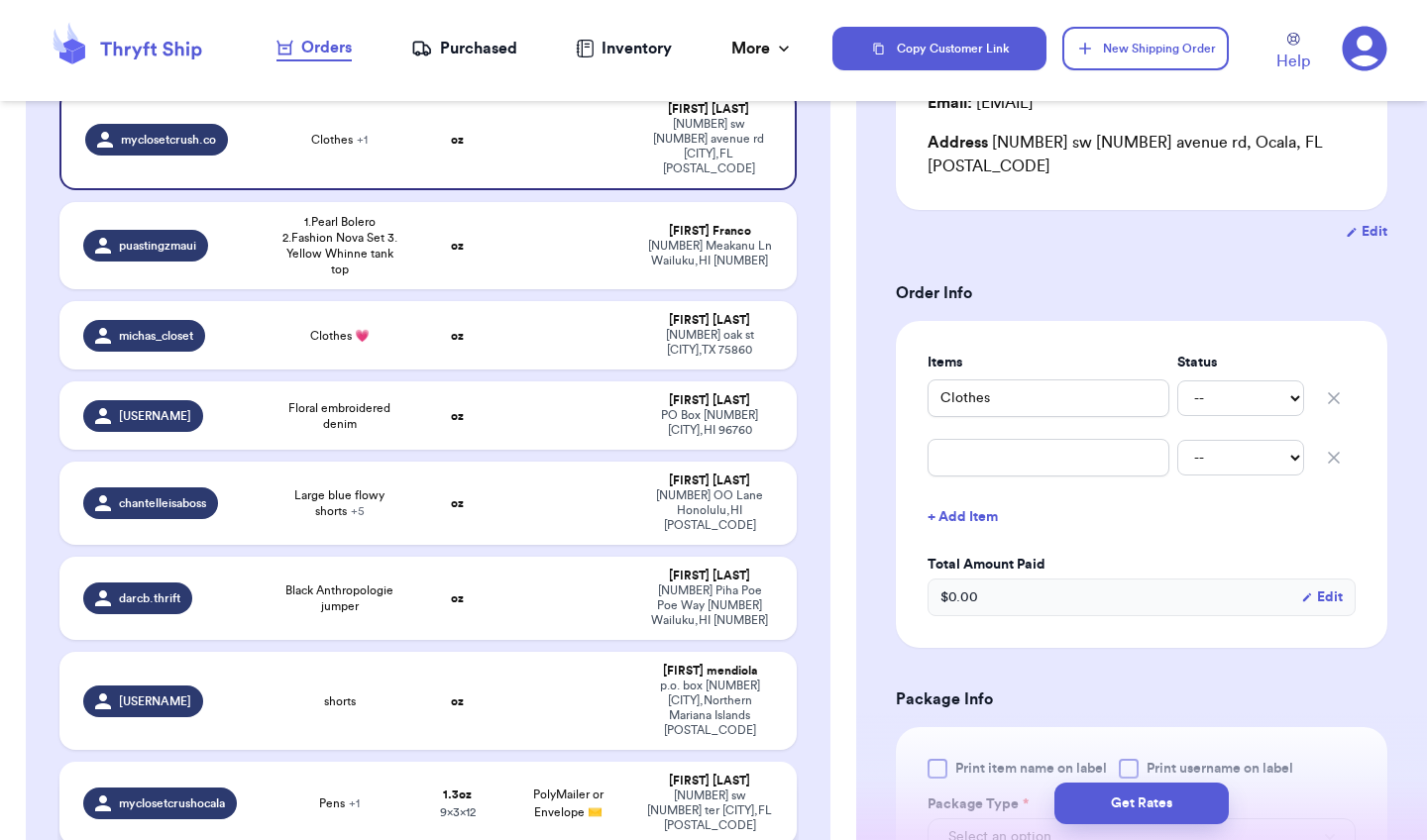 click on "9249 sw 32nd ter   Ocala ,  FL   34476" at bounding box center (710, 810) 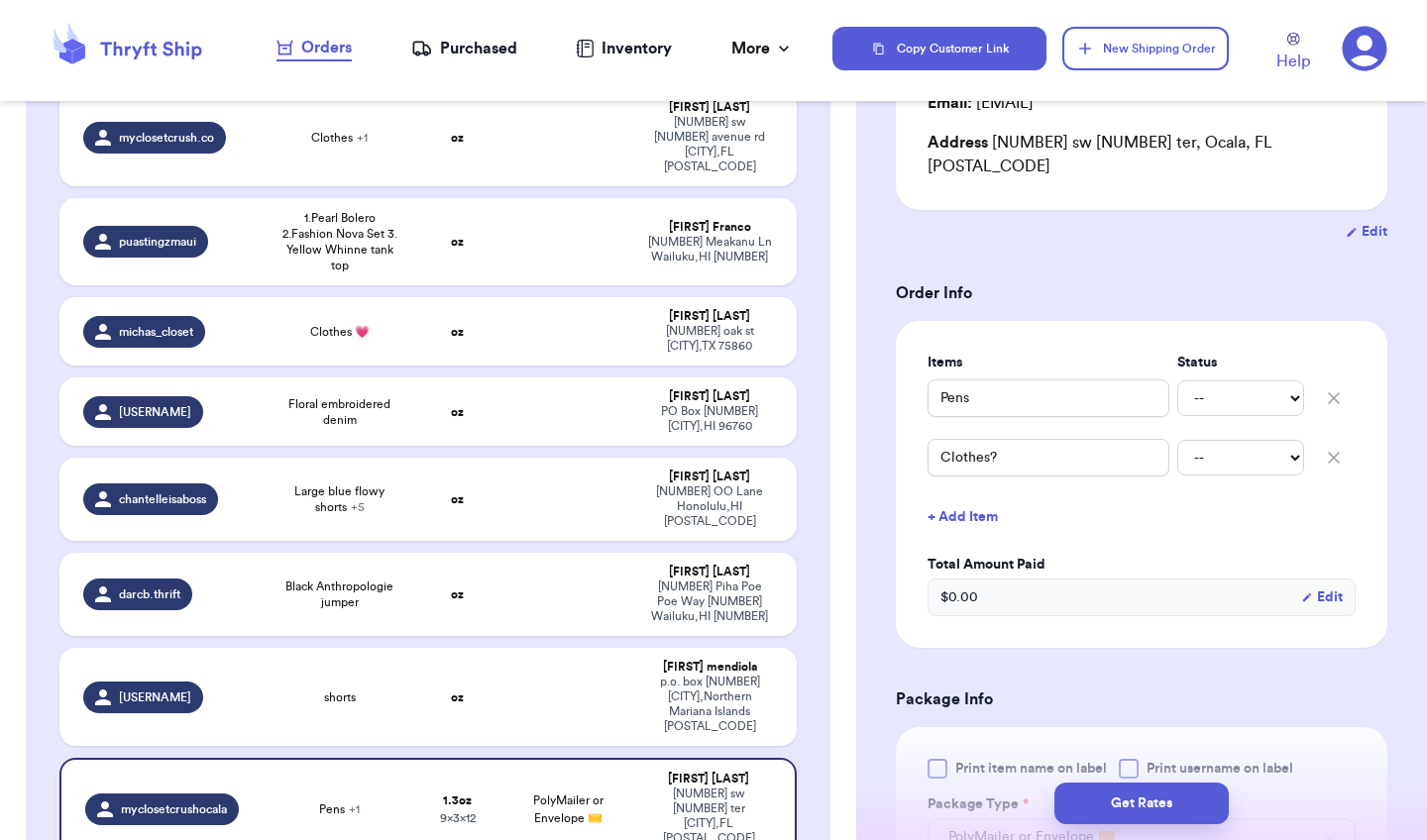 scroll, scrollTop: 444, scrollLeft: 0, axis: vertical 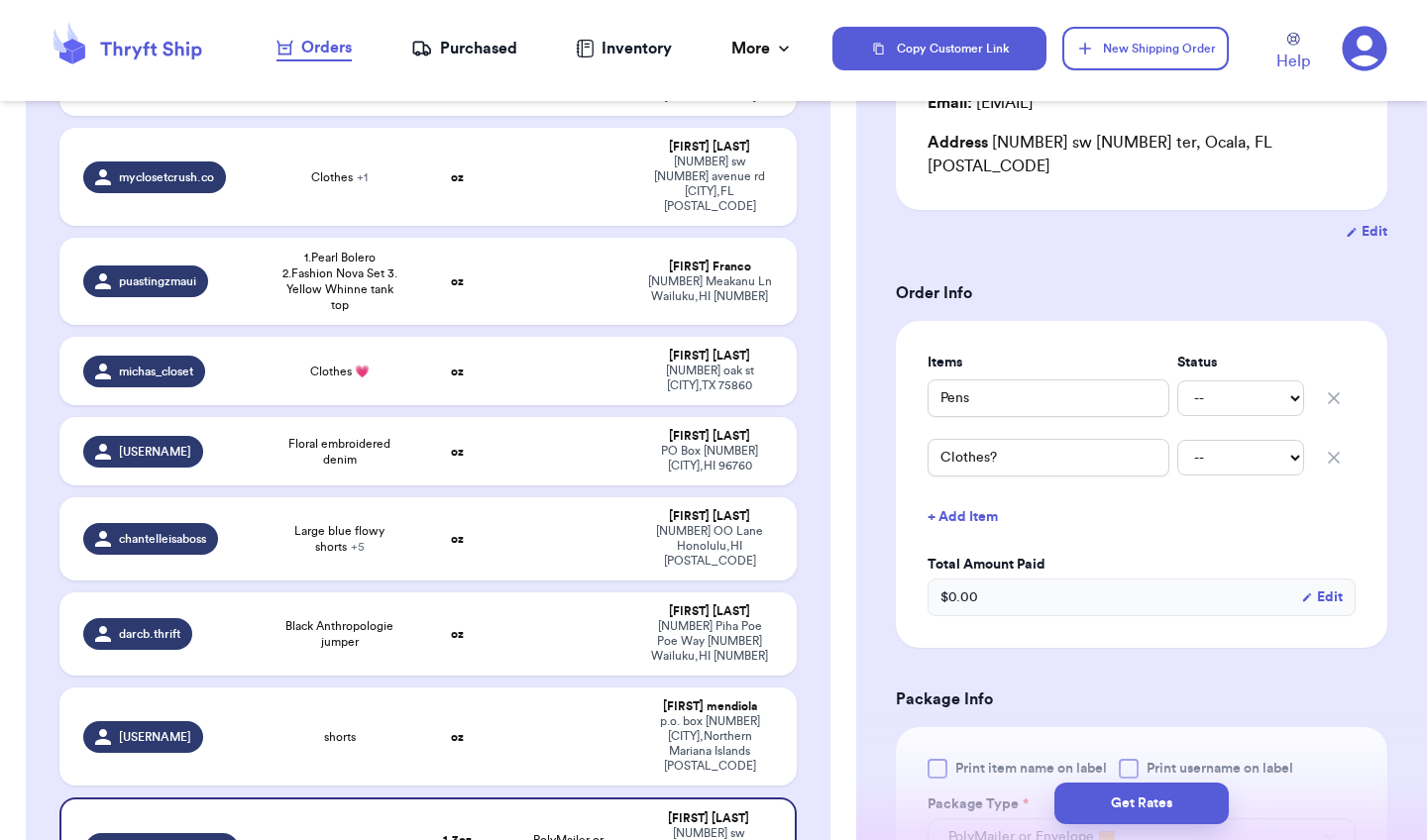 click on "Shipping Information Delete Label Customer Info Instagram Handle:   myclosetcrushocala Name:   Jacqueline   Irizarry Email:   jackyirizarry787@gmail.com Address   9249 sw 32nd ter,  Ocala, FL 34476 Edit Order Info Items Status Pens -- Paid Owes Clothes? -- Paid Owes + Add Item Total Amount Paid $ 0.00 Edit Package Info Print item name on label Print username on label Package Type * PolyMailer or Envelope ✉️ Weight * 0 lbs 1.3 oz Hazardous Materials   (Perfume, nail polish, hair spray, dry ice, lithium batteries, firearms, lighters, fuels, etc.  Learn how to ship Hazardous Materials ) Length 12 in Width 9 in Dimensions are not required unless package measures greater than one cubic foot (1728 inches). Calculate dimensions by L x W x H. If shipping with a polymailer that is thicker than three inches, select "Box or hard packaging". Additional Features (Media Mail) Get Rates Edit Payment Amount: ✕ Current Amount Paid: $ 0.00 New Amount $ 0 Payment Method Stripe/Thryft Ship Venmo Cash App PayPal Zelle Cash" at bounding box center (1142, 689) 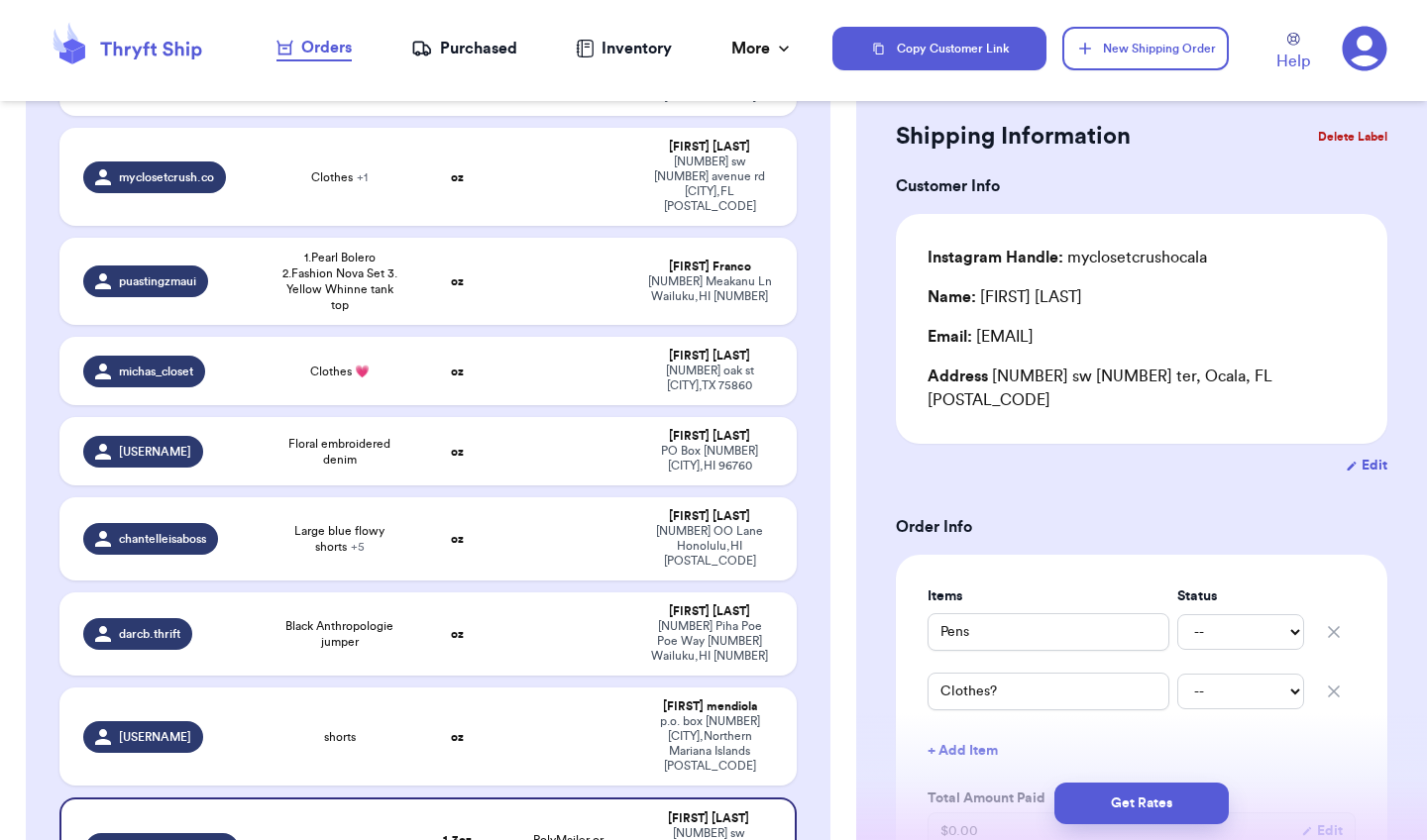 scroll, scrollTop: 0, scrollLeft: 0, axis: both 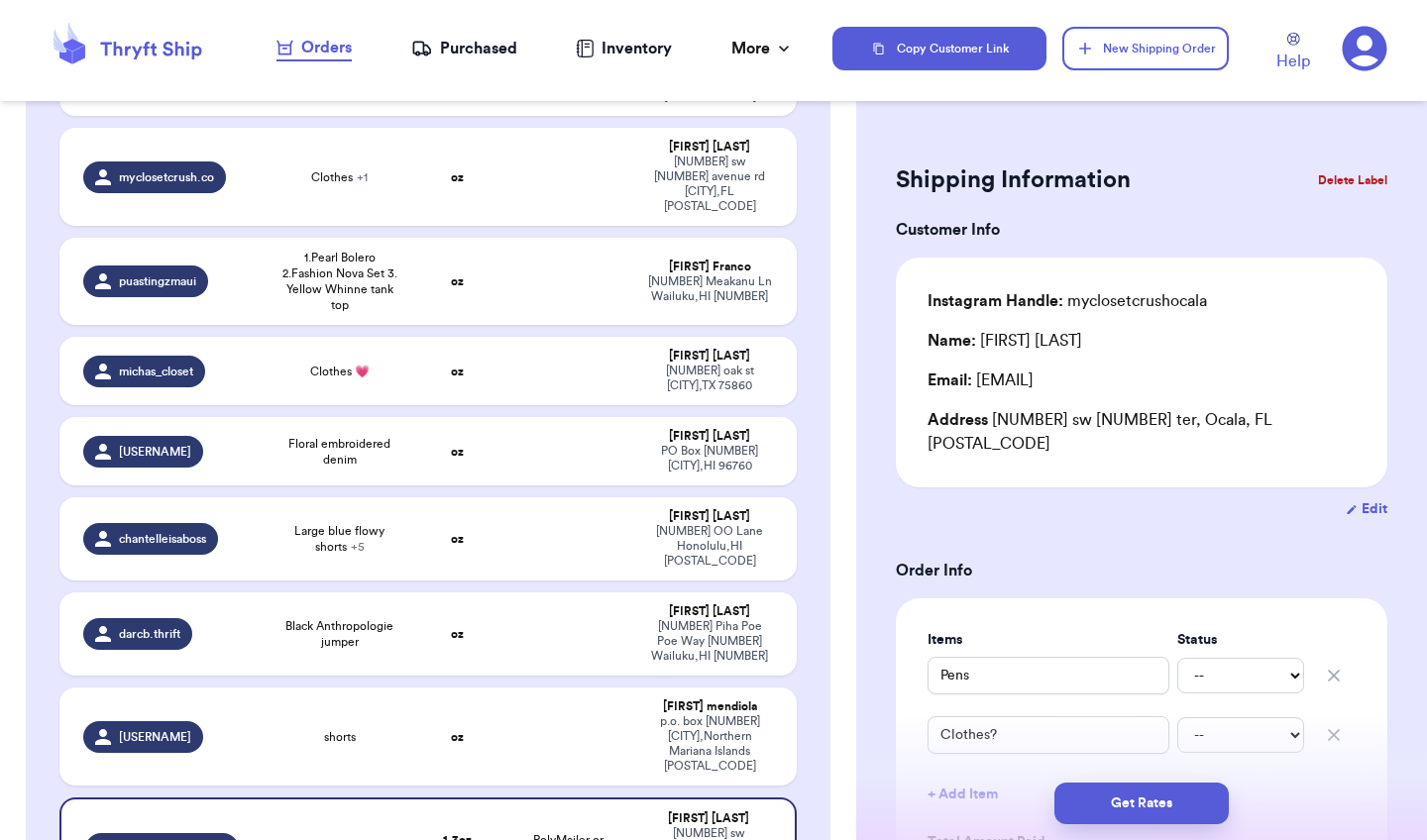 click on "Delete Label" at bounding box center [1353, 180] 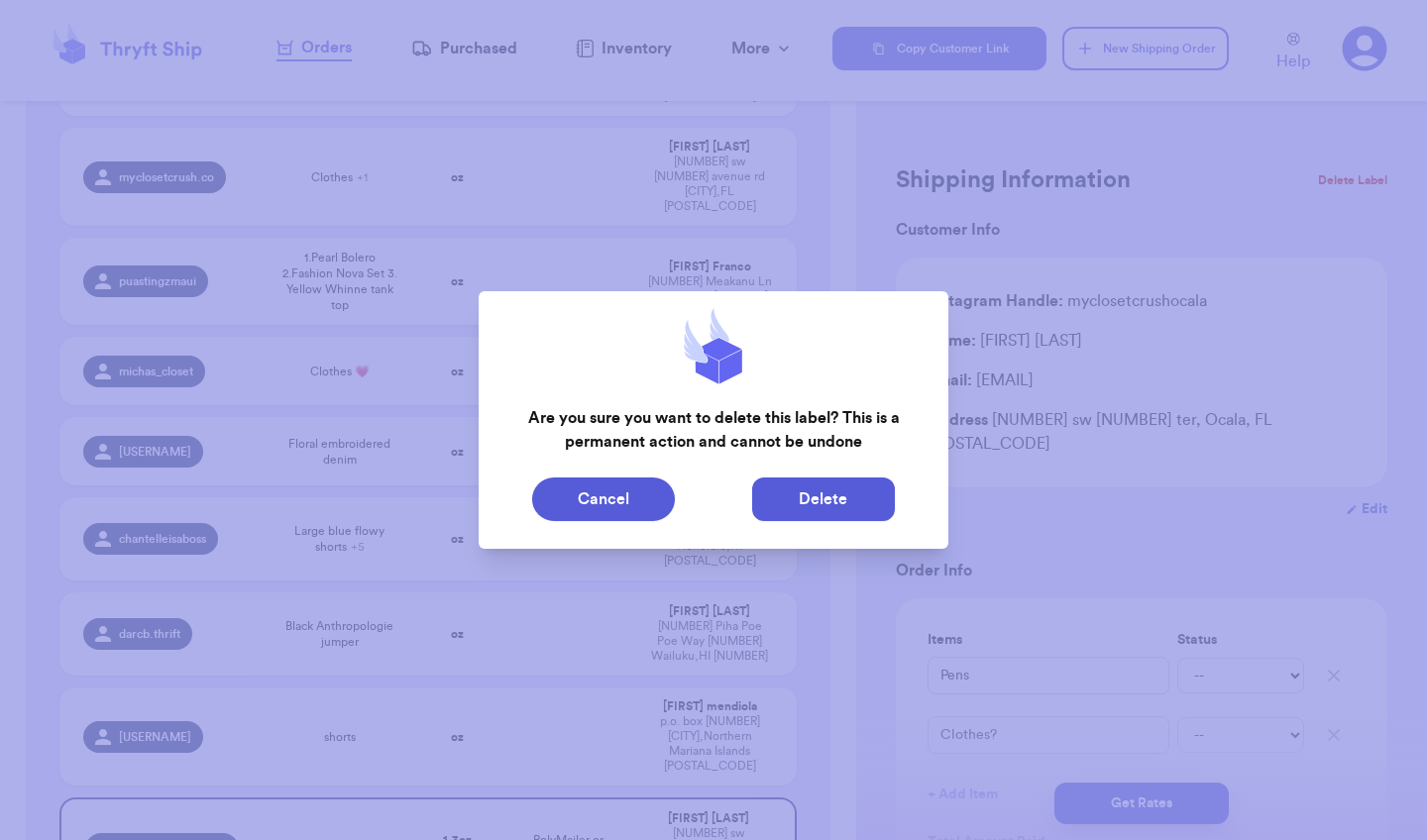 click on "Delete" at bounding box center [823, 499] 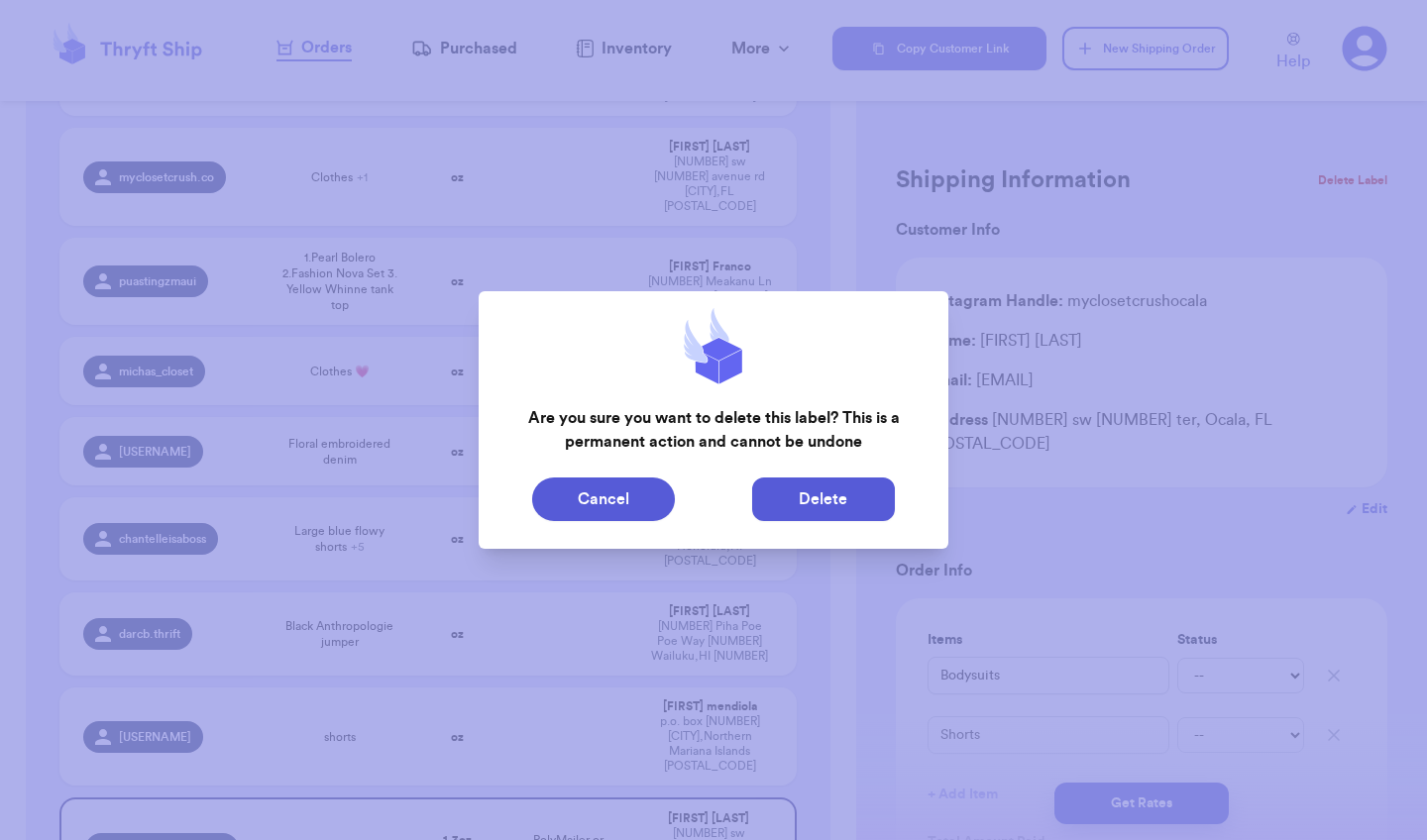 select on "MERCHANDISE" 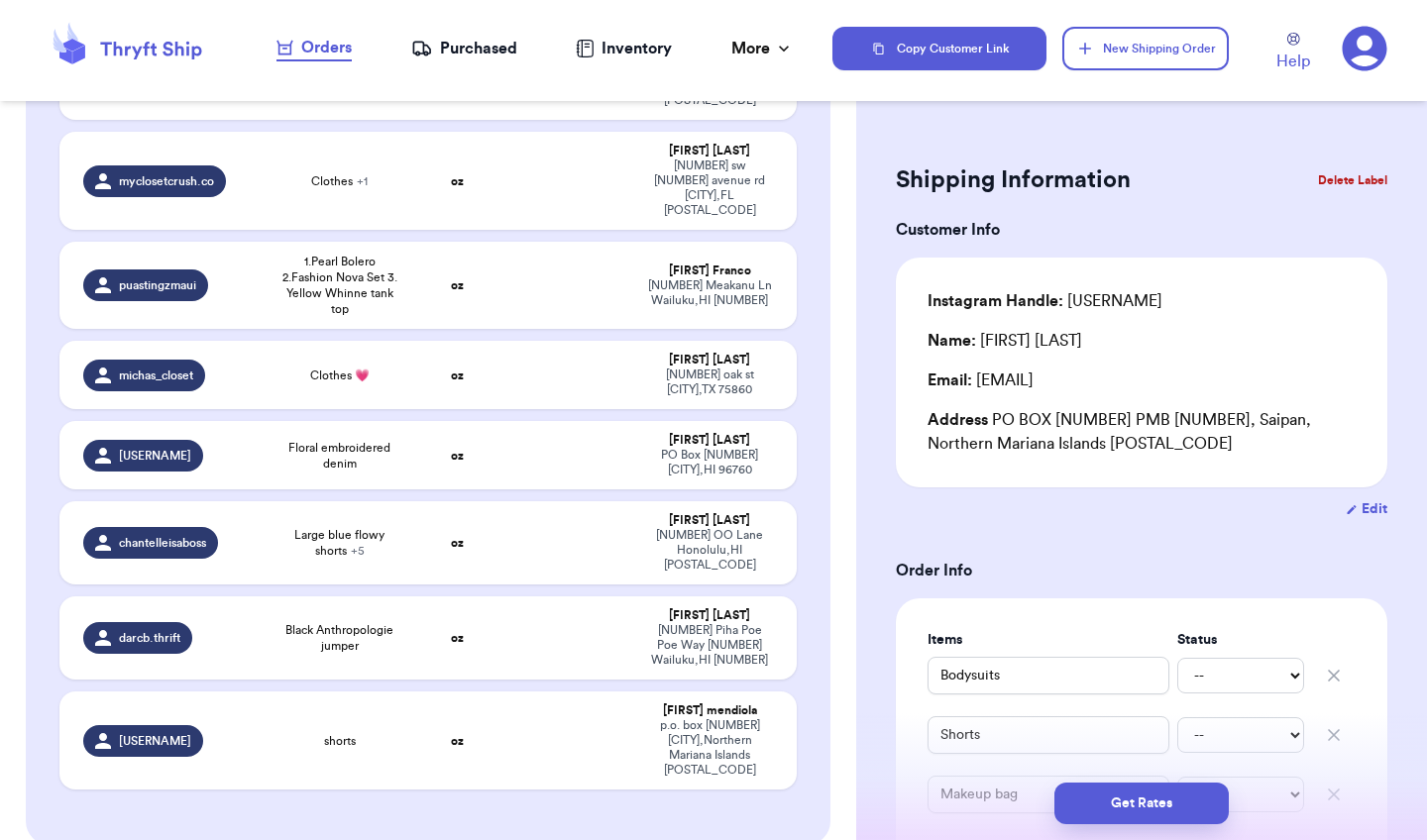 click on "Customer Link New Order Incomplete 09 Get Rates for All ( 0 ) Get Rates for All ( 0 ) Date Created Date Created Payment Status Payment Status Handle Product Weight Package Type Address xo.shopwlex Bodysuits + 2  oz Alexandria   Castro PO BOX 10001 PMB 146   Saipan ,  Northern Mariana Islands   96950 shopyadira_ Light wash old navy jeans  oz Yadira   Venegas 429 West Cedar Ave Tulare Ca   Tulare ,  CA   93274 myclosetcrush.co Clothes + 1  oz Jacqueline   Irizarry 10881 sw 62nd avenue rd   Ocala ,  FL   34476 puastingzmaui 1.Pearl Bolero 2.Fashion Nova Set 3. Yellow Whinne tank top   oz Tanya   Franco 632 Meakanu Ln   Wailuku ,  HI   96793 michas_closet Clothes 💗  oz Michelle   Castillo 701 oak st   Teague ,  TX   75860 zaiii_ra Floral embroidered denim  oz Zaira   Herrod PO Box 551   Kurtistown ,  HI   96760 chantelleisaboss Large blue flowy shorts  + 5  oz Chantelle   Jacinto 1639 OO Lane   Honolulu ,  HI   96817 darcb.thrift Black Anthropologie jumper   oz Darcie   Buduan 50 Piha Poe Poe Way 112   Wailuku" at bounding box center [428, 658] 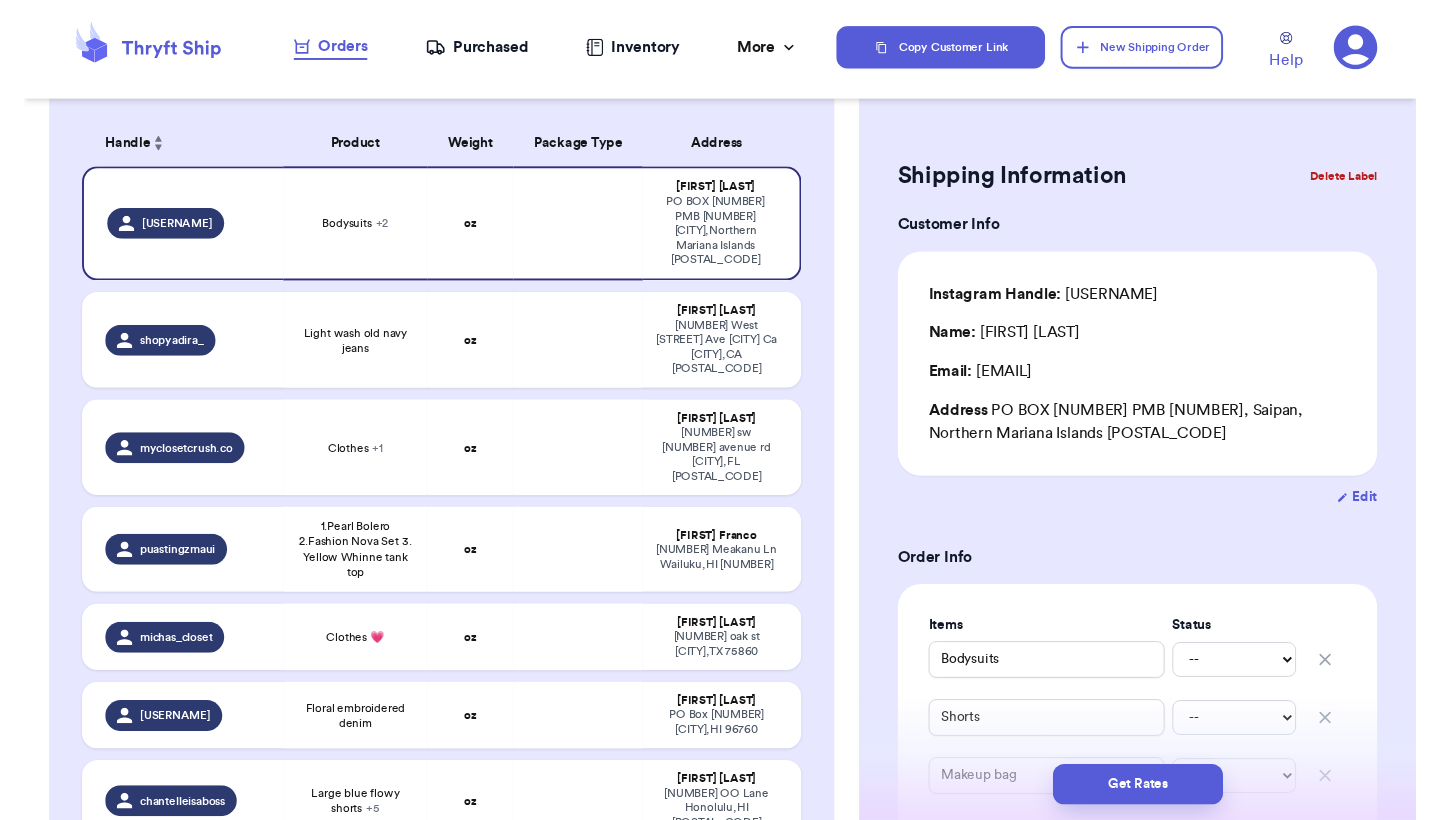 scroll, scrollTop: 128, scrollLeft: 0, axis: vertical 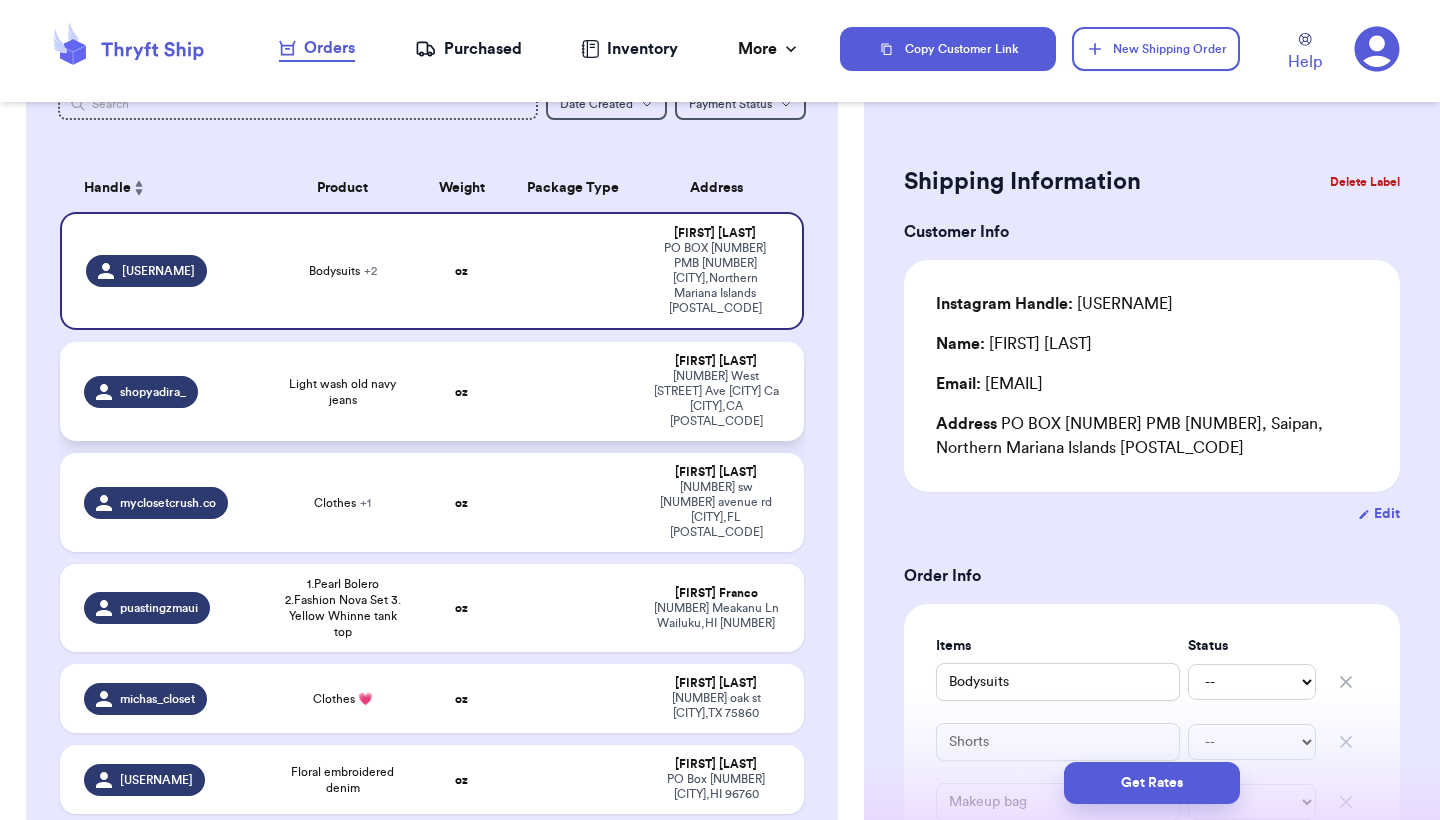 click on "oz" at bounding box center (461, 391) 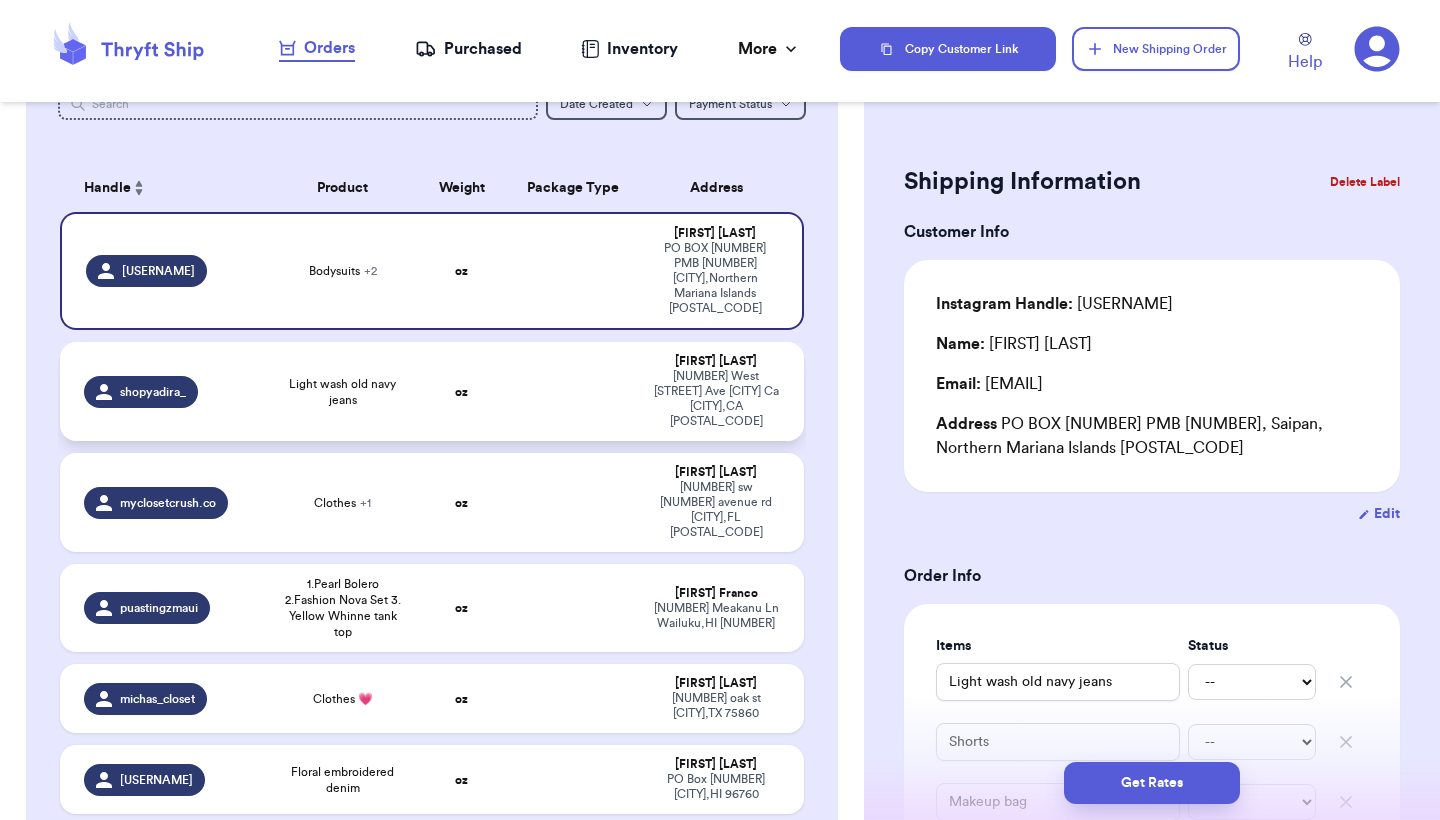 type 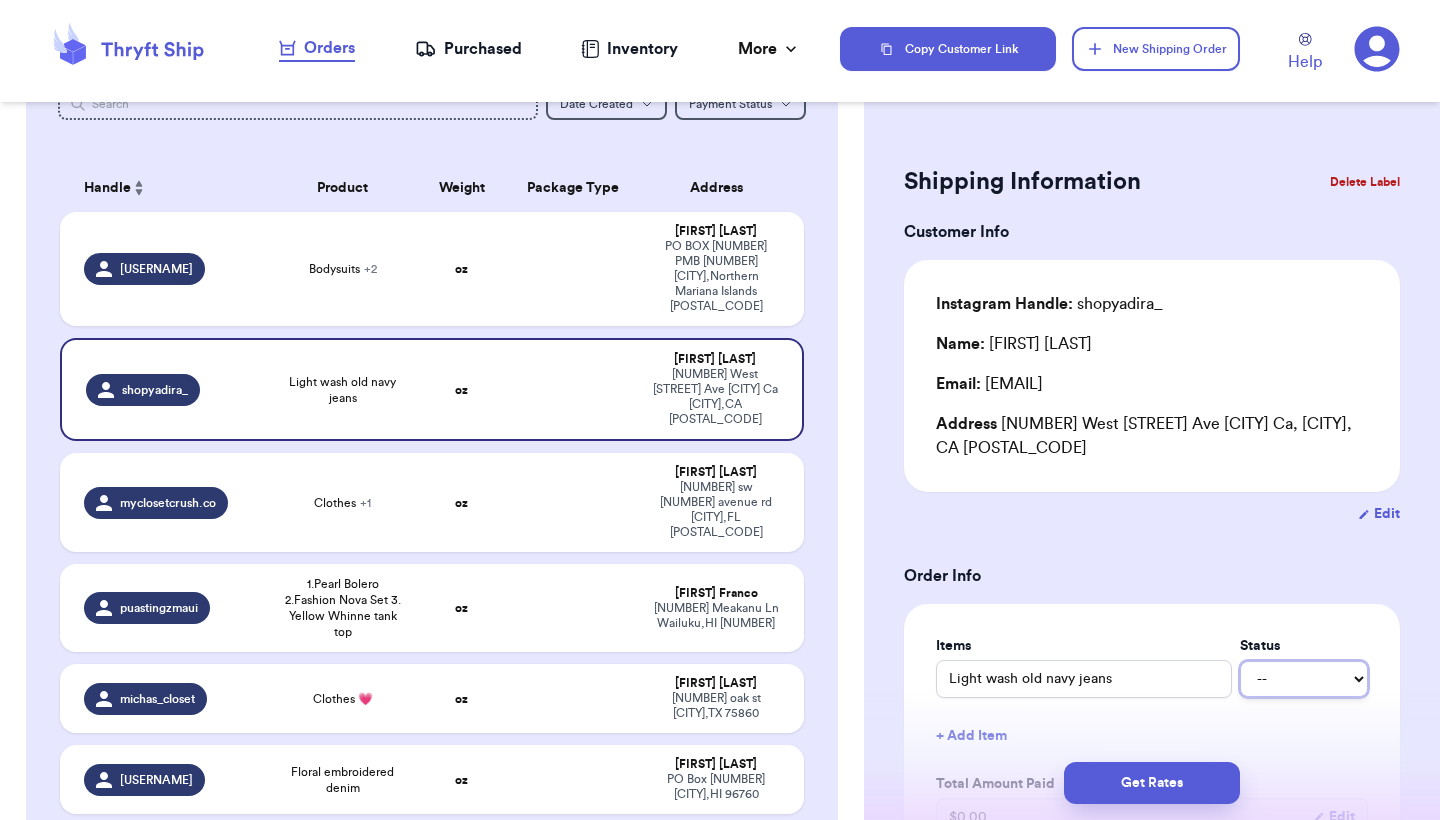 select on "paid" 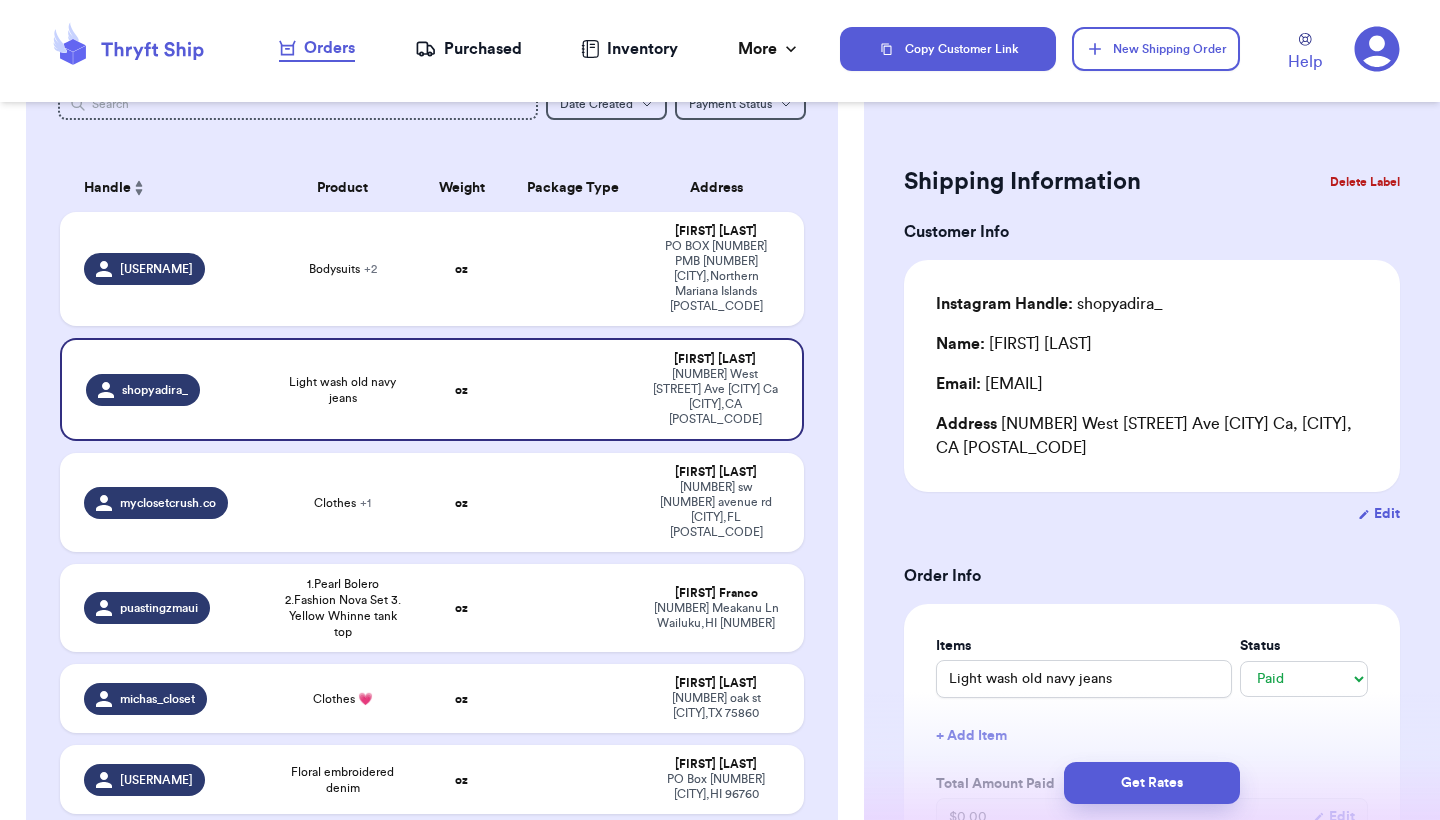 click on "Shipping Information Delete Label Customer Info Instagram Handle:   shopyadira_ Name:   Yadira   Venegas Email:   Venegasy245@gmail.com Address   429 West Cedar Ave Tulare Ca,  Tulare, CA 93274 Edit Order Info Items Status Light wash old navy jeans -- Paid Owes + Add Item Total Amount Paid $ 0.00 Edit Package Info Print item name on label Print username on label Package Type * Select an option Weight * 0 lbs oz Hazardous Materials   (Perfume, nail polish, hair spray, dry ice, lithium batteries, firearms, lighters, fuels, etc.  Learn how to ship Hazardous Materials ) Length in Width in Height in Dimensions are not required unless package measures greater than one cubic foot (1728 inches). Calculate dimensions by L x W x H. If shipping with a polymailer that is thicker than three inches, select "Box or hard packaging". Additional Features (Media Mail) Get Rates Edit Payment Amount: ✕ Current Amount Paid: $ 0.00 New Amount $ 0 Payment Method Stripe/Thryft Ship Venmo Cash App PayPal Zelle Cash Other ⚠️" at bounding box center [1152, 943] 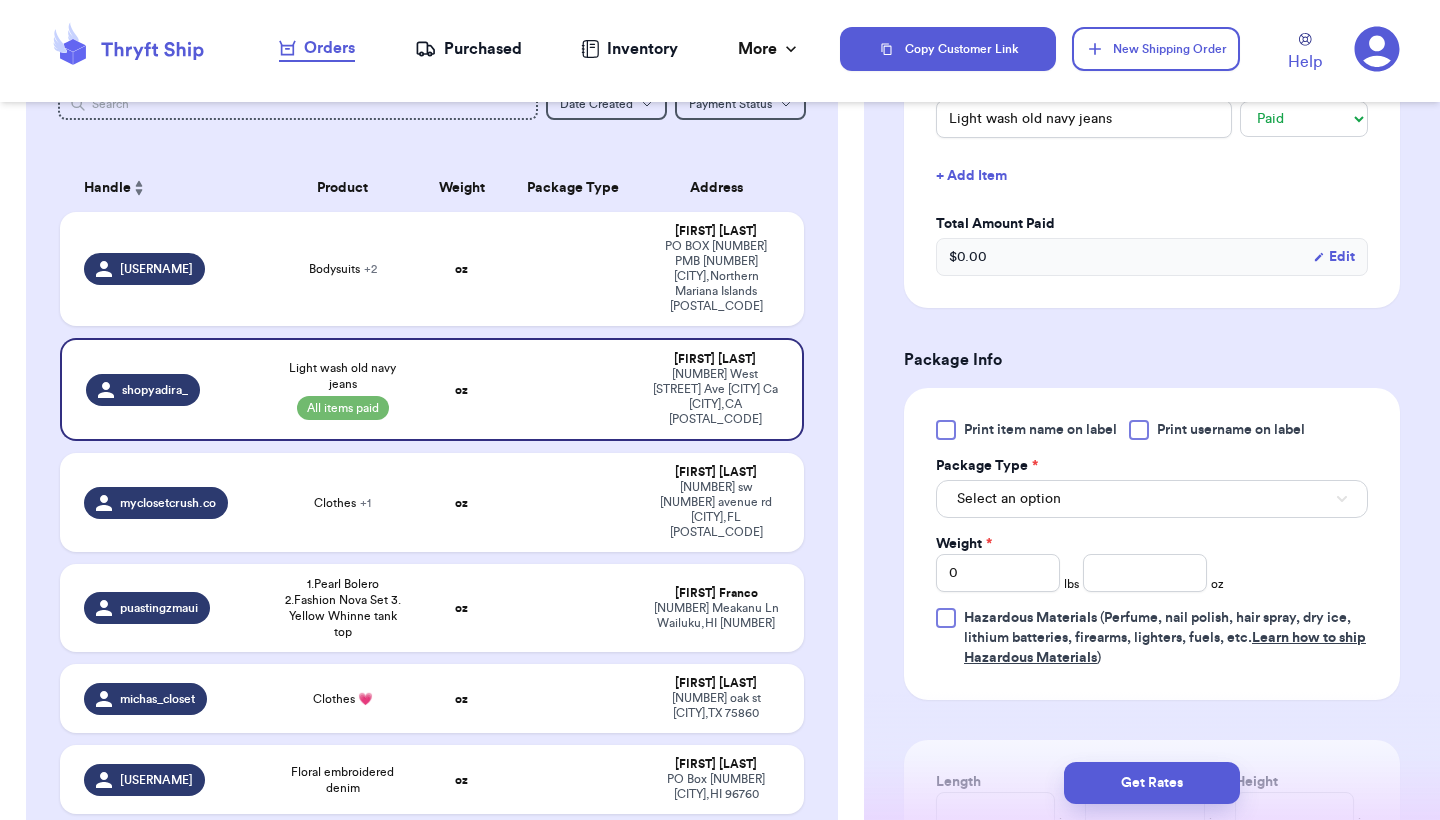 scroll, scrollTop: 640, scrollLeft: 0, axis: vertical 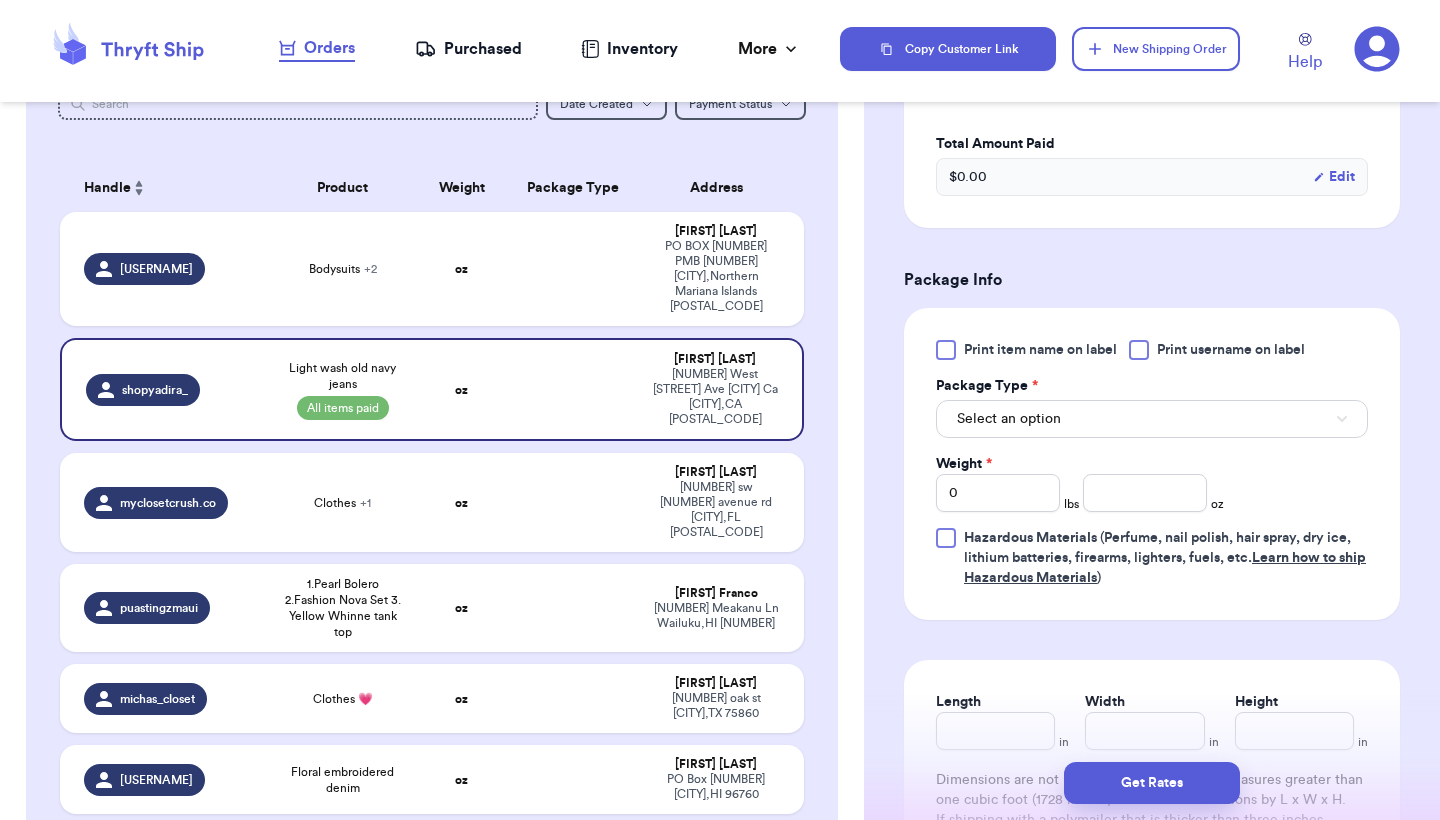 click on "Select an option" at bounding box center (1152, 419) 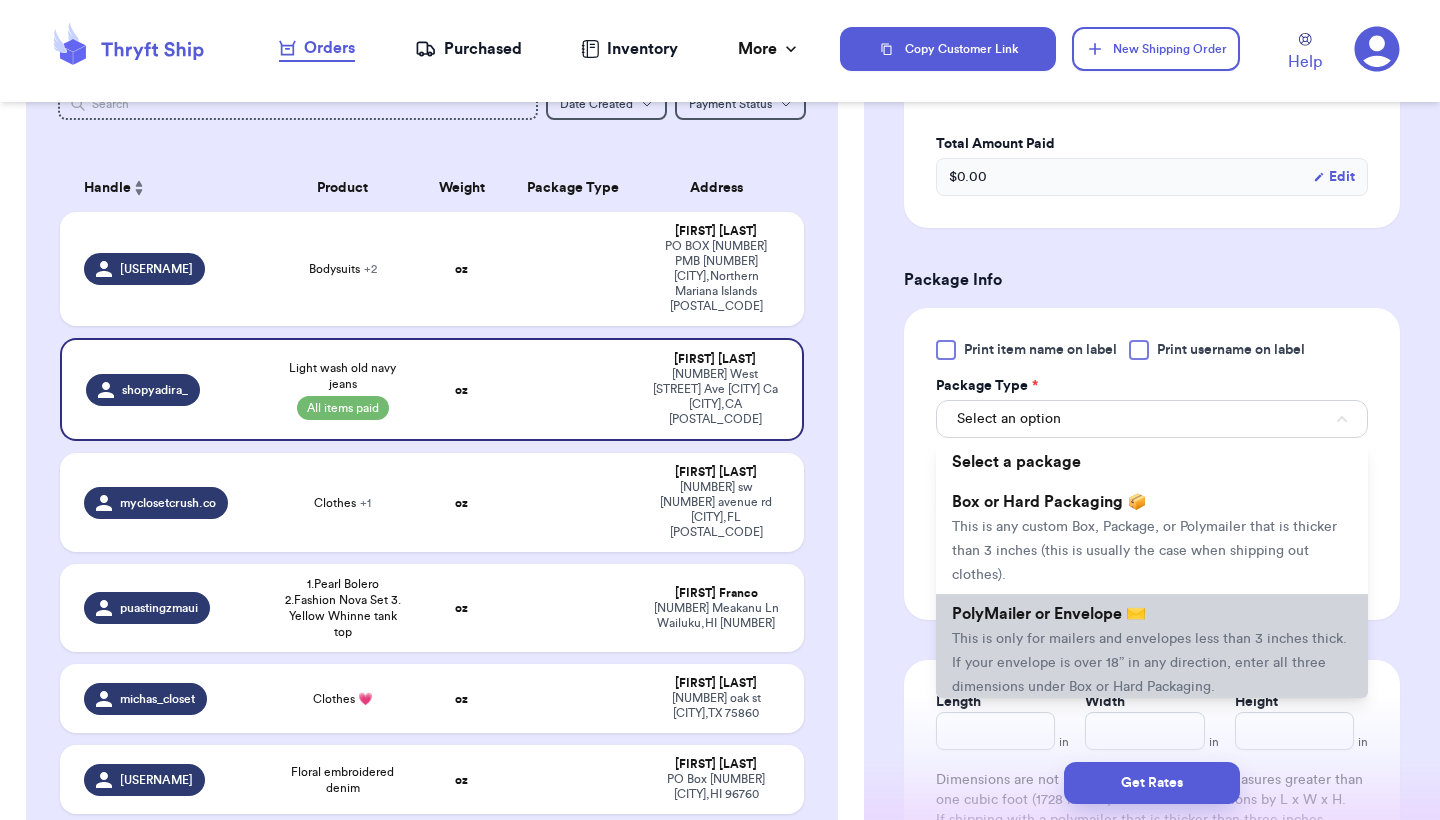 click on "PolyMailer or Envelope ✉️" at bounding box center (1049, 614) 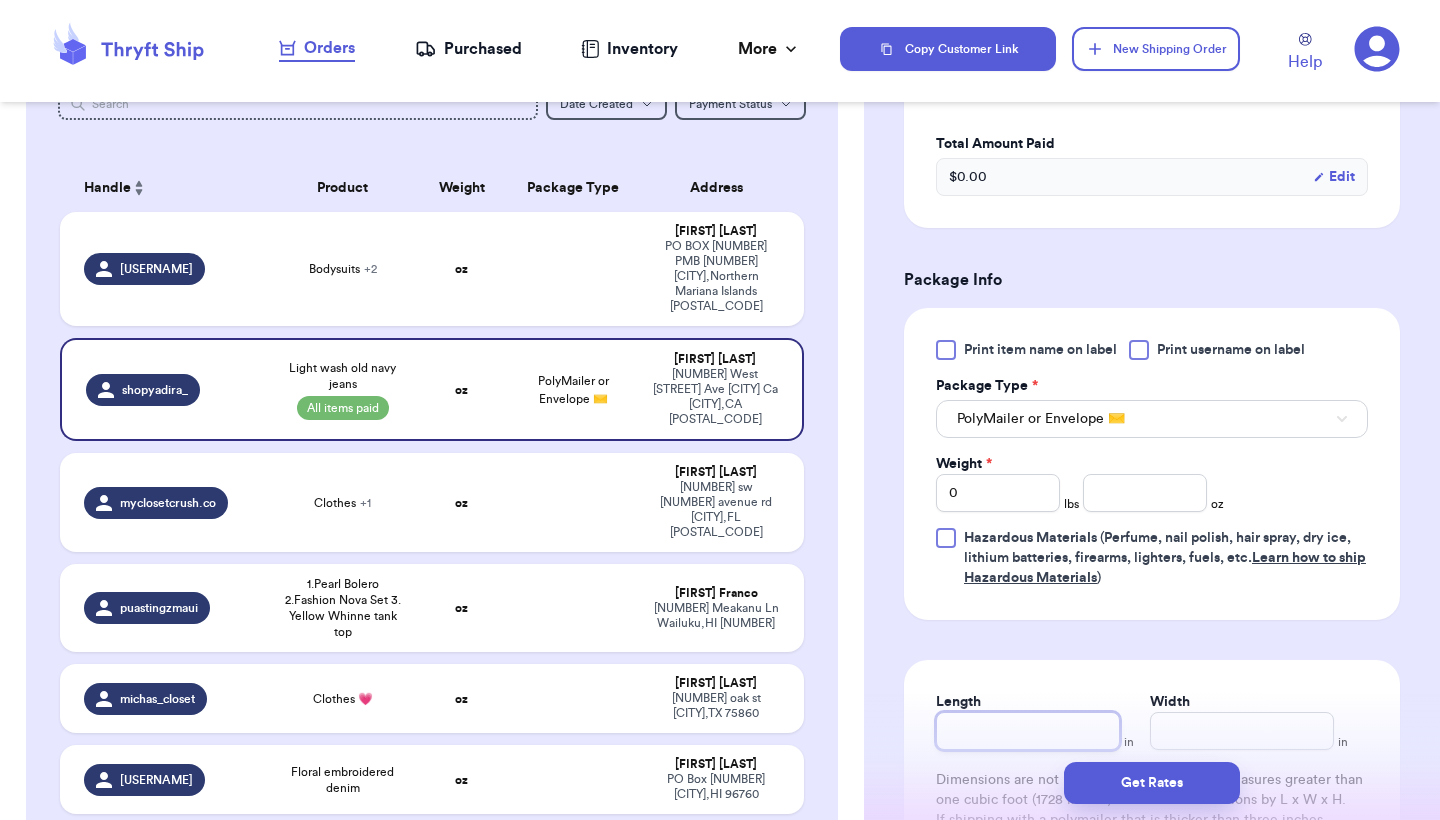 click on "Length" at bounding box center (1028, 731) 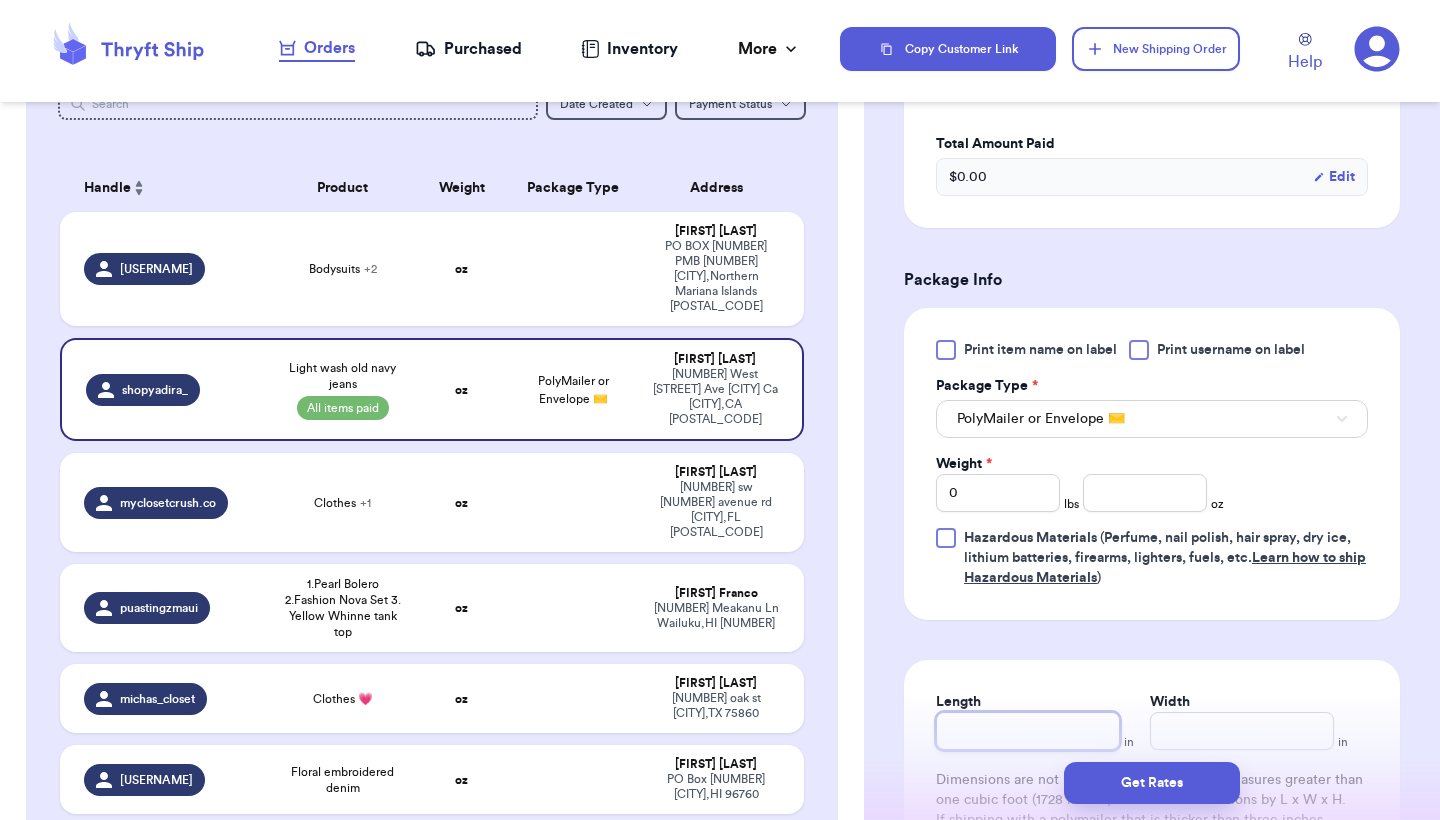 type 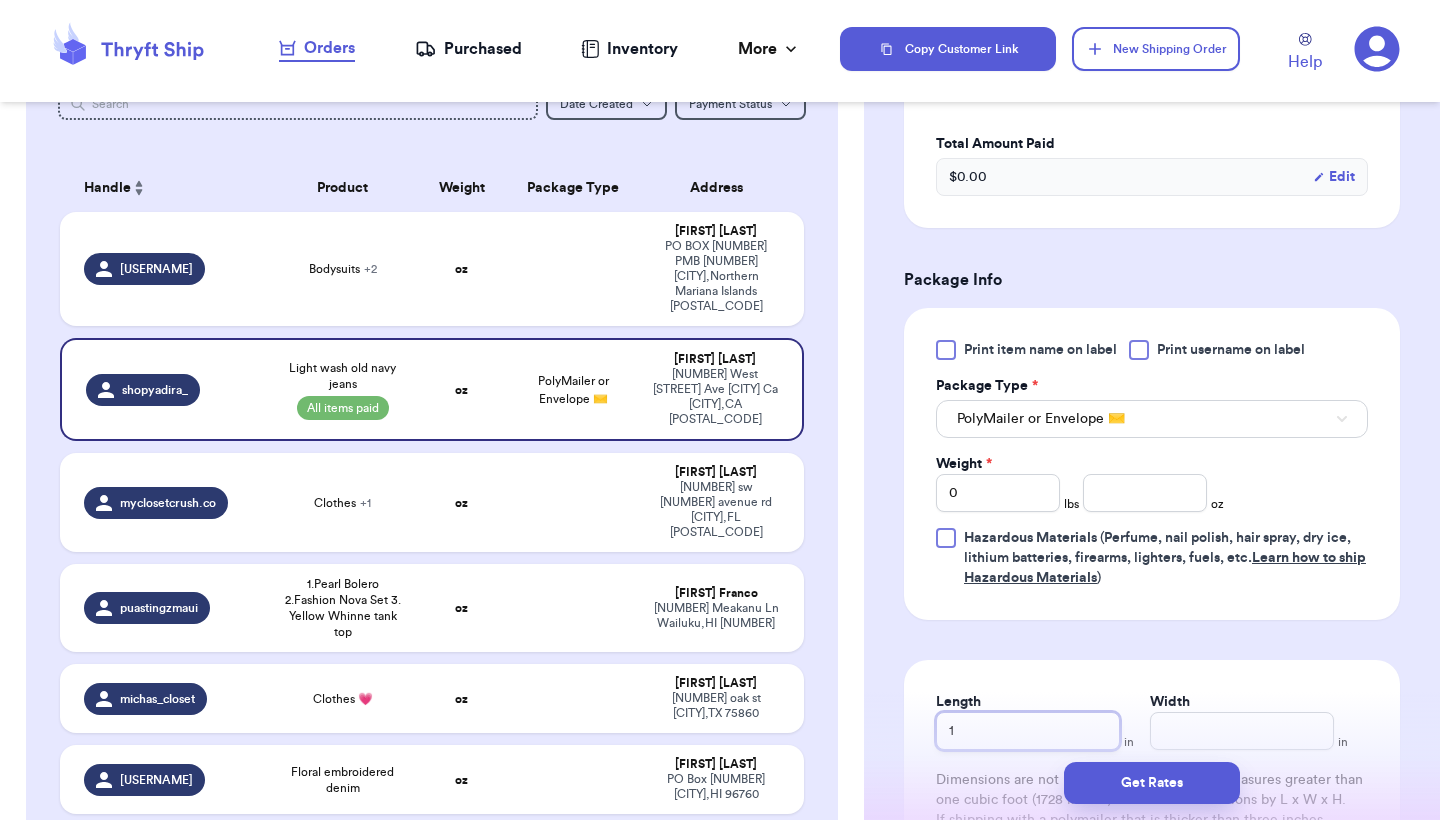 type 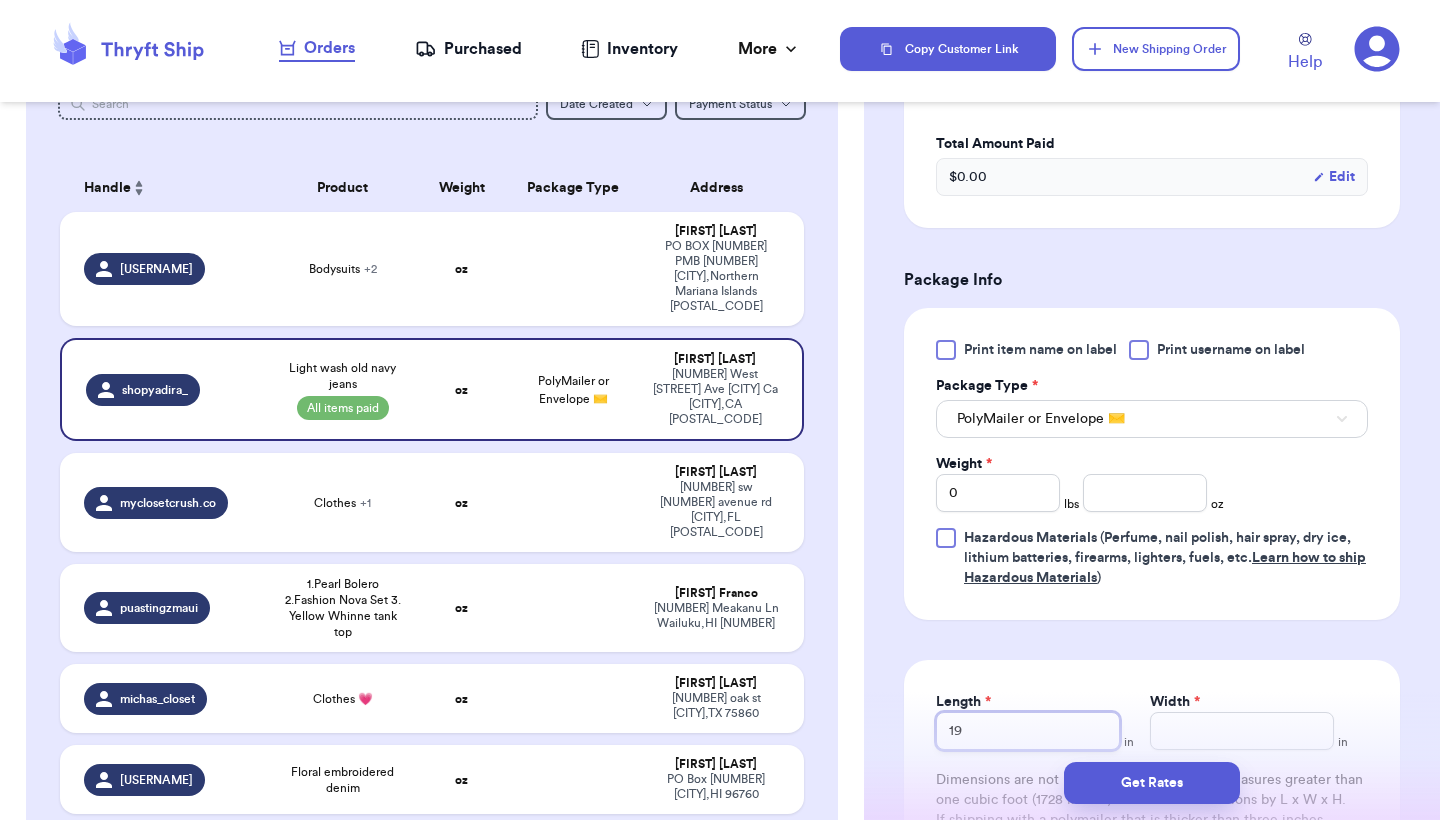 type on "19" 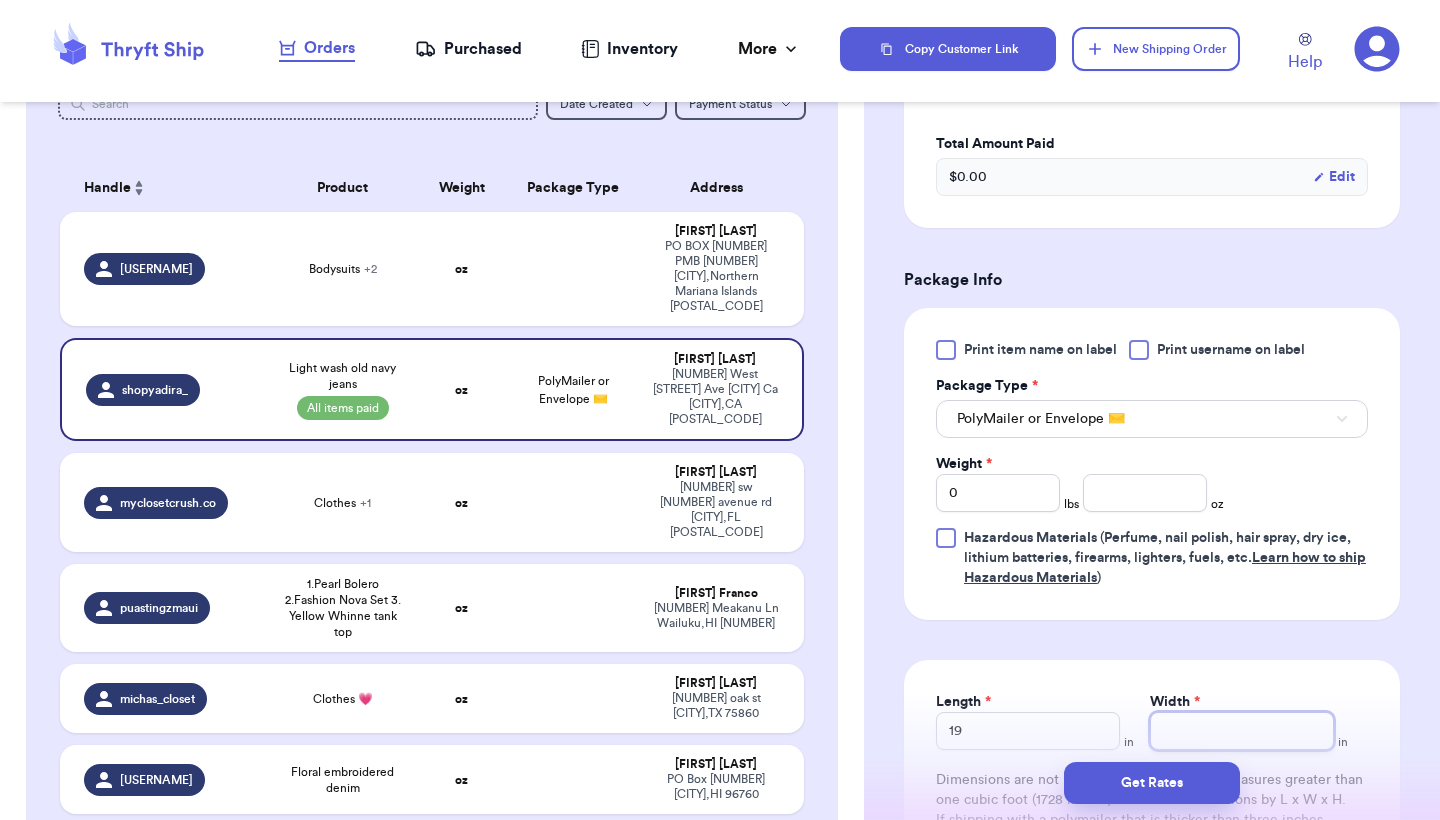 click on "Width *" at bounding box center (1242, 731) 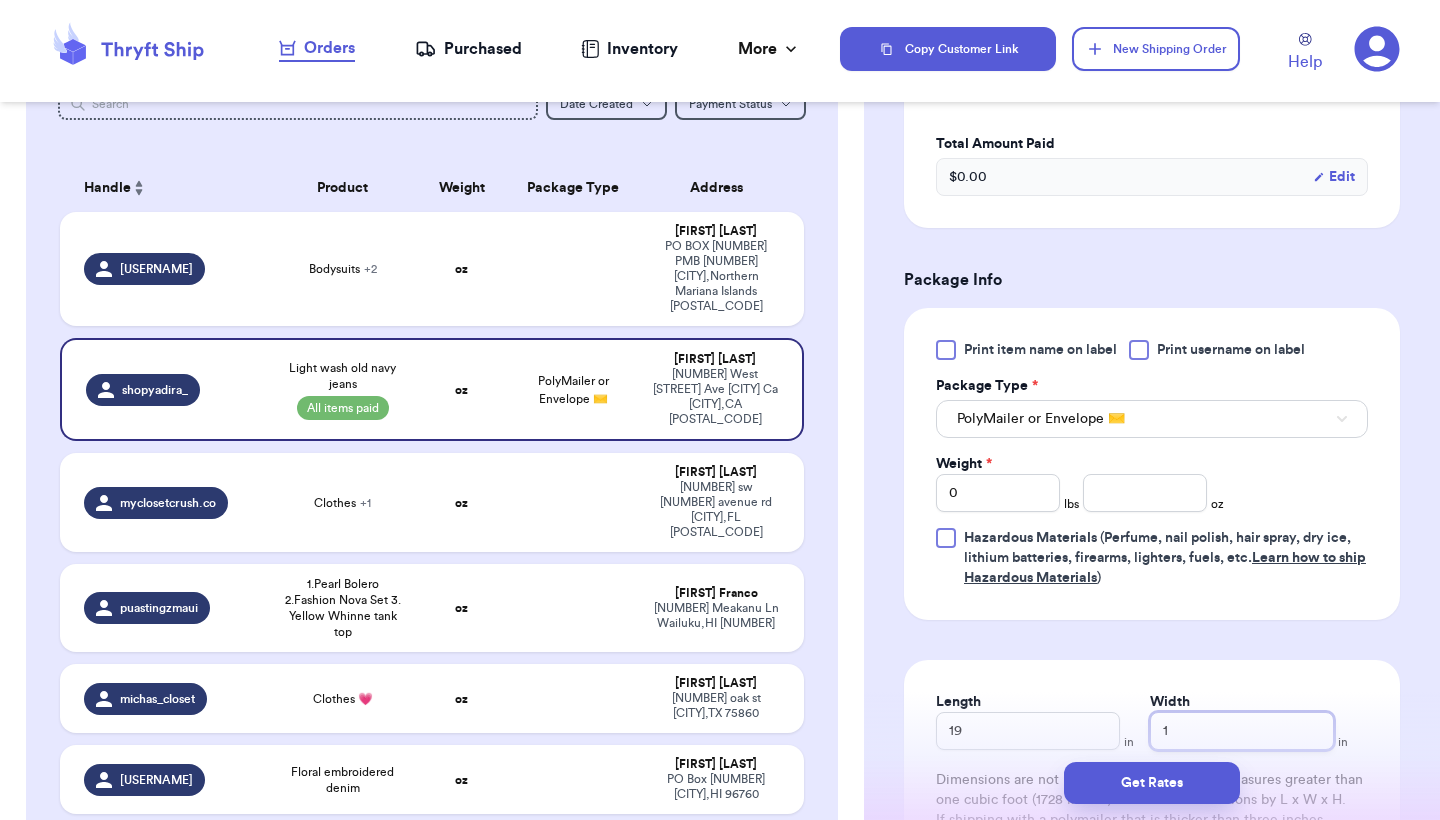 type 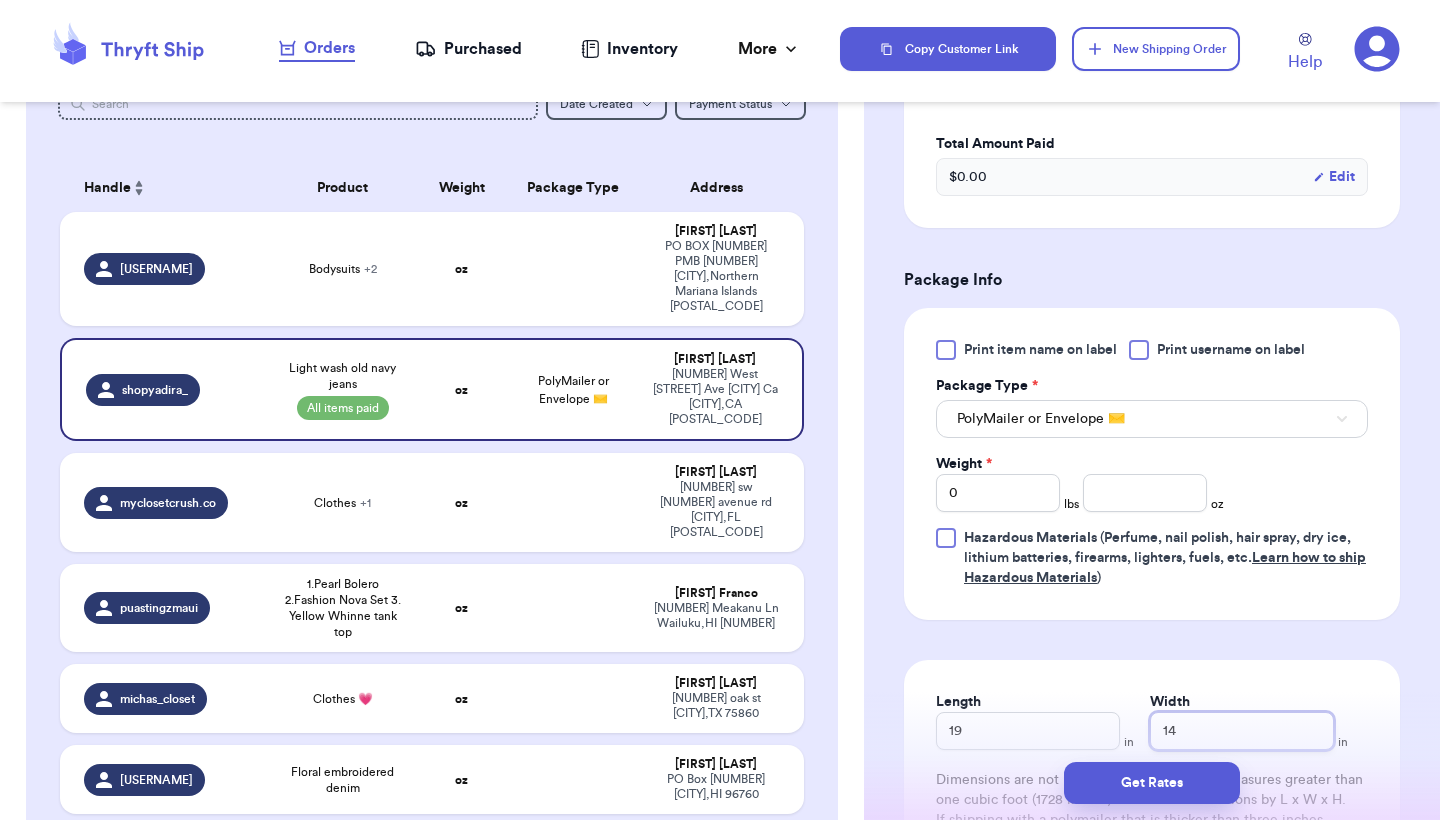 type 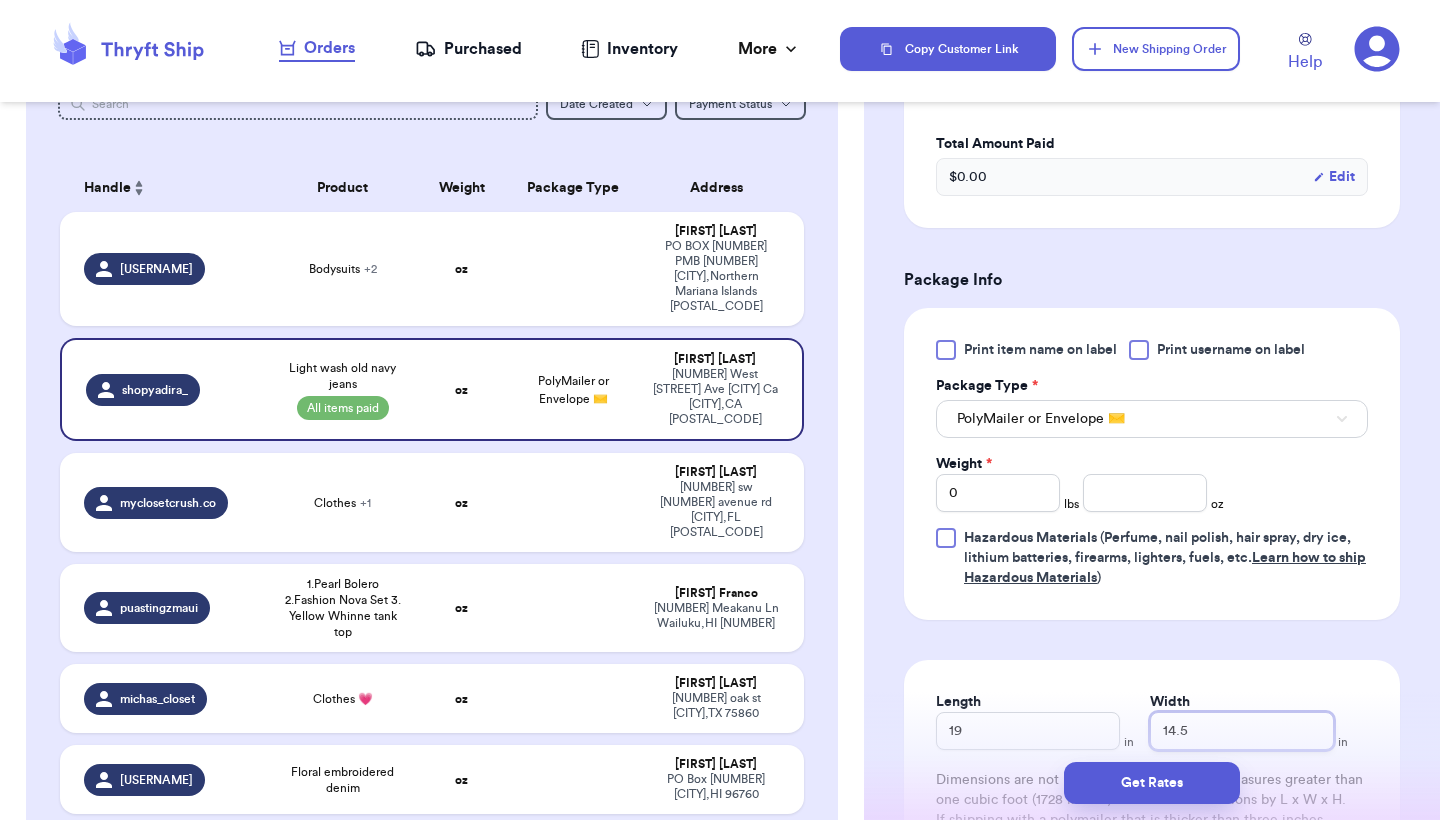 type 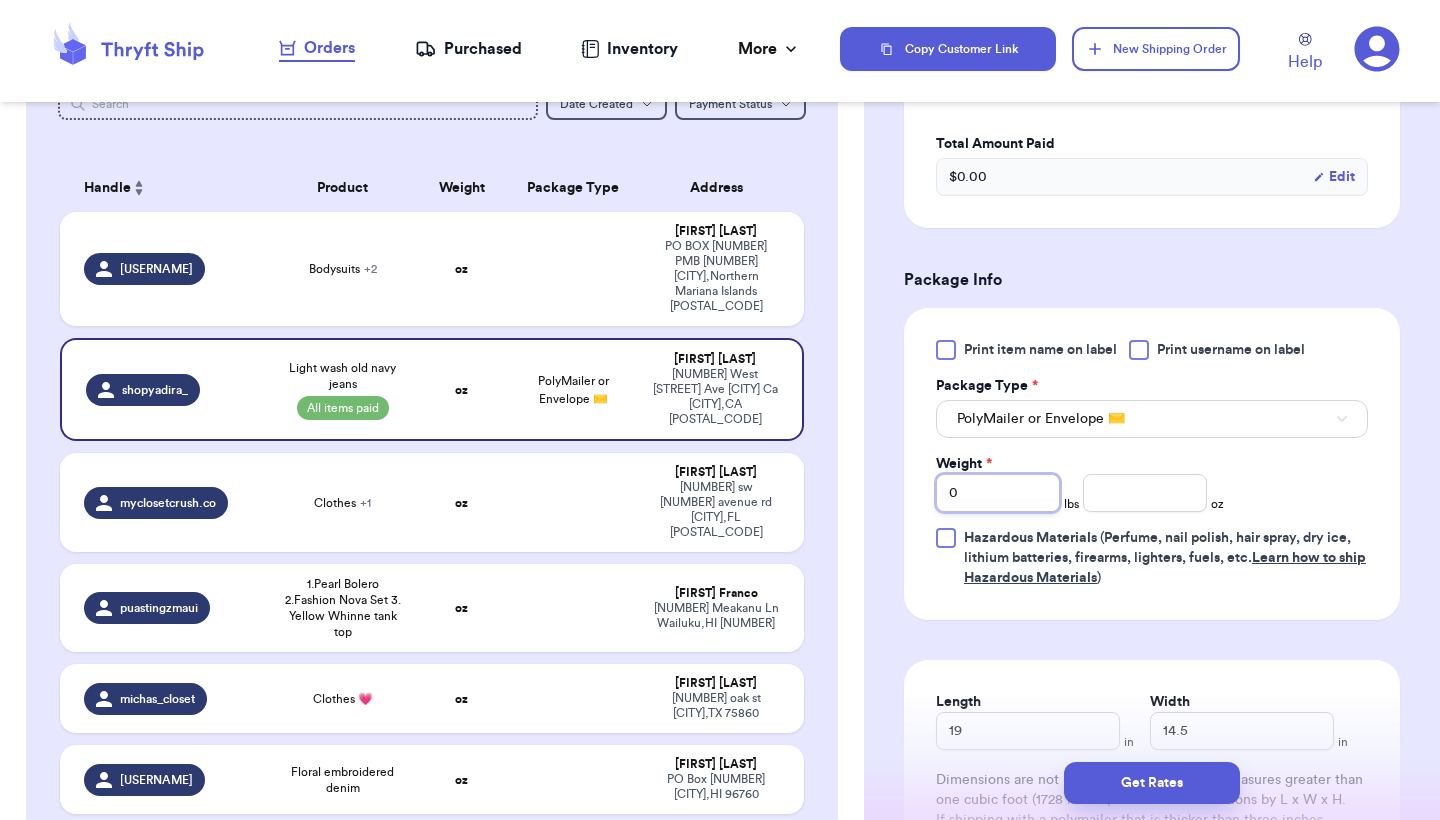 click on "0" at bounding box center [998, 493] 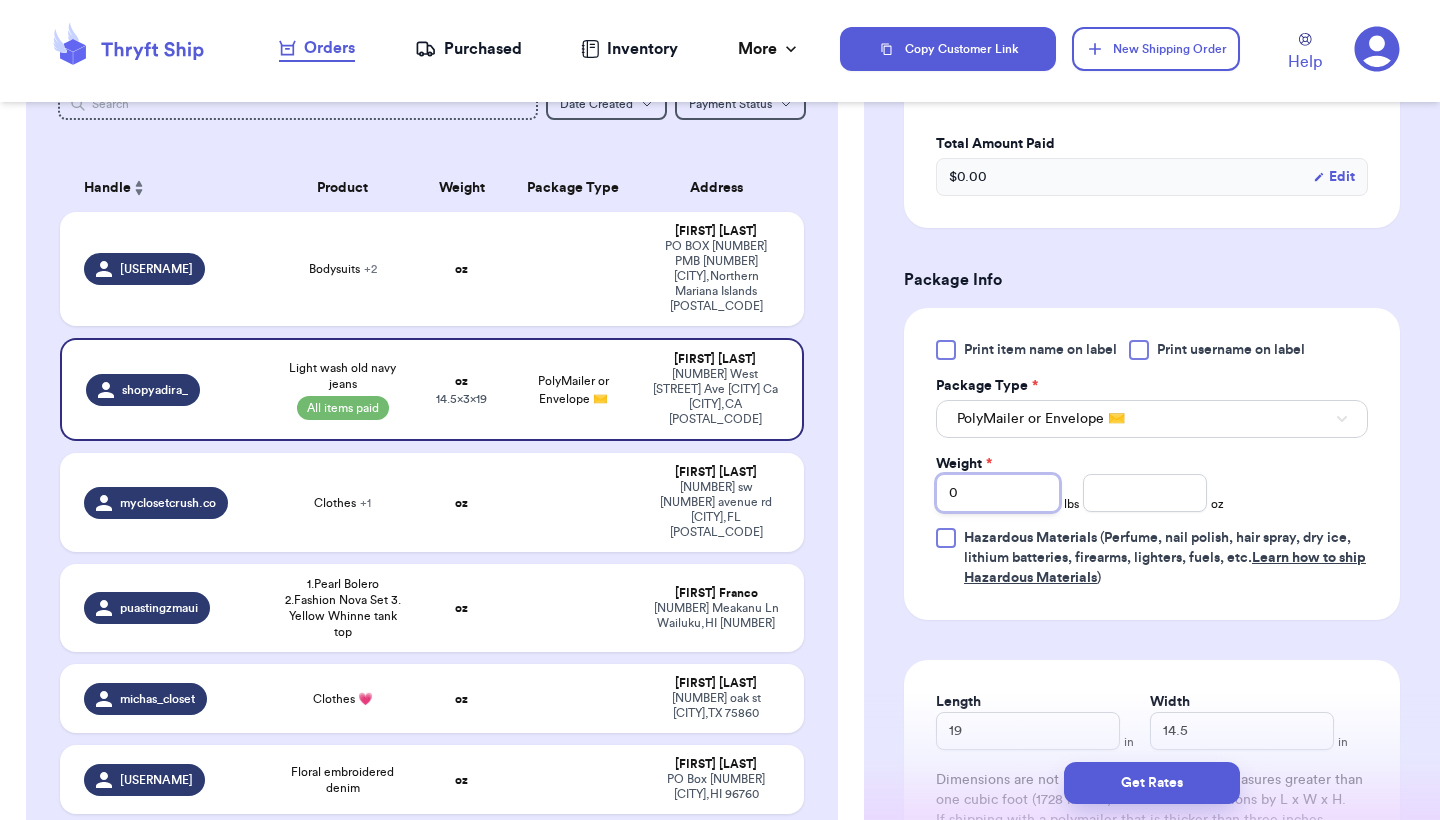 type on "1" 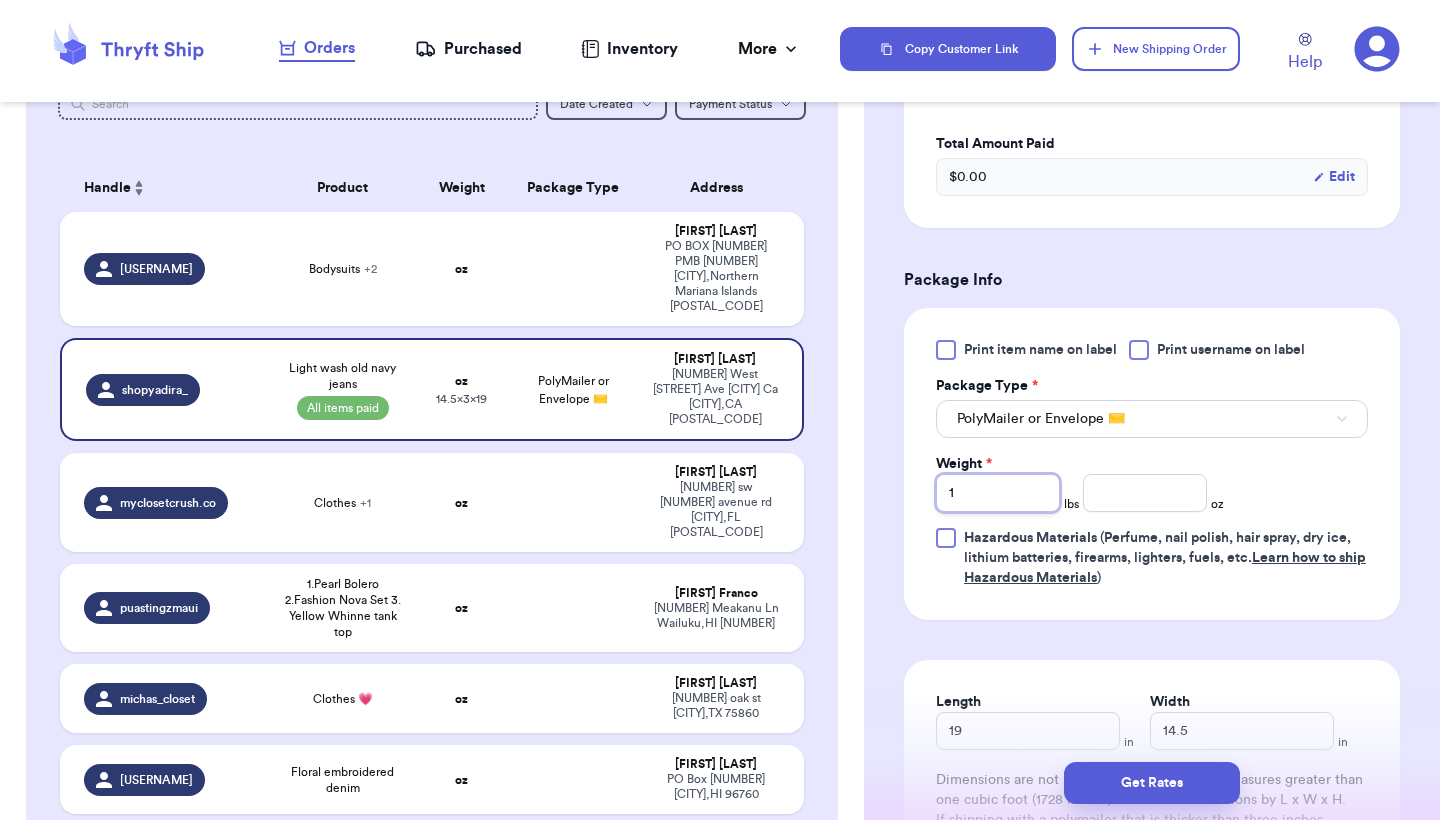 type 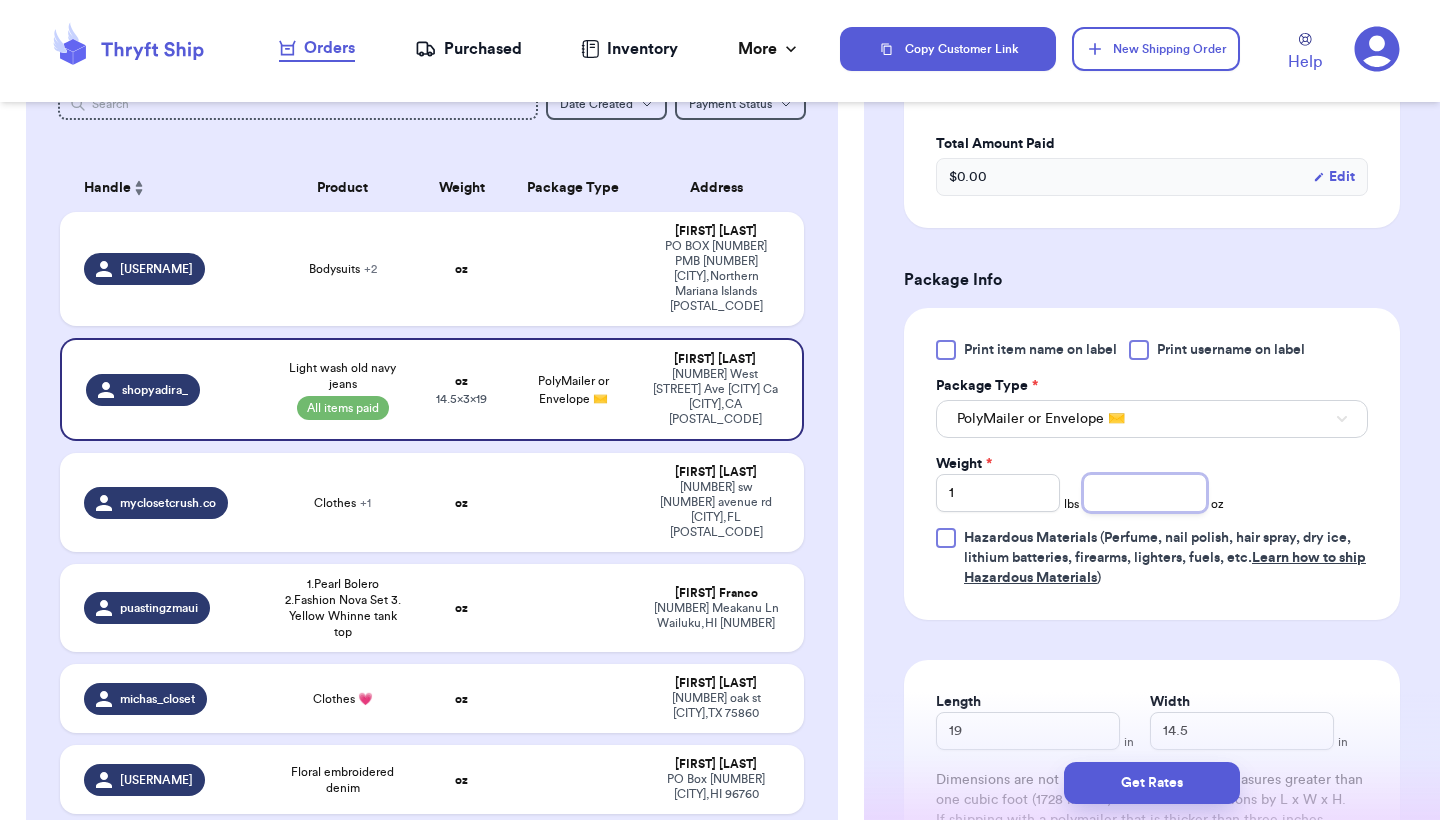 click at bounding box center (1145, 493) 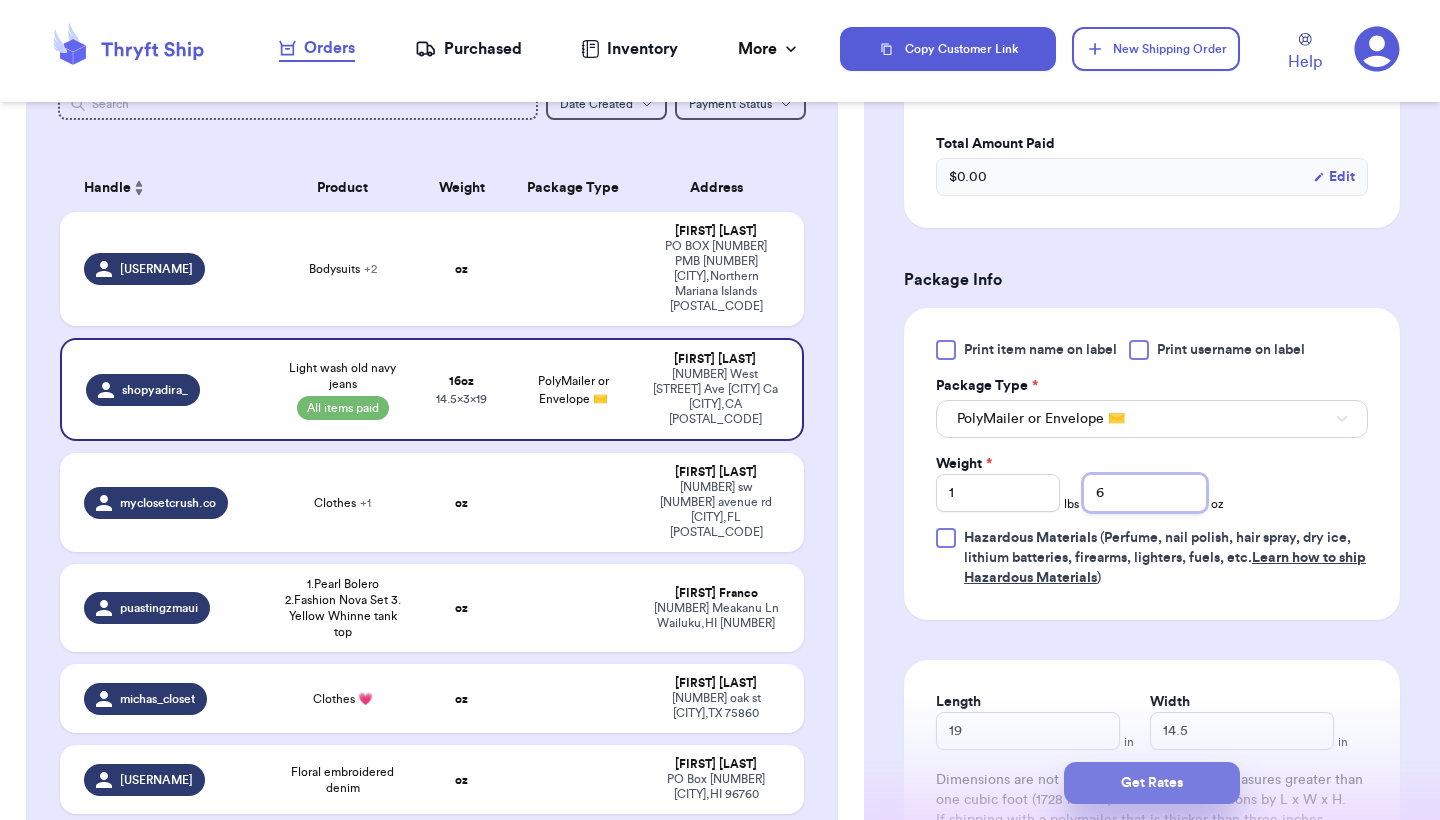 type on "6" 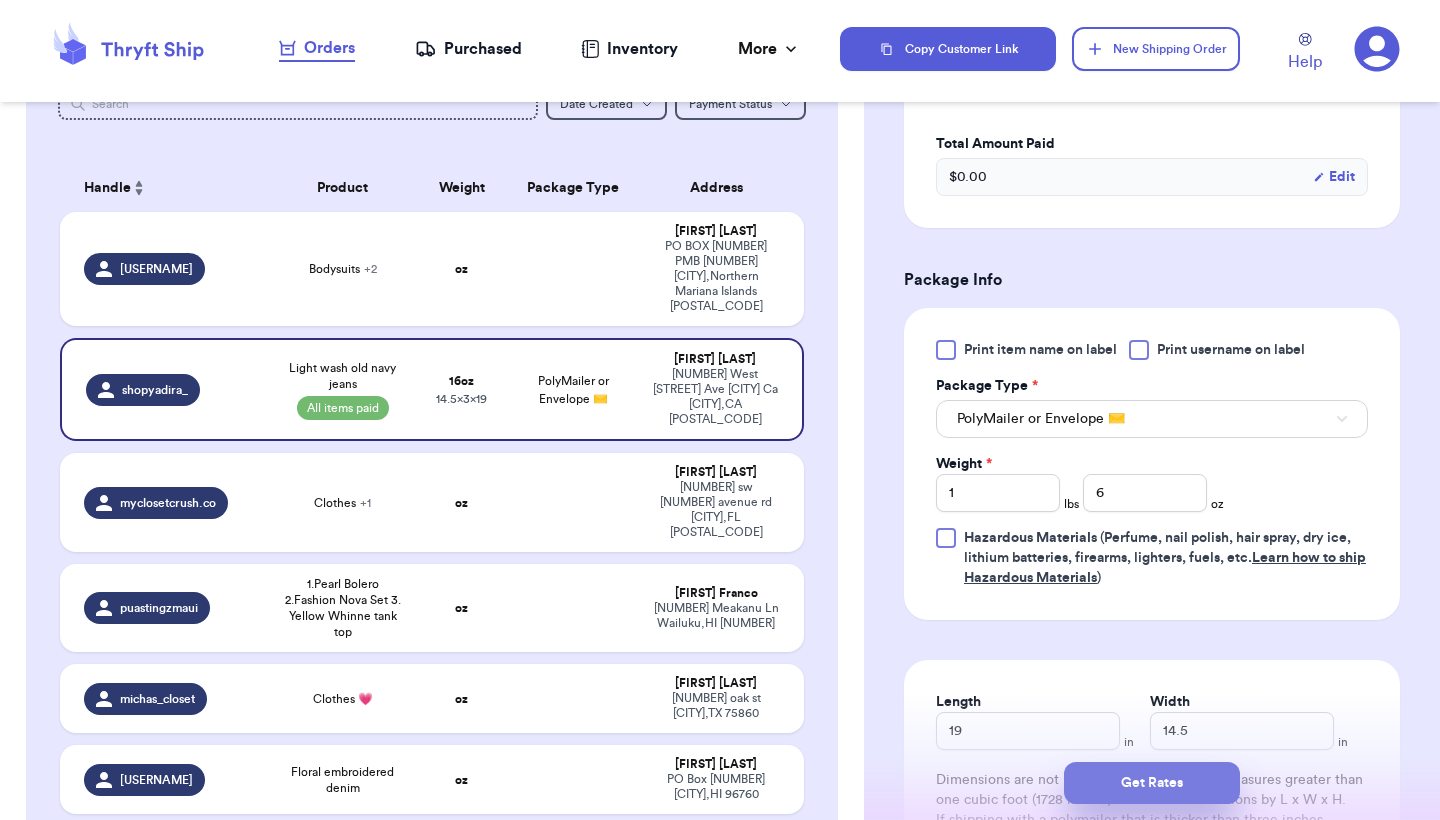 click on "Get Rates" at bounding box center (1152, 783) 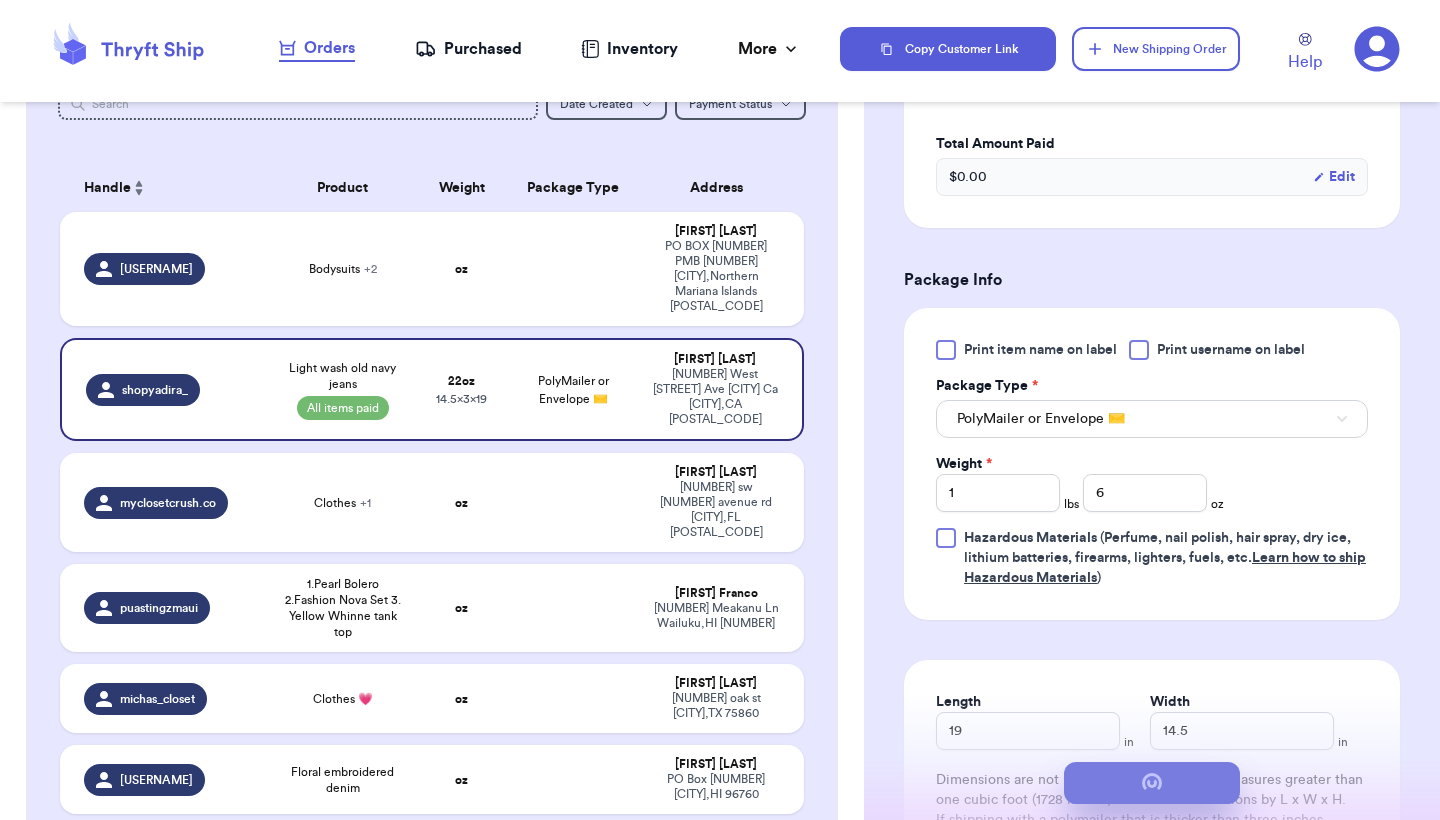 scroll, scrollTop: 0, scrollLeft: 0, axis: both 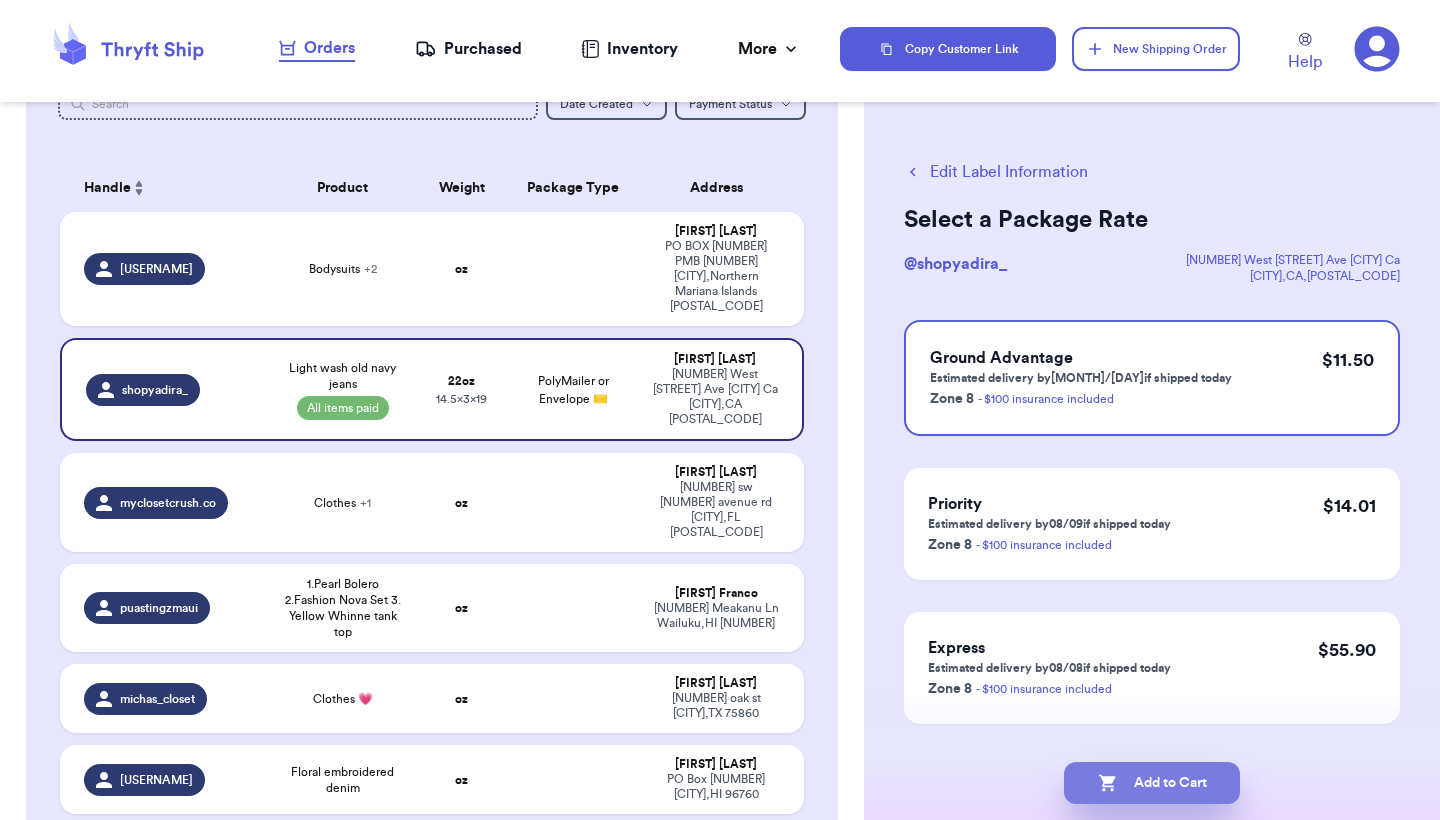 click on "Add to Cart" at bounding box center (1152, 783) 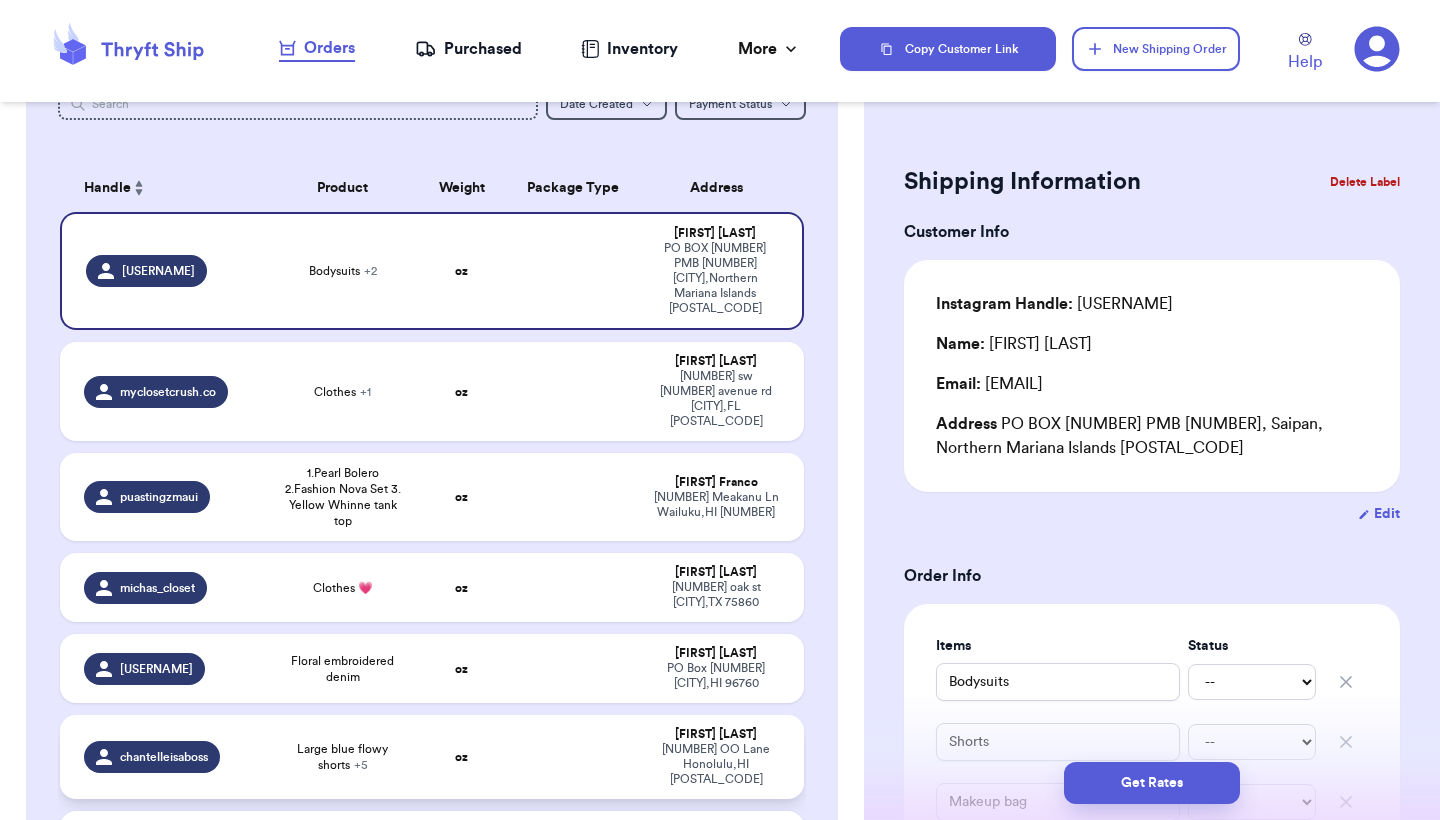 click on "oz" at bounding box center [461, 757] 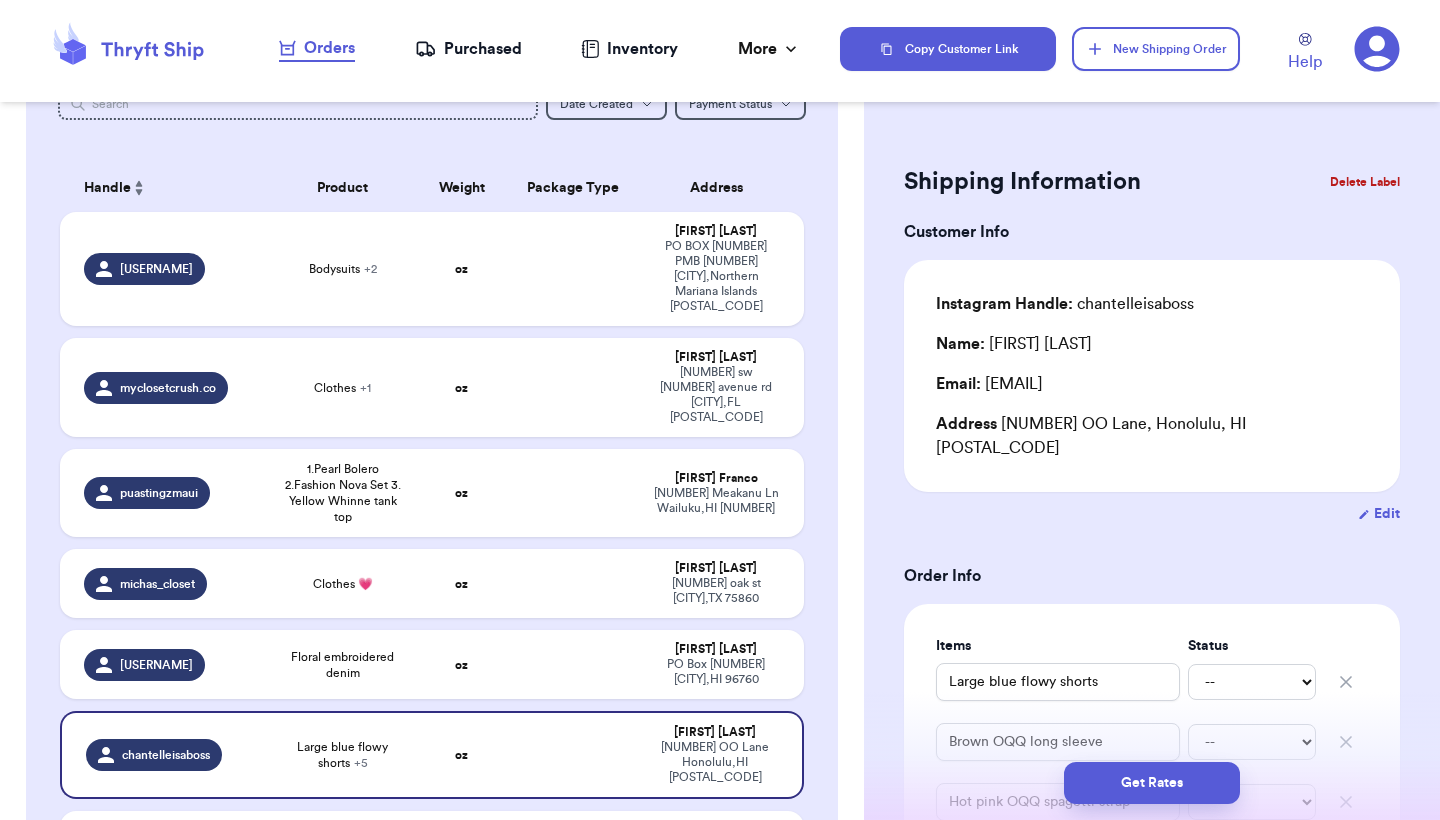click on "Shipping Information Delete Label Customer Info Instagram Handle:   chantelleisaboss Name:   Chantelle   Jacinto Email:   Bautistachantelleanne@yahoo.com Address   1639 OO Lane,  Honolulu, HI 96817 Edit Order Info Items Status Large blue flowy shorts -- Paid Owes Brown OQQ long sleeve -- Paid Owes Hot pink OQQ spagetti strap -- Paid Owes Large front cross black top -- Paid Owes Large white off the shoulder top -- Paid Owes M/L brown flannel -- Paid Owes + Add Item Total Amount Paid $ 0.00 Edit Package Info Print item name on label Print username on label Package Type * Select an option Weight * 0 lbs oz Hazardous Materials   (Perfume, nail polish, hair spray, dry ice, lithium batteries, firearms, lighters, fuels, etc.  Learn how to ship Hazardous Materials ) Length in Width in Height in Dimensions are not required unless package measures greater than one cubic foot (1728 inches). Calculate dimensions by L x W x H. If shipping with a polymailer that is thicker than three inches, select "Box or hard packaging"." at bounding box center [1152, 1096] 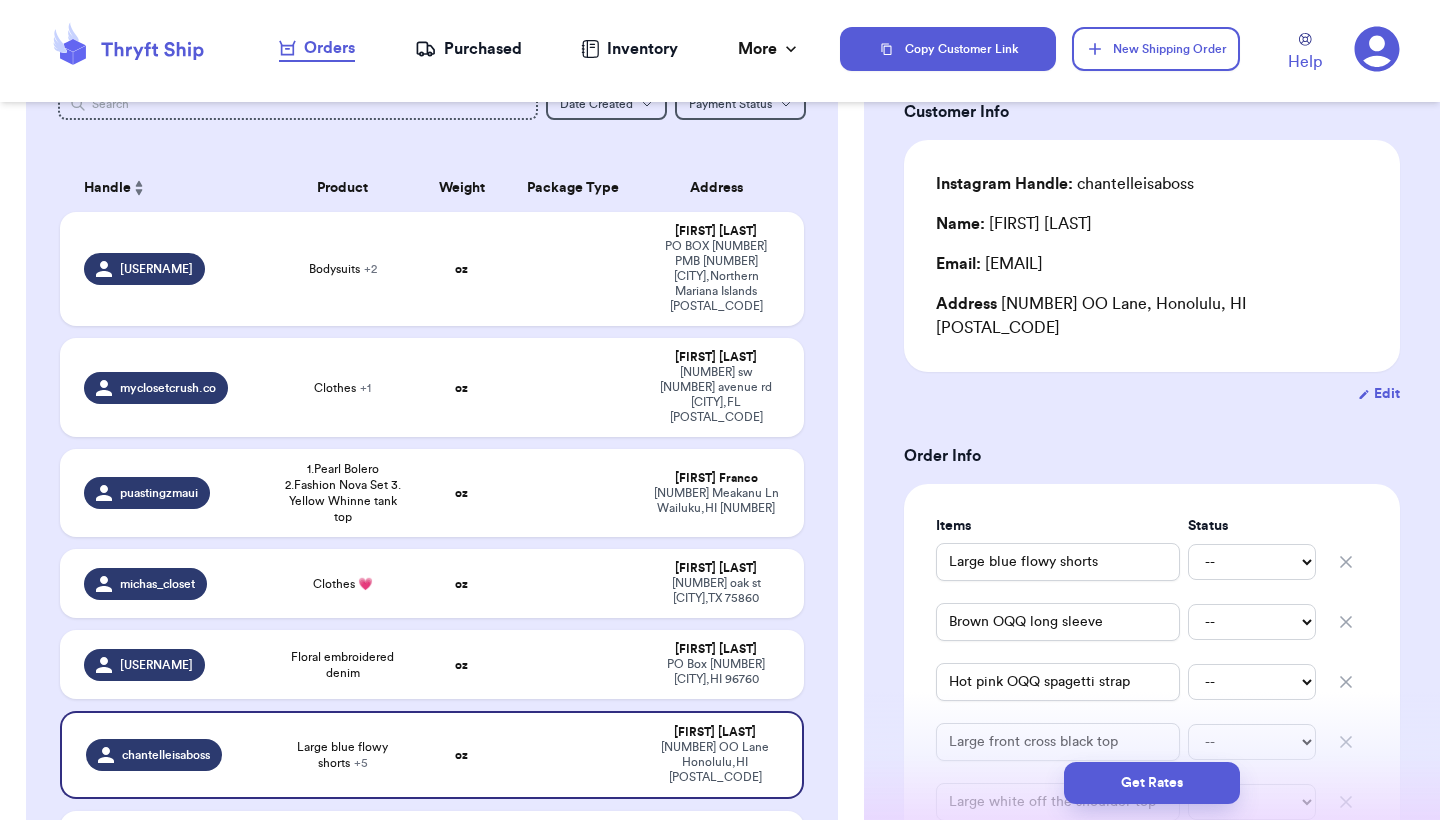 scroll, scrollTop: 200, scrollLeft: 0, axis: vertical 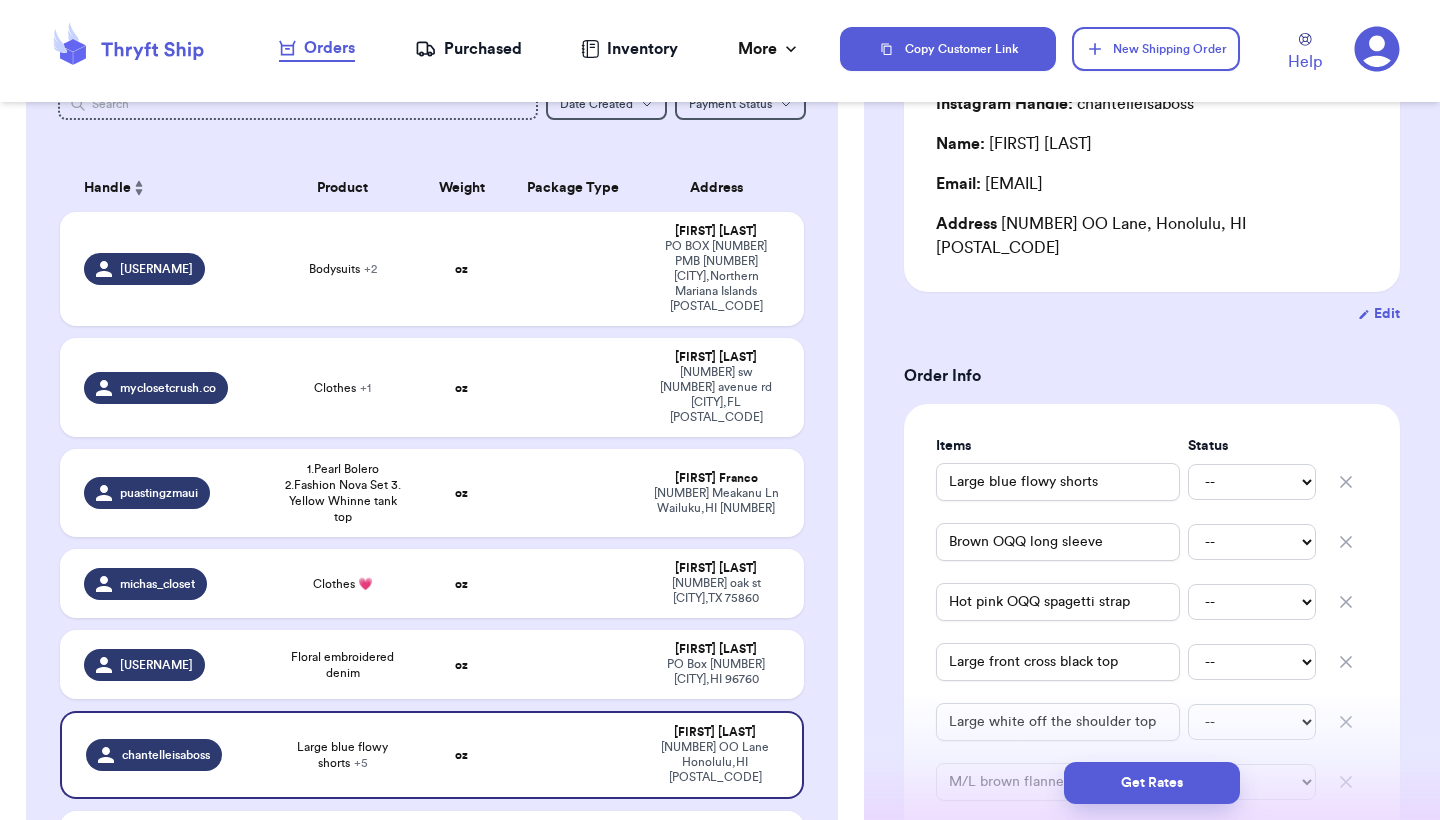click on "Large blue flowy shorts -- Paid Owes" at bounding box center (1152, 482) 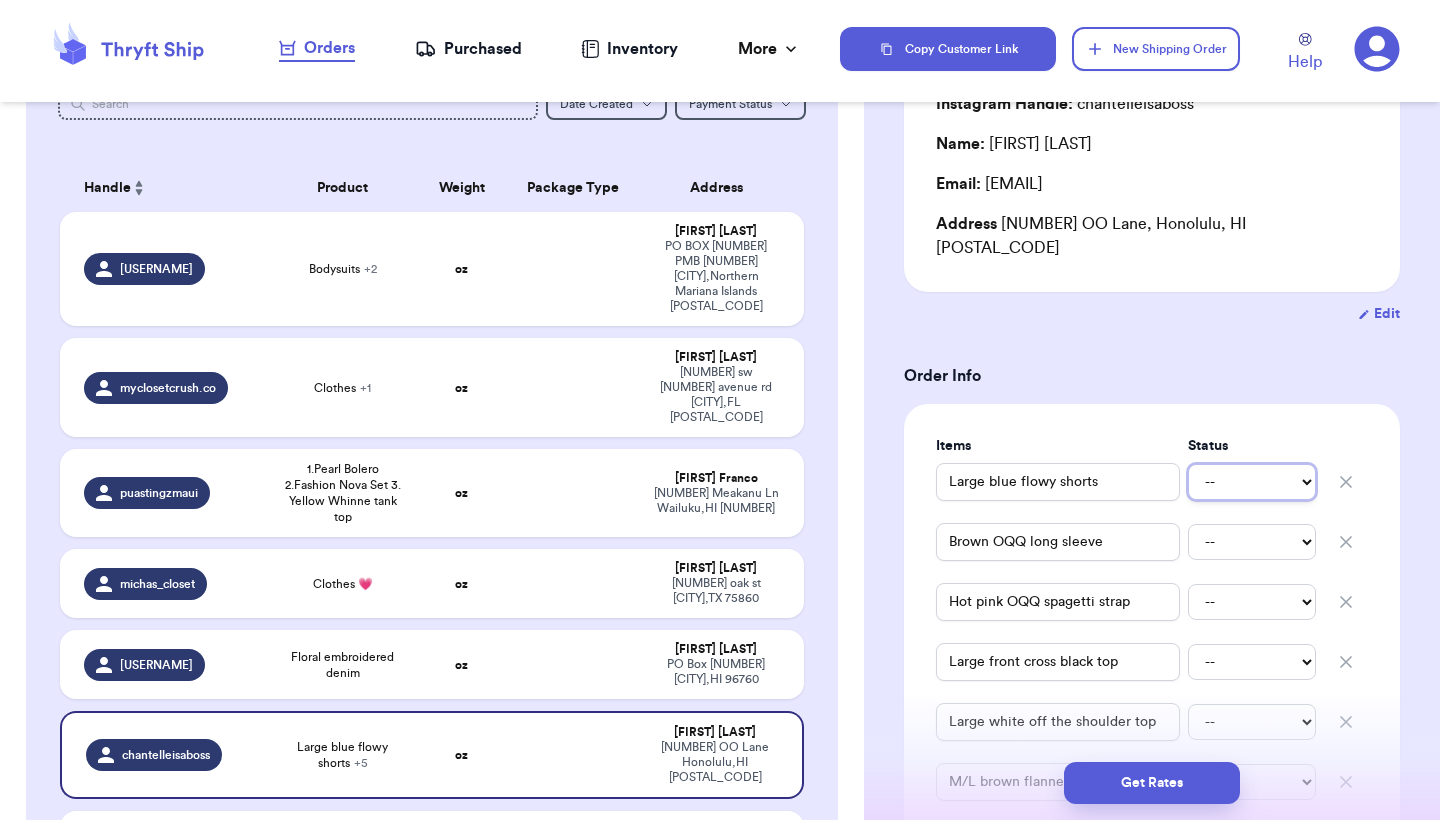 type 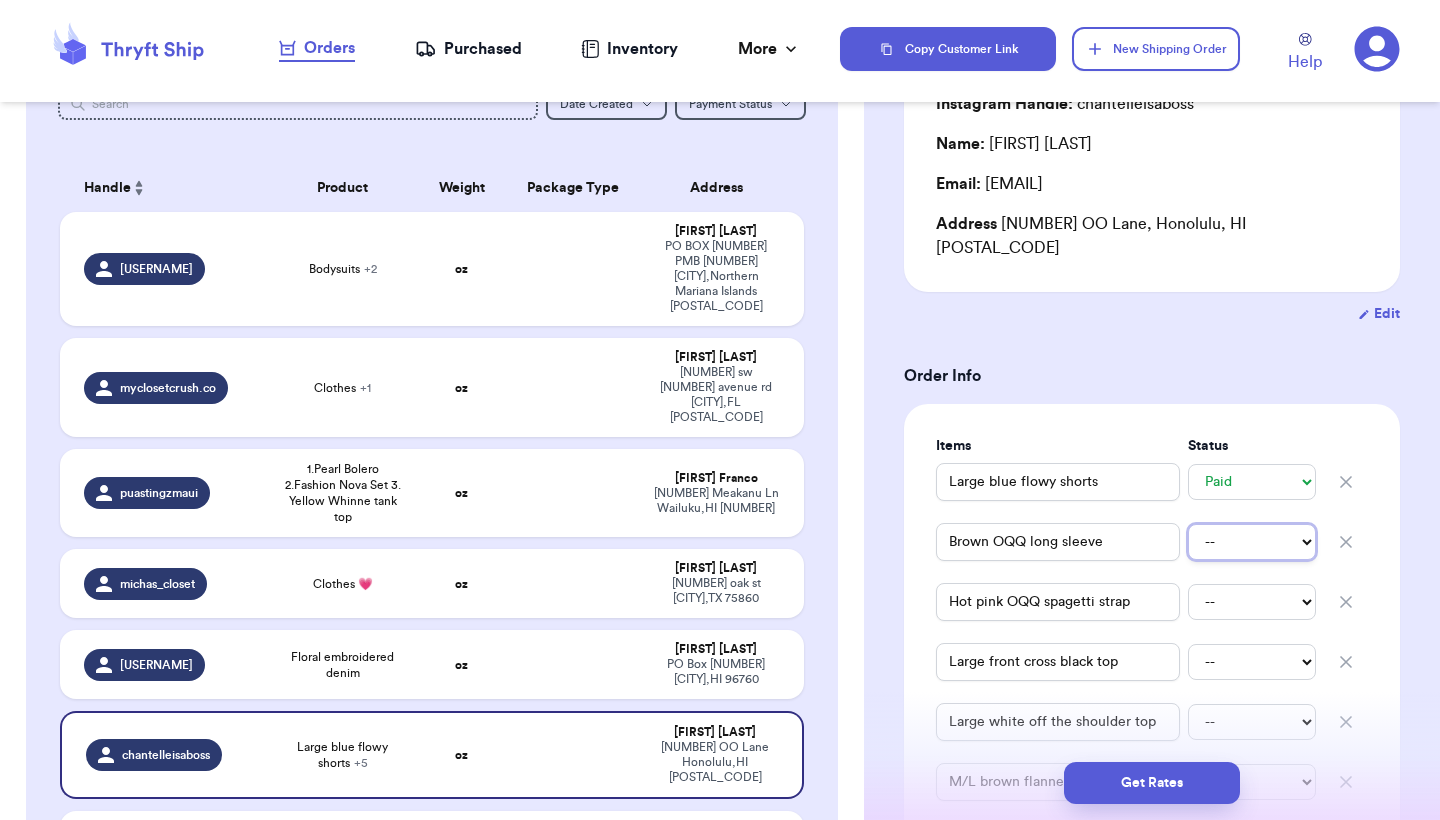 type 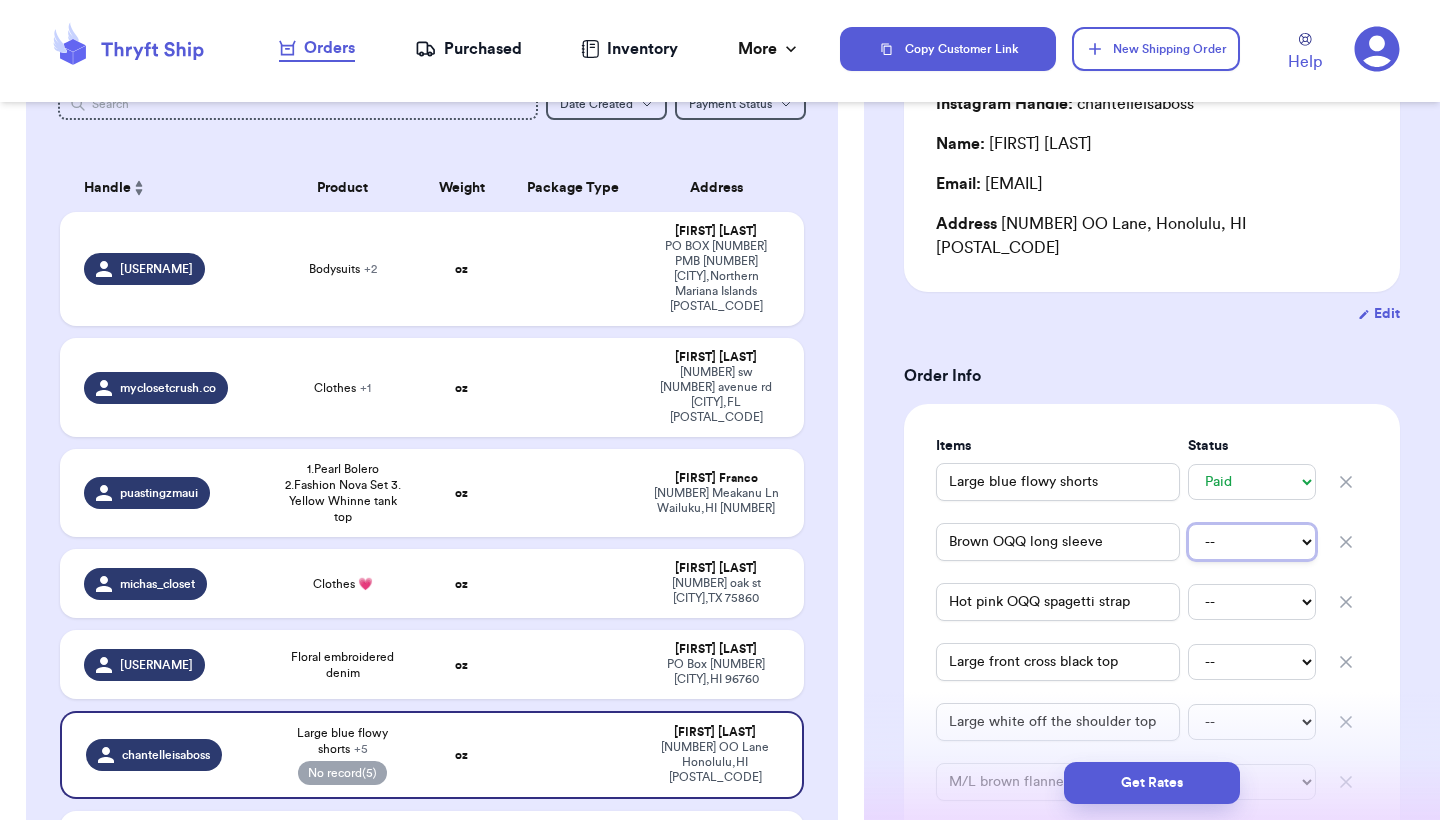 select on "paid" 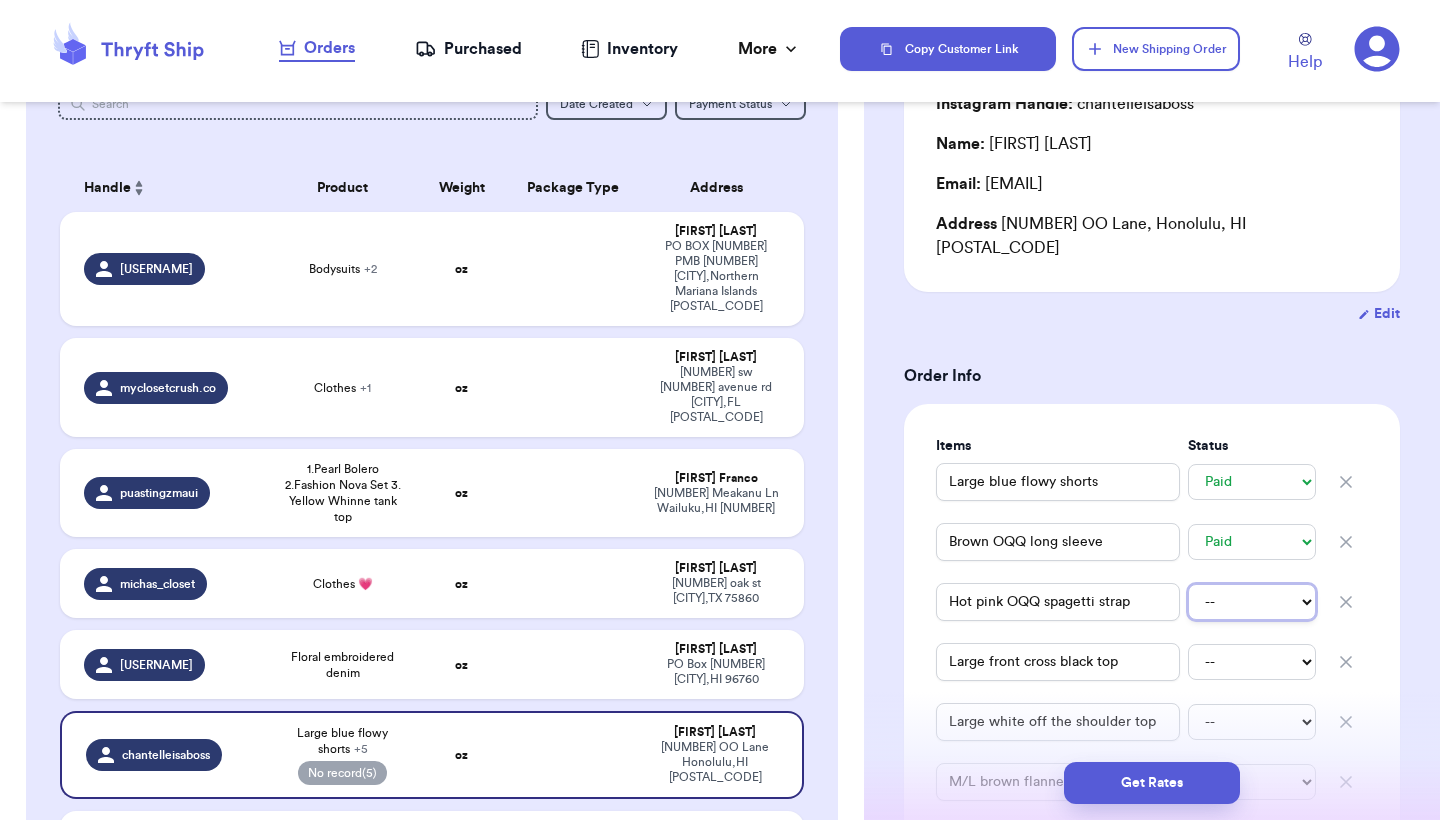 type 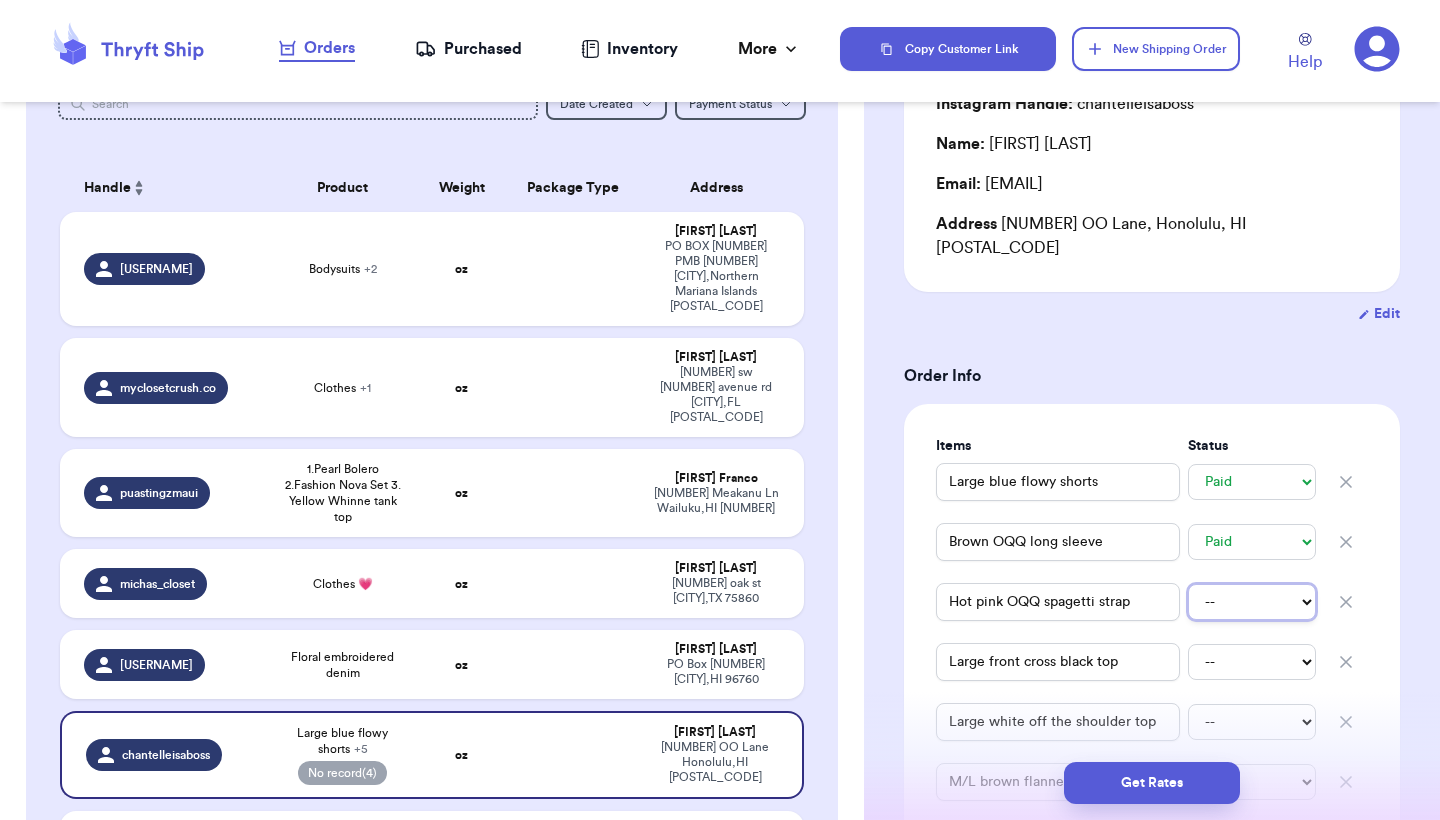 select on "paid" 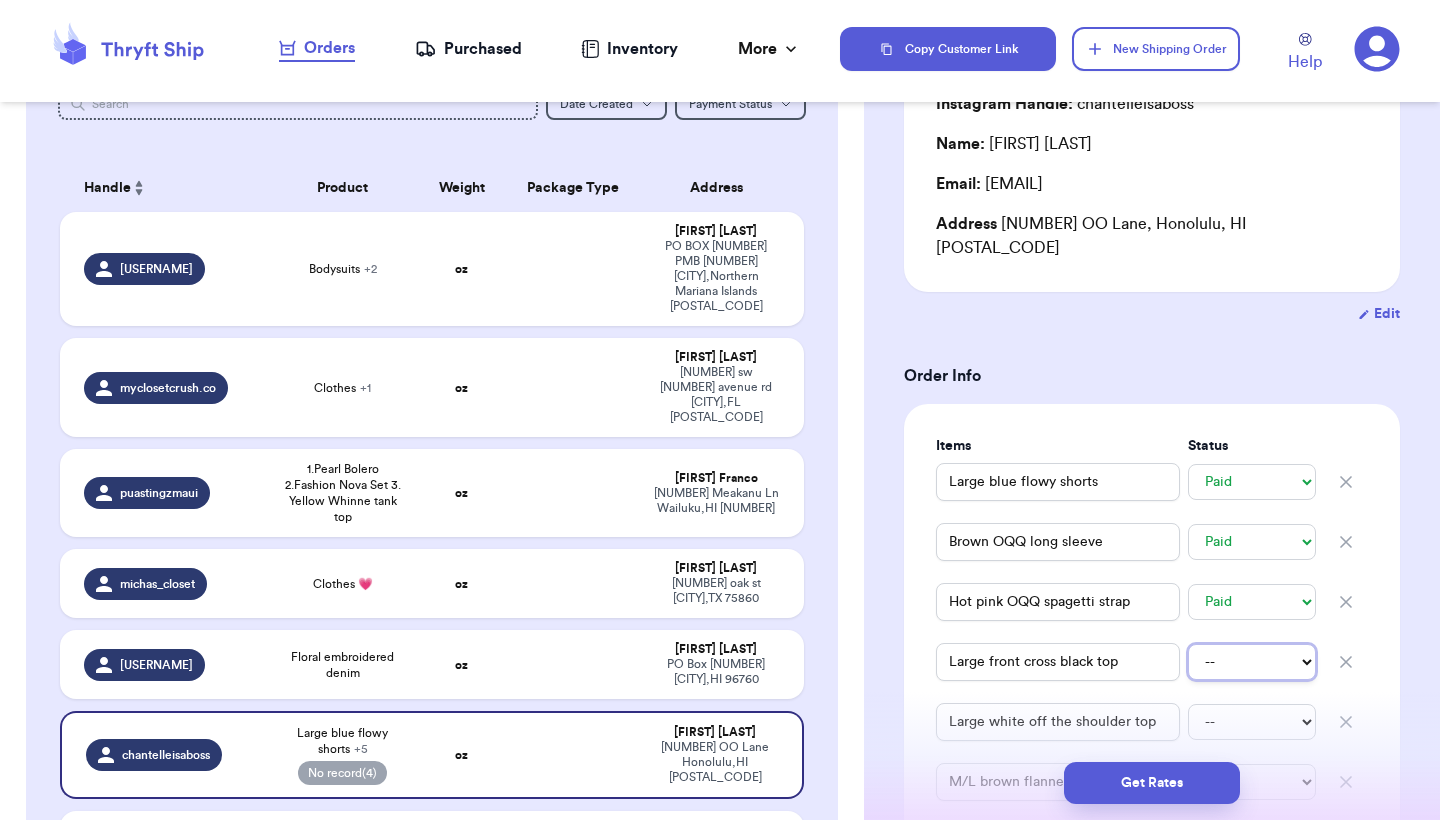 type 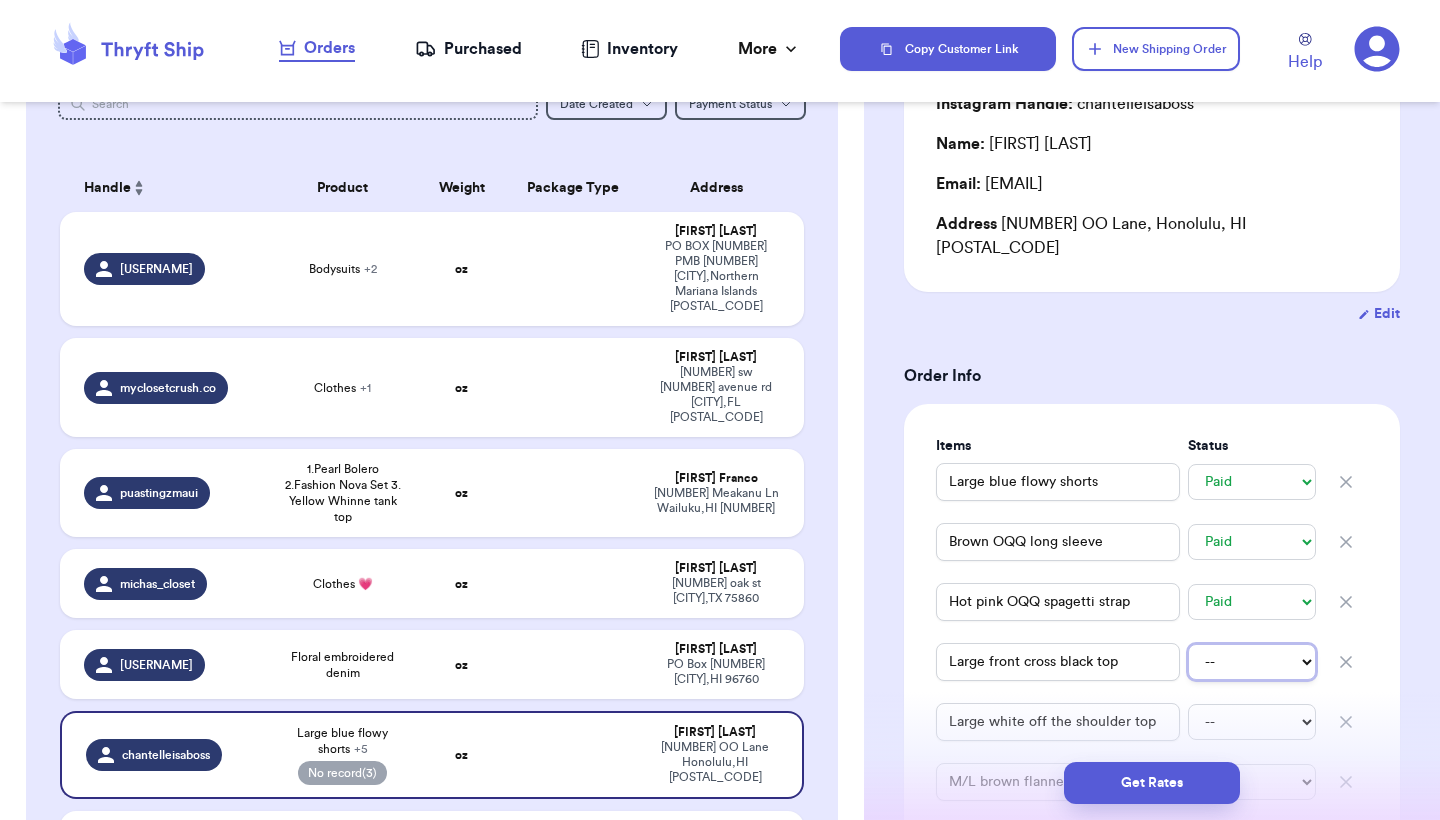 select on "paid" 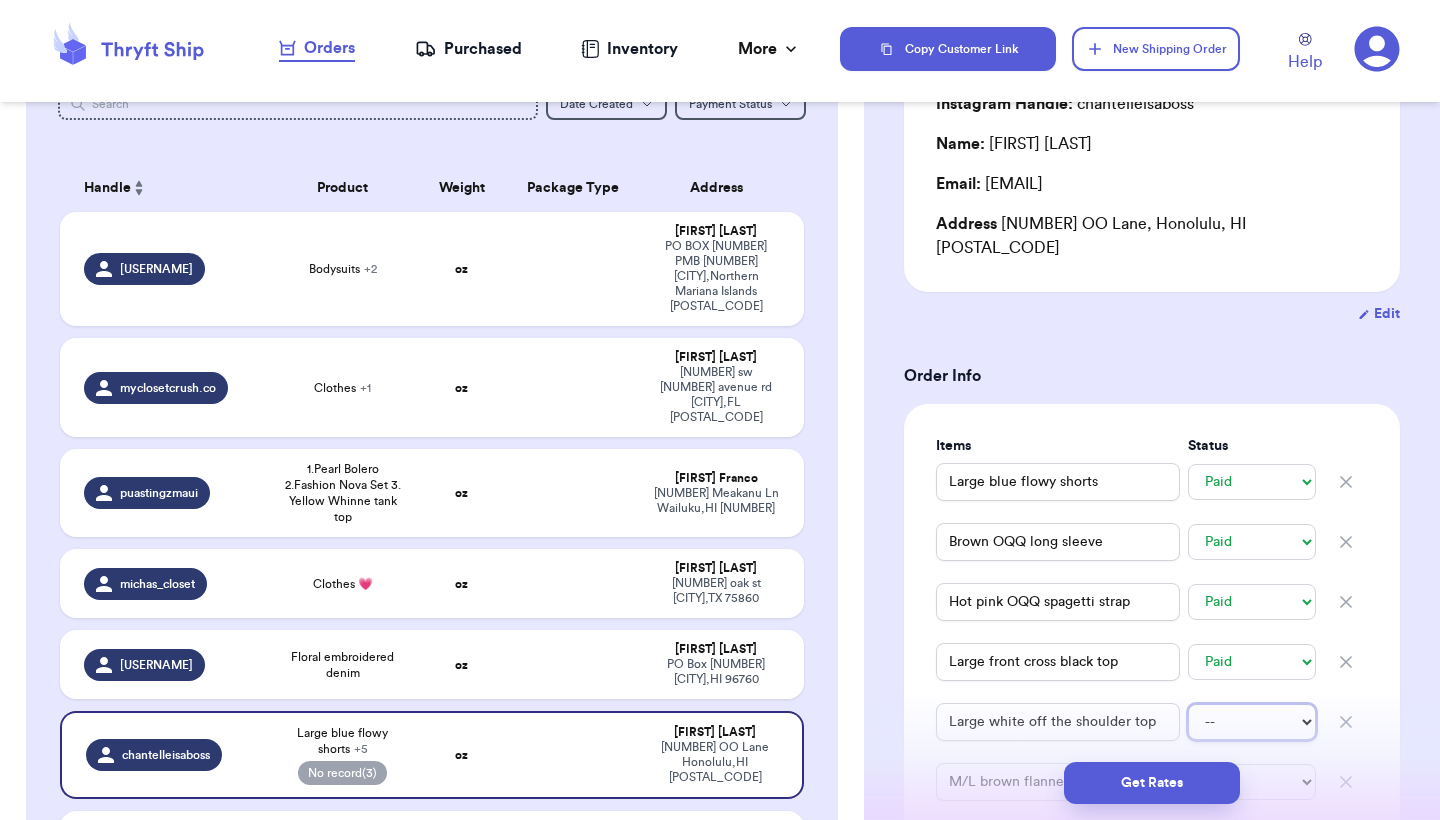 type 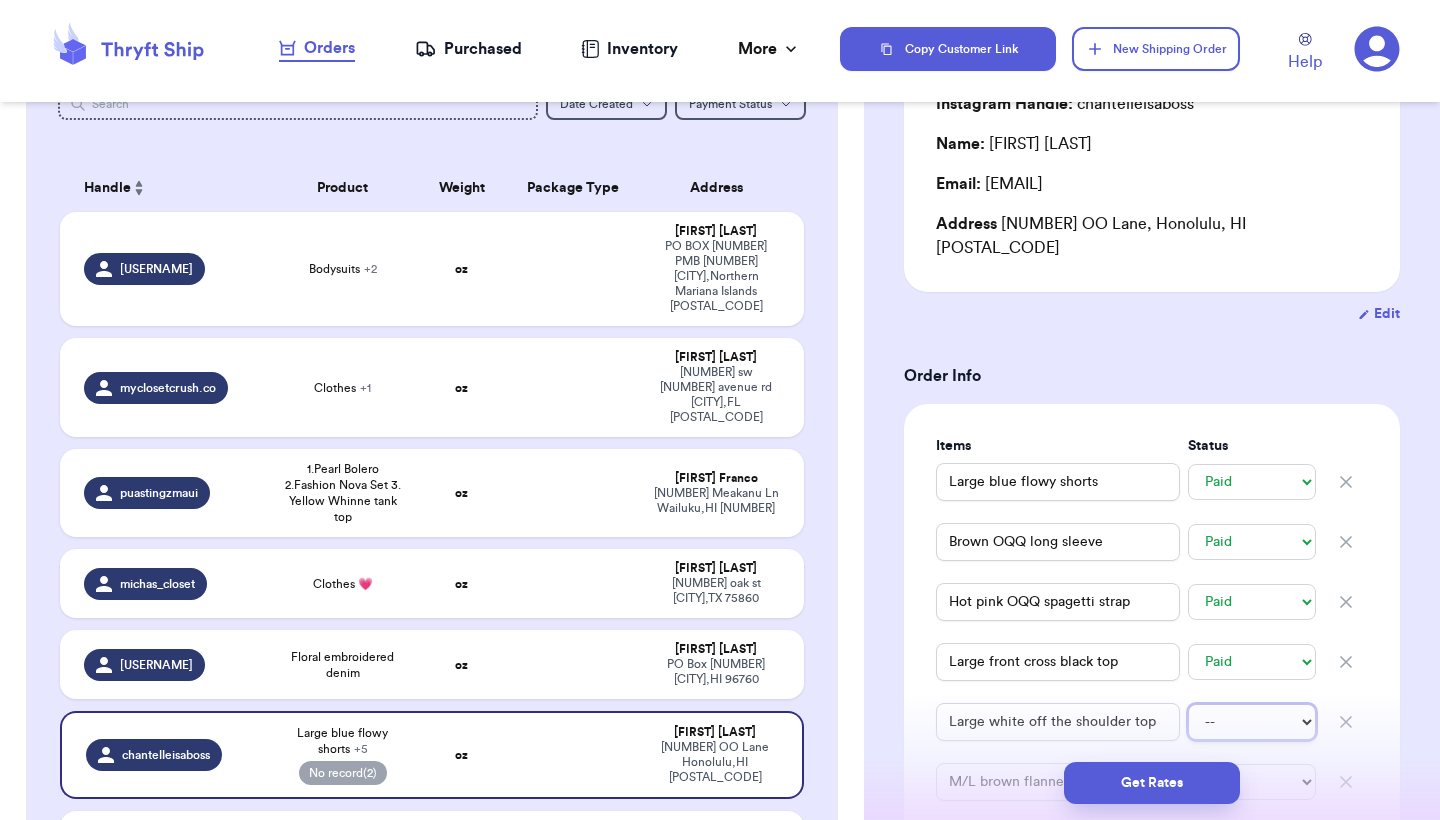 select on "paid" 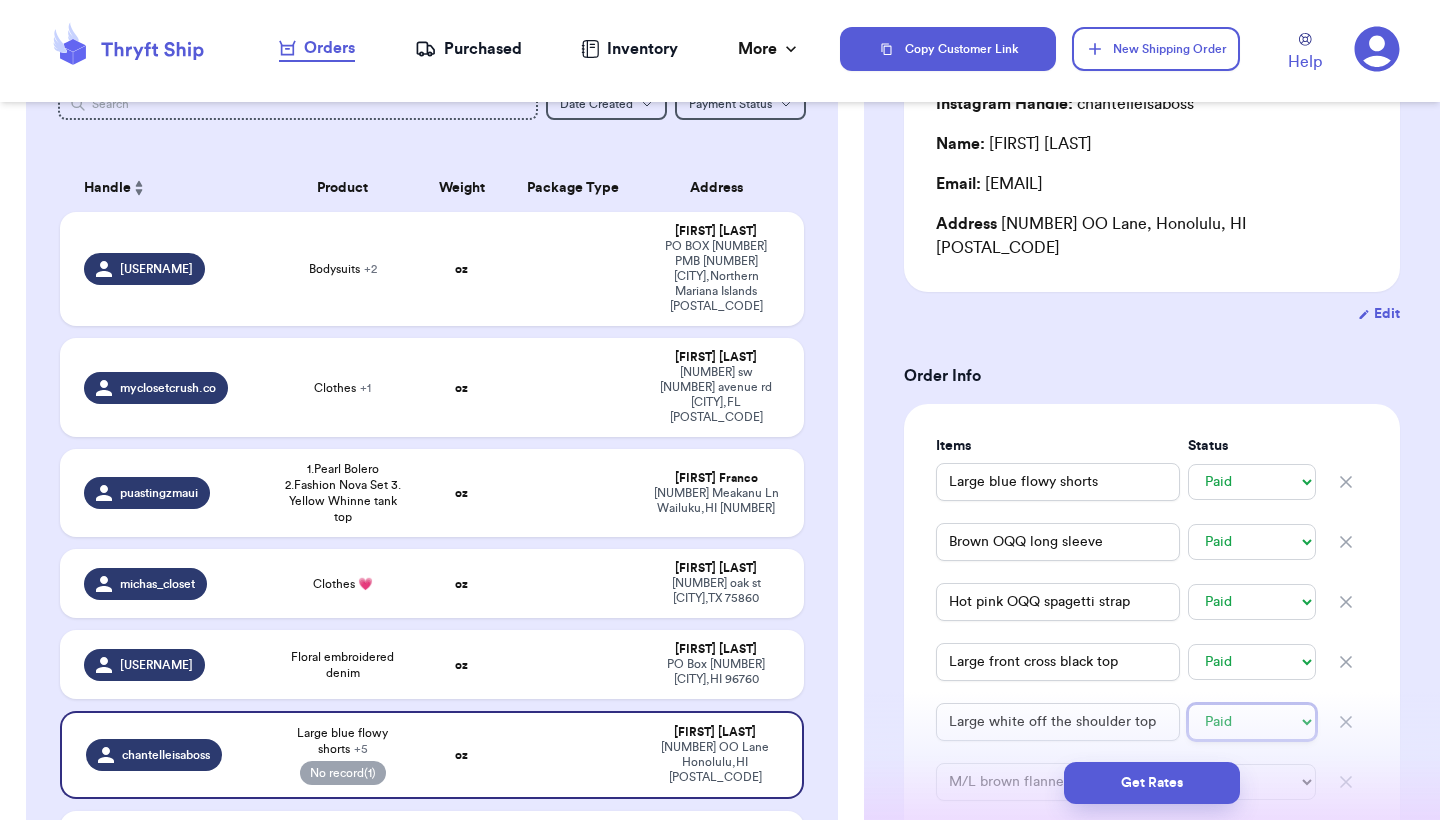 type 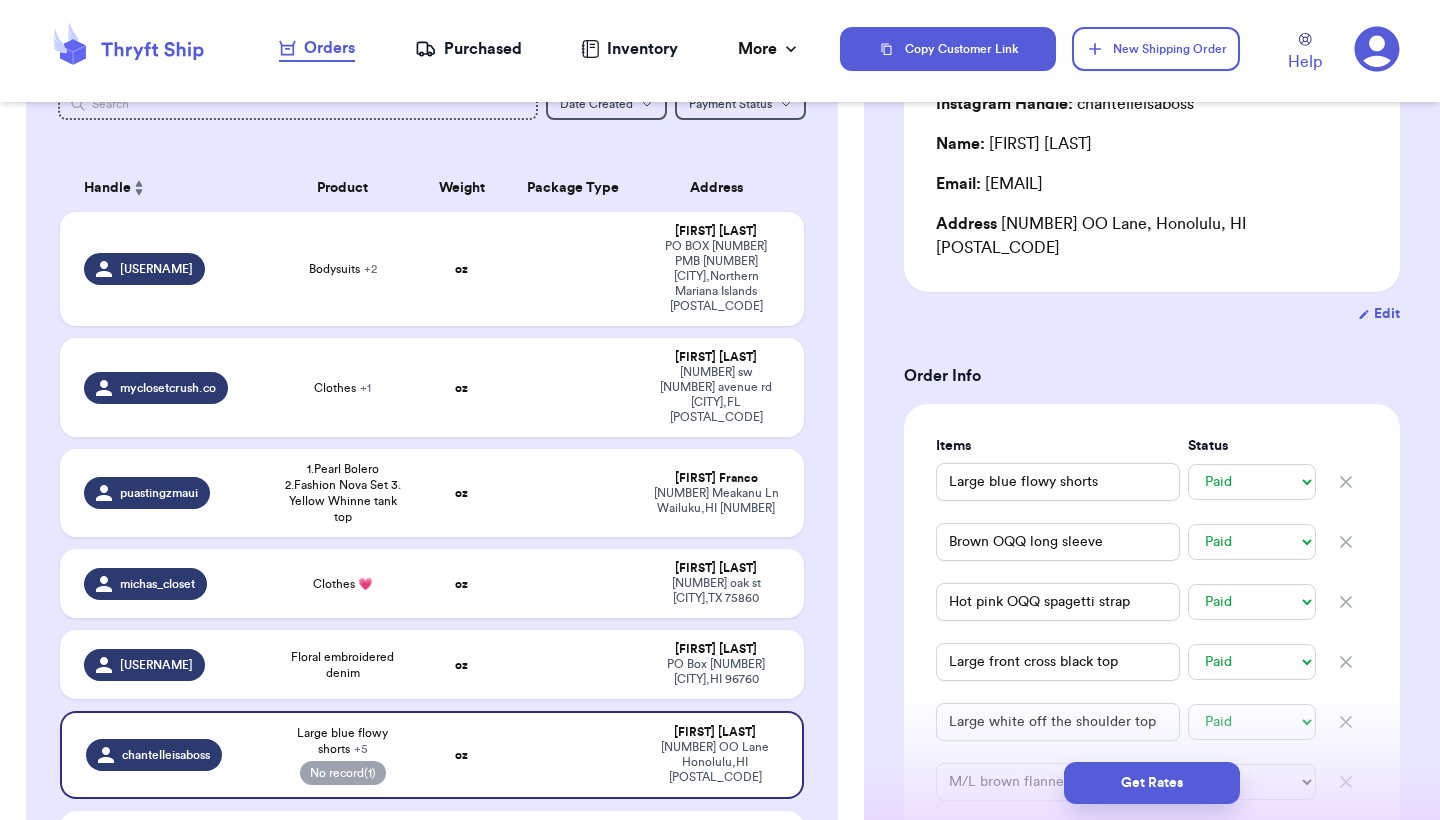 click on "Shipping Information Delete Label Customer Info Instagram Handle:   chantelleisaboss Name:   Chantelle   Jacinto Email:   Bautistachantelleanne@yahoo.com Address   1639 OO Lane,  Honolulu, HI 96817 Edit Order Info Items Status Large blue flowy shorts -- Paid Owes Brown OQQ long sleeve -- Paid Owes Hot pink OQQ spagetti strap -- Paid Owes Large front cross black top -- Paid Owes Large white off the shoulder top -- Paid Owes M/L brown flannel -- Paid Owes + Add Item Total Amount Paid $ 0.00 Edit Package Info Print item name on label Print username on label Package Type * Select an option Weight * 0 lbs oz Hazardous Materials   (Perfume, nail polish, hair spray, dry ice, lithium batteries, firearms, lighters, fuels, etc.  Learn how to ship Hazardous Materials ) Length in Width in Height in Dimensions are not required unless package measures greater than one cubic foot (1728 inches). Calculate dimensions by L x W x H. If shipping with a polymailer that is thicker than three inches, select "Box or hard packaging"." at bounding box center [1152, 896] 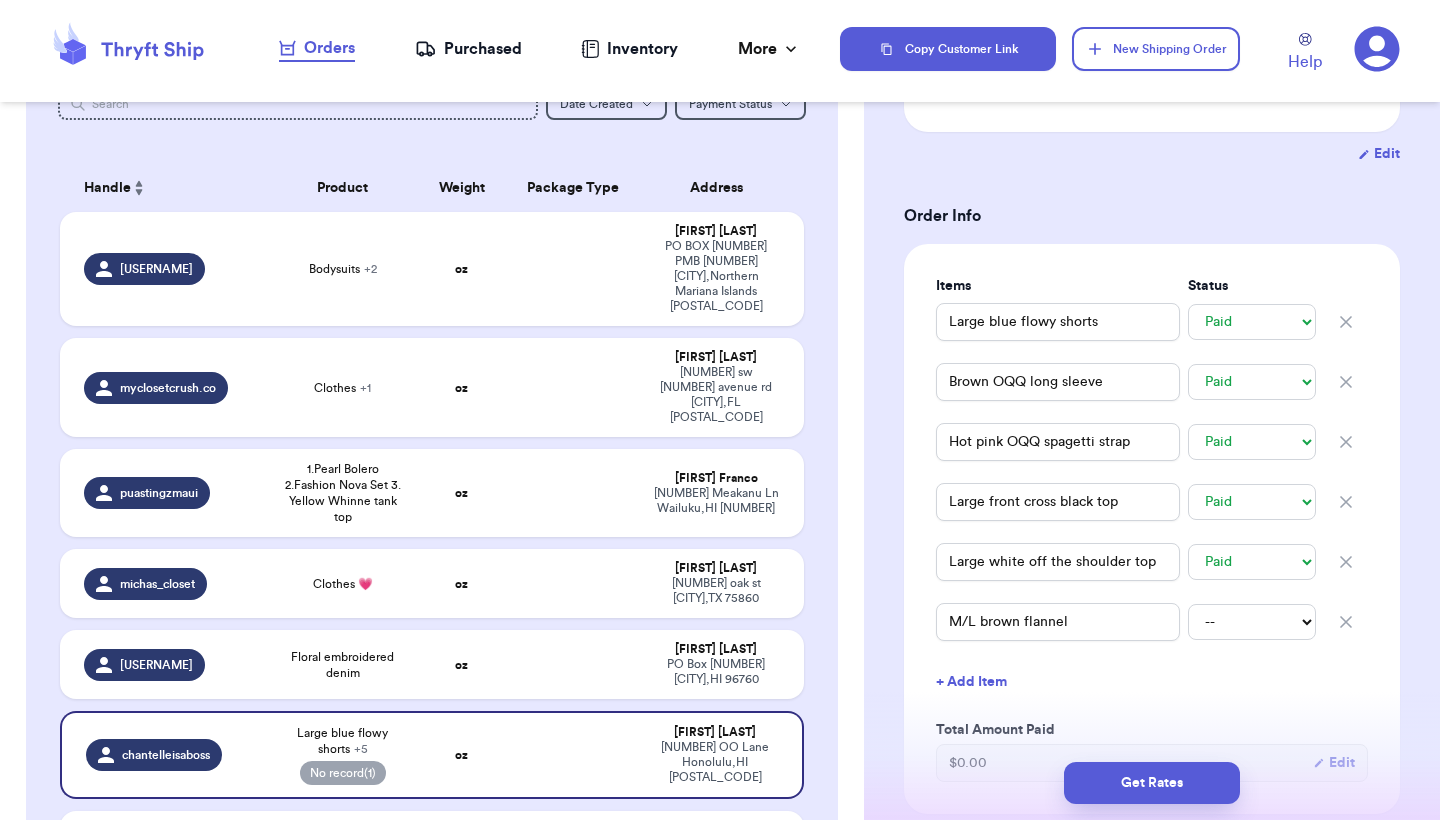 scroll, scrollTop: 440, scrollLeft: 0, axis: vertical 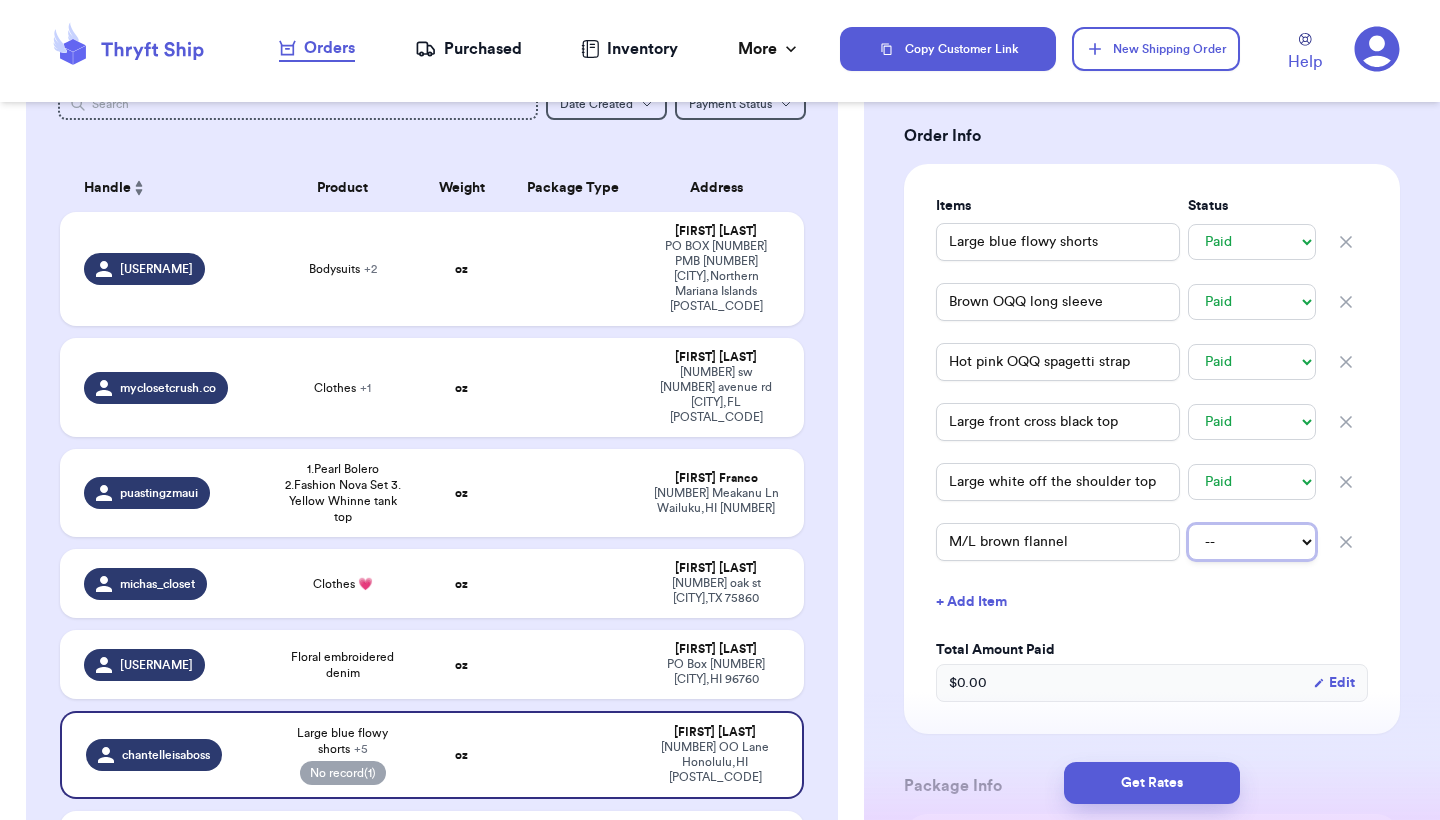 select on "paid" 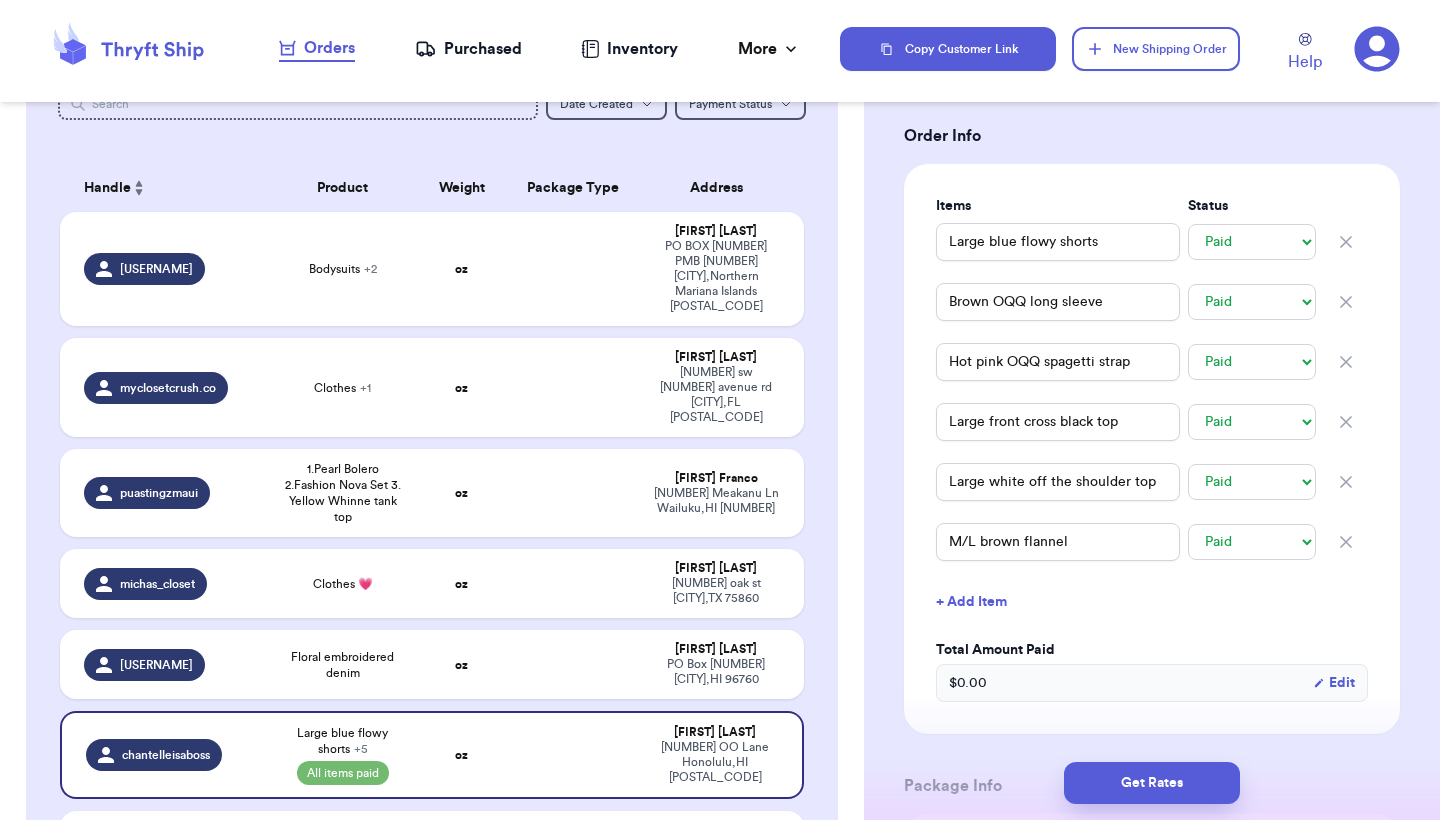 click on "Shipping Information Delete Label Customer Info Instagram Handle:   chantelleisaboss Name:   Chantelle   Jacinto Email:   Bautistachantelleanne@yahoo.com Address   1639 OO Lane,  Honolulu, HI 96817 Edit Order Info Items Status Large blue flowy shorts -- Paid Owes Brown OQQ long sleeve -- Paid Owes Hot pink OQQ spagetti strap -- Paid Owes Large front cross black top -- Paid Owes Large white off the shoulder top -- Paid Owes M/L brown flannel -- Paid Owes + Add Item Total Amount Paid $ 0.00 Edit Package Info Print item name on label Print username on label Package Type * Select an option Weight * 0 lbs oz Hazardous Materials   (Perfume, nail polish, hair spray, dry ice, lithium batteries, firearms, lighters, fuels, etc.  Learn how to ship Hazardous Materials ) Length in Width in Height in Dimensions are not required unless package measures greater than one cubic foot (1728 inches). Calculate dimensions by L x W x H. If shipping with a polymailer that is thicker than three inches, select "Box or hard packaging"." at bounding box center (1152, 656) 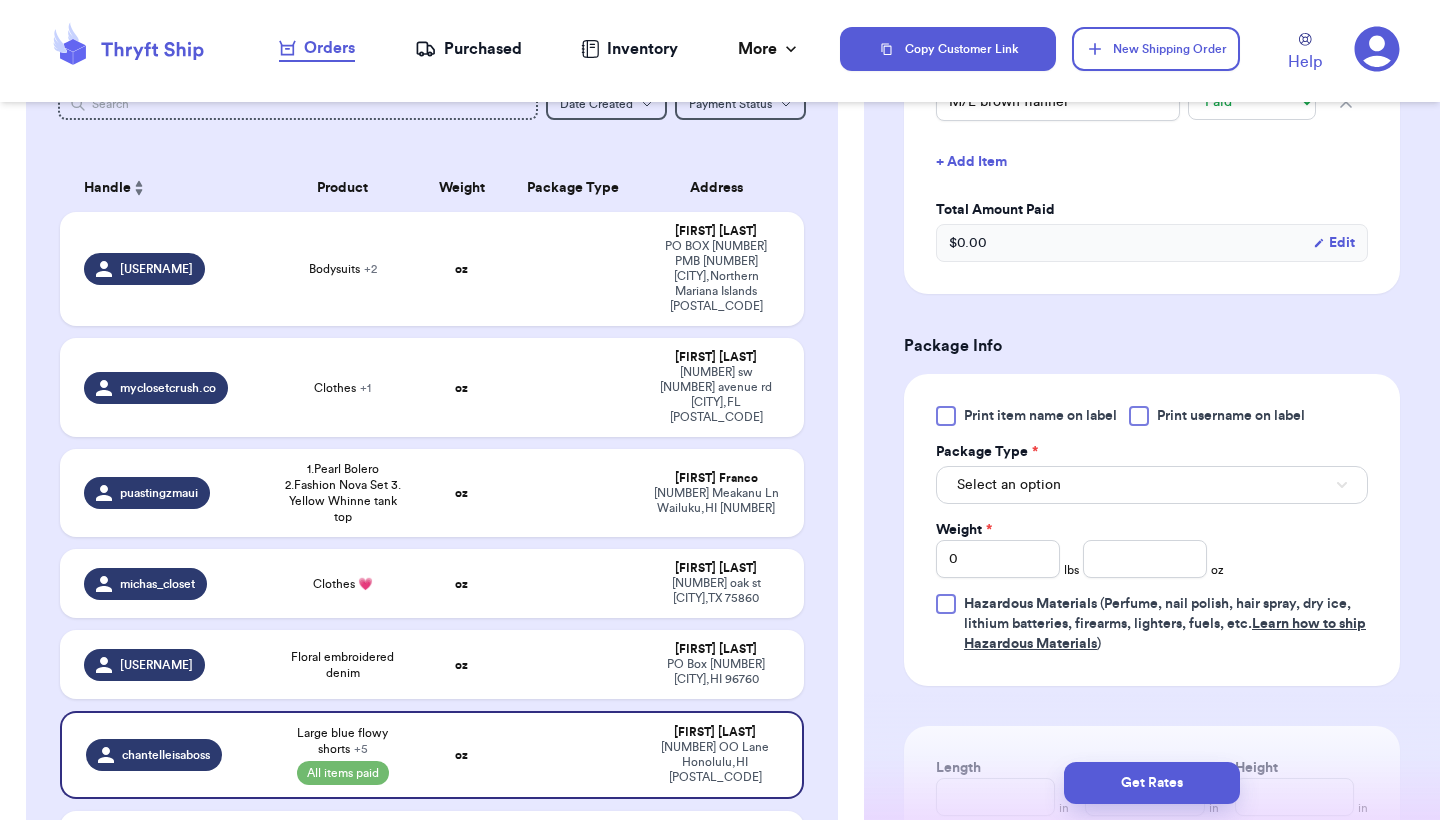scroll, scrollTop: 920, scrollLeft: 0, axis: vertical 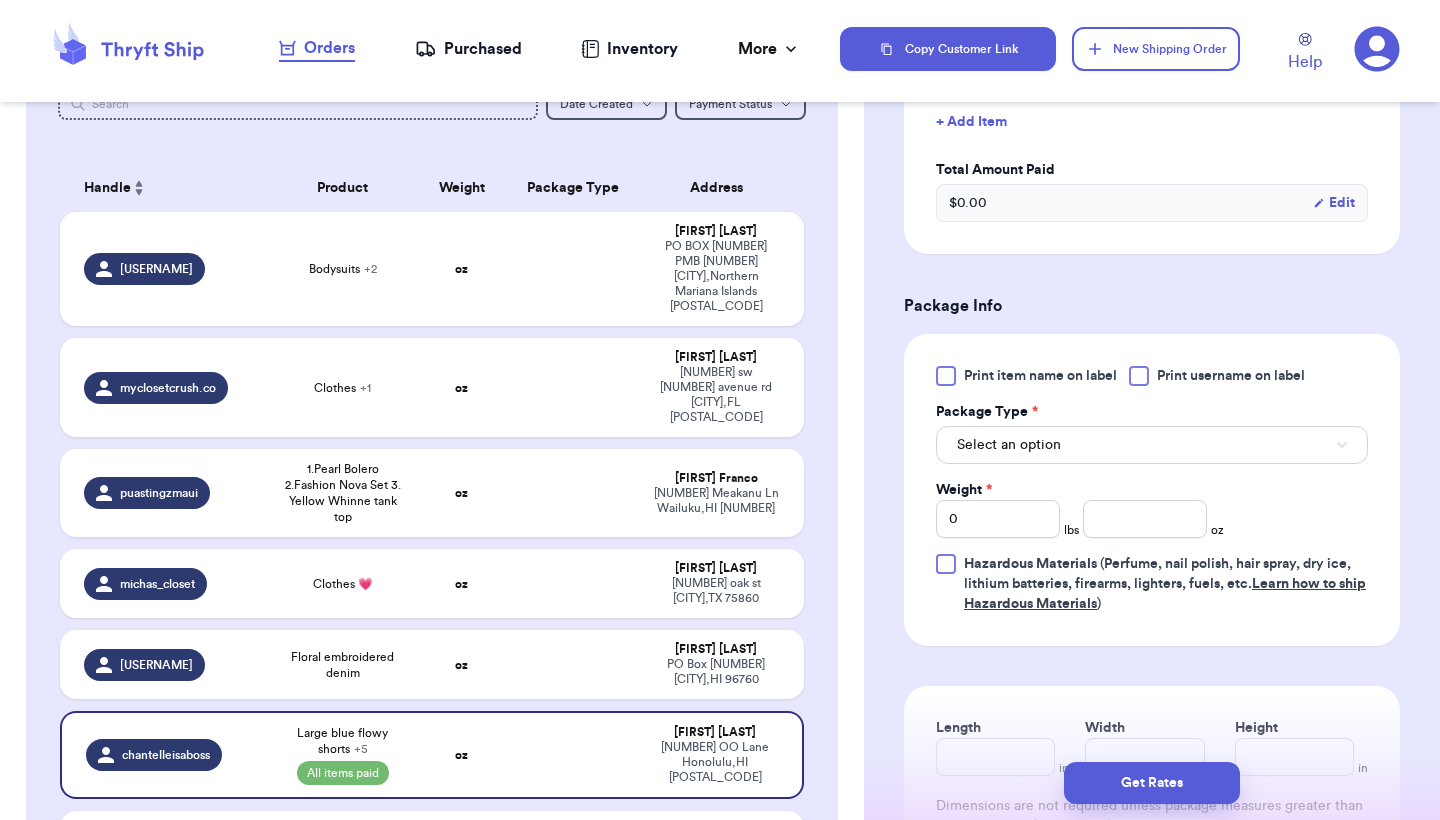 click on "Select an option" at bounding box center [1152, 445] 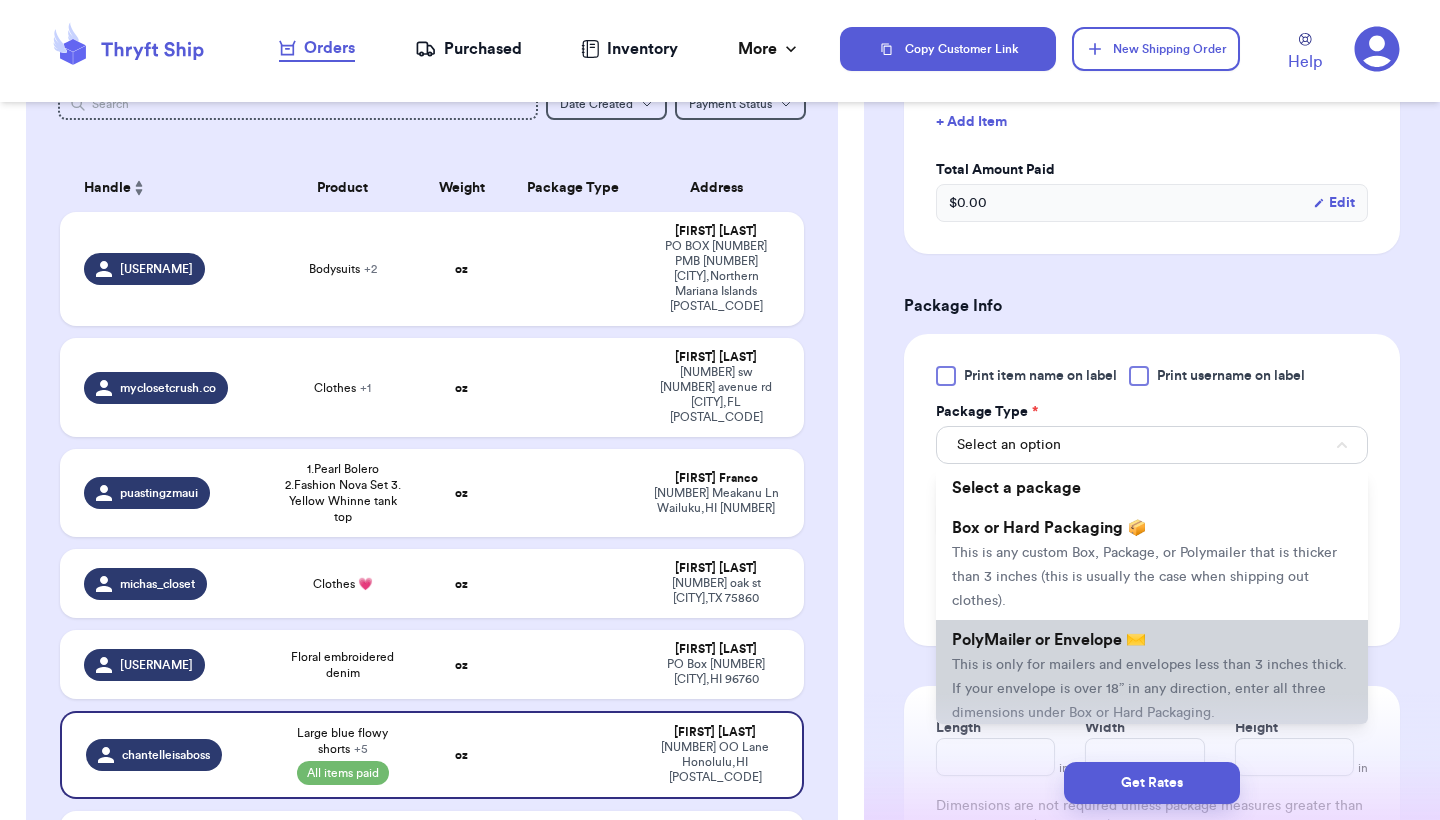 click on "PolyMailer or Envelope ✉️ This is only for mailers and envelopes less than 3 inches thick. If your envelope is over 18” in any direction, enter all three dimensions under Box or Hard Packaging." at bounding box center (1152, 676) 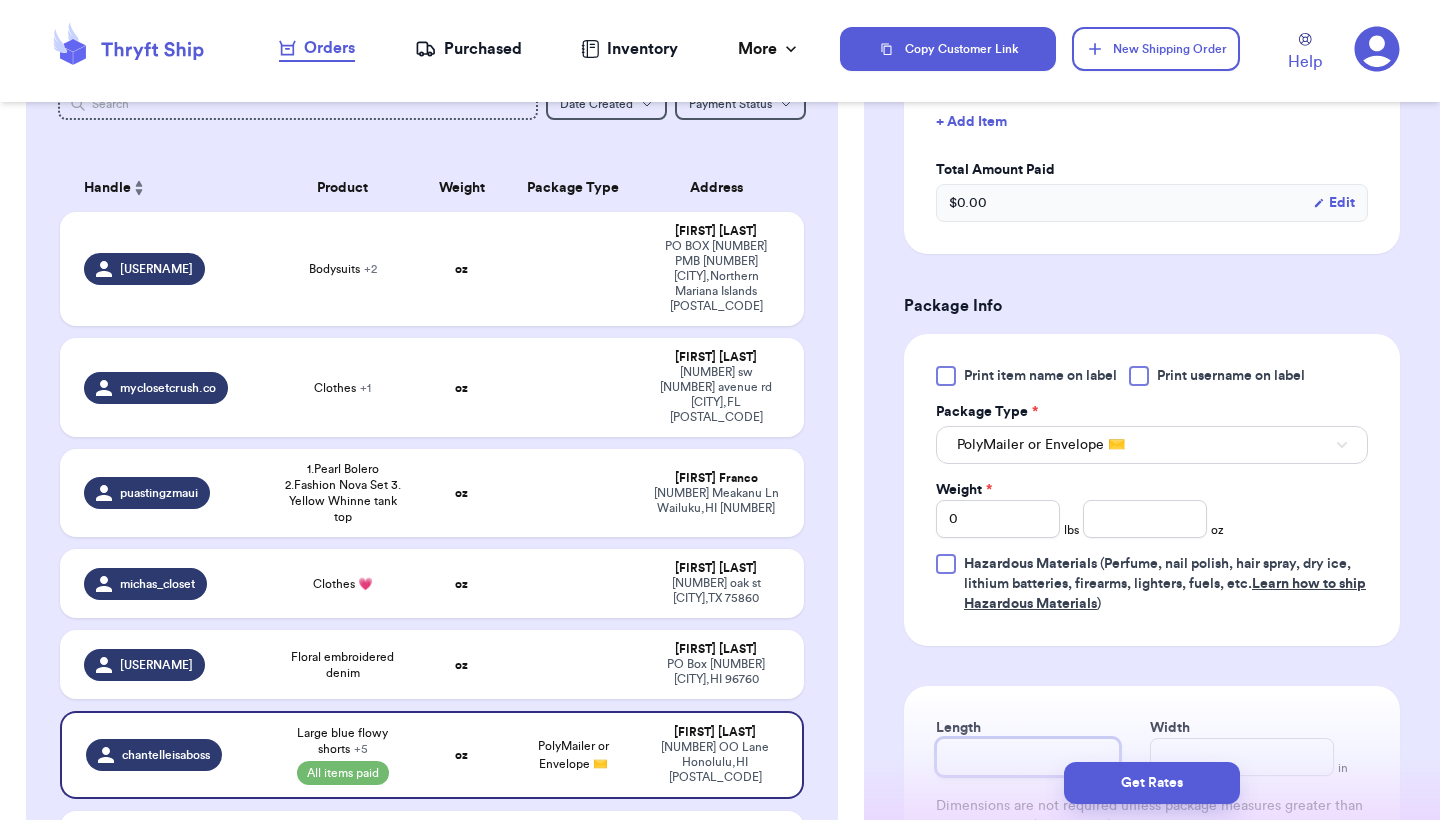click on "Length" at bounding box center [1028, 757] 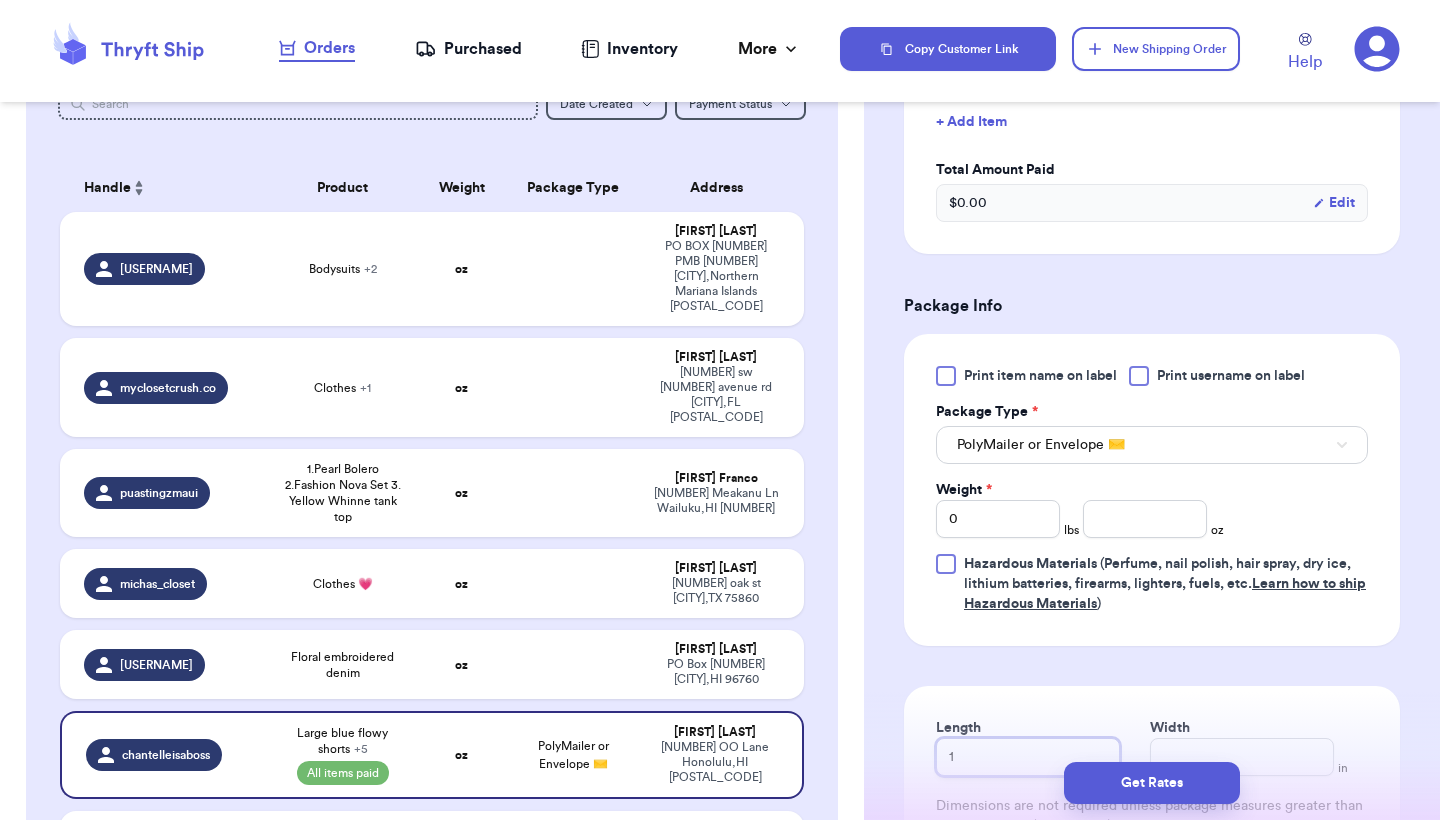 type 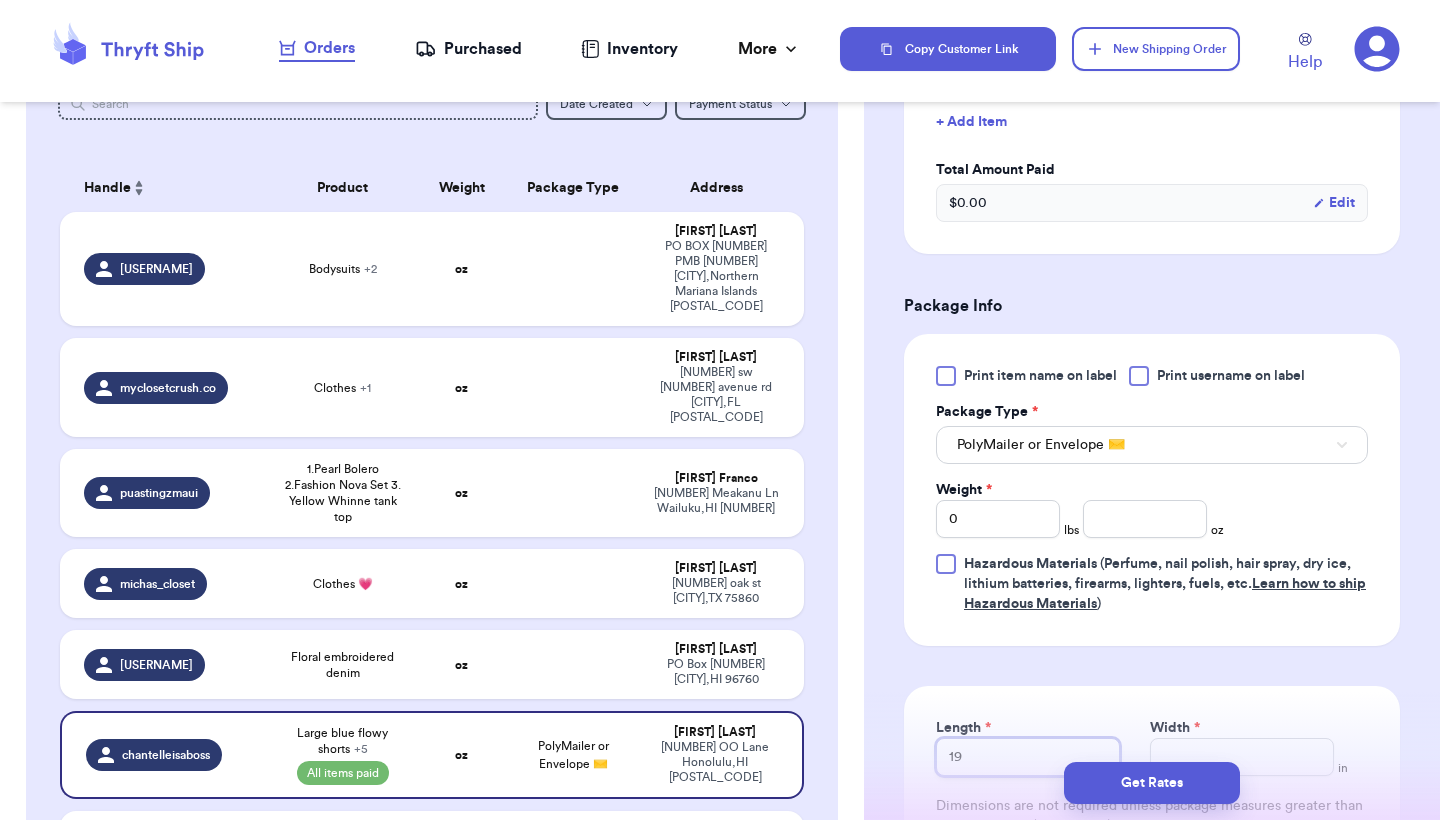 type on "19" 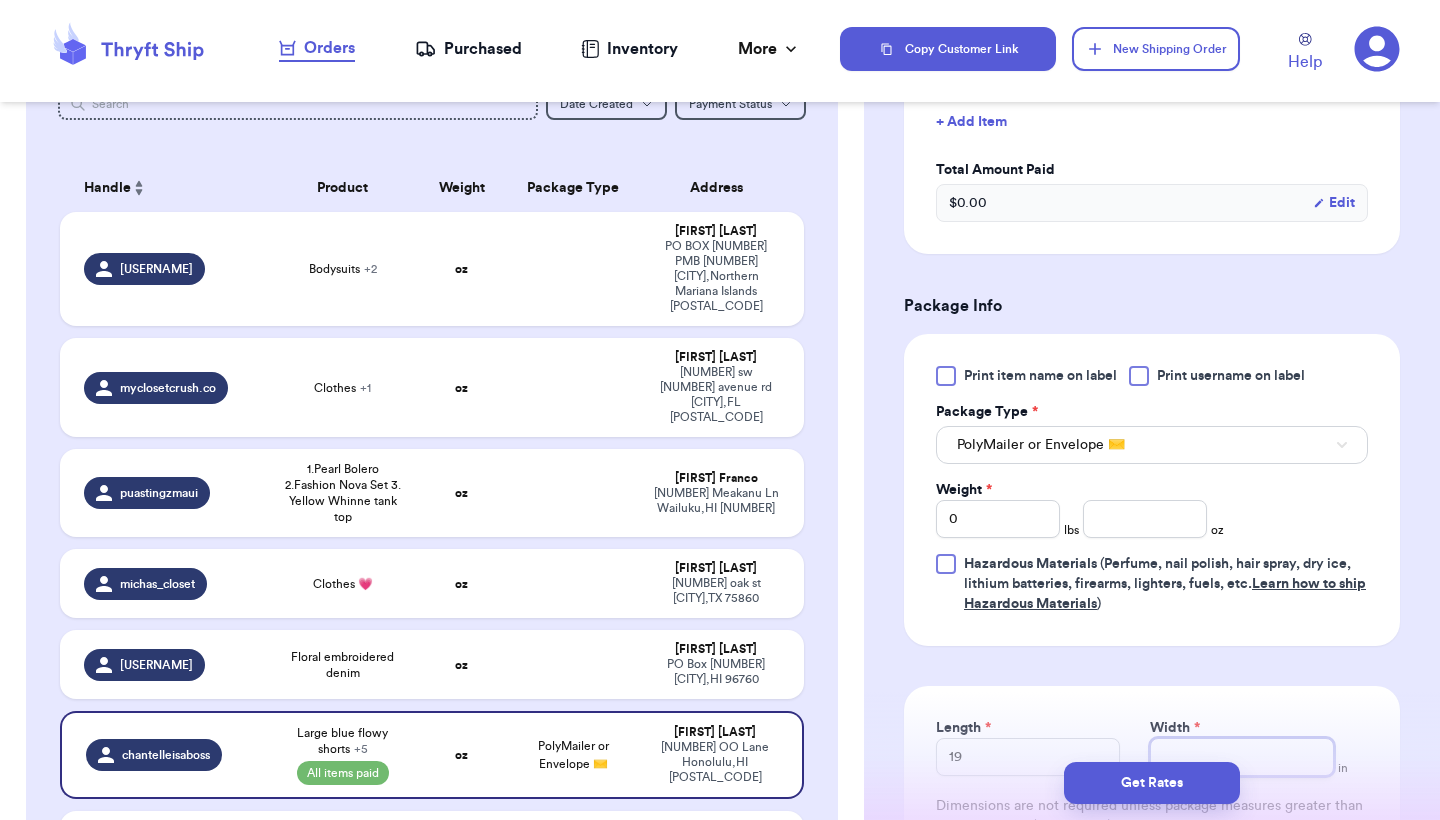 click on "Width *" at bounding box center [1242, 757] 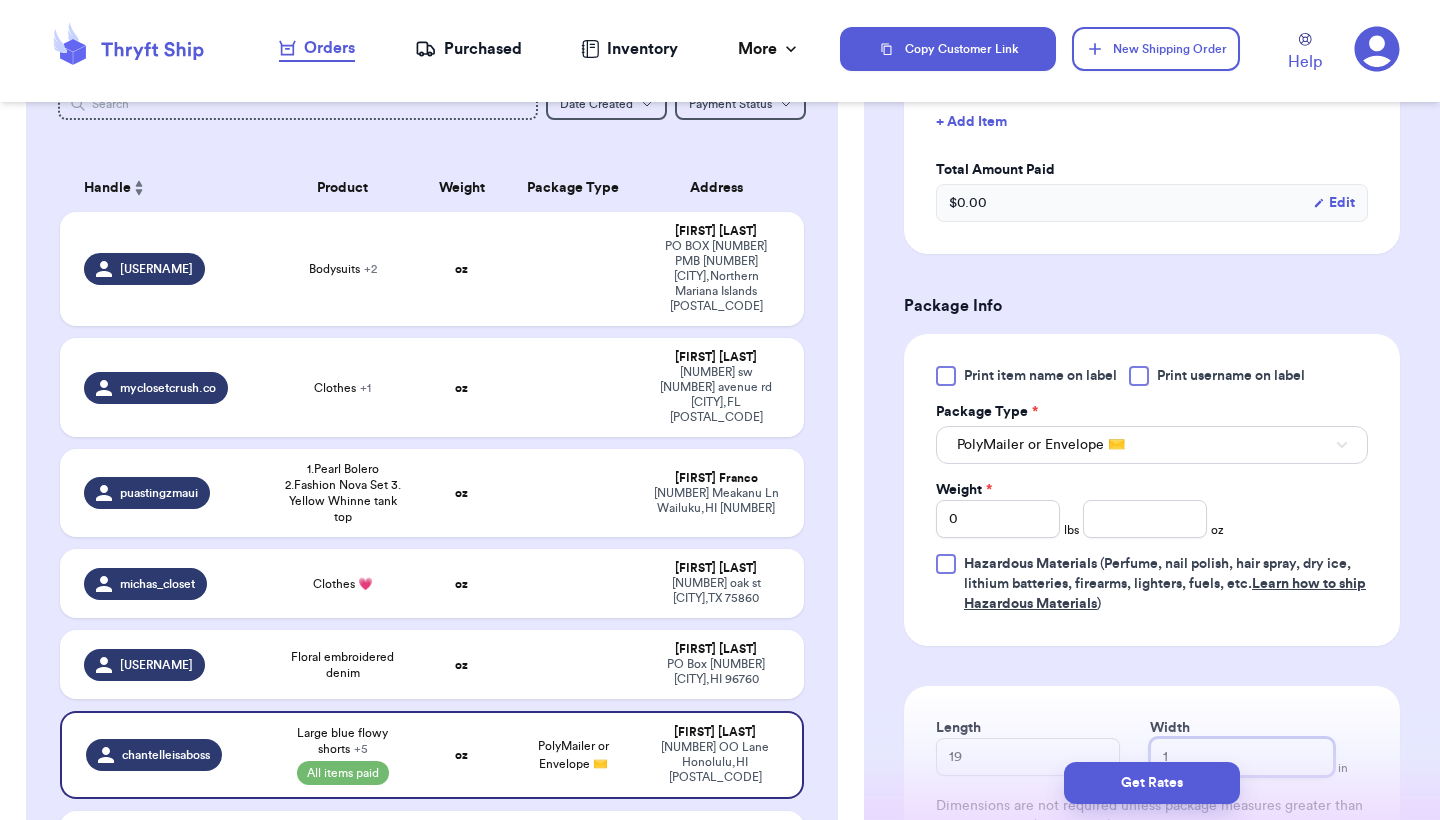 type 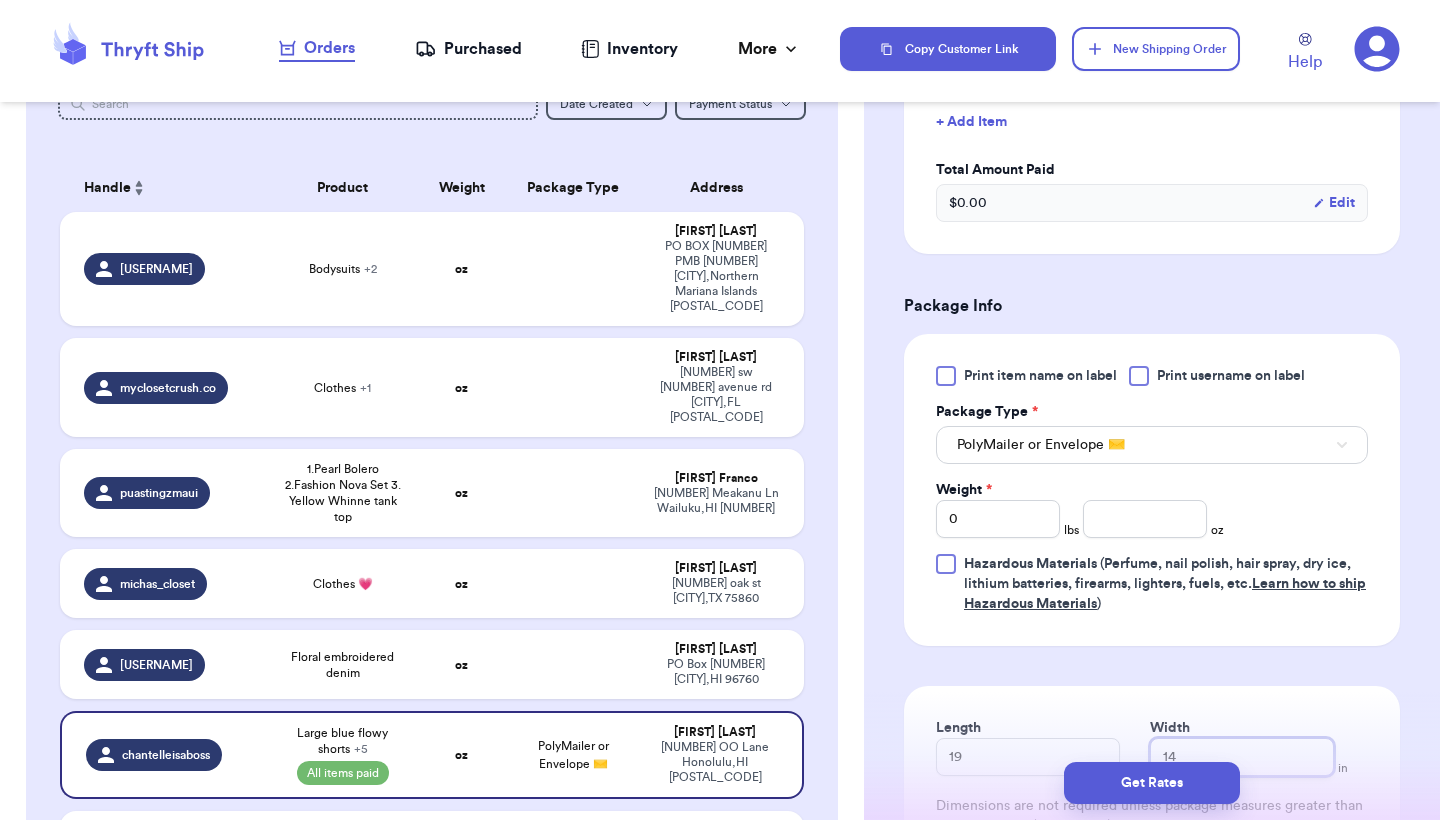 type 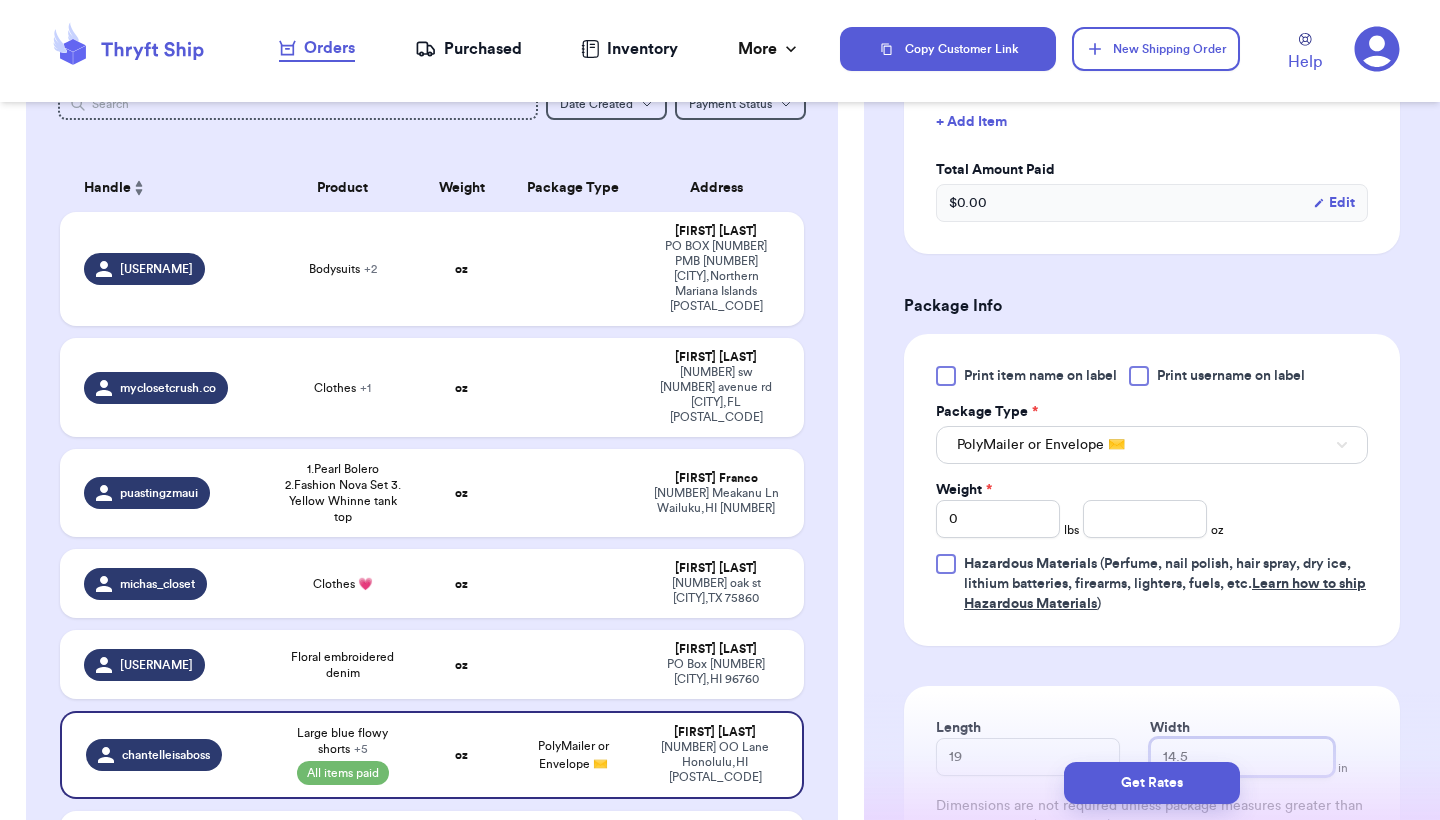 type on "14.5" 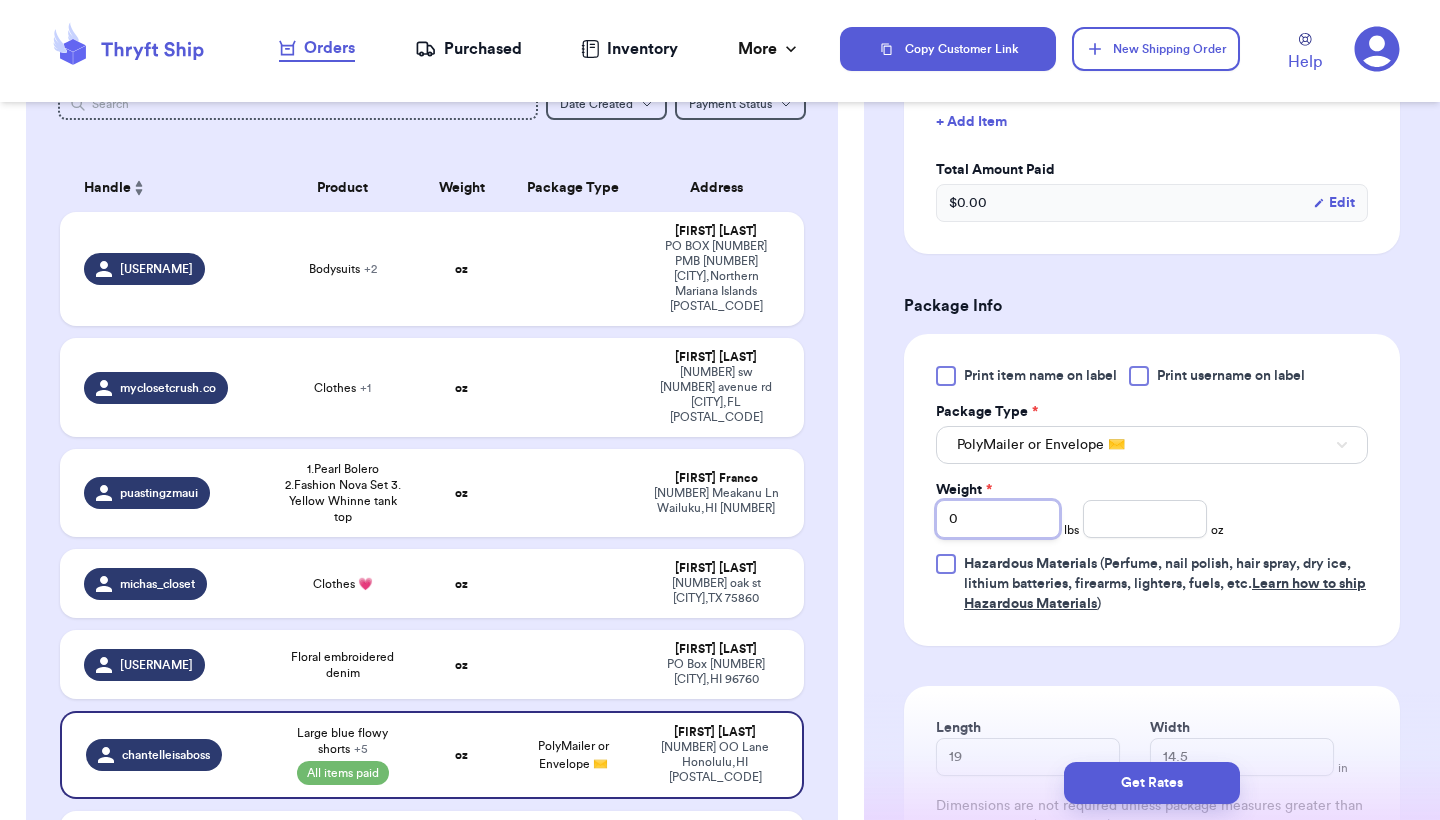 click on "0" at bounding box center (998, 519) 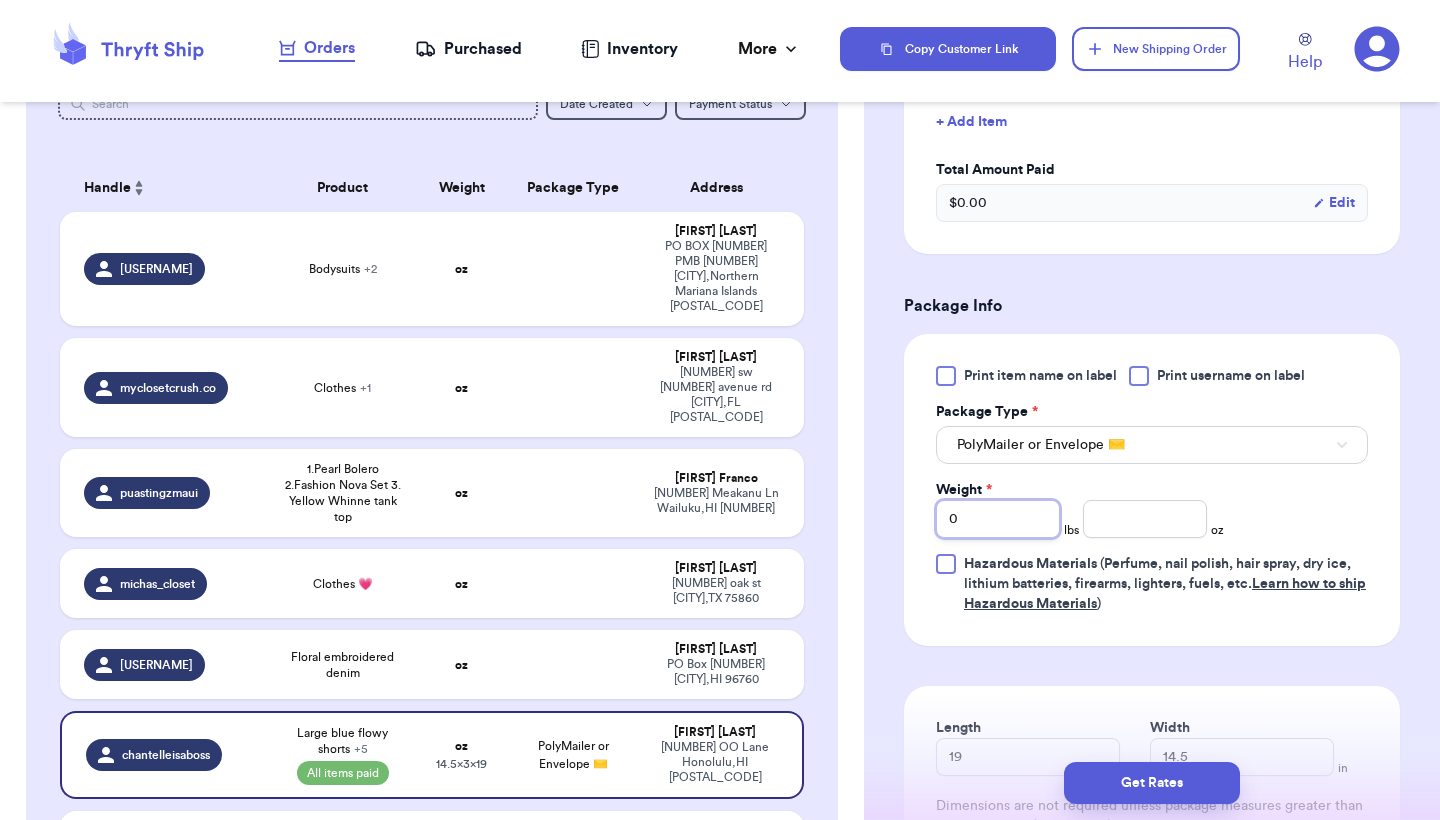 type on "2" 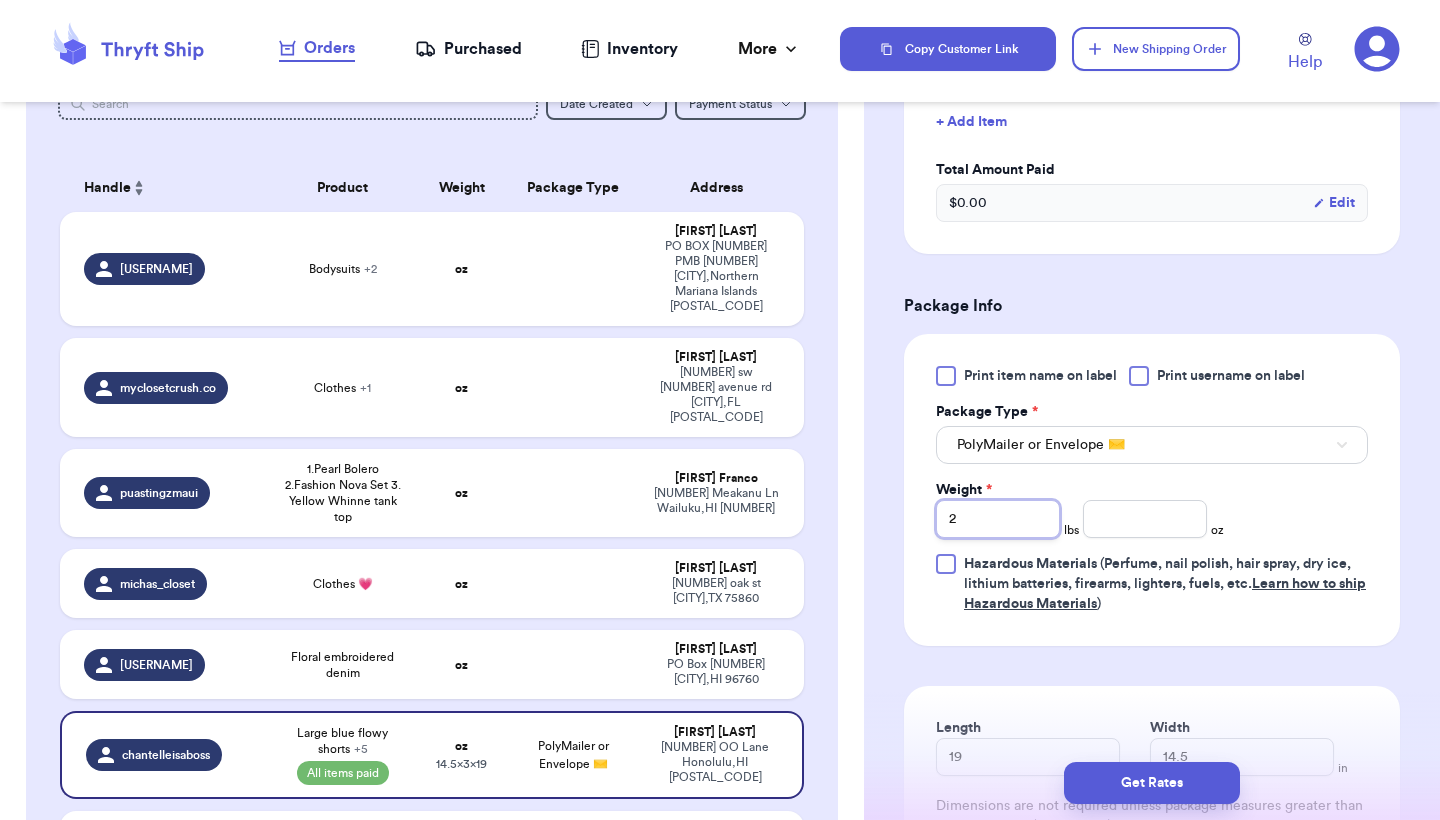 type 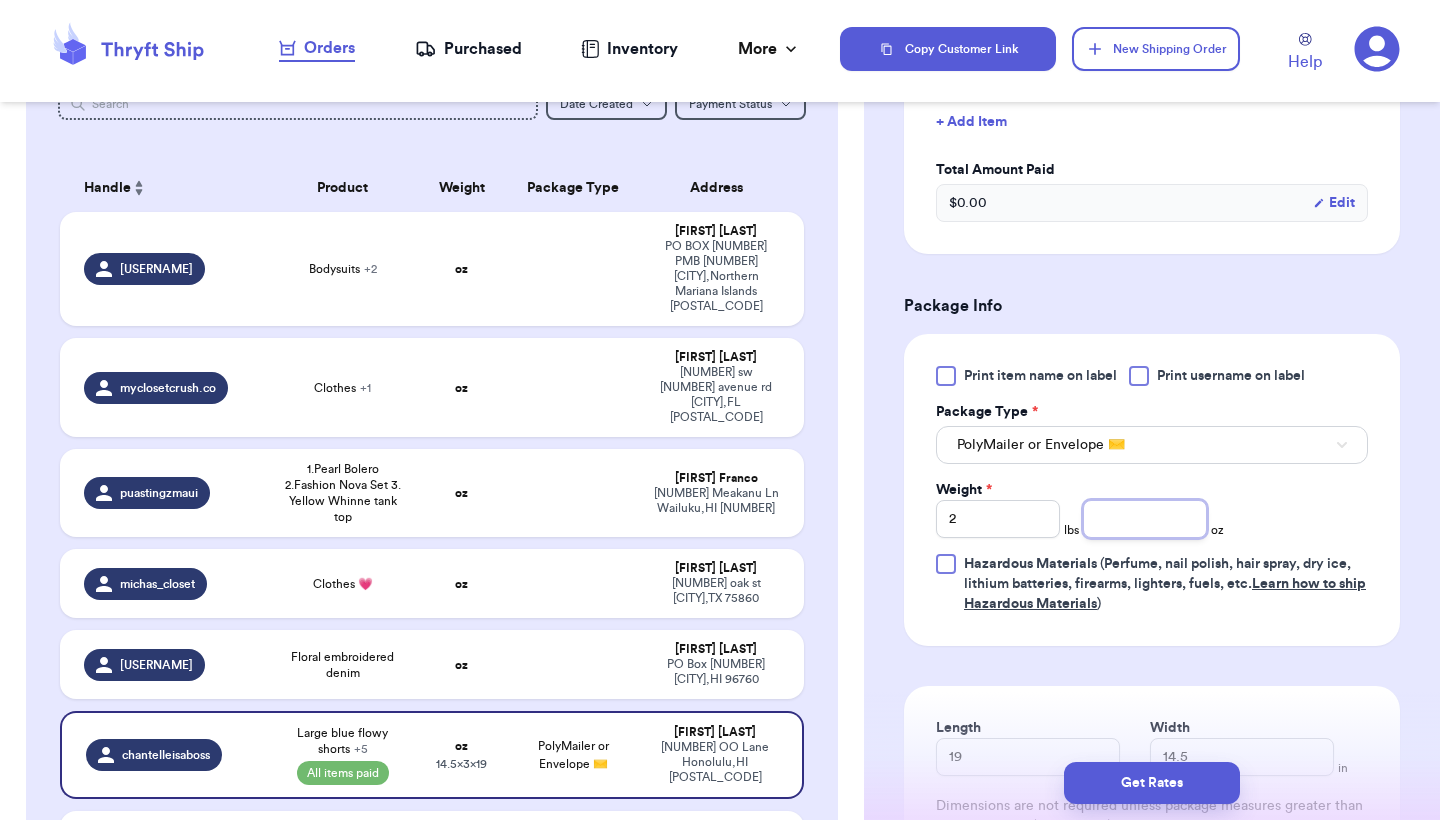 click at bounding box center [1145, 519] 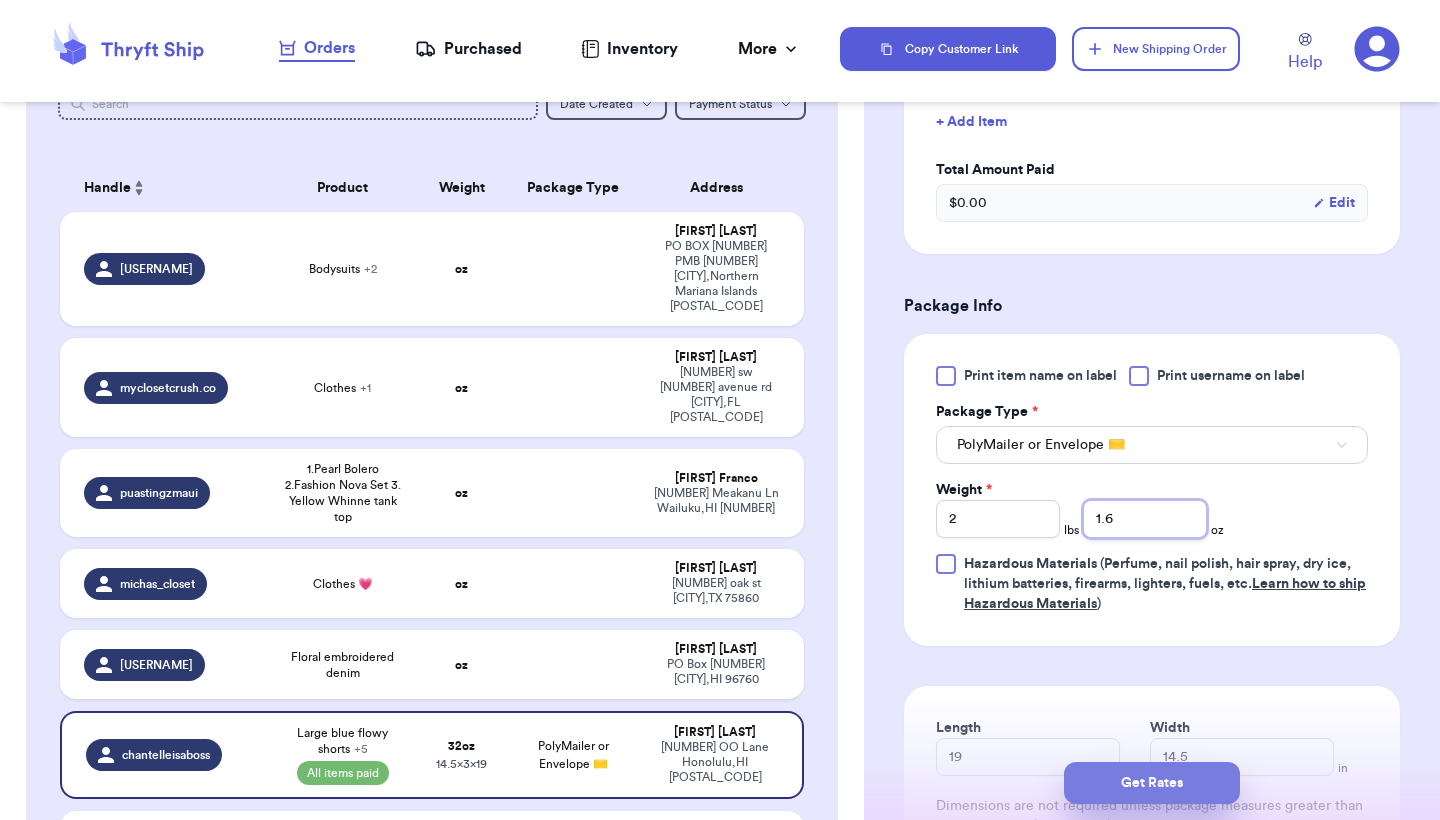 type on "1.6" 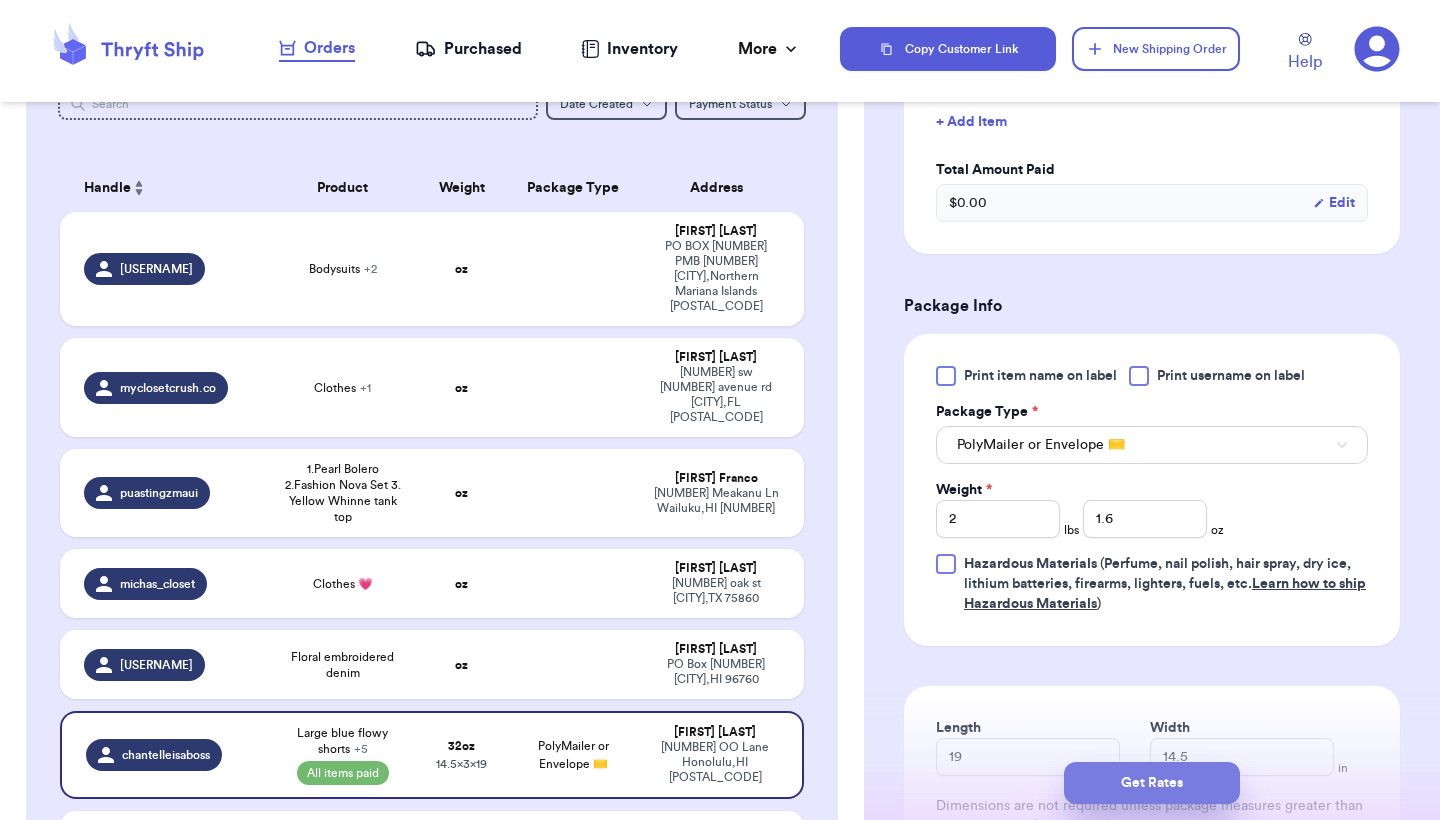 click on "Get Rates" at bounding box center (1152, 783) 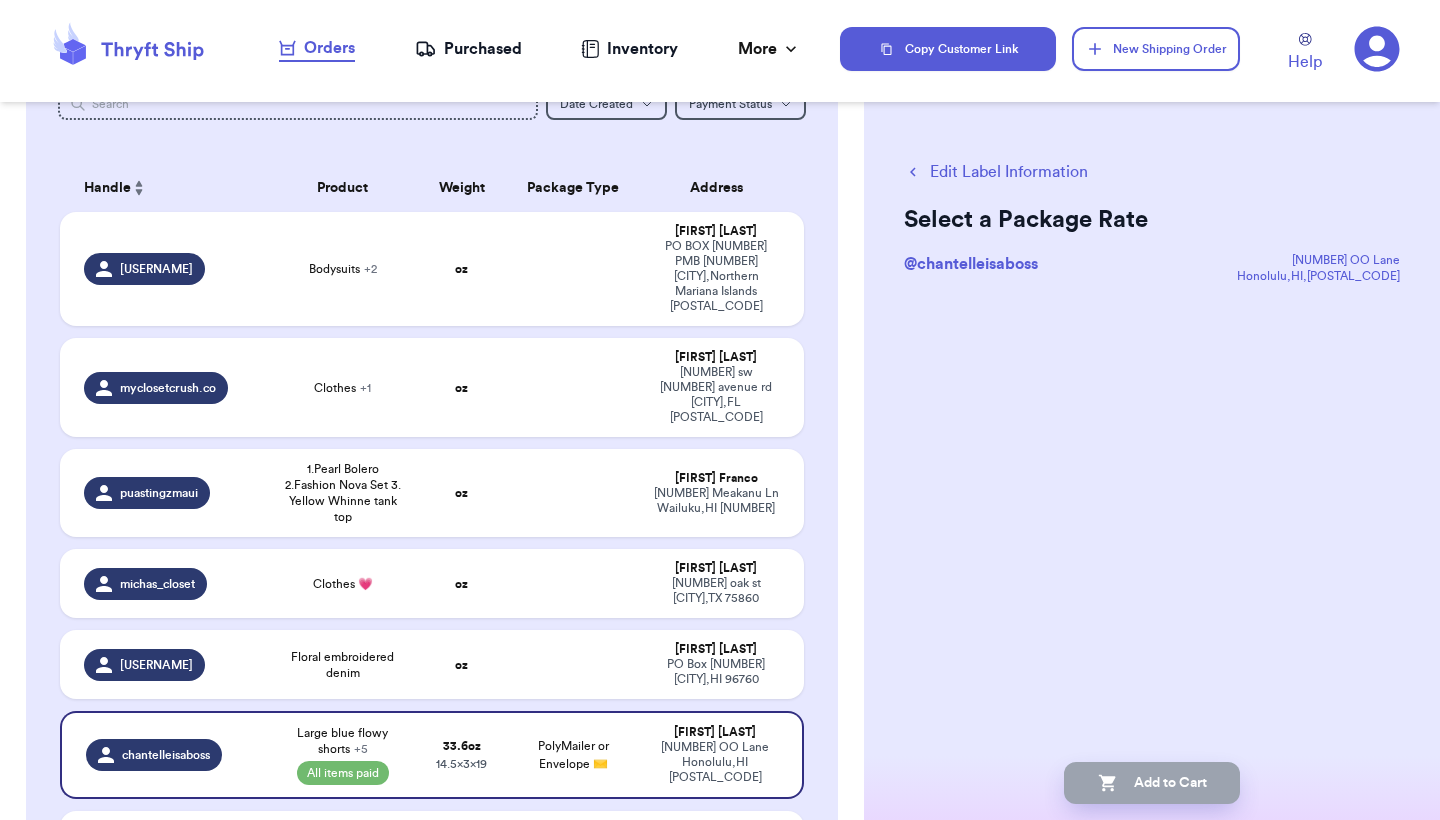 scroll, scrollTop: 0, scrollLeft: 0, axis: both 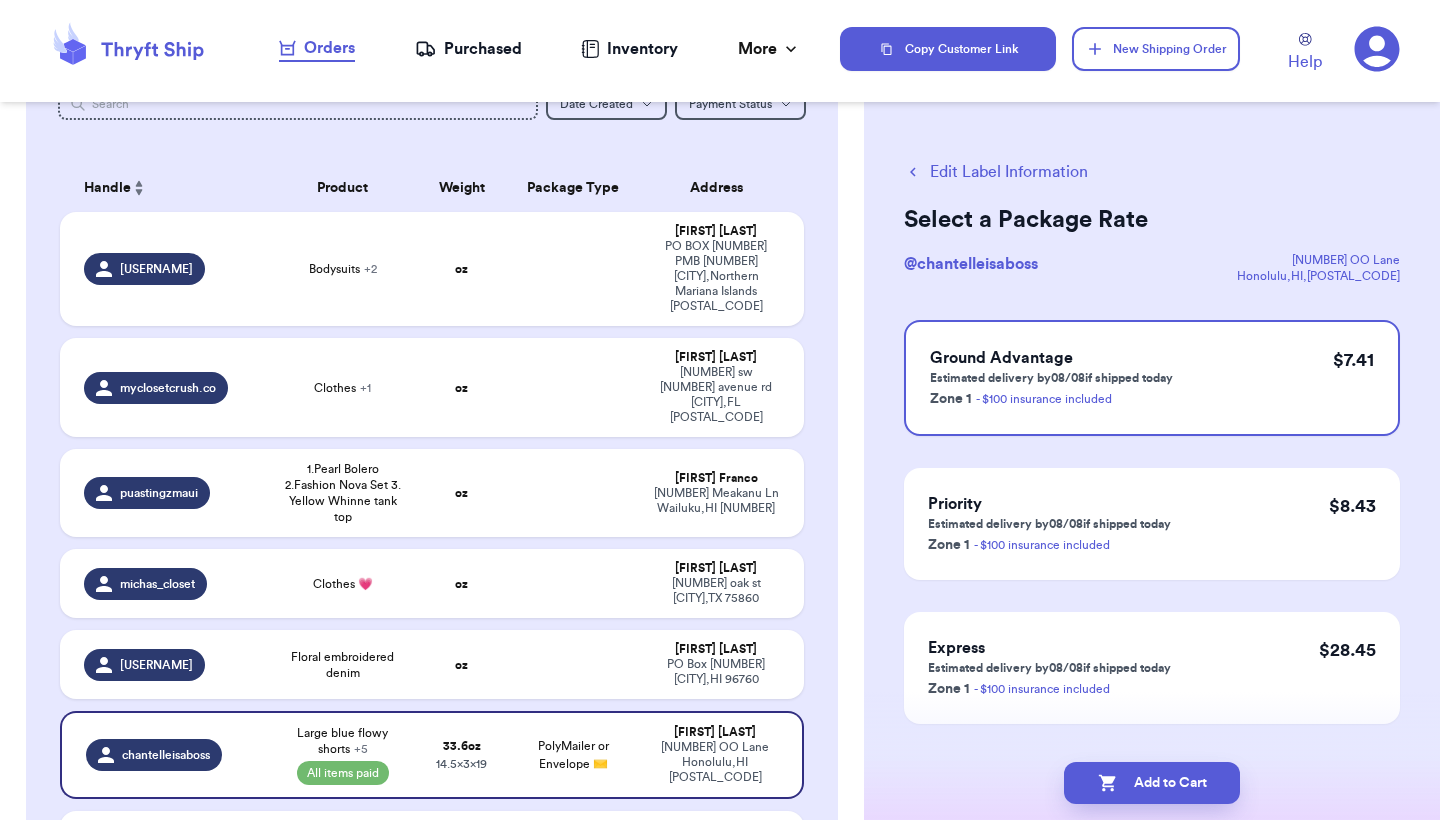 click on "Edit Label Information Select a Package Rate @ chantelleisaboss 1639 OO Lane Honolulu ,  HI ,  96817 Ground Advantage Estimated delivery by  08/08  if shipped today Zone 1 - $100 insurance included $ 7.41 Priority Estimated delivery by  08/08  if shipped today Zone 1 - $100 insurance included $ 8.43 Express Estimated delivery by  08/08  if shipped today Zone 1 - $100 insurance included $ 28.45 Add to Cart" at bounding box center (1152, 492) 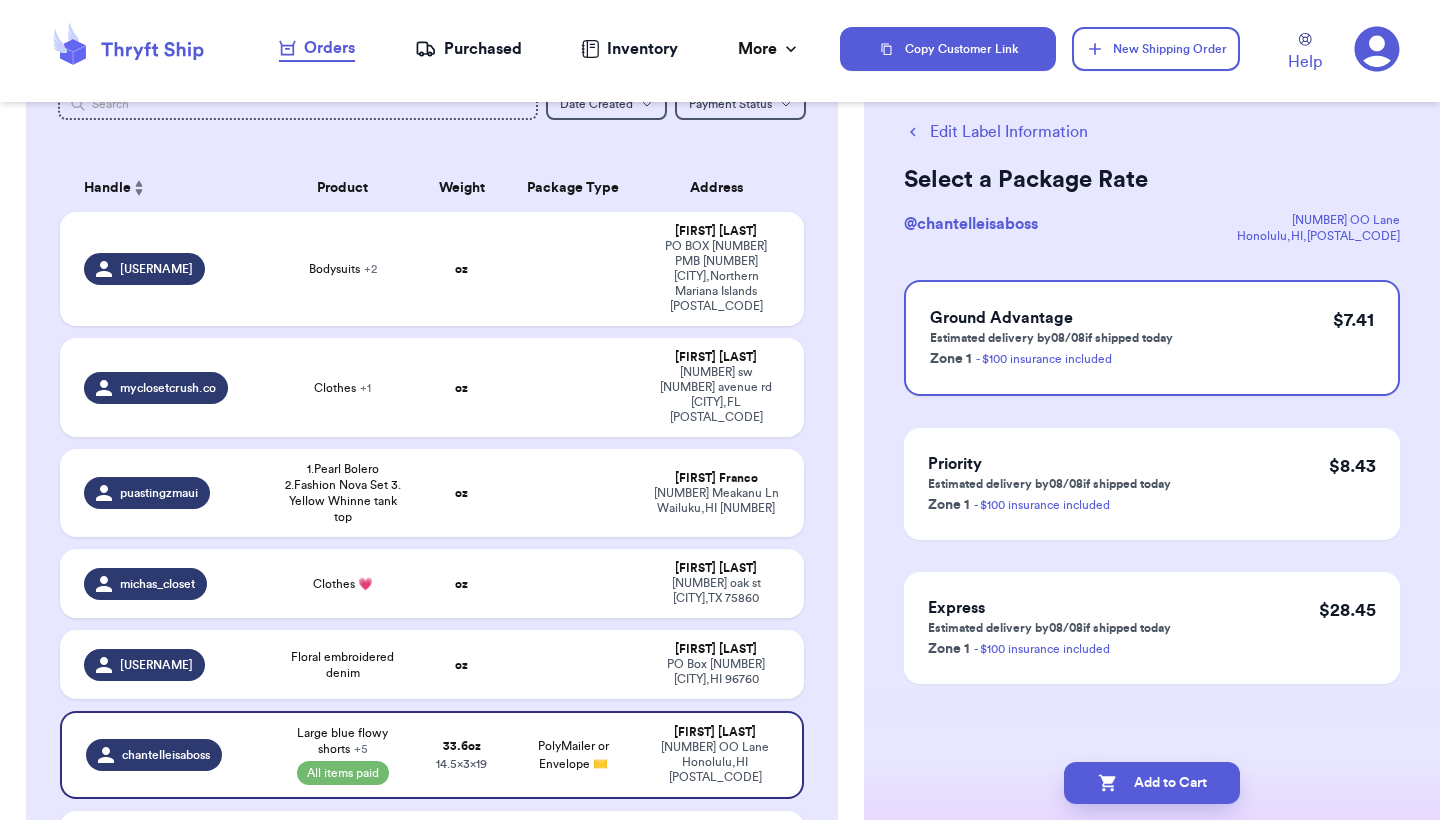 scroll, scrollTop: 44, scrollLeft: 0, axis: vertical 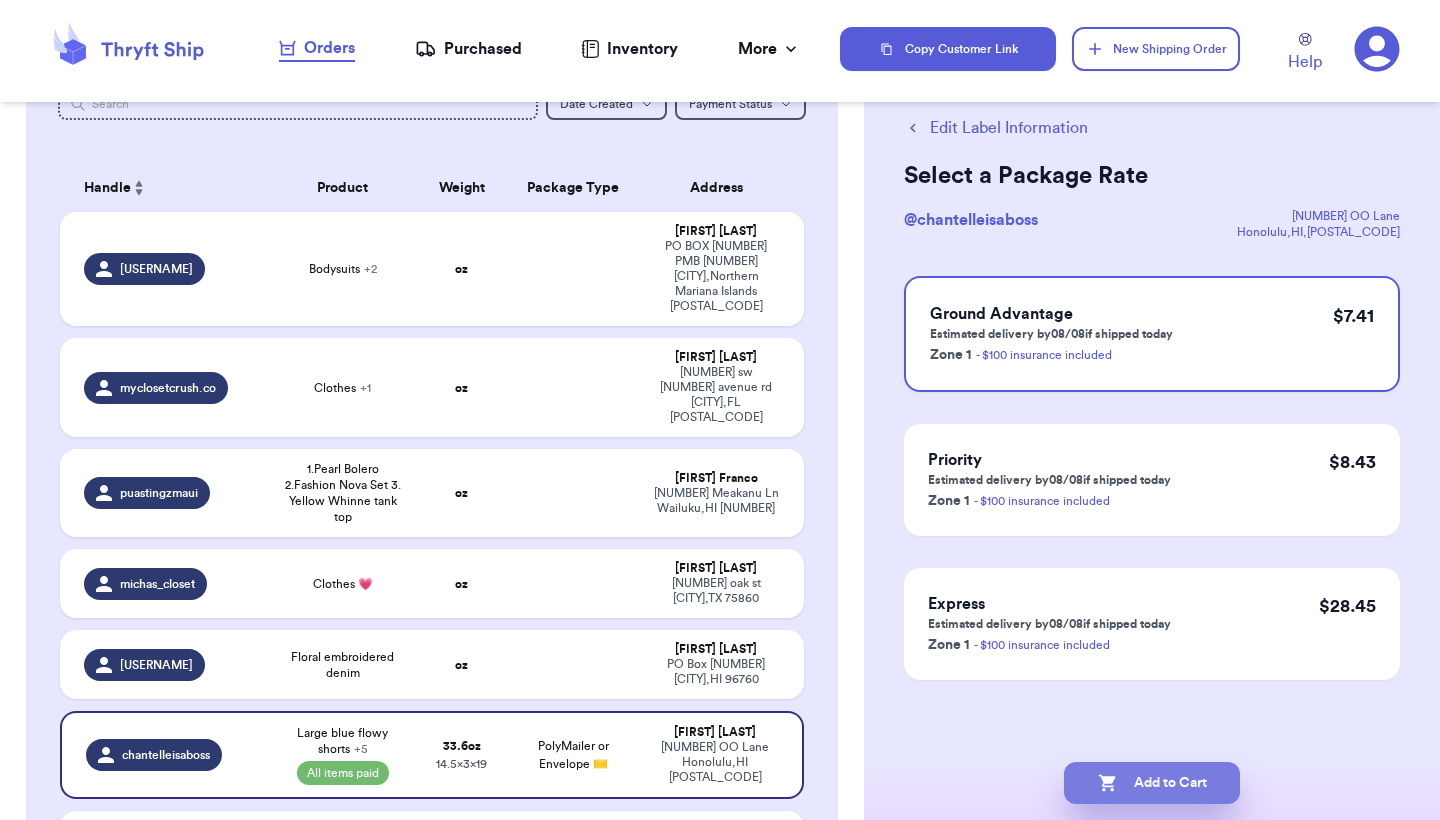 click on "Add to Cart" at bounding box center [1152, 783] 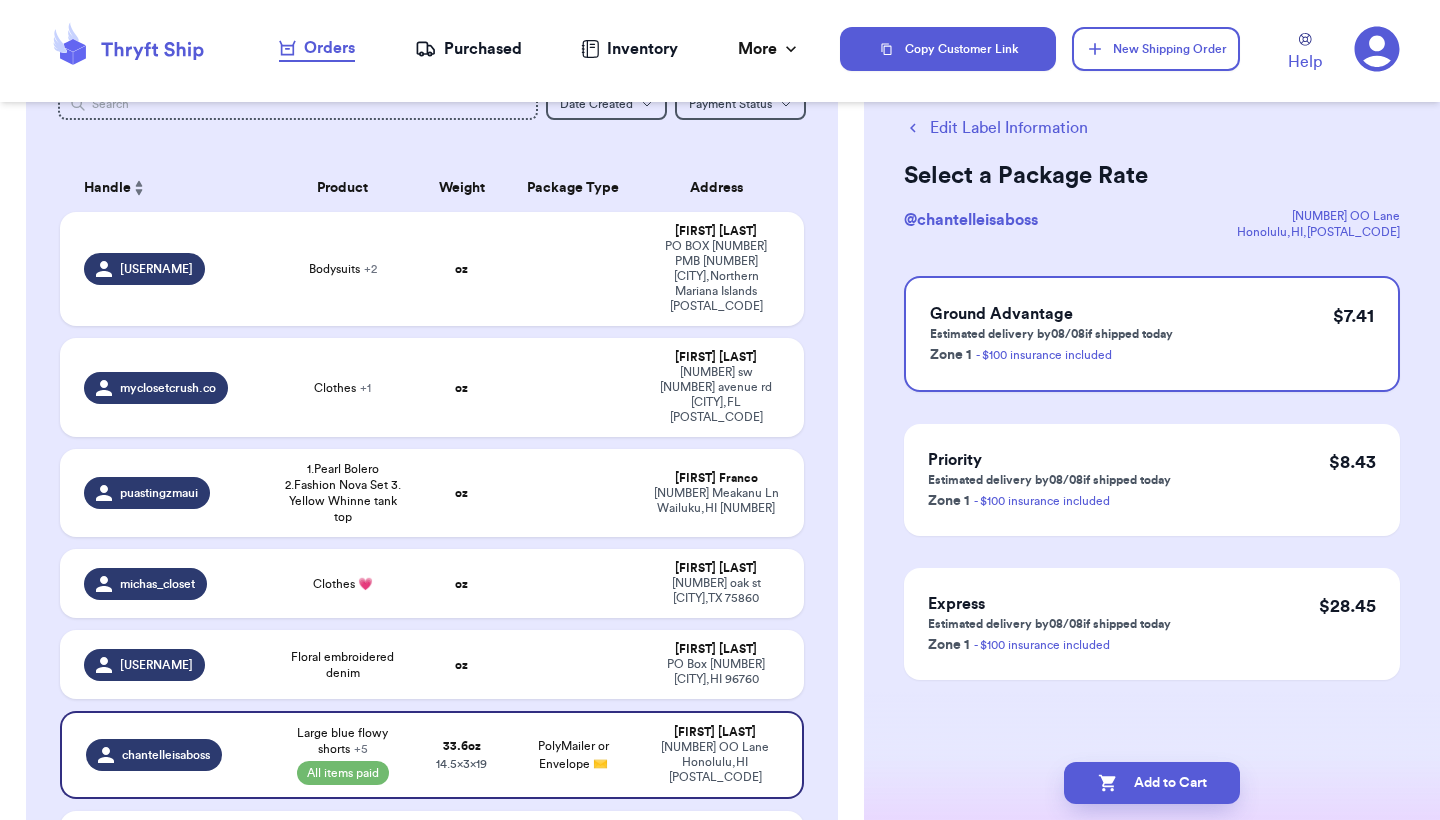 select on "MERCHANDISE" 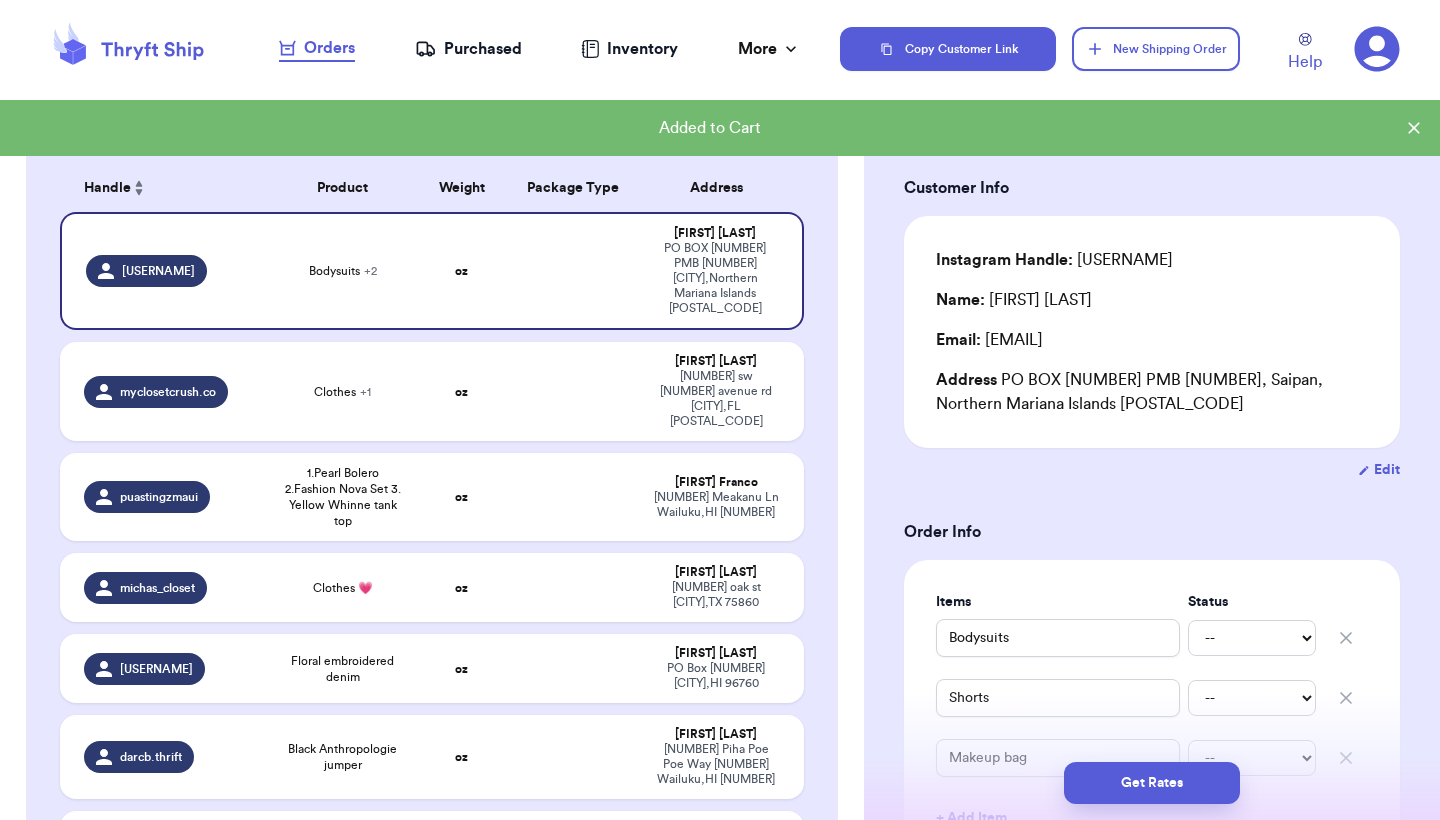 click on "Incomplete 07 Get Rates for All ( 0 ) Get Rates for All ( 0 ) Date Created Date Created Payment Status Payment Status Handle Product Weight Package Type Address xo.shopwlex Bodysuits + 2  oz Alexandria   Castro PO BOX 10001 PMB 146   Saipan ,  Northern Mariana Islands   96950 myclosetcrush.co Clothes + 1  oz Jacqueline   Irizarry 10881 sw 62nd avenue rd   Ocala ,  FL   34476 puastingzmaui 1.Pearl Bolero 2.Fashion Nova Set 3. Yellow Whinne tank top   oz Tanya   Franco 632 Meakanu Ln   Wailuku ,  HI   96793 michas_closet Clothes 💗  oz Michelle   Castillo 701 oak st   Teague ,  TX   75860 zaiii_ra Floral embroidered denim  oz Zaira   Herrod PO Box 551   Kurtistown ,  HI   96760 darcb.thrift Black Anthropologie jumper   oz Darcie   Buduan 50 Piha Poe Poe Way 112   Wailuku ,  HI   96793 xirie.mp shorts  oz connie   mendiola p.o. box 503255   Saipan ,  Northern Mariana Islands   96950" at bounding box center (432, 479) 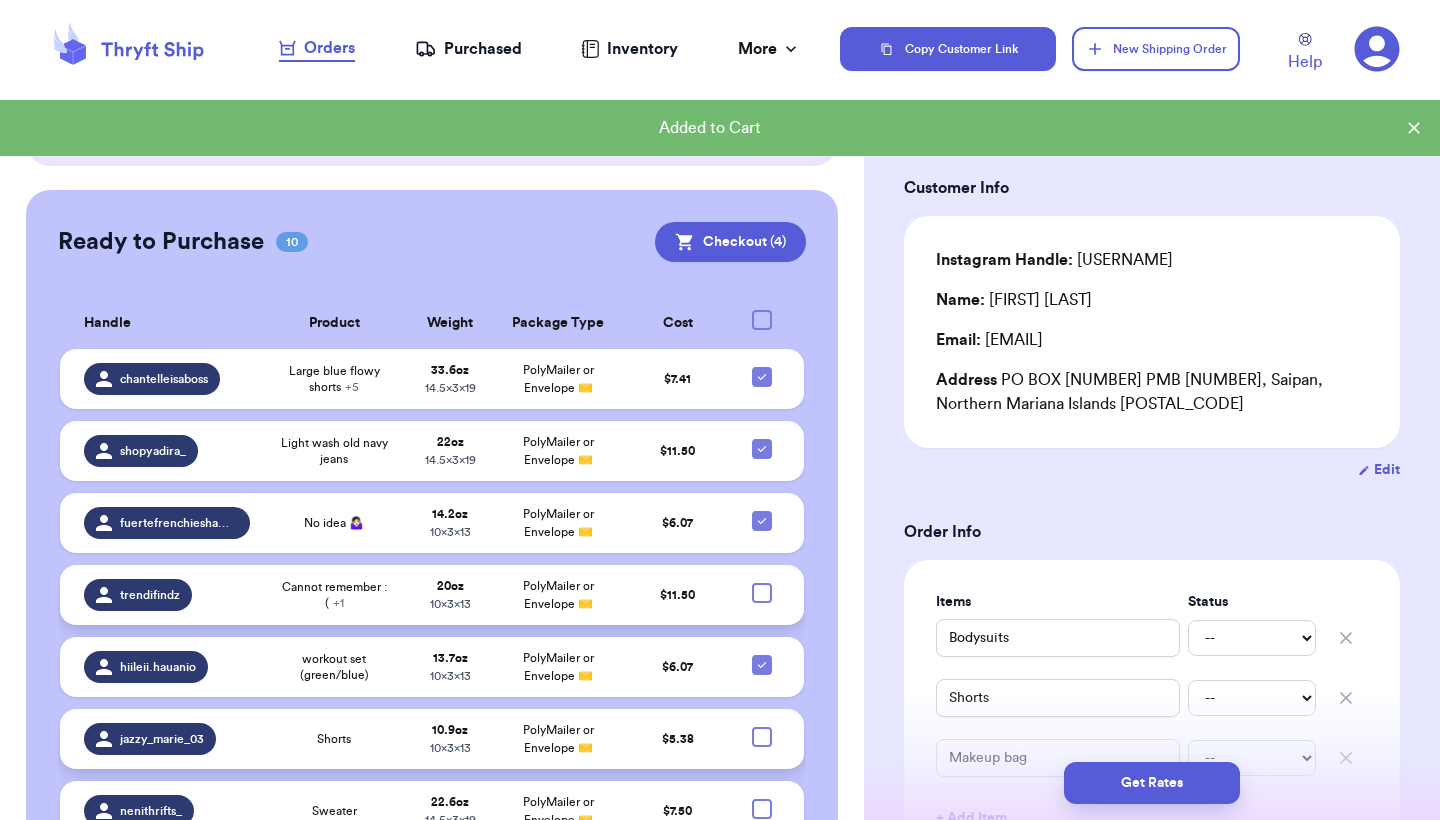 scroll, scrollTop: 968, scrollLeft: 0, axis: vertical 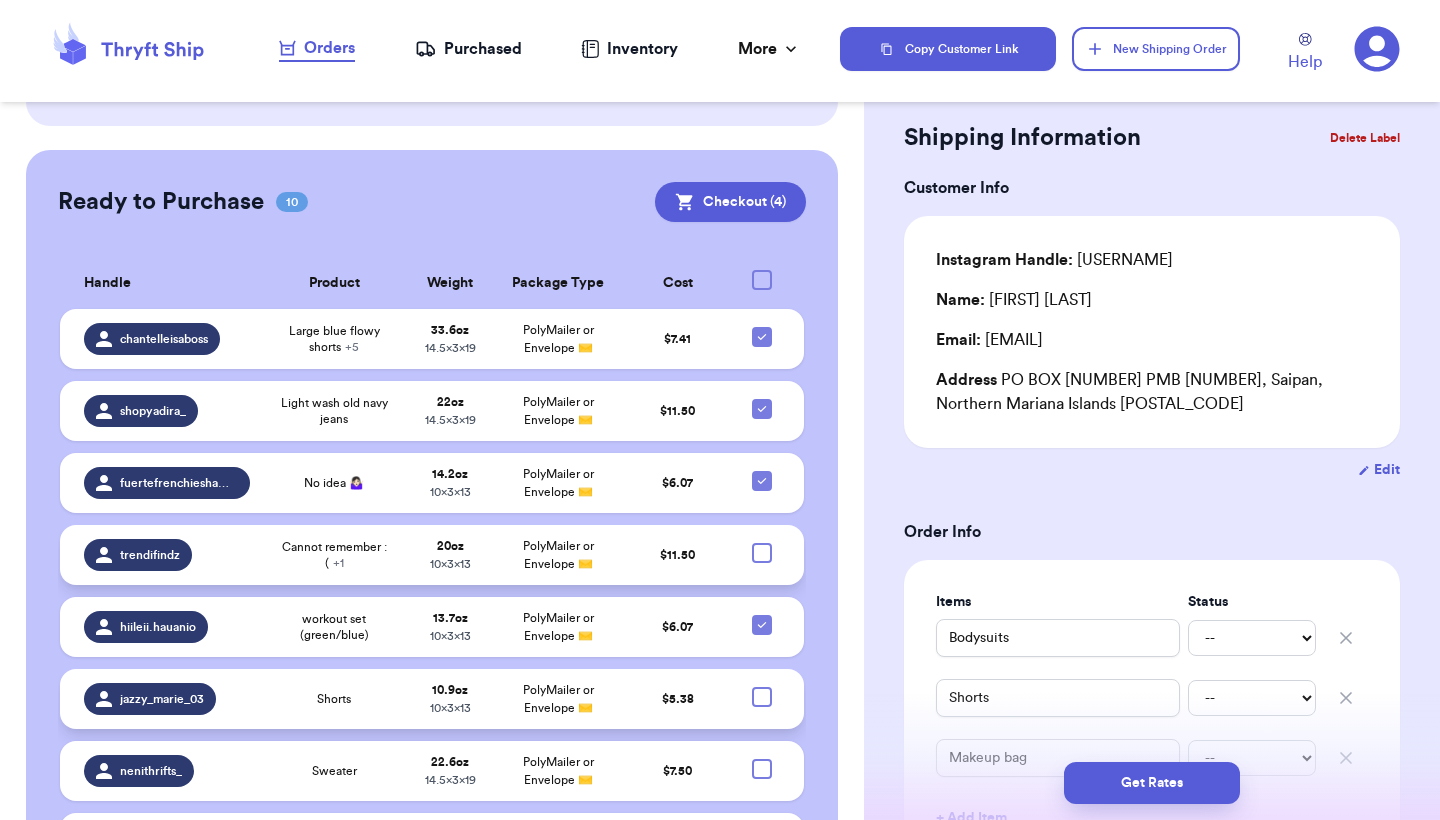 type 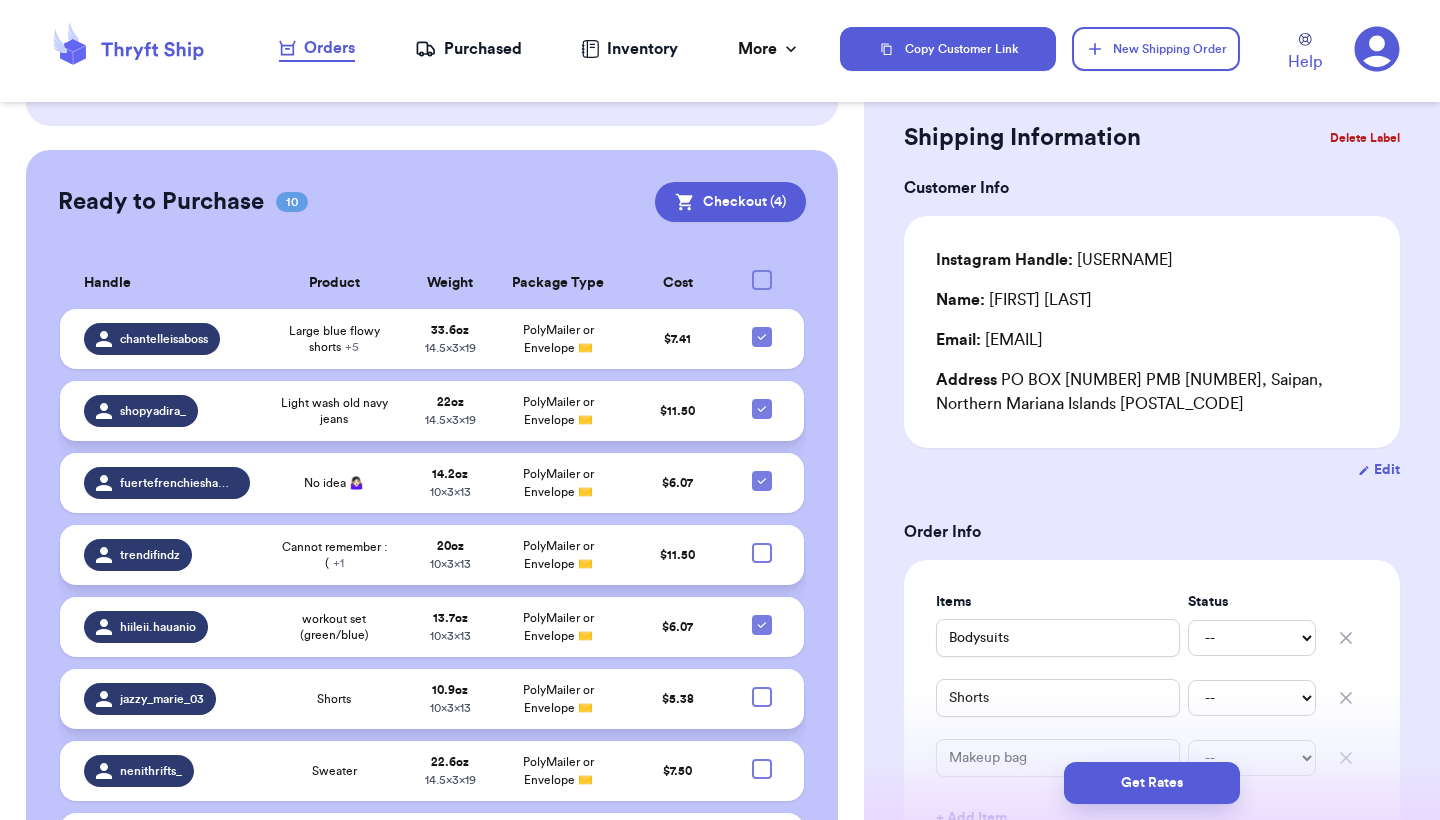 click 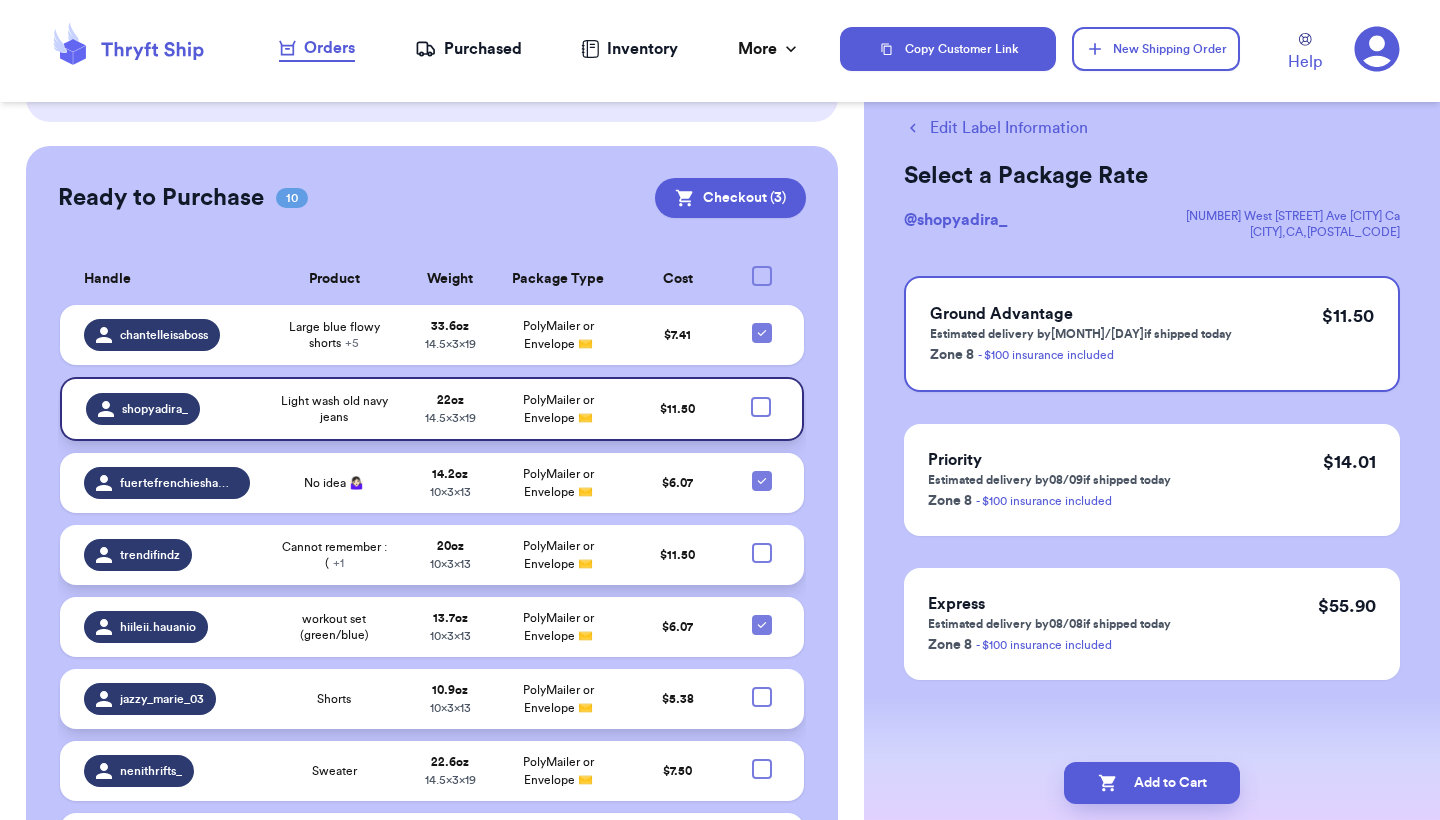 scroll, scrollTop: 0, scrollLeft: 0, axis: both 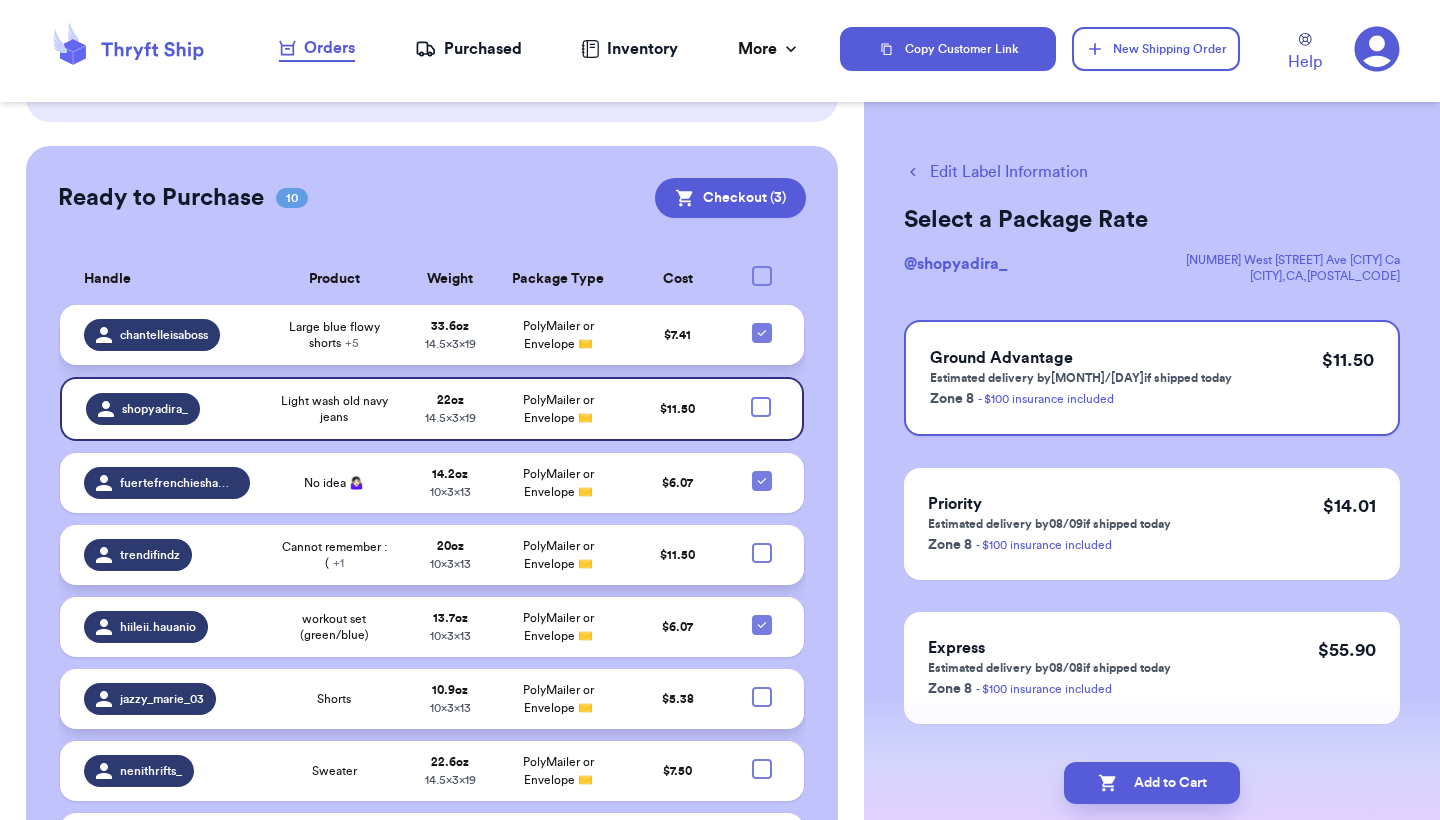 click 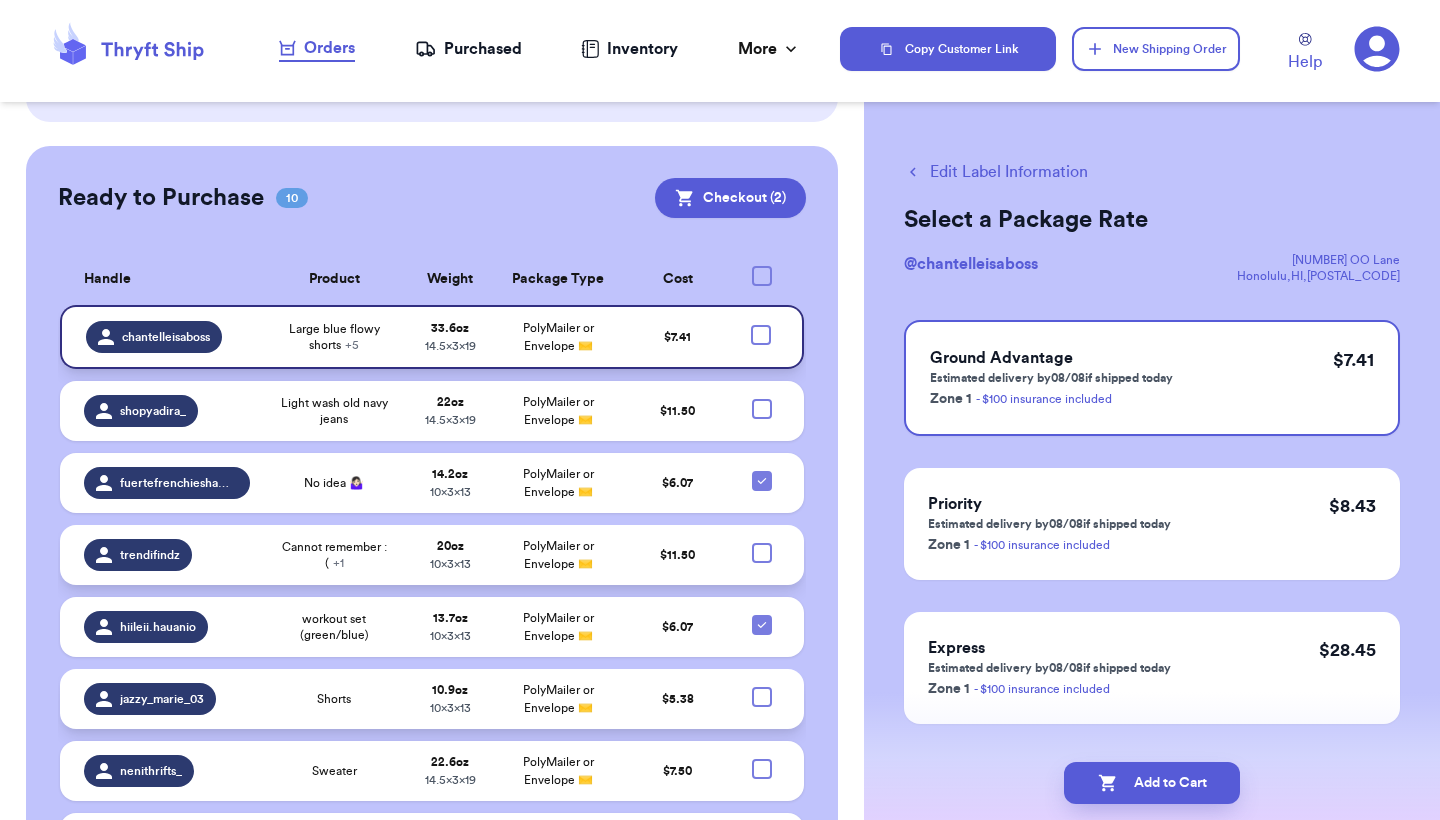 click on "Ready to Purchase 10 Checkout ( 2 ) Checkout ( 2 ) Handle Product Weight Package Type Cost chantelleisaboss Large blue flowy shorts  + 5 33.6  oz 14.5  x  3  x  19 PolyMailer or Envelope ✉️ $ 7.41 shopyadira_ Light wash old navy jeans 22  oz 14.5  x  3  x  19 PolyMailer or Envelope ✉️ $ 11.50 fuertefrenchieshawaii No idea 🤷🏻‍♀️  14.2  oz 10  x  3  x  13 PolyMailer or Envelope ✉️ $ 6.07 trendifindz Cannot remember :(  + 1 20  oz 10  x  3  x  13 PolyMailer or Envelope ✉️ $ 11.50 hiileii.hauanio workout set (green/blue) 13.7  oz 10  x  3  x  13 PolyMailer or Envelope ✉️ $ 6.07 jazzy_marie_03 Shorts 10.9  oz 10  x  3  x  13 PolyMailer or Envelope ✉️ $ 5.38 nenithrifts_ Sweater  22.6  oz 14.5  x  3  x  19 PolyMailer or Envelope ✉️ $ 7.50 Kehaunani.t Dark blue romper  7.7  oz 12  x  3  x  15.5 PolyMailer or Envelope ✉️ $ 4.33 nikol_mia_ava Mahina dress 10  oz 9  x  3  x  12 PolyMailer or Envelope ✉️ $ 5.00 Jvv.clothing NWT FASHION NOVA CROPPED SWEATER 20  oz 12  x  3" at bounding box center (432, 609) 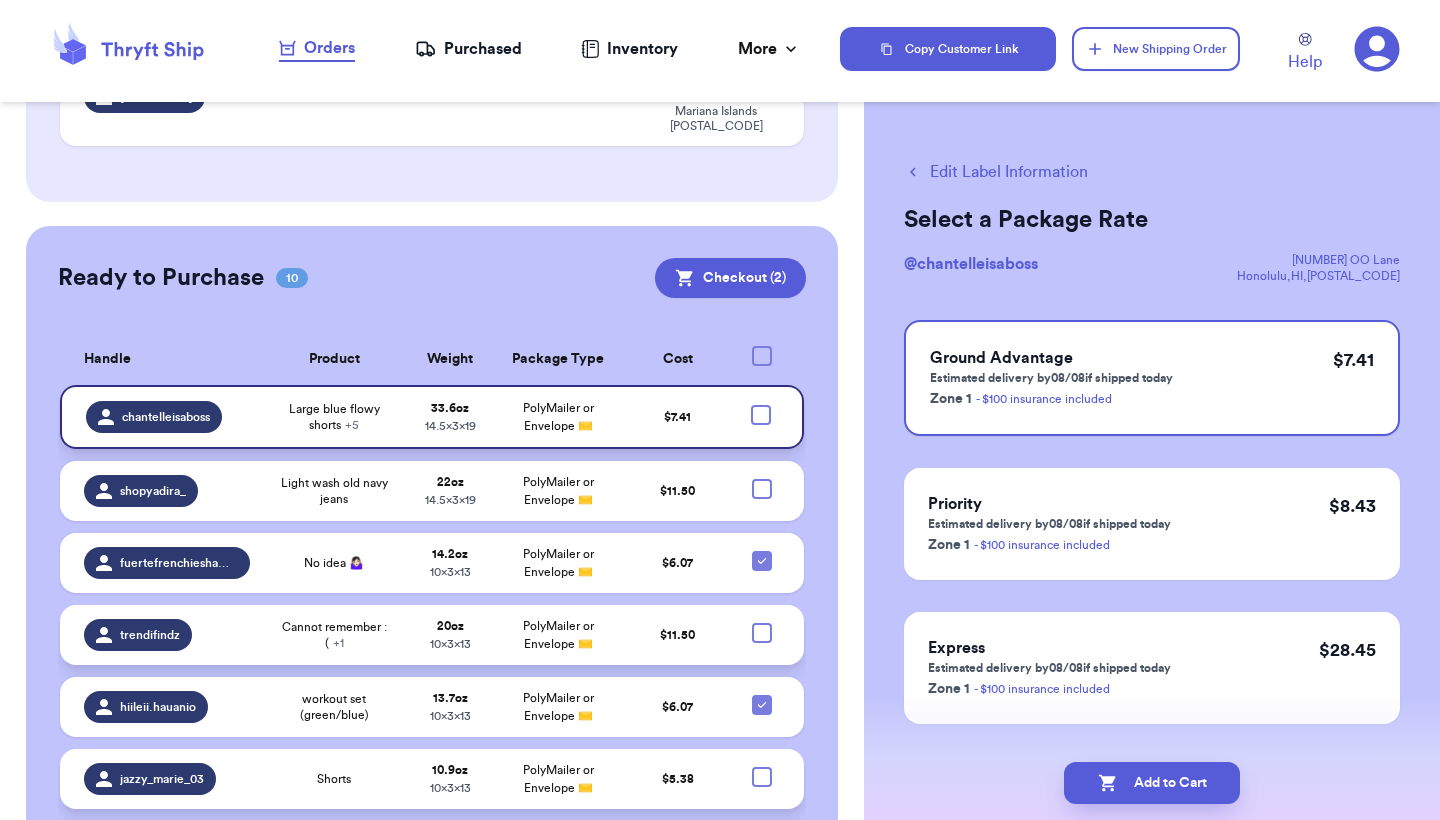 scroll, scrollTop: 848, scrollLeft: 0, axis: vertical 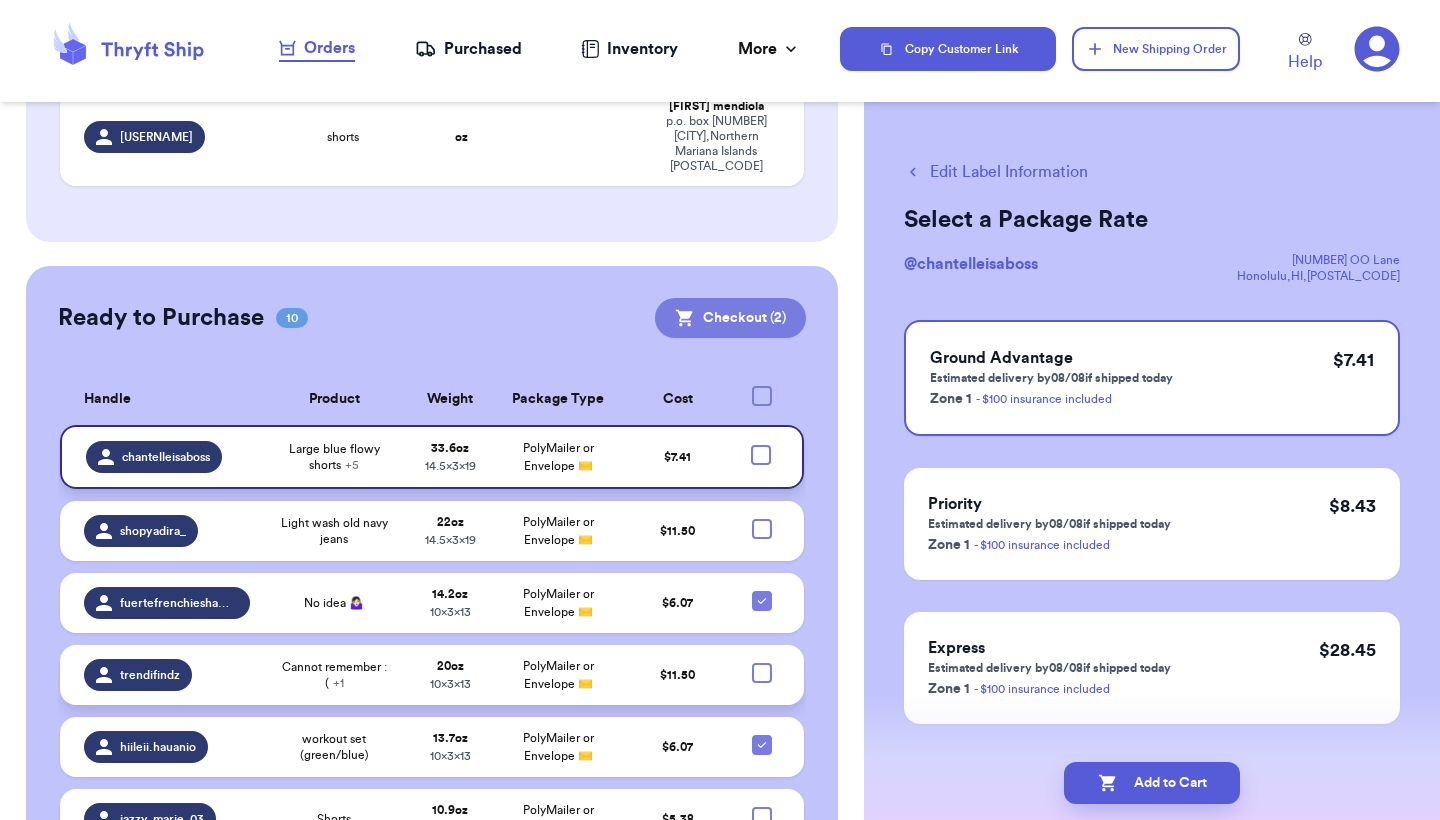 click on "Checkout ( 2 )" at bounding box center [730, 318] 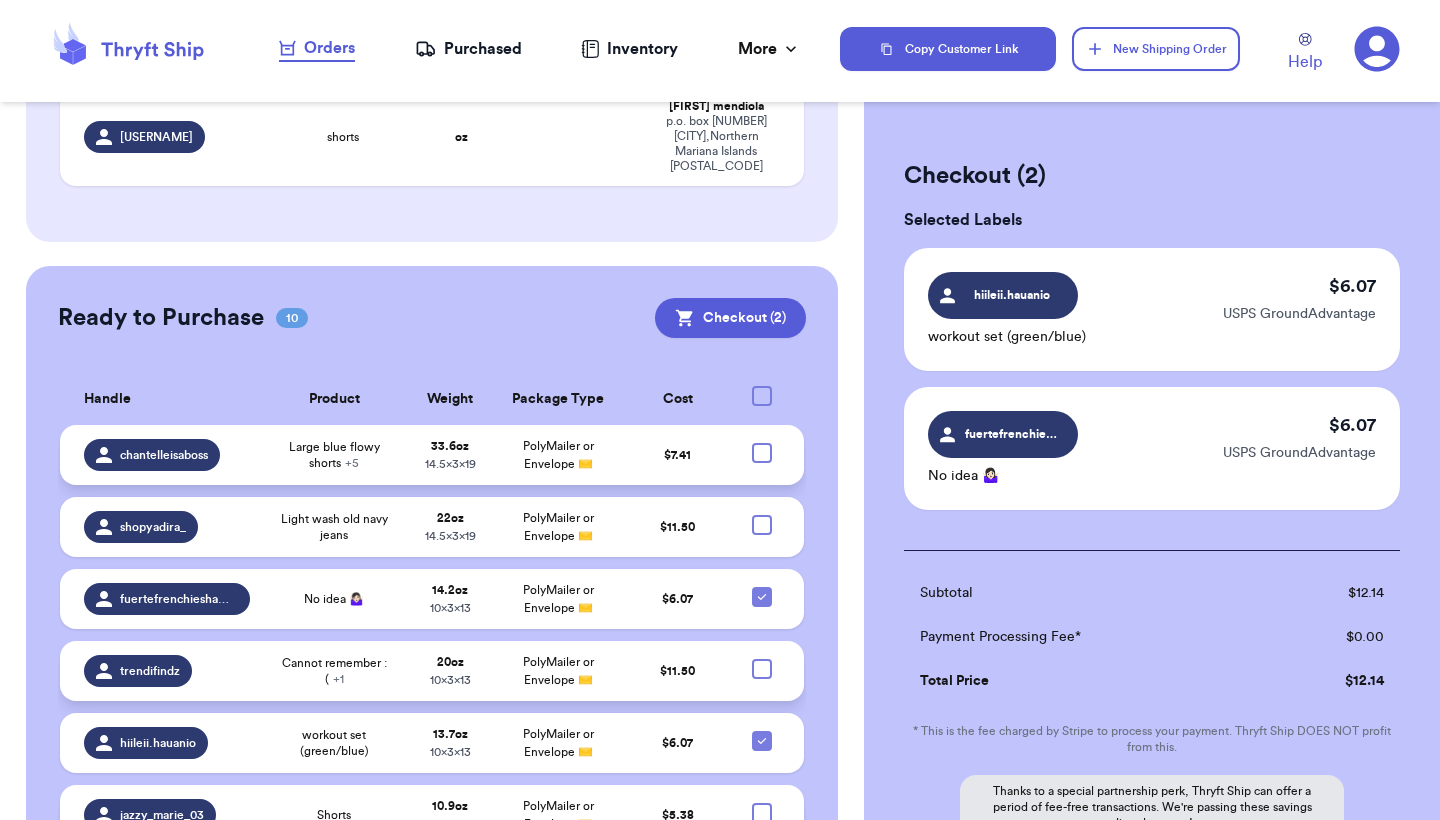 click on "Checkout ( 2 ) Selected Labels hiileii.hauanio workout set (green/blue) $ 6.07 USPS   GroundAdvantage fuertefrenchieshawaii No idea 🤷🏻‍♀️  $ 6.07 USPS   GroundAdvantage Subtotal $ 12.14 Payment Processing Fee* $ 0.00 Total Price $ 12.14 * This is the fee charged by Stripe to process your payment. Thryft Ship DOES NOT profit from this. Thanks to a special partnership perk, Thryft Ship can offer a period of fee-free transactions. We're passing these savings directly to you! Purchase for $12.14" at bounding box center (1152, 586) 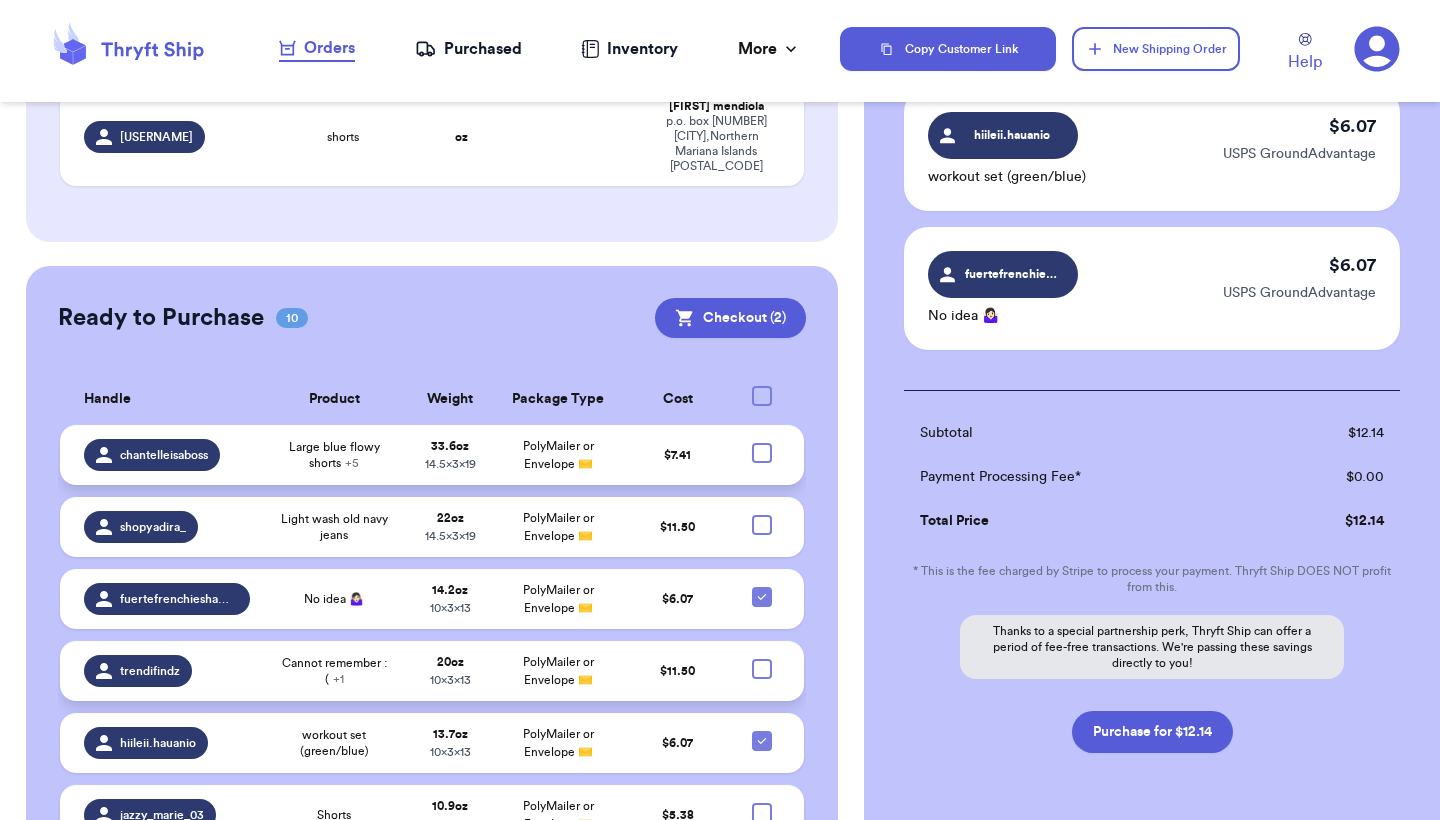 scroll, scrollTop: 233, scrollLeft: 0, axis: vertical 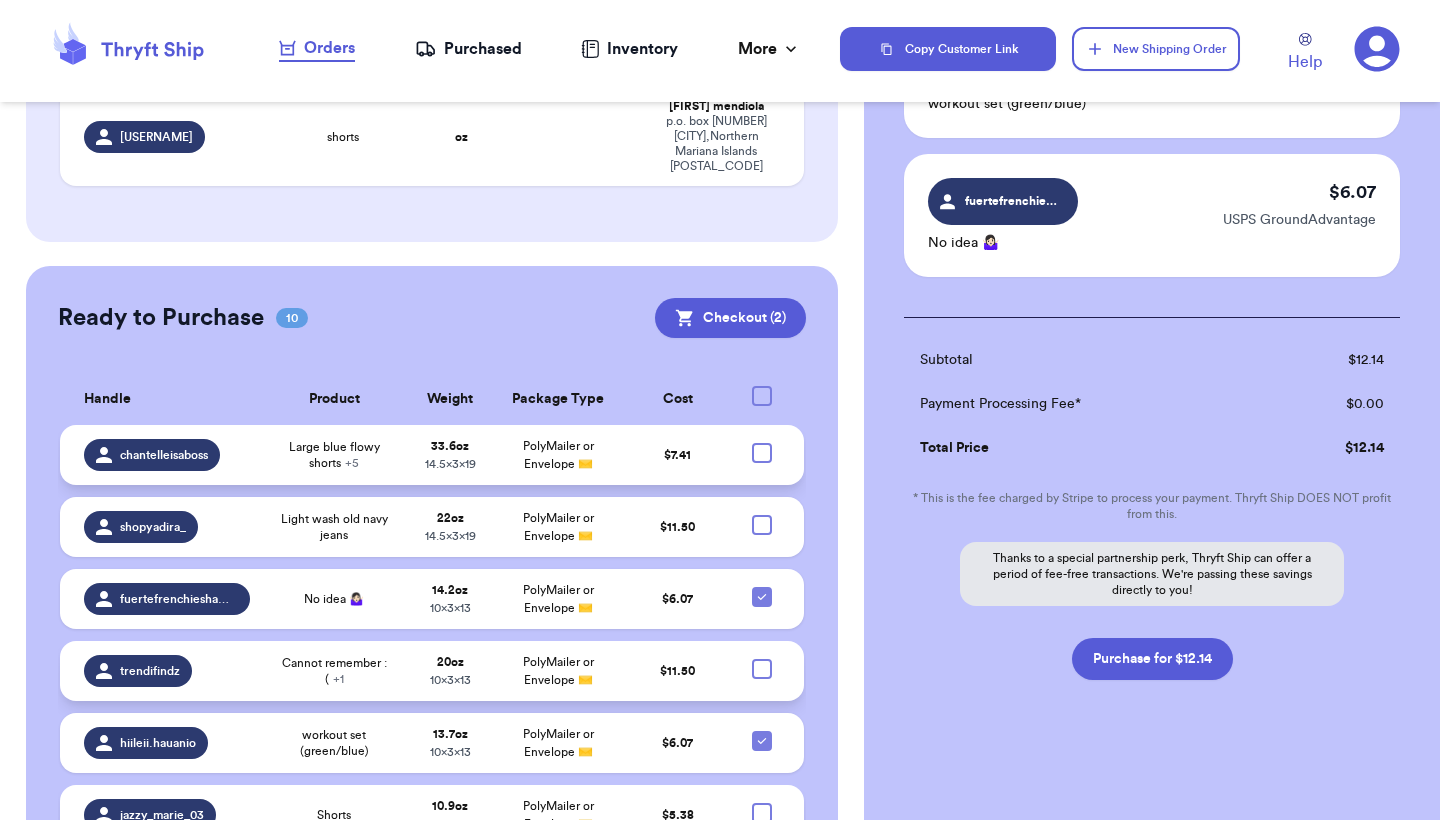 click at bounding box center [762, 453] 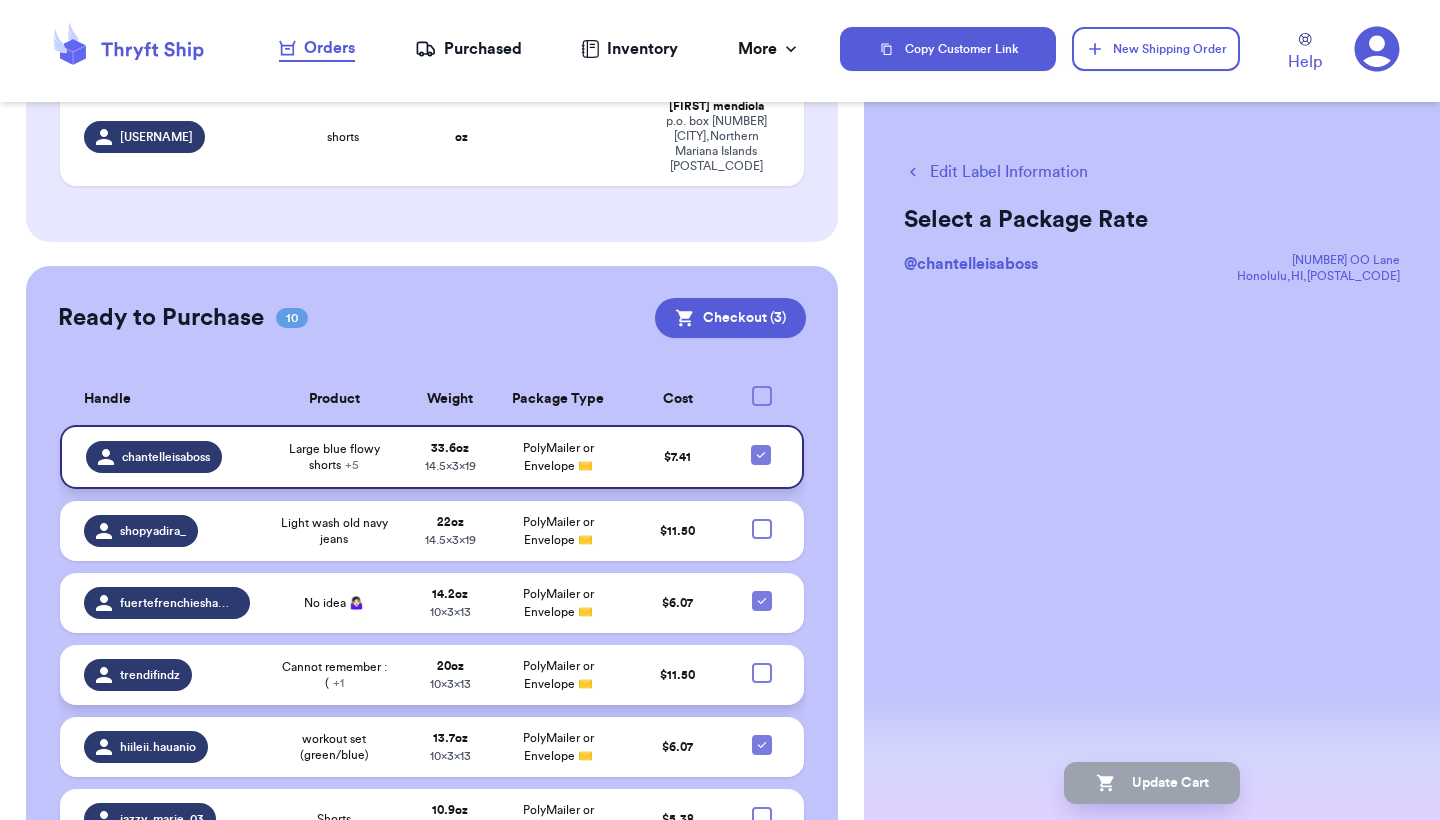 scroll, scrollTop: 0, scrollLeft: 0, axis: both 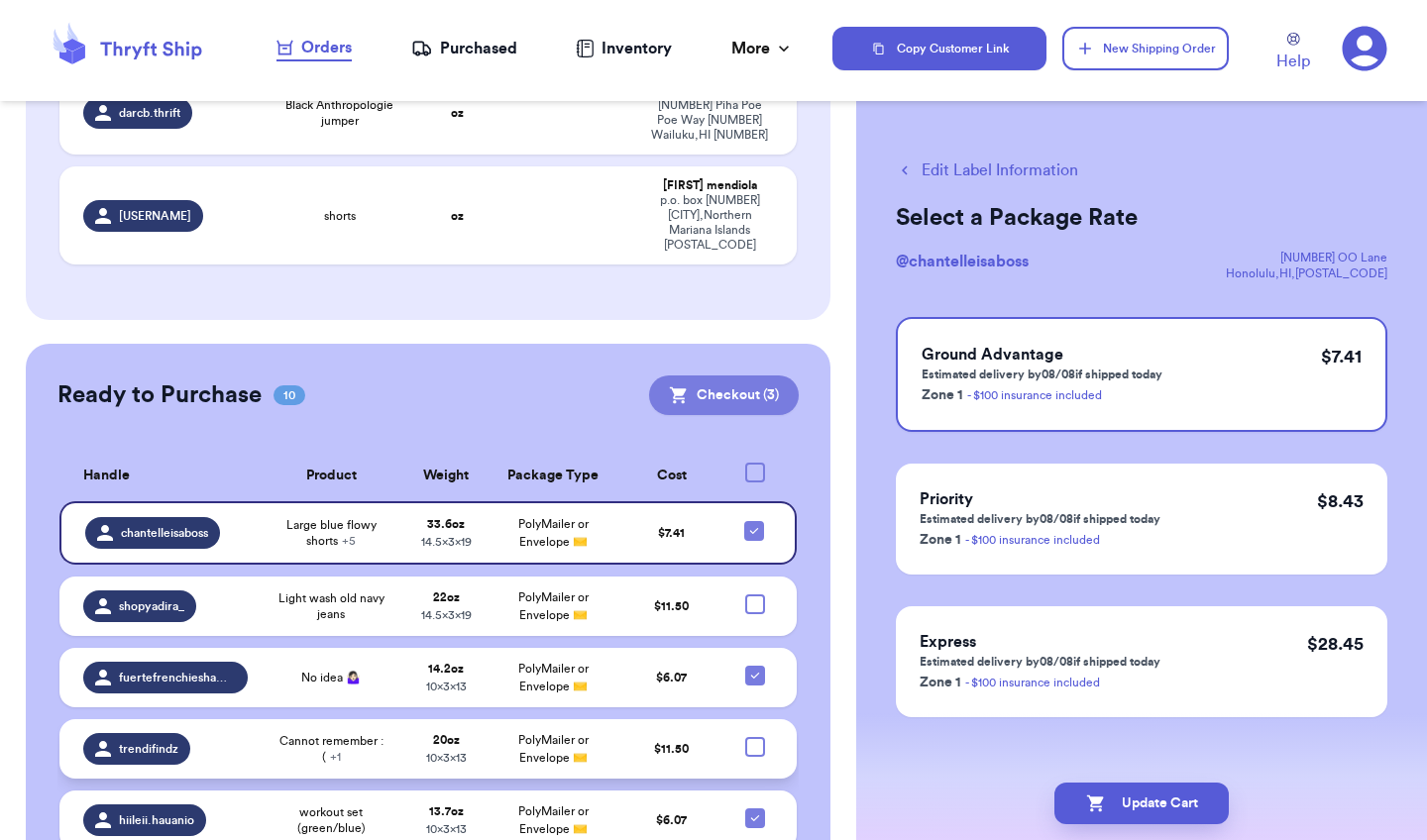 click on "Checkout ( 3 )" at bounding box center [723, 395] 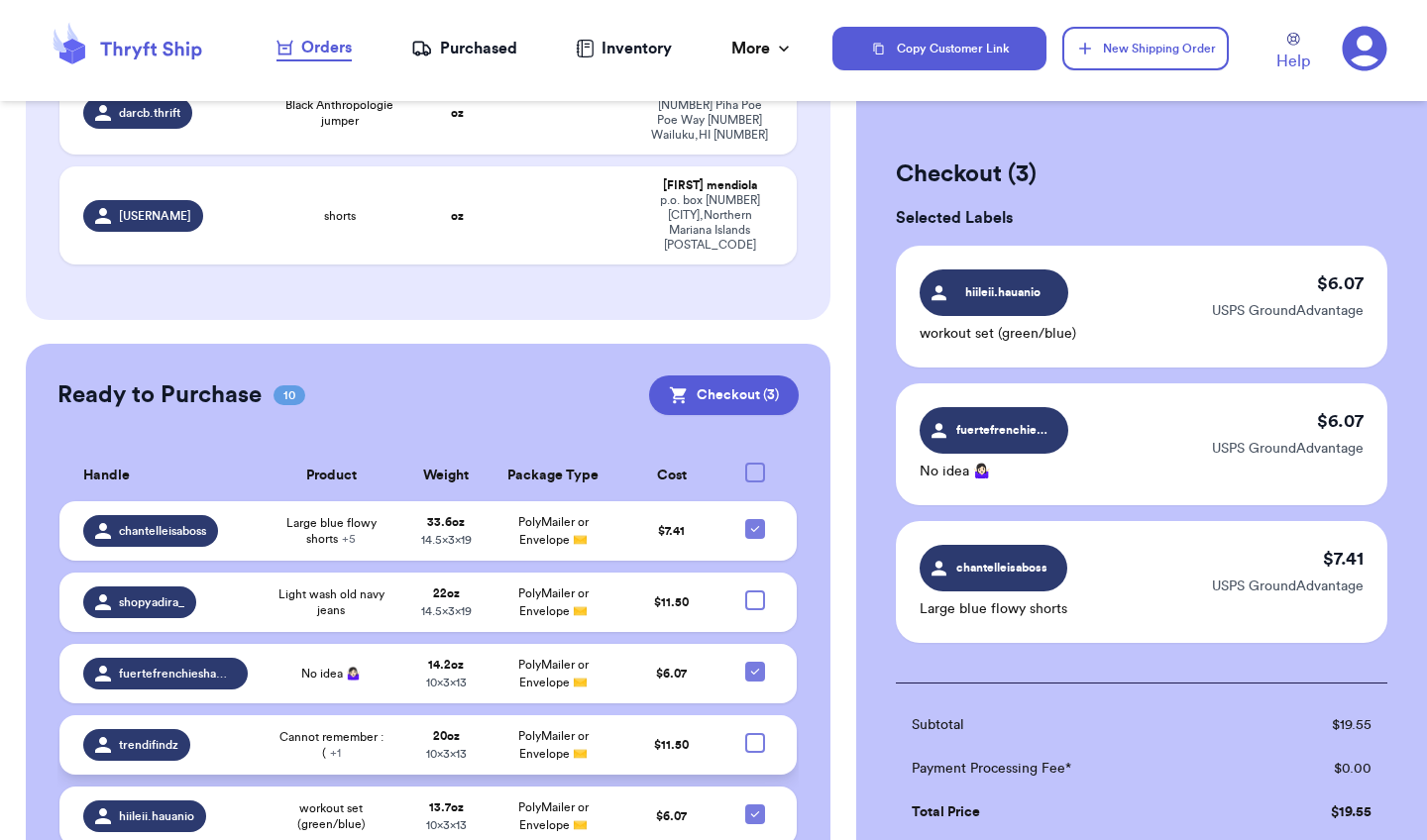 click on "Checkout ( 3 ) Selected Labels hiileii.hauanio workout set (green/blue) $ 6.07 USPS   GroundAdvantage fuertefrenchieshawaii No idea 🤷🏻‍♀️  $ 6.07 USPS   GroundAdvantage chantelleisaboss Large blue flowy shorts  $ 7.41 USPS   GroundAdvantage Subtotal $ 19.55 Payment Processing Fee* $ 0.00 Total Price $ 19.55 * This is the fee charged by Stripe to process your payment. Thryft Ship DOES NOT profit from this. Thanks to a special partnership perk, Thryft Ship can offer a period of fee-free transactions. We're passing these savings directly to you! Purchase for $19.55" at bounding box center (1142, 650) 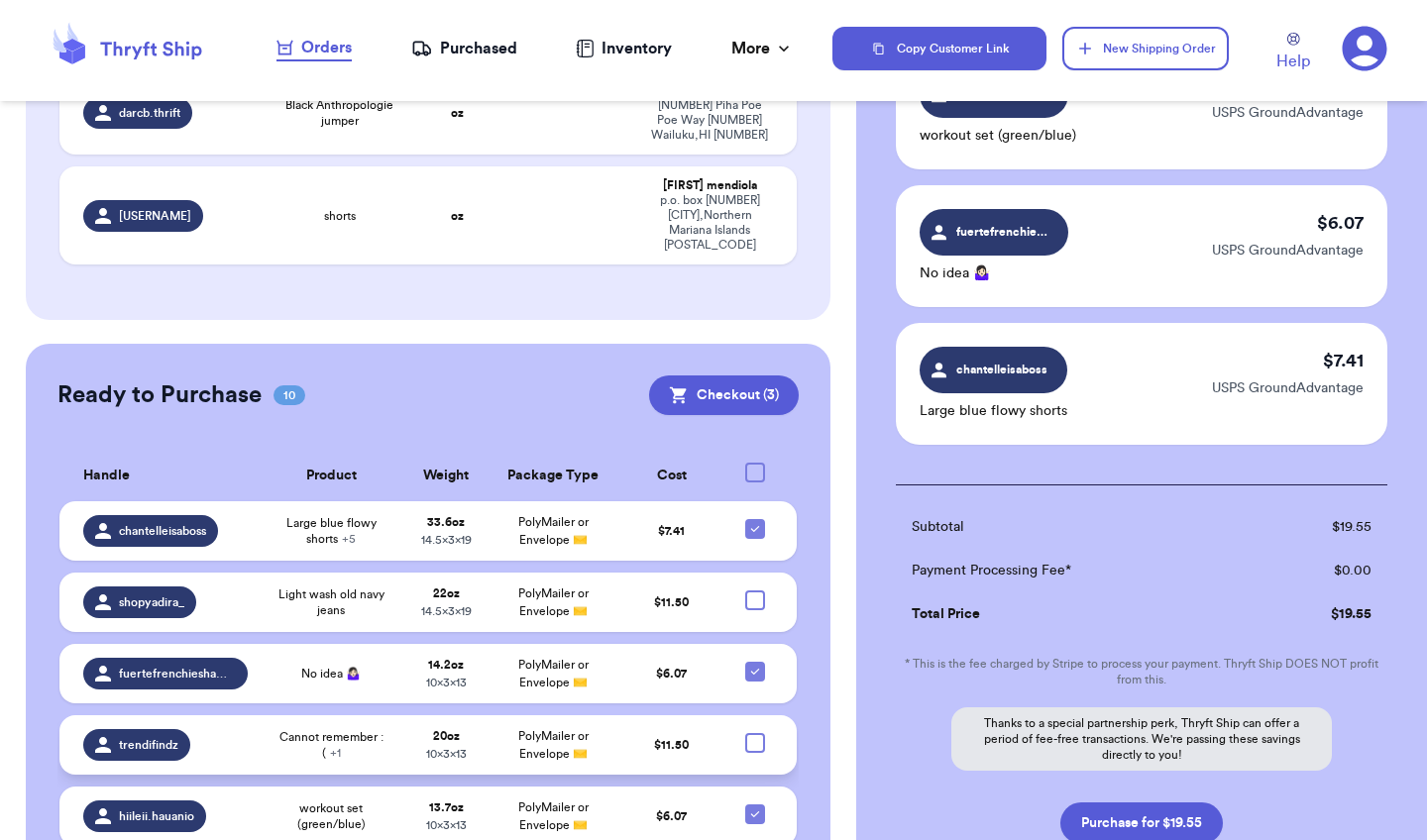 scroll, scrollTop: 238, scrollLeft: 0, axis: vertical 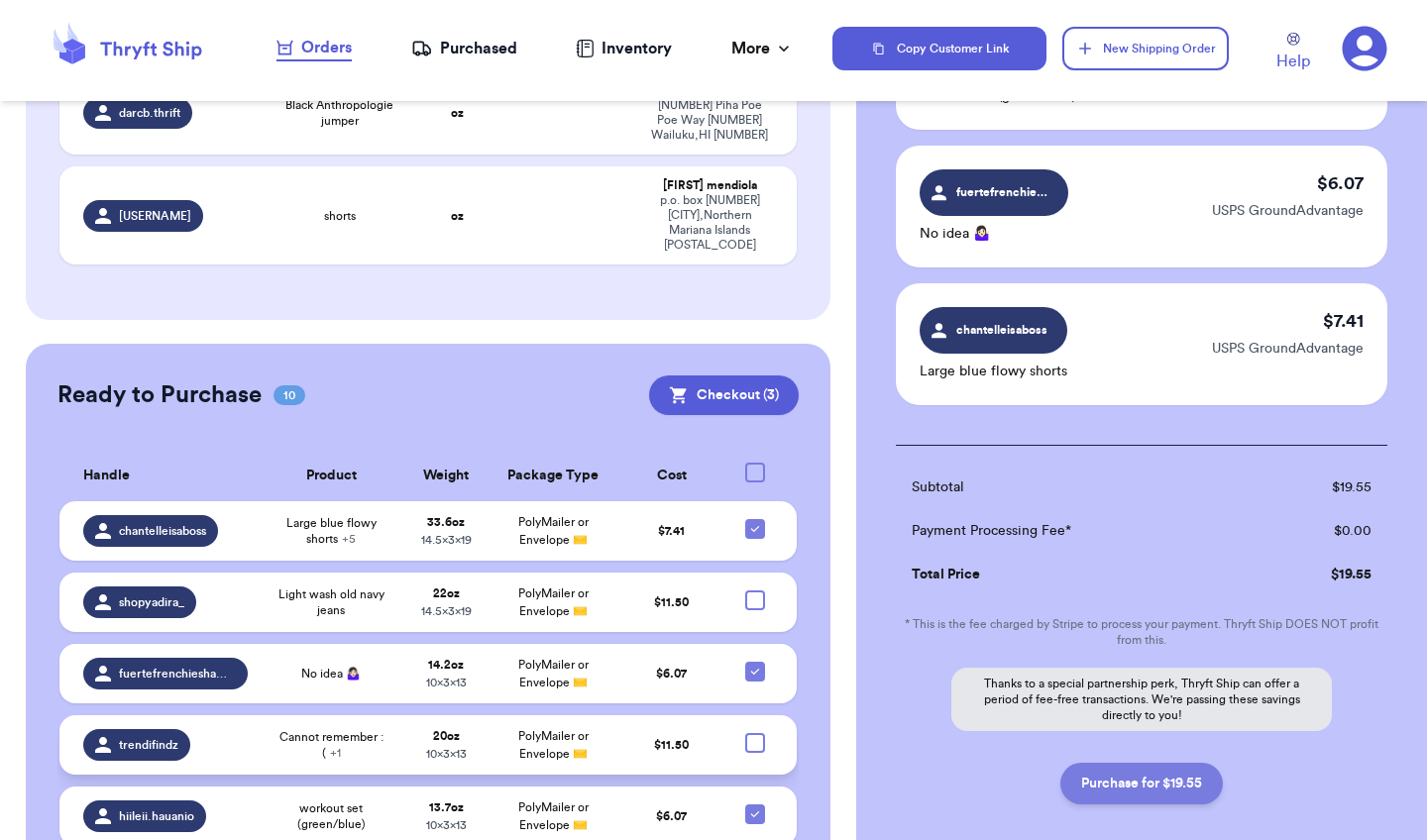 click on "Purchase for $19.55" at bounding box center (1142, 784) 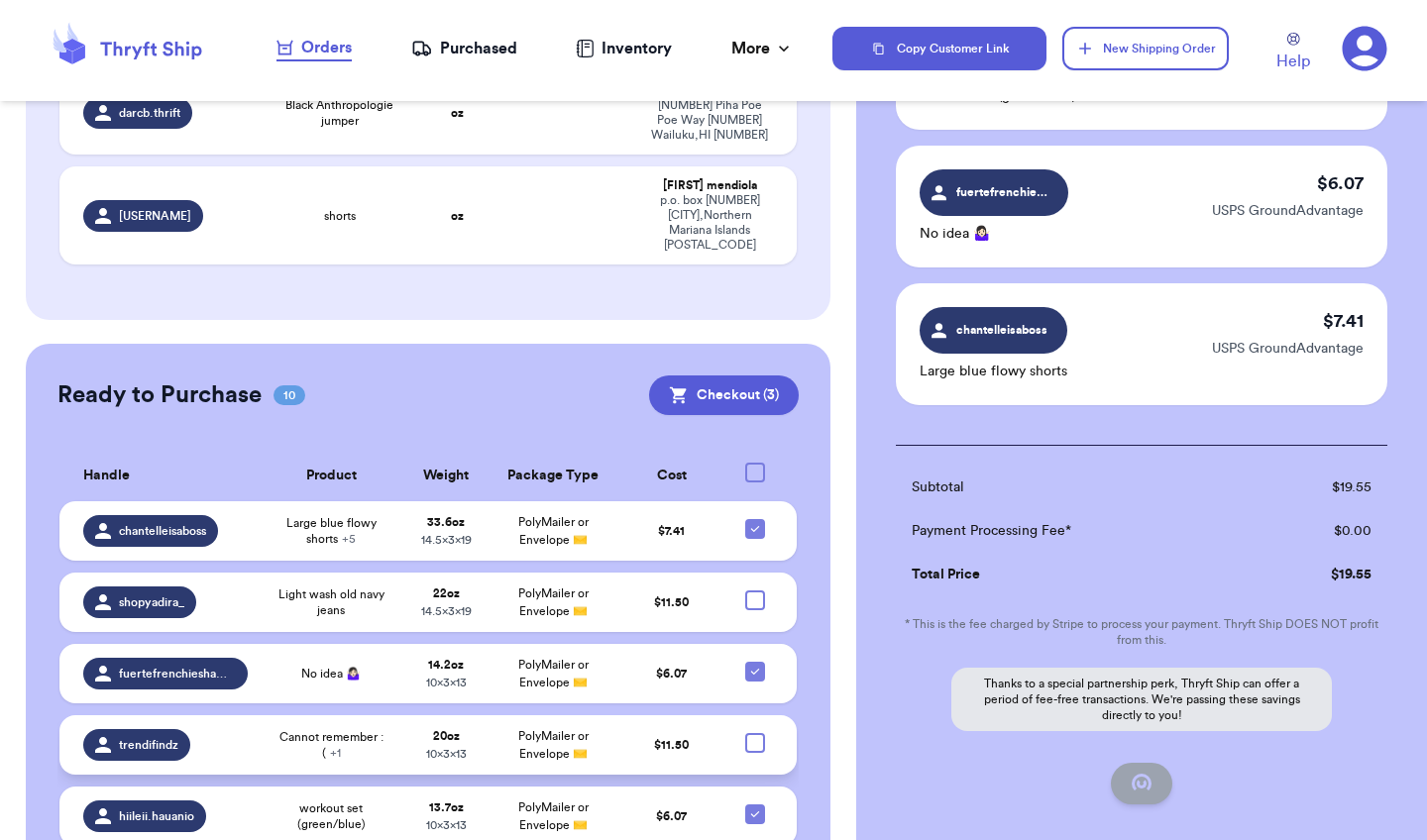 checkbox on "false" 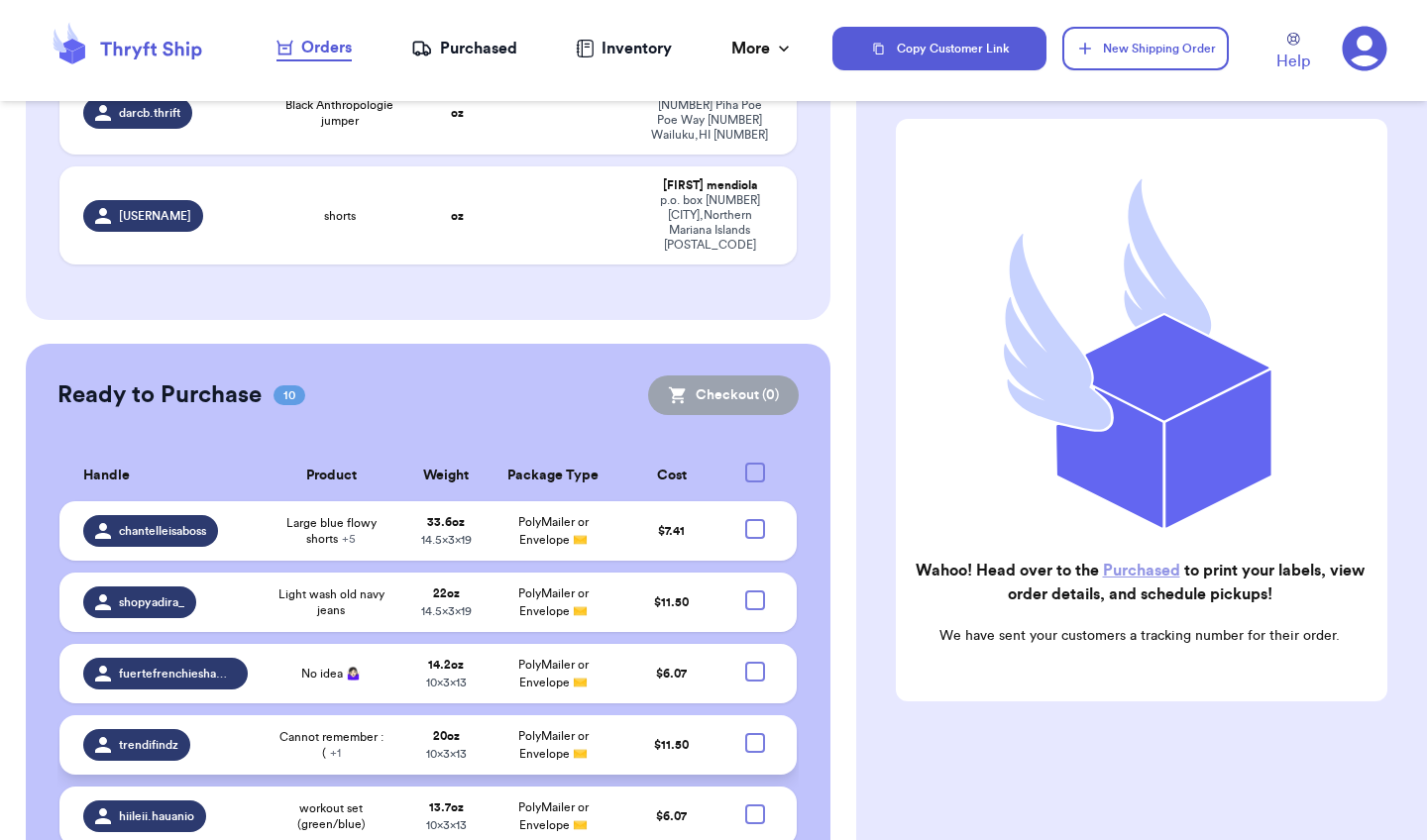 scroll, scrollTop: 127, scrollLeft: 0, axis: vertical 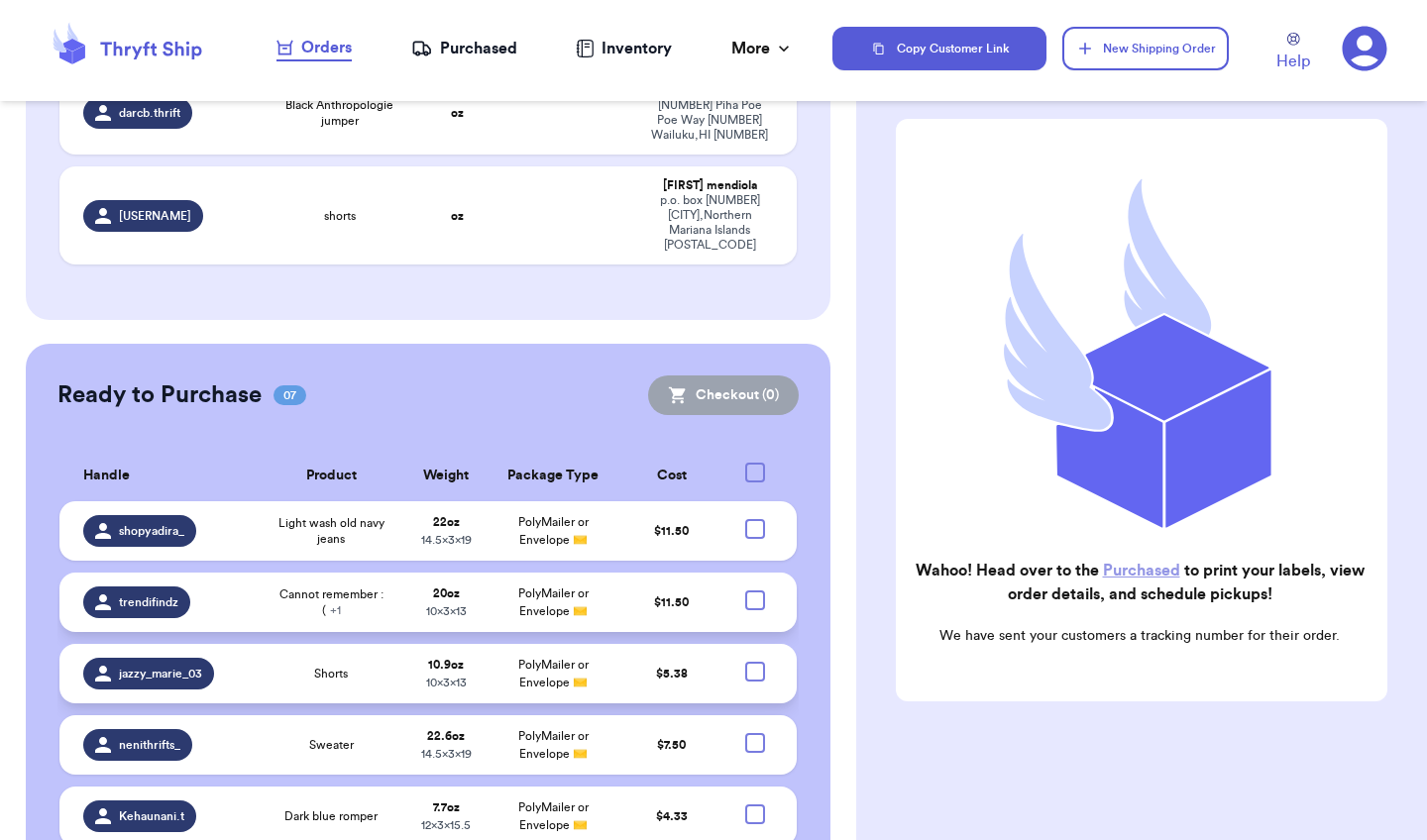 click on "Checkout Purchase Confirmation Wahoo! Head over to the   Purchased   to print your labels, view order details, and schedule pickups! We have sent your customers a tracking number for their order." at bounding box center [1142, 416] 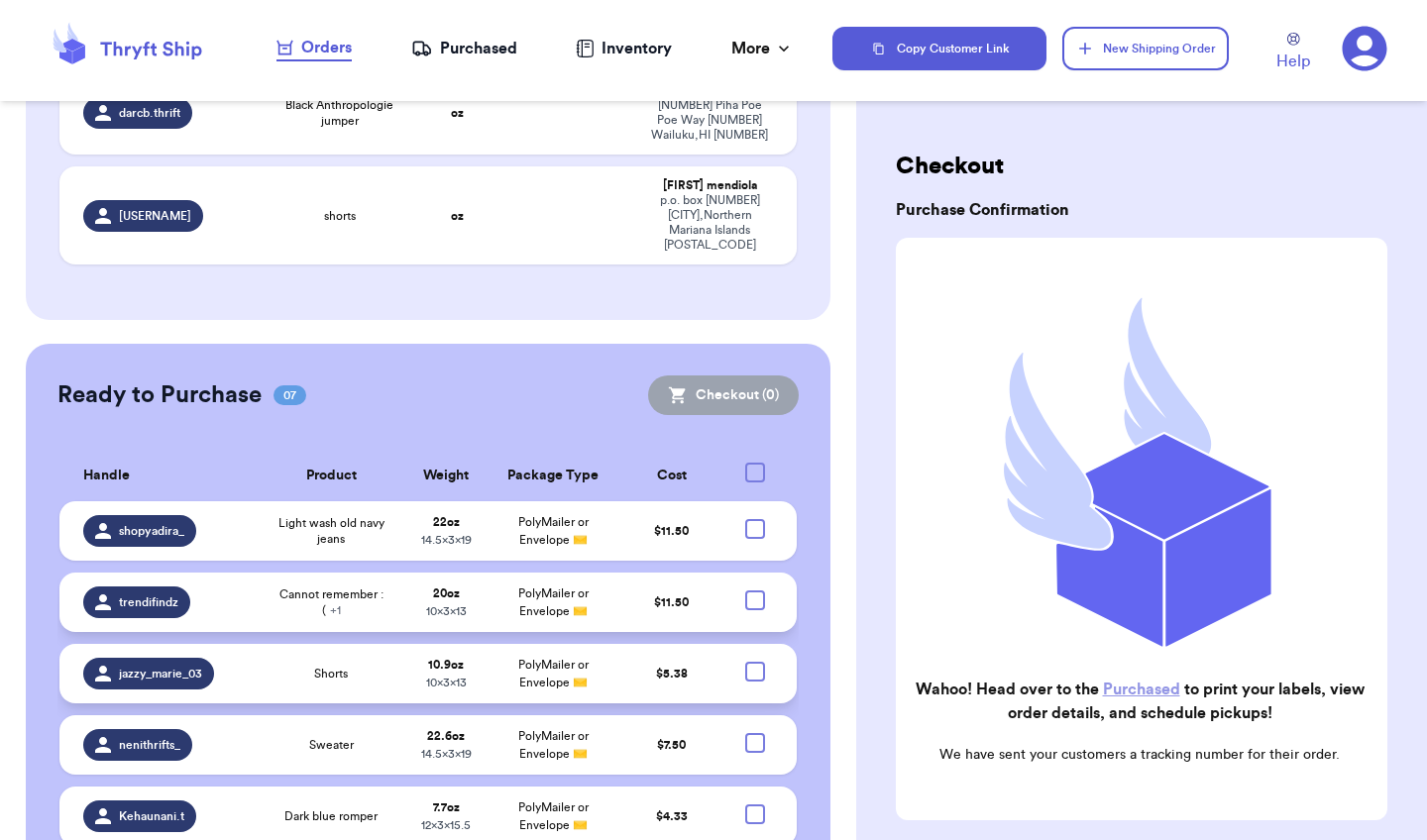 scroll, scrollTop: 0, scrollLeft: 0, axis: both 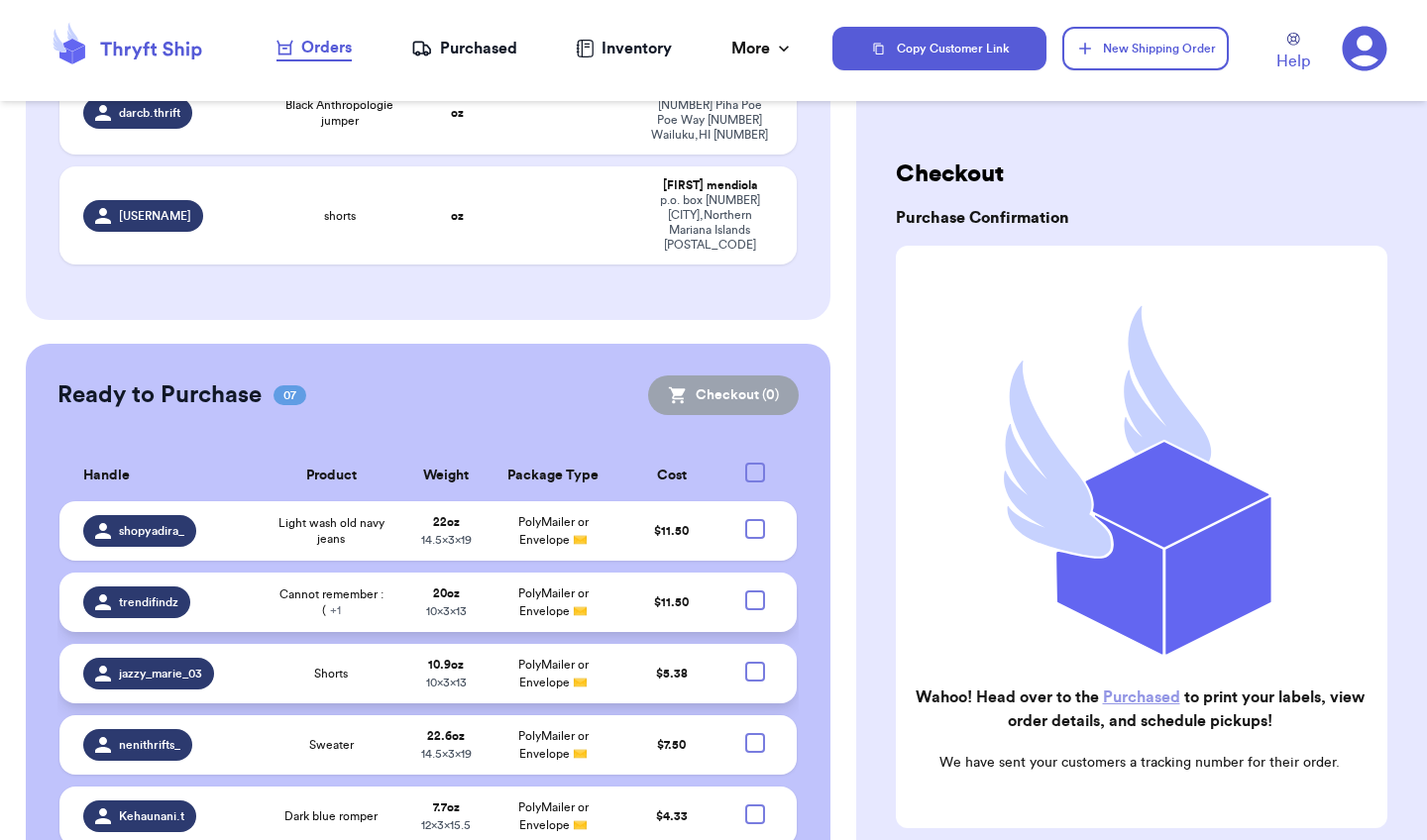 click on "Customer Link New Order Incomplete 08 Get Rates for All ( 0 ) Get Rates for All ( 0 ) Date Created Date Created Payment Status Payment Status Handle Product Weight Package Type Address thrifts.by.cays Black Flared Jumpsuit   oz Caylah   C. P.O. Box 638   Kapaau ,  HI   96755 xo.shopwlex Bodysuits + 2  oz Alexandria   Castro PO BOX 10001 PMB 146   Saipan ,  Northern Mariana Islands   96950 myclosetcrush.co Clothes + 1  oz Jacqueline   Irizarry 10881 sw 62nd avenue rd   Ocala ,  FL   34476 puastingzmaui 1.Pearl Bolero 2.Fashion Nova Set 3. Yellow Whinne tank top   oz Tanya   Franco 632 Meakanu Ln   Wailuku ,  HI   96793 michas_closet Clothes 💗  oz Michelle   Castillo 701 oak st   Teague ,  TX   75860 zaiii_ra Floral embroidered denim  oz Zaira   Herrod PO Box 551   Kurtistown ,  HI   96760 darcb.thrift Black Anthropologie jumper   oz Darcie   Buduan 50 Piha Poe Poe Way 112   Wailuku ,  HI   96793 xirie.mp shorts  oz connie   mendiola p.o. box 503255   Saipan ,  Northern Mariana Islands   96950 07 Checkout (" at bounding box center (428, 161) 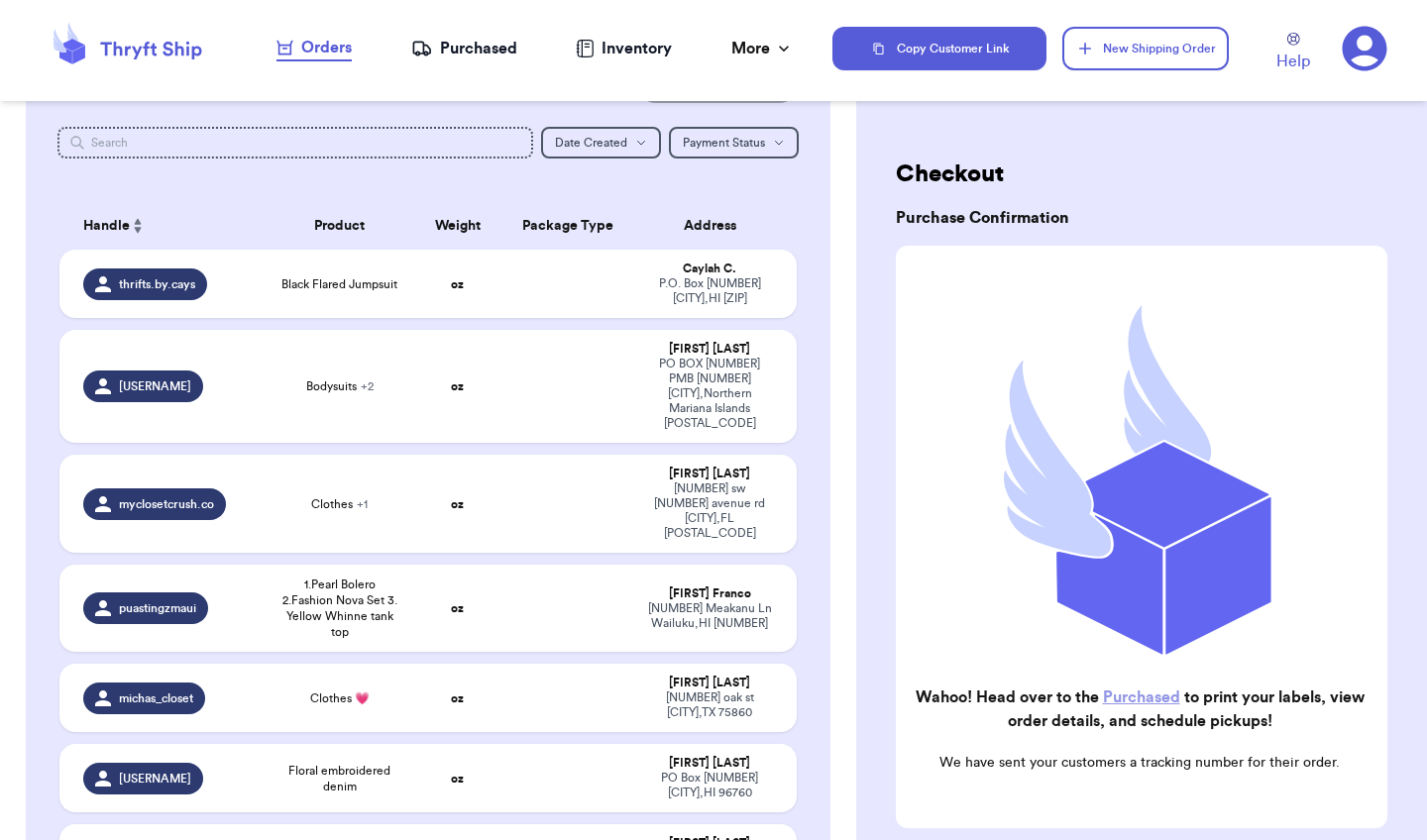 scroll, scrollTop: 0, scrollLeft: 0, axis: both 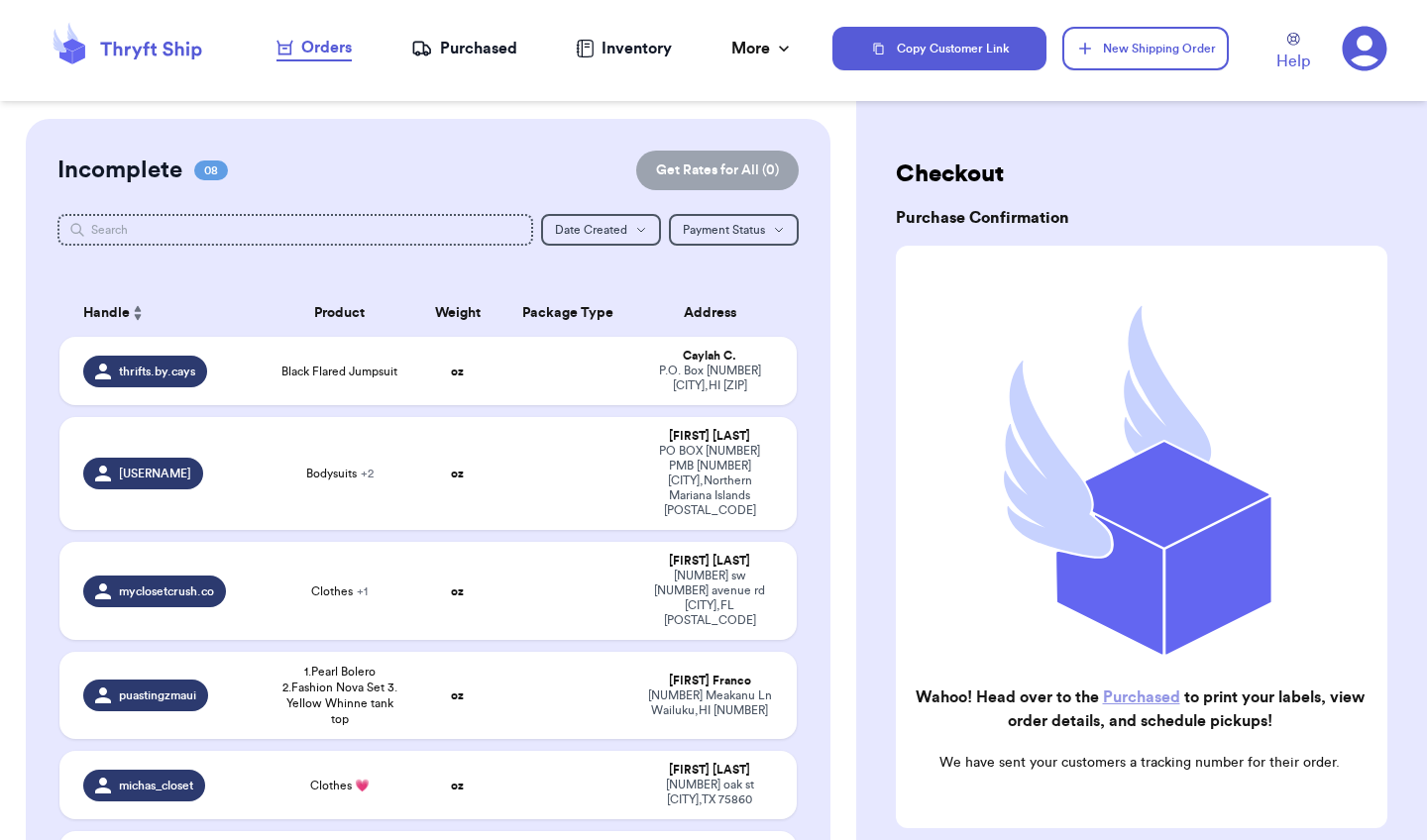 click on "Purchased" at bounding box center [464, 49] 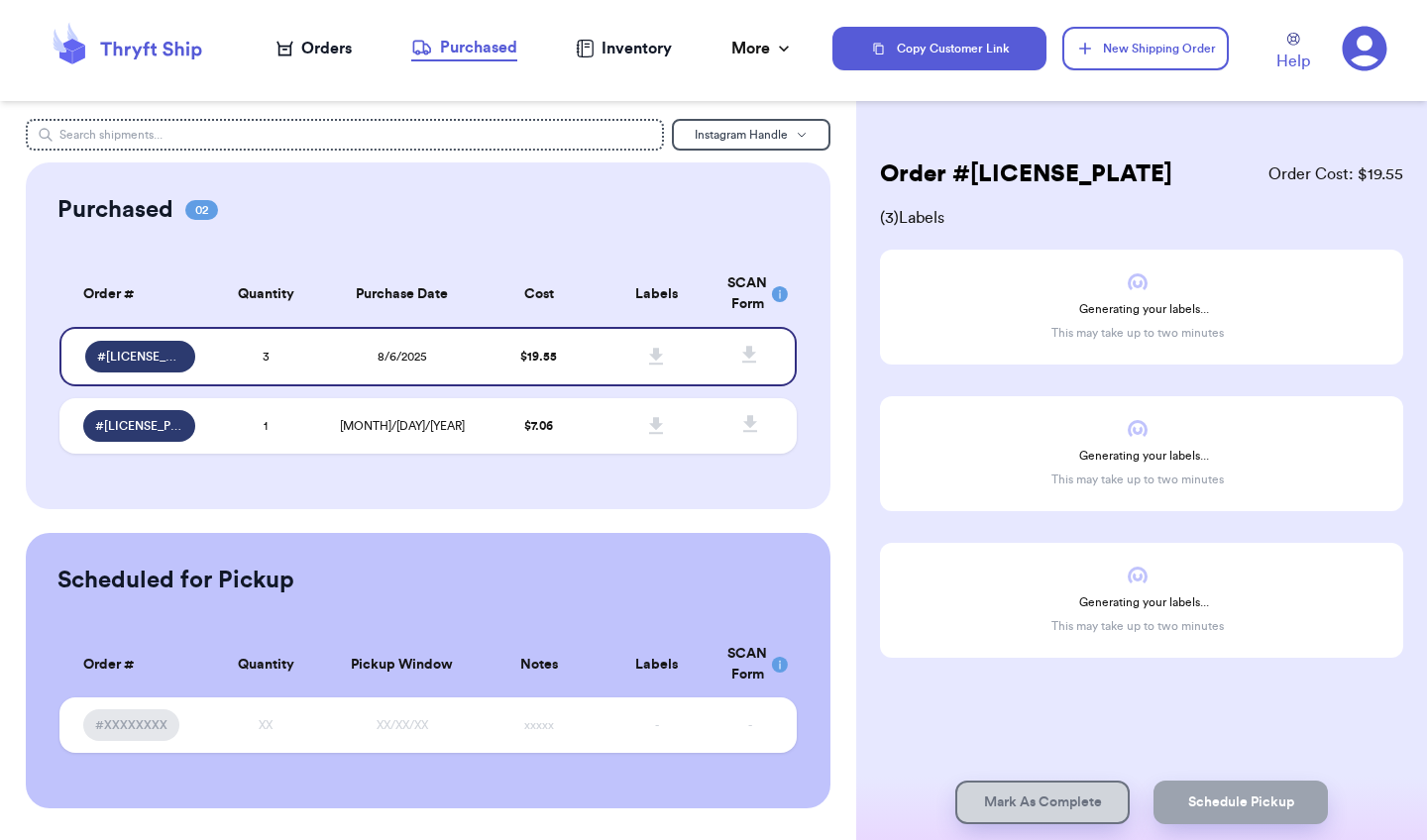 click on "Orders" at bounding box center [314, 49] 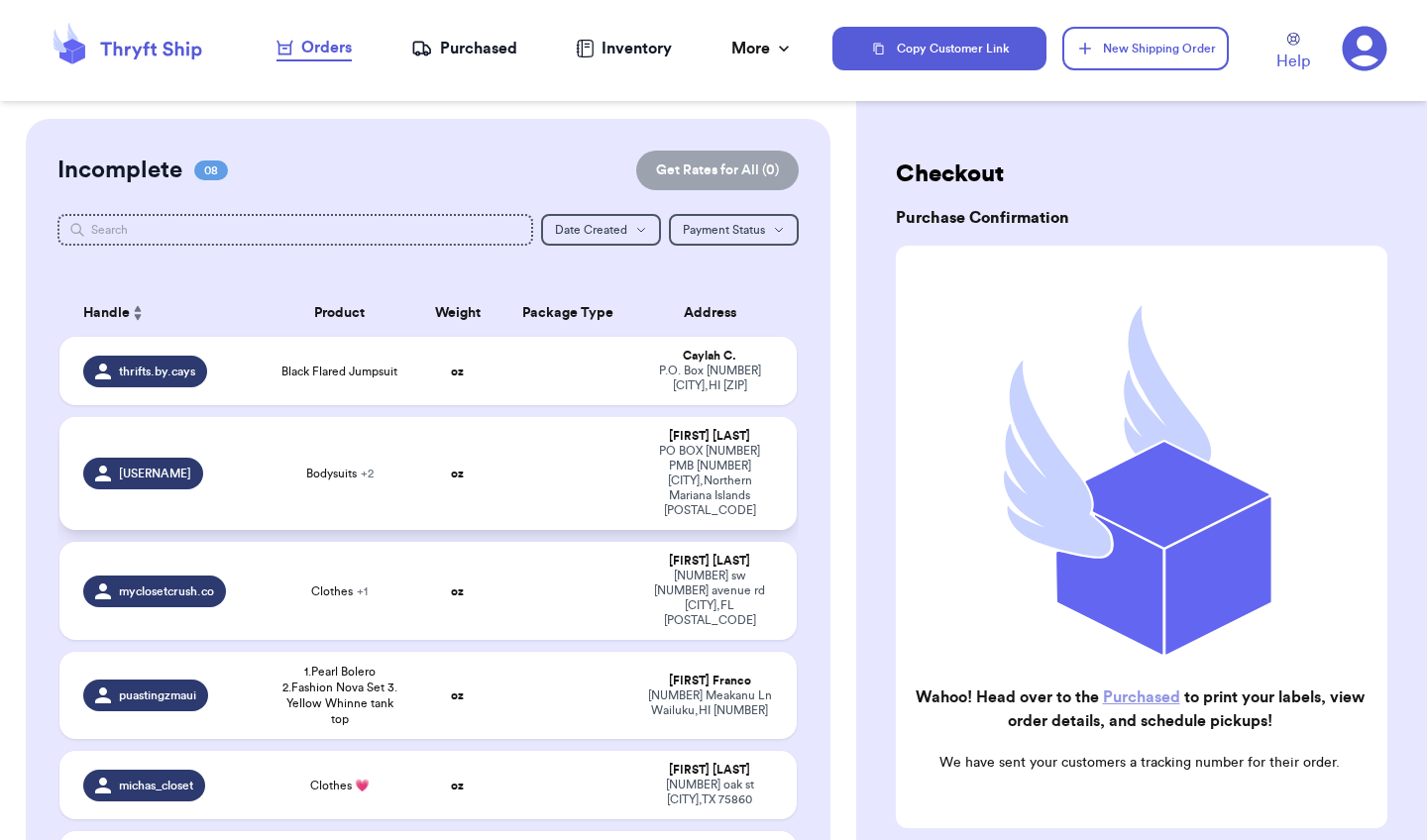 click at bounding box center [568, 473] 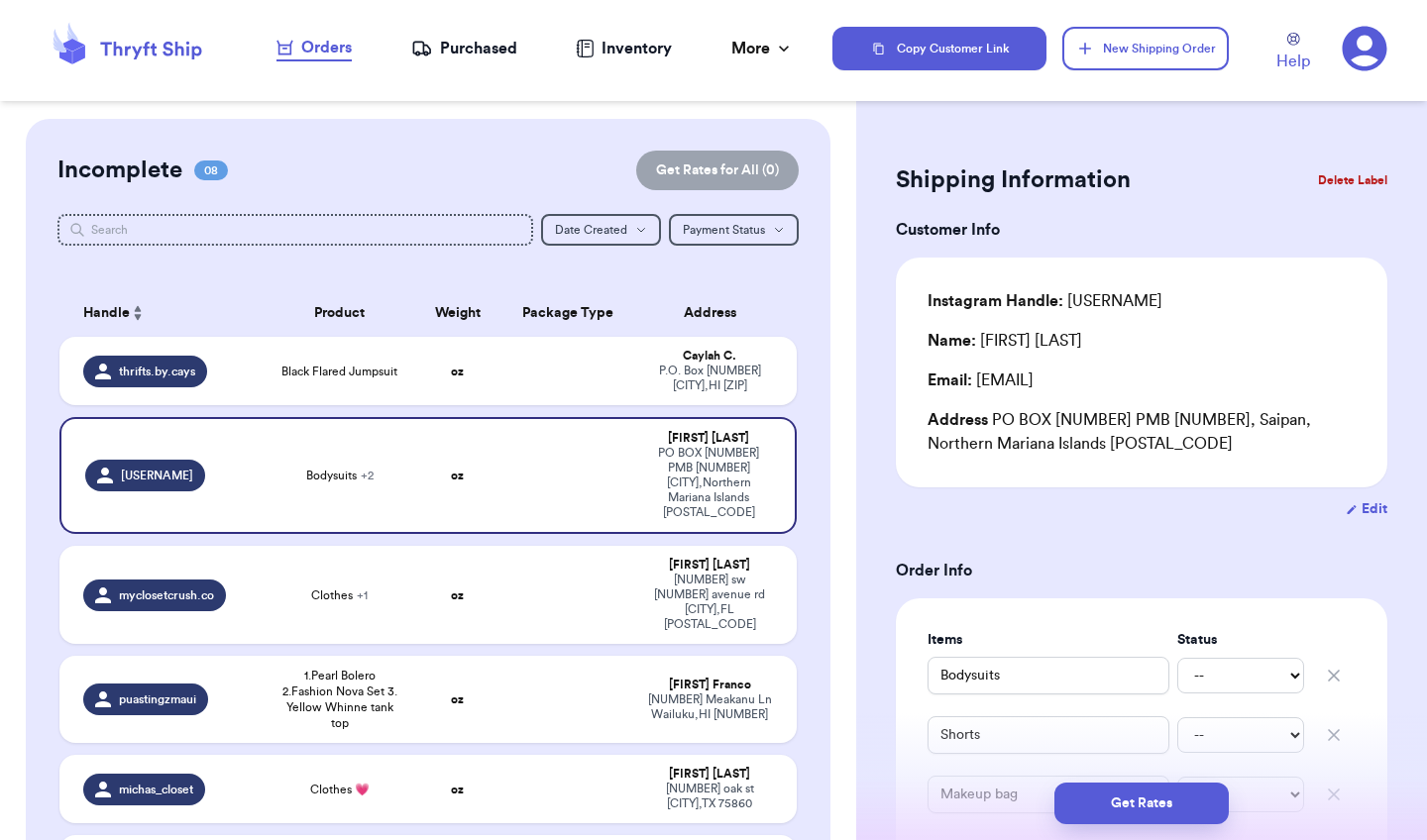 click on "Delete Label" at bounding box center [1353, 180] 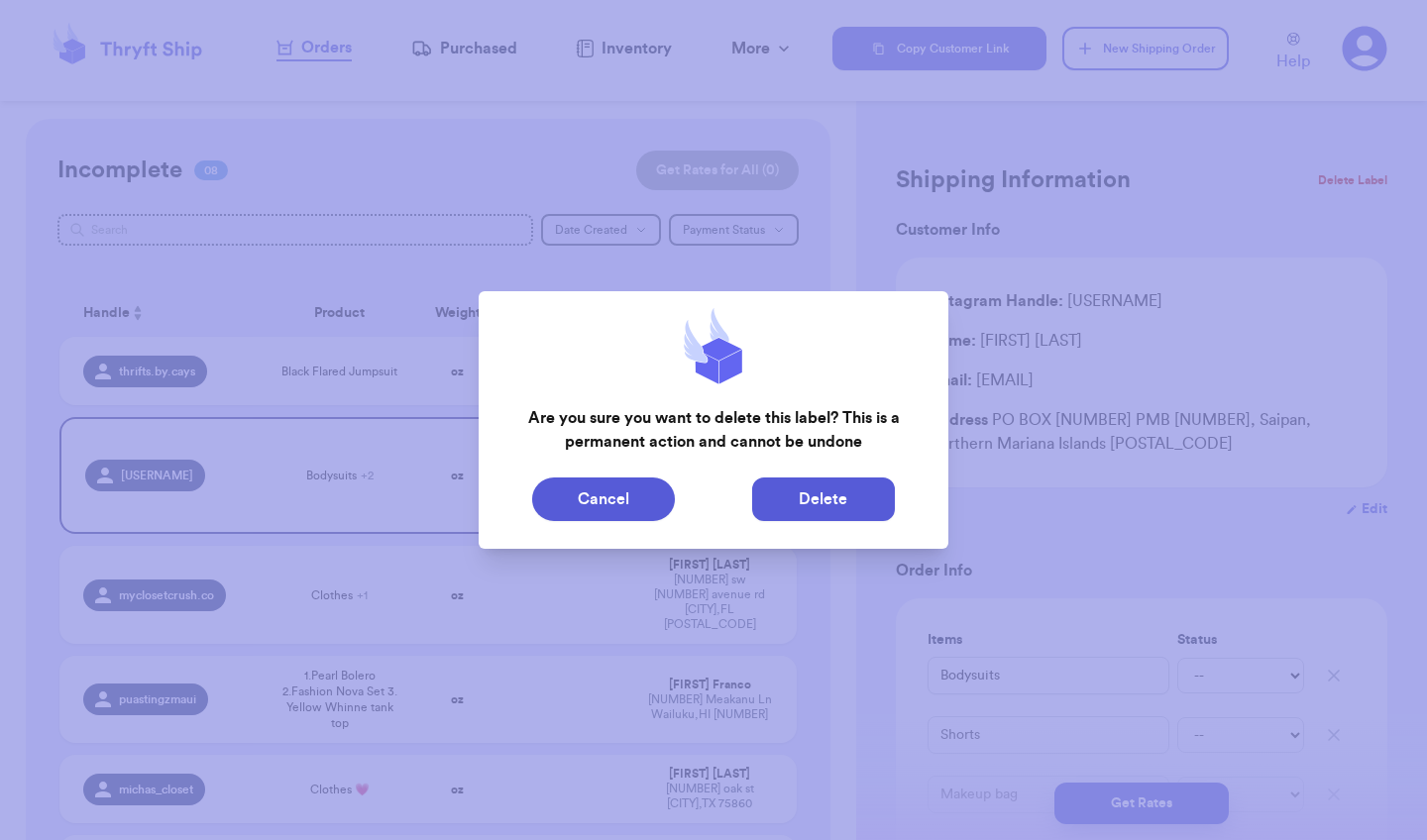 click on "Delete" at bounding box center (823, 499) 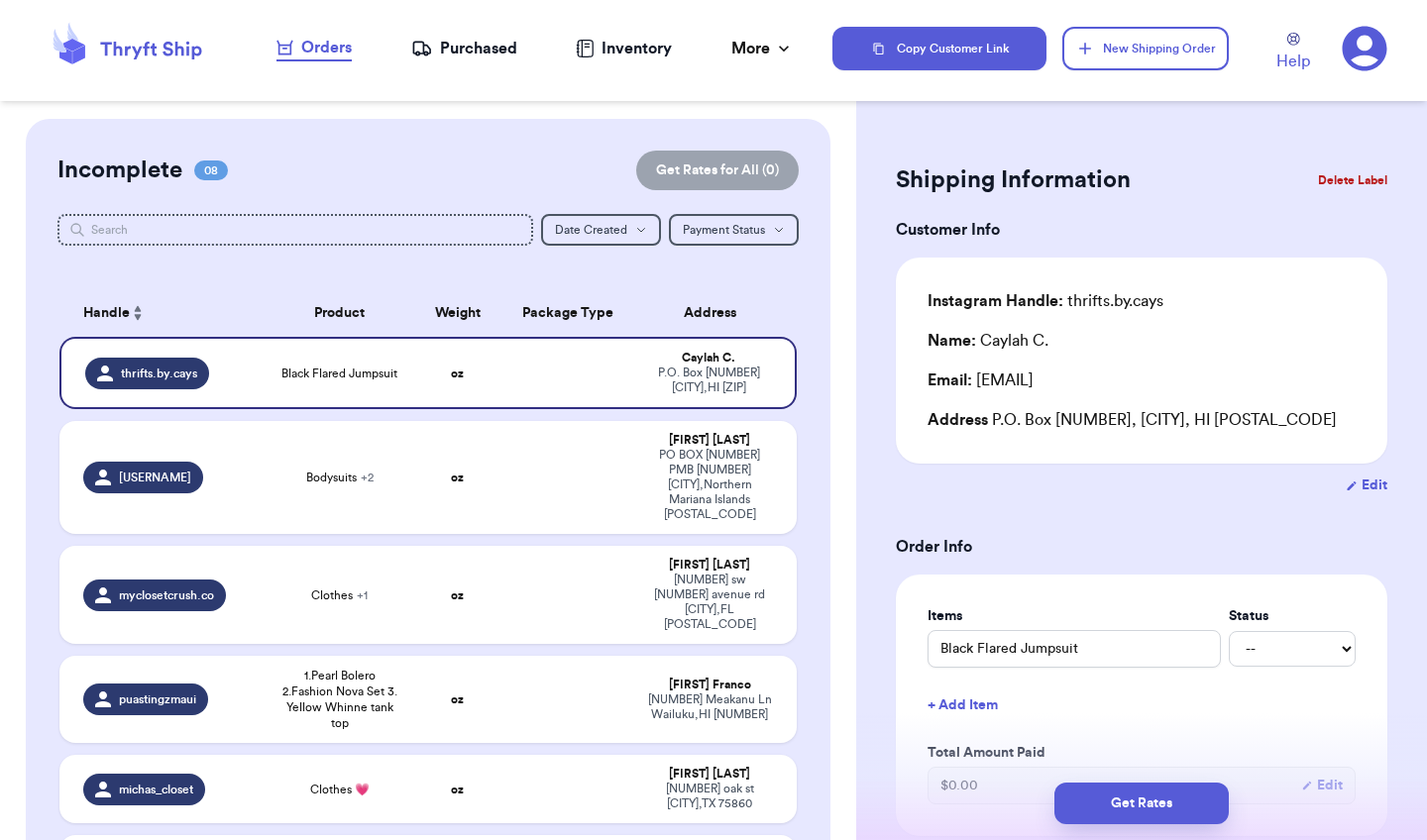 type 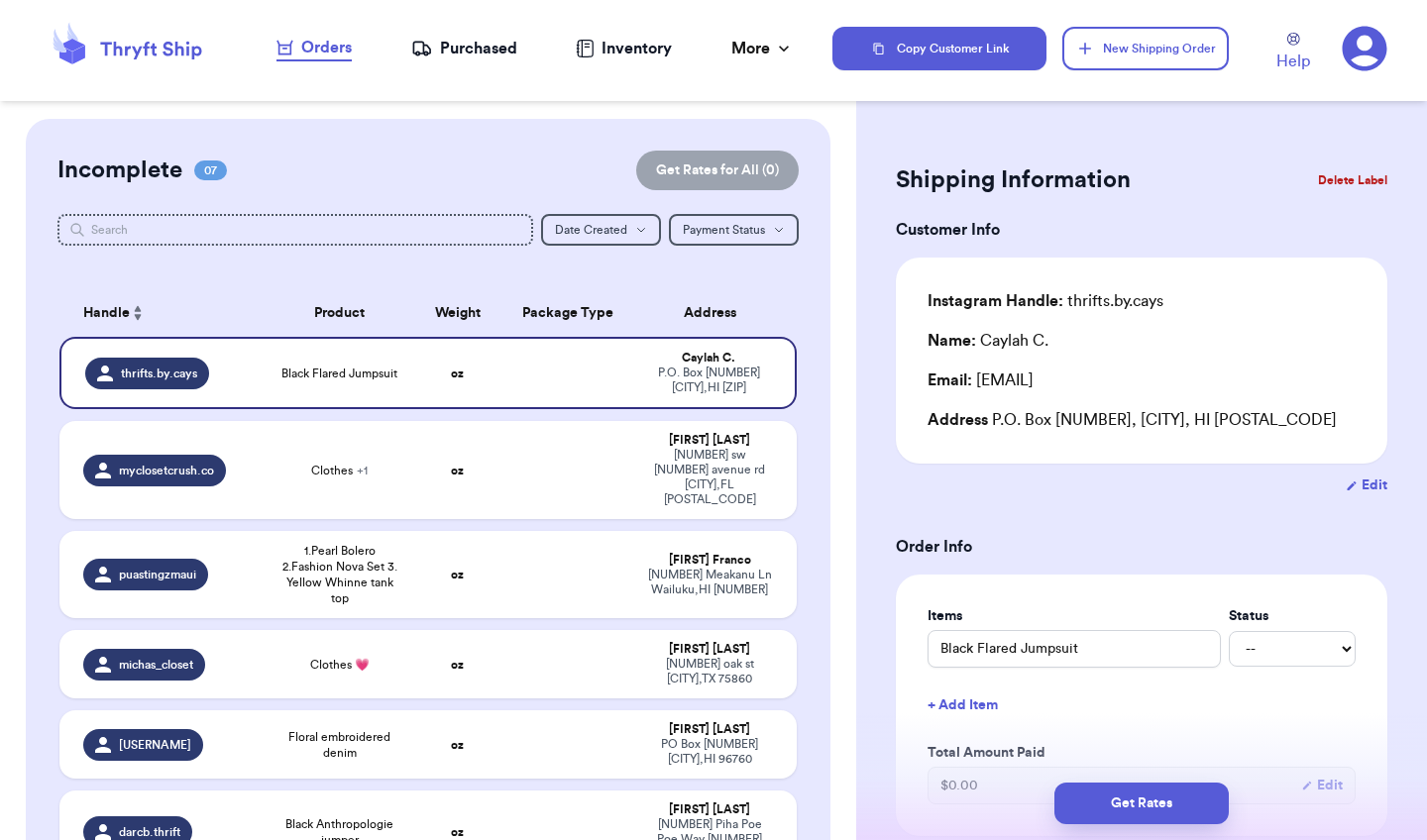 click on "Purchased" at bounding box center (464, 49) 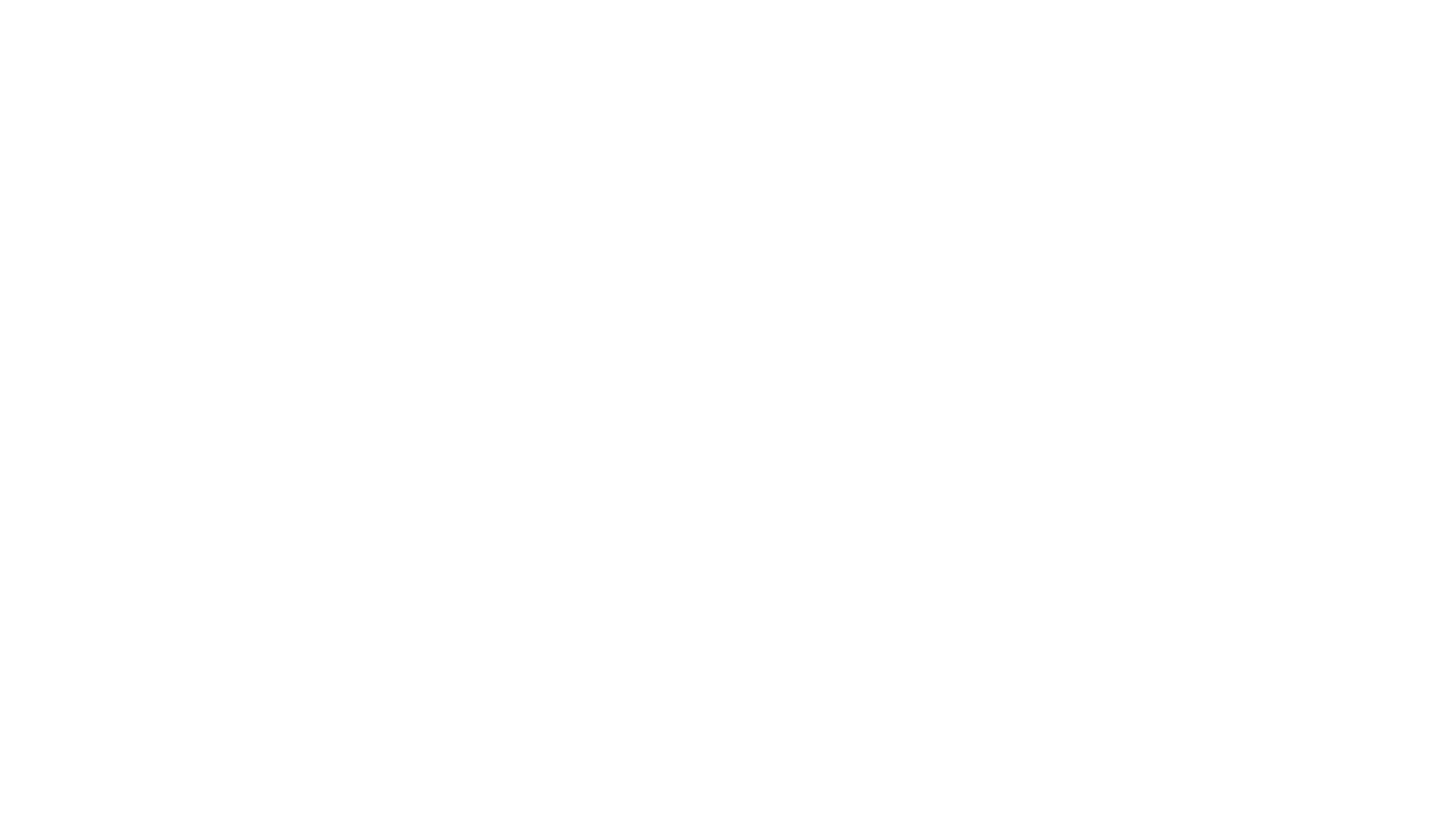 scroll, scrollTop: 0, scrollLeft: 0, axis: both 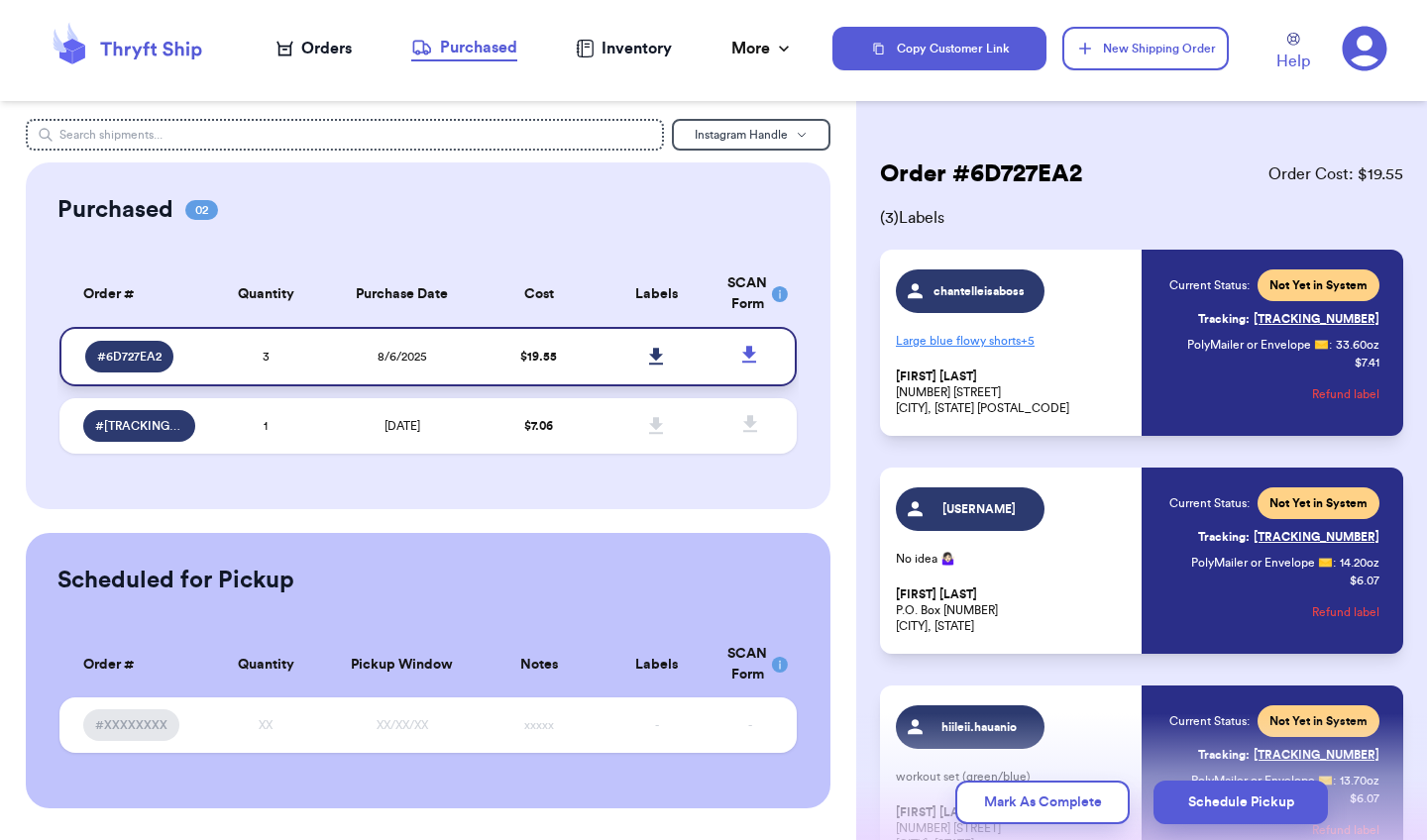 click 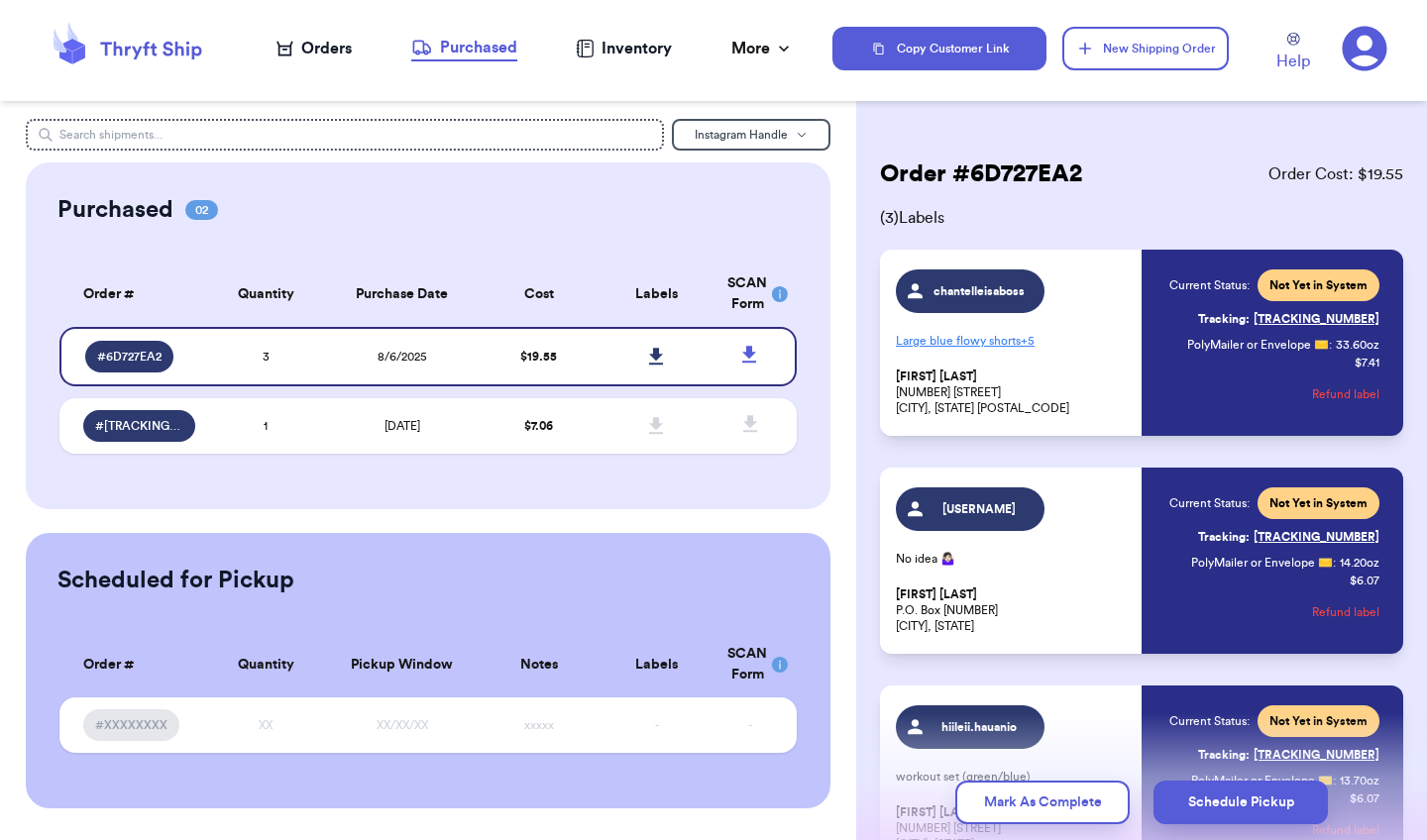 click on "Orders" at bounding box center (314, 49) 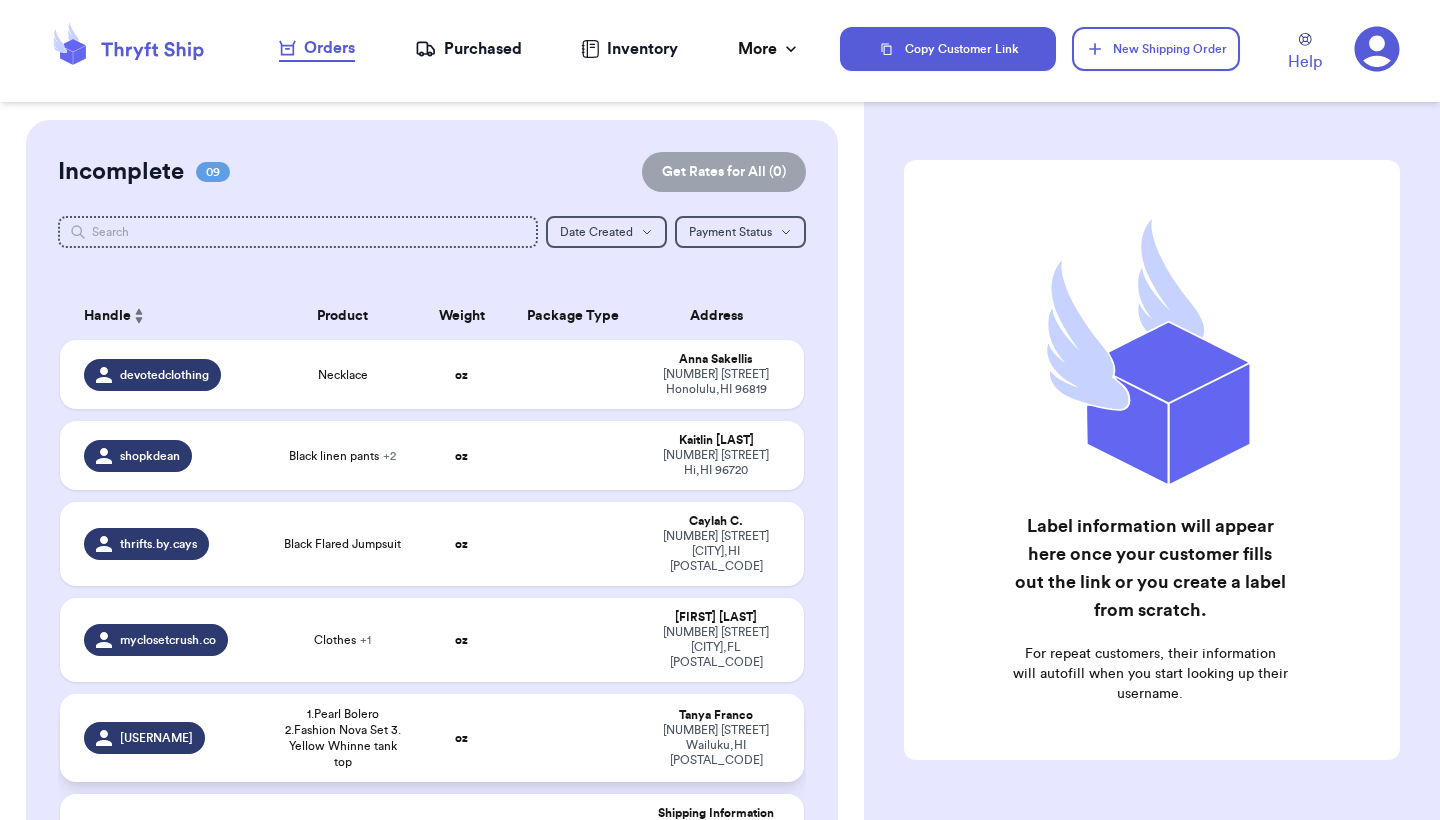 click at bounding box center [573, 738] 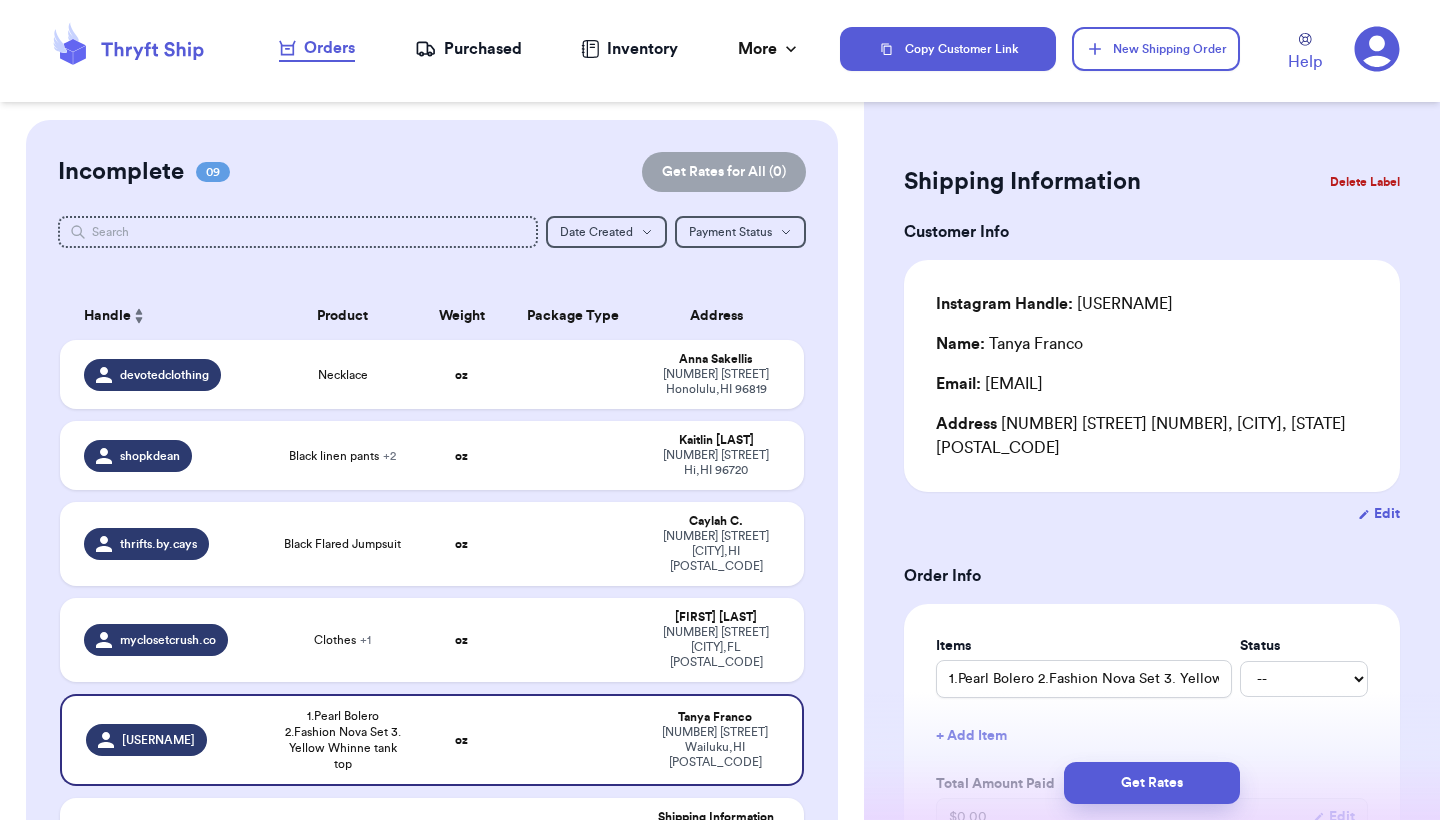 click on "Shipping Information Delete Label Customer Info Instagram Handle:   [USERNAME] Name:   [FIRST]   [LAST] Email:   [EMAIL] Address   [NUMBER] [STREET], Apt [NUMBER] [CITY], [STATE] [POSTAL_CODE] Edit Order Info Items Status 1.Pearl Bolero 2.Fashion Nova Set 3. Yellow Whinne tank top -- Paid Owes + Add Item Total Amount Paid $ 0.00 Edit Package Info Print item name on label Print username on label Package Type * Select an option Weight * 0 lbs oz Hazardous Materials   (Perfume, nail polish, hair spray, dry ice, lithium batteries, firearms, lighters, fuels, etc.  Learn how to ship Hazardous Materials ) Length in Width in Height in Dimensions are not required unless package measures greater than one cubic foot (1728 inches). Calculate dimensions by L x W x H. If shipping with a polymailer that is thicker than three inches, select "Box or hard packaging". Additional Features (Media Mail) Get Rates Edit Payment Amount: ✕ Current Amount Paid: $ 0.00 New Amount $ 0 Payment Method Stripe/Thryft Ship Venmo Cash App" at bounding box center (1152, 943) 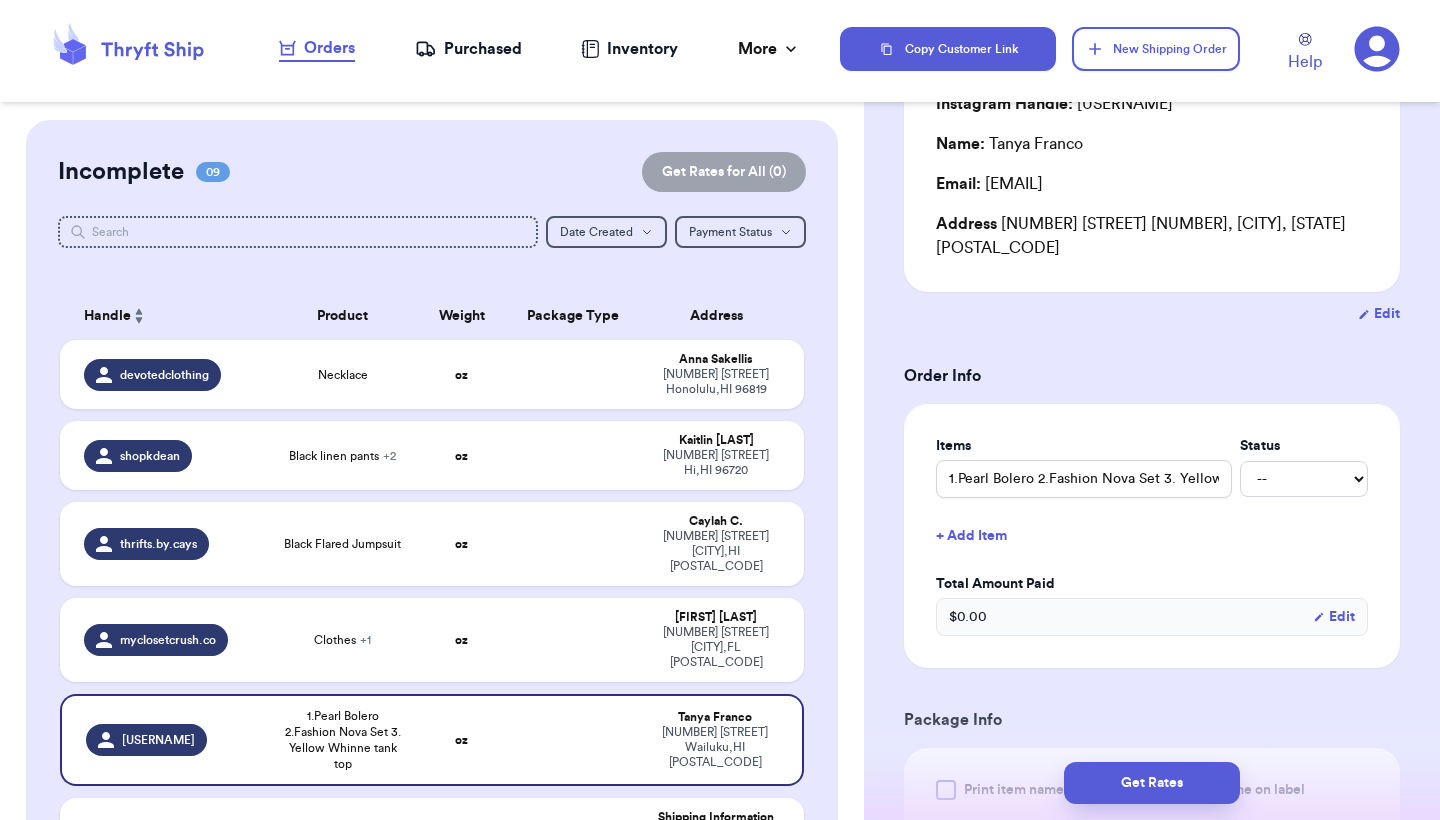 scroll, scrollTop: 240, scrollLeft: 0, axis: vertical 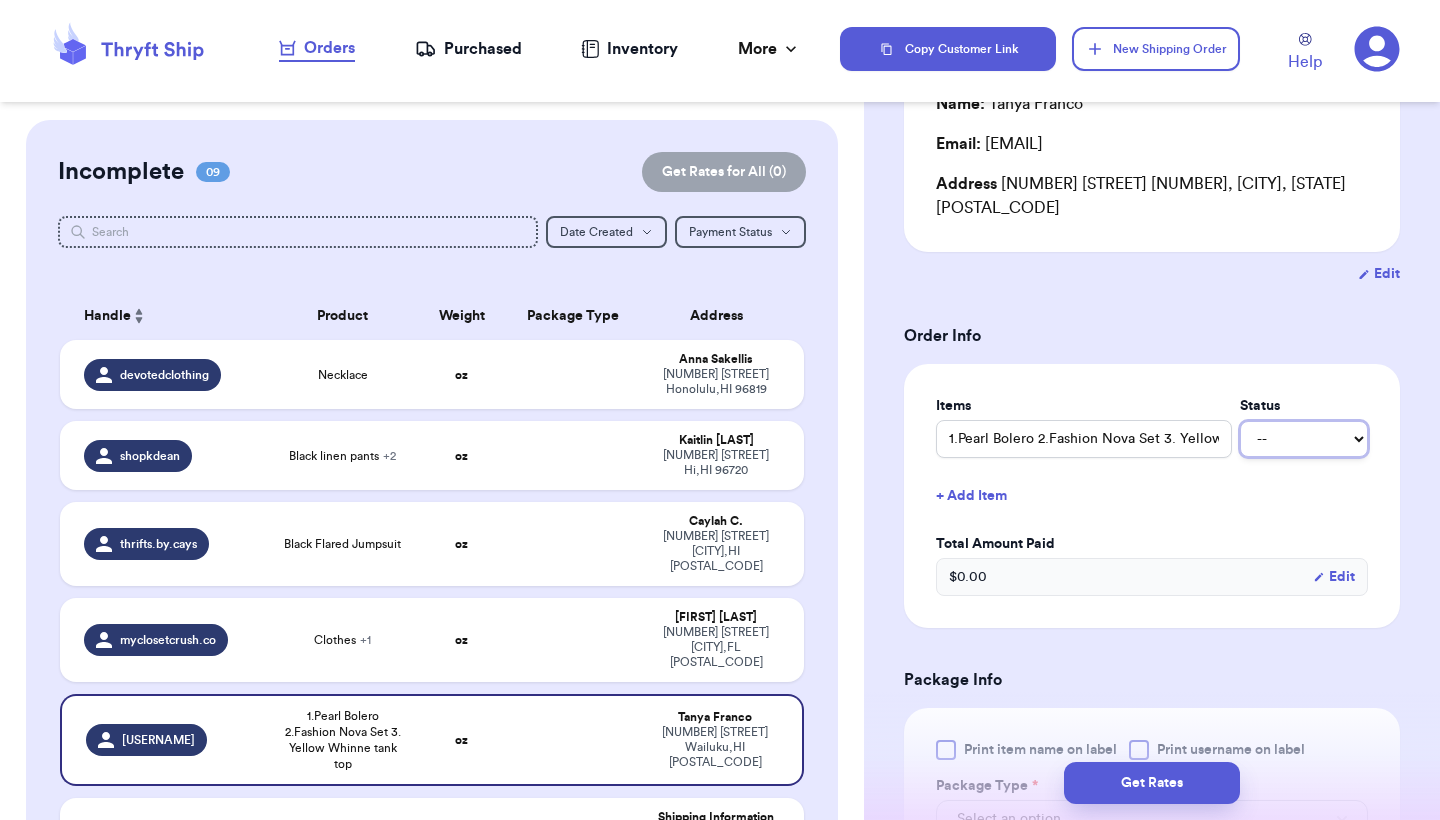 type 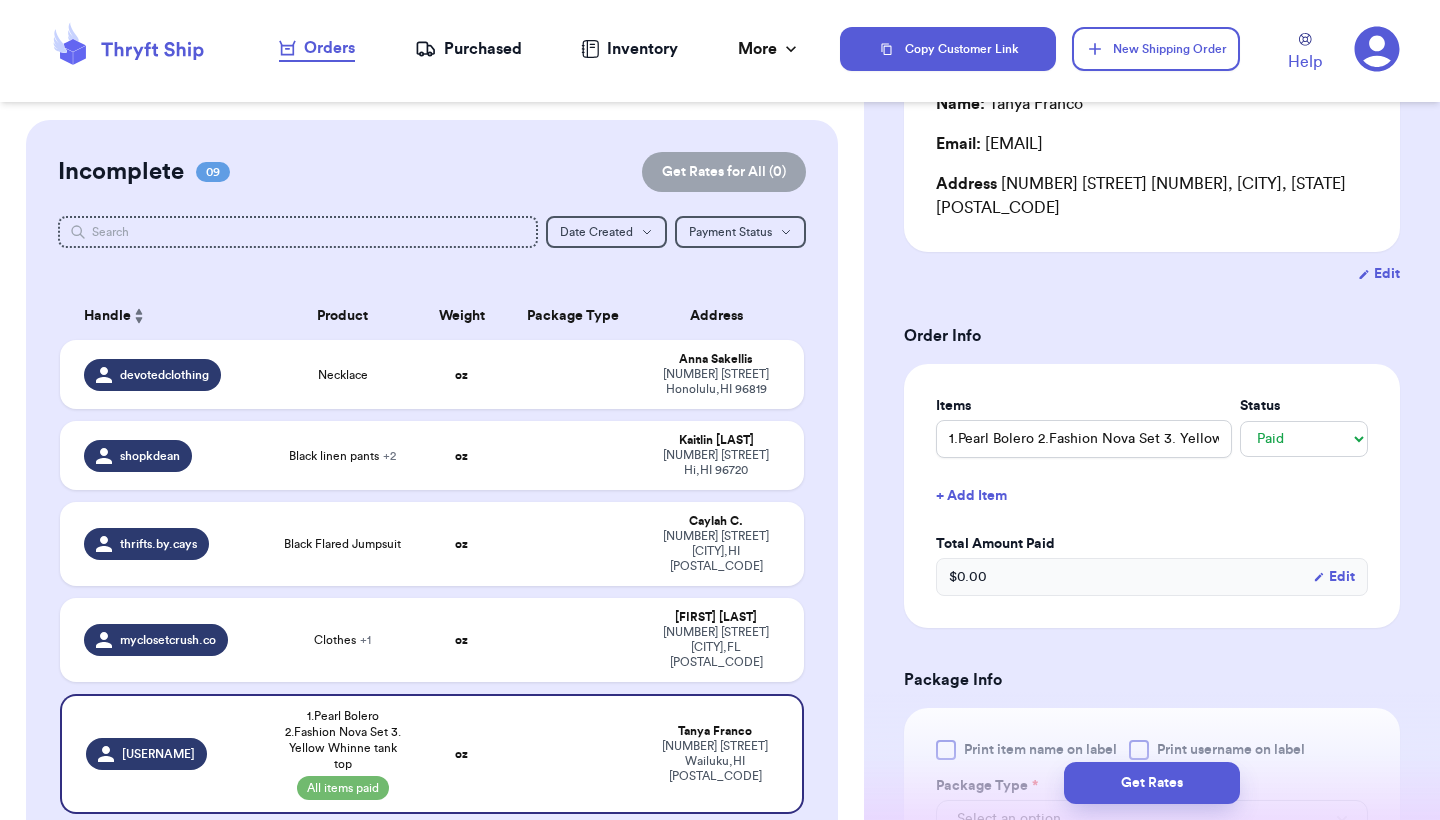 click on "Shipping Information Delete Label Customer Info Instagram Handle:   [USERNAME] Name:   [FIRST]   [LAST] Email:   [EMAIL] Address   [NUMBER] [STREET], Apt [NUMBER] [CITY], [STATE] [POSTAL_CODE] Edit Order Info Items Status 1.Pearl Bolero 2.Fashion Nova Set 3. Yellow Whinne tank top -- Paid Owes + Add Item Total Amount Paid $ 0.00 Edit Package Info Print item name on label Print username on label Package Type * Select an option Weight * 0 lbs oz Hazardous Materials   (Perfume, nail polish, hair spray, dry ice, lithium batteries, firearms, lighters, fuels, etc.  Learn how to ship Hazardous Materials ) Length in Width in Height in Dimensions are not required unless package measures greater than one cubic foot (1728 inches). Calculate dimensions by L x W x H. If shipping with a polymailer that is thicker than three inches, select "Box or hard packaging". Additional Features (Media Mail) Get Rates Edit Payment Amount: ✕ Current Amount Paid: $ 0.00 New Amount $ 0 Payment Method Stripe/Thryft Ship Venmo Cash App" at bounding box center (1152, 703) 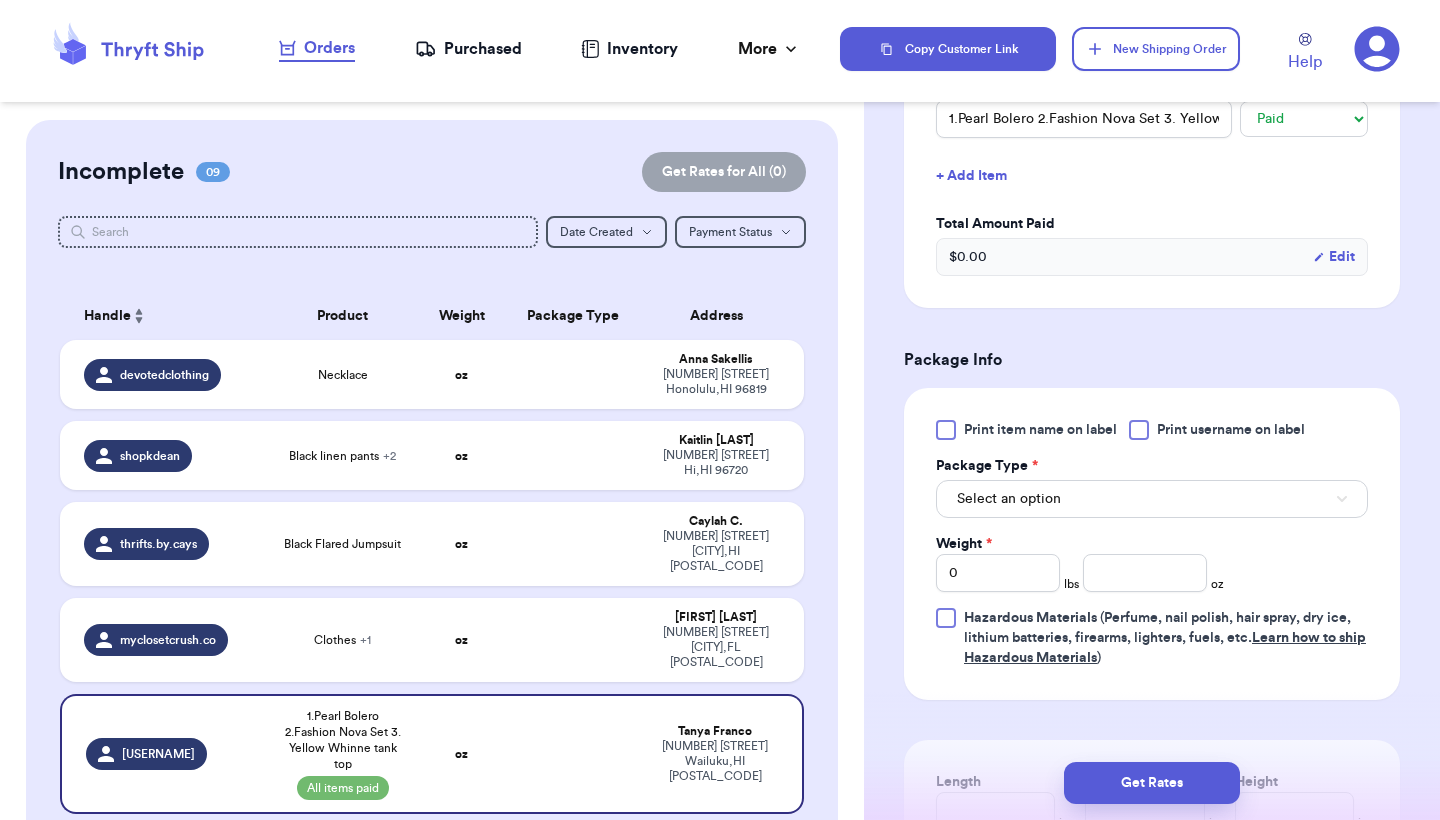 scroll, scrollTop: 600, scrollLeft: 0, axis: vertical 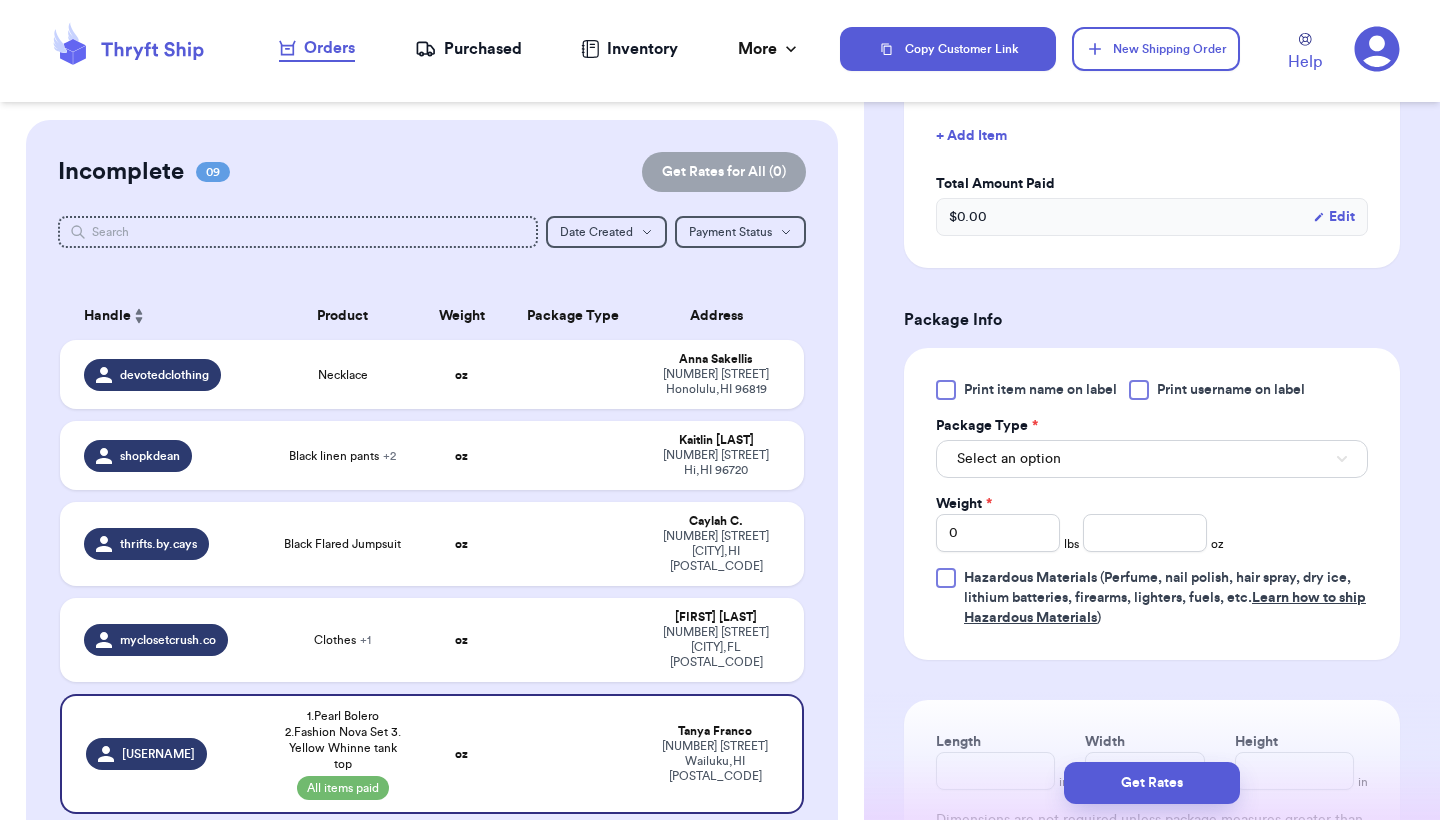 click on "Select an option" at bounding box center (1152, 459) 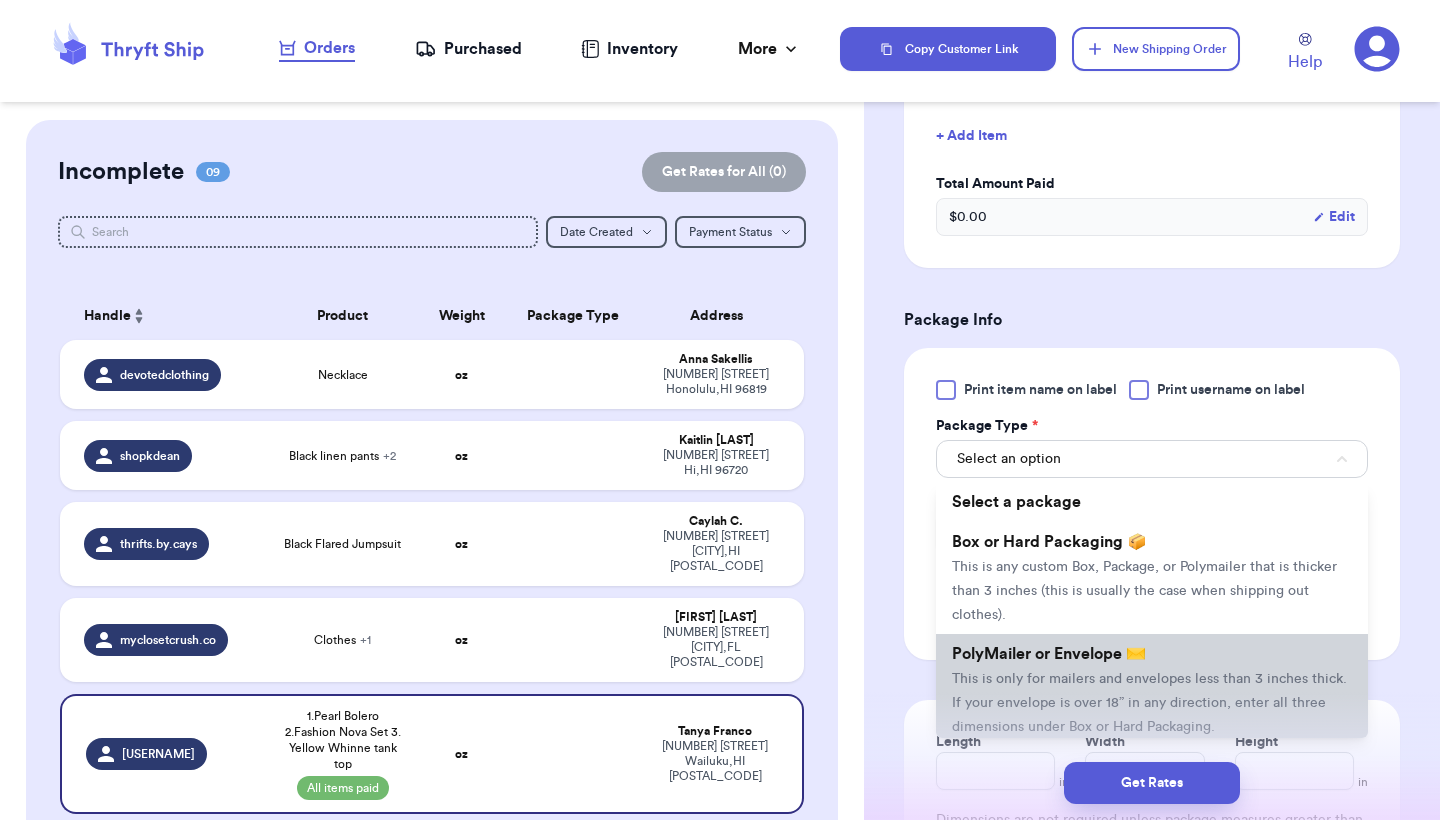 click on "This is only for mailers and envelopes less than 3 inches thick. If your envelope is over 18” in any direction, enter all three dimensions under Box or Hard Packaging." at bounding box center (1149, 703) 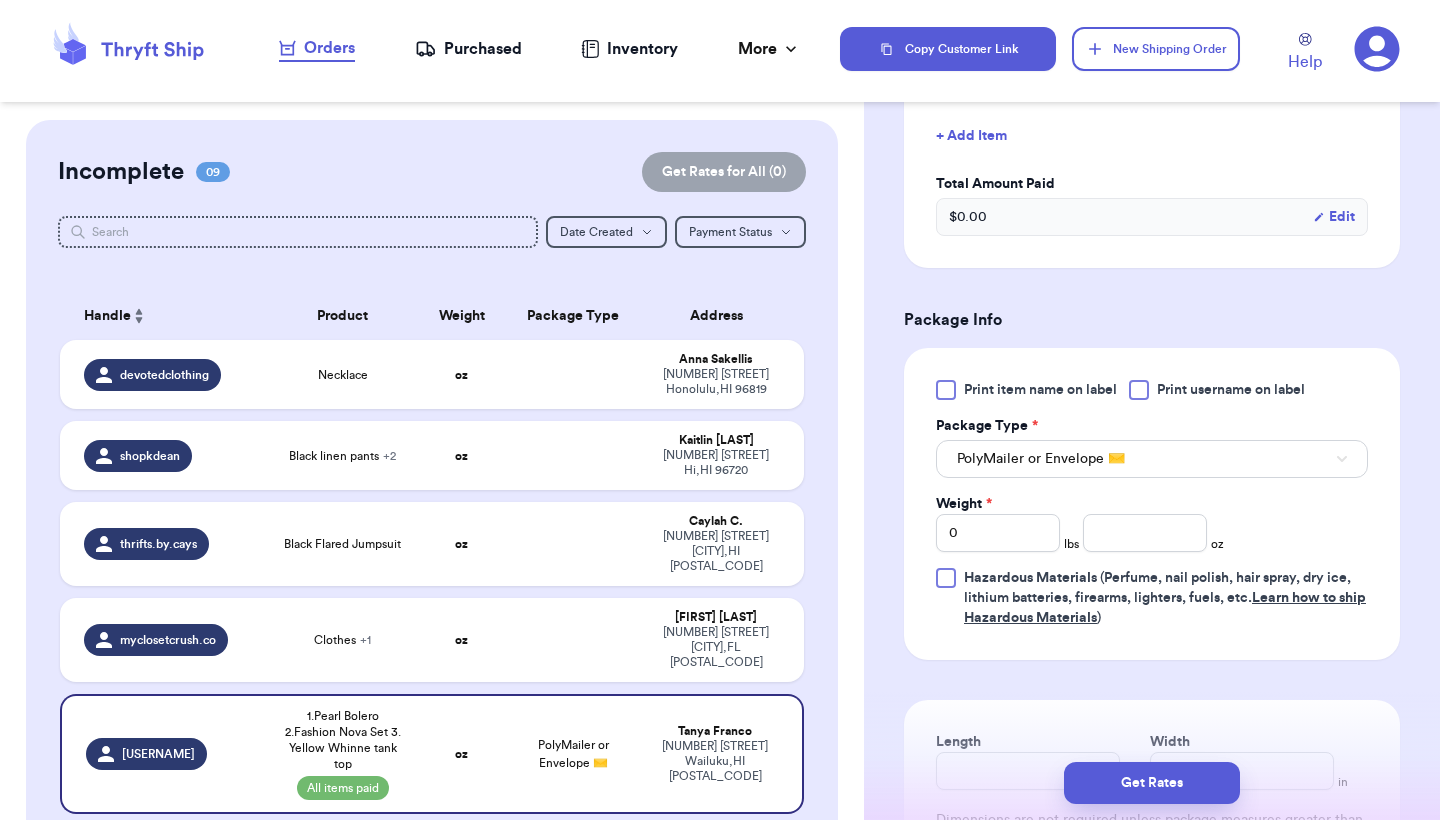 scroll, scrollTop: 28, scrollLeft: 0, axis: vertical 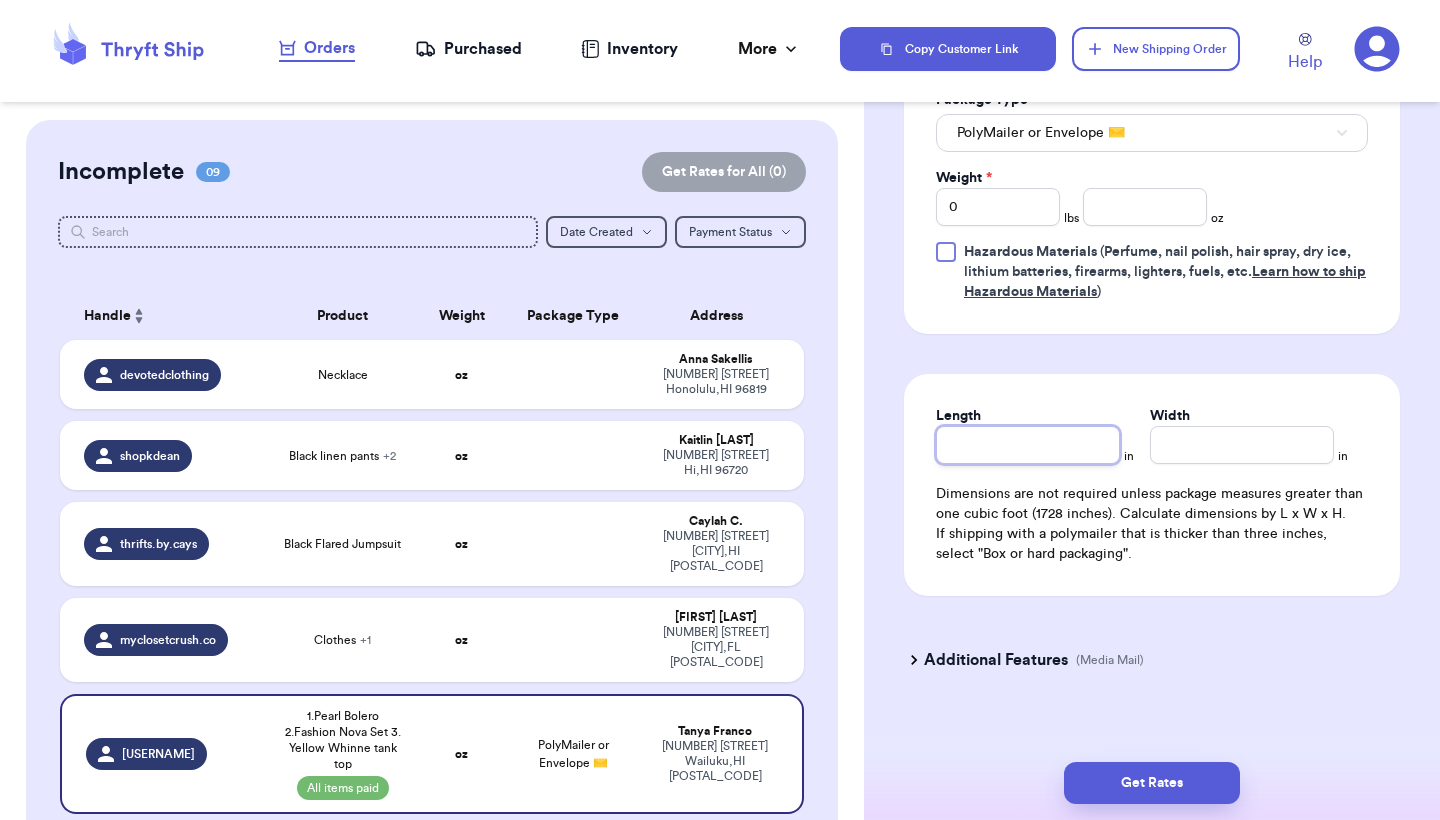 click on "Length" at bounding box center (1028, 445) 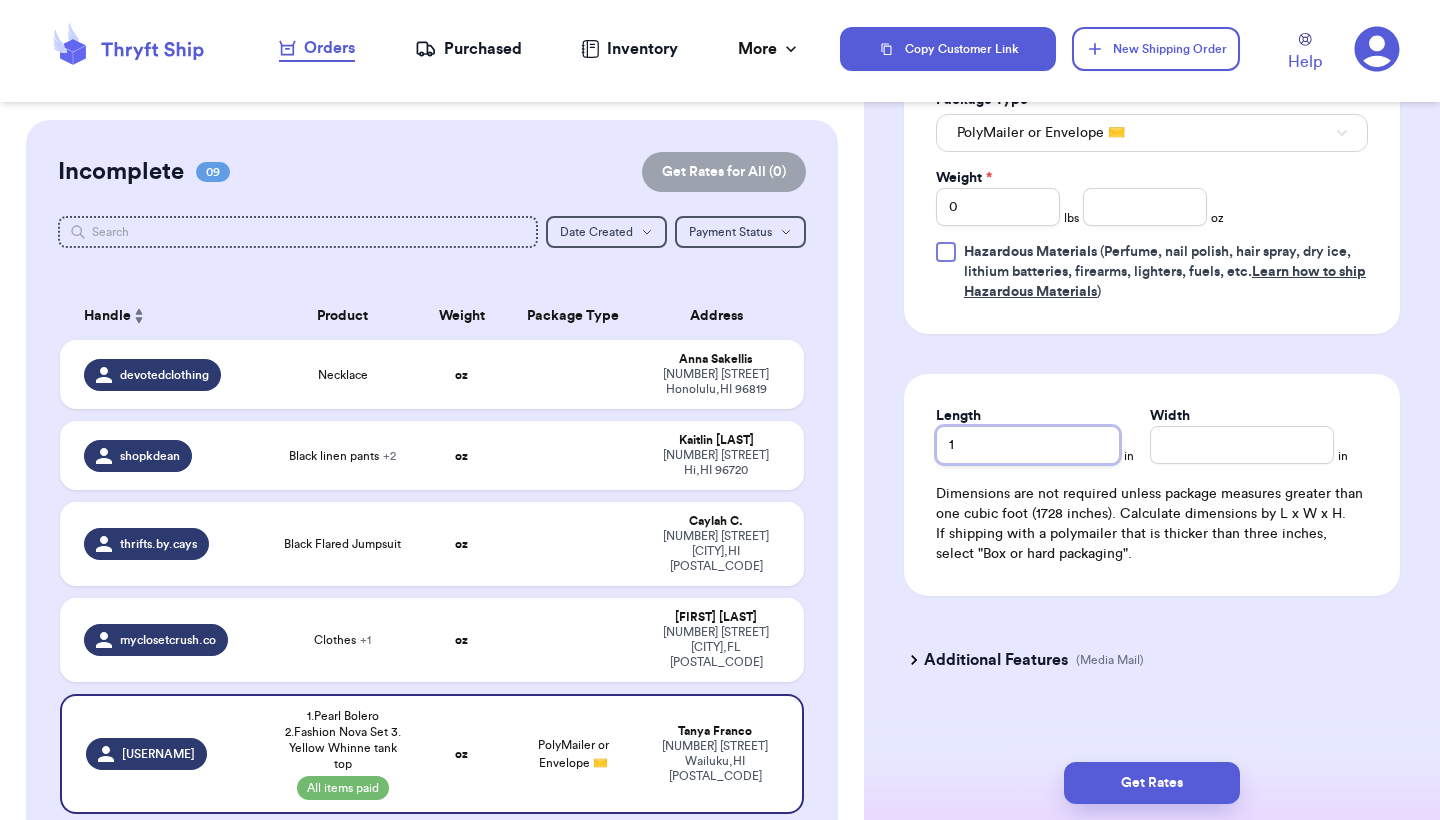 type 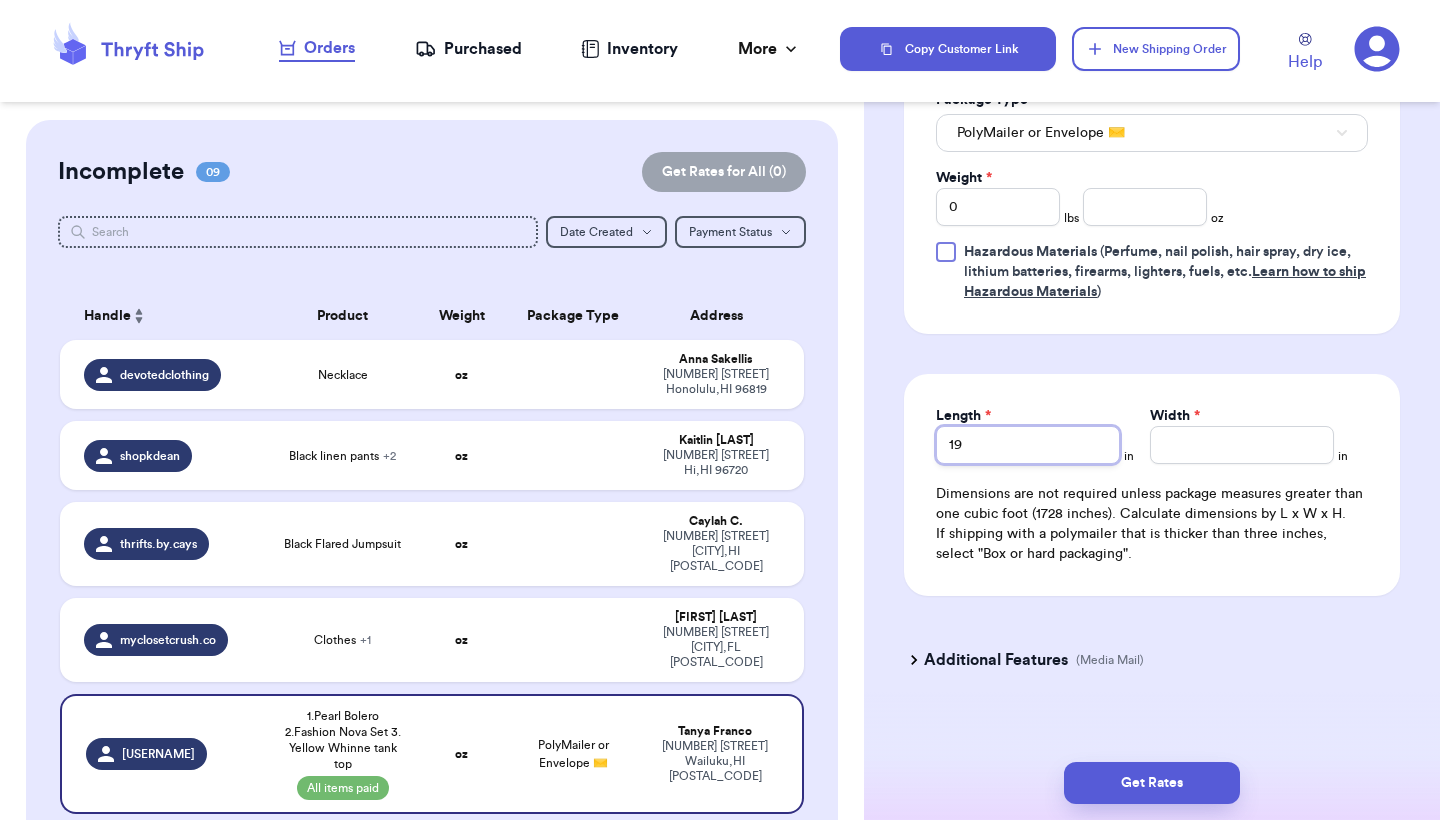 type on "19" 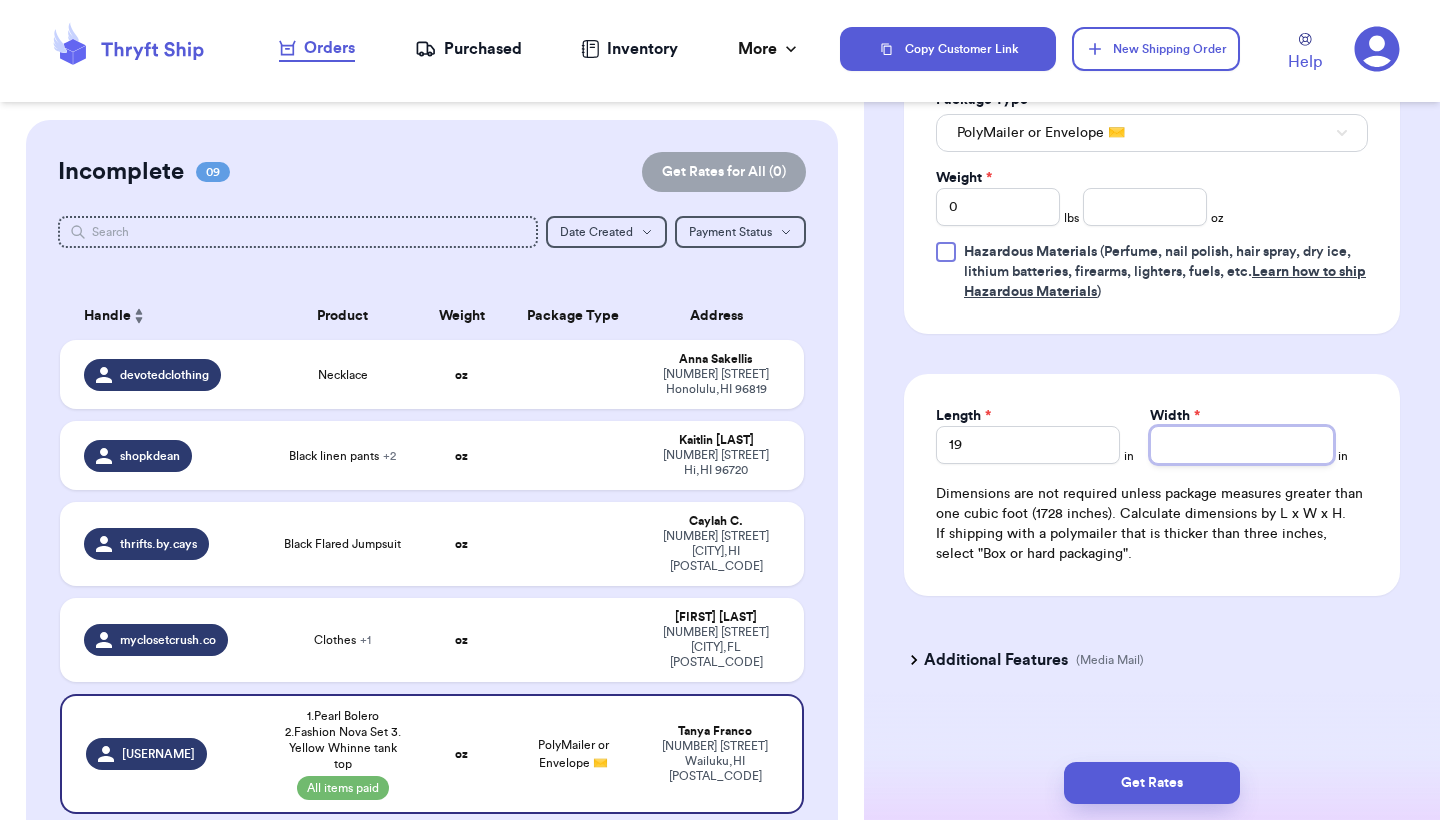 click on "Width *" at bounding box center (1242, 445) 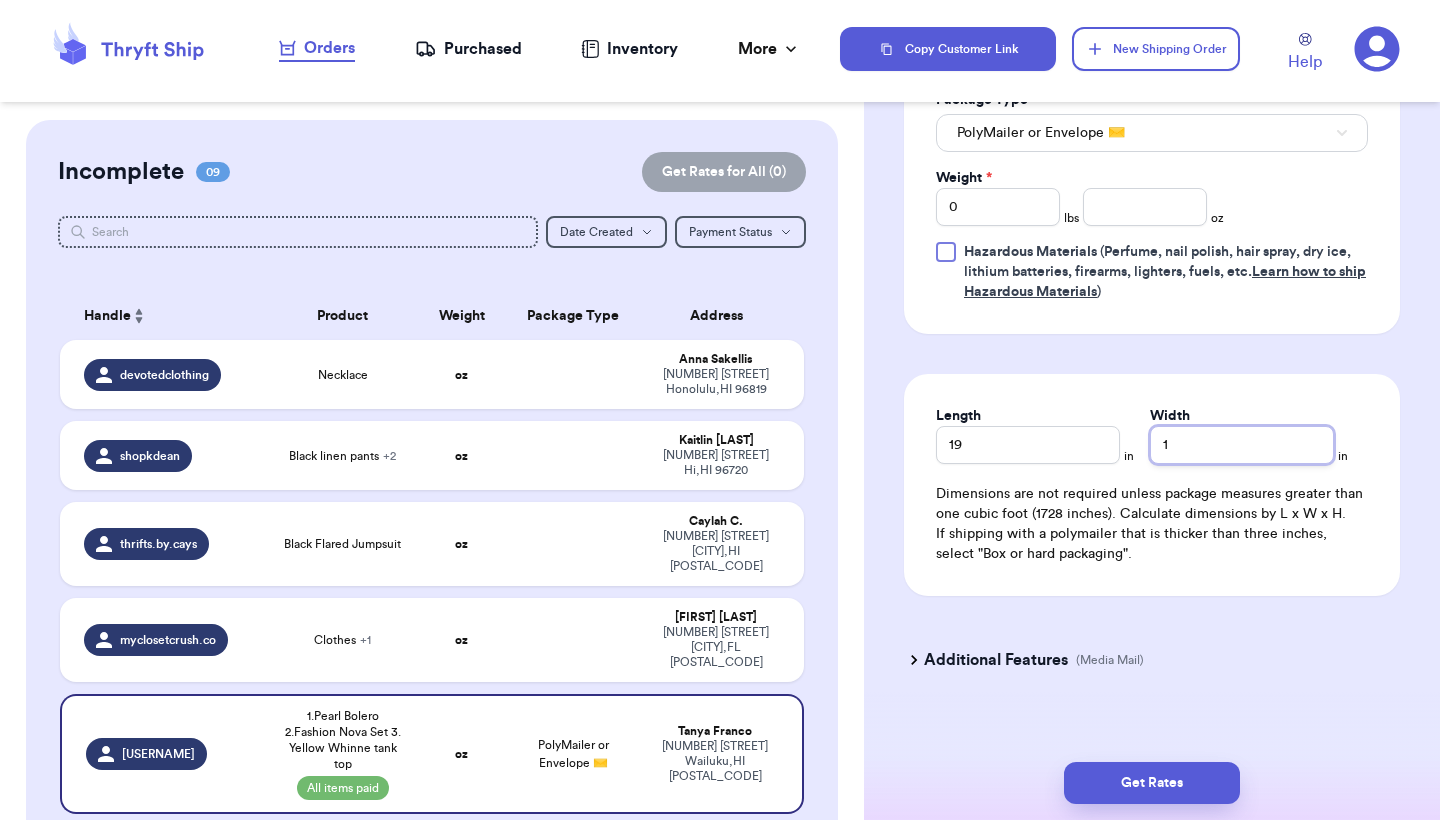 type 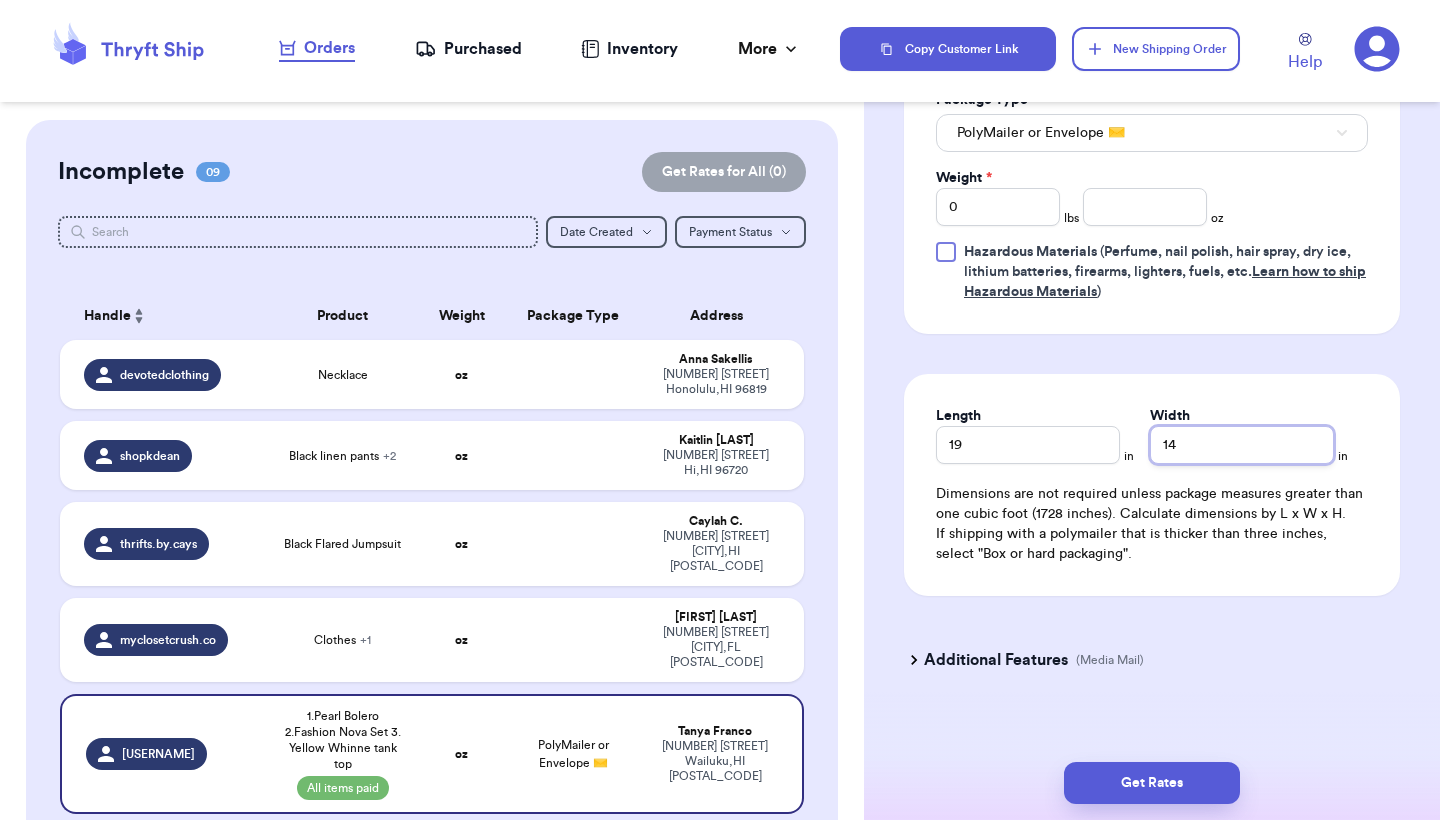 type 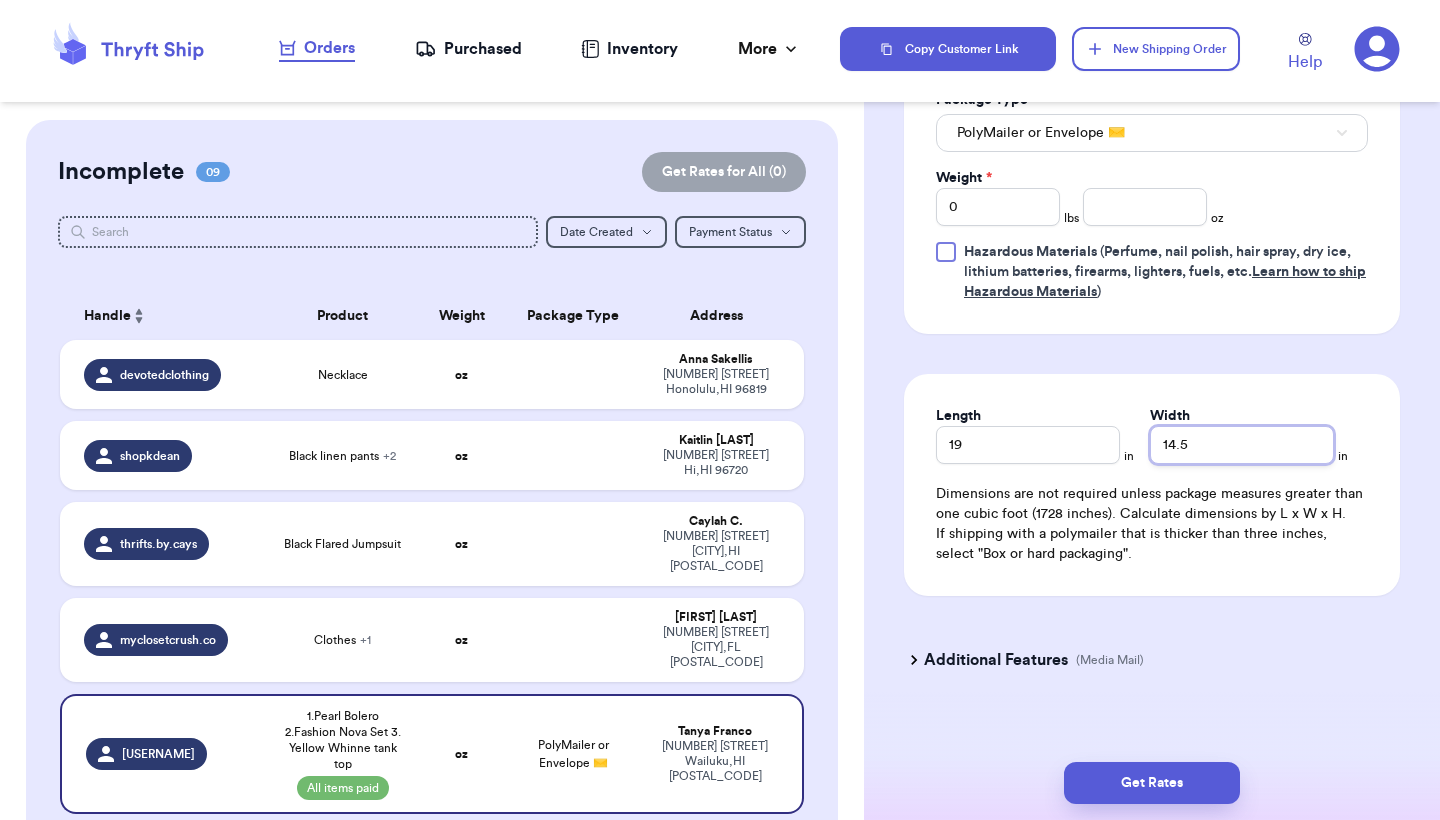 type 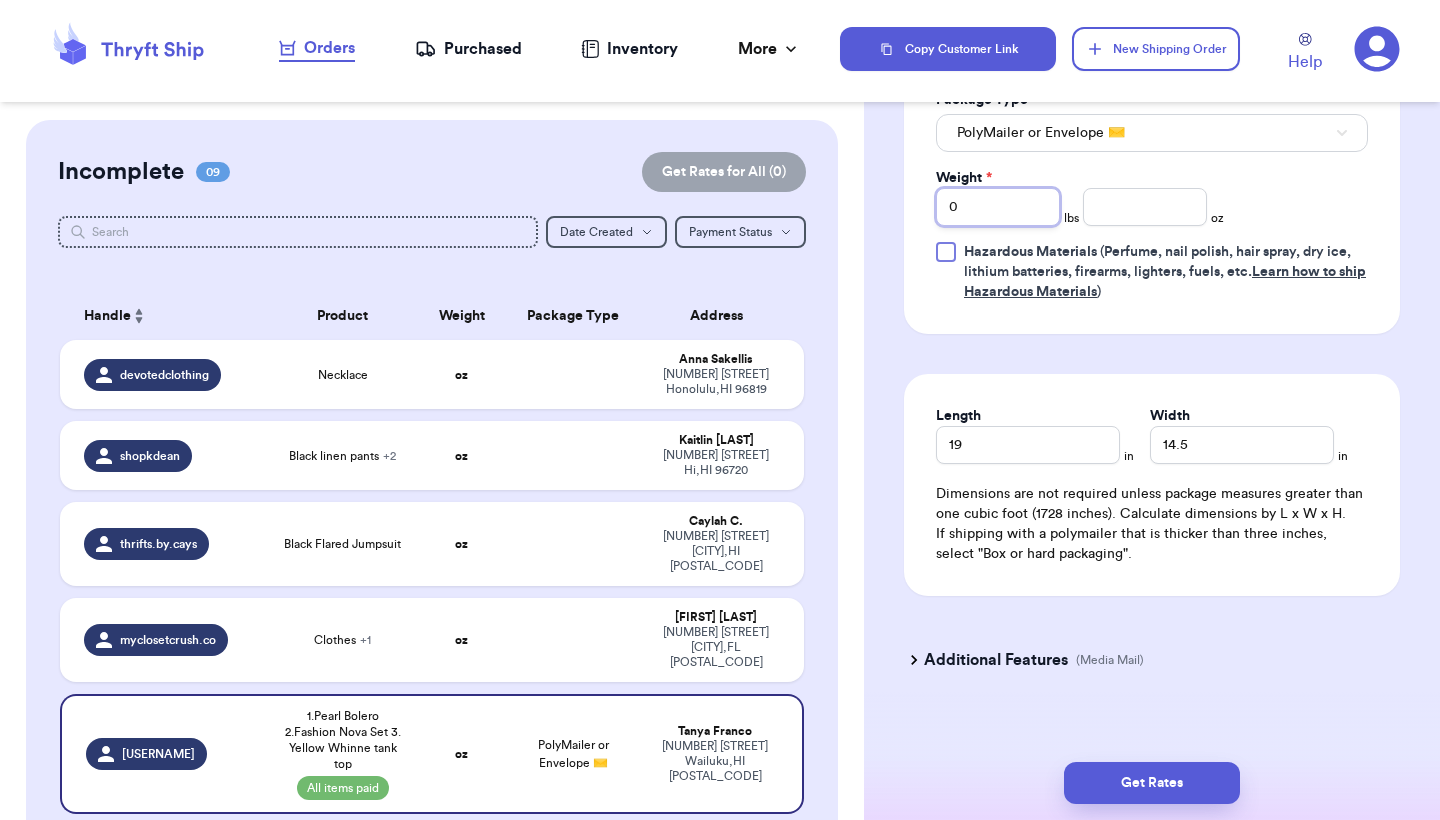 click on "0" at bounding box center [998, 207] 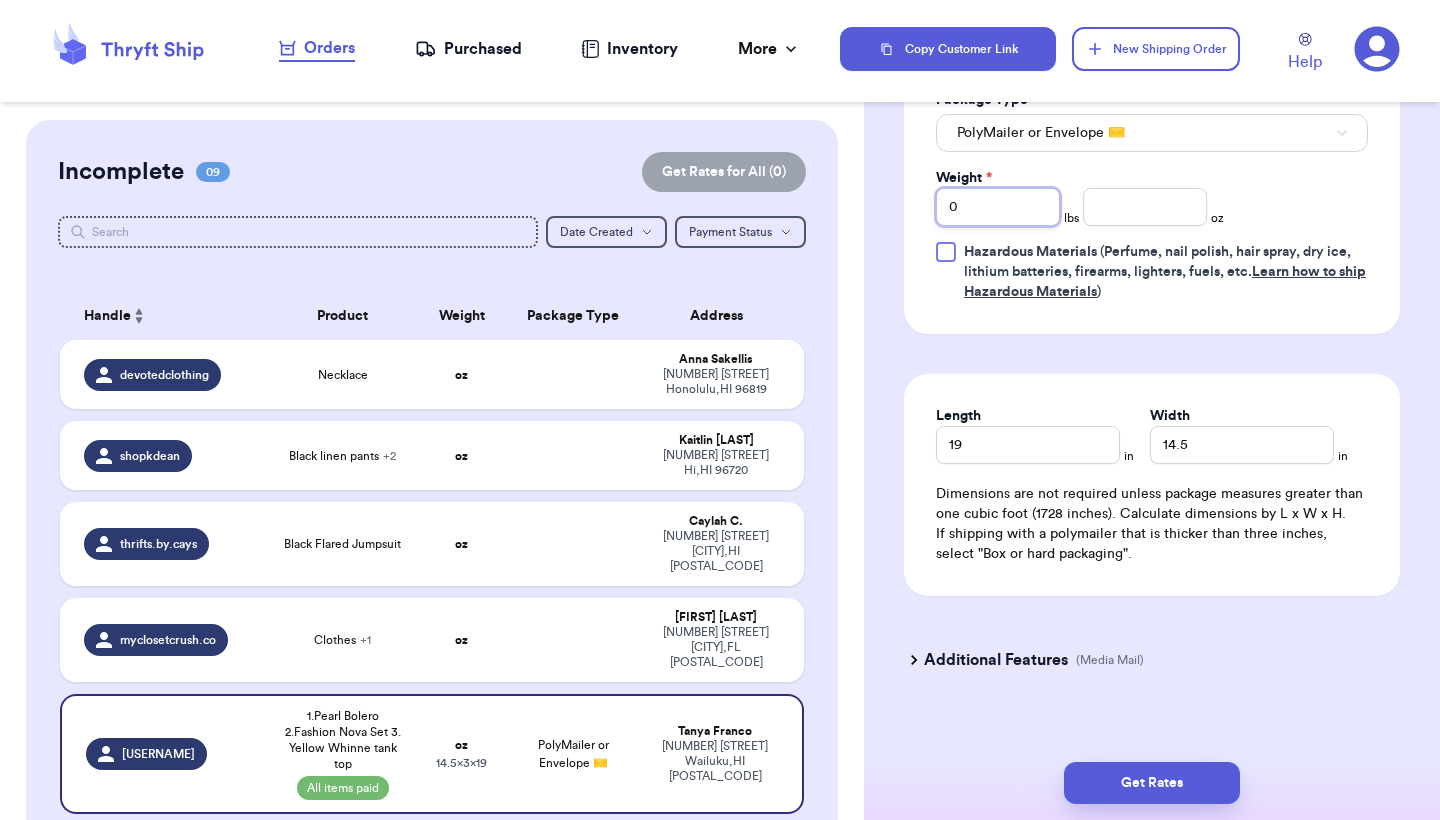 type on "3" 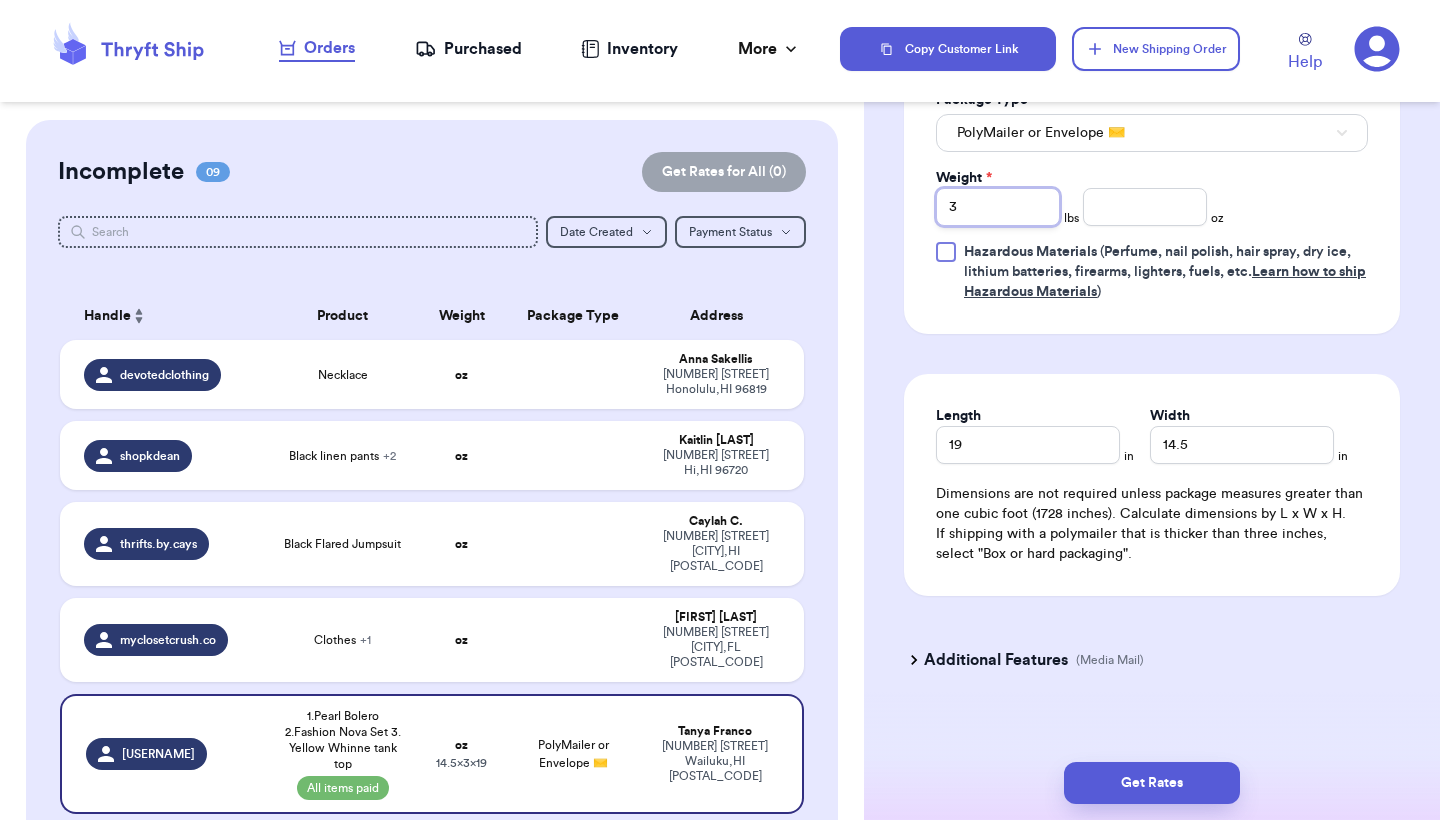 type 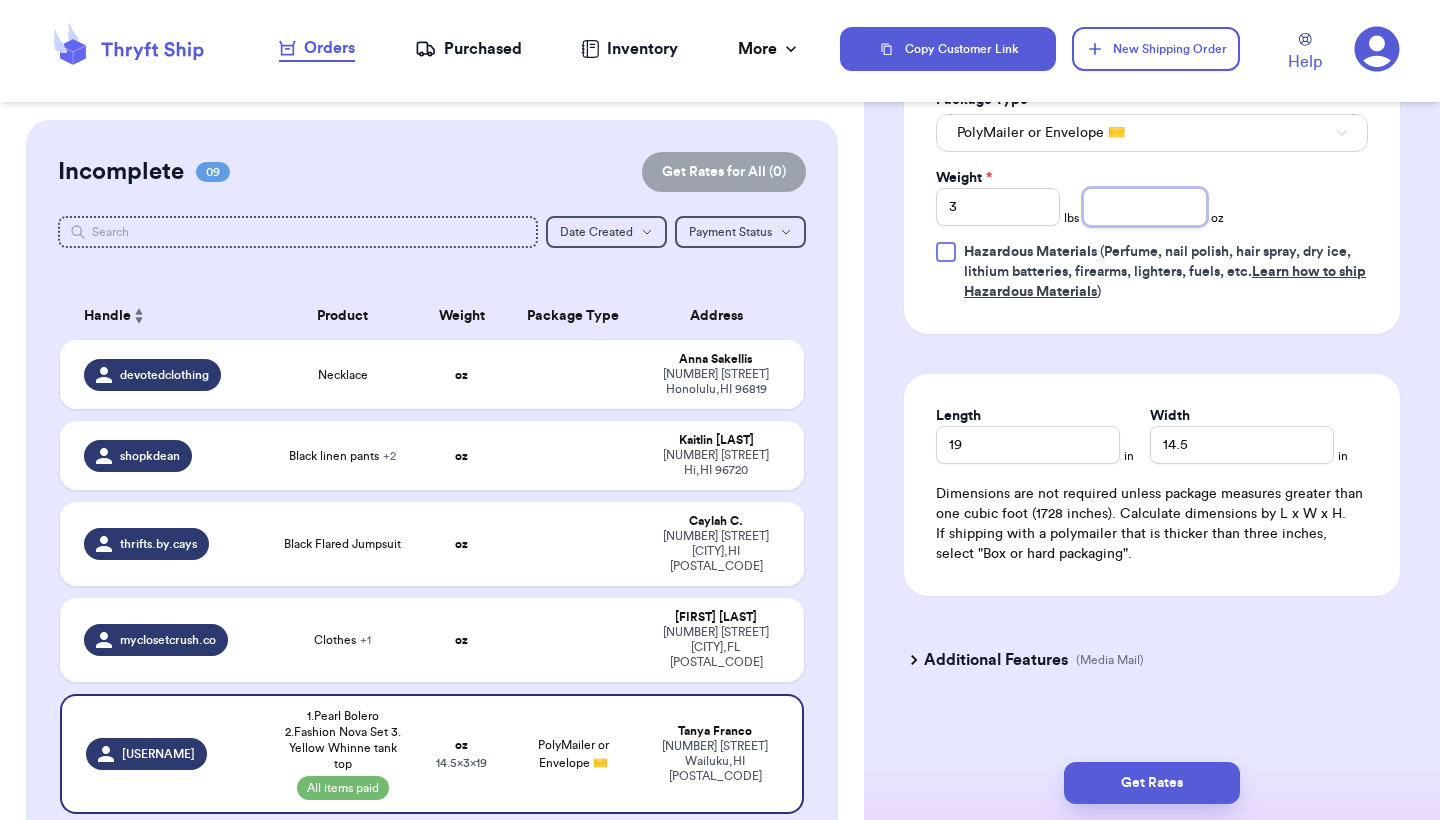 click at bounding box center (1145, 207) 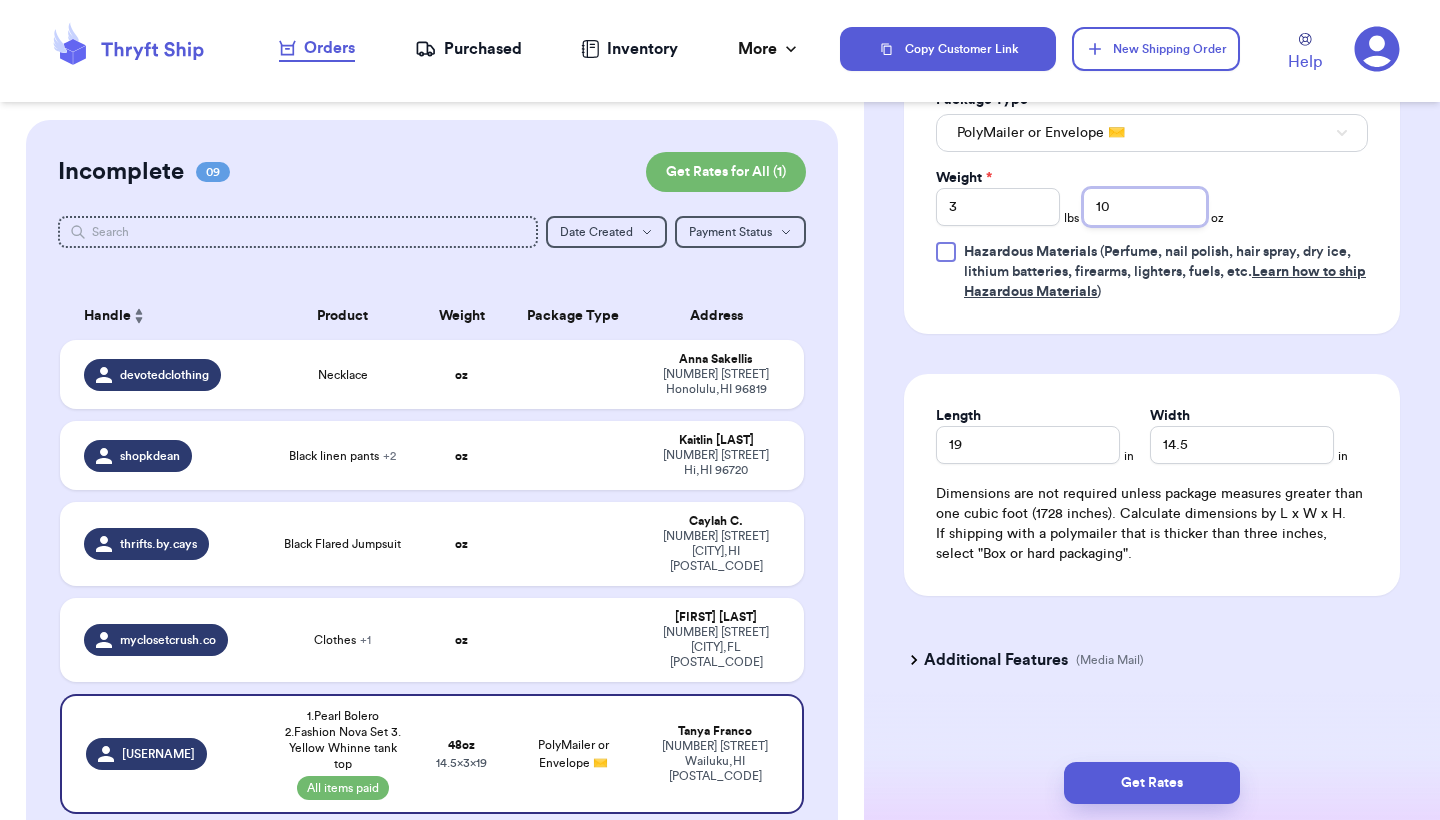 type on "10" 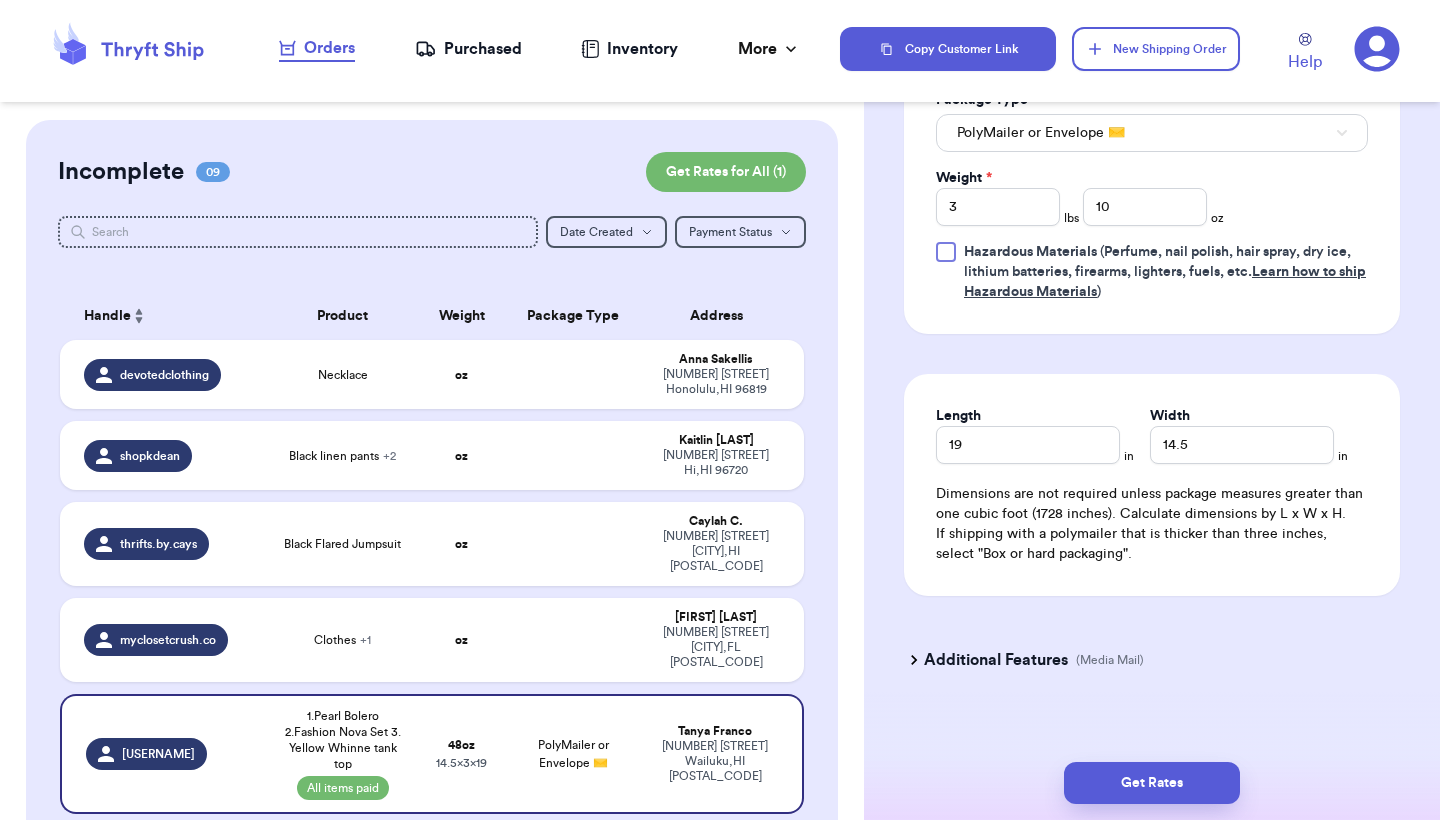 click on "Shipping Information Delete Label Customer Info Instagram Handle:   [USERNAME] Name:   [FIRST]   [LAST] Email:   [EMAIL] Address   [NUMBER] [STREET], Apt [NUMBER] [CITY], [STATE] [POSTAL_CODE] Edit Order Info Items Status 1.Pearl Bolero 2.Fashion Nova Set 3. Yellow Whinne tank top -- Paid Owes + Add Item Total Amount Paid $ 0.00 Edit Package Info Print item name on label Print username on label Package Type * PolyMailer or Envelope ✉️ Weight * 3 lbs 10 oz Hazardous Materials   (Perfume, nail polish, hair spray, dry ice, lithium batteries, firearms, lighters, fuels, etc.  Learn how to ship Hazardous Materials ) Length 19 in Width 14.5 in Dimensions are not required unless package measures greater than one cubic foot (1728 inches). Calculate dimensions by L x W x H. If shipping with a polymailer that is thicker than three inches, select "Box or hard packaging". Additional Features (Media Mail) Get Rates Edit Payment Amount: ✕ Current Amount Paid: $ 0.00 New Amount $ 0 Payment Method Stripe/Thryft Ship" at bounding box center [1152, 17] 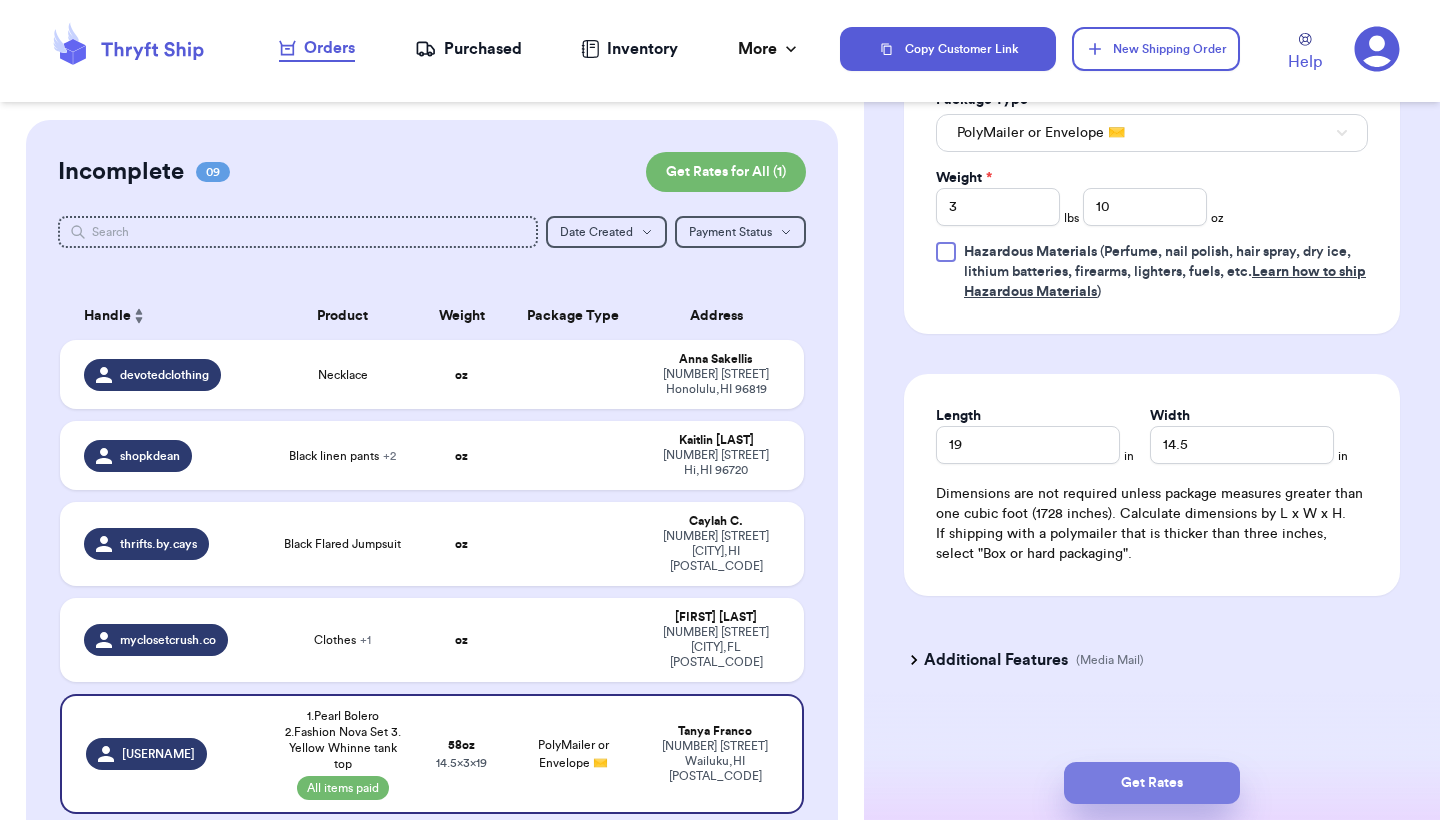 click on "Get Rates" at bounding box center [1152, 783] 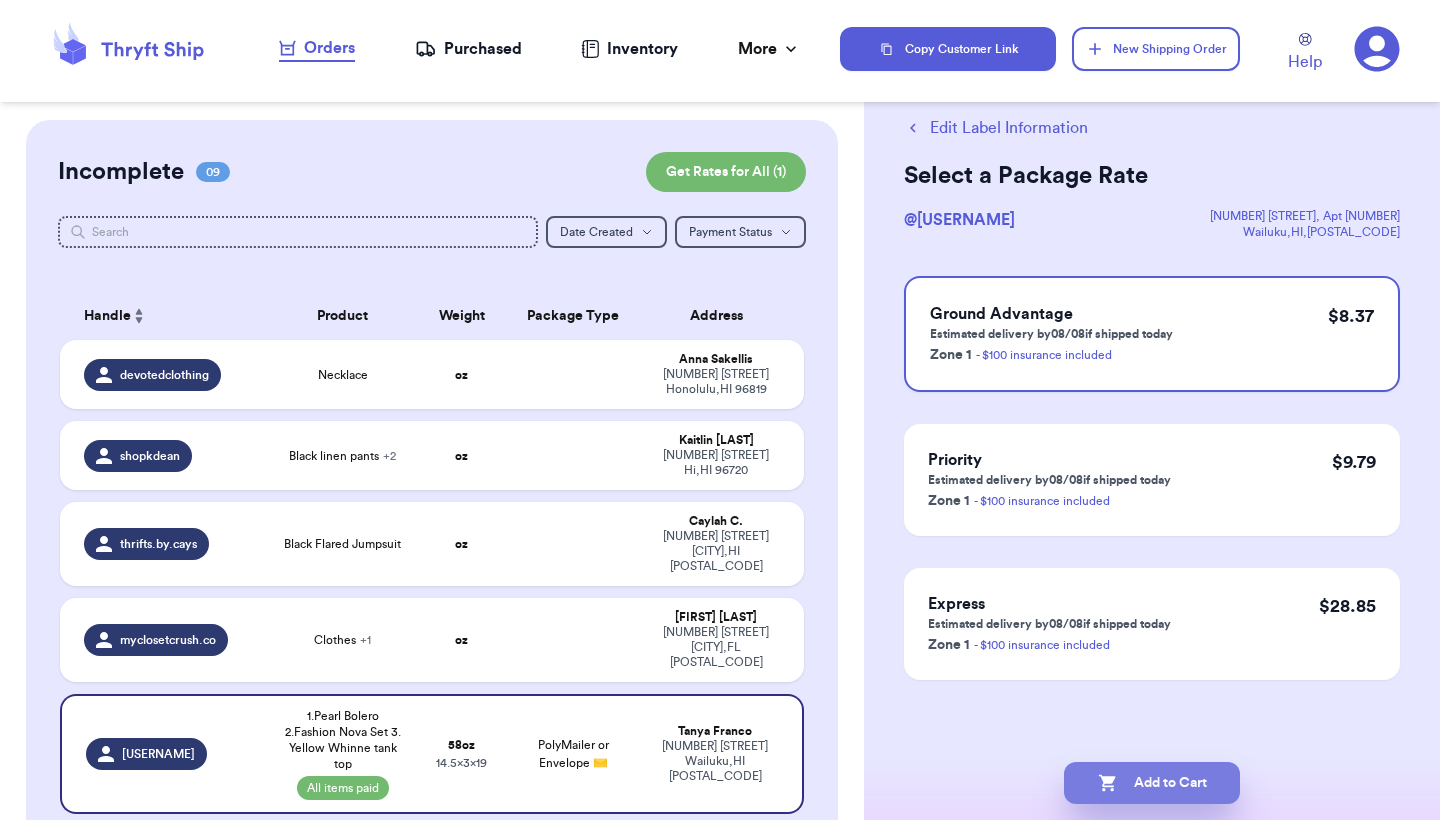 scroll, scrollTop: 0, scrollLeft: 0, axis: both 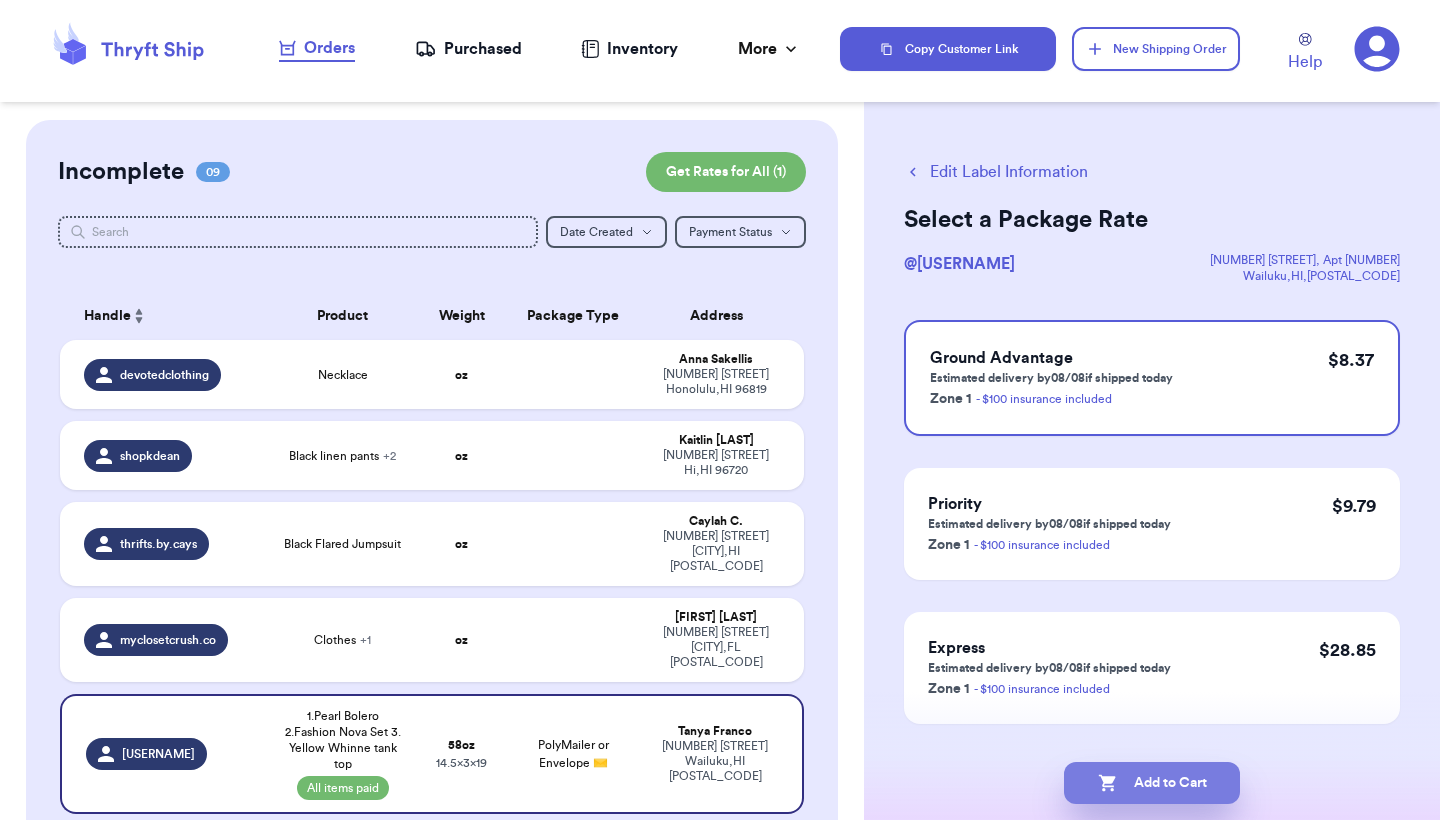 click on "Add to Cart" at bounding box center [1152, 783] 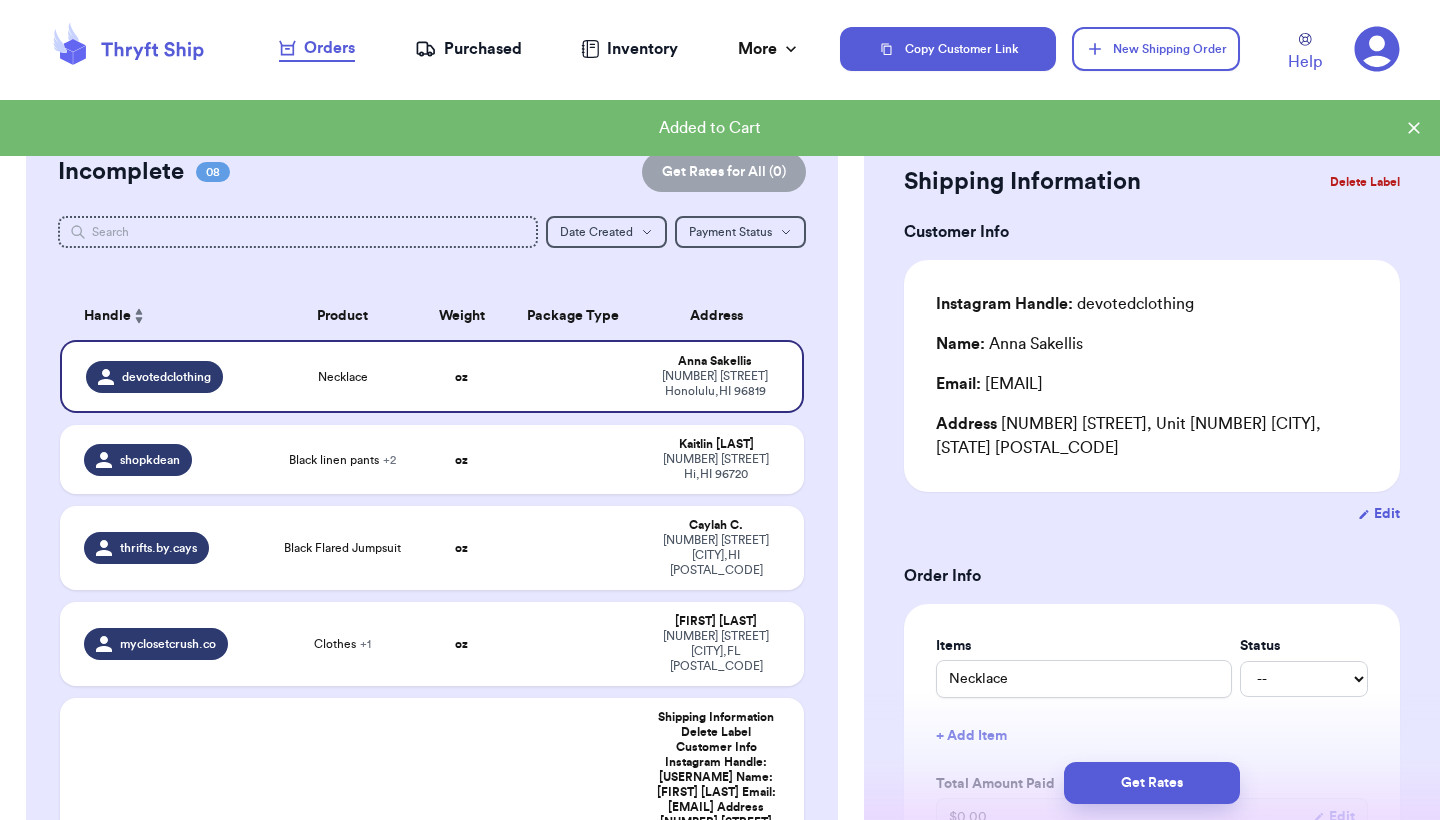 click on "Customer Link New Order Incomplete 08 Get Rates for All ( 0 ) Get Rates for All ( 0 ) Date Created Date Created Payment Status Payment Status Handle Product Weight Package Type Address [USERNAME] Necklace   oz [FIRST]   [LAST] [NUMBER] [STREET]   [CITY] ,  [STATE] [POSTAL_CODE] [USERNAME] Black linen pants  + 2  oz [FIRST]   [LAST] [NUMBER] [STREET]   [CITY] ,  [STATE] [POSTAL_CODE] [USERNAME] Black Flared Jumpsuit   oz [FIRST]   [MIDDLE] [NUMBER] [STREET]   [CITY] ,  [STATE] [POSTAL_CODE] [USERNAME] Clothes + 1  oz [FIRST]   [LAST] [NUMBER] [STREET]   [CITY] ,  [STATE] [POSTAL_CODE] [USERNAME] Clothes 💗 + 1  oz [FIRST]   [LAST] [NUMBER] [STREET]   [CITY] ,  [STATE] [POSTAL_CODE] [USERNAME] Black Anthropologie jumper   oz [FIRST]   [LAST] [NUMBER] [STREET] [NUMBER]   [CITY] ,  [STATE] [POSTAL_CODE] [USERNAME] shorts  oz [FIRST]   [LAST] p.o. box [NUMBER]   [CITY], [STATE]   [POSTAL_CODE] Ready to Purchase 08 Checkout ( 1 ) Checkout ( 1 ) Handle Product Weight Cost 58" at bounding box center [432, 1353] 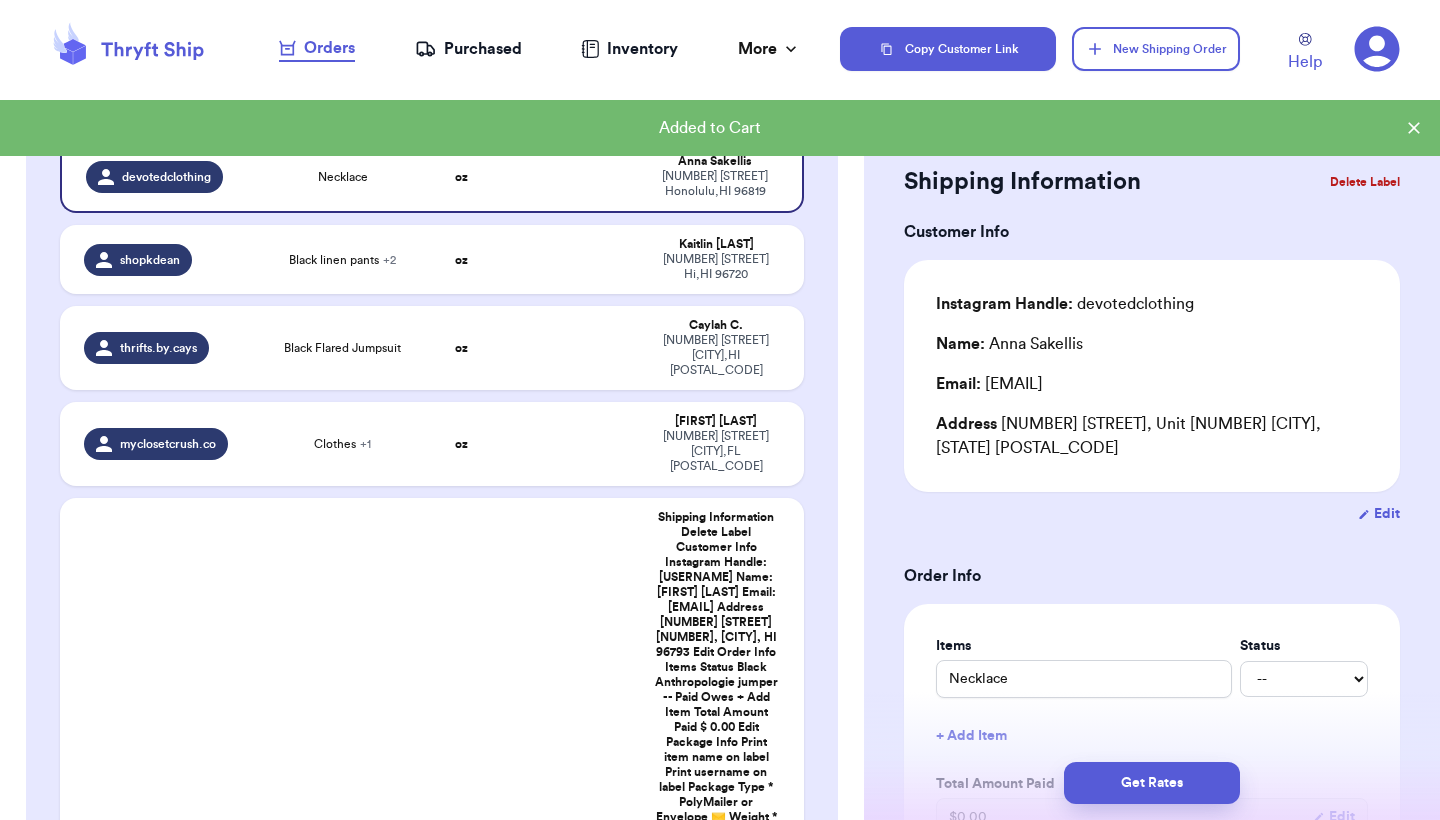 scroll, scrollTop: 240, scrollLeft: 0, axis: vertical 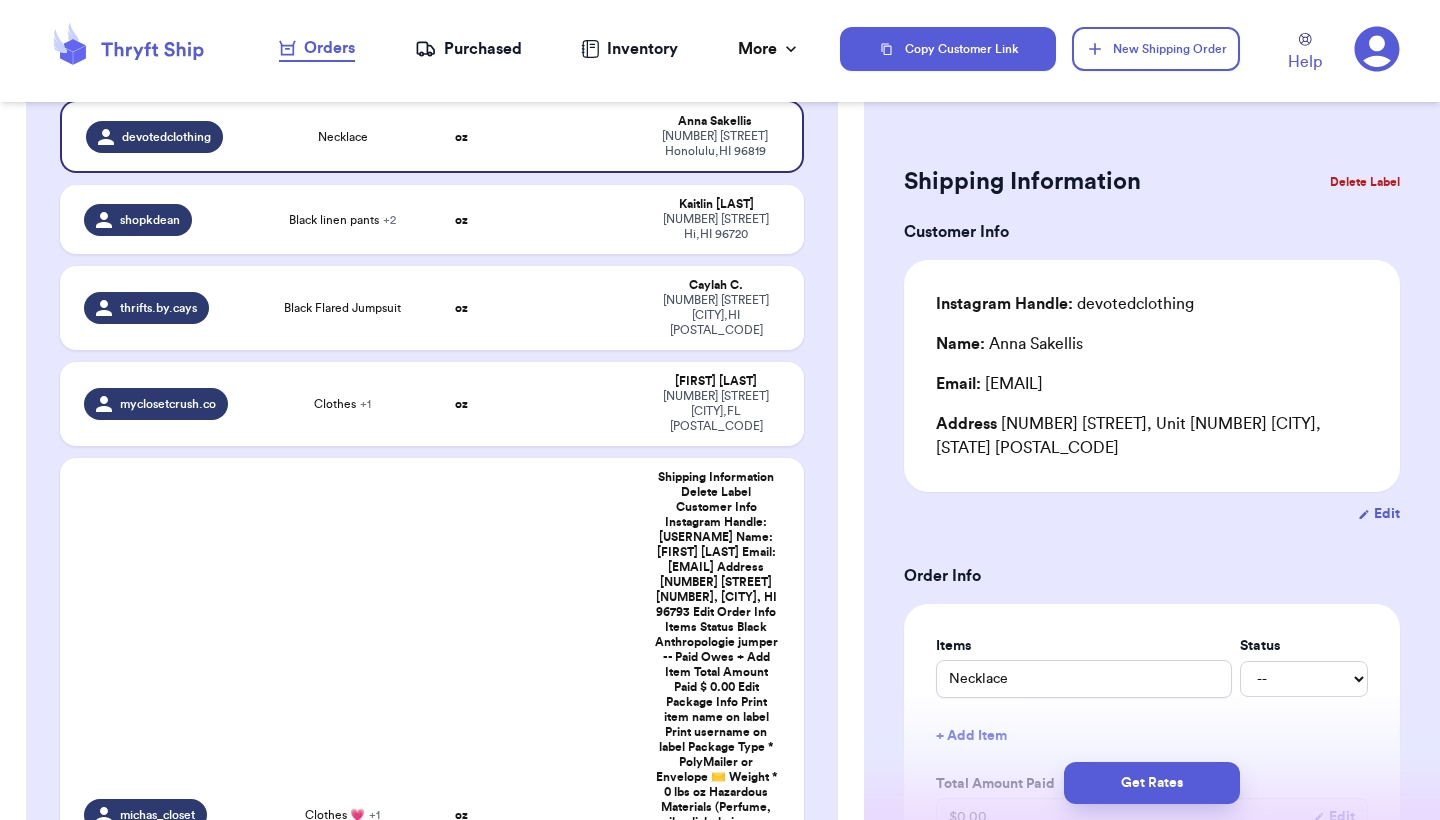click on "[NUMBER] [STREET] [NUMBER], [CITY], [STATE] [POSTAL_CODE]" at bounding box center (716, 1314) 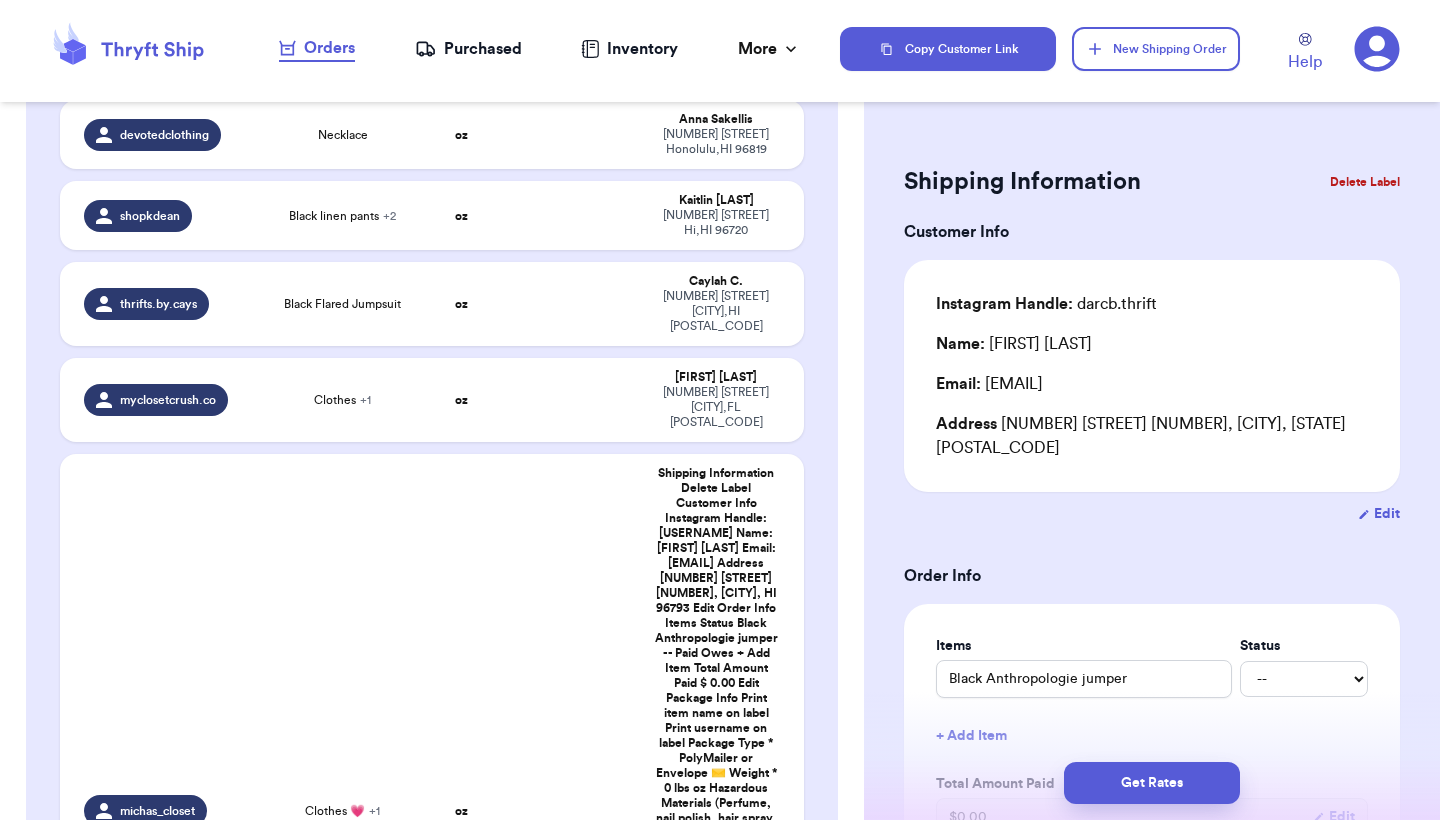 type 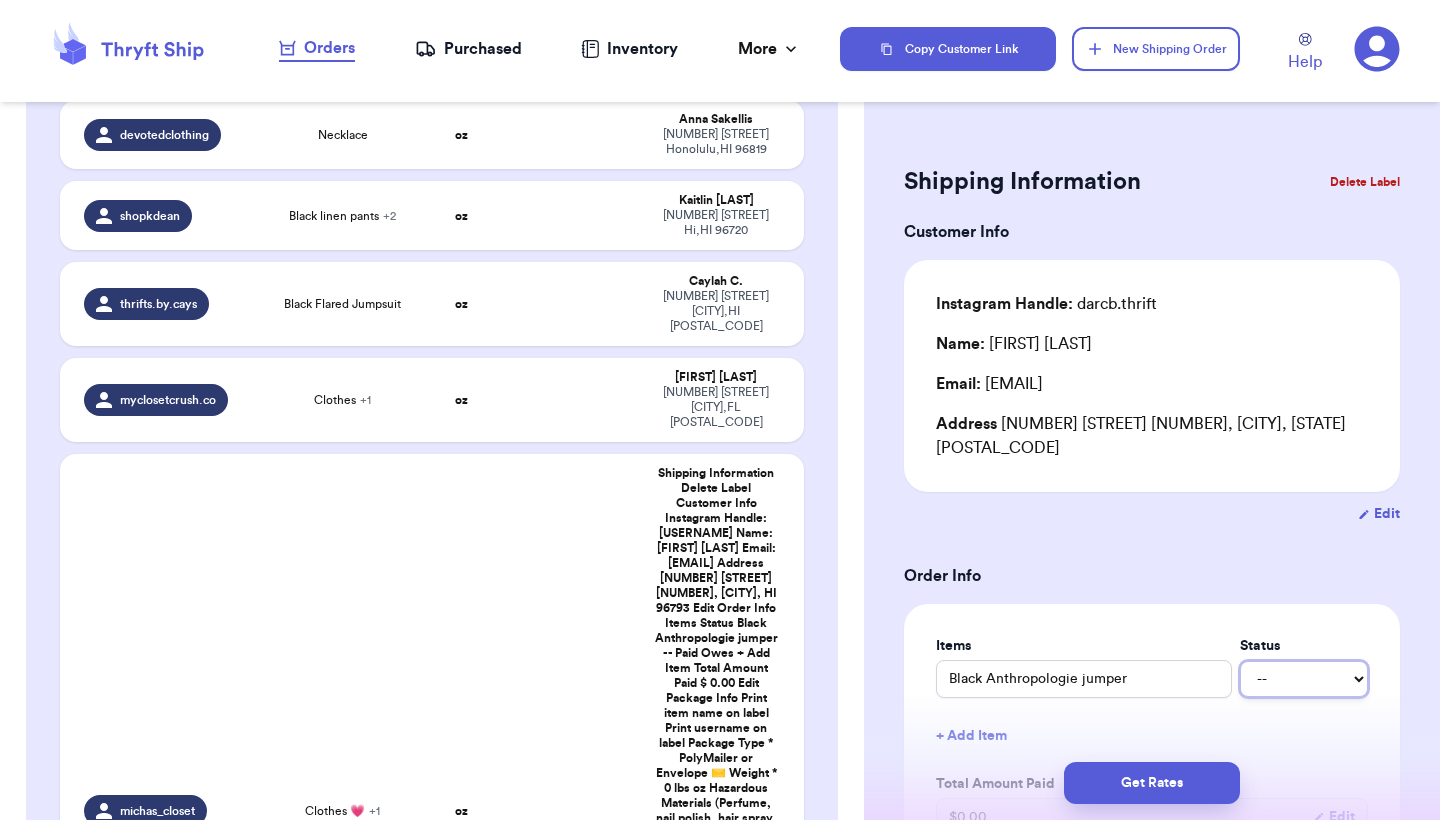select on "paid" 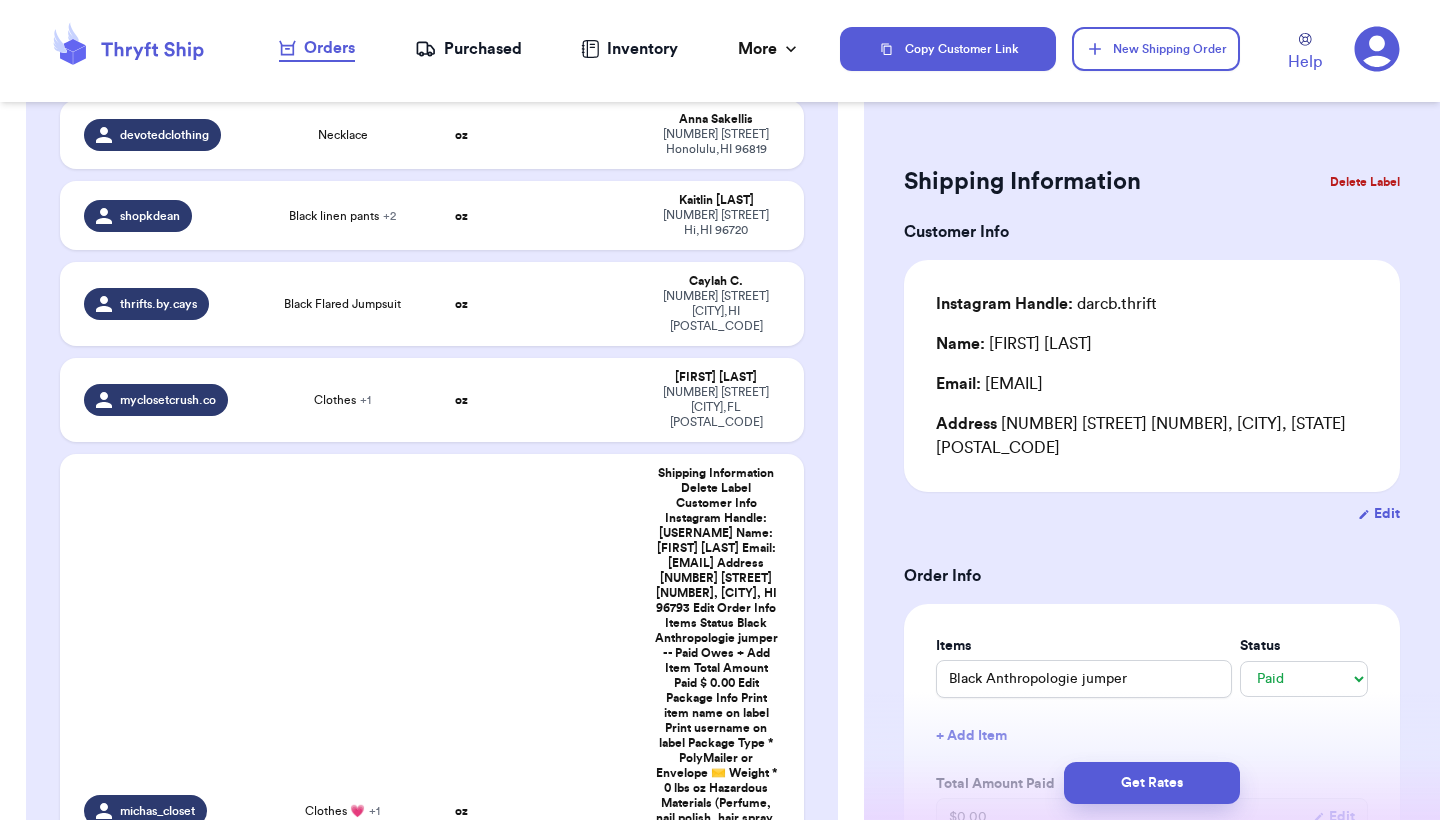 click on "Shipping Information Delete Label Customer Info Instagram Handle:   [USERNAME] Name:   [FIRST]   [LAST] Email:   [EMAIL] Address   [NUMBER] [STREET] [NUMBER],  [CITY], [STATE] [POSTAL_CODE] Edit Order Info Items Status Black Anthropologie jumper -- Paid Owes + Add Item Total Amount Paid $ 0.00 Edit Package Info Print item name on label Print username on label Package Type * Select an option Weight * 0 lbs oz Hazardous Materials   (Perfume, nail polish, hair spray, dry ice, lithium batteries, firearms, lighters, fuels, etc.  Learn how to ship Hazardous Materials ) Length in Width in Height in Dimensions are not required unless package measures greater than one cubic foot (1728 inches). Calculate dimensions by L x W x H. If shipping with a polymailer that is thicker than three inches, select "Box or hard packaging". Additional Features (Media Mail) Get Rates Edit Payment Amount: ✕ Current Amount Paid: $ 0.00 New Amount $ 0 Payment Method Stripe/Thryft Ship Venmo Cash App PayPal Zelle Cash Other ⚠️ Cancel" at bounding box center (1152, 943) 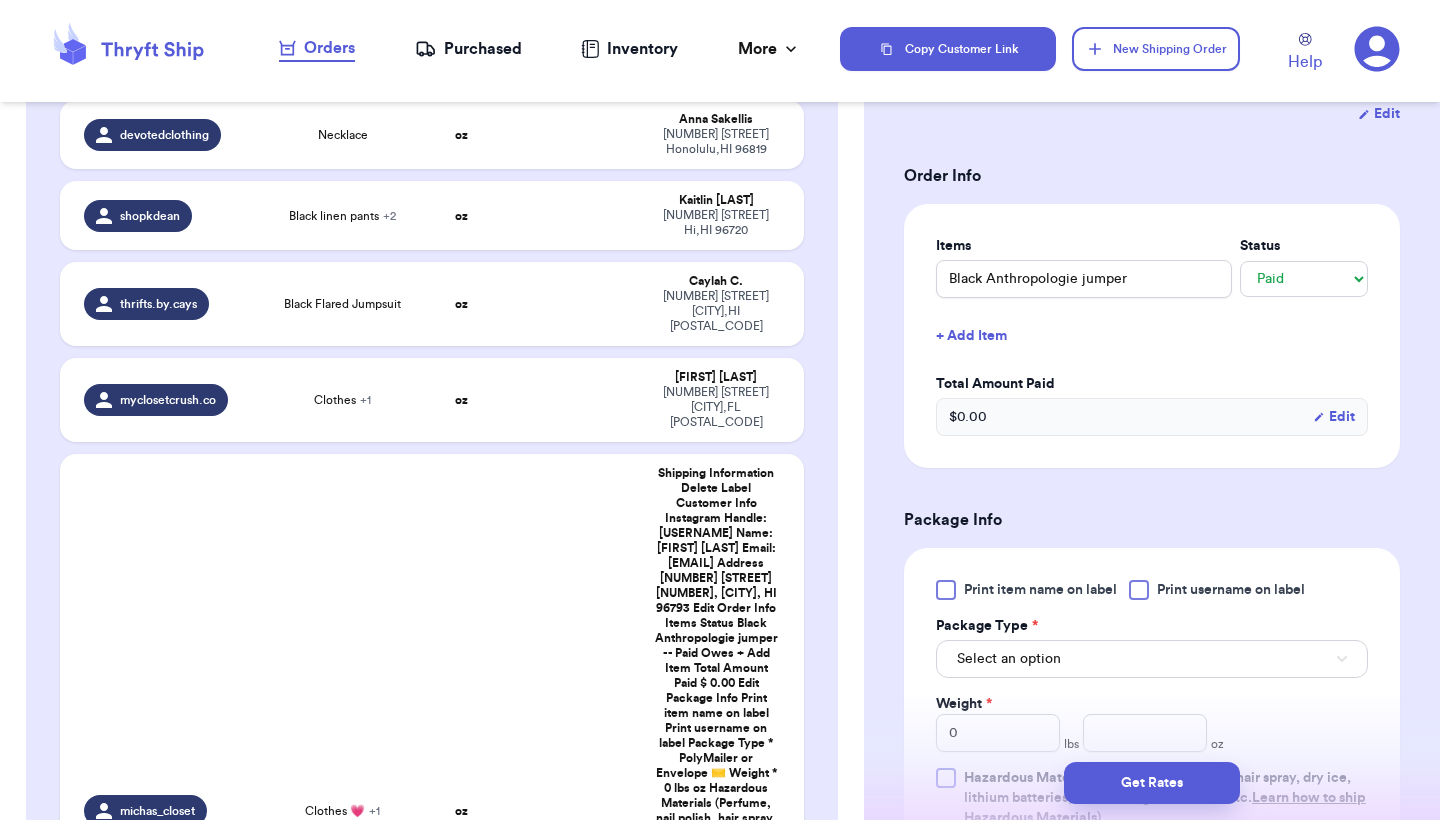 scroll, scrollTop: 480, scrollLeft: 0, axis: vertical 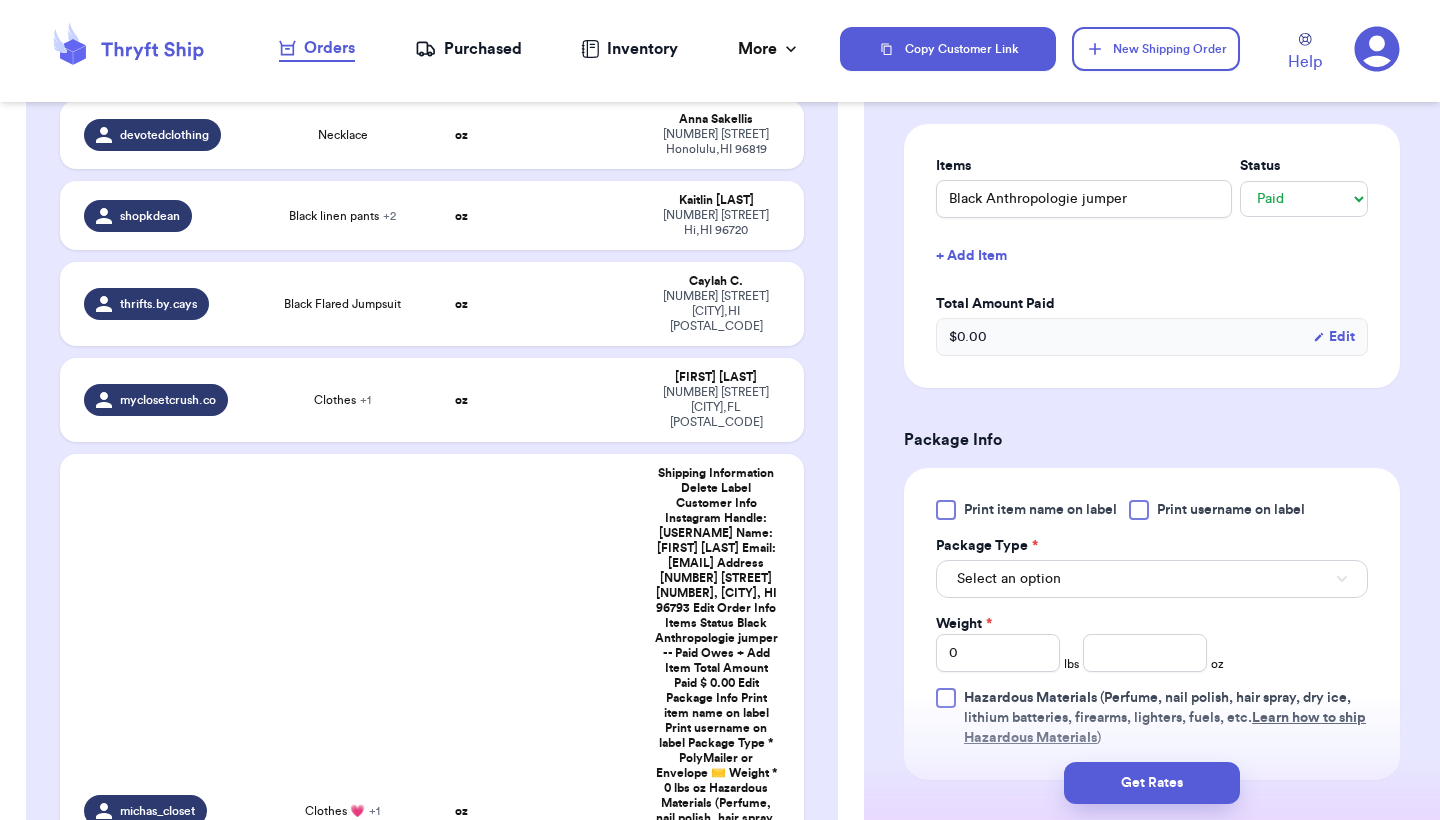 click on "Select an option" at bounding box center (1152, 579) 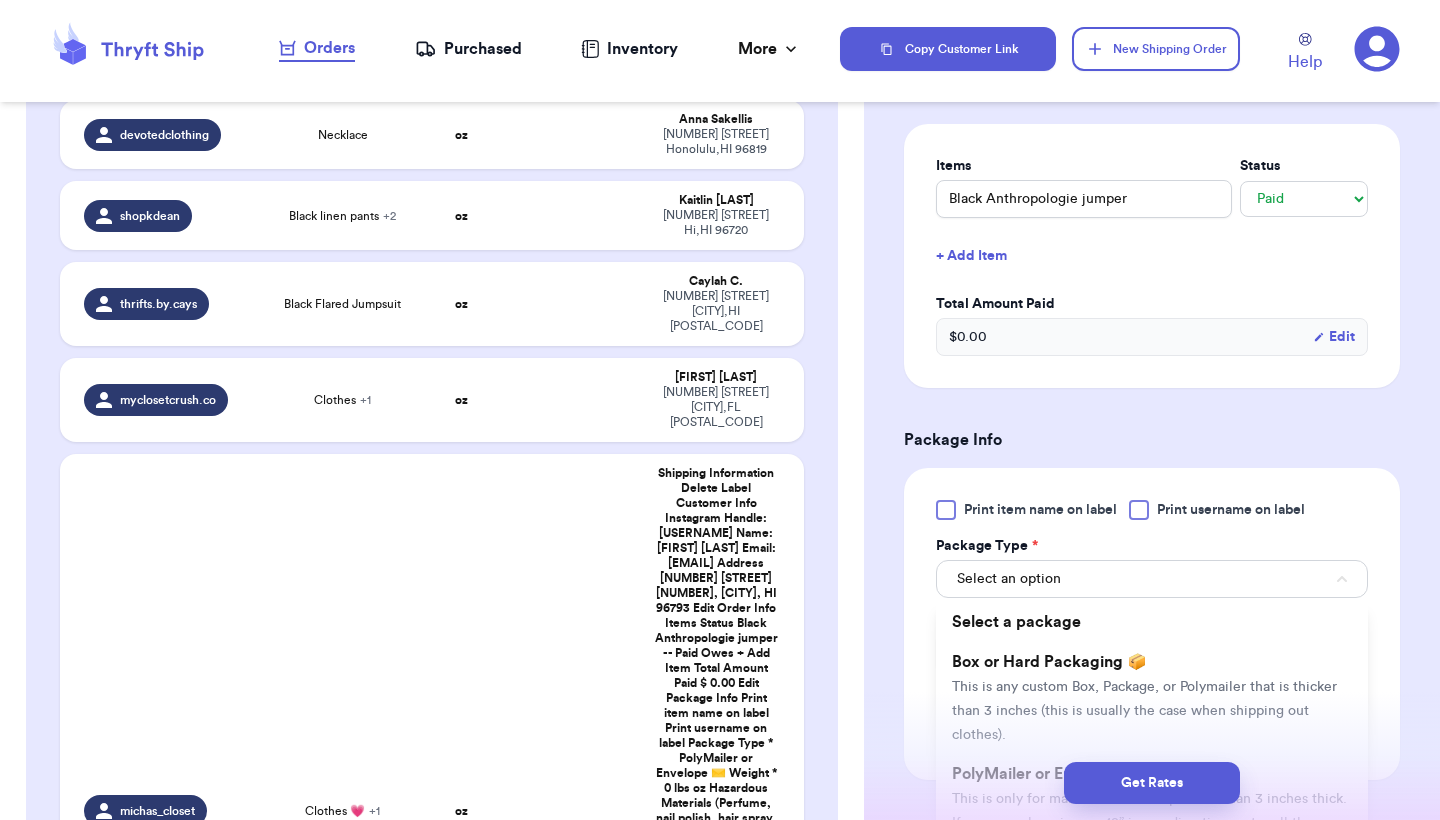 click on "Get Rates" at bounding box center (1152, 783) 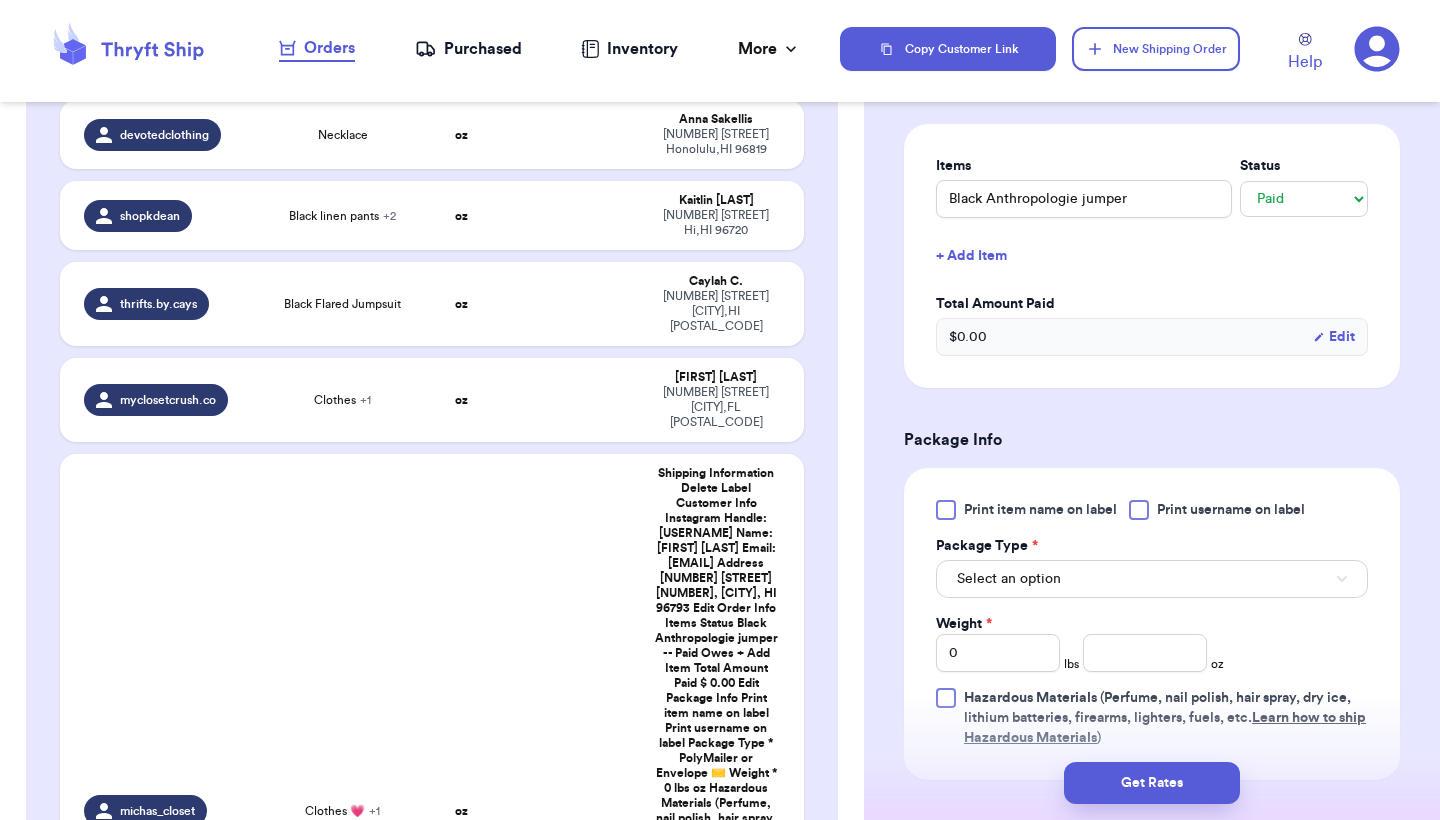 click on "Select an option" at bounding box center (1152, 579) 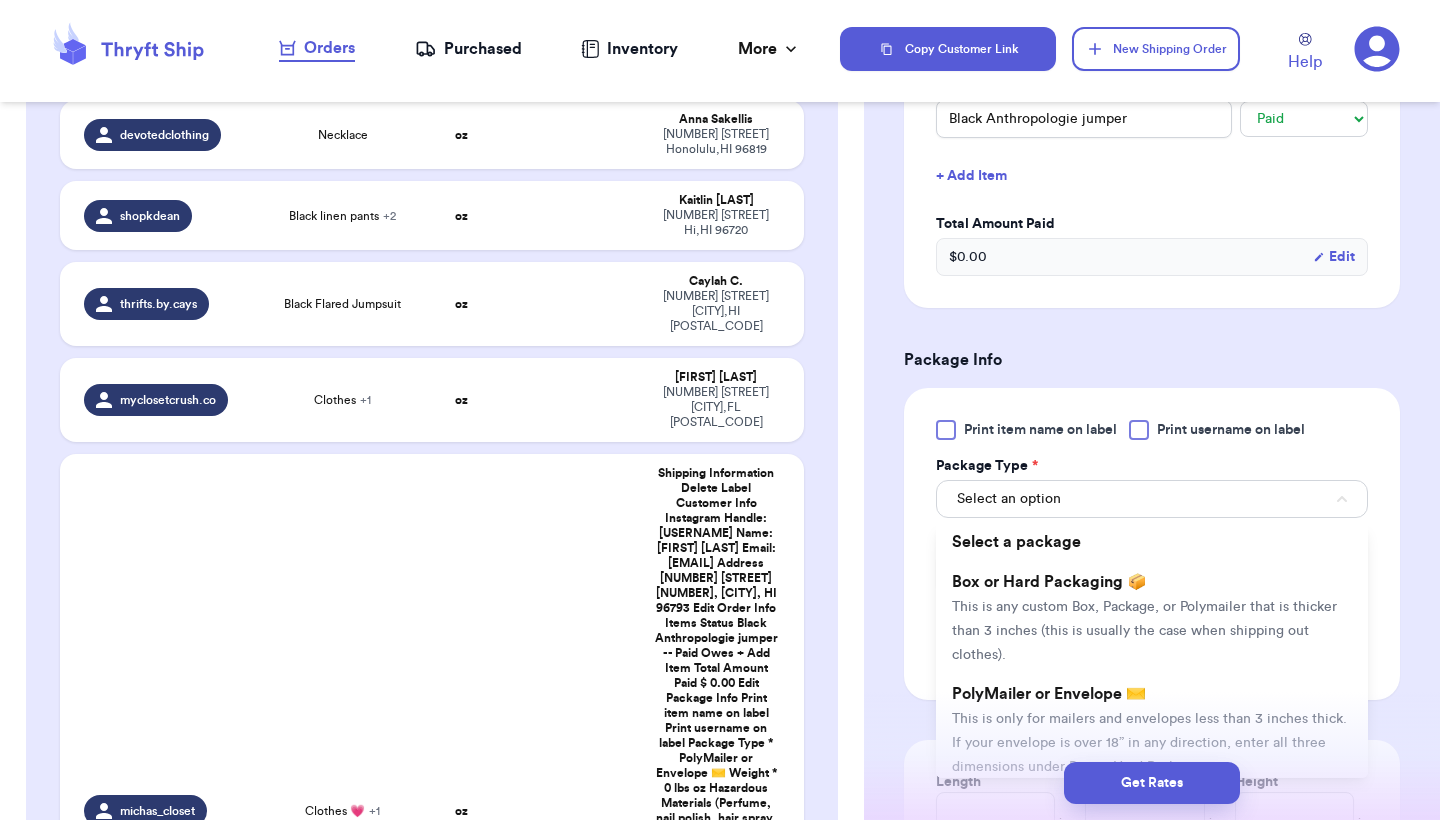 scroll, scrollTop: 600, scrollLeft: 0, axis: vertical 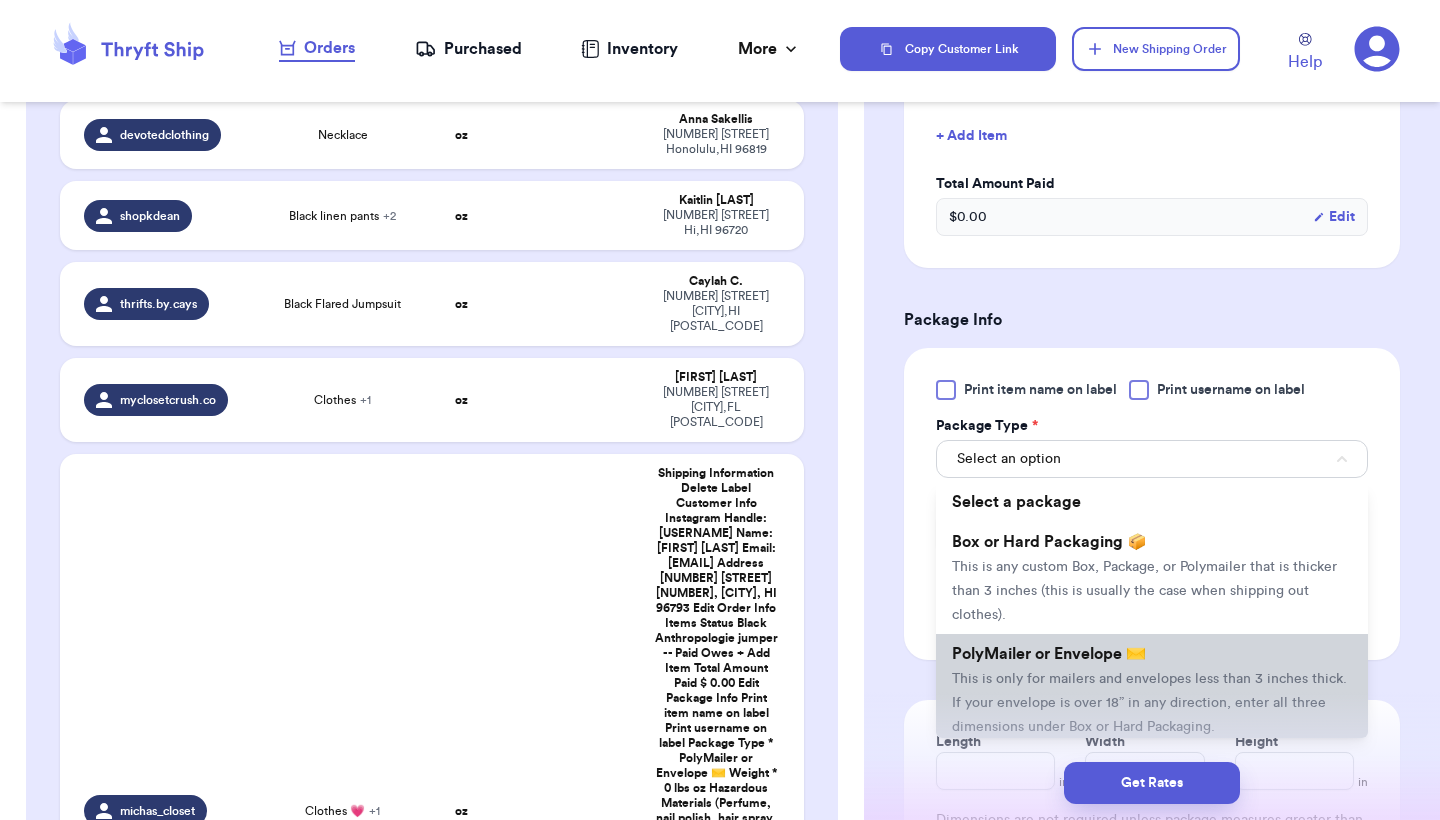 click on "PolyMailer or Envelope ✉️ This is only for mailers and envelopes less than 3 inches thick. If your envelope is over 18” in any direction, enter all three dimensions under Box or Hard Packaging." at bounding box center [1152, 690] 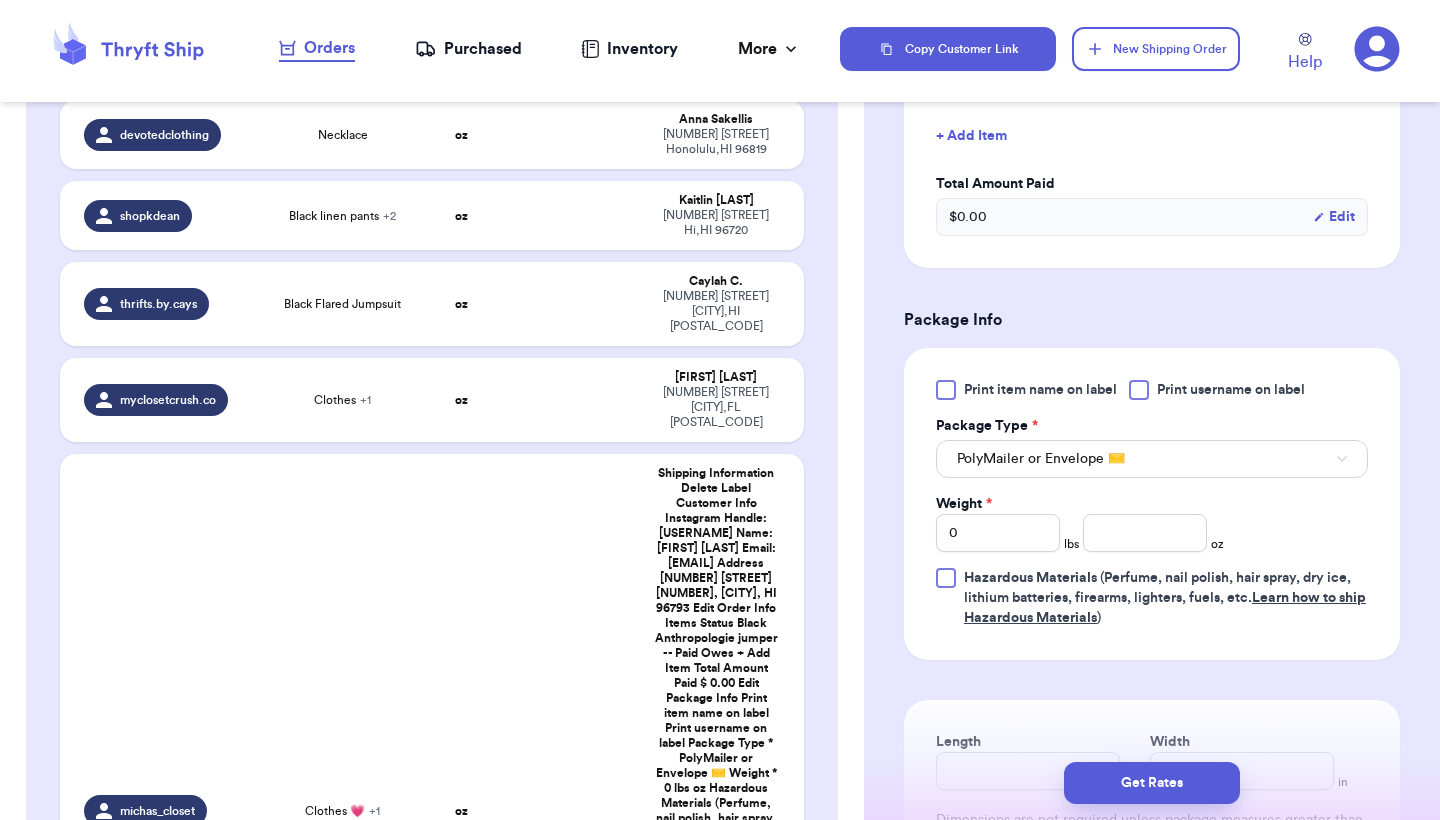 click on "Incomplete 07 Get Rates for All ( 0 ) Get Rates for All ( 0 ) Date Created Date Created Payment Status Payment Status Handle Product Weight Package Type Address devotedclothing Necklace   oz [FIRST]   [LAST] [NUMBER] [STREET]   [CITY] ,  HI   96819 shopkdean Black linen pants  + 2  oz [FIRST]   [LAST] [NUMBER] [STREET]   [CITY] ,  HI   96720 thrifts.by.cays Black Flared Jumpsuit   oz [FIRST]   [LAST] [NUMBER]   [CITY] ,  HI   96755 myclosetcrush.co Clothes + 1  oz [FIRST]   [LAST] [NUMBER] [STREET]   [CITY] ,  FL   34476 michas_closet Clothes 💗 + 1  oz [FIRST]   [LAST] [NUMBER] [STREET]   [CITY] ,  TX   75860 zaiii_ra Floral embroidered denim  oz [FIRST]   [LAST] [NUMBER]   [CITY] ,  HI   96760 xirie.mp shorts  oz [FIRST]   [LAST] [NUMBER]   [CITY] ,  [STATE]   96950" at bounding box center [1152, 293] 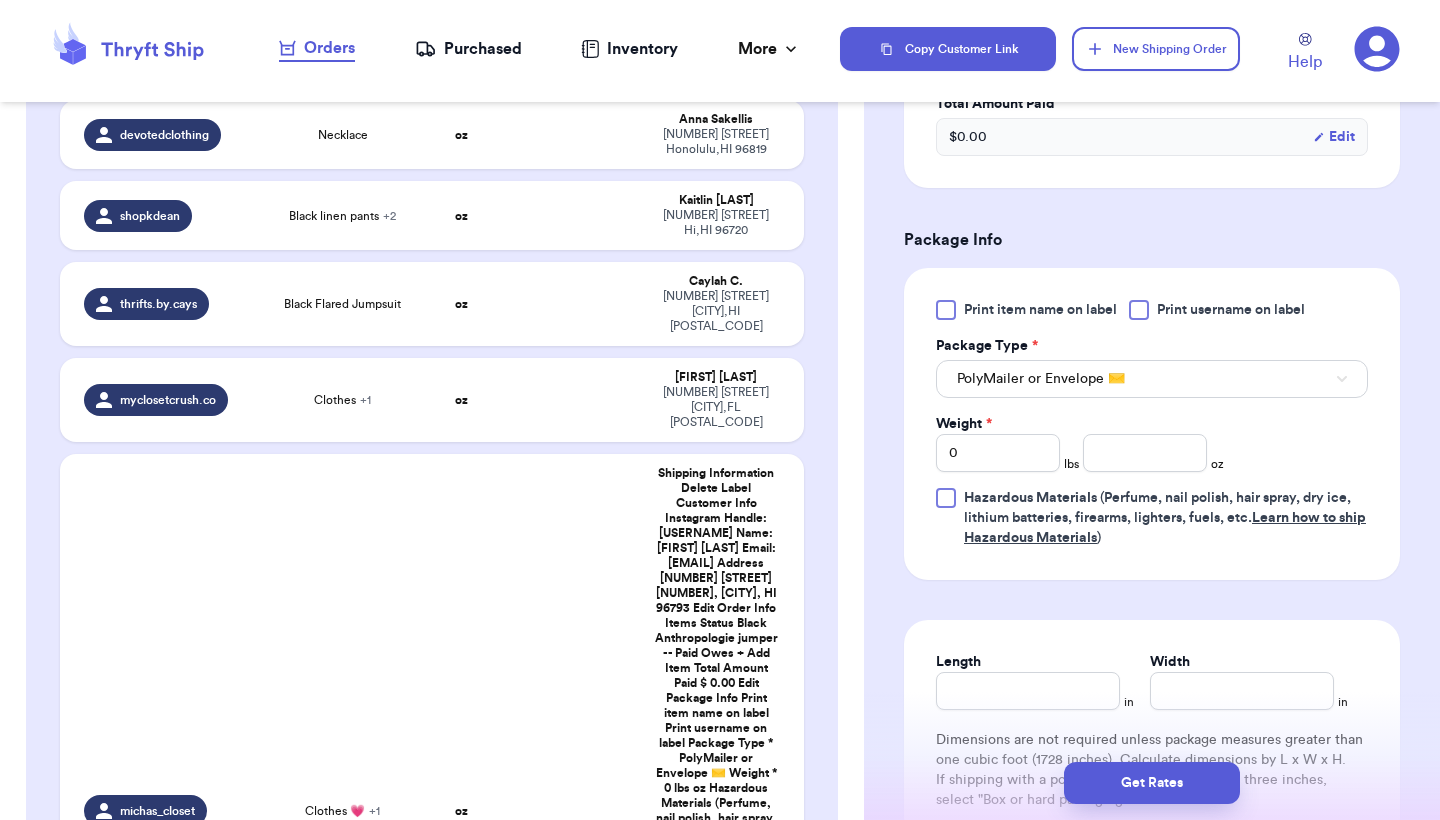 scroll, scrollTop: 720, scrollLeft: 0, axis: vertical 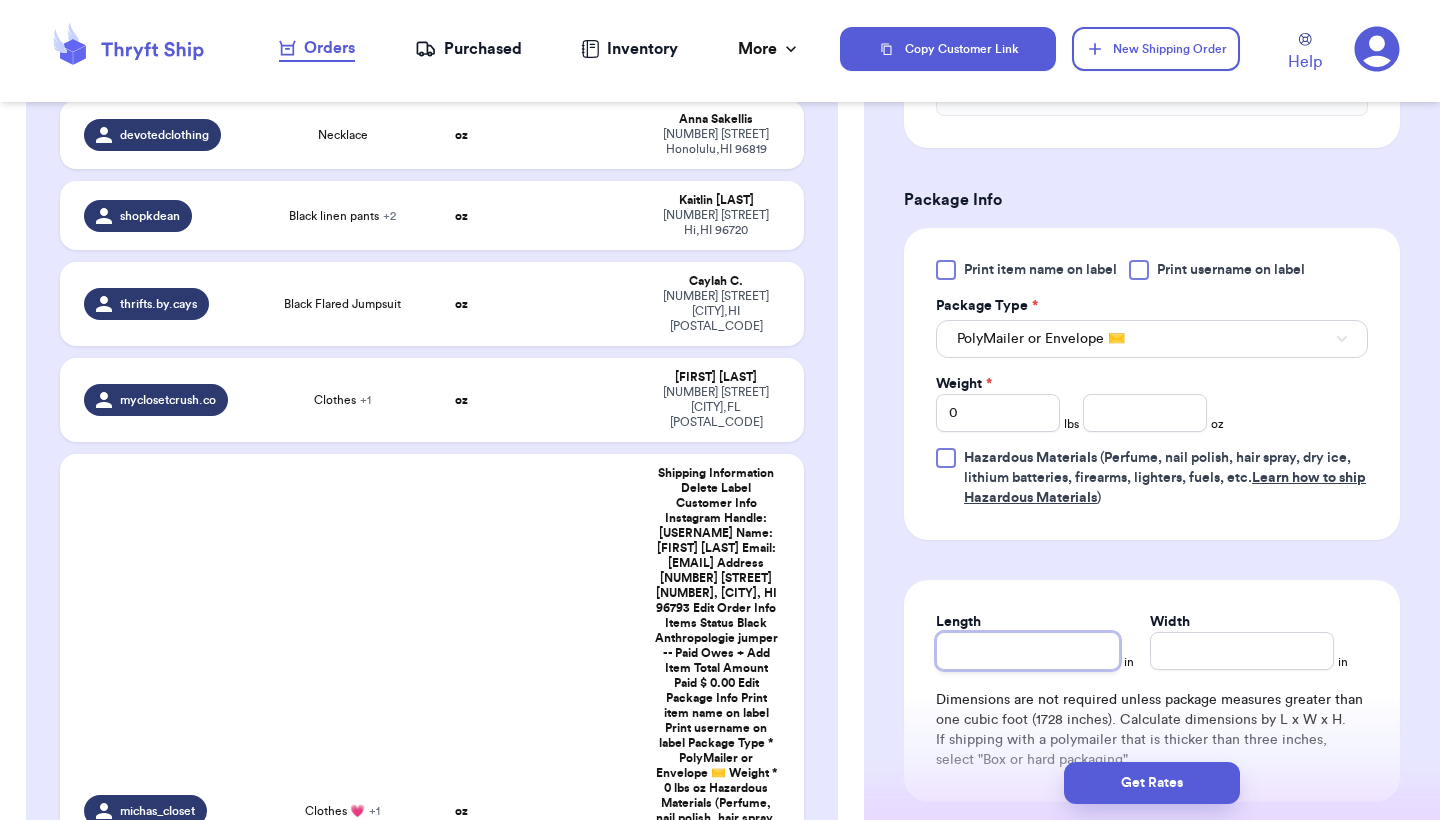 click on "Length" at bounding box center [1028, 651] 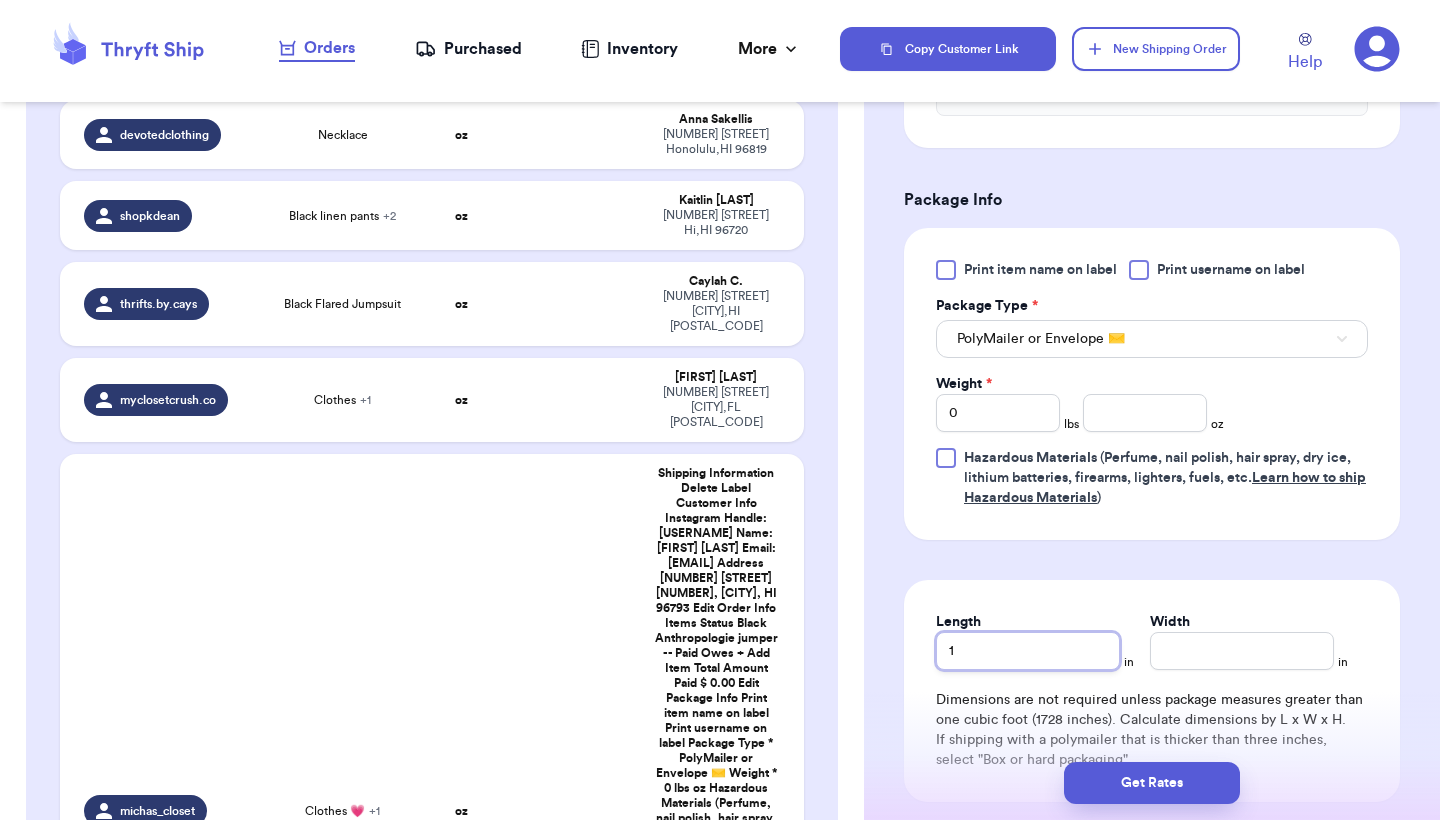 type 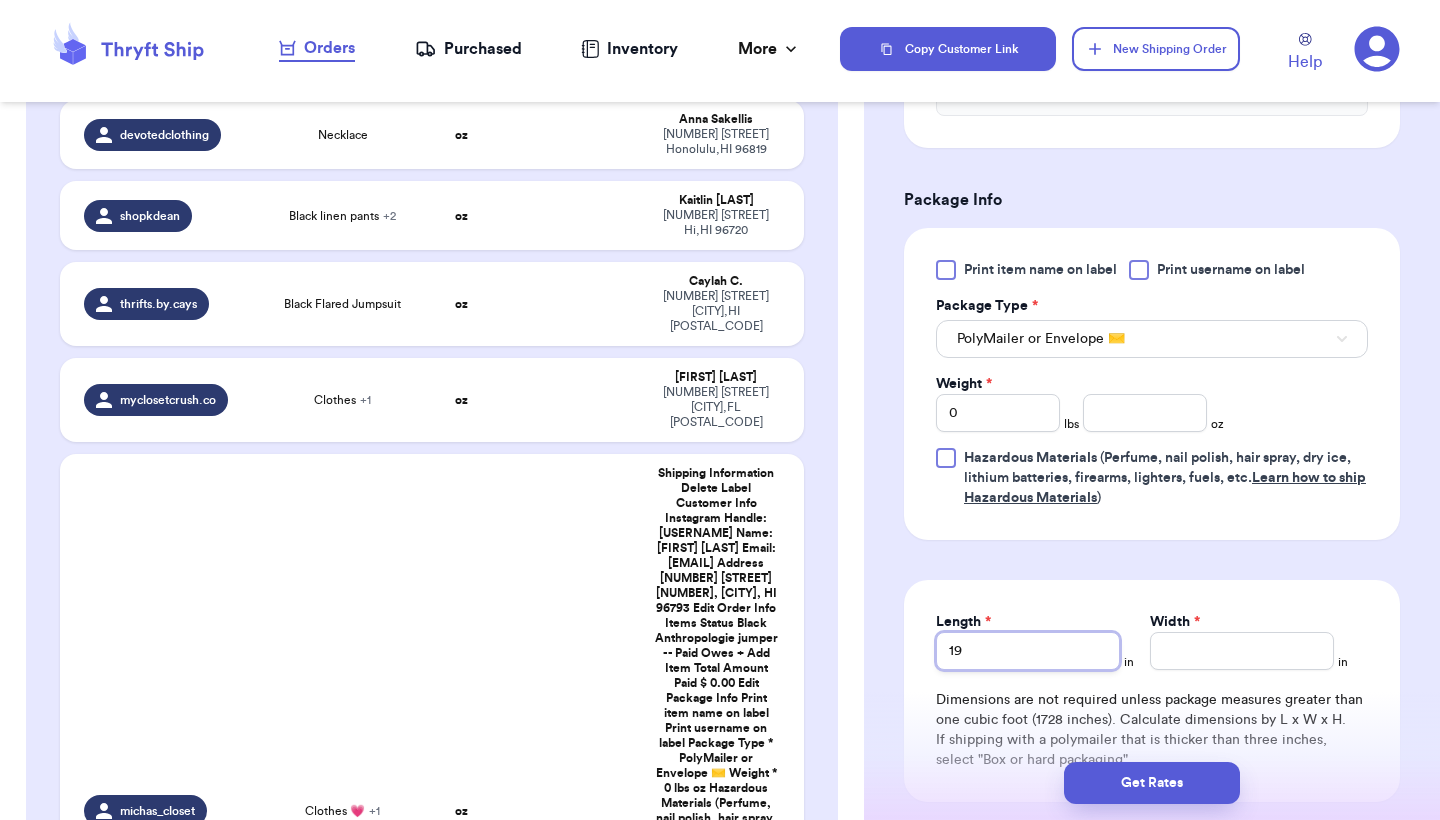 type 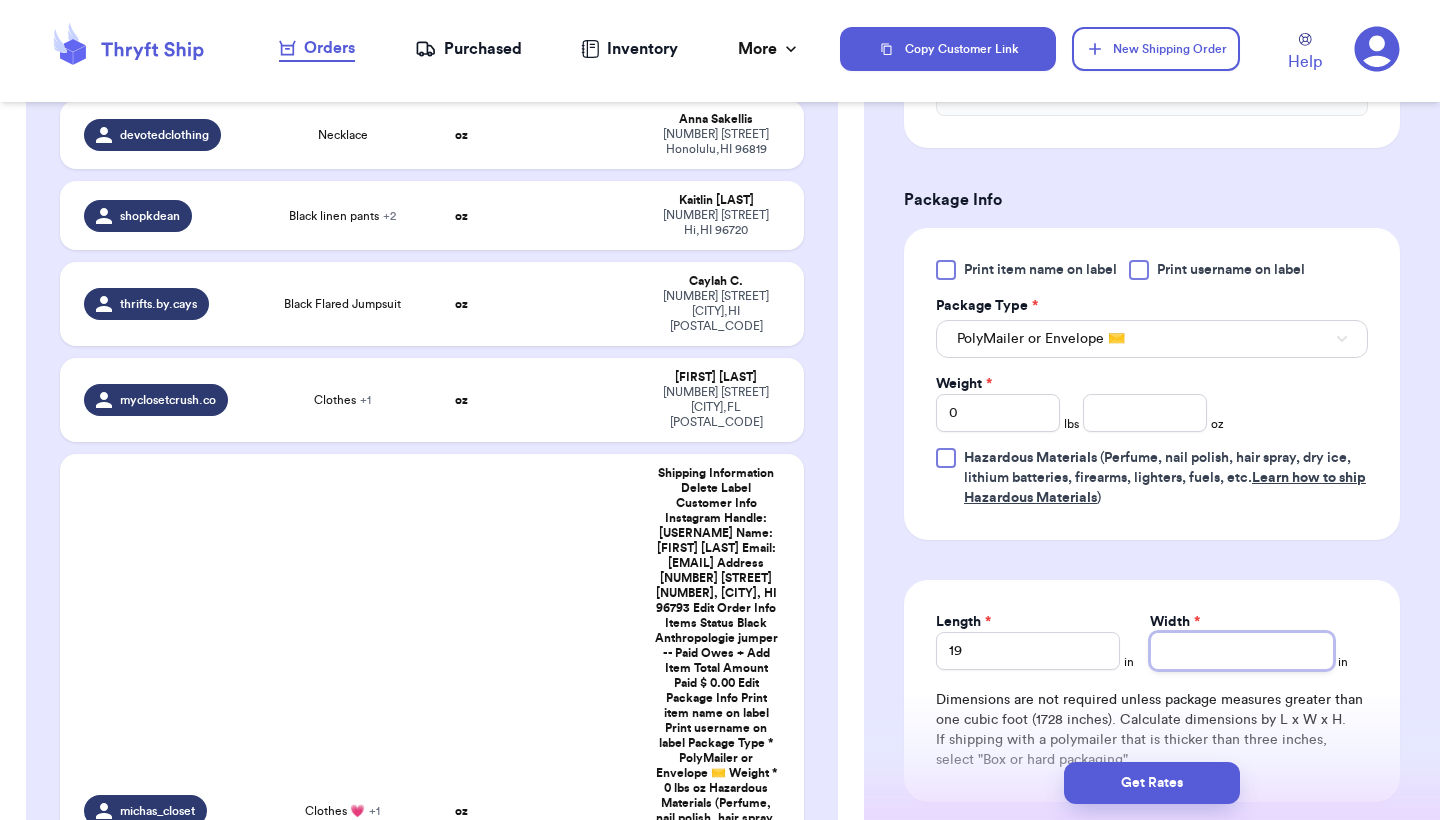 click on "Width *" at bounding box center [1242, 651] 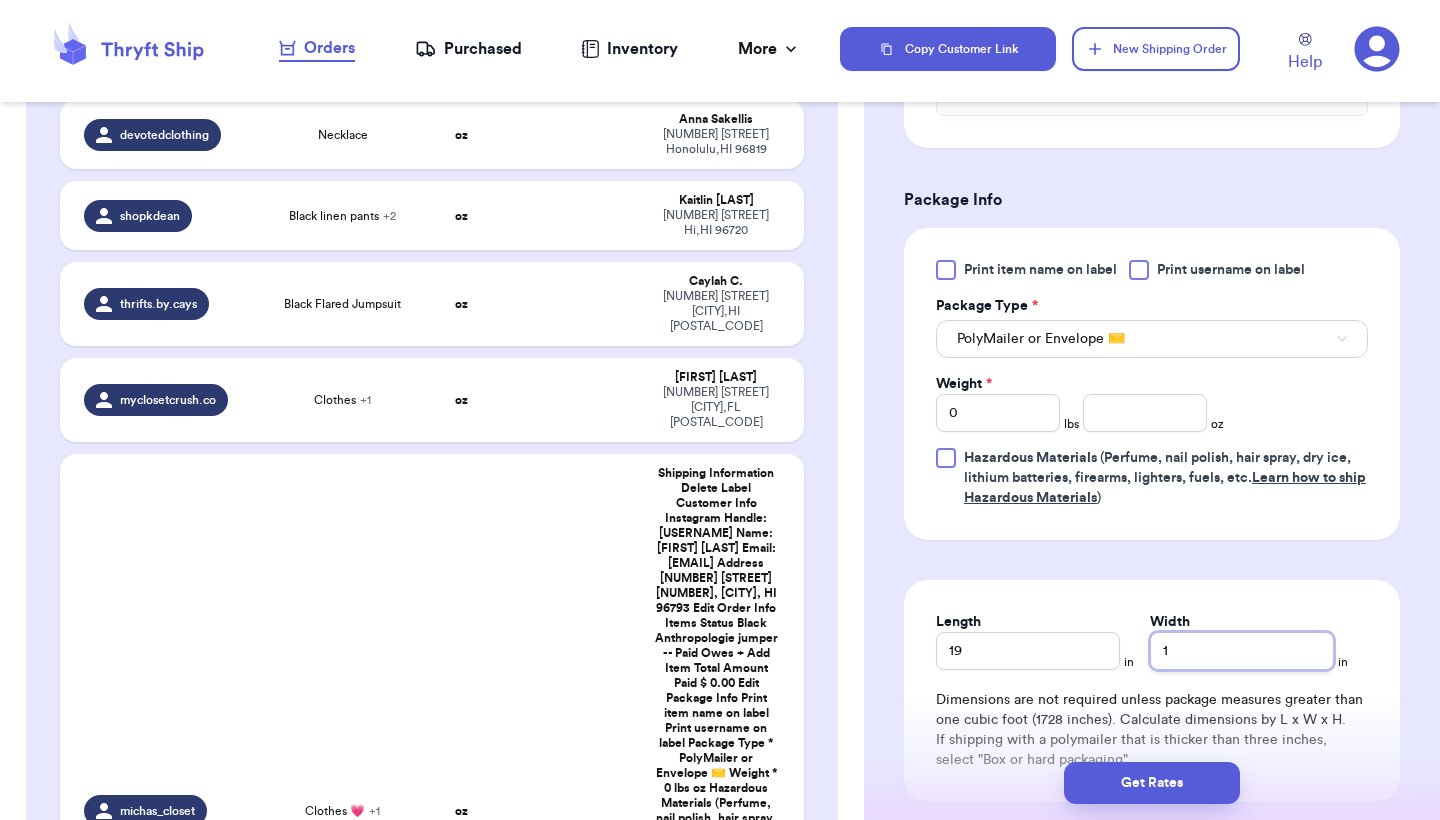 type 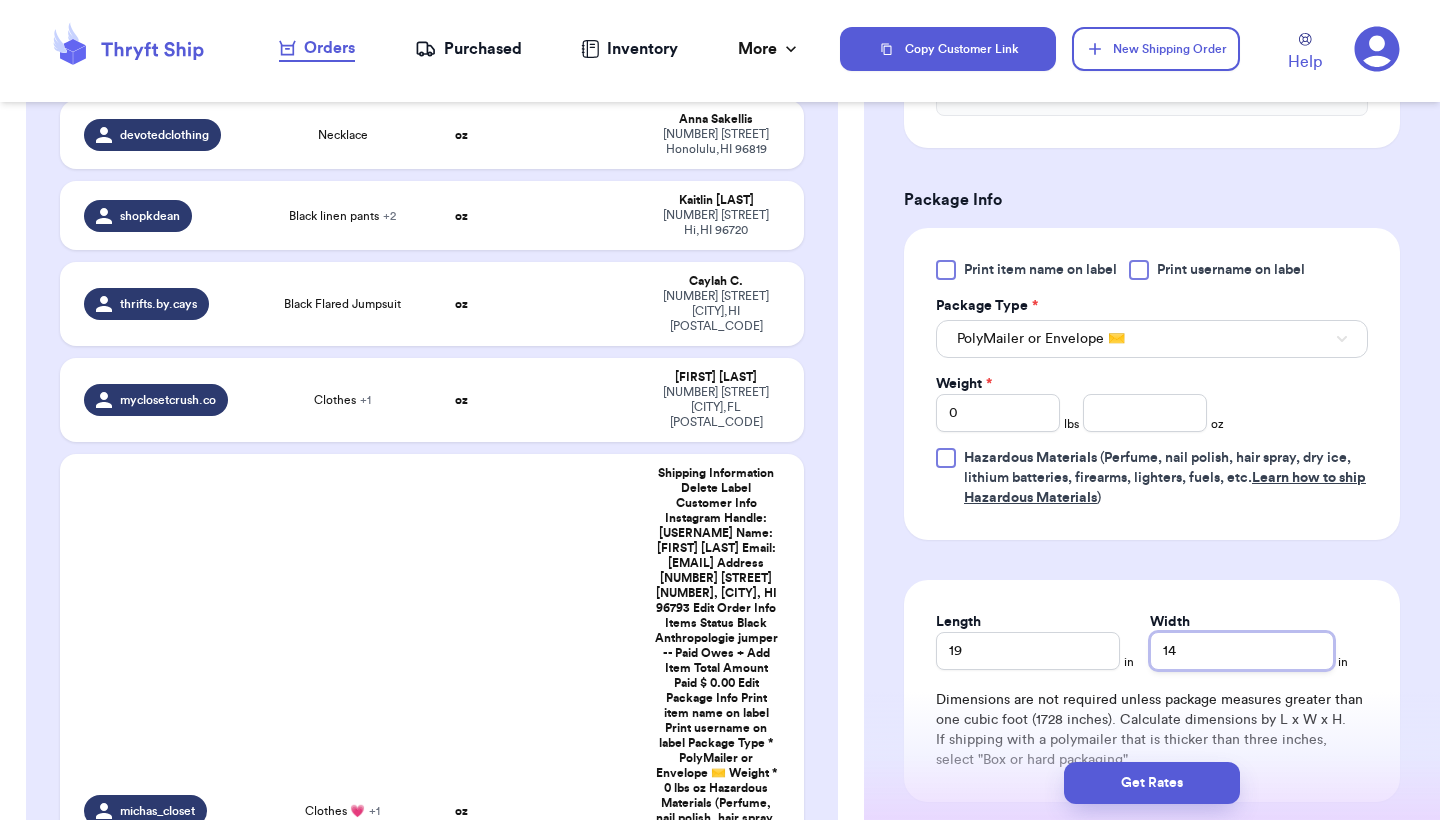 type 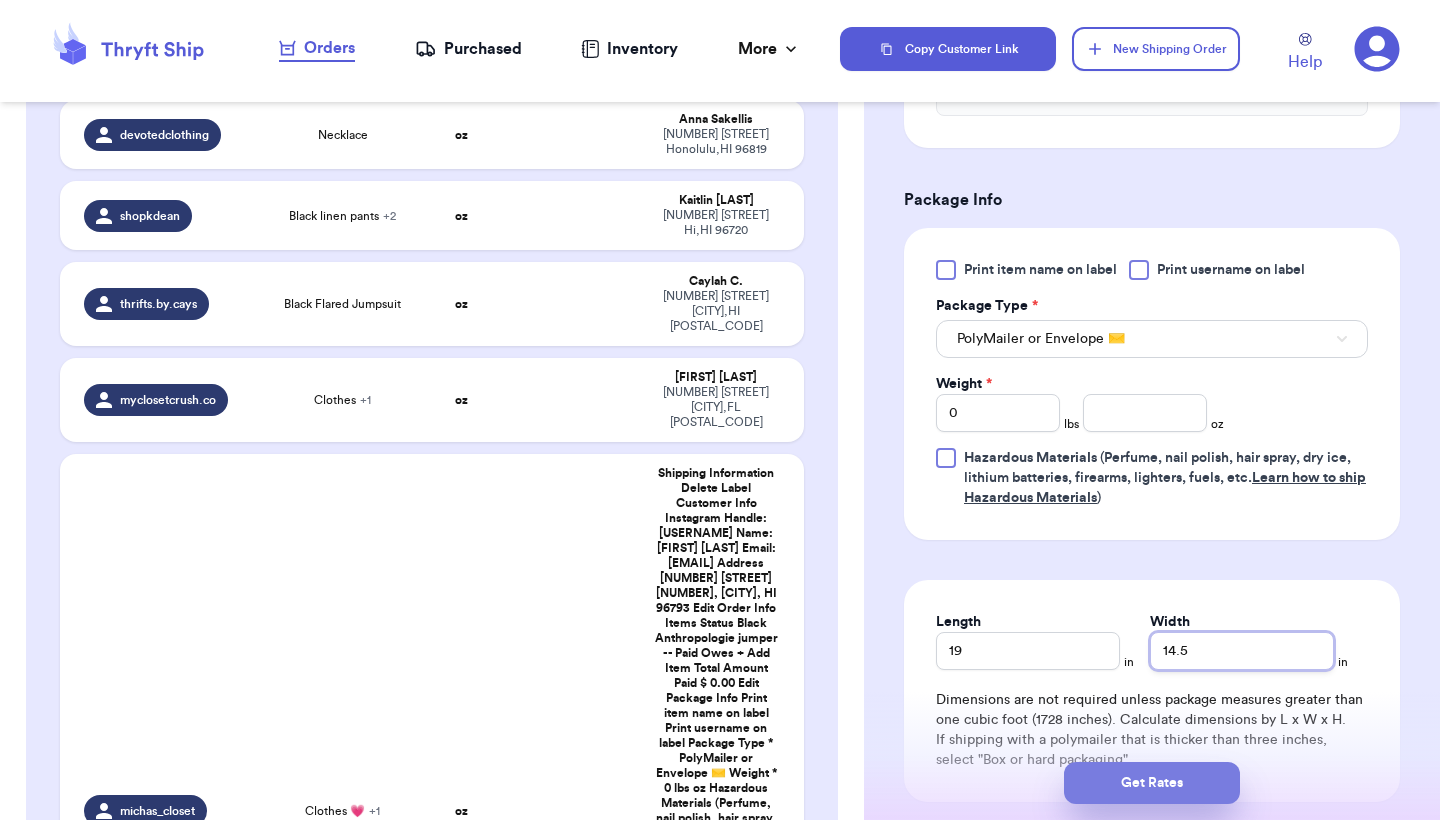 type on "14.5" 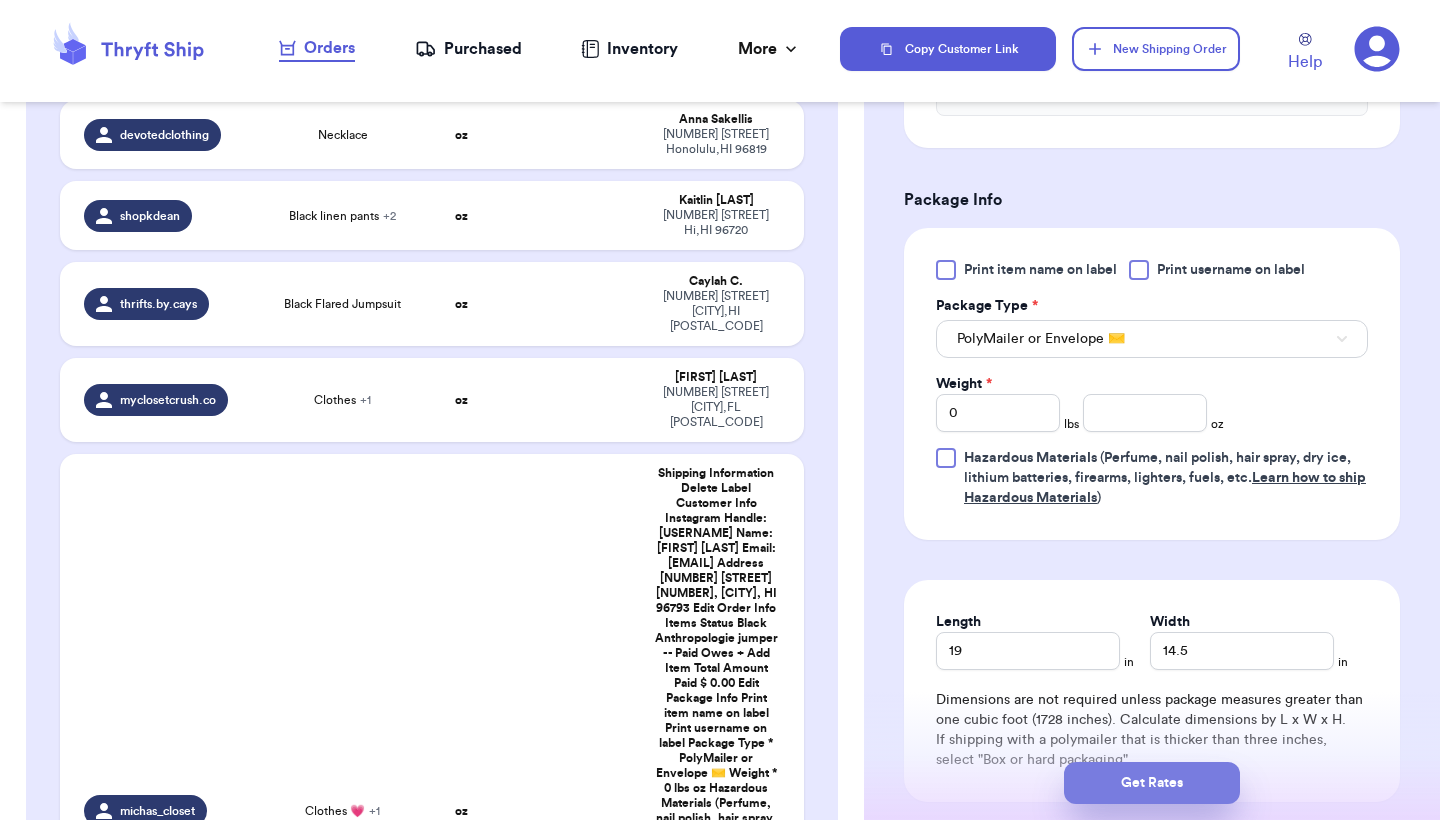 click on "Get Rates" at bounding box center [1152, 783] 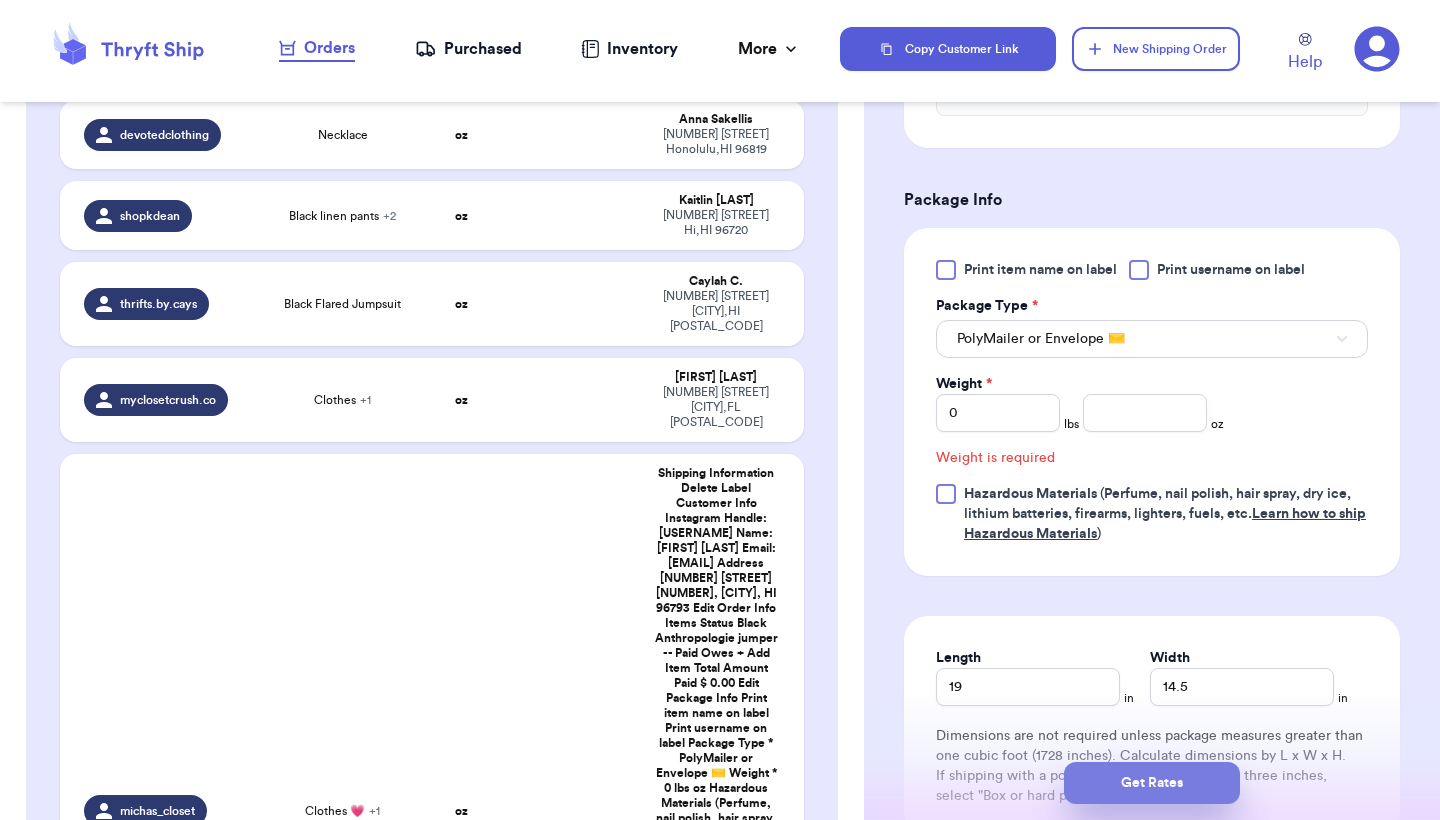 scroll, scrollTop: 703, scrollLeft: 0, axis: vertical 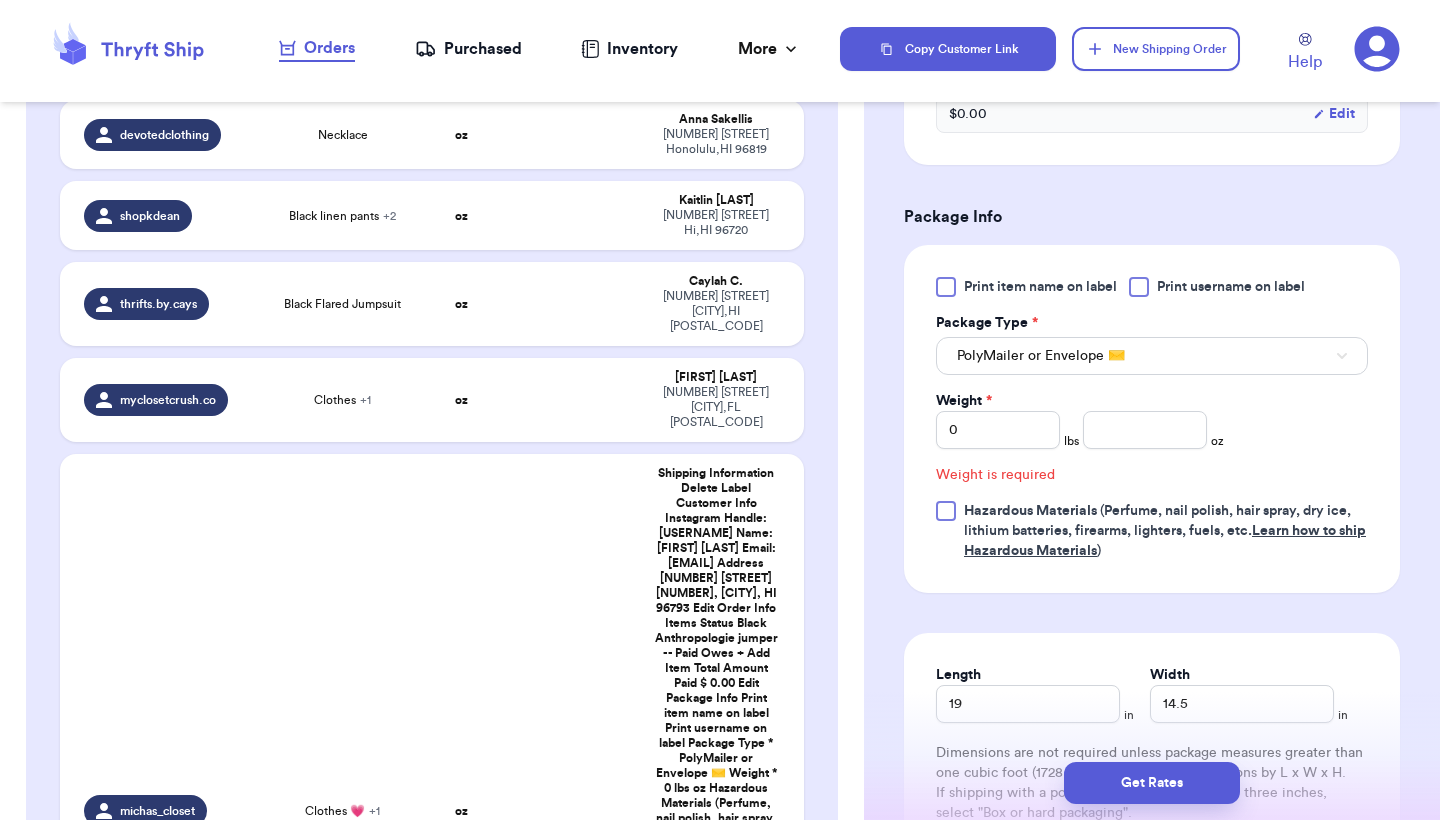 type 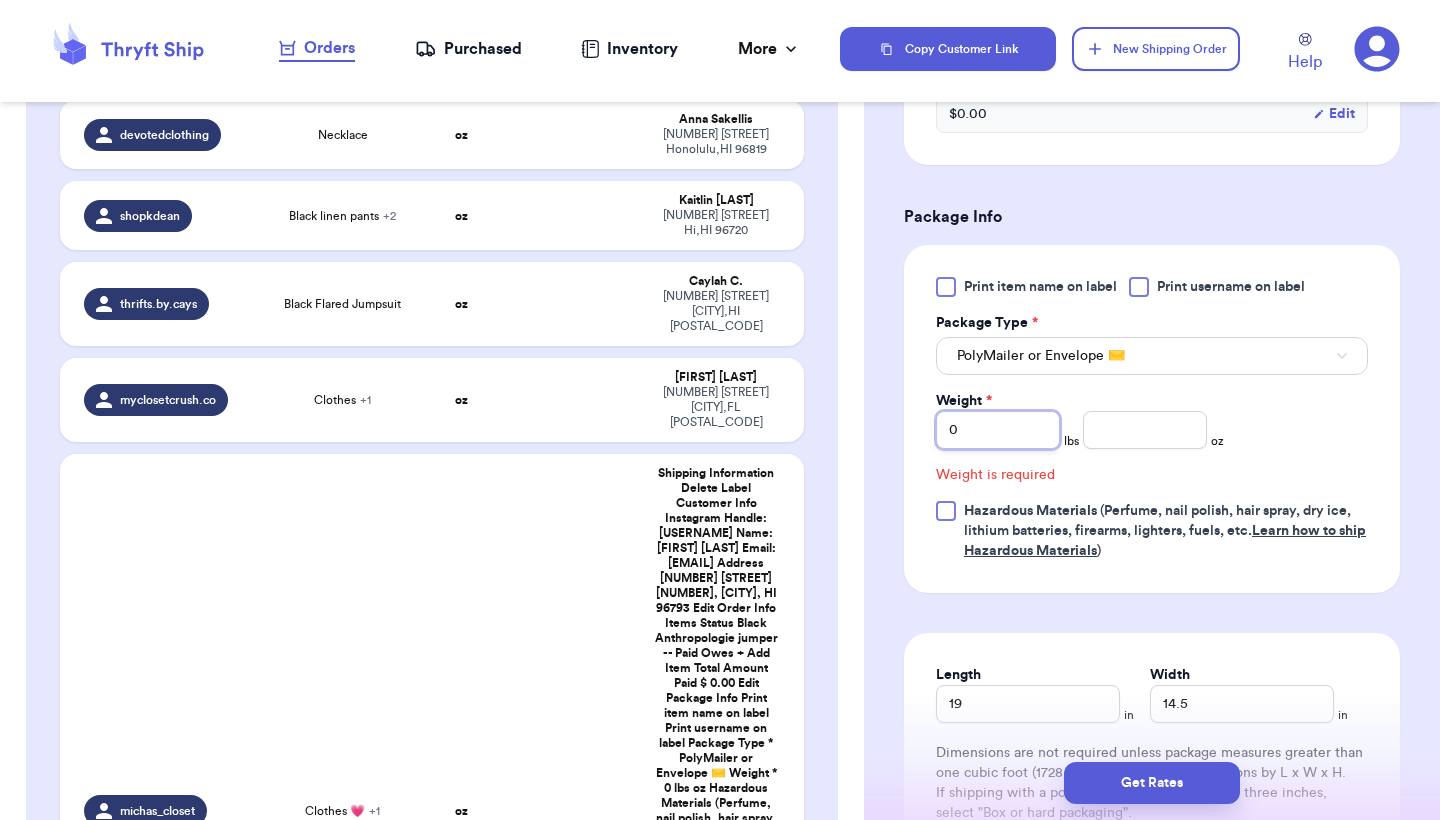 click on "0" at bounding box center (998, 430) 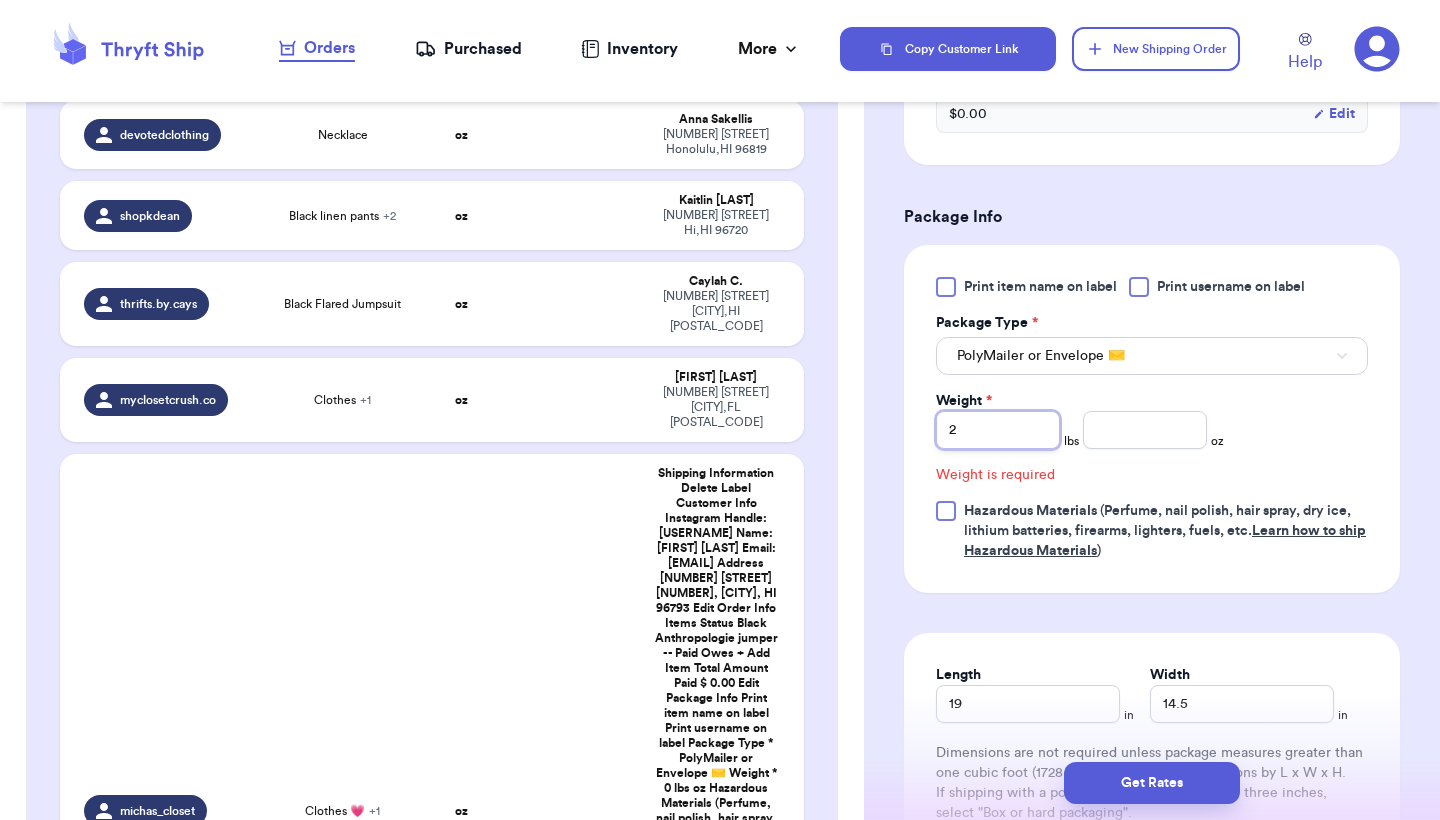 type 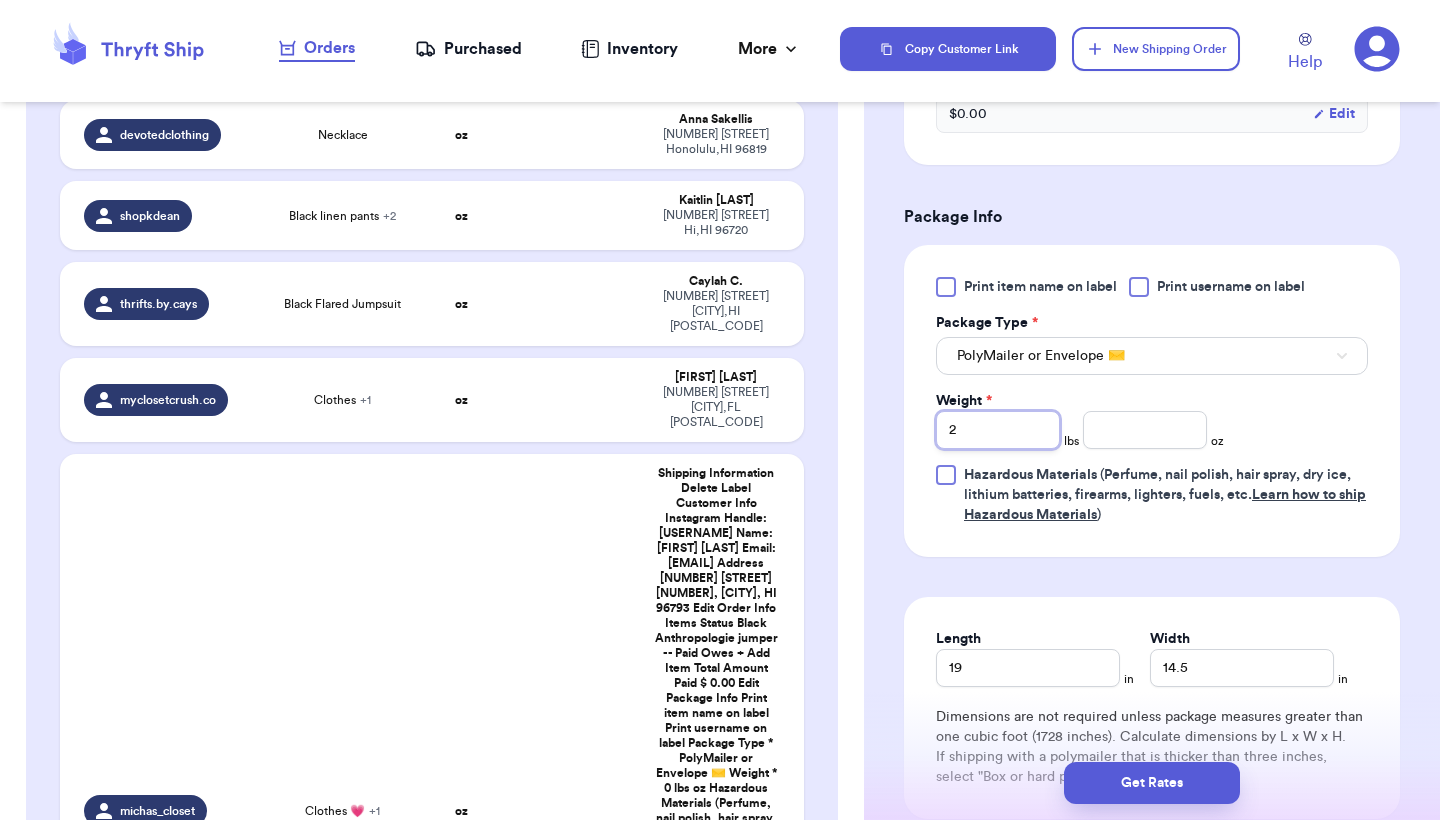 type on "2" 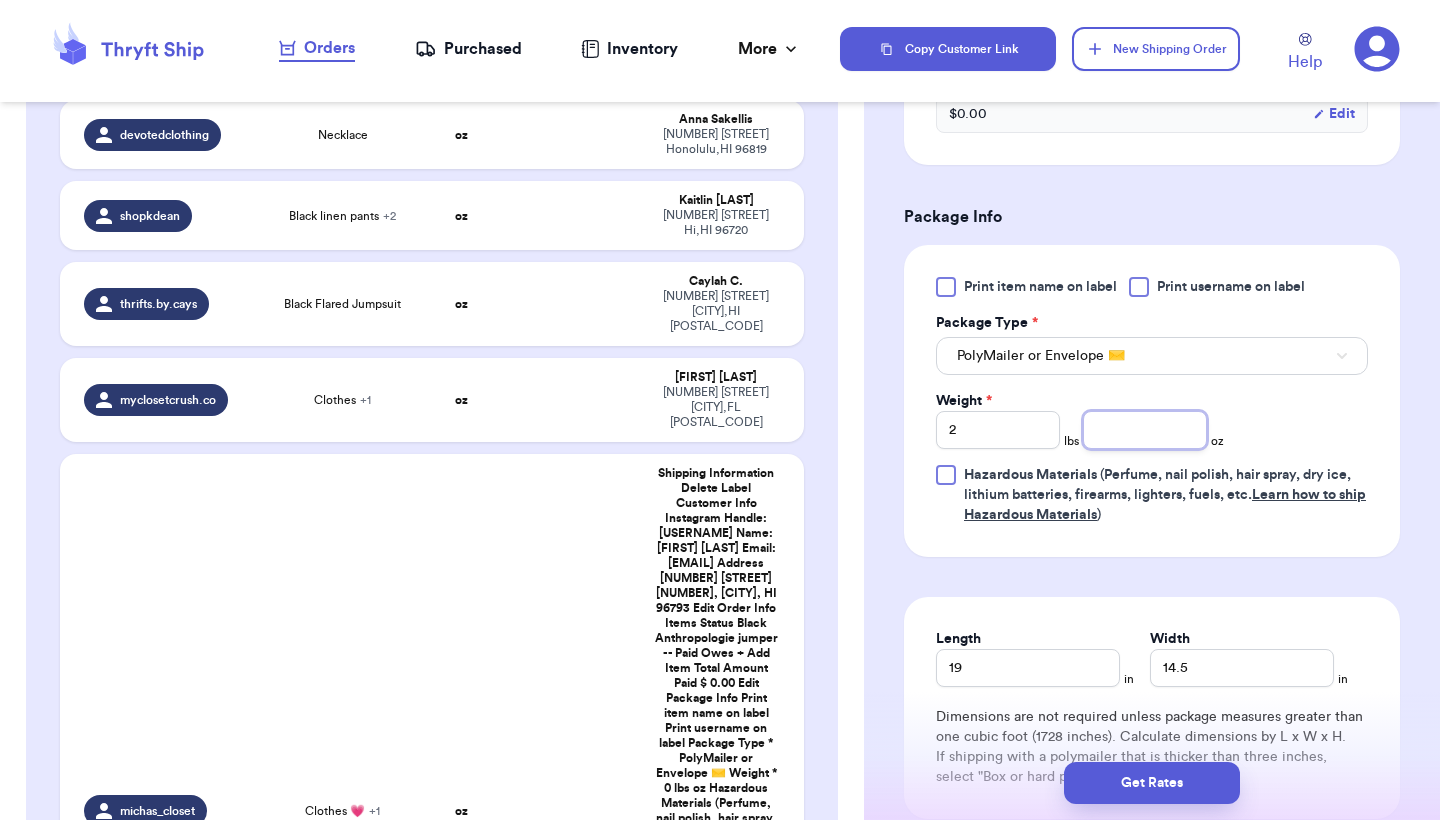 click at bounding box center [1145, 430] 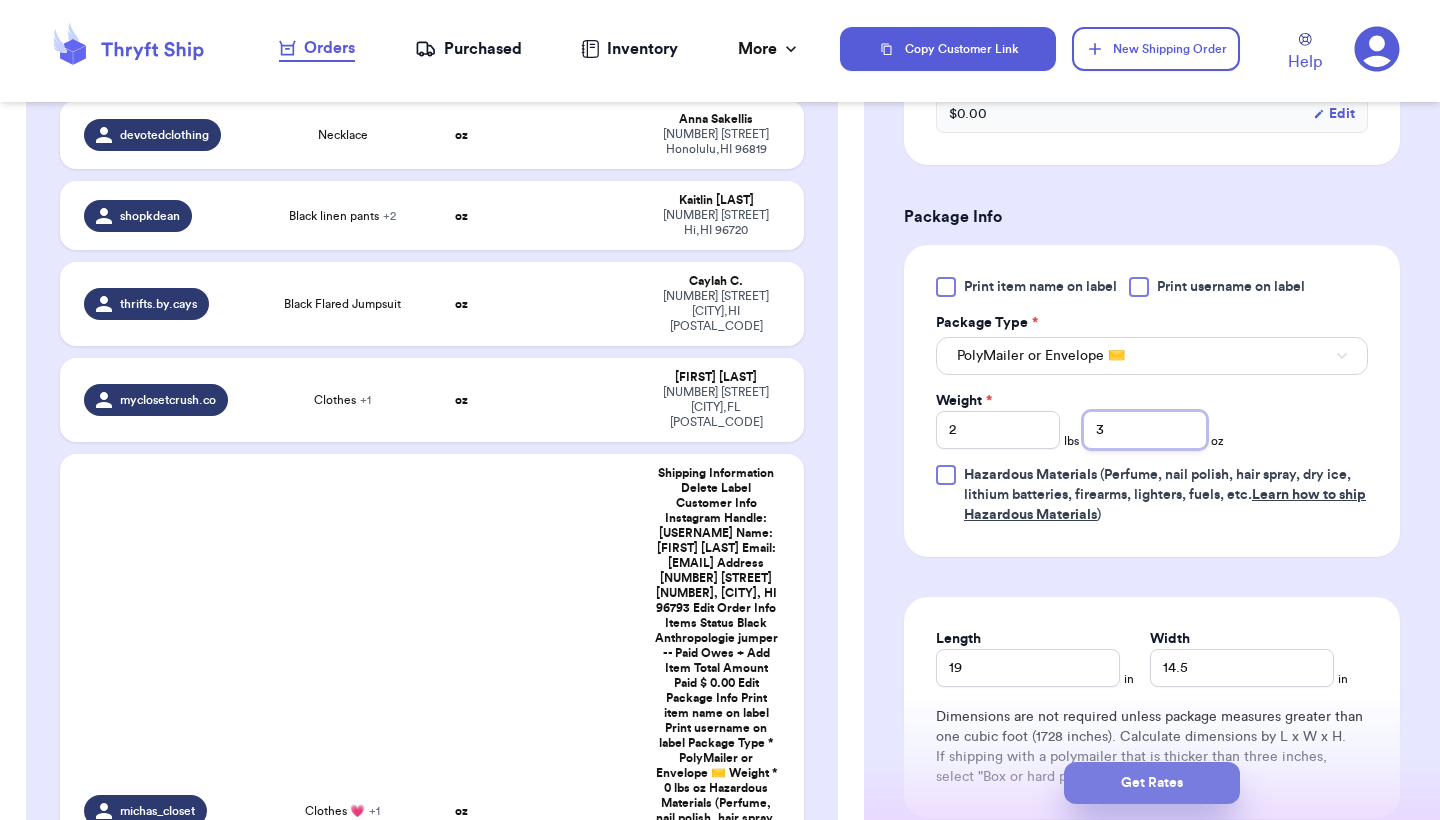 type on "3" 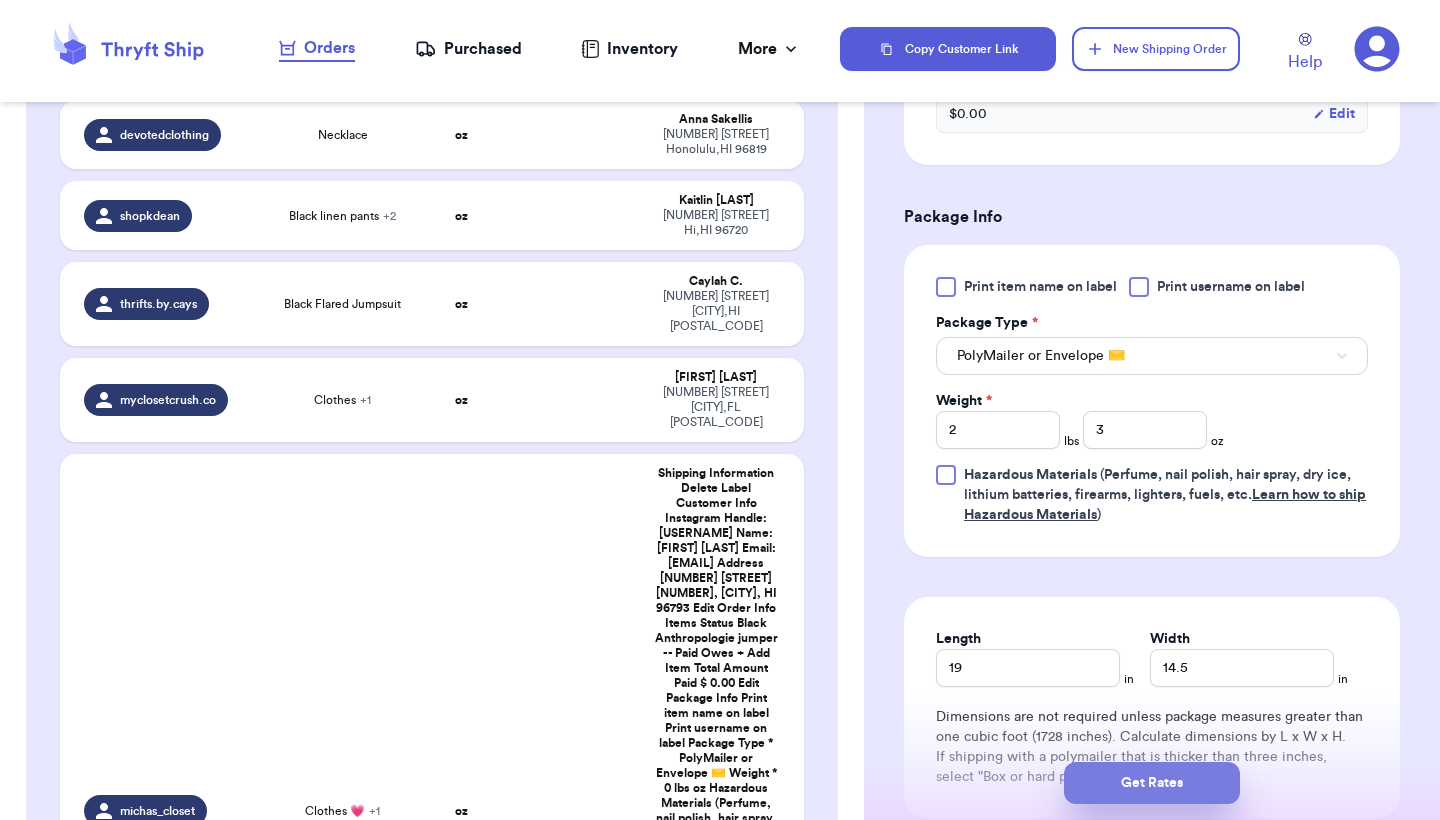 click on "Get Rates" at bounding box center [1152, 783] 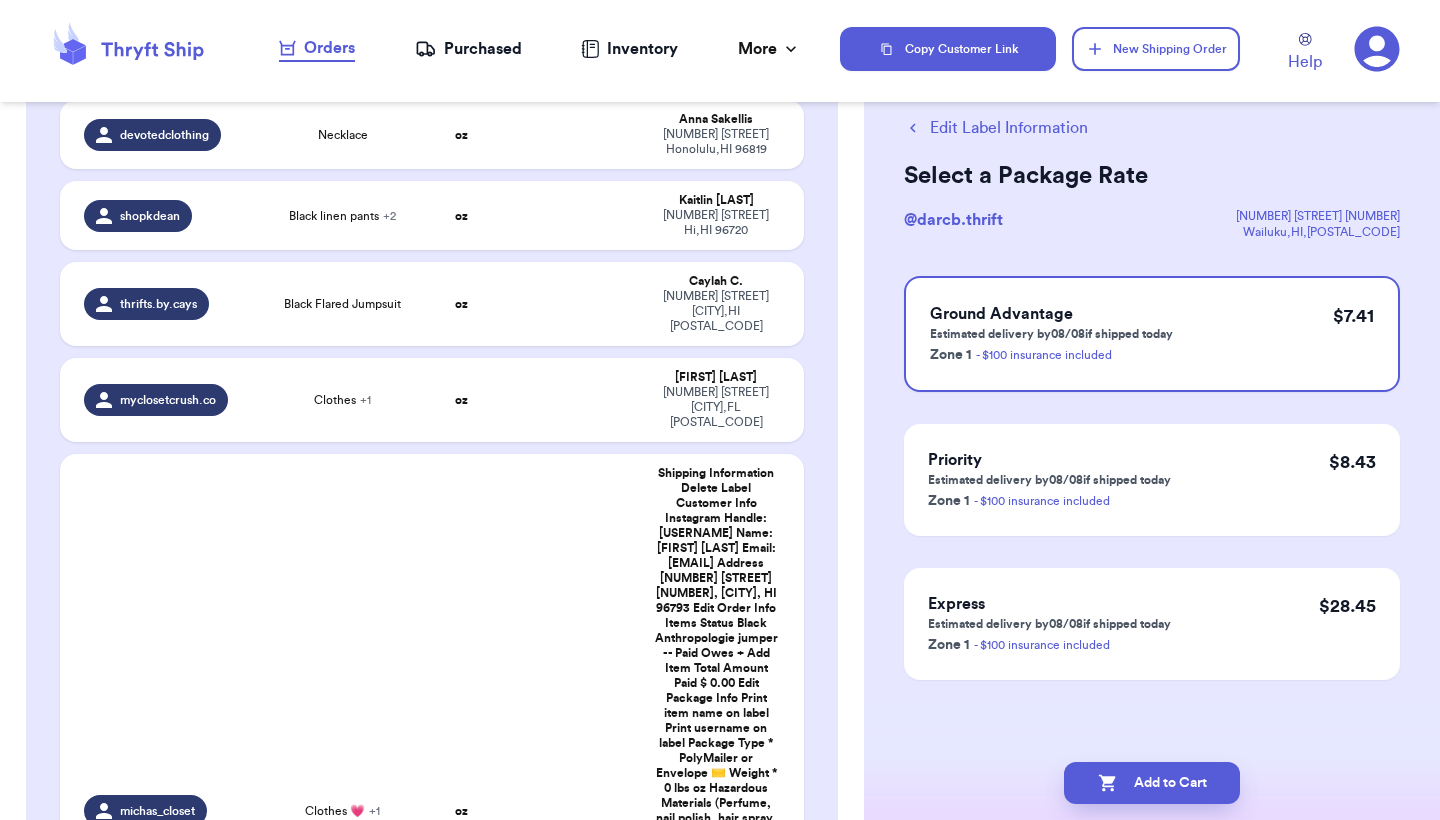 scroll, scrollTop: 0, scrollLeft: 0, axis: both 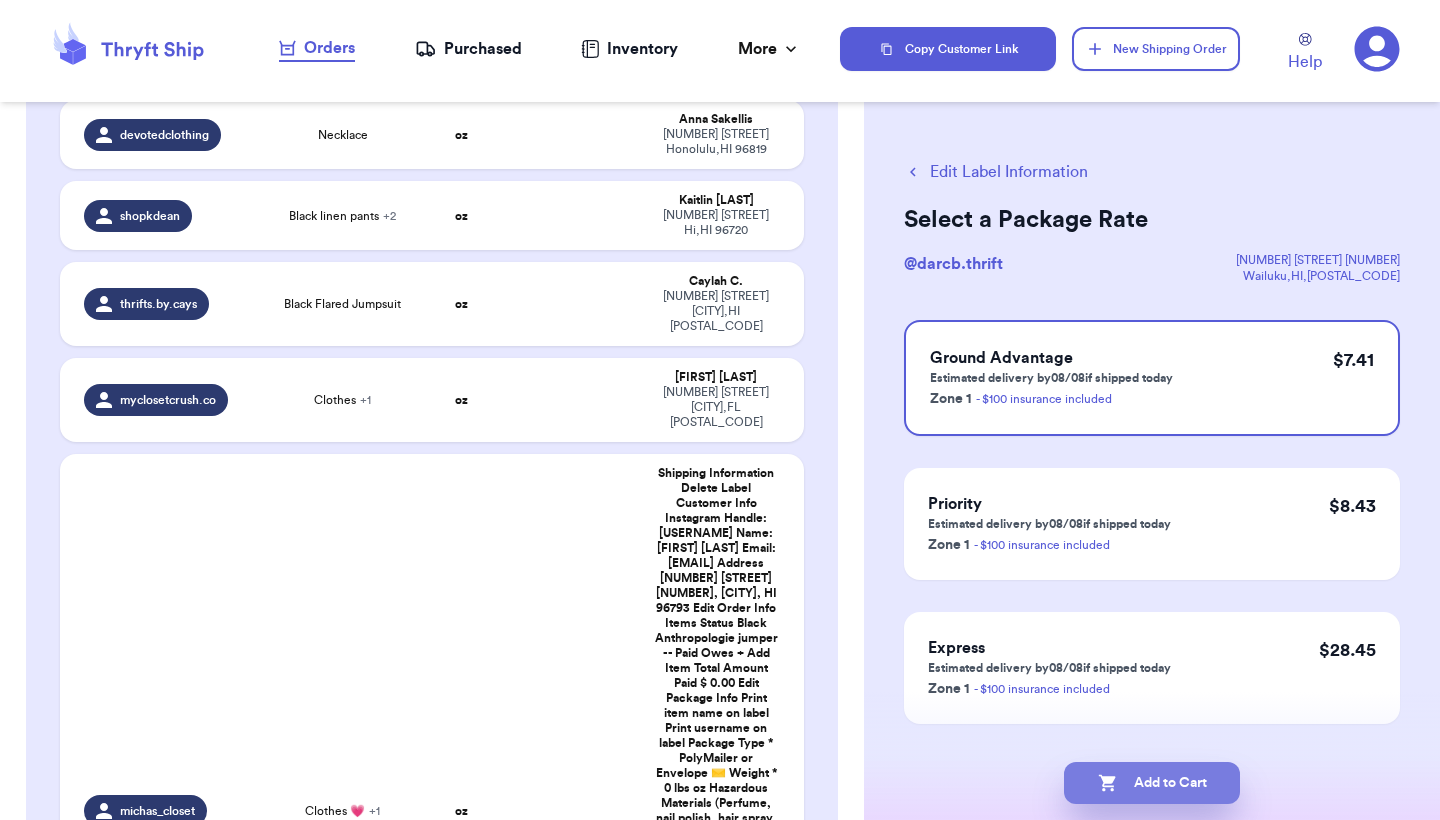 click on "Add to Cart" at bounding box center (1152, 783) 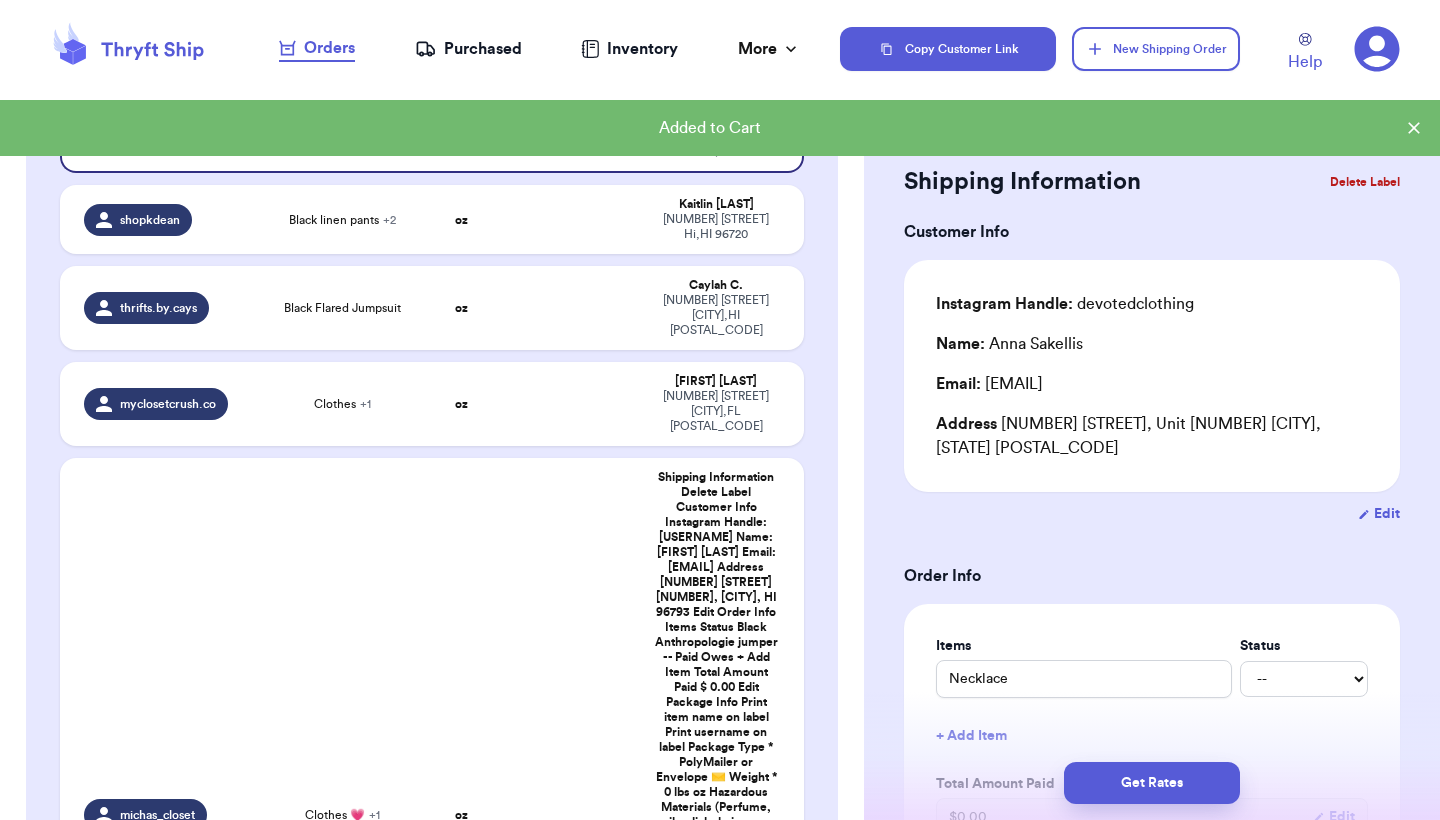 click on "Incomplete 07 Get Rates for All ( 0 ) Get Rates for All ( 0 ) Date Created Date Created Payment Status Payment Status Handle Product Weight Package Type Address devotedclothing Necklace   oz Anna   Sakellis 1571 Pahulu St   Honolulu ,  HI   96819 shopkdean Black linen pants  + 2  oz Kaitlin   Balmoja 2925 Pulima Drive   Hi ,  HI   96720 thrifts.by.cays Black Flared Jumpsuit   oz Caylah   C. P.O. Box 638   Kapaau ,  HI   96755 myclosetcrush.co Clothes + 1  oz Jacqueline   Irizarry 10881 sw 62nd avenue rd   Ocala ,  FL   34476 michas_closet Clothes 💗 + 1  oz Michelle   Castillo 701 oak st   Teague ,  TX   75860 zaiii_ra Floral embroidered denim  oz Zaira   Herrod PO Box 551   Kurtistown ,  HI   96760 xirie.mp shorts  oz connie   mendiola p.o. box 503255   Saipan ,  Northern Mariana Islands   96950" at bounding box center (432, 650) 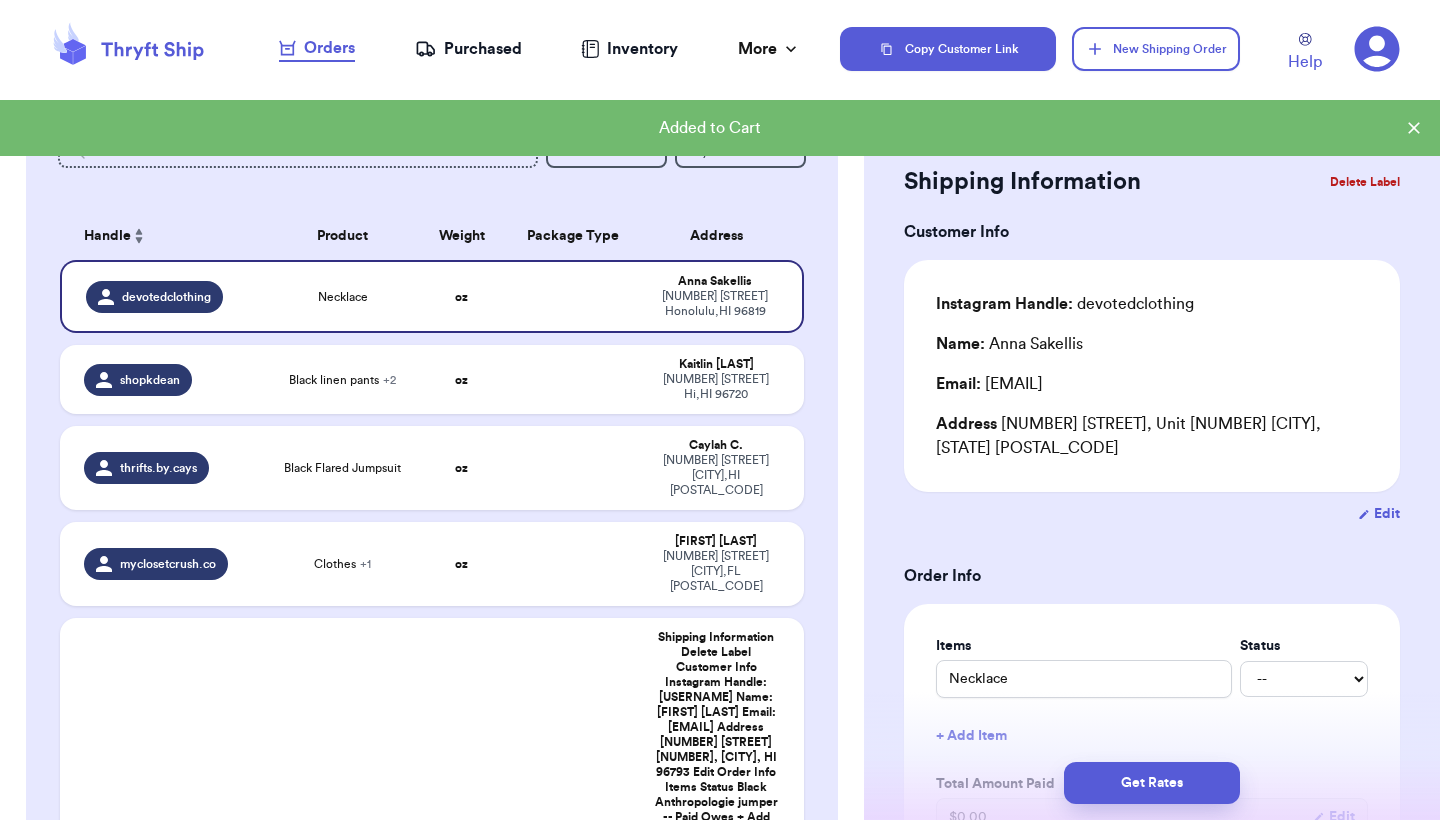 scroll, scrollTop: 40, scrollLeft: 0, axis: vertical 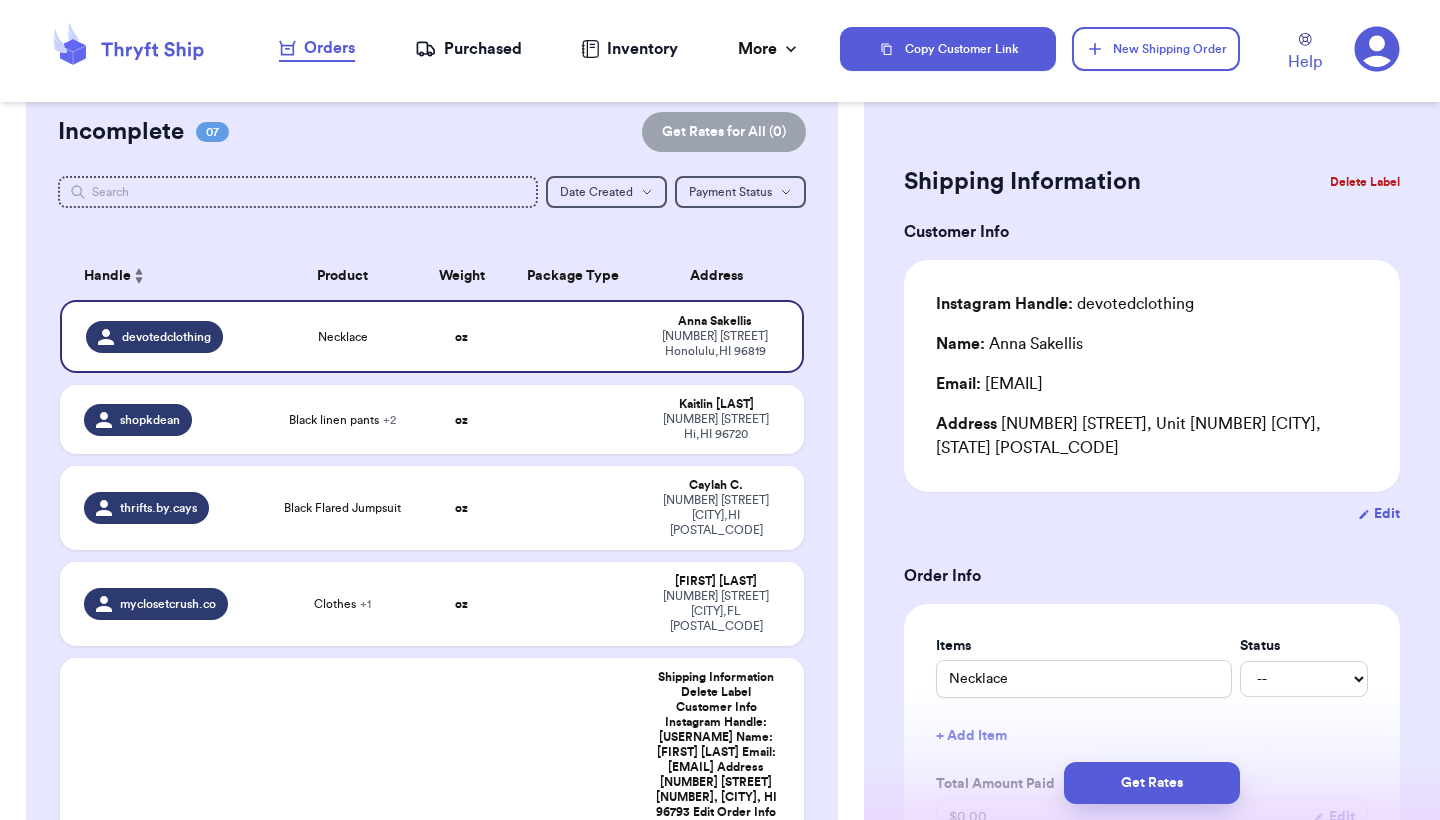 click on "Customer Link New Order Incomplete 07 Get Rates for All ( 0 ) Get Rates for All ( 0 ) Date Created Date Created Payment Status Payment Status Handle Product Weight Package Type Address [USERNAME] Necklace   oz [FIRST]   [LAST] [NUMBER] [STREET]   [CITY] ,  [STATE] [POSTAL_CODE] [USERNAME] Black linen pants  + 2  oz [FIRST]   [LAST] [NUMBER] [STREET]   [CITY] ,  [STATE] [POSTAL_CODE] [USERNAME] Black Flared Jumpsuit   oz [FIRST]   [MIDDLE] [NUMBER] [STREET]   [CITY] ,  [STATE] [POSTAL_CODE] [USERNAME] Clothes + 1  oz [FIRST]   [LAST] [NUMBER] [STREET]   [CITY] ,  [STATE] [POSTAL_CODE] [USERNAME] Clothes 💗 + 1  oz [FIRST]   [LAST] [NUMBER] [STREET]   [CITY] ,  [STATE] [POSTAL_CODE] [USERNAME] Floral embroidered denim  oz [FIRST]   [LAST] [NUMBER] [STREET]   [CITY] ,  [STATE] [POSTAL_CODE] [USERNAME] shorts  oz [FIRST]   [LAST] p.o. box [NUMBER]   [CITY], [STATE]   [POSTAL_CODE] Ready to Purchase 09 Checkout ( 2 ) Checkout ( 2 ) Handle Product Weight Package Type Cost [USERNAME] Black Anthropologie jumper  35  oz 14.5  x  3  x  19 PolyMailer or Envelope ✉️ $ 3" at bounding box center (432, 1301) 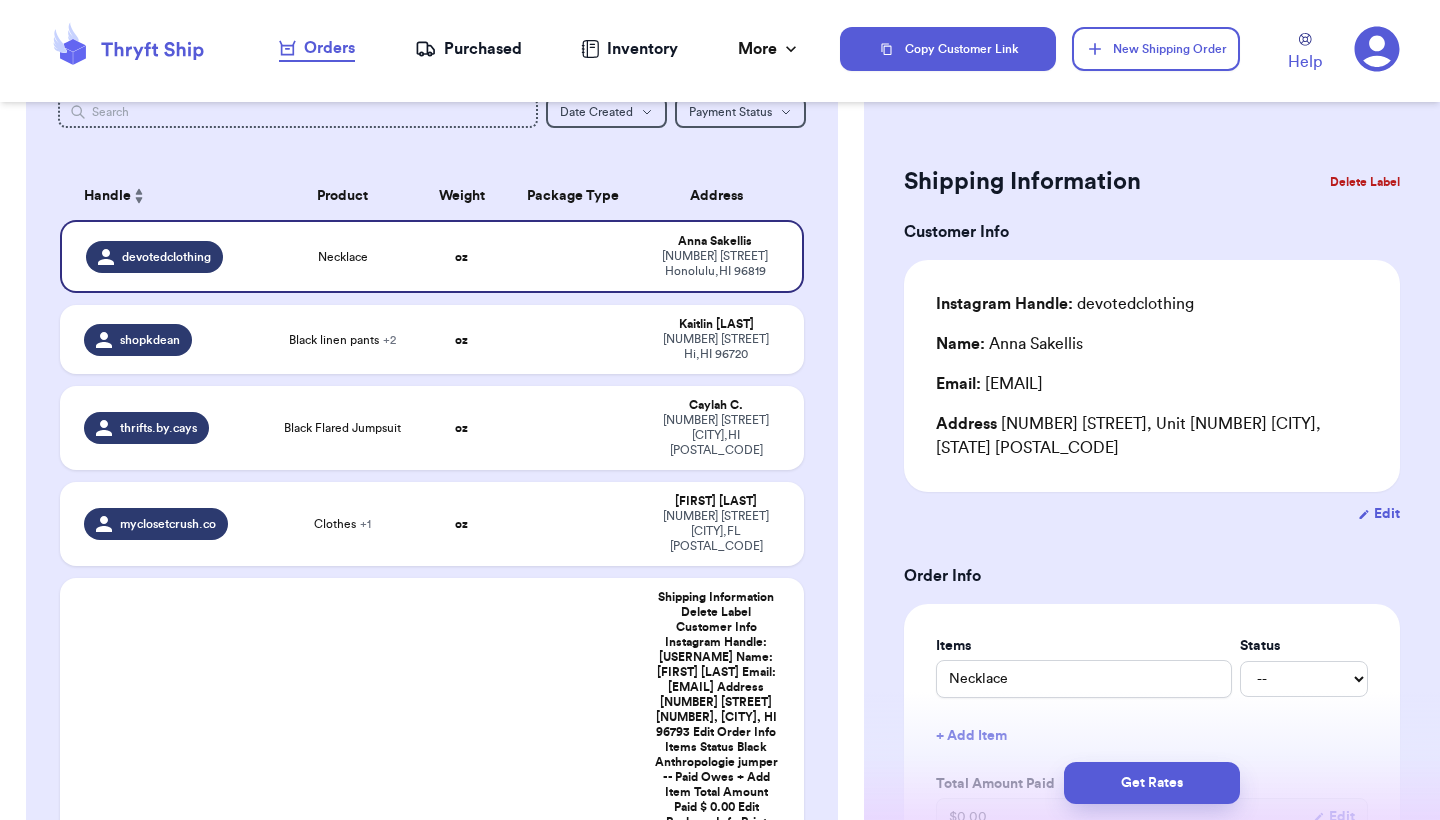 scroll, scrollTop: 80, scrollLeft: 0, axis: vertical 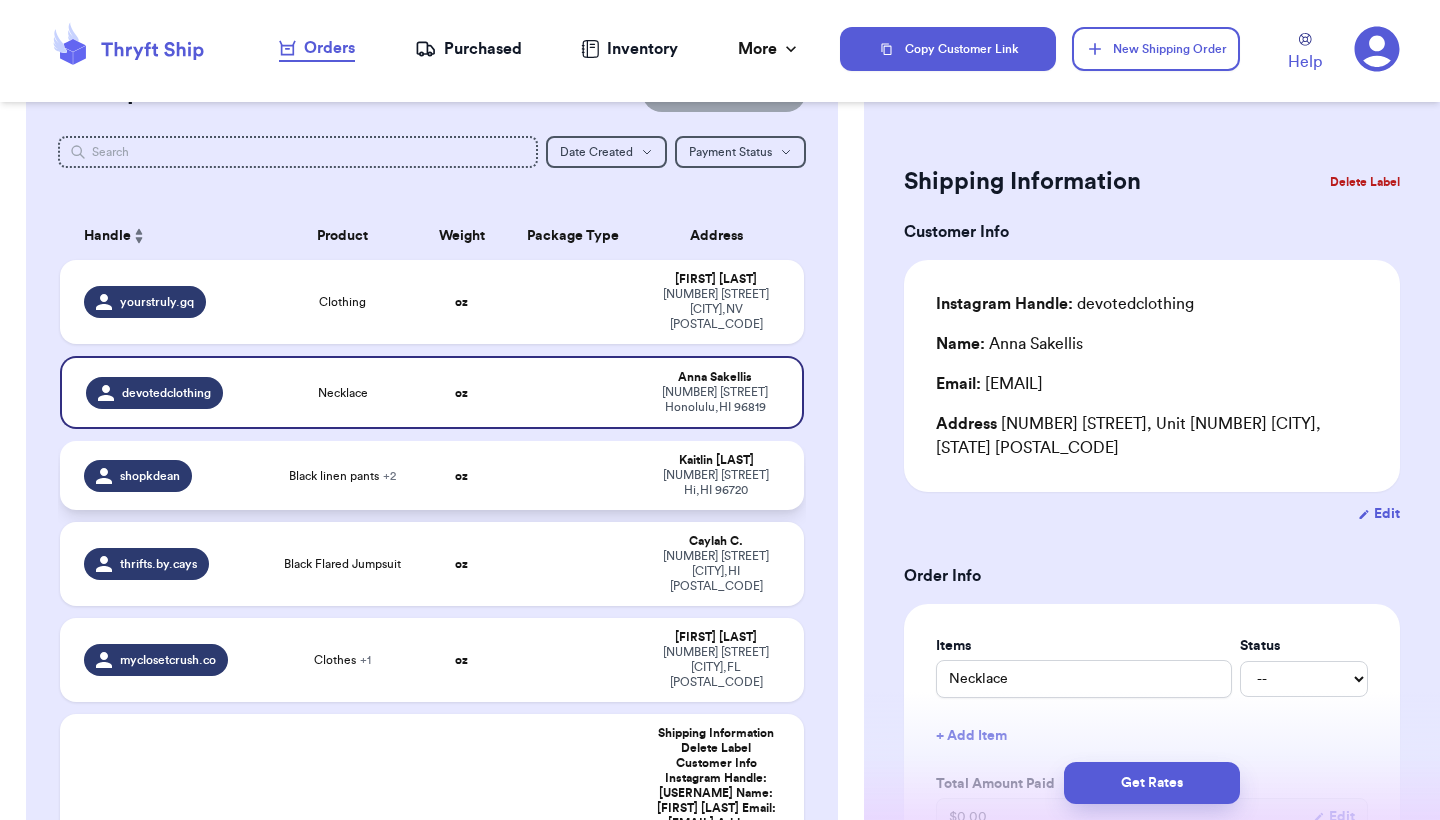click at bounding box center (573, 475) 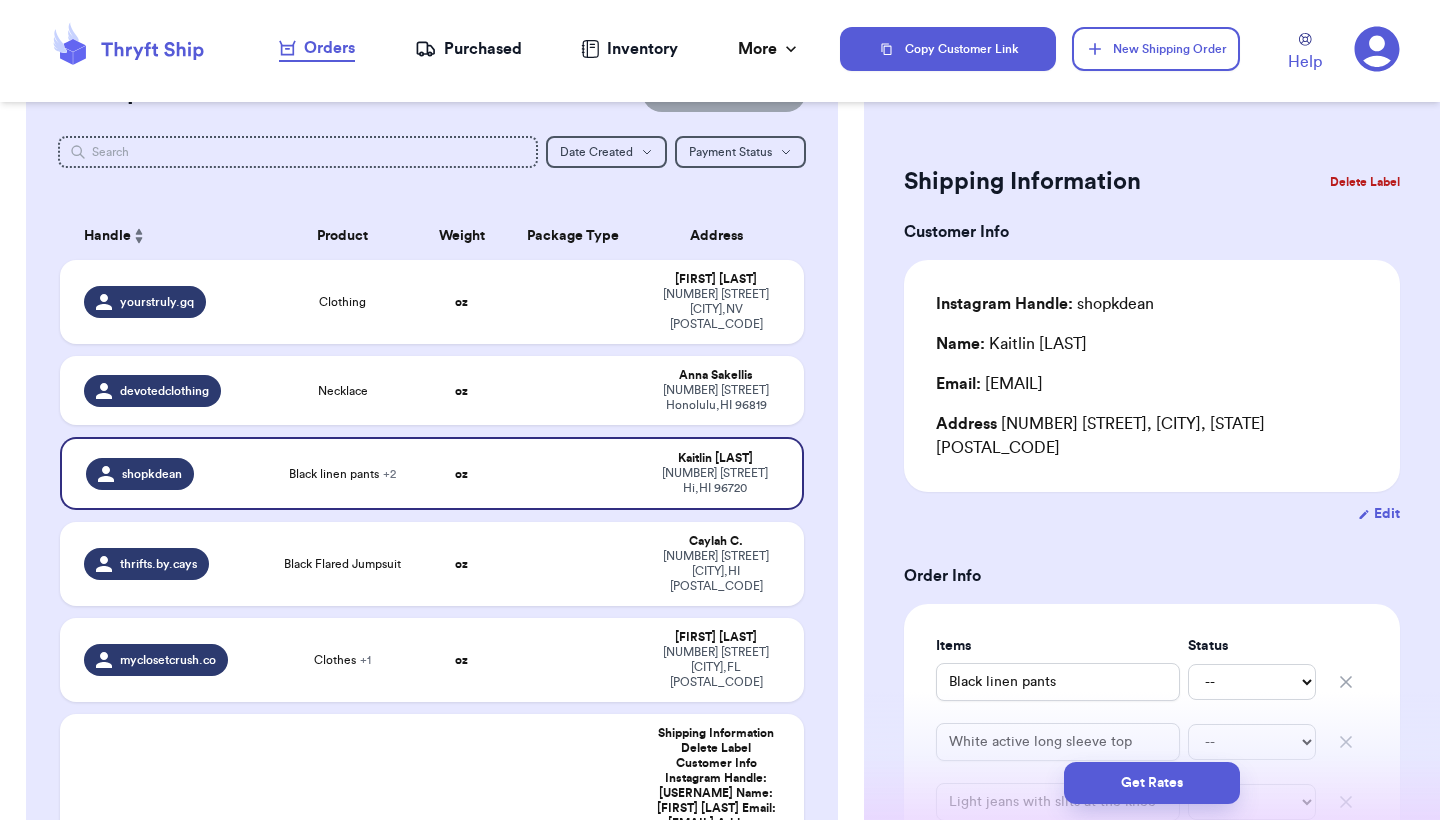 click on "Shipping Information Delete Label Customer Info Instagram Handle:   [USERNAME] Name:   [FIRST]   [LAST] Email:   [EMAIL] Address   [NUMBER] [STREET],  [CITY], [STATE] [POSTAL_CODE] Edit Order Info Items Status Black linen pants -- Paid Owes White active long sleeve top -- Paid Owes Light jeans with slits at the knee -- Paid Owes + Add Item Total Amount Paid $ 0.00 Edit Package Info Print item name on label Print username on label Package Type * Select an option Weight * 0 lbs oz Hazardous Materials   (Perfume, nail polish, hair spray, dry ice, lithium batteries, firearms, lighters, fuels, etc.  Learn how to ship Hazardous Materials ) Length in Width in Height in Dimensions are not required unless package measures greater than one cubic foot (1728 inches). Calculate dimensions by L x W x H. If shipping with a polymailer that is thicker than three inches, select "Box or hard packaging". Additional Features (Media Mail) Get Rates Edit Payment Amount: ✕ Current Amount Paid: $ 0.00 New Amount $ 0 Payment Method" at bounding box center [1152, 1006] 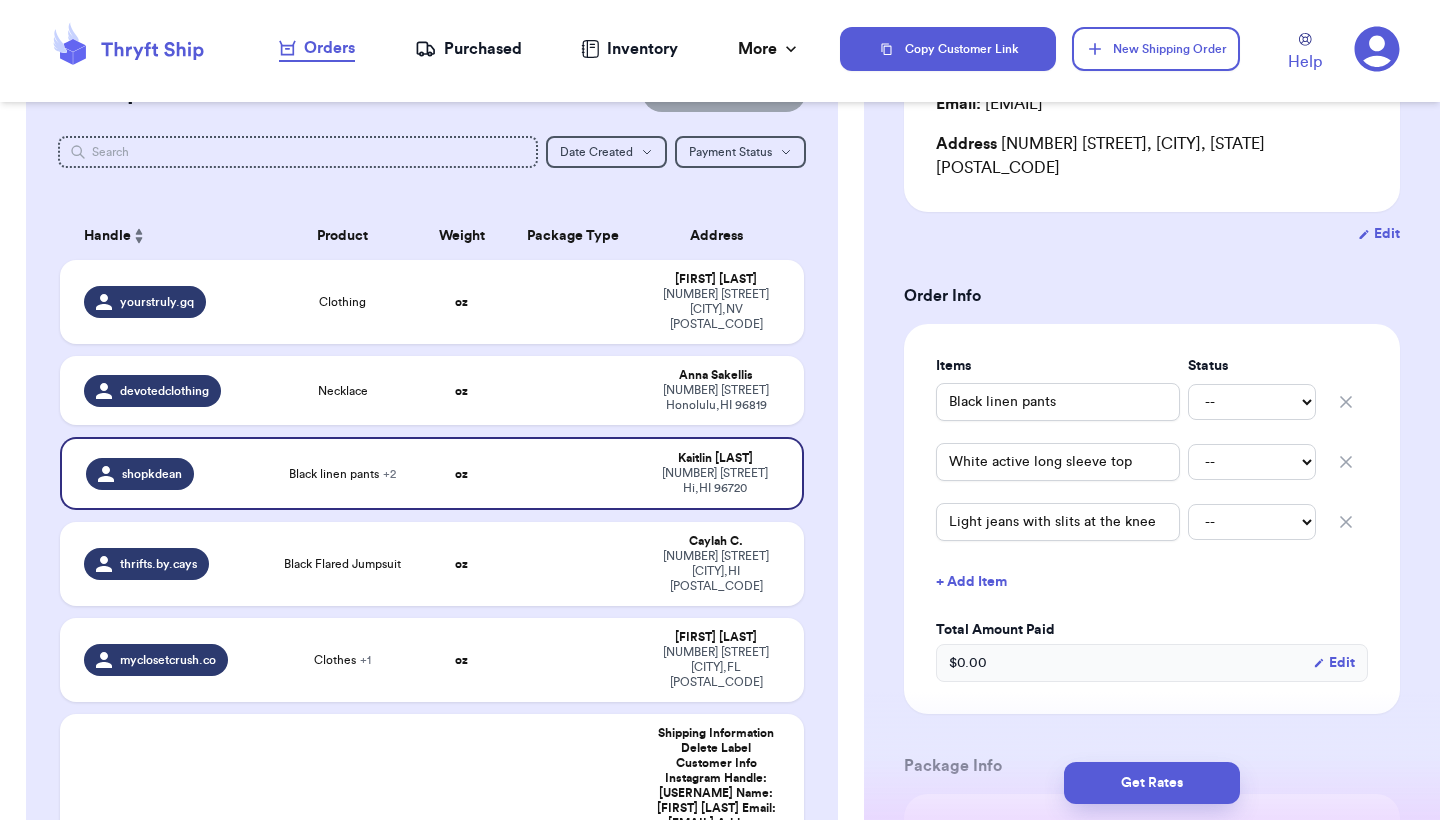 scroll, scrollTop: 320, scrollLeft: 0, axis: vertical 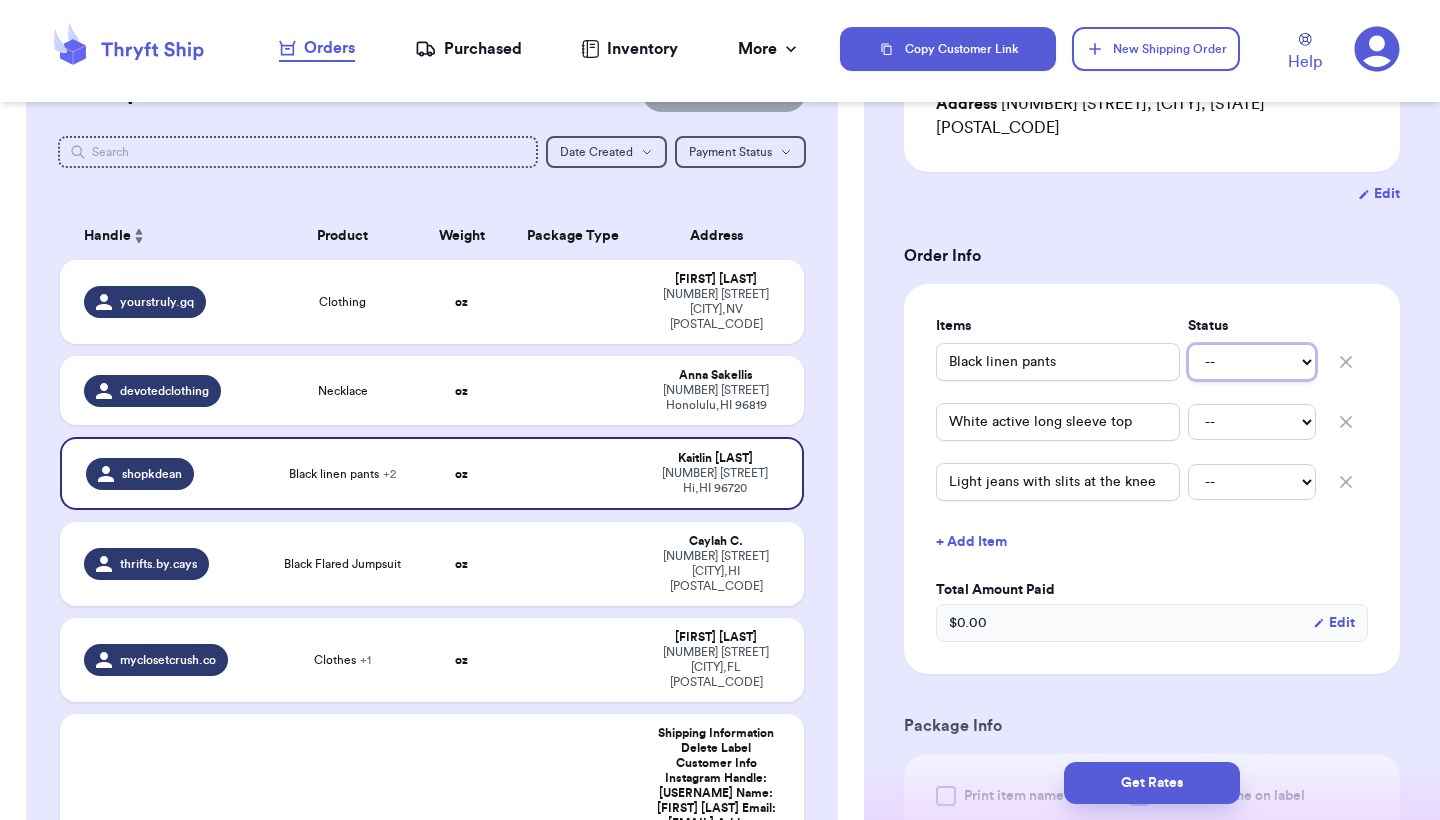 type 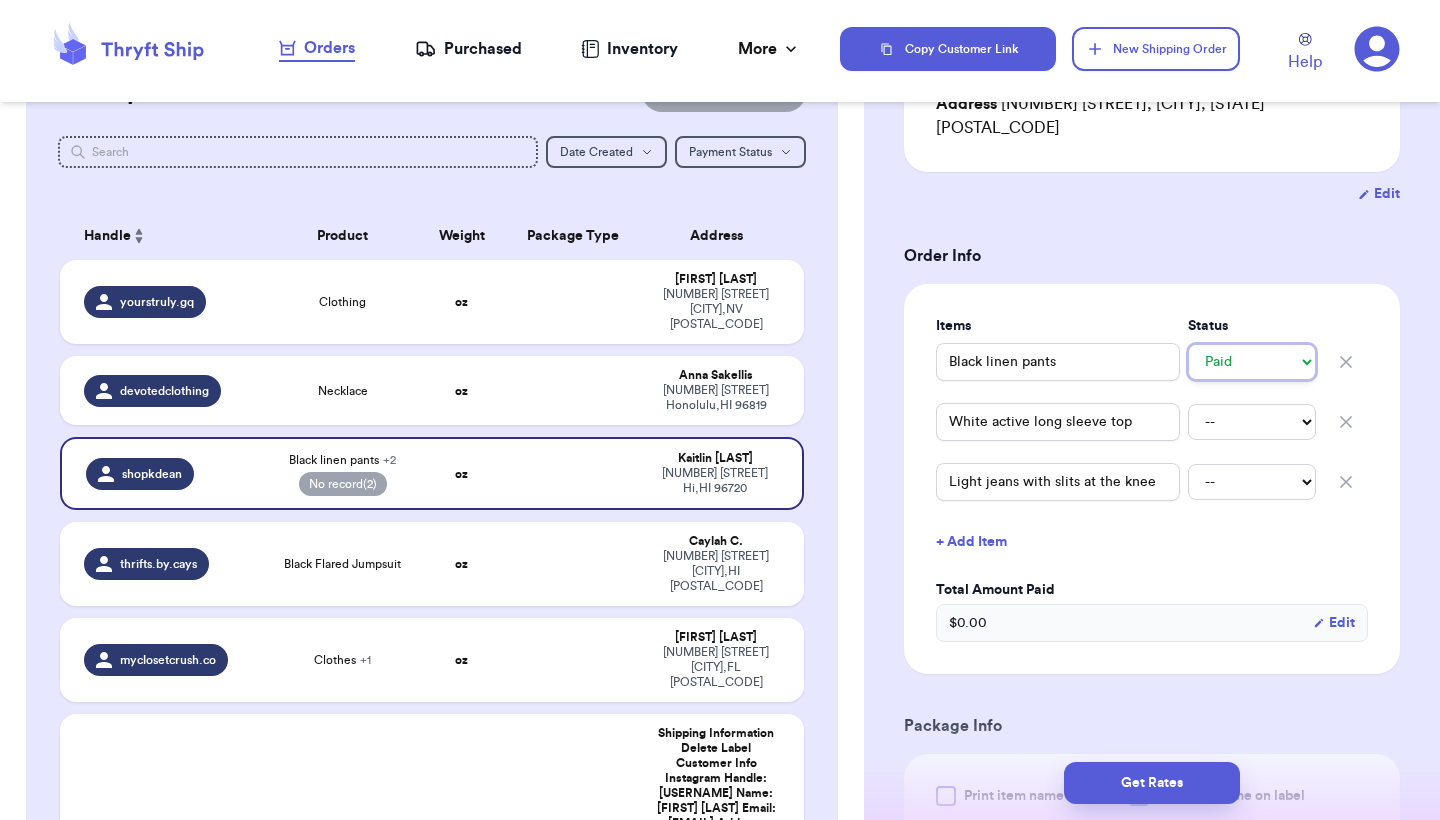 type 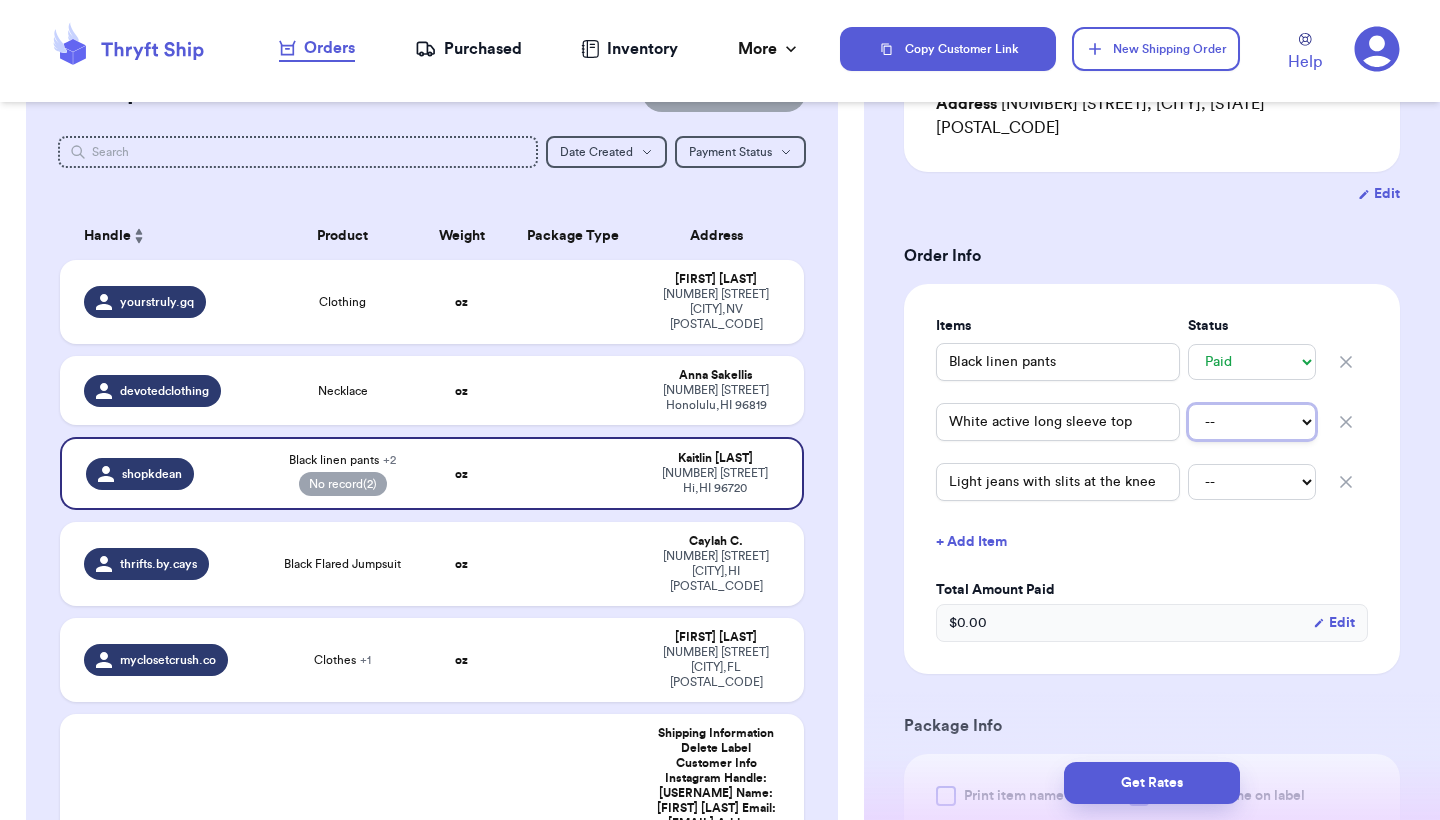 select on "paid" 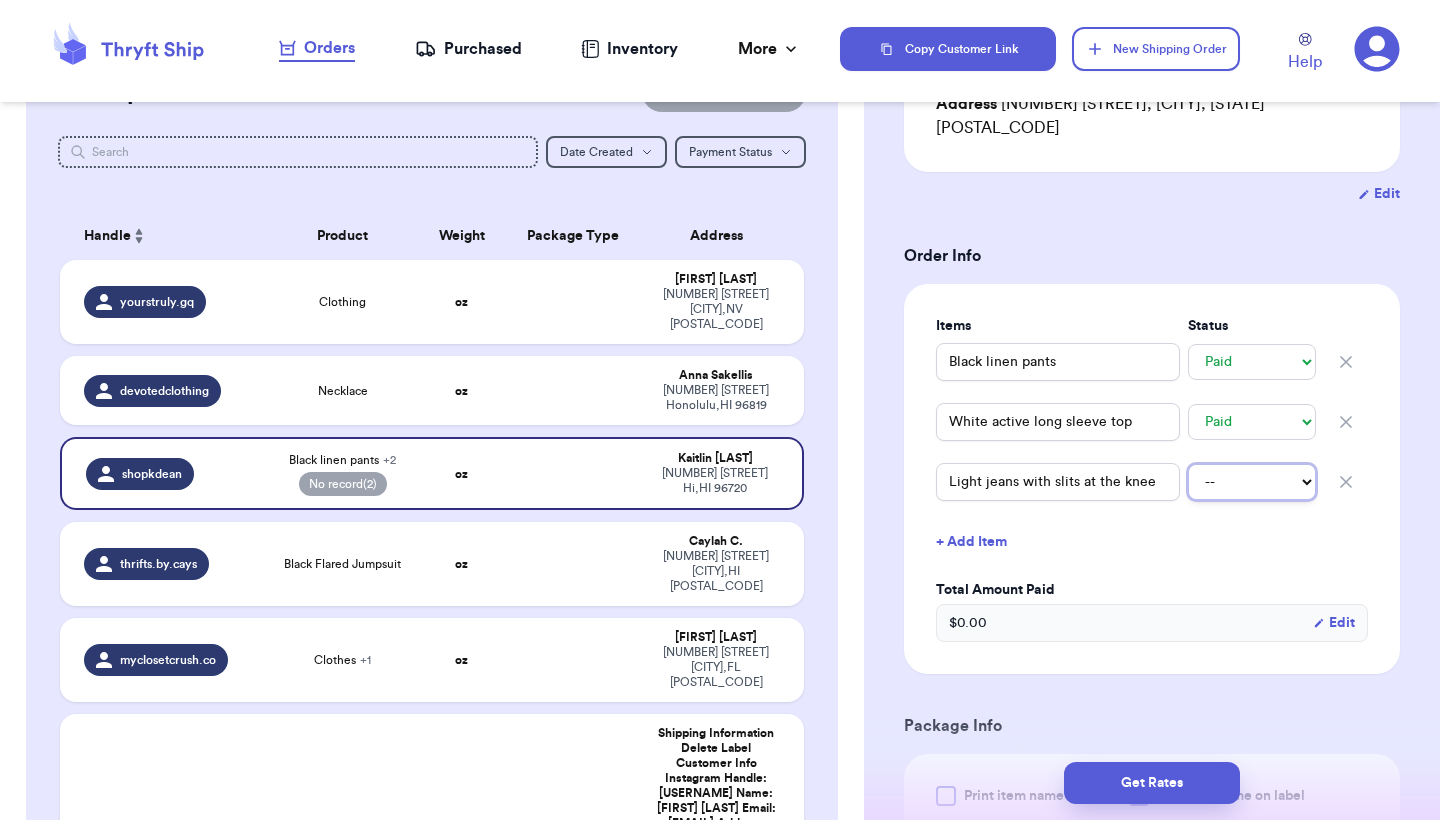 type 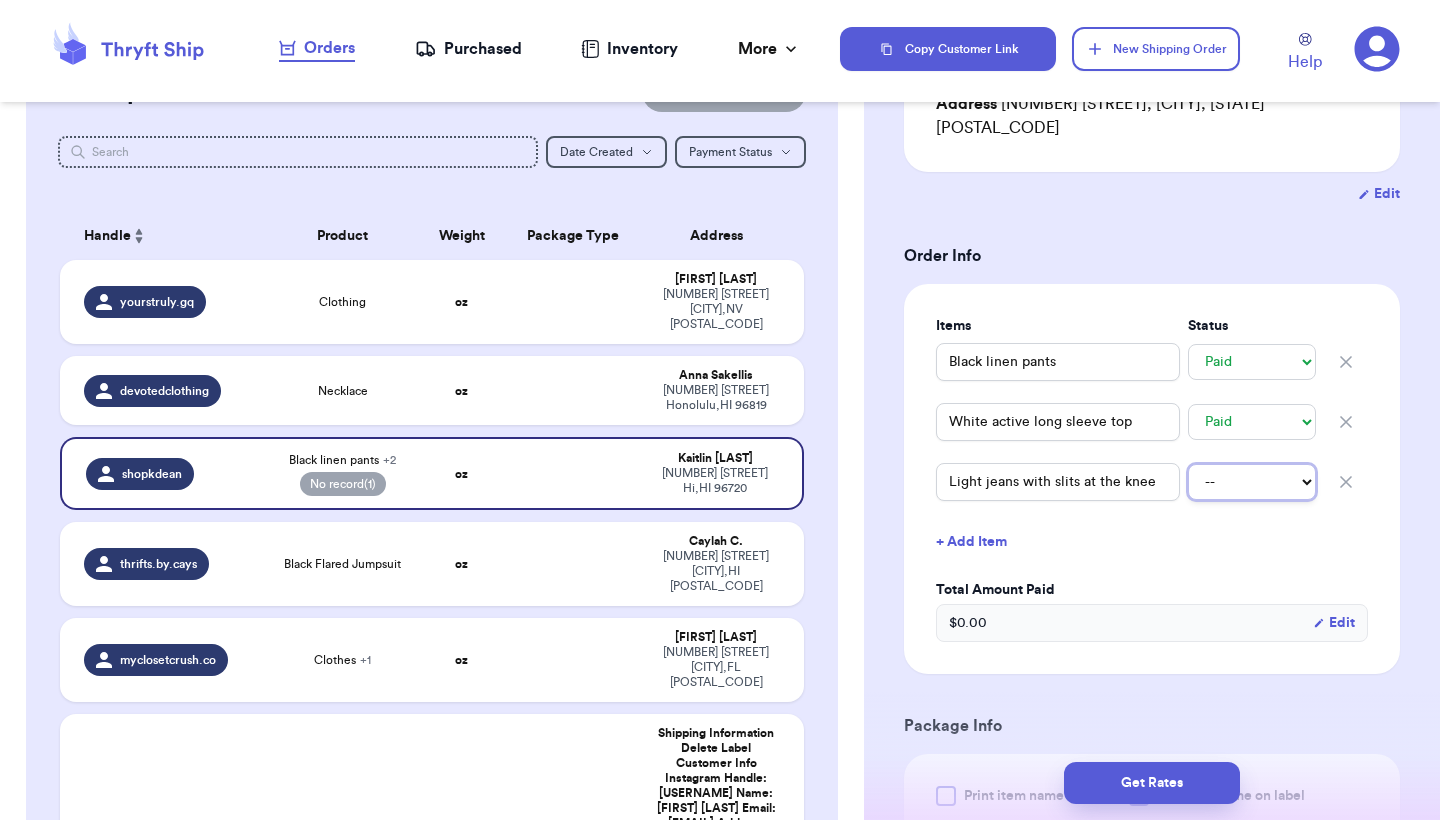 select on "paid" 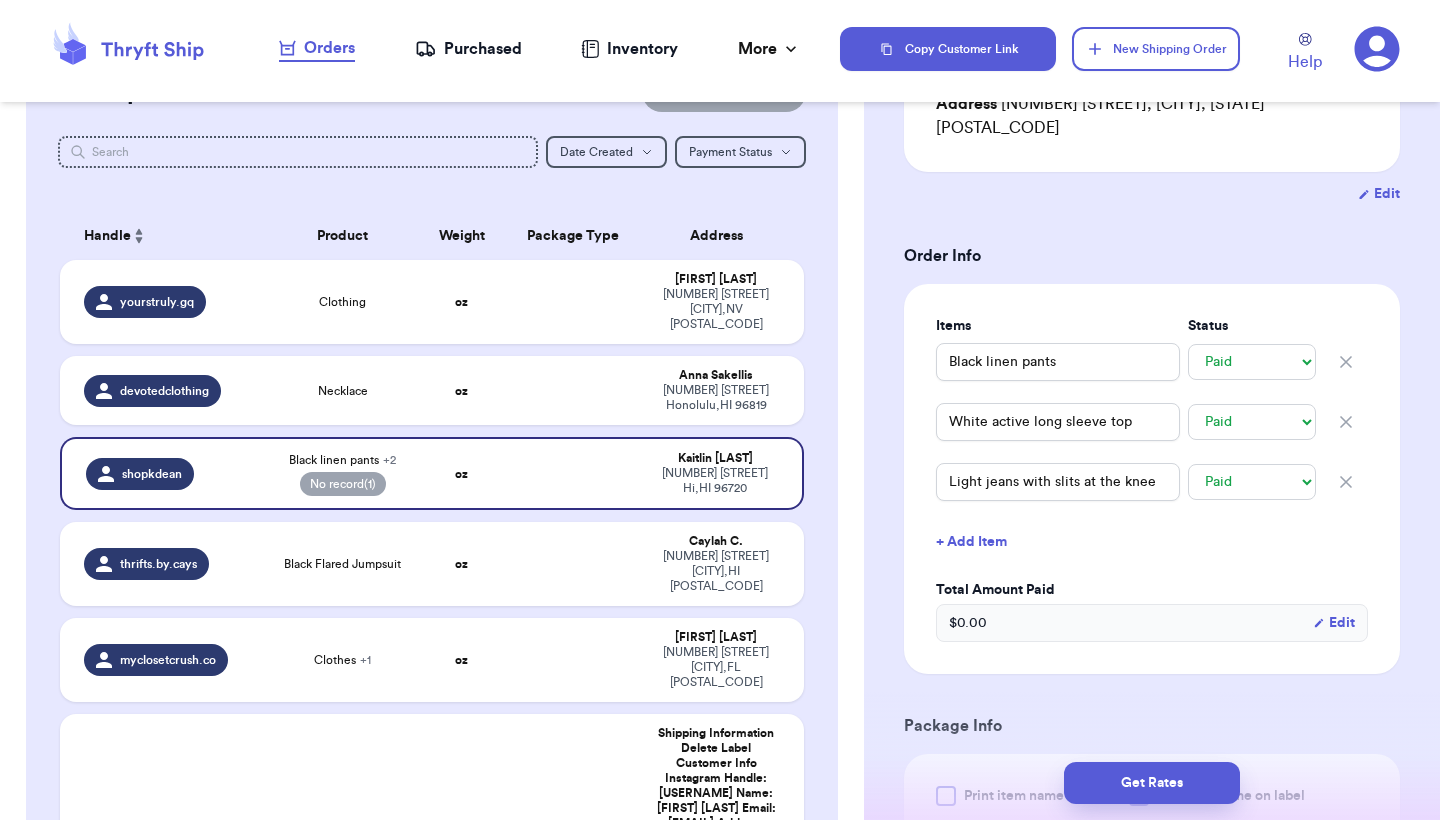 click on "Shipping Information Delete Label Customer Info Instagram Handle:   [USERNAME] Name:   [FIRST]   [LAST] Email:   [EMAIL] Address   [NUMBER] [STREET],  [CITY], [STATE] [POSTAL_CODE] Edit Order Info Items Status Black linen pants -- Paid Owes White active long sleeve top -- Paid Owes Light jeans with slits at the knee -- Paid Owes + Add Item Total Amount Paid $ 0.00 Edit Package Info Print item name on label Print username on label Package Type * Select an option Weight * 0 lbs oz Hazardous Materials   (Perfume, nail polish, hair spray, dry ice, lithium batteries, firearms, lighters, fuels, etc.  Learn how to ship Hazardous Materials ) Length in Width in Height in Dimensions are not required unless package measures greater than one cubic foot (1728 inches). Calculate dimensions by L x W x H. If shipping with a polymailer that is thicker than three inches, select "Box or hard packaging". Additional Features (Media Mail) Get Rates Edit Payment Amount: ✕ Current Amount Paid: $ 0.00 New Amount $ 0 Payment Method" at bounding box center [1152, 686] 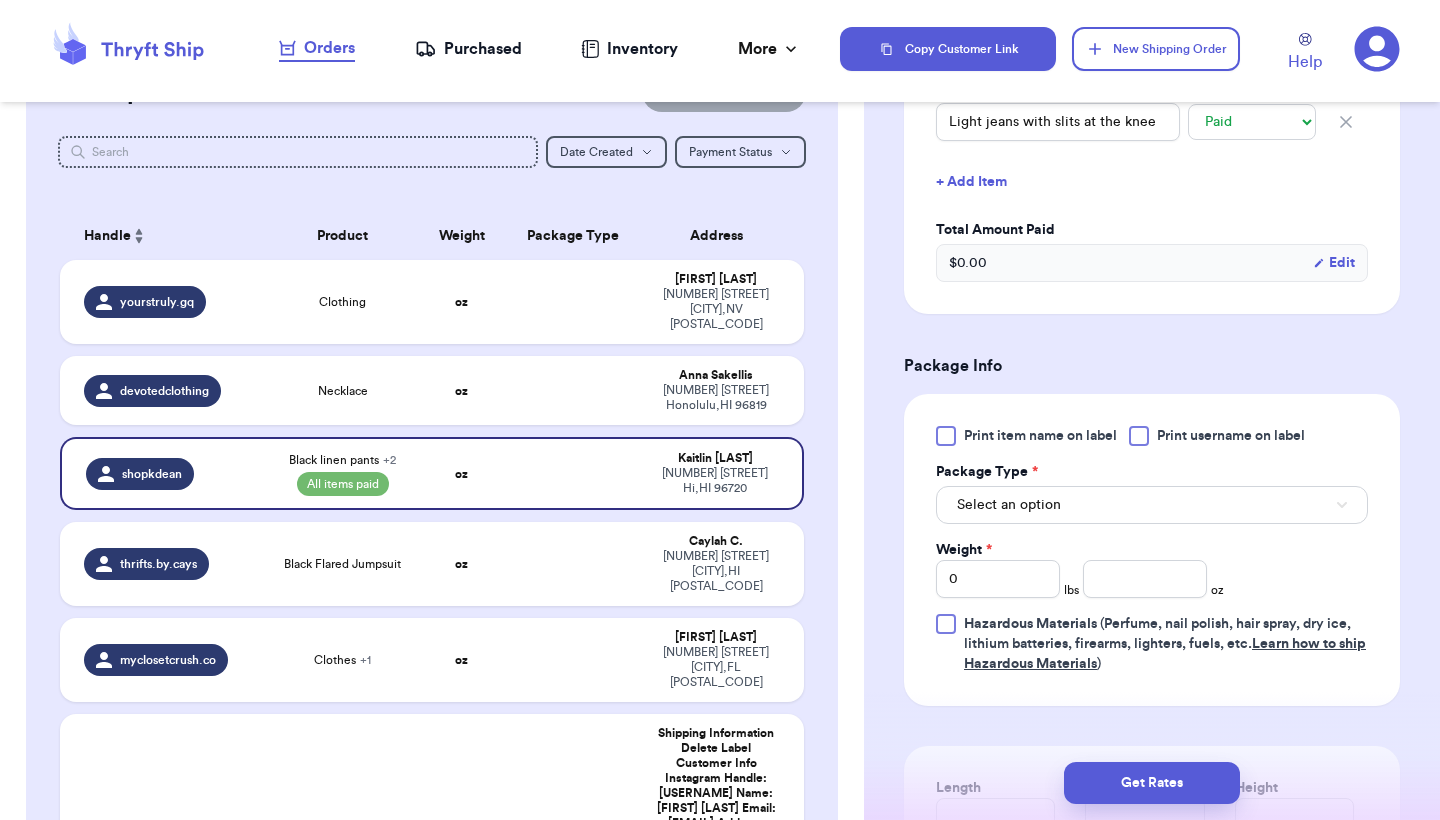 scroll, scrollTop: 760, scrollLeft: 0, axis: vertical 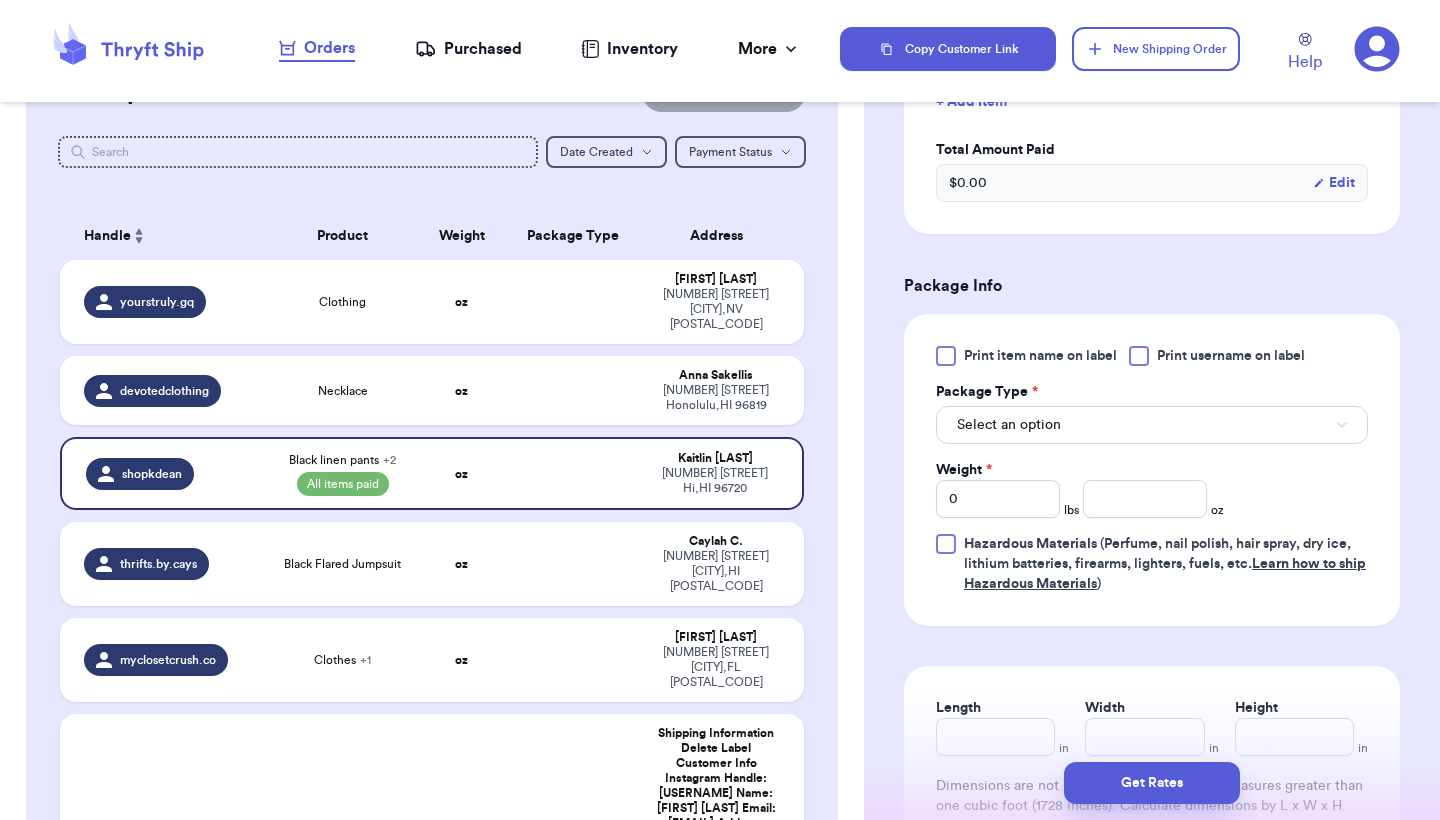 click on "Select an option" at bounding box center [1152, 425] 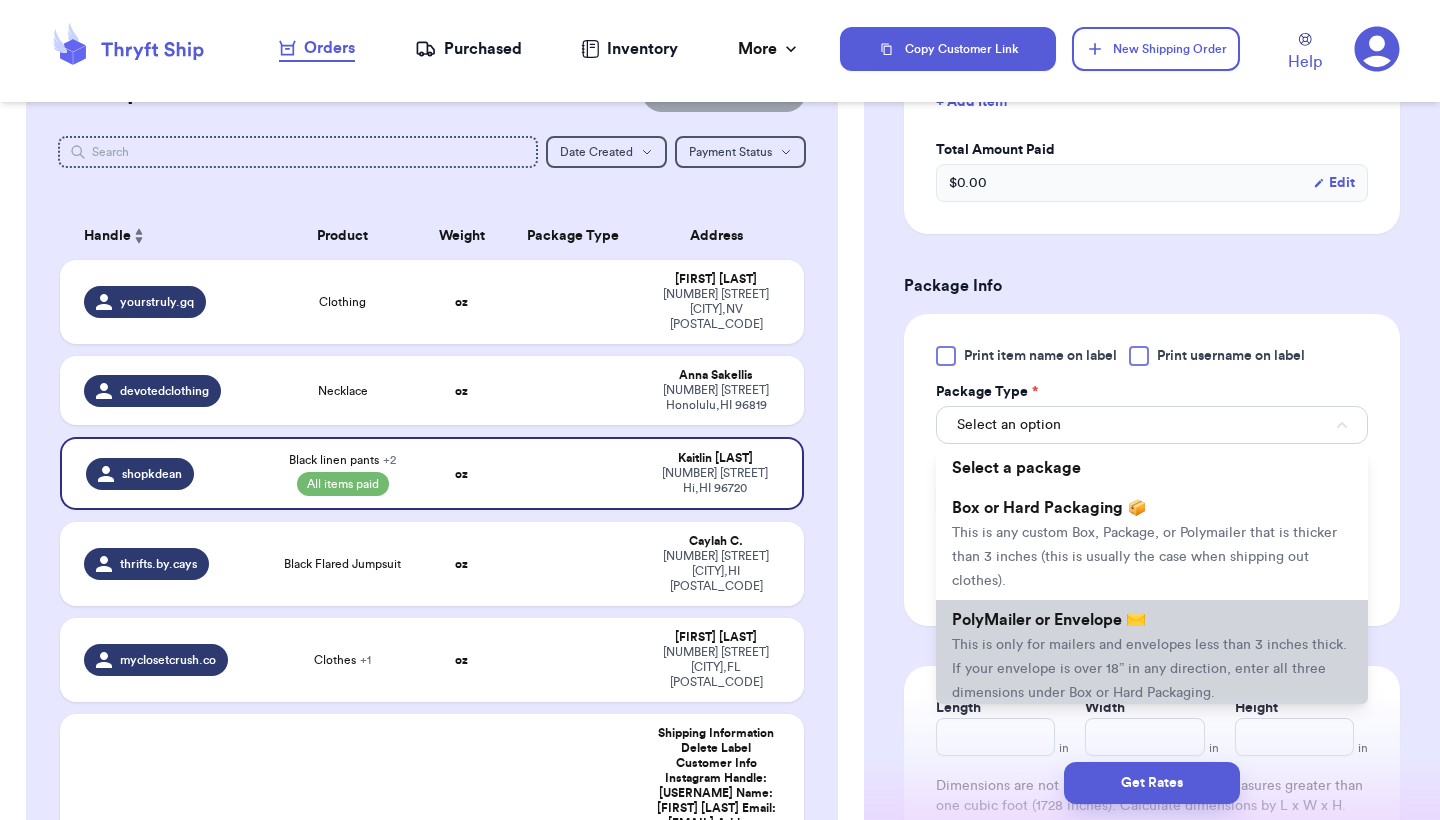 click on "PolyMailer or Envelope ✉️" at bounding box center [1049, 620] 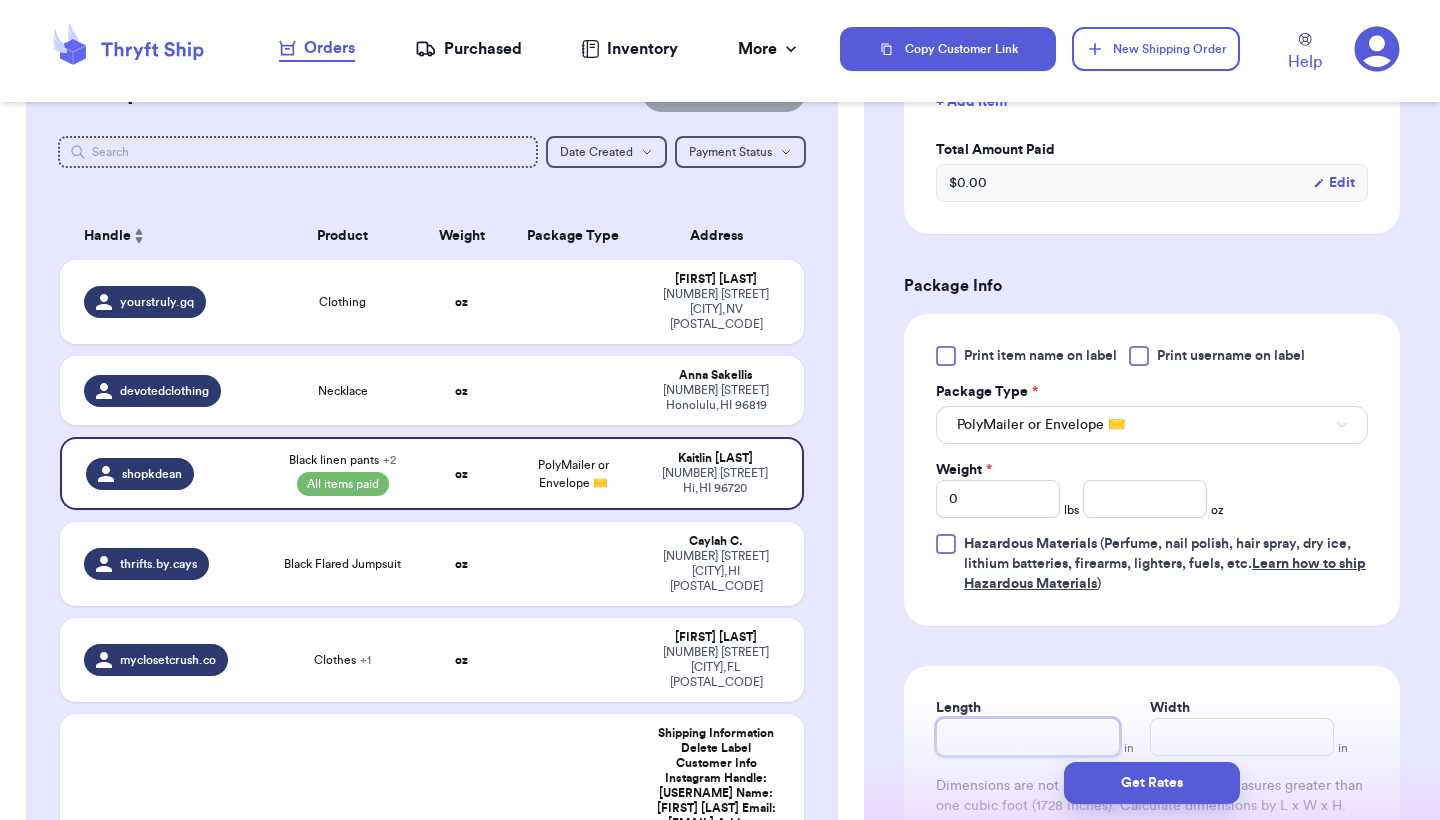 type 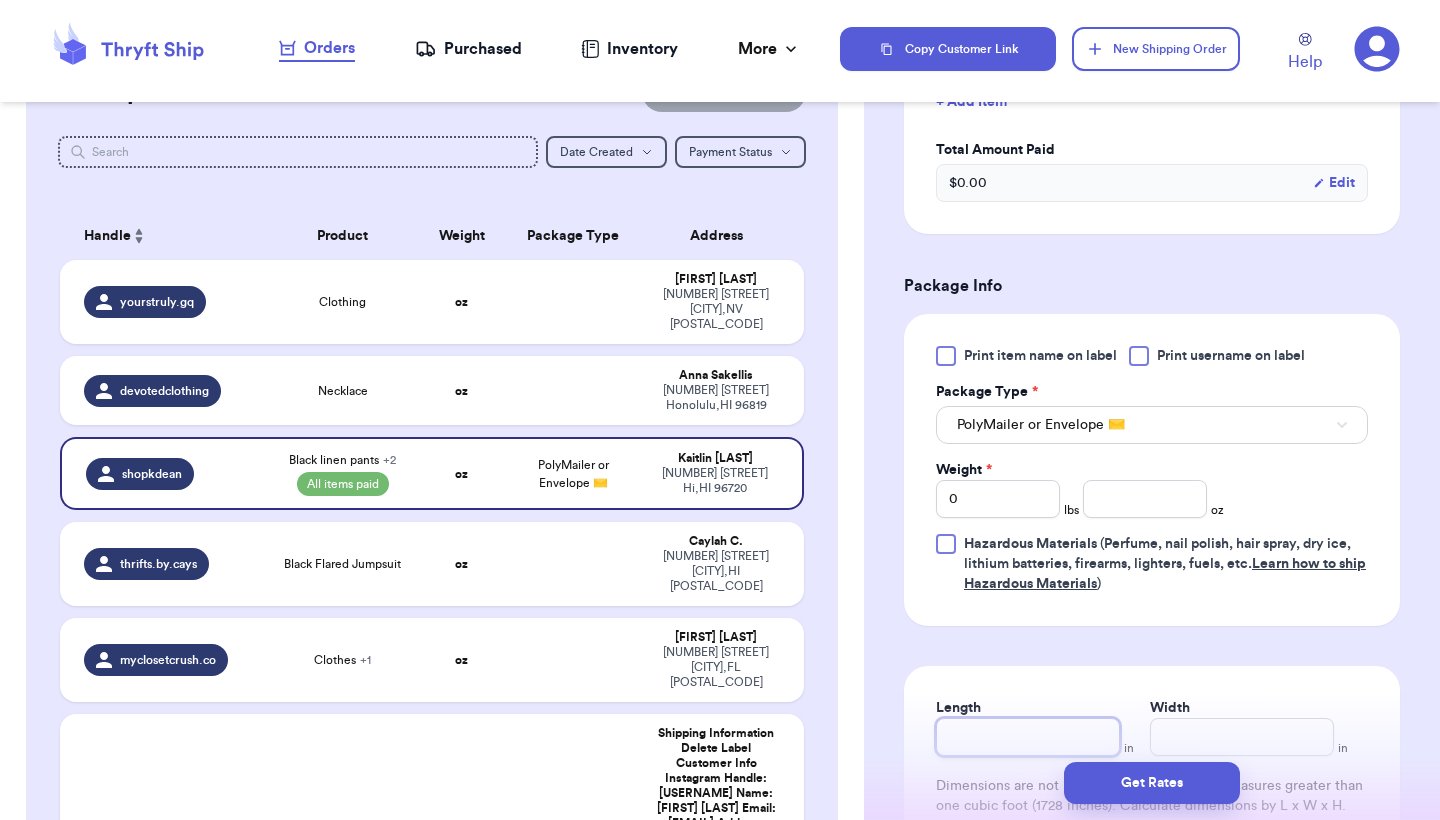 type on "1" 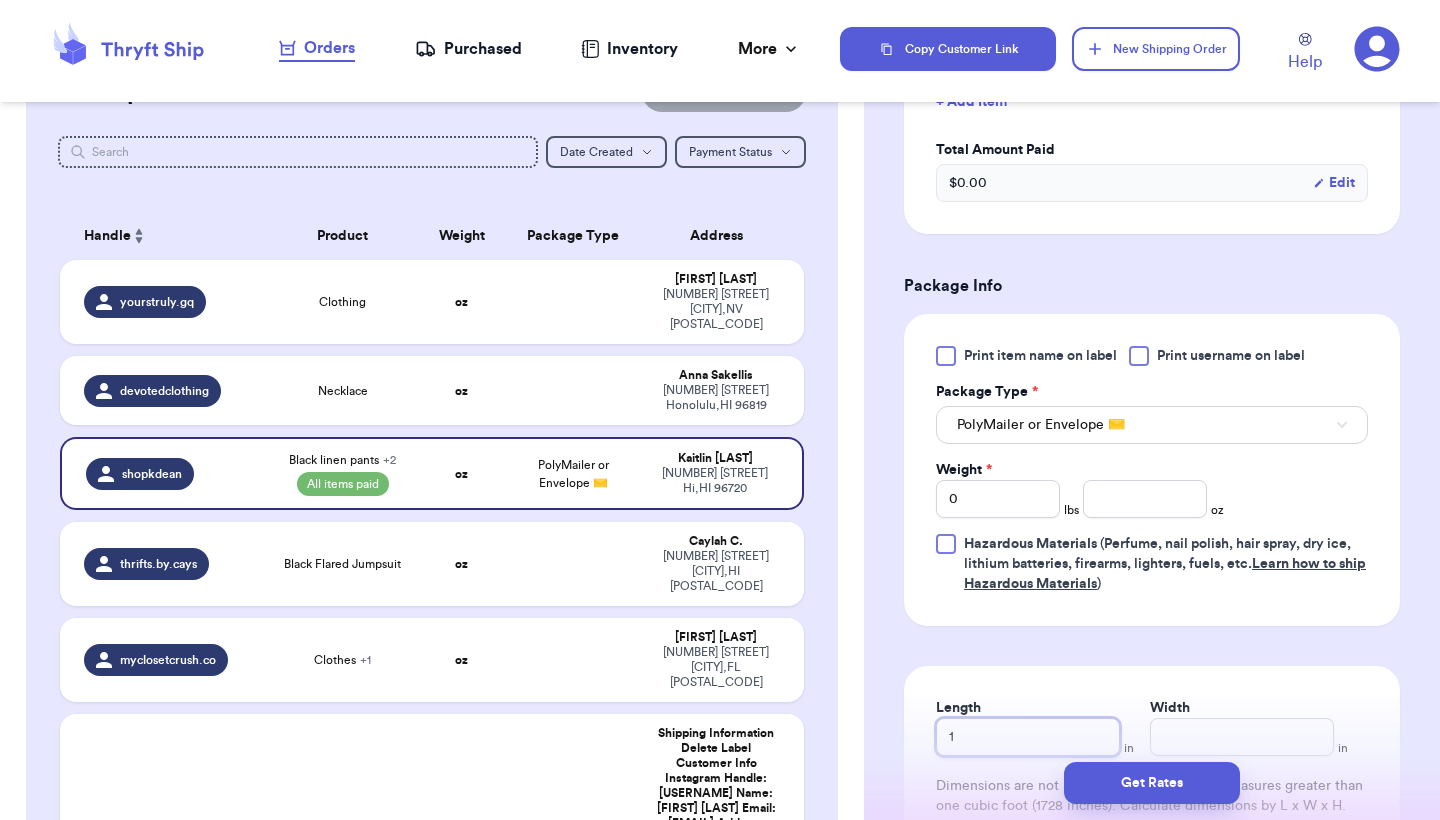type 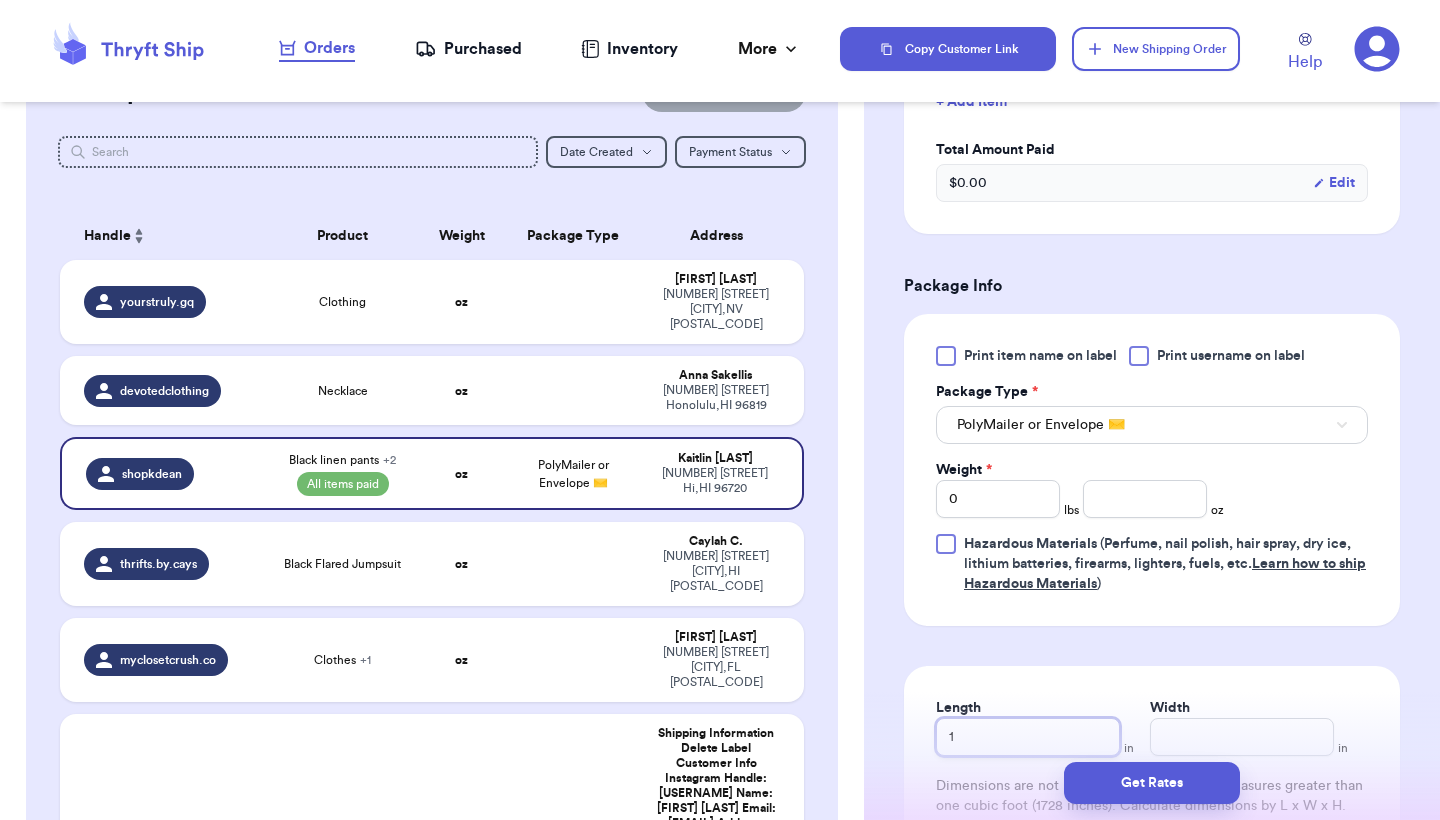 type on "19" 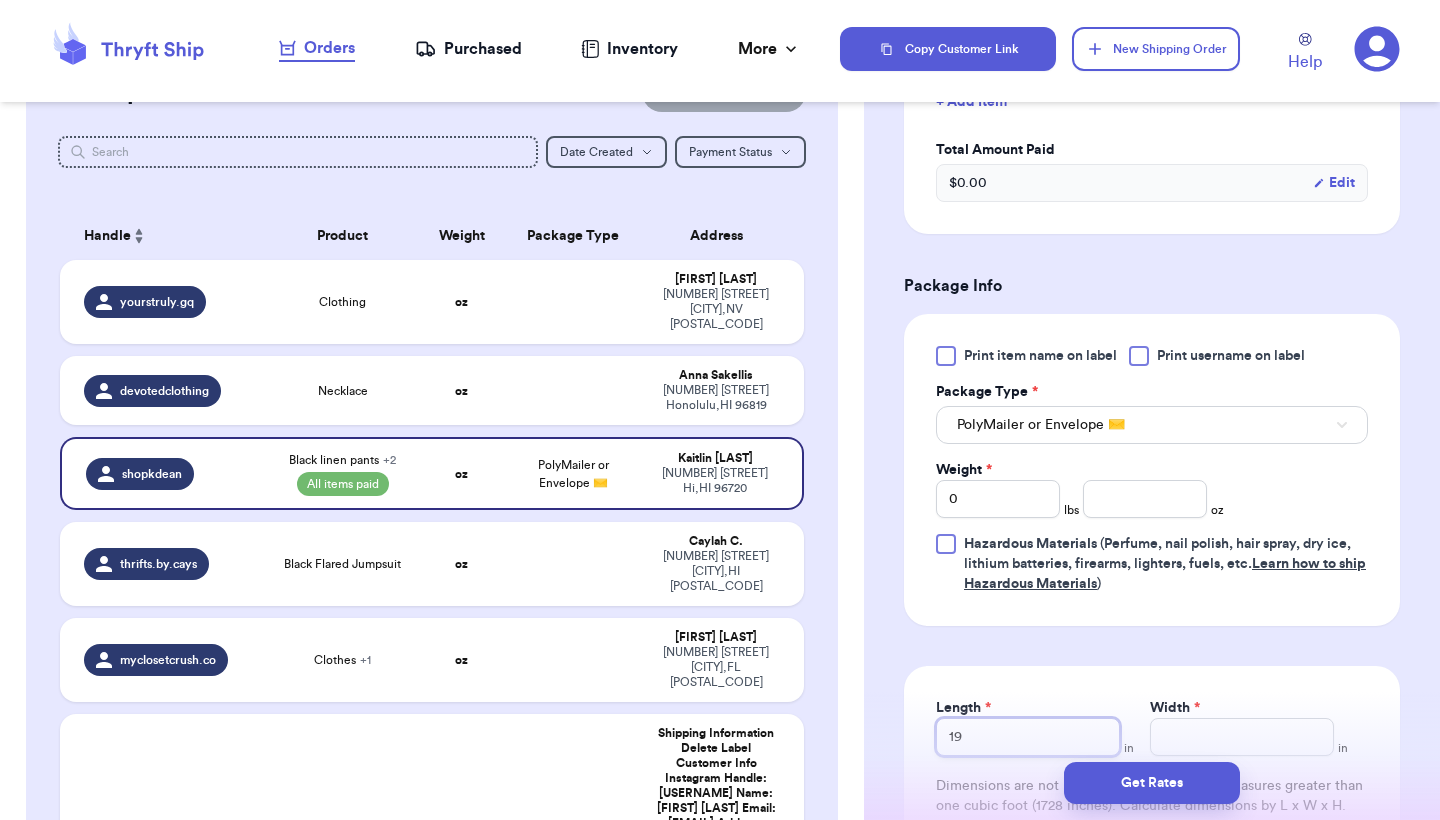 type 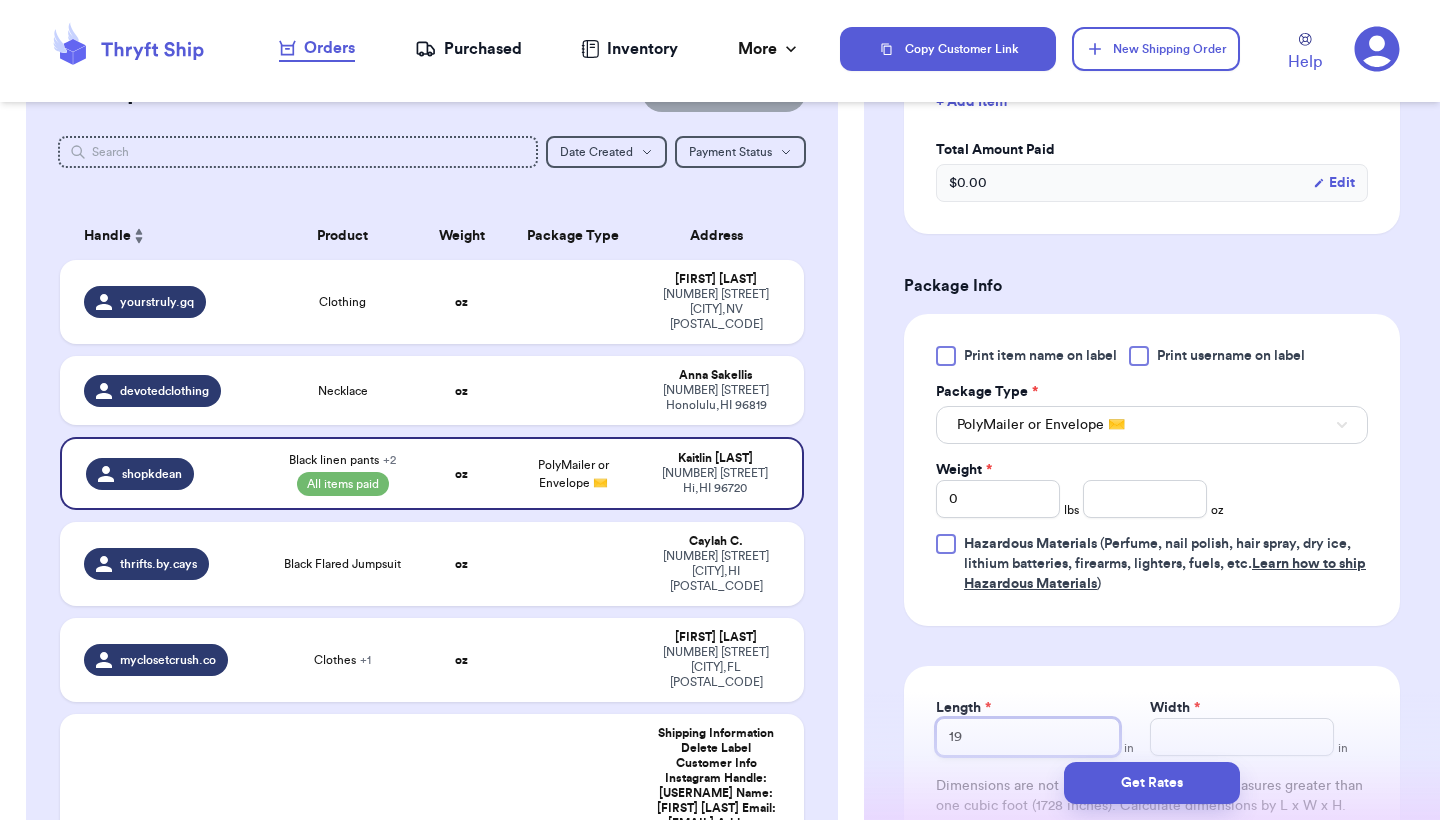 type on "19" 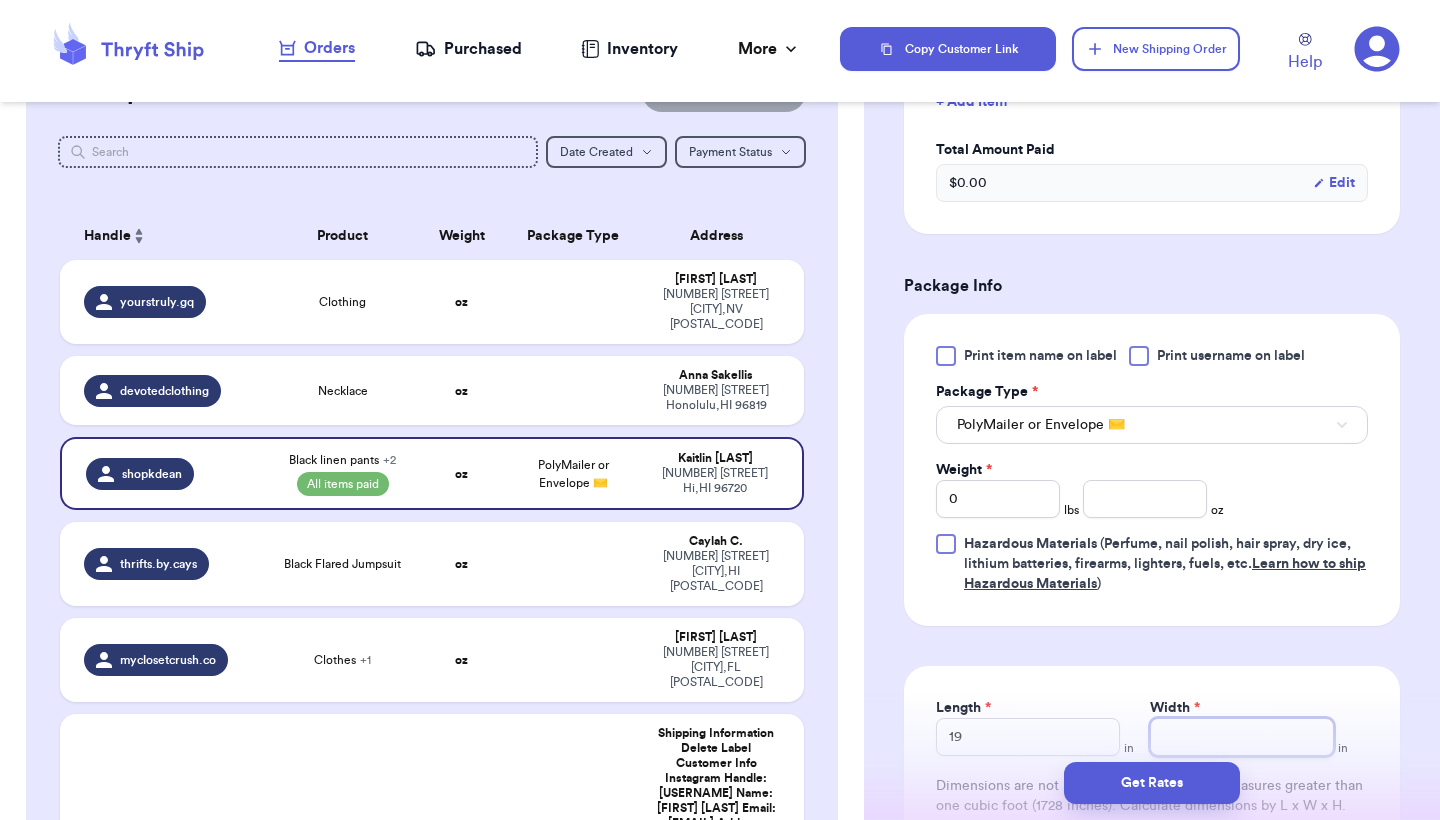 click on "Width *" at bounding box center (1242, 737) 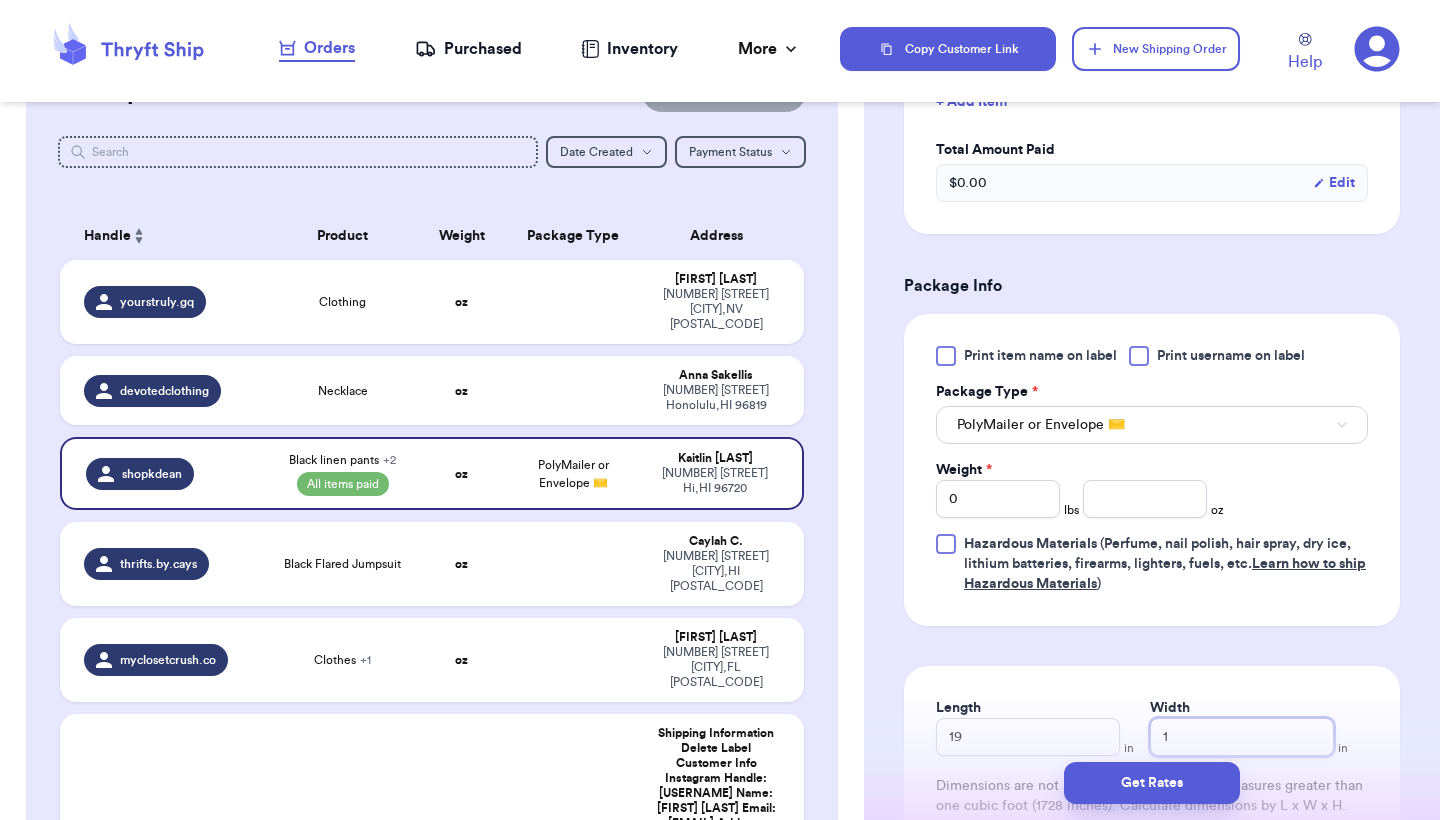type 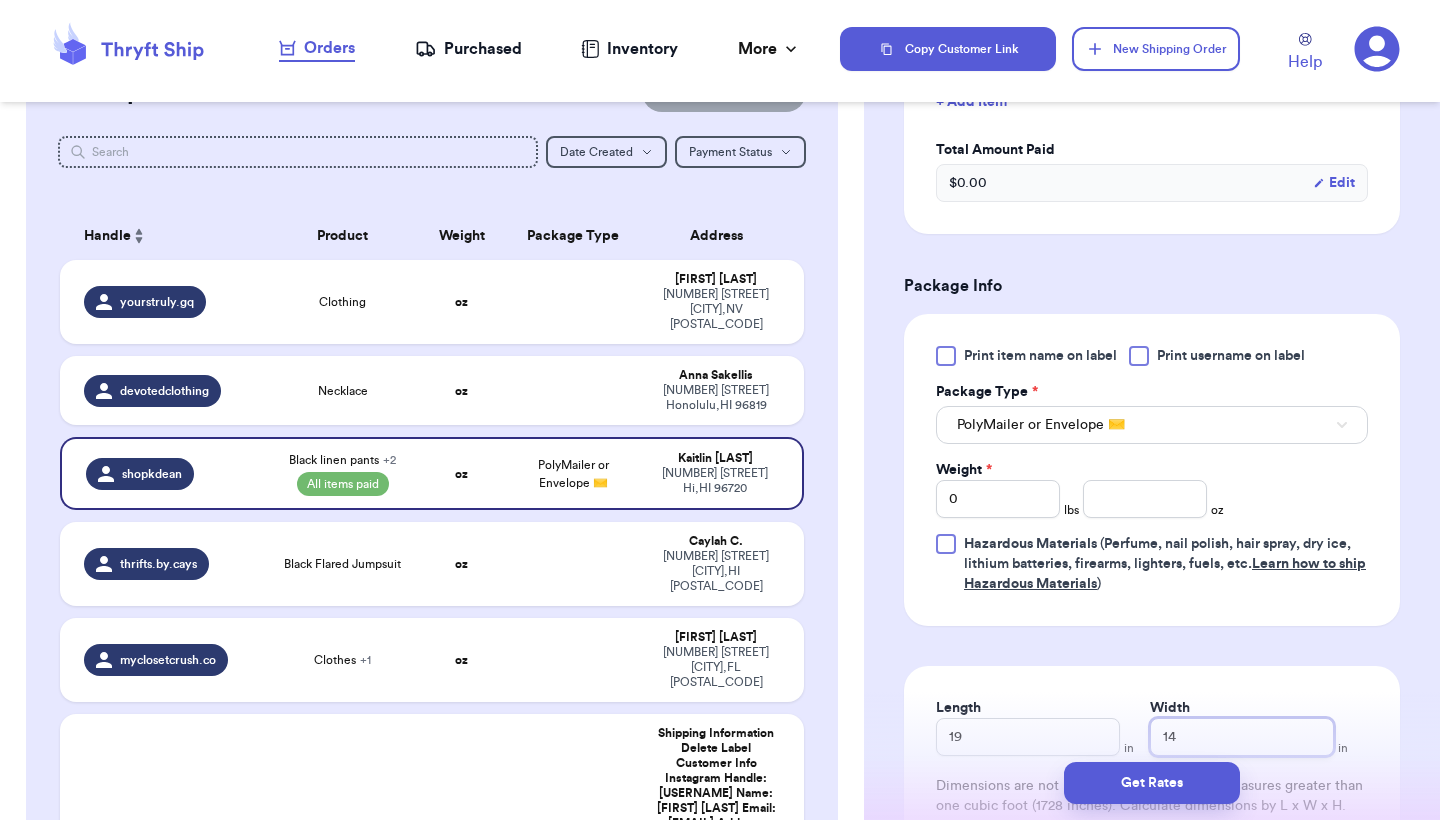 type 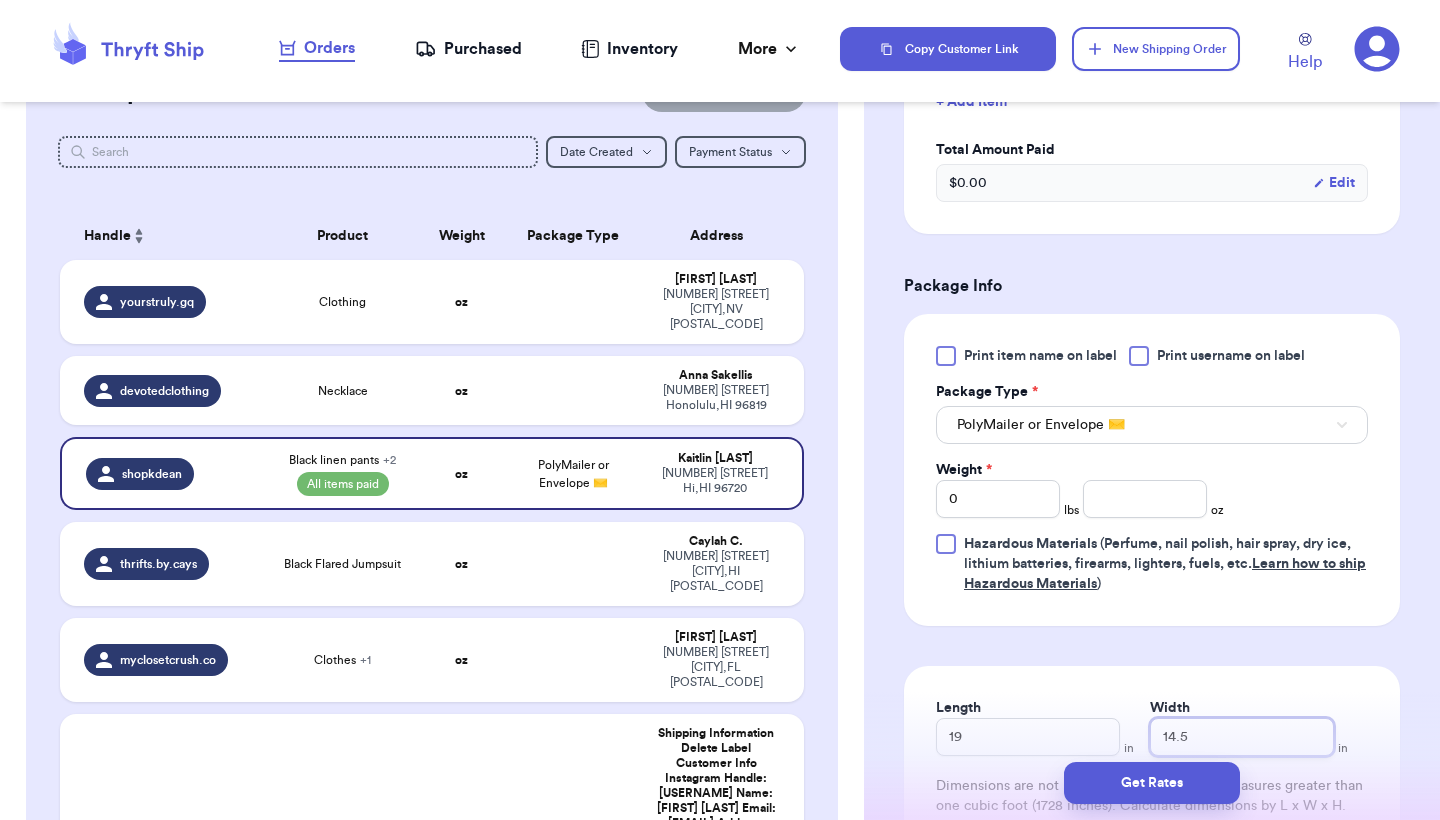 type 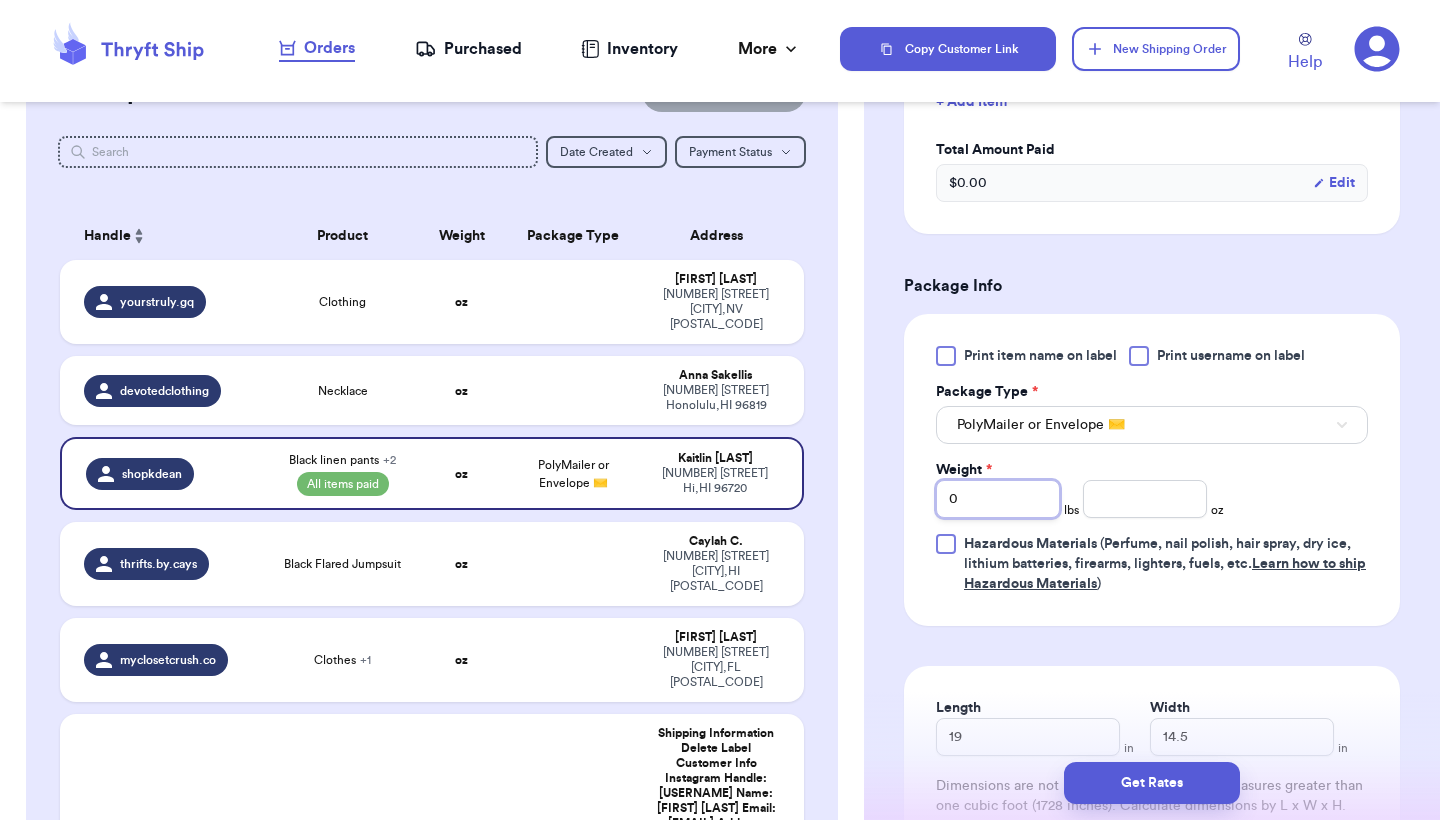 click on "0" at bounding box center (998, 499) 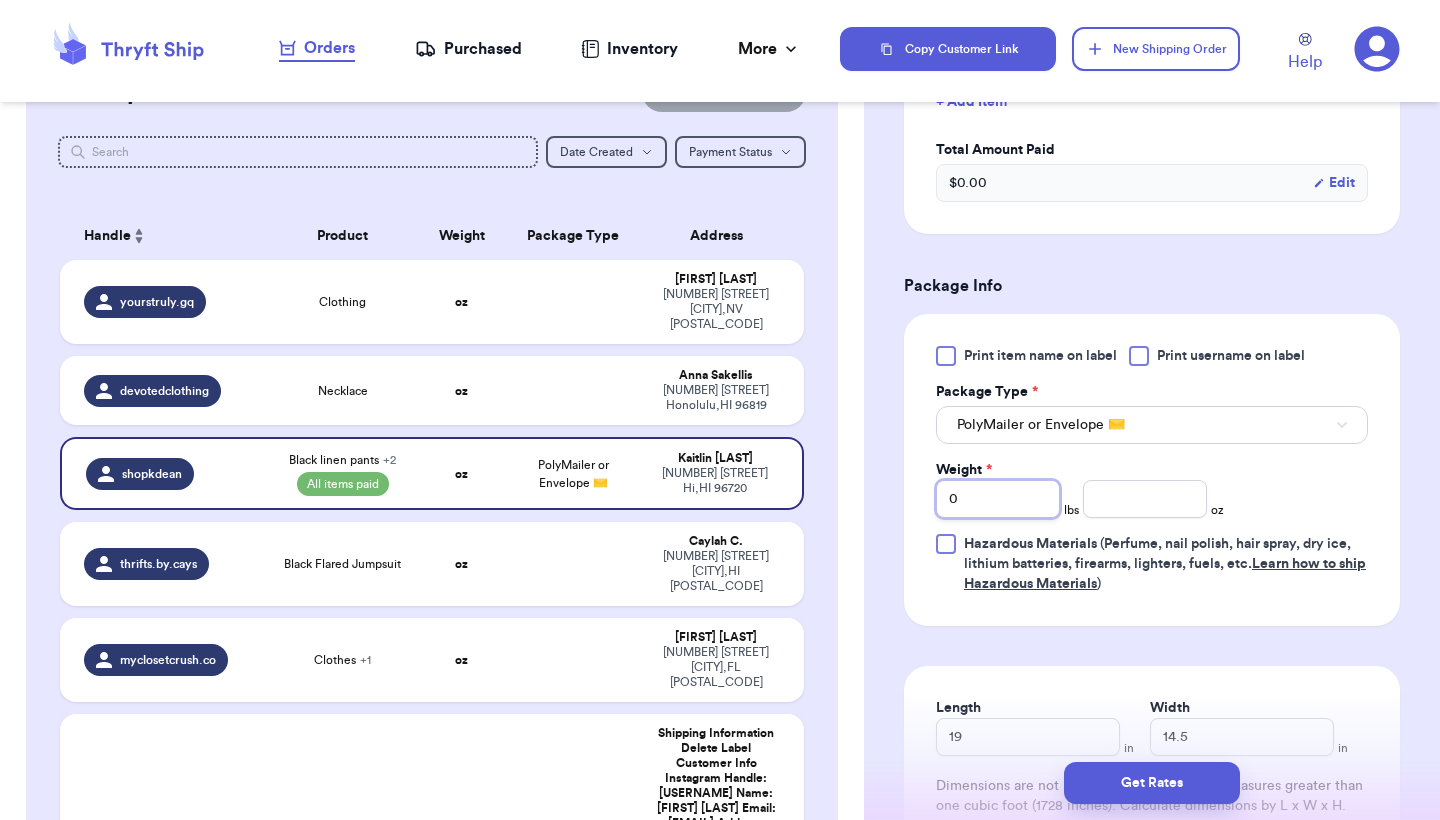 type 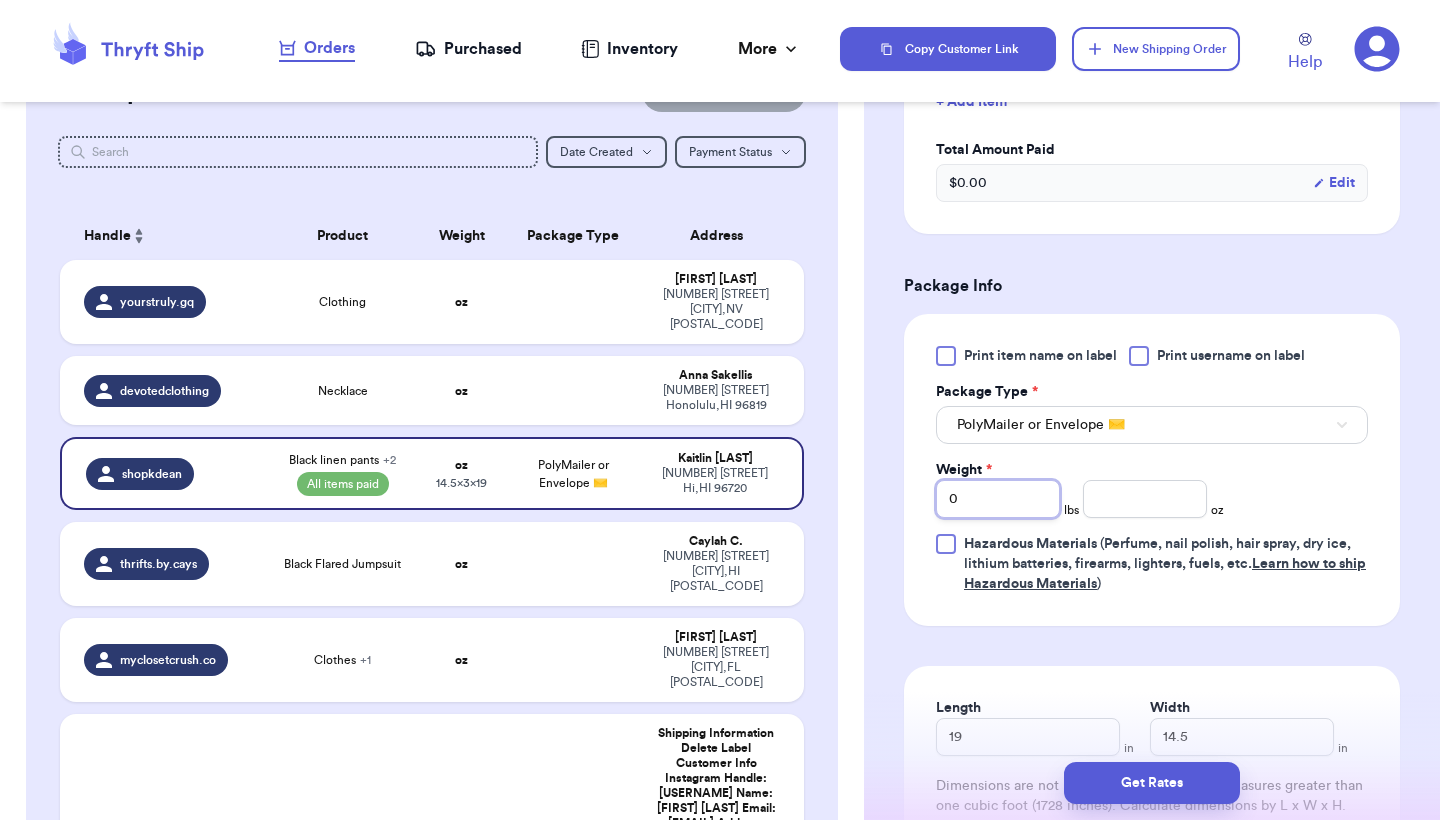 type 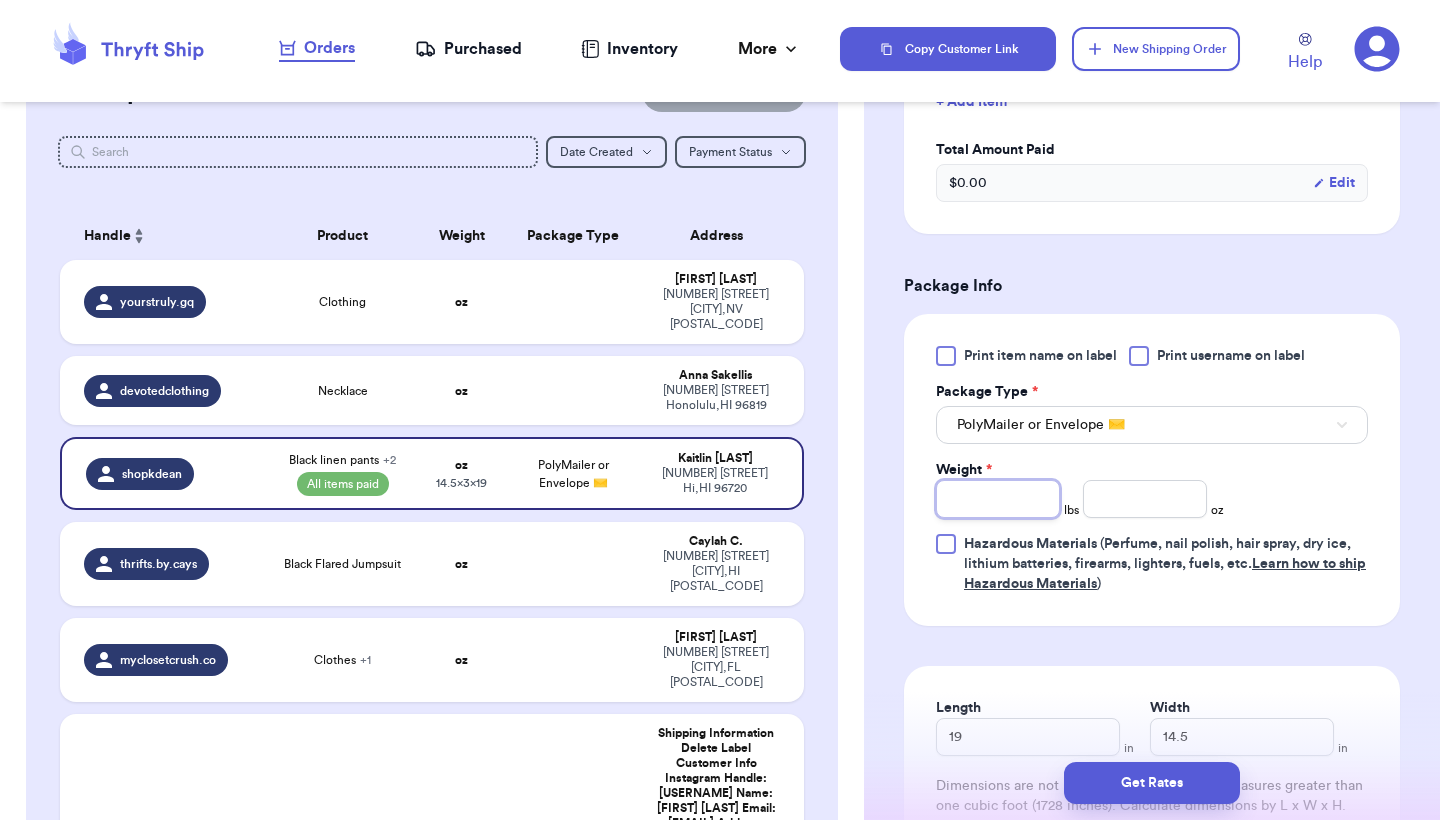 type 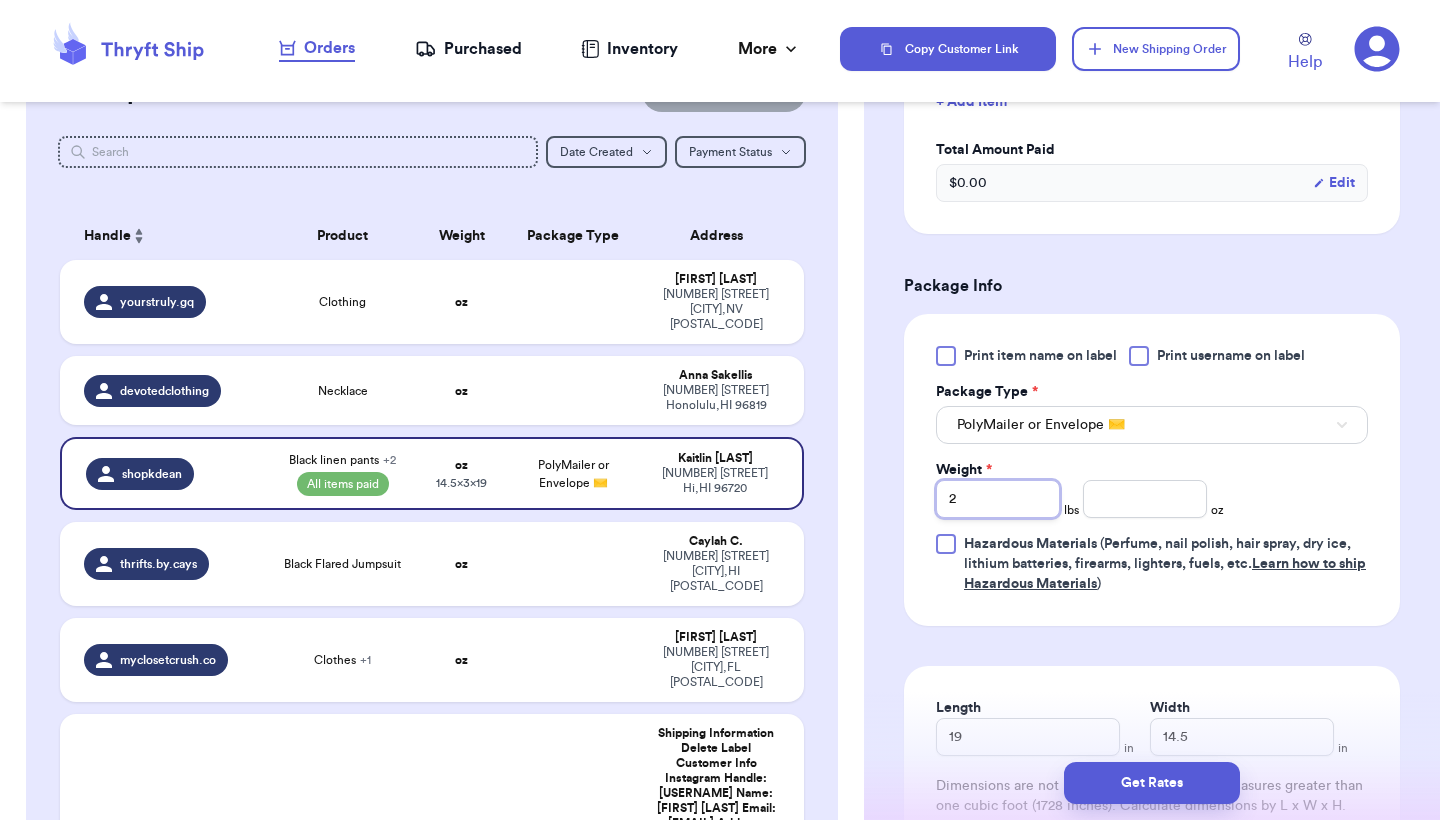 type 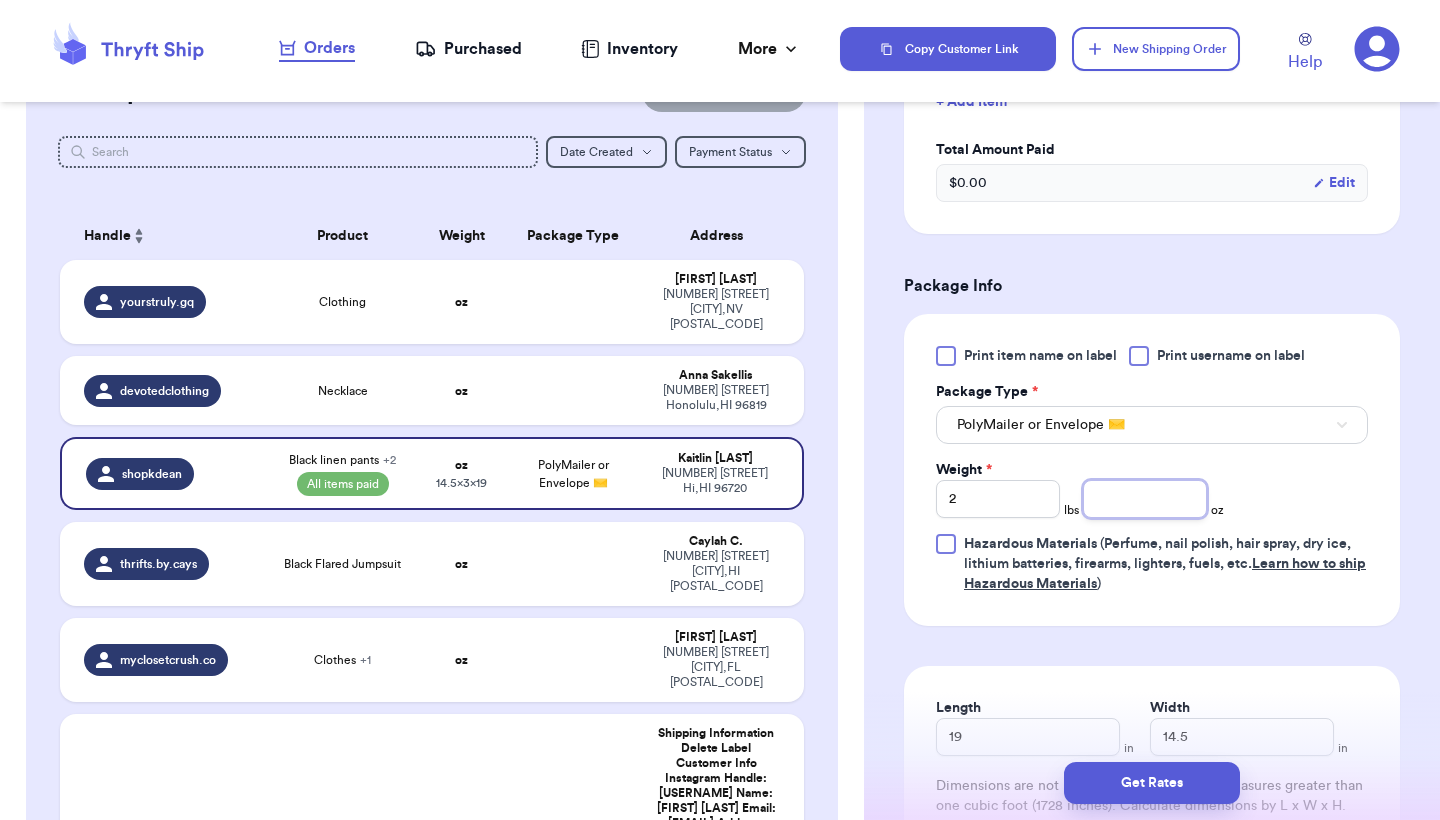 click at bounding box center (1145, 499) 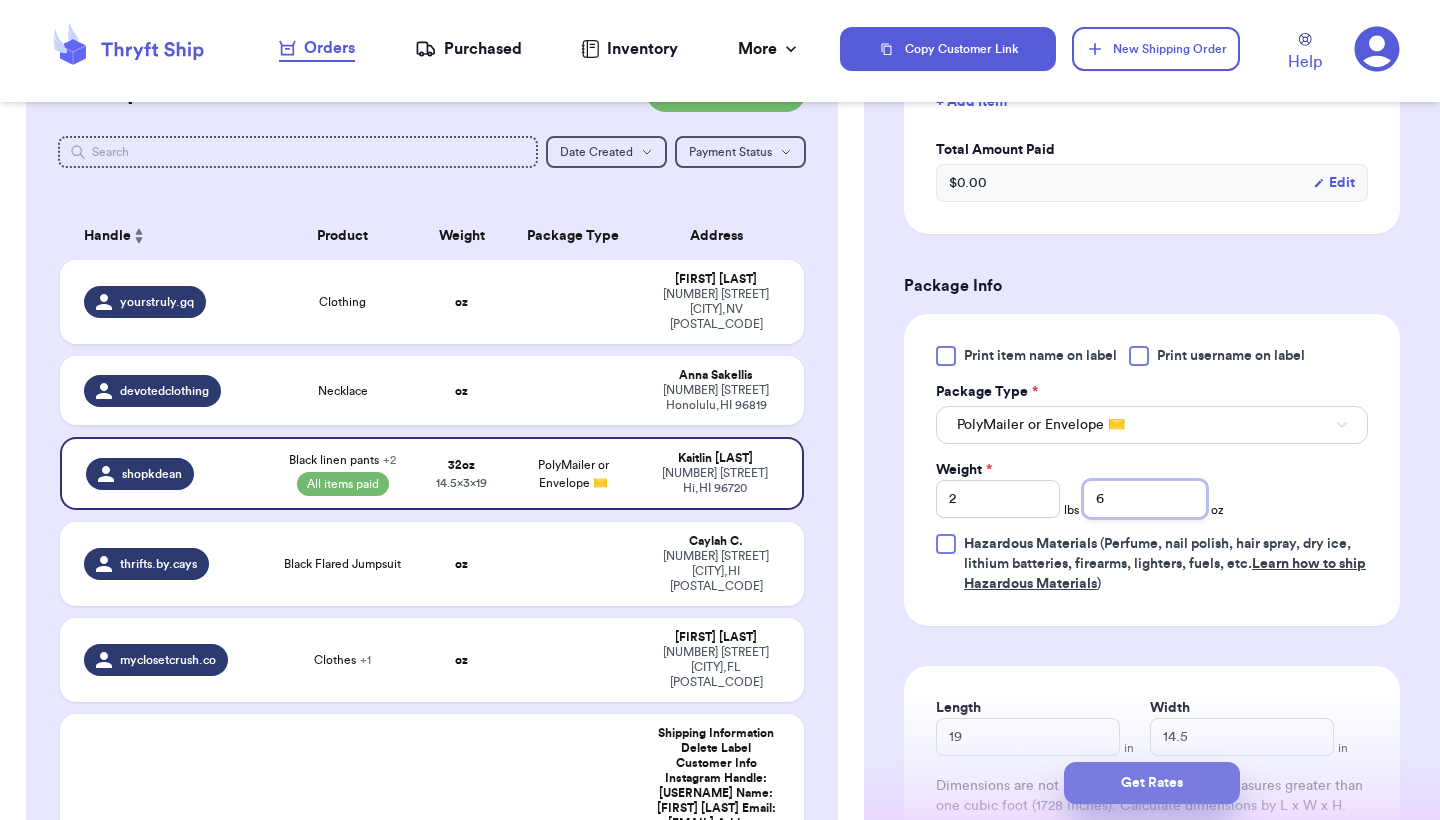 type on "6" 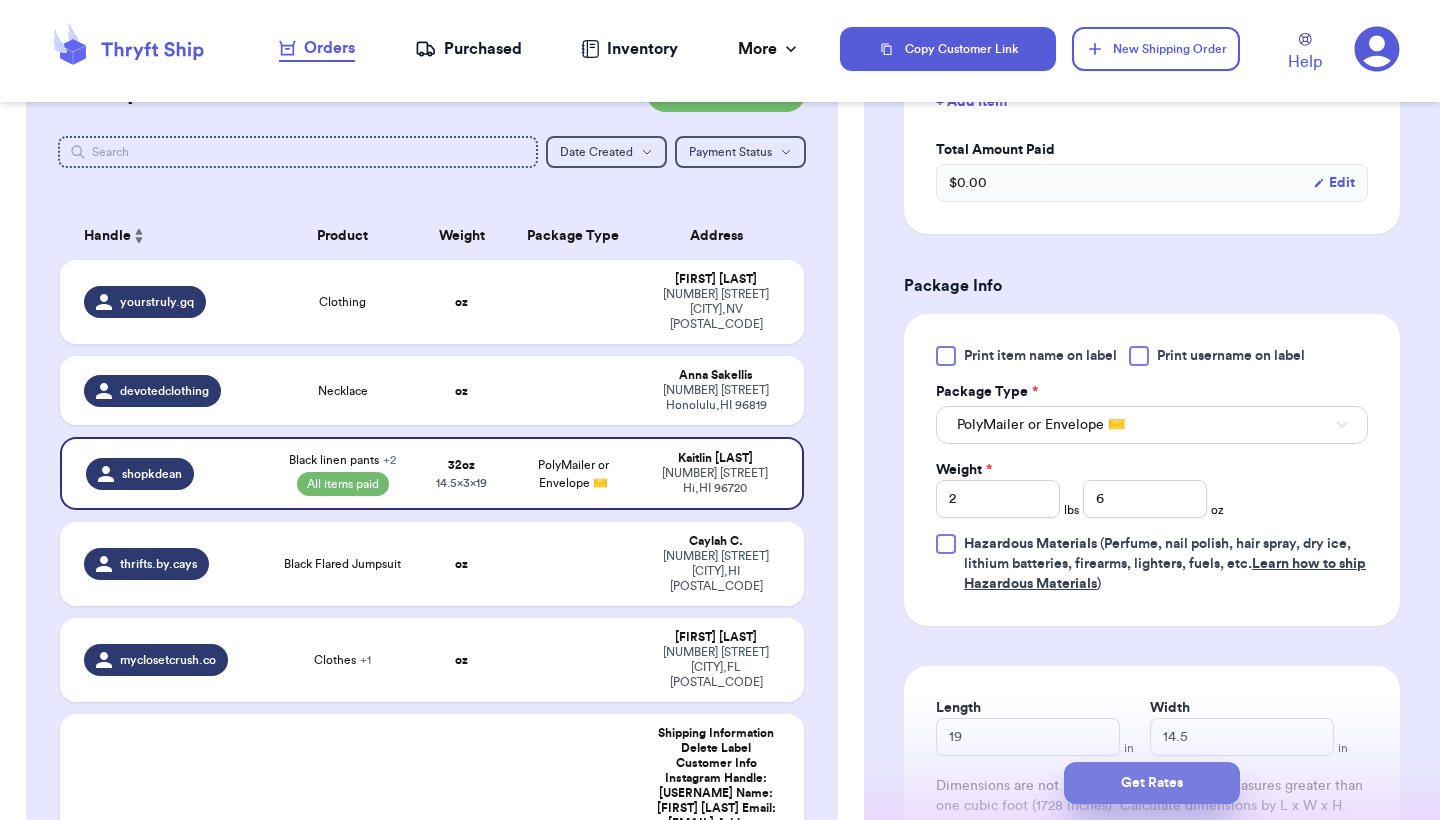 click on "Get Rates" at bounding box center [1152, 783] 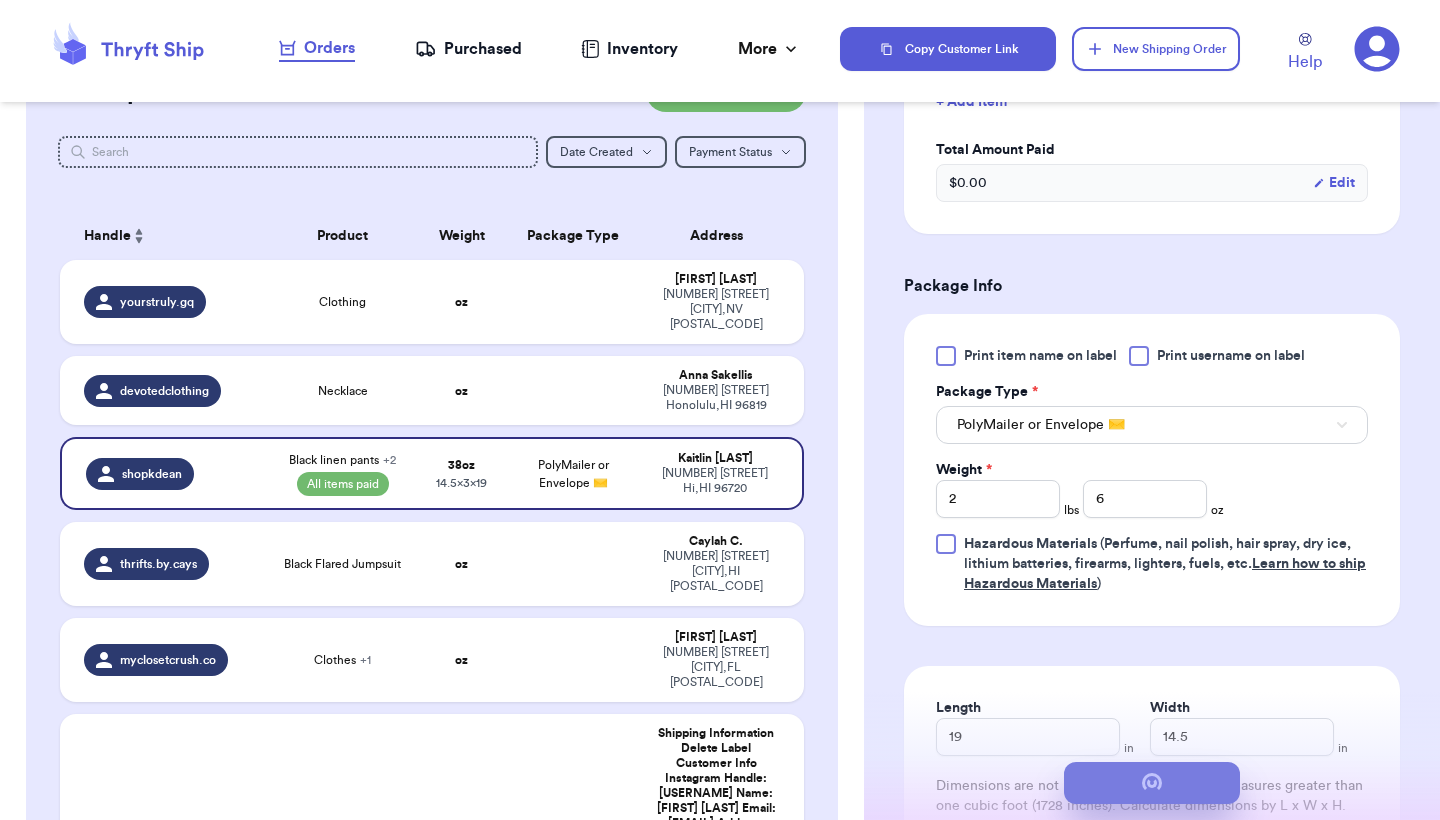 scroll, scrollTop: 0, scrollLeft: 0, axis: both 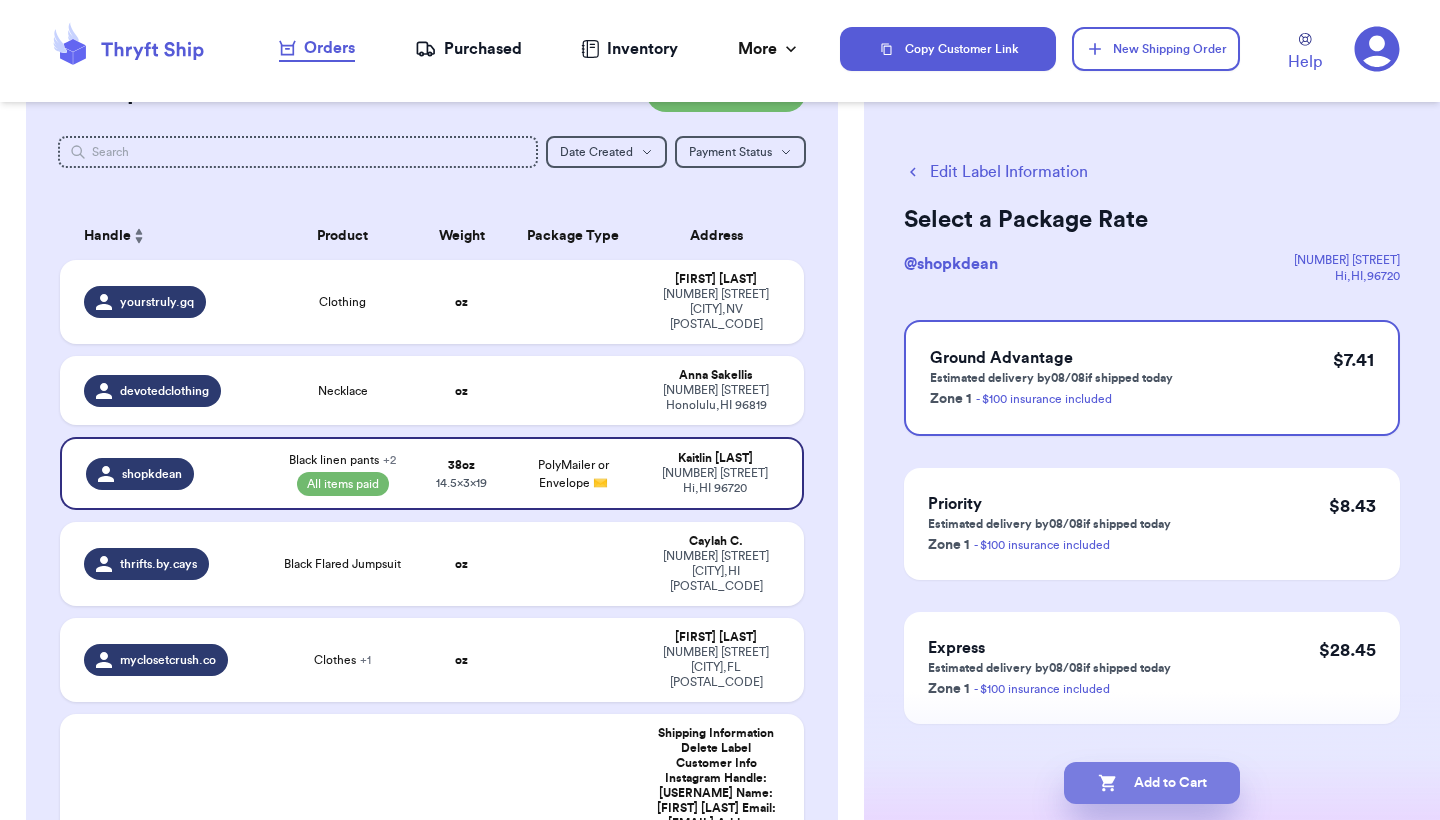click on "Add to Cart" at bounding box center (1152, 783) 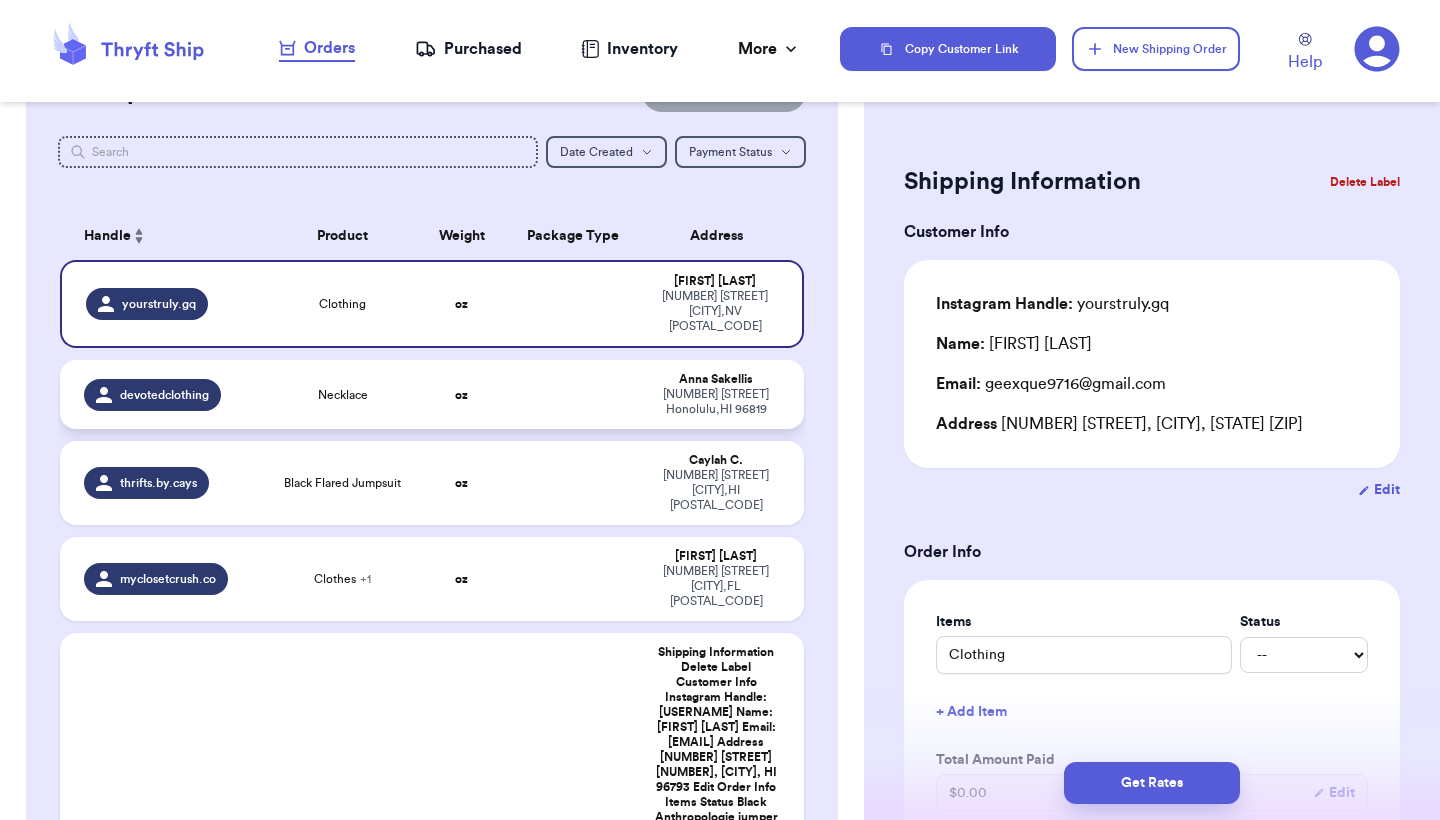click at bounding box center (573, 394) 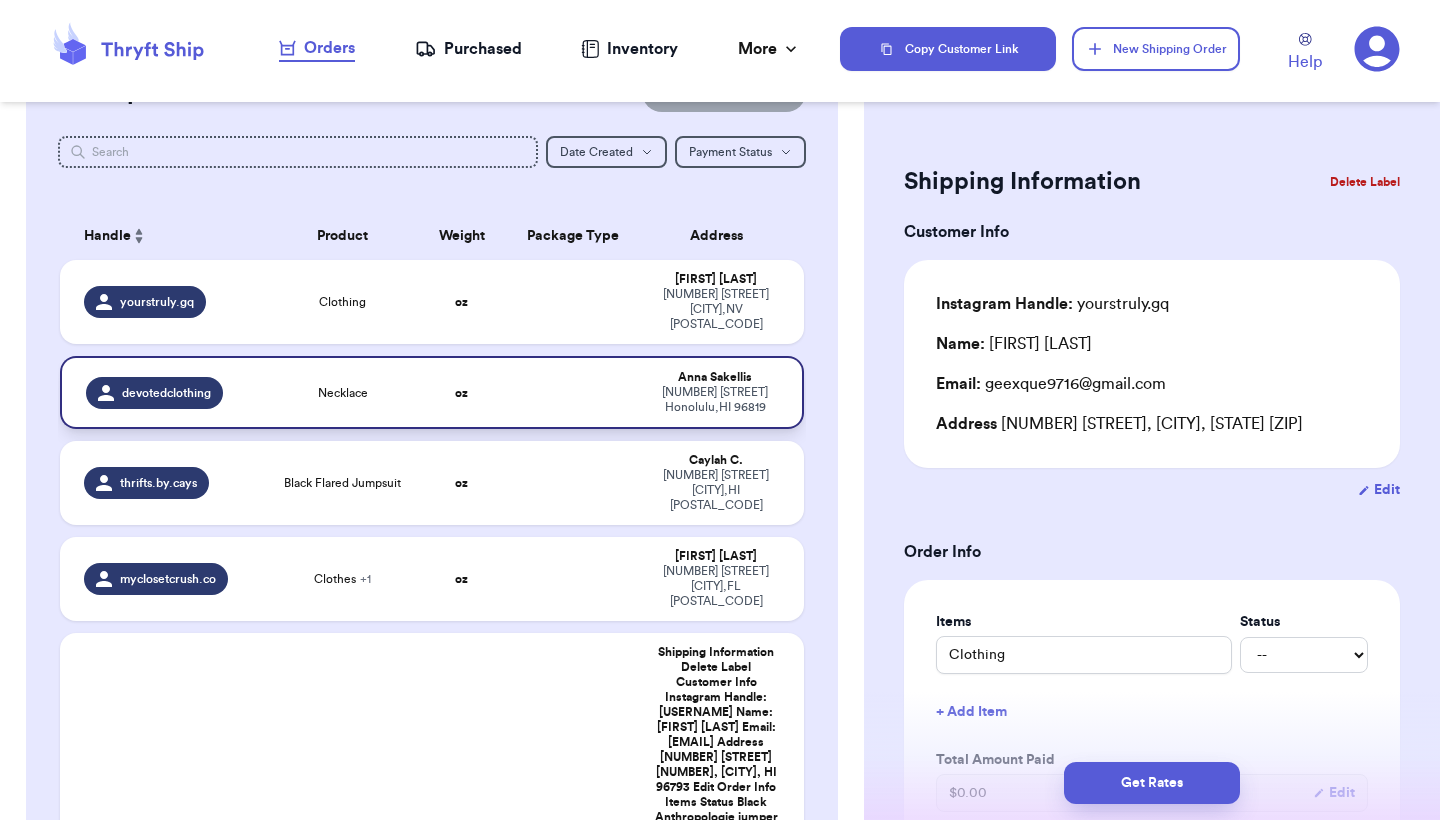type on "Necklace" 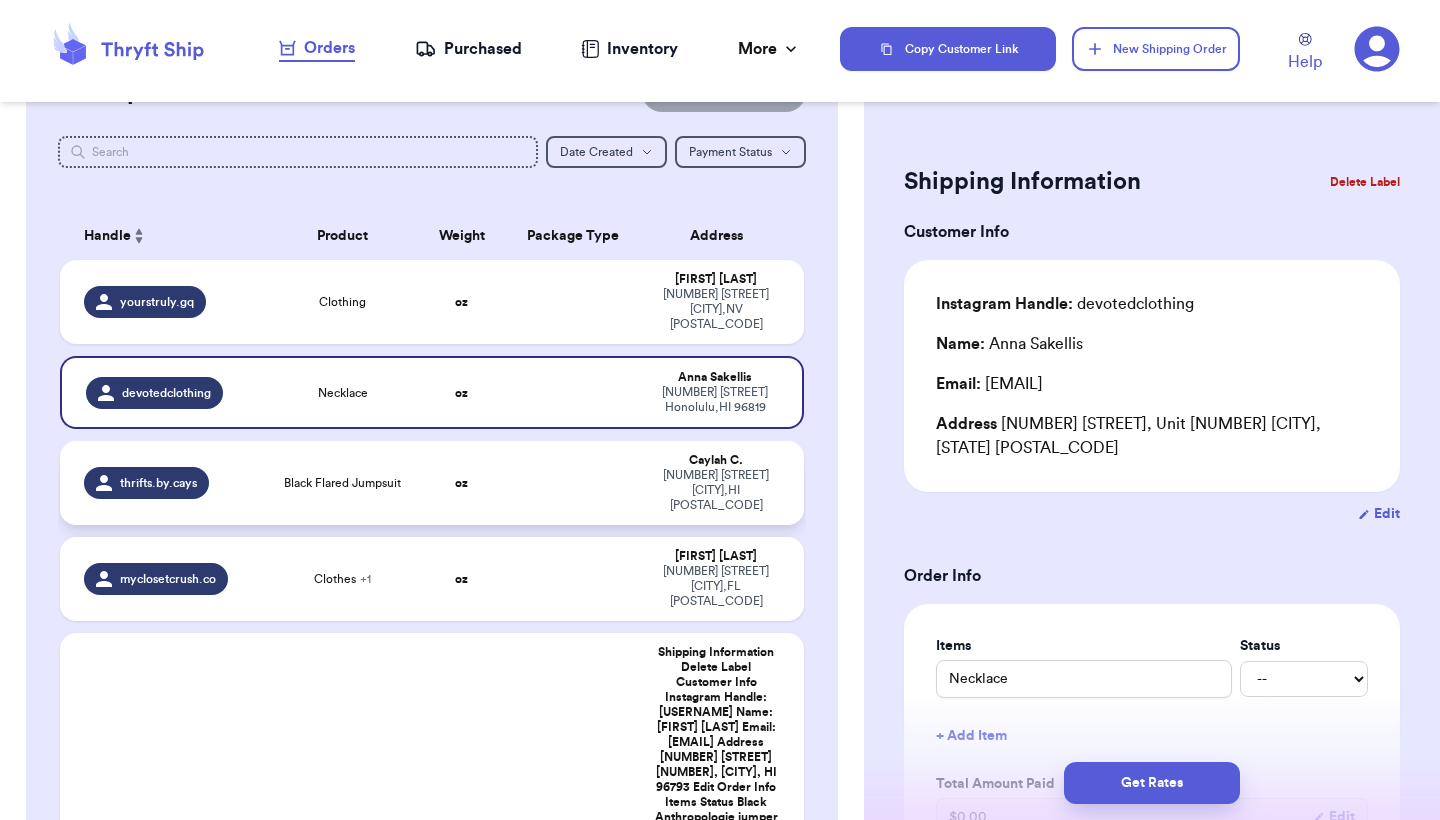 click at bounding box center [573, 483] 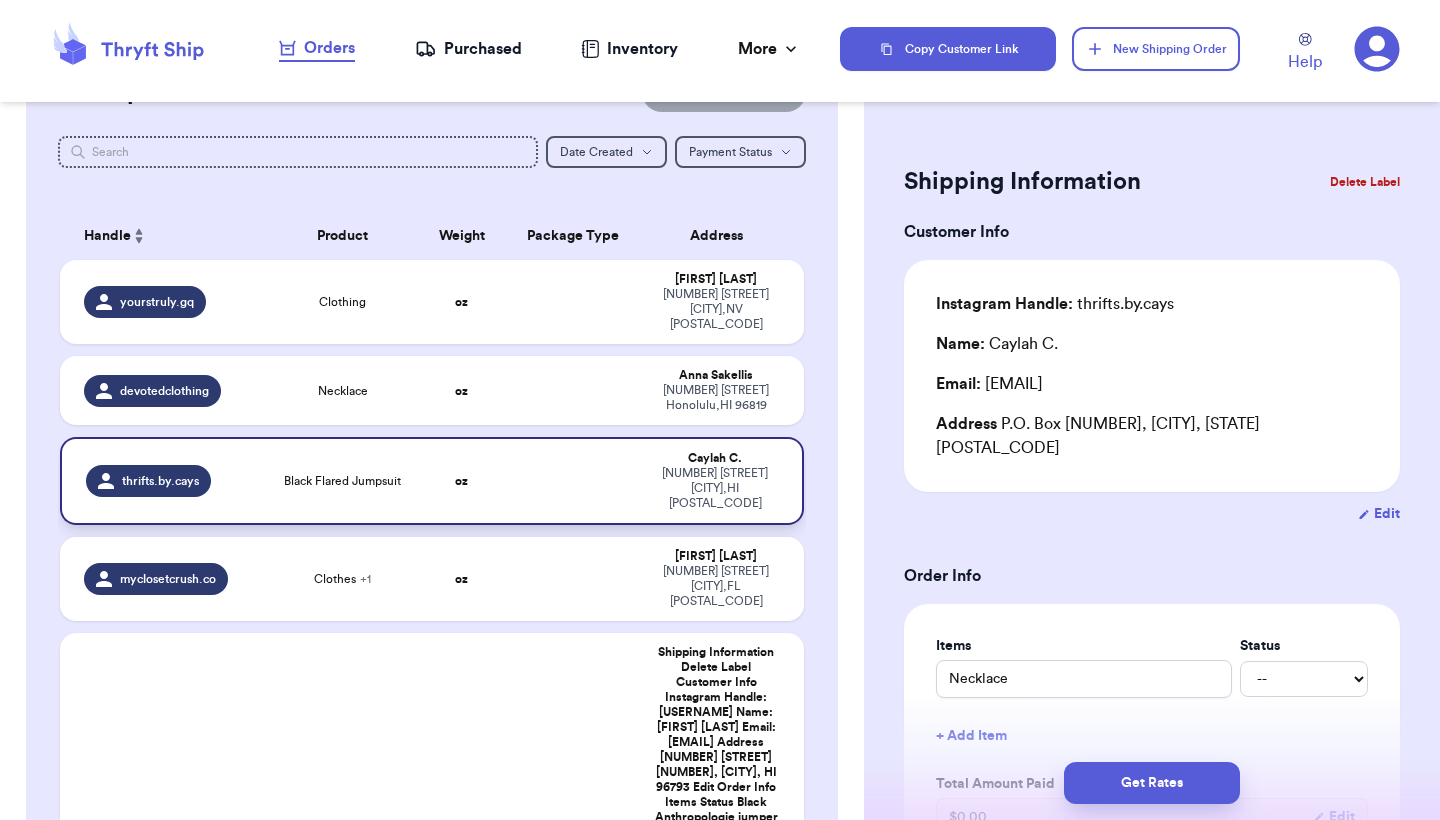 type on "Black Flared Jumpsuit" 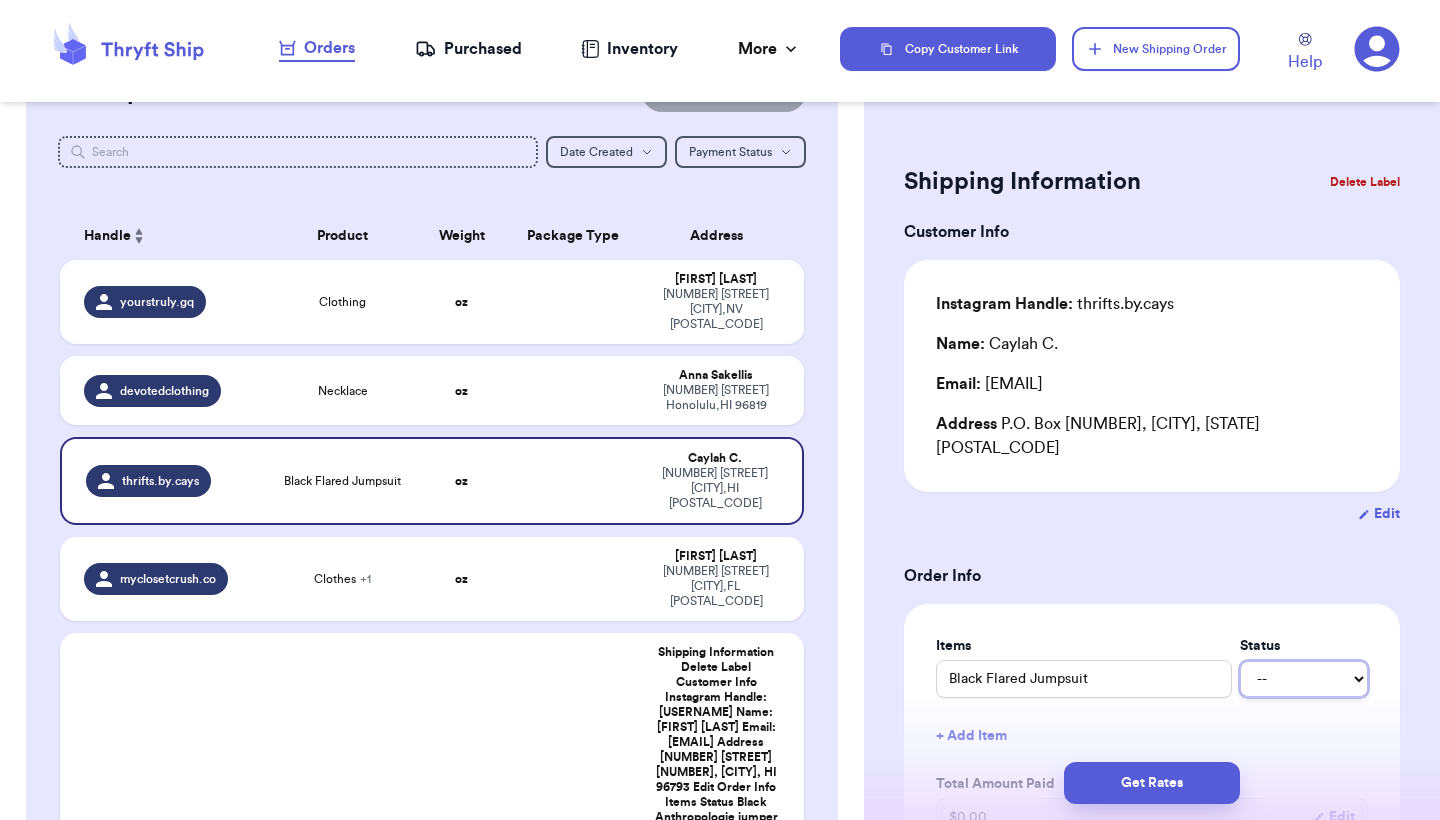 select on "paid" 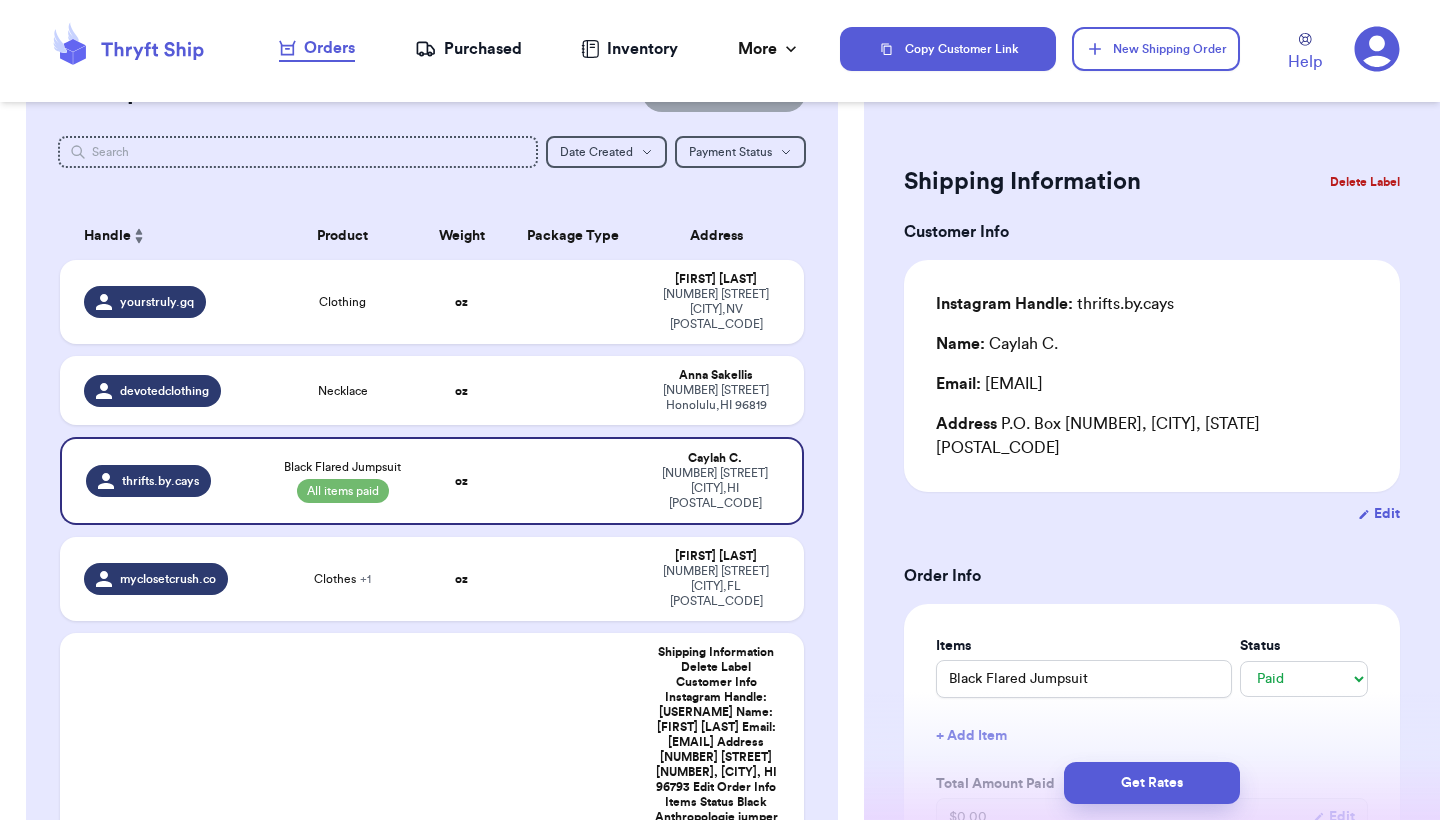 click on "Shipping Information Delete Label Customer Info Instagram Handle:   [USERNAME] Name:   [FIRST]   [MIDDLE] Email:   [EMAIL] Address   P.O. Box [NUMBER],  [CITY], [STATE] [POSTAL_CODE] Edit Order Info Items Status Black Flared Jumpsuit -- Paid Owes + Add Item Total Amount Paid $ 0.00 Edit Package Info Print item name on label Print username on label Package Type * Select an option Weight * 0 lbs oz Hazardous Materials   (Perfume, nail polish, hair spray, dry ice, lithium batteries, firearms, lighters, fuels, etc.  Learn how to ship Hazardous Materials ) Length in Width in Height in Dimensions are not required unless package measures greater than one cubic foot (1728 inches). Calculate dimensions by L x W x H. If shipping with a polymailer that is thicker than three inches, select "Box or hard packaging". Additional Features (Media Mail) Get Rates Edit Payment Amount: ✕ Current Amount Paid: $ 0.00 New Amount $ 0 Payment Method Stripe/Thryft Ship Venmo Cash App PayPal Zelle Cash Other ⚠️ Save / Override Cancel" at bounding box center (1152, 943) 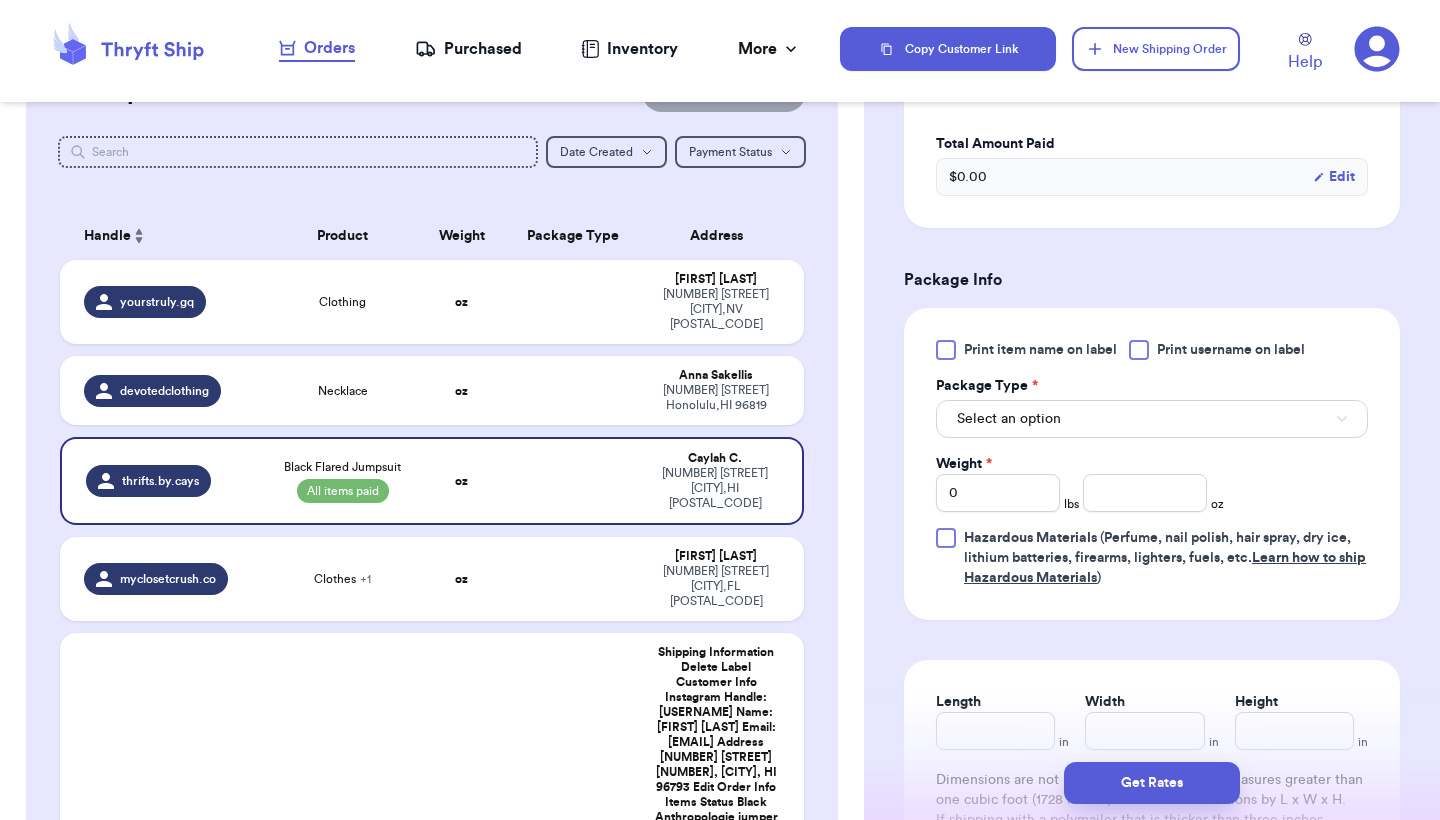 scroll, scrollTop: 680, scrollLeft: 0, axis: vertical 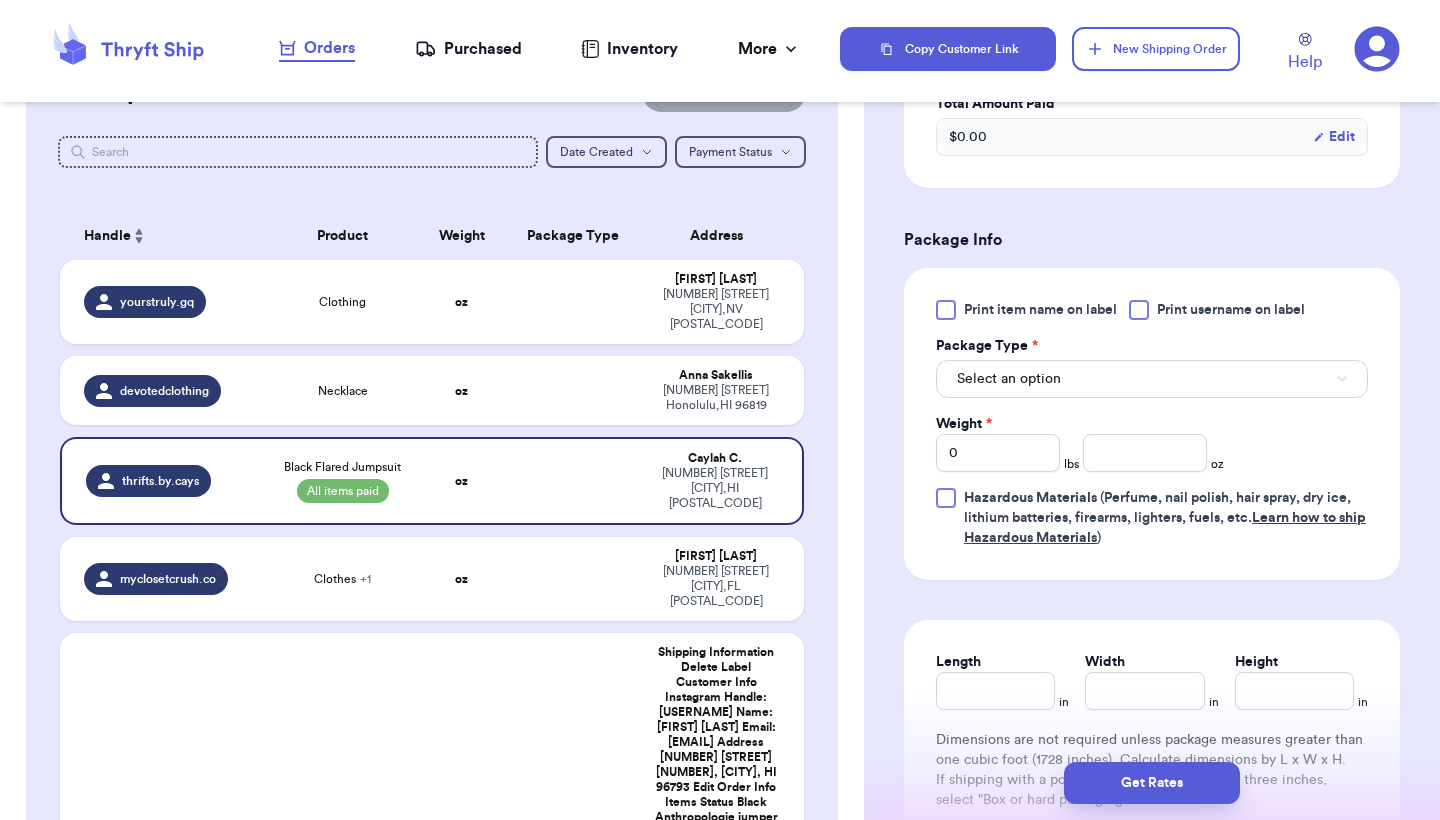 click on "Select an option" at bounding box center (1152, 379) 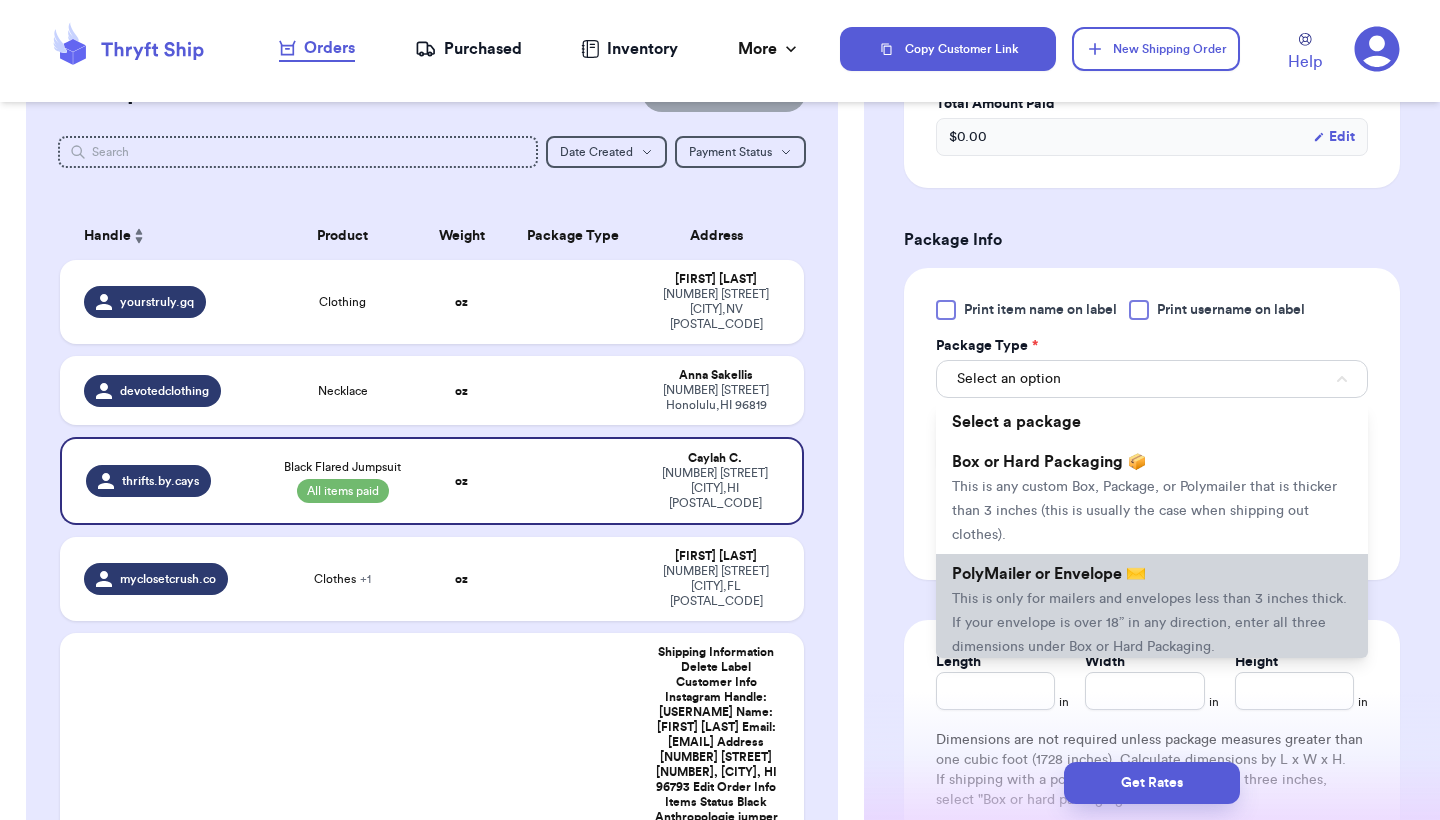 click on "PolyMailer or Envelope ✉️ This is only for mailers and envelopes less than 3 inches thick. If your envelope is over 18” in any direction, enter all three dimensions under Box or Hard Packaging." at bounding box center [1152, 610] 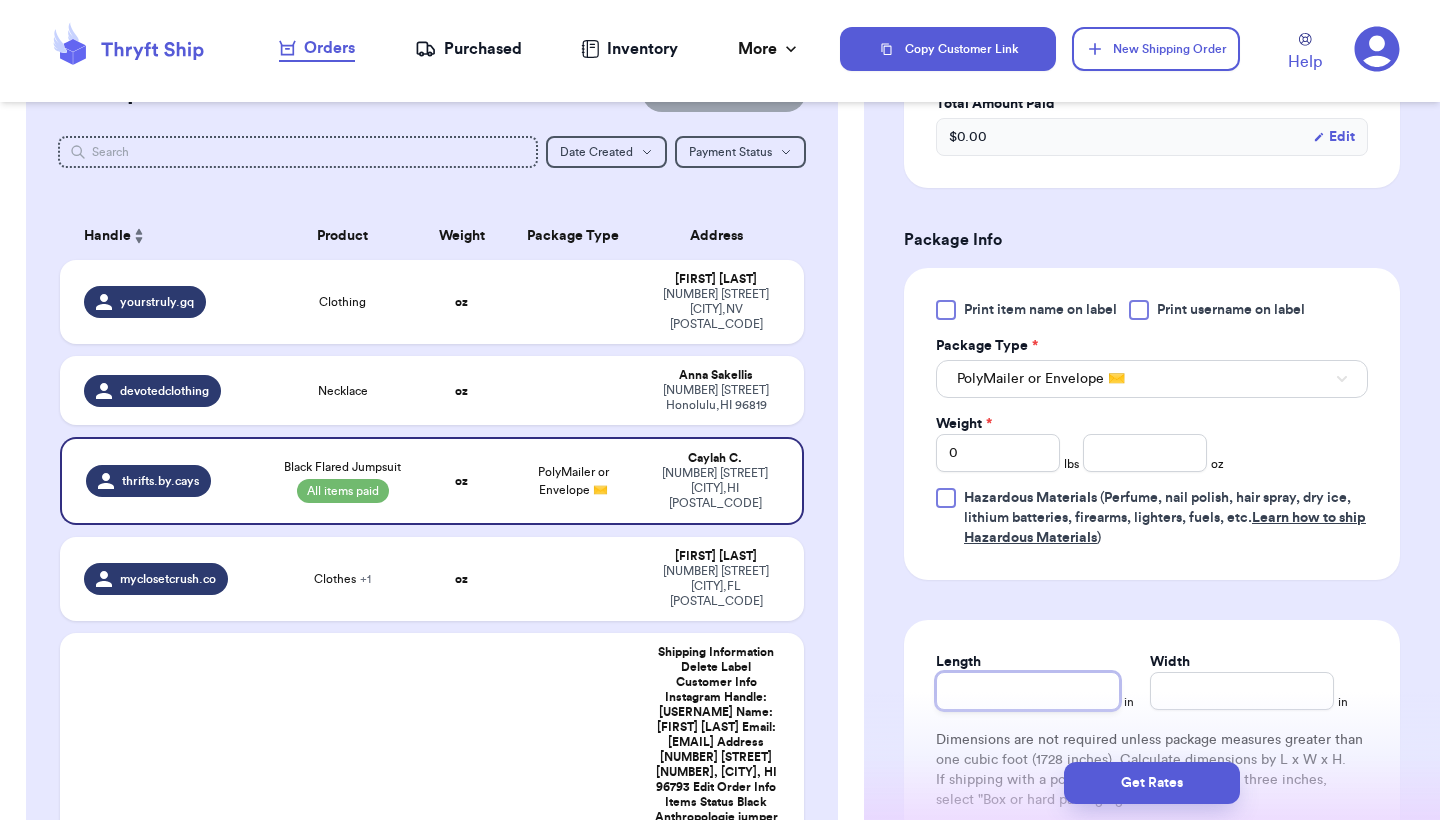 click on "Length" at bounding box center (1028, 691) 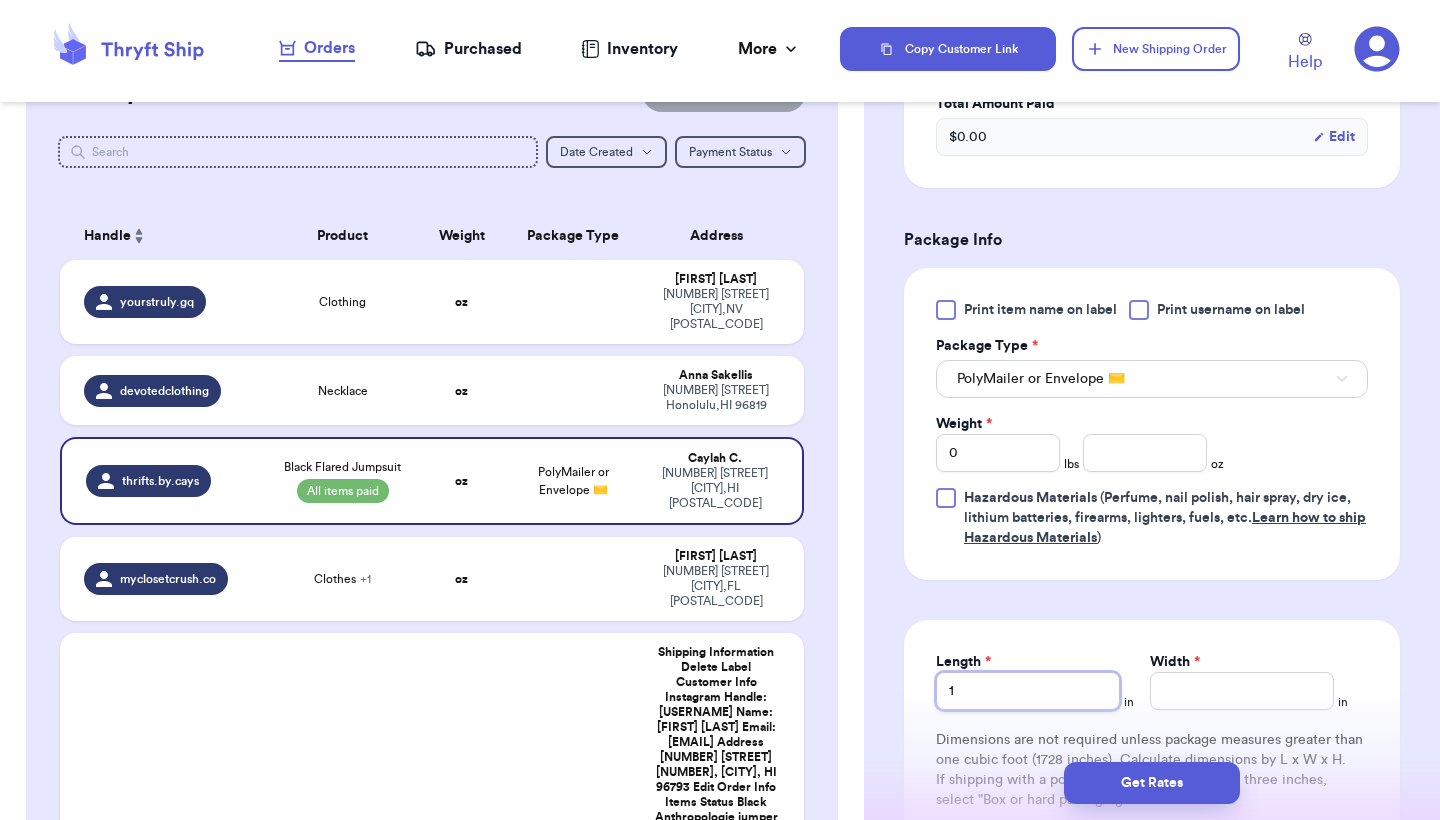 type 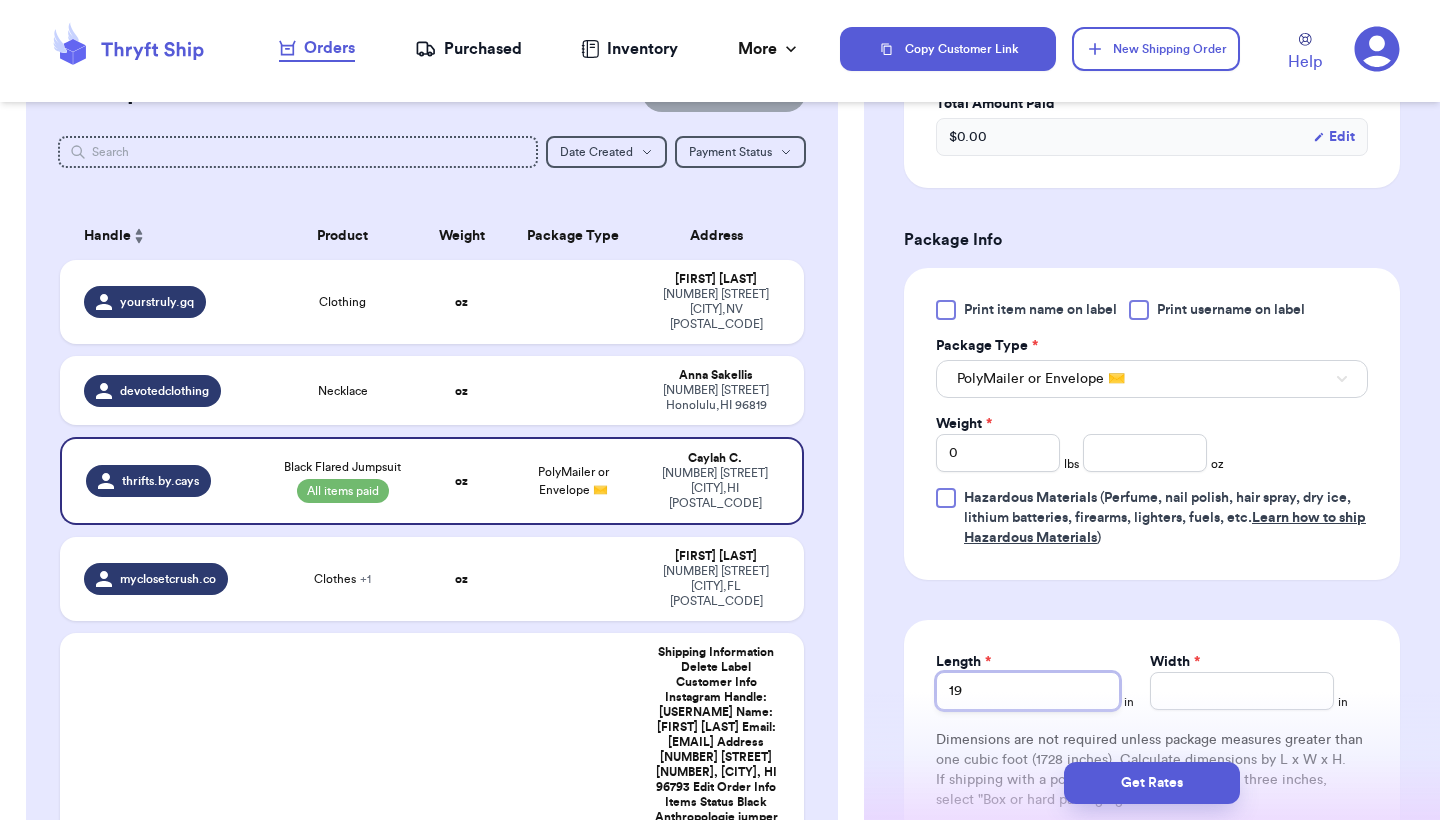 type on "19" 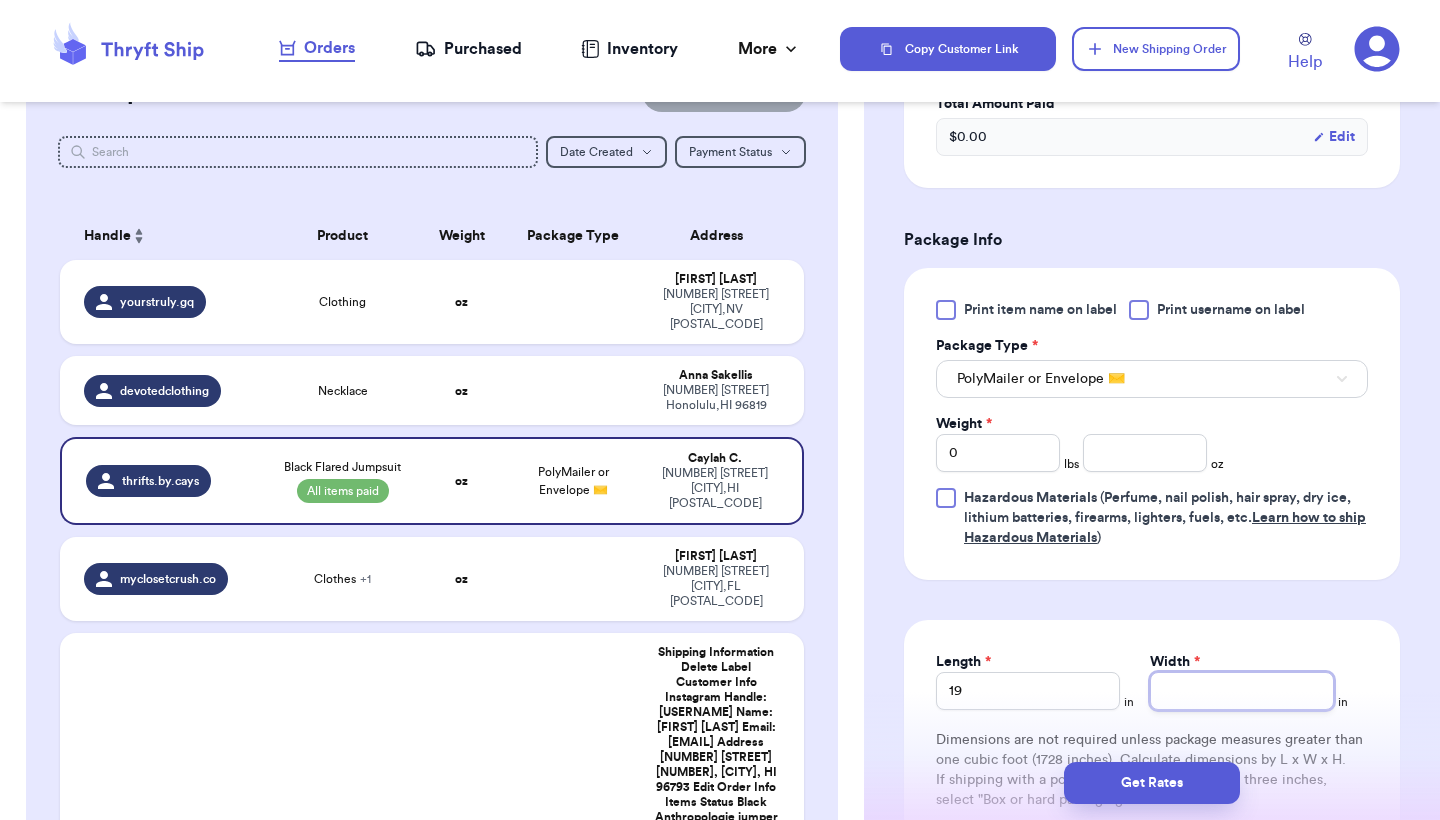 click on "Width *" at bounding box center [1242, 691] 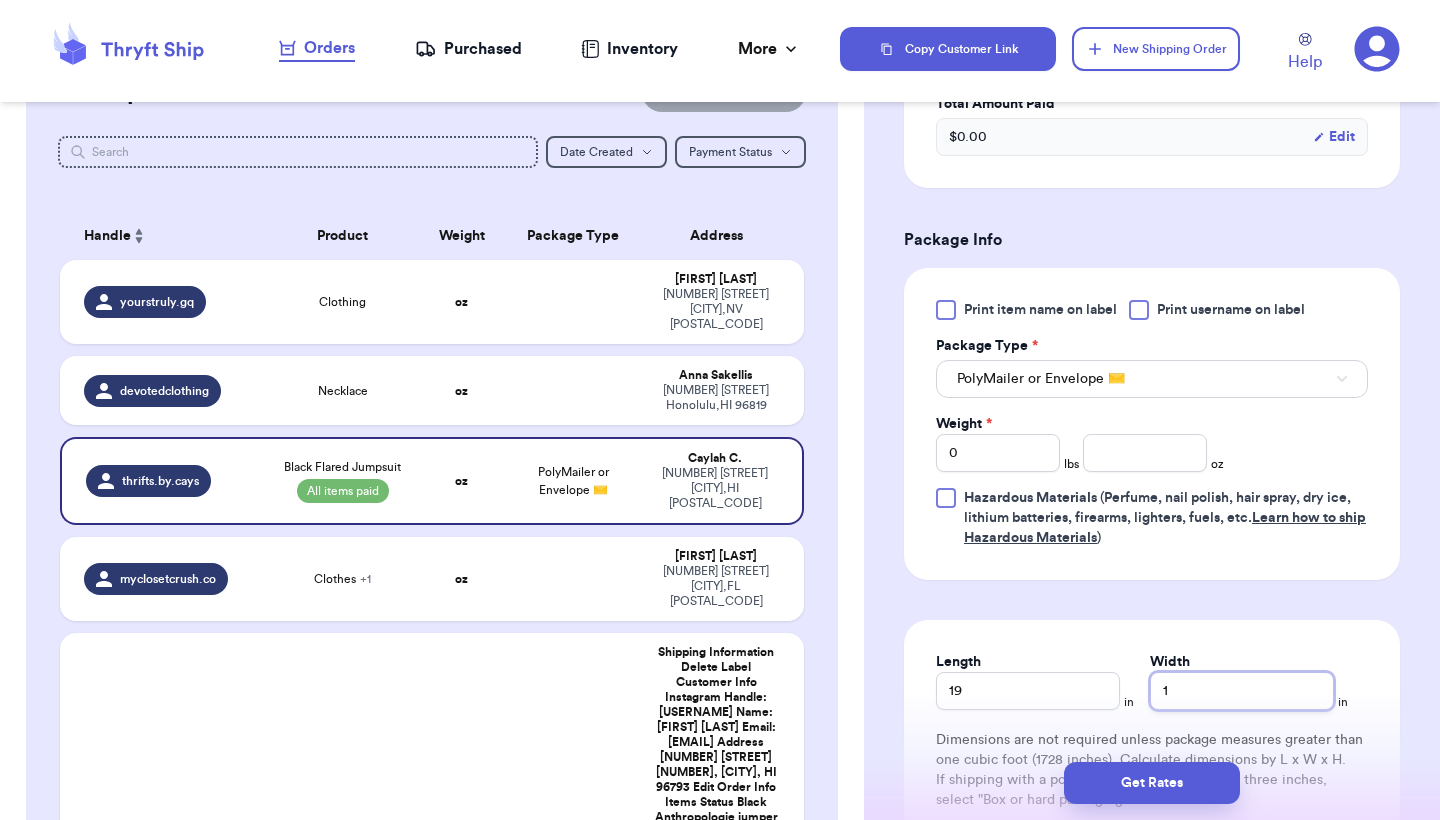 type 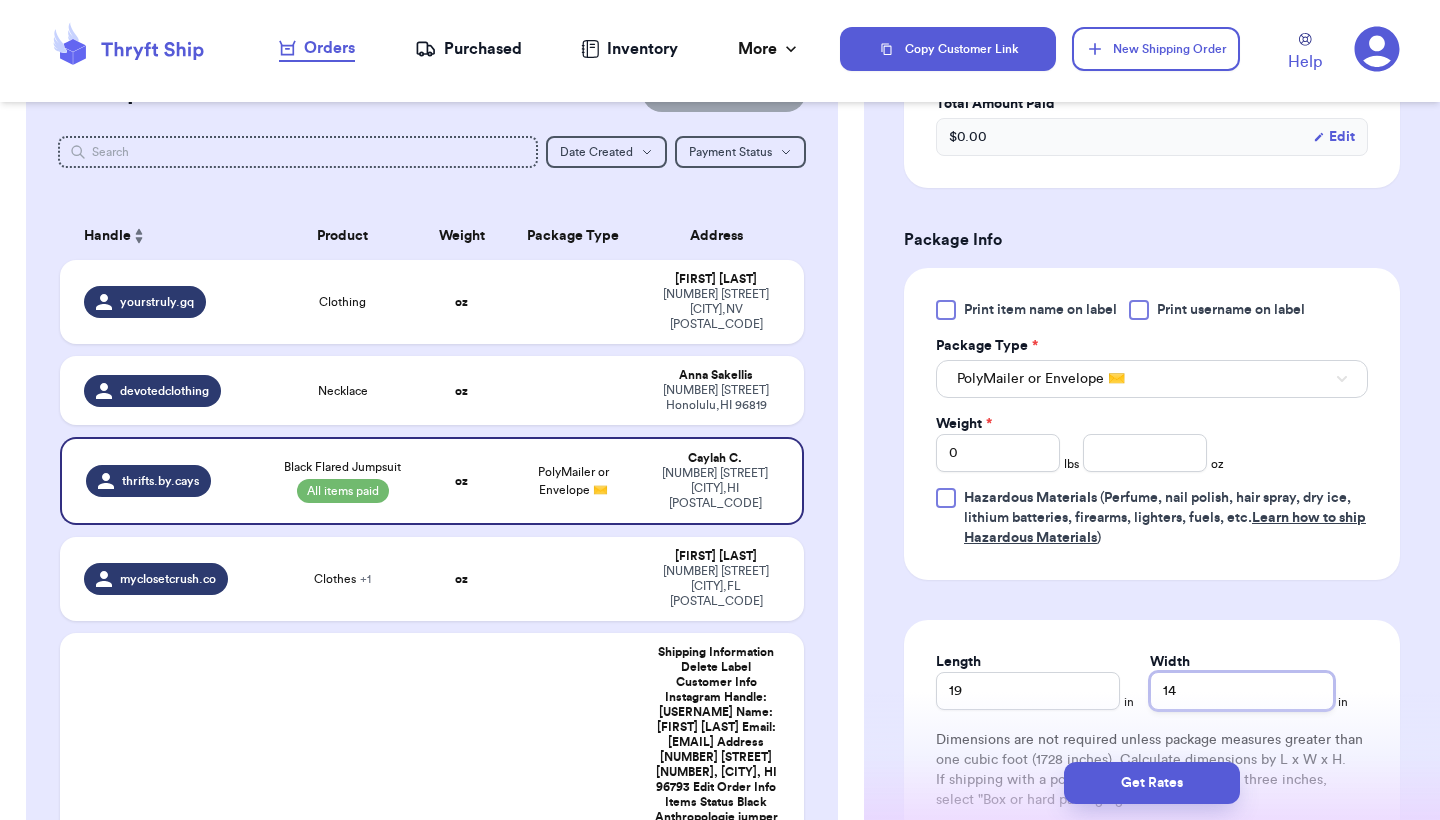 type 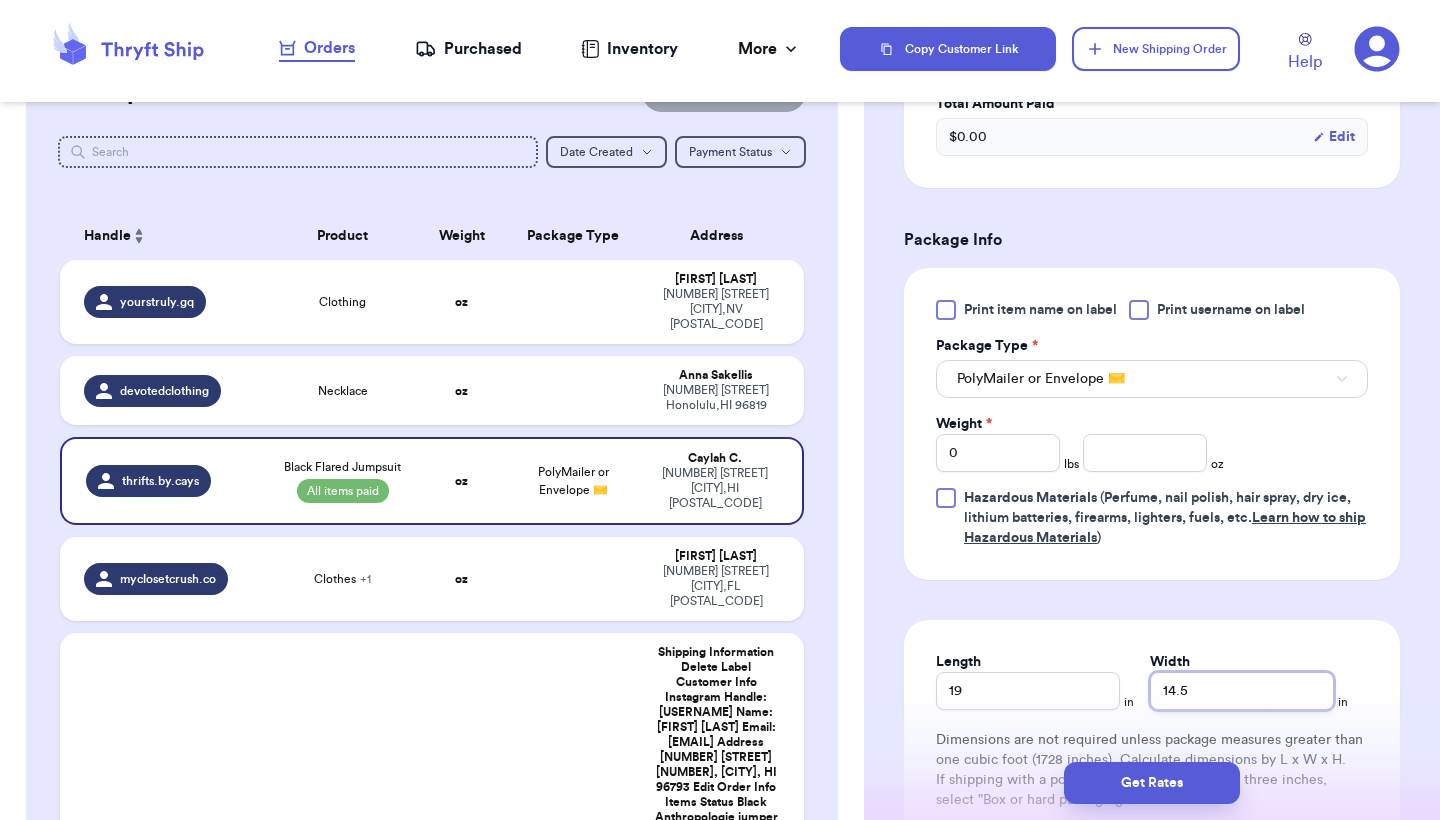 type 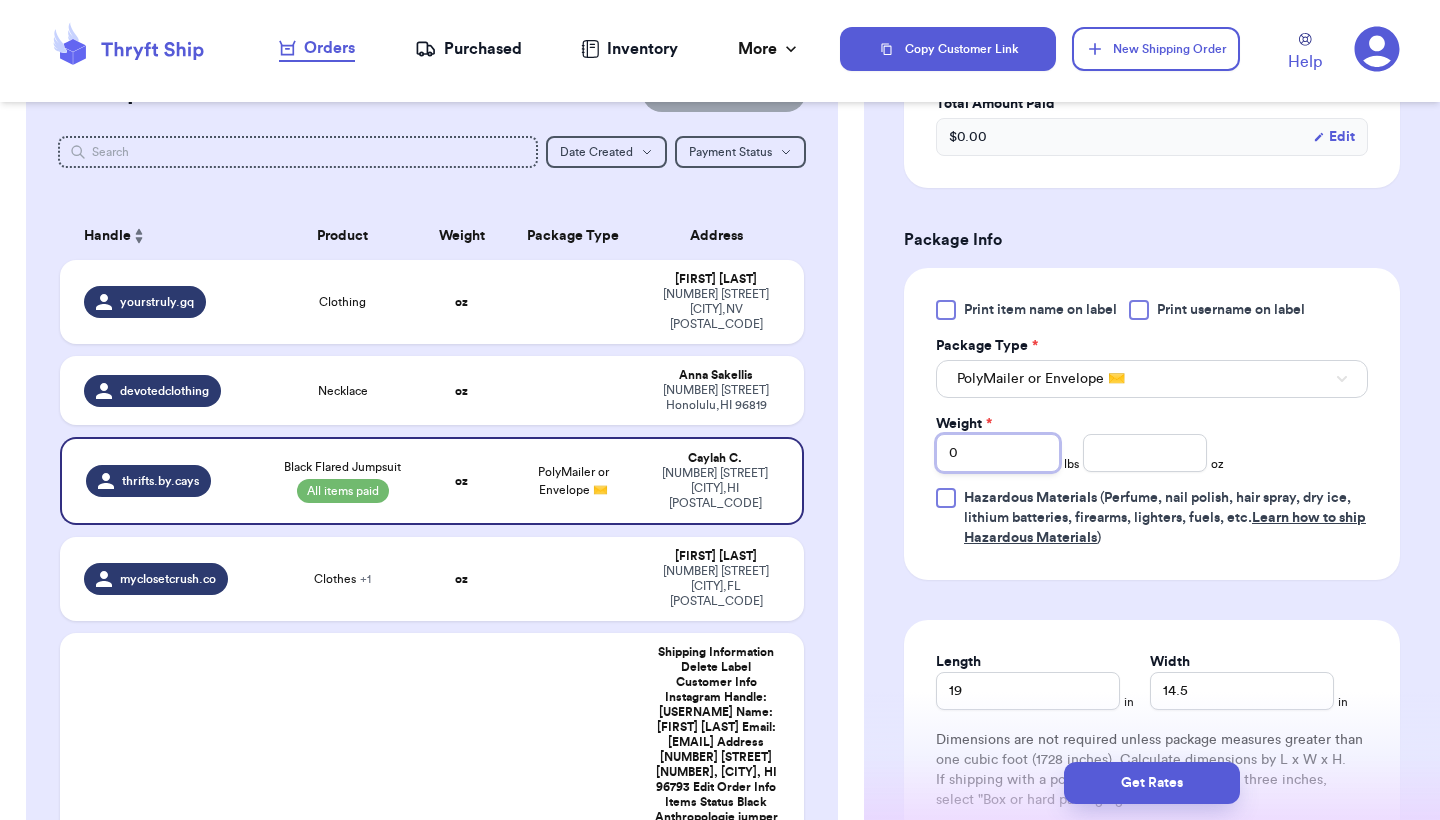 click on "0" at bounding box center [998, 453] 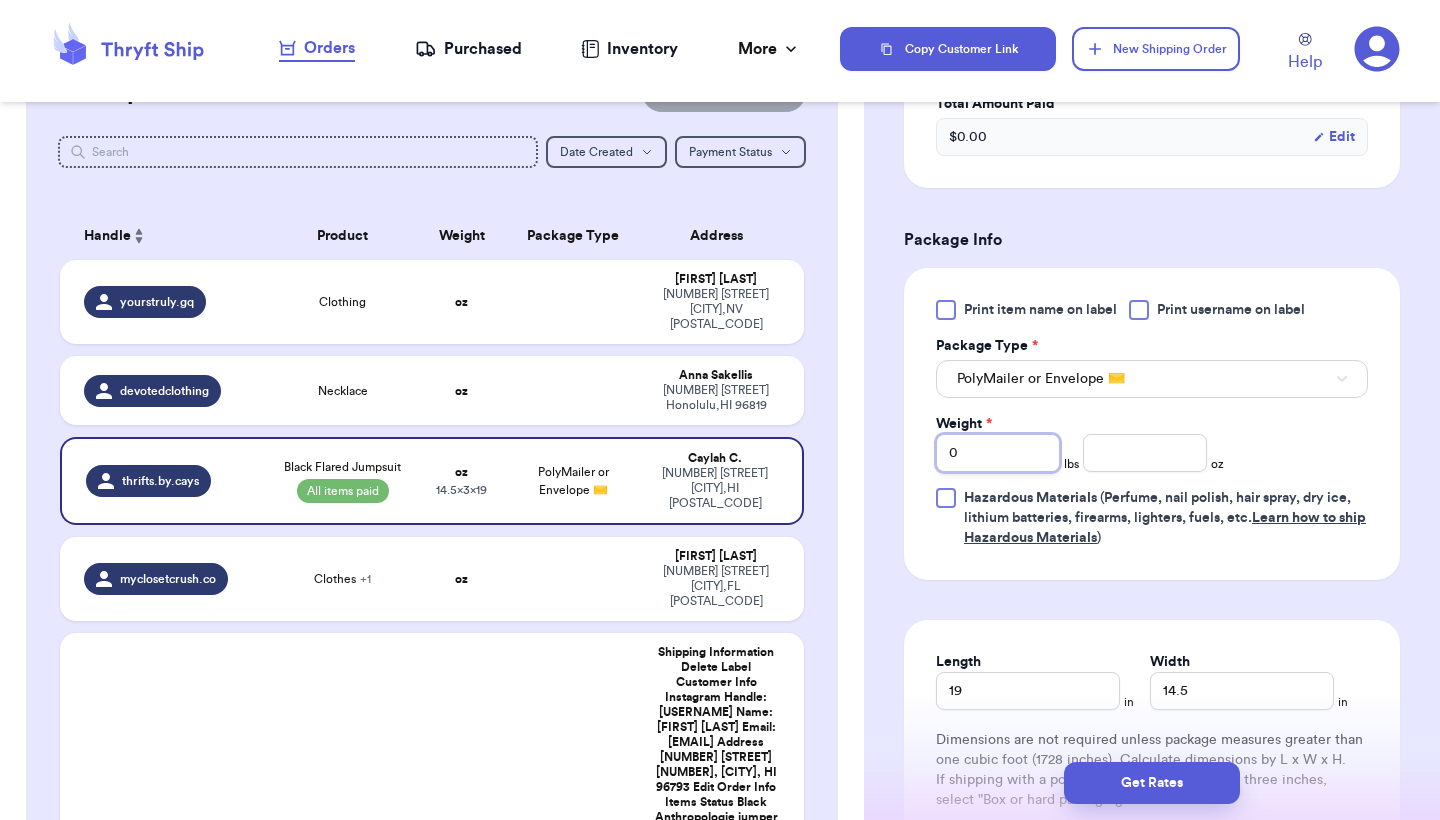 type 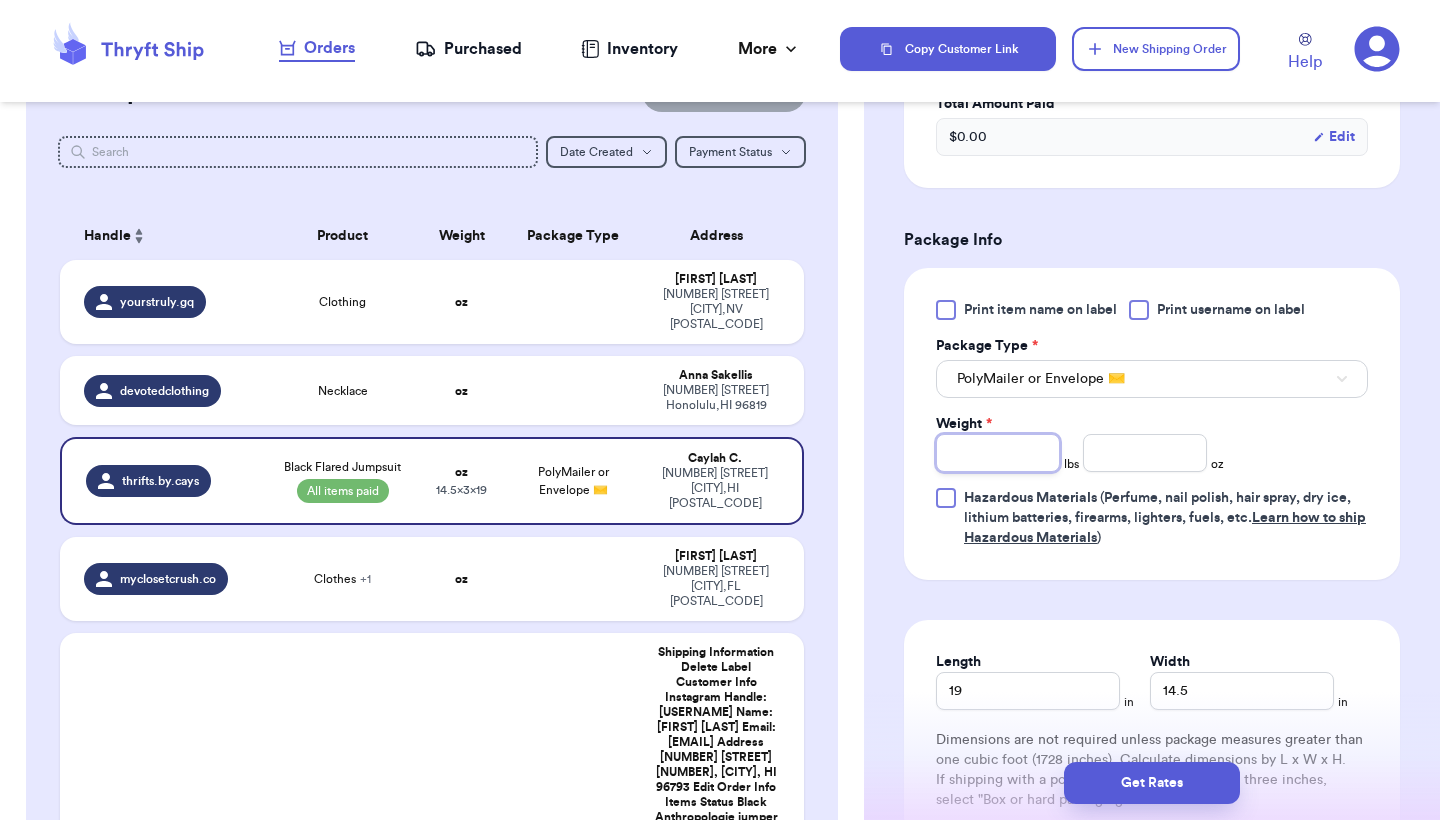 type on "1" 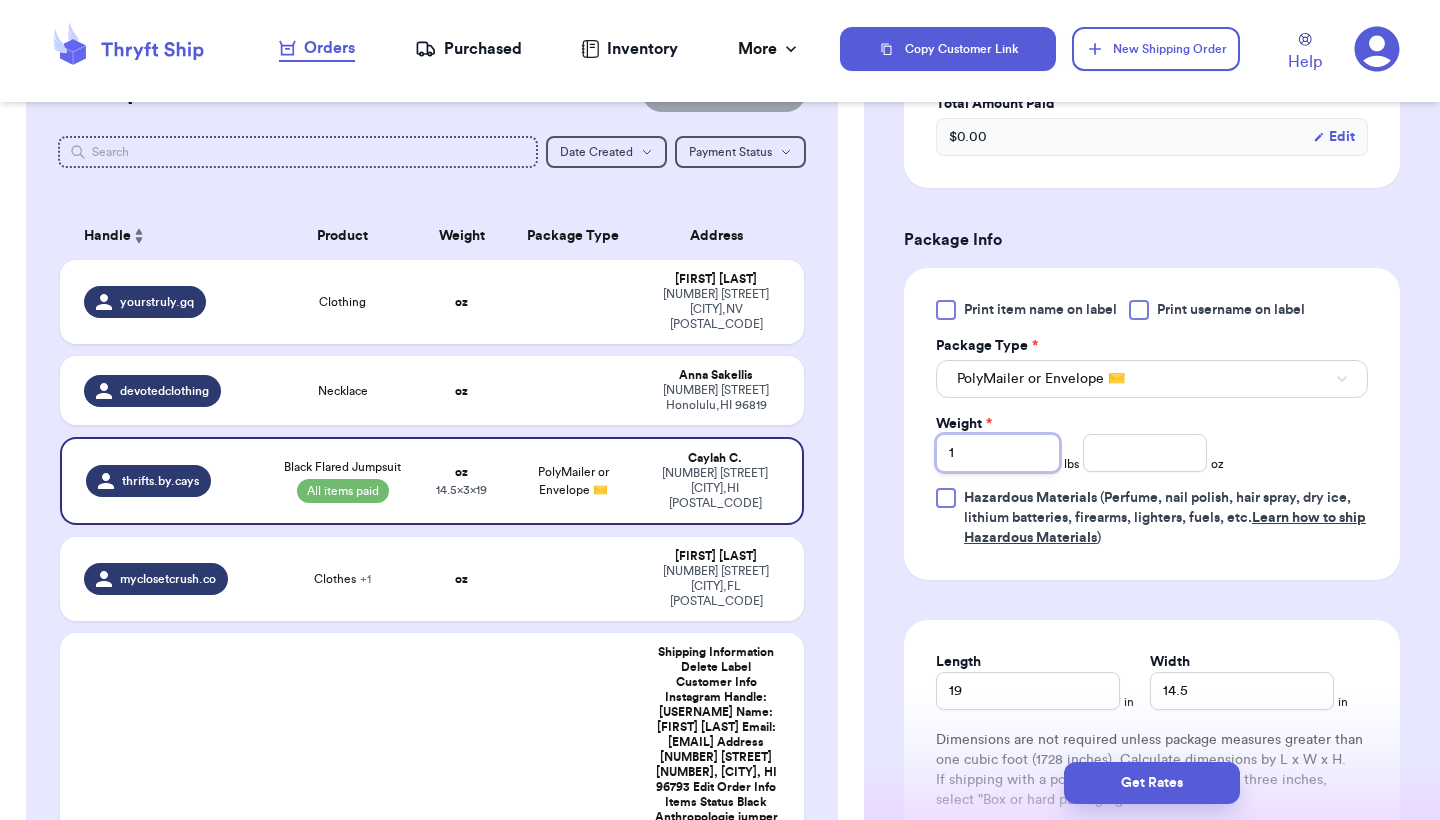 type 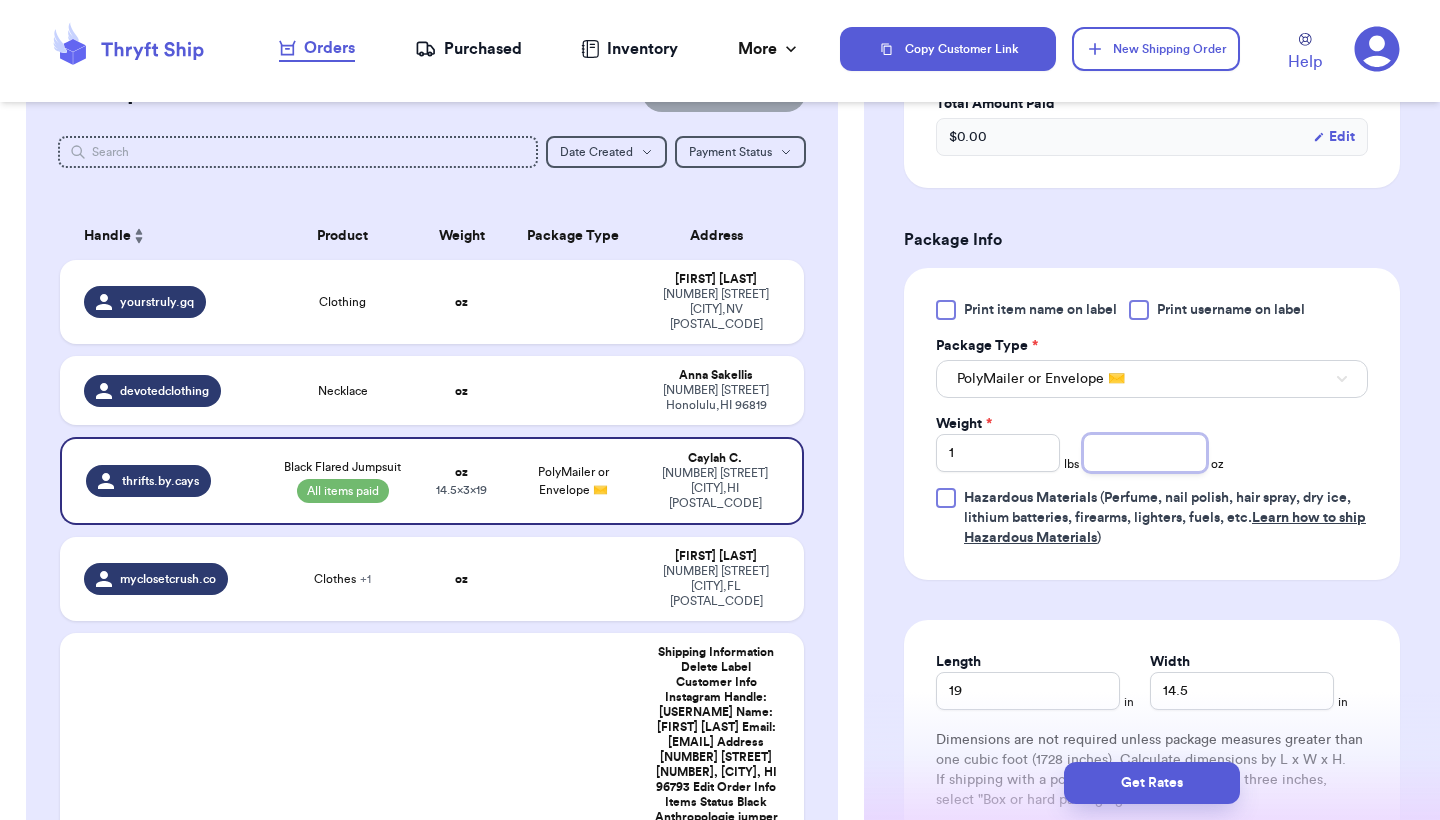 click at bounding box center (1145, 453) 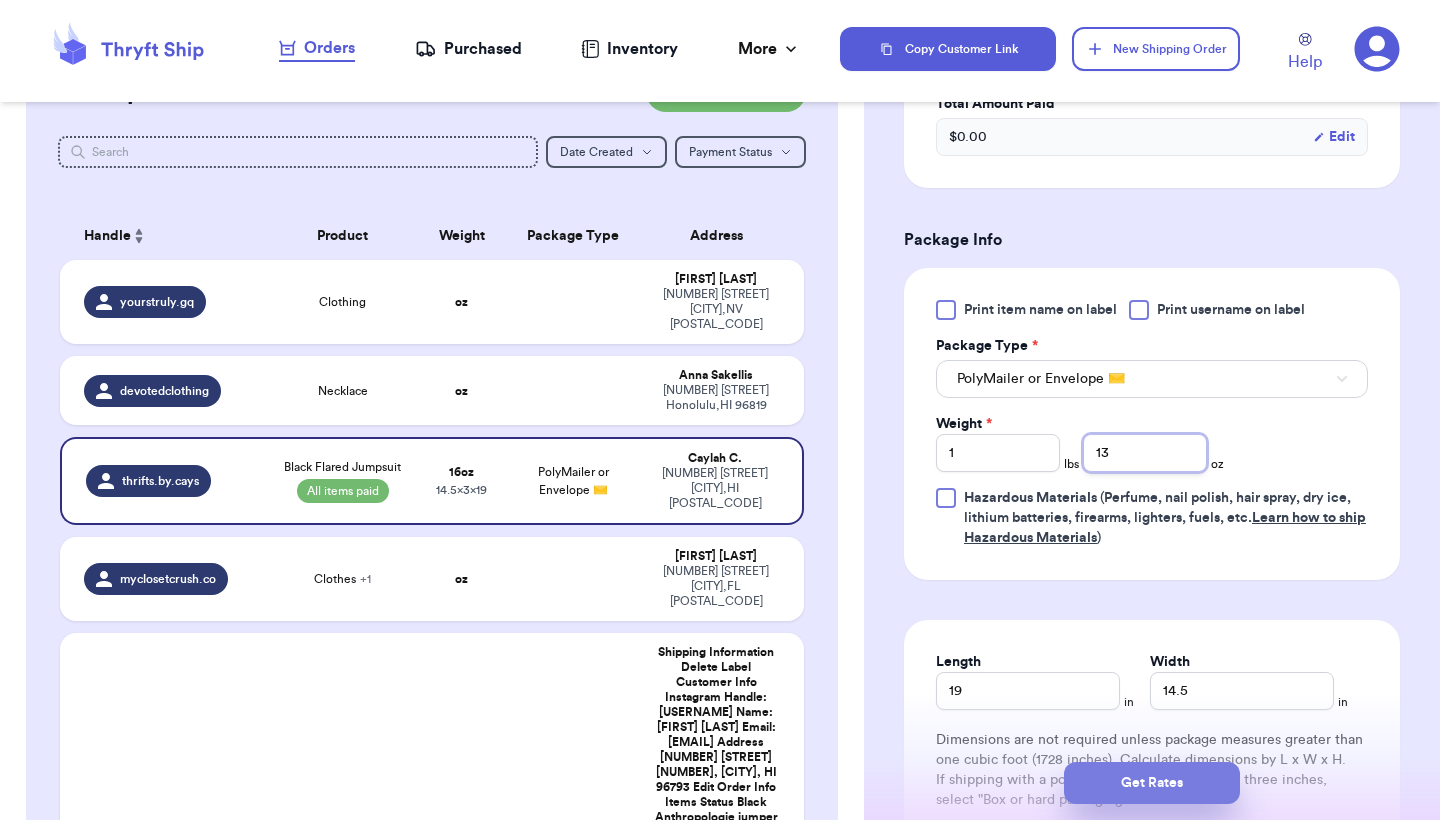 type on "13" 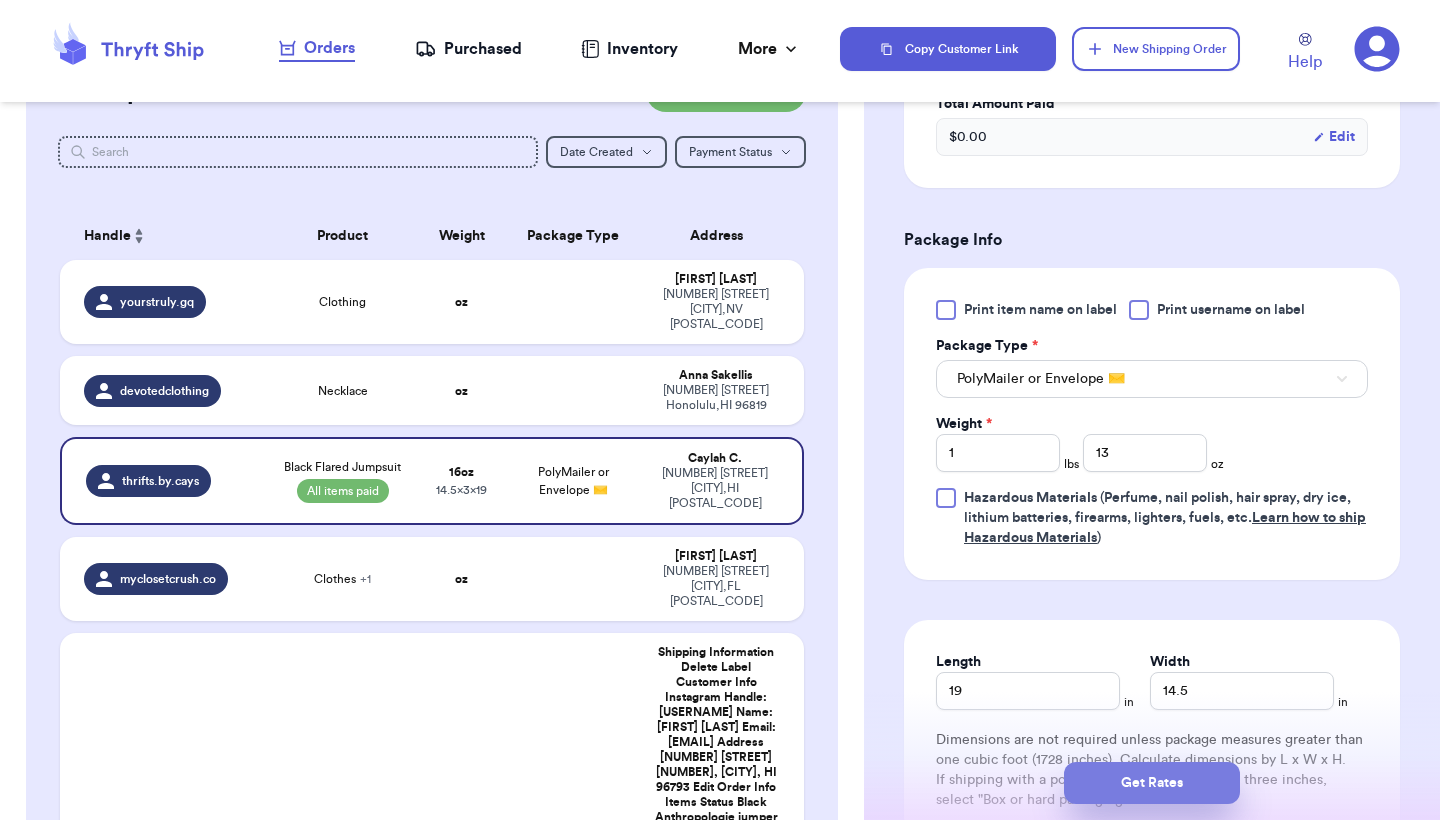 click on "Get Rates" at bounding box center (1152, 783) 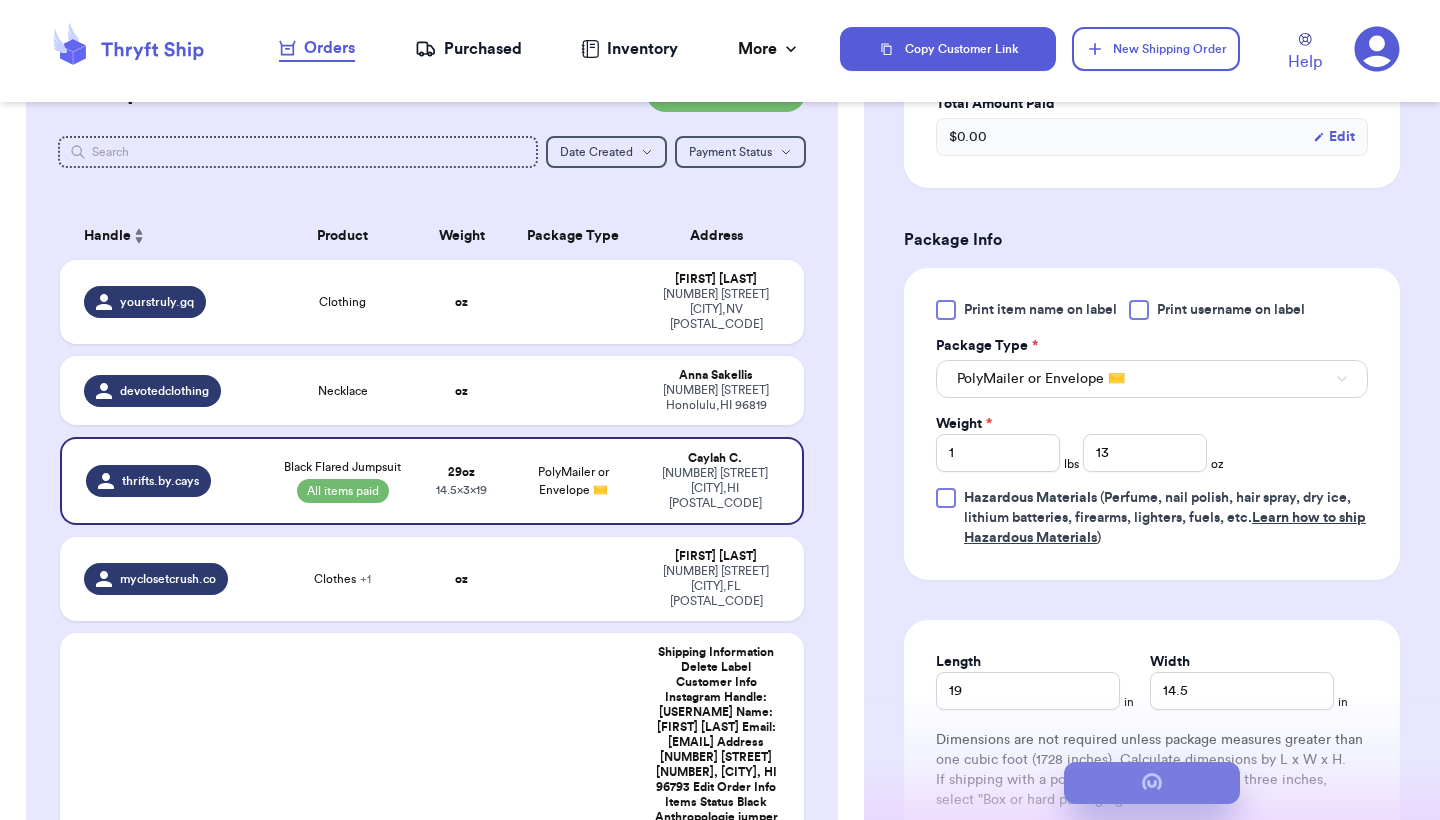 scroll, scrollTop: 0, scrollLeft: 0, axis: both 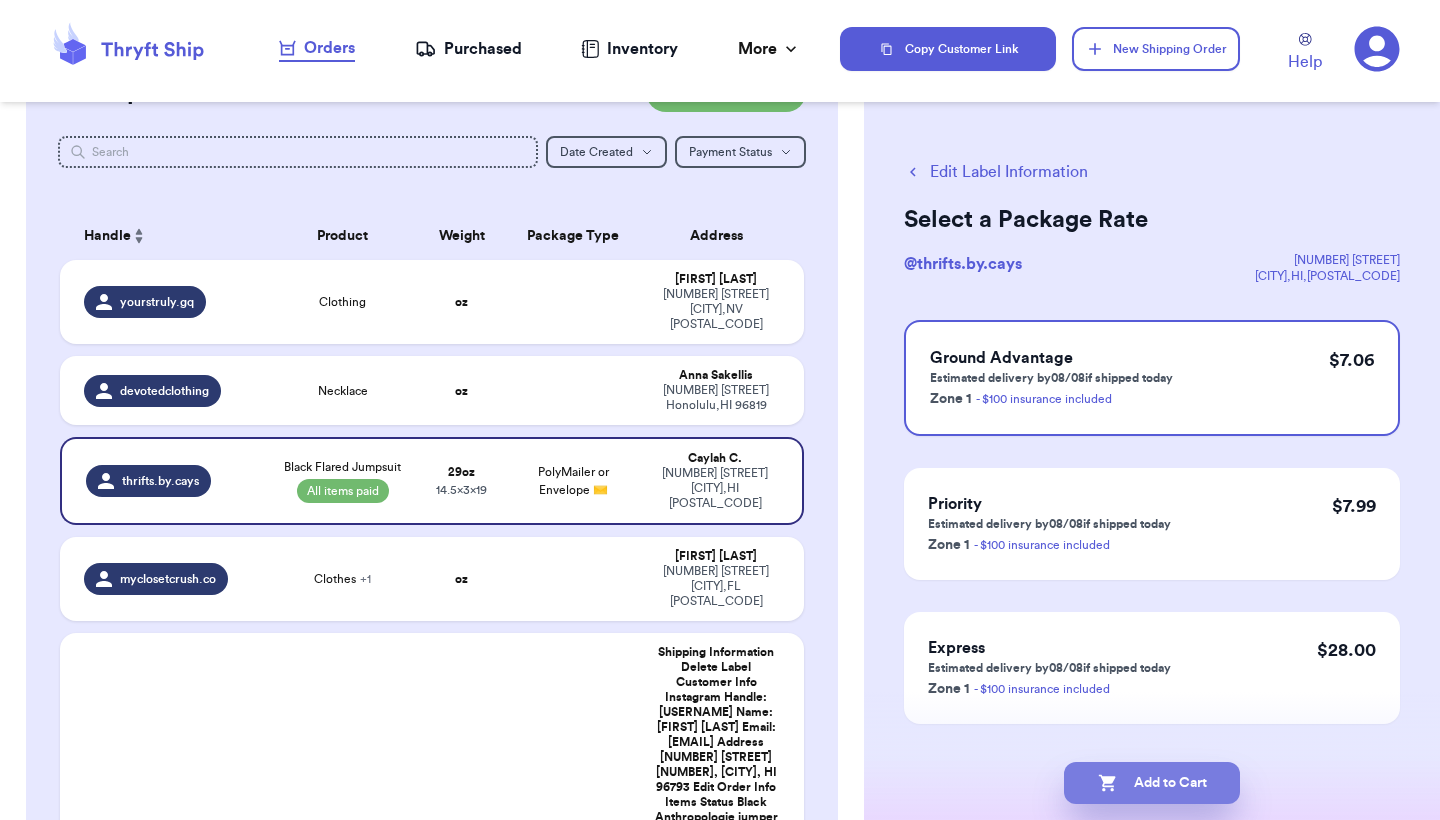 click 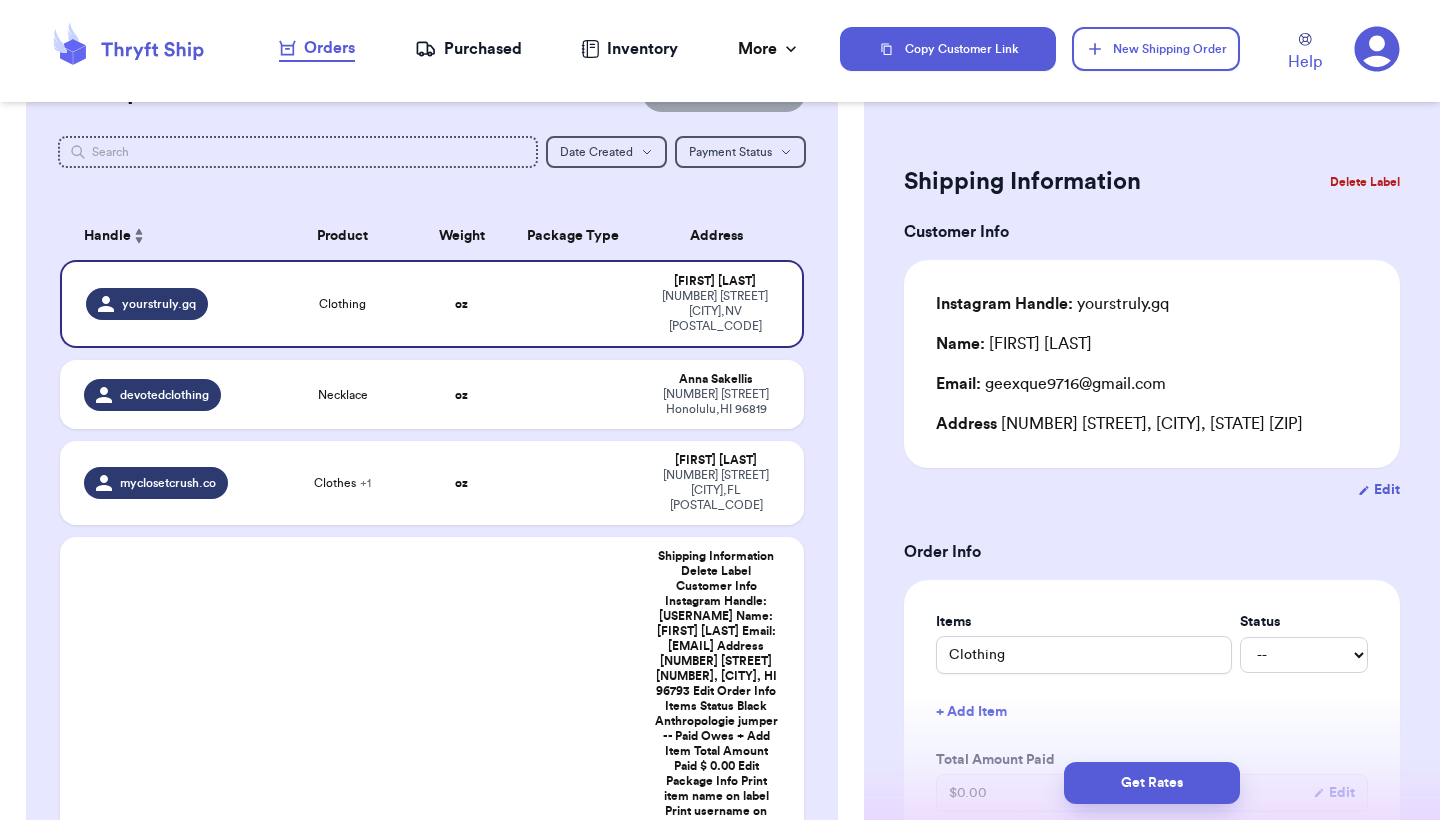click on "Customer Link New Order Incomplete 06 Get Rates for All ( 0 ) Get Rates for All ( 0 ) Date Created Date Created Payment Status Payment Status Handle Product Weight Package Type Address yourstruly.gq Clothing oz [FIRST] [LAST] [NUMBER] [STREET] [CITY], [STATE] devotedclothing Necklace oz [FIRST] [LAST] [NUMBER] [STREET] [CITY], [STATE] myclosetcrush.co Clothes + 1 oz [FIRST] [LAST] [NUMBER] [STREET] [CITY], [STATE] michas_closet Clothes 💗 + 1 oz [FIRST] [LAST] [NUMBER] [STREET] [CITY], [STATE] zaiii_ra Floral embroidered denim oz [FIRST] [LAST] P.O. Box [NUMBER] [CITY], [STATE] xirie.mp shorts oz [FIRST] [LAST] p.o. box [NUMBER] [CITY], [COUNTRY] [POSTAL_CODE] Ready to Purchase 11 Checkout ( 4 ) Checkout ( 4 ) Handle Product Weight Package Type Cost thrifts.by.cays Black Flared Jumpsuit 29 oz 14.5 x 3 x 19 PolyMailer or Envelope ✉️ $ 7.06 shopkdean Black linen pants + 2 38 oz 14.5 x 3 x 19 $ 7.41 darcb.thrift 35 oz" at bounding box center (432, 1293) 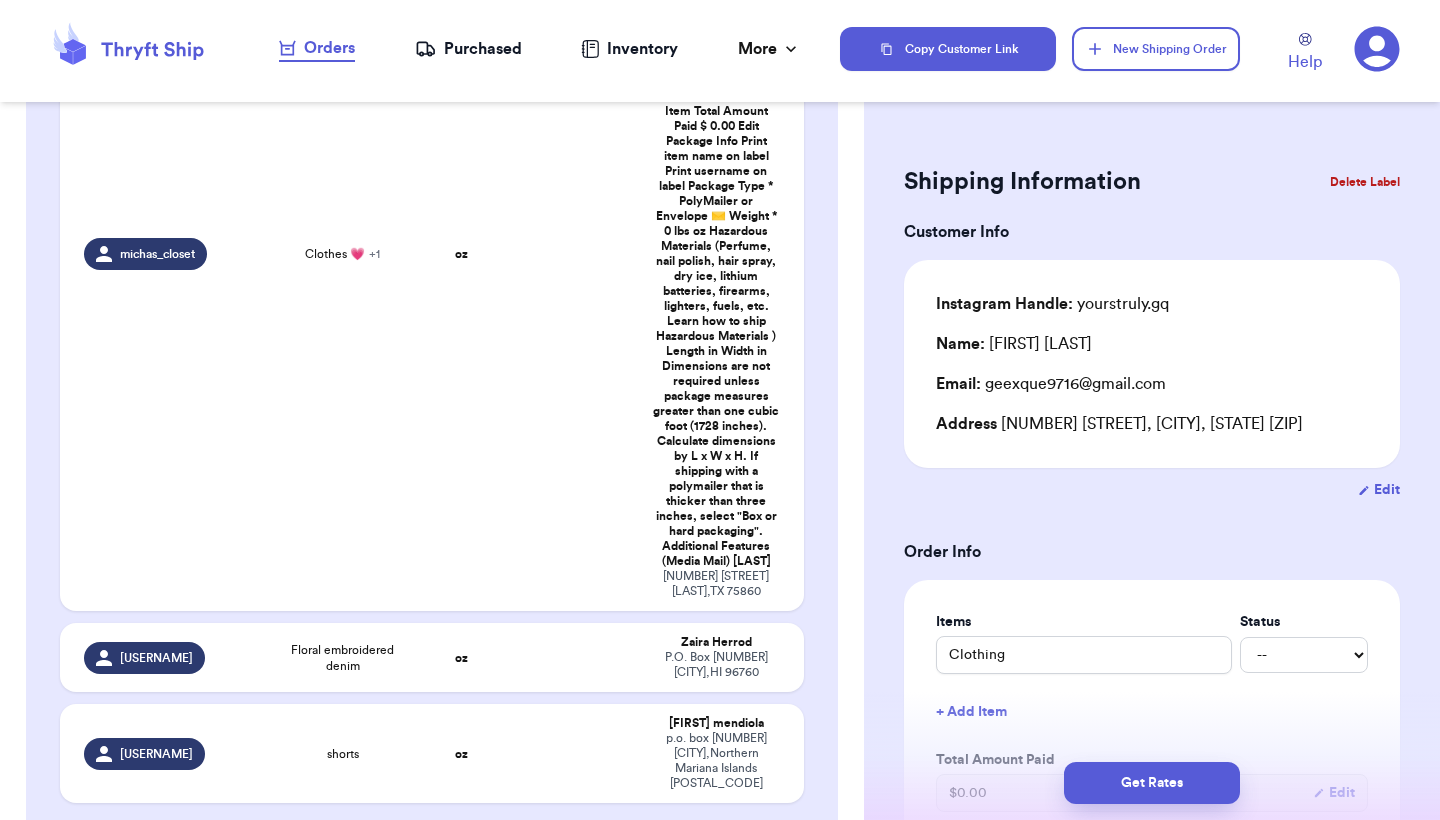 scroll, scrollTop: 760, scrollLeft: 0, axis: vertical 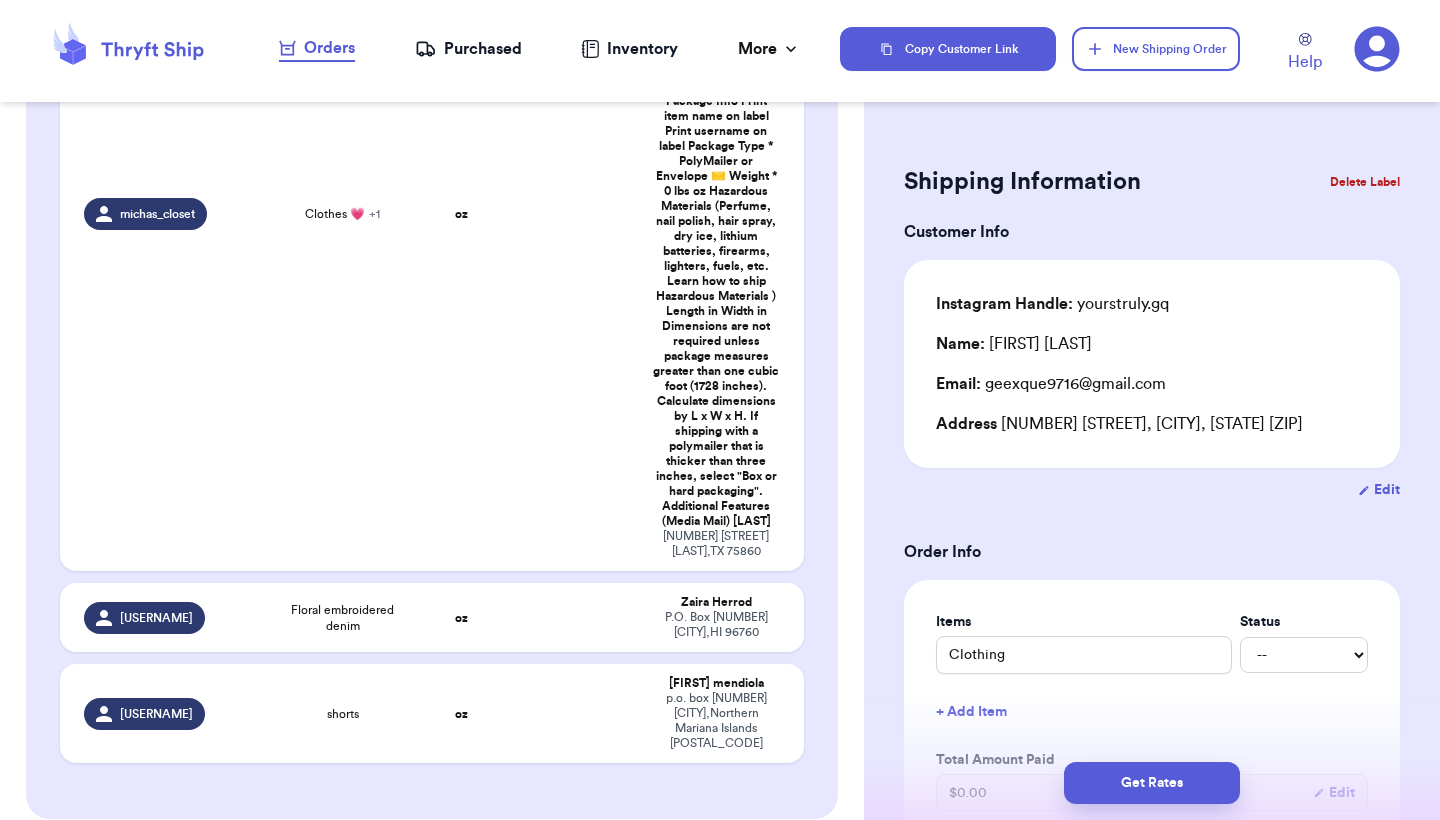 type 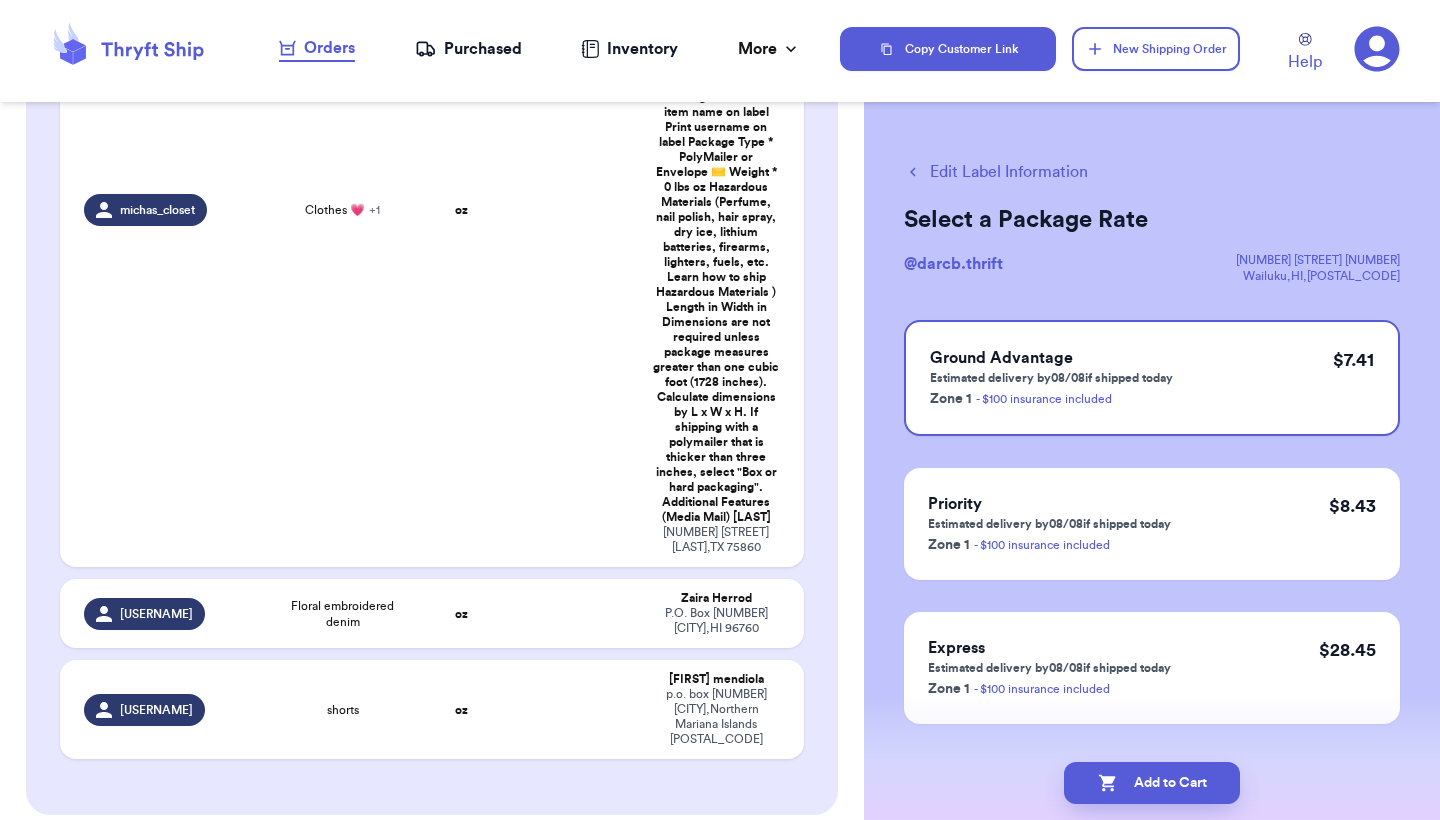 click 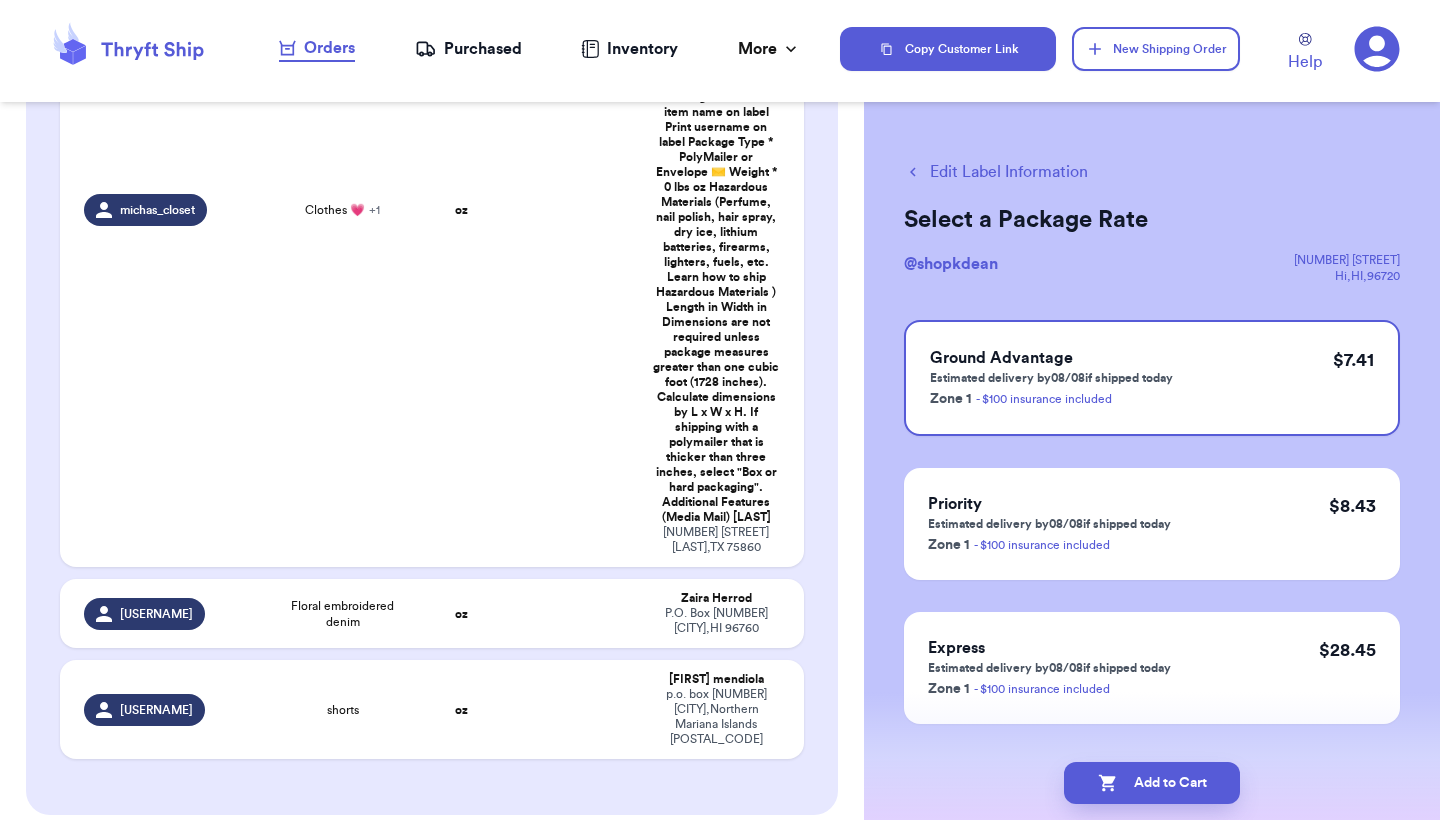 click 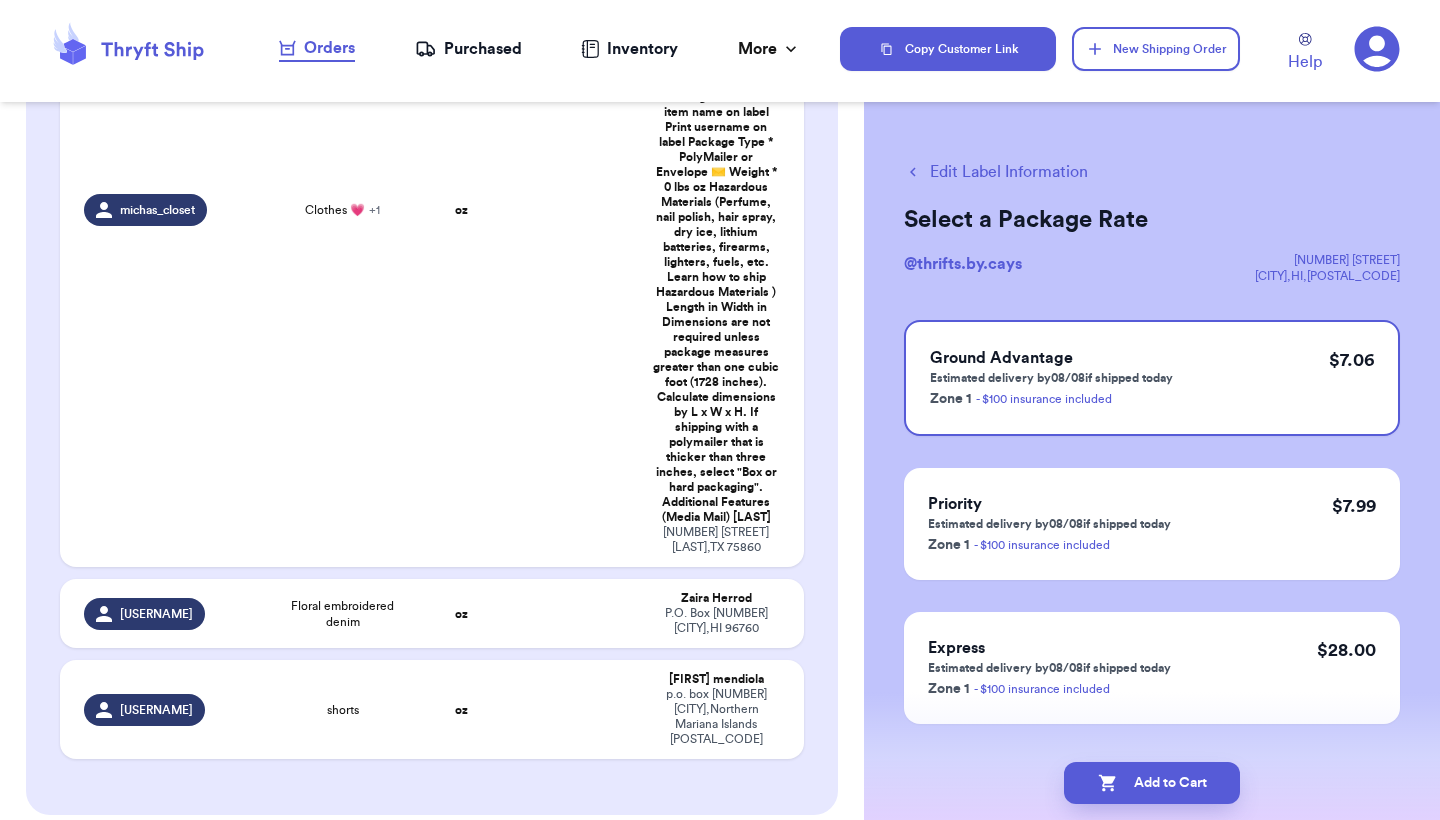 click at bounding box center (762, 1102) 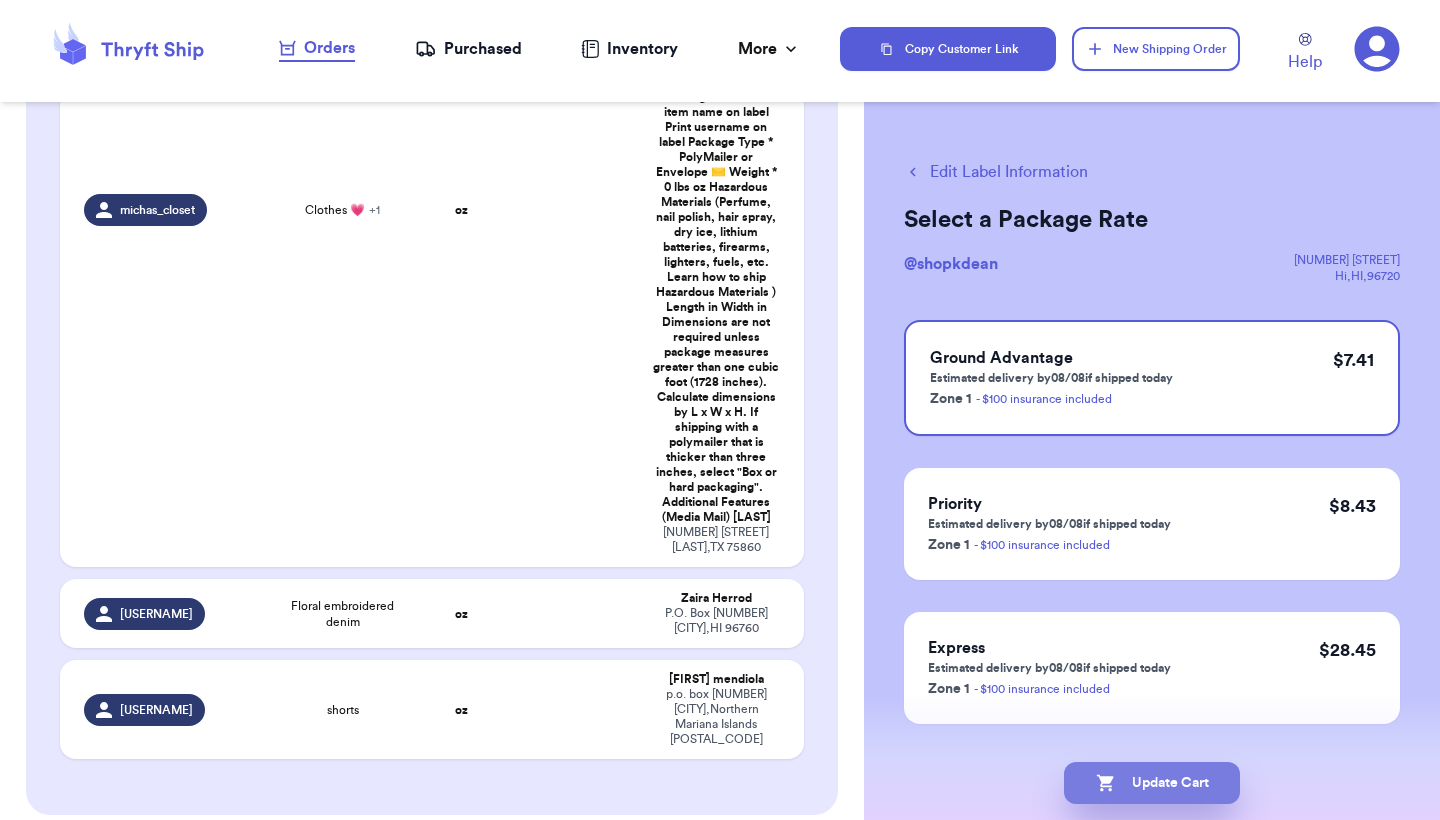 click on "Update Cart" at bounding box center [1152, 783] 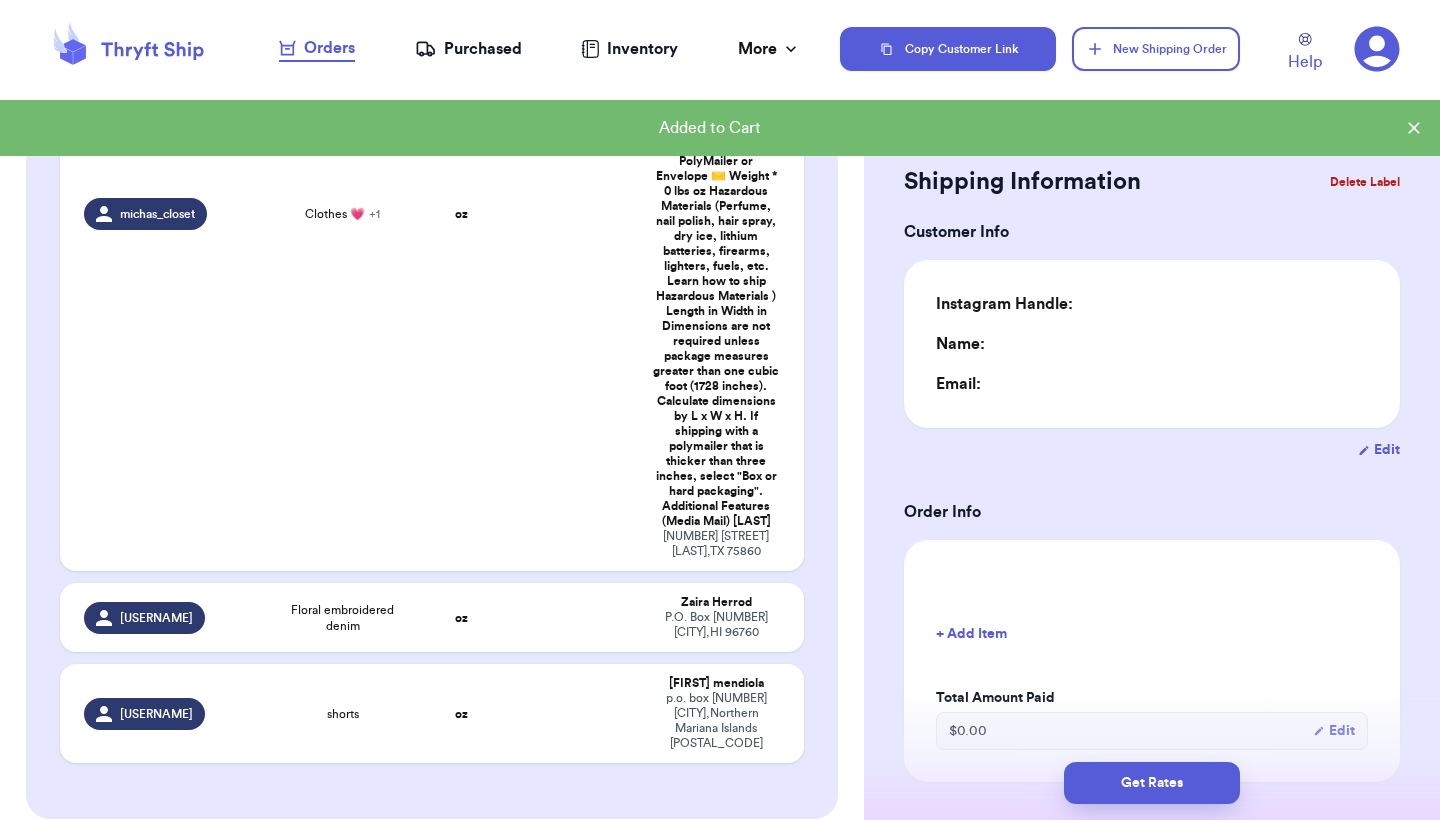type on "0" 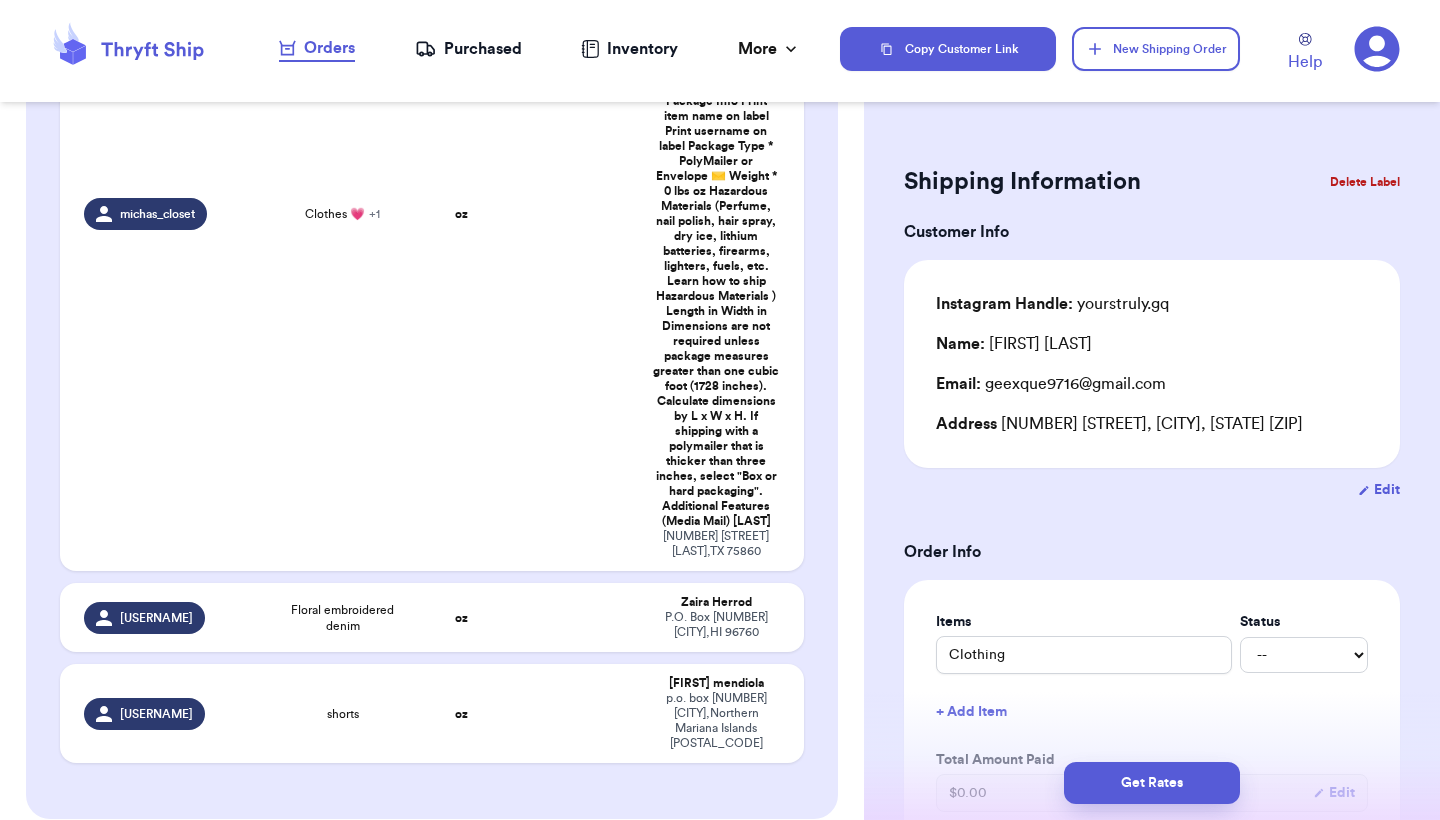 click on "Checkout ( 2 )" at bounding box center (730, 895) 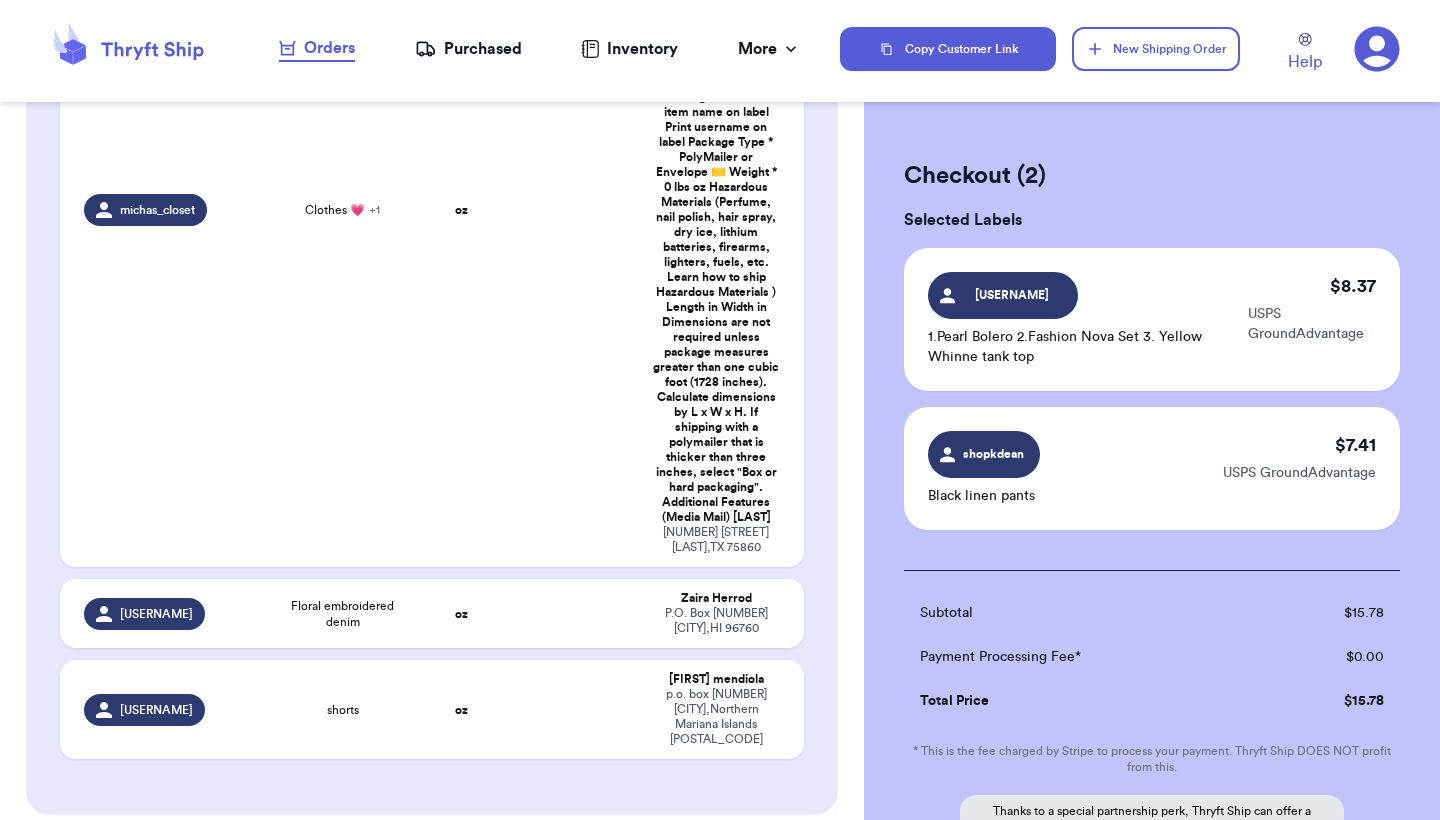 click on "Checkout ( 2 ) Selected Labels puastingzmaui 1.Pearl Bolero 2.Fashion Nova Set 3. Yellow Whinne tank top  $ 8.37 USPS   GroundAdvantage shopkdean Black linen pants  $ 7.41 USPS   GroundAdvantage Subtotal $ 15.78 Payment Processing Fee* $ 0.00 Total Price $ 15.78 * This is the fee charged by Stripe to process your payment. Thryft Ship DOES NOT profit from this. Thanks to a special partnership perk, Thryft Ship can offer a period of fee-free transactions. We're passing these savings directly to you! Purchase for $15.78" at bounding box center (1152, 596) 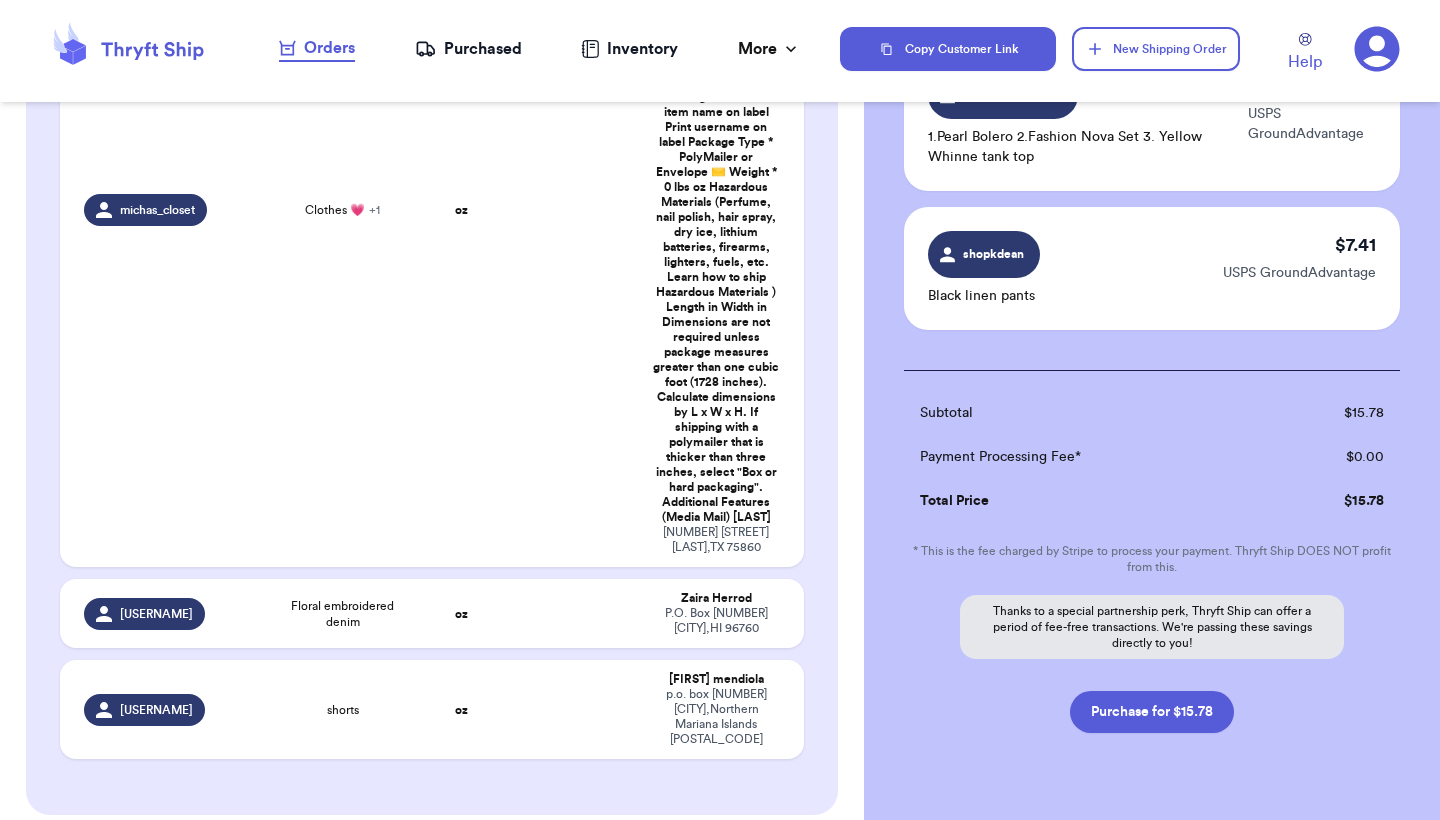 scroll, scrollTop: 253, scrollLeft: 0, axis: vertical 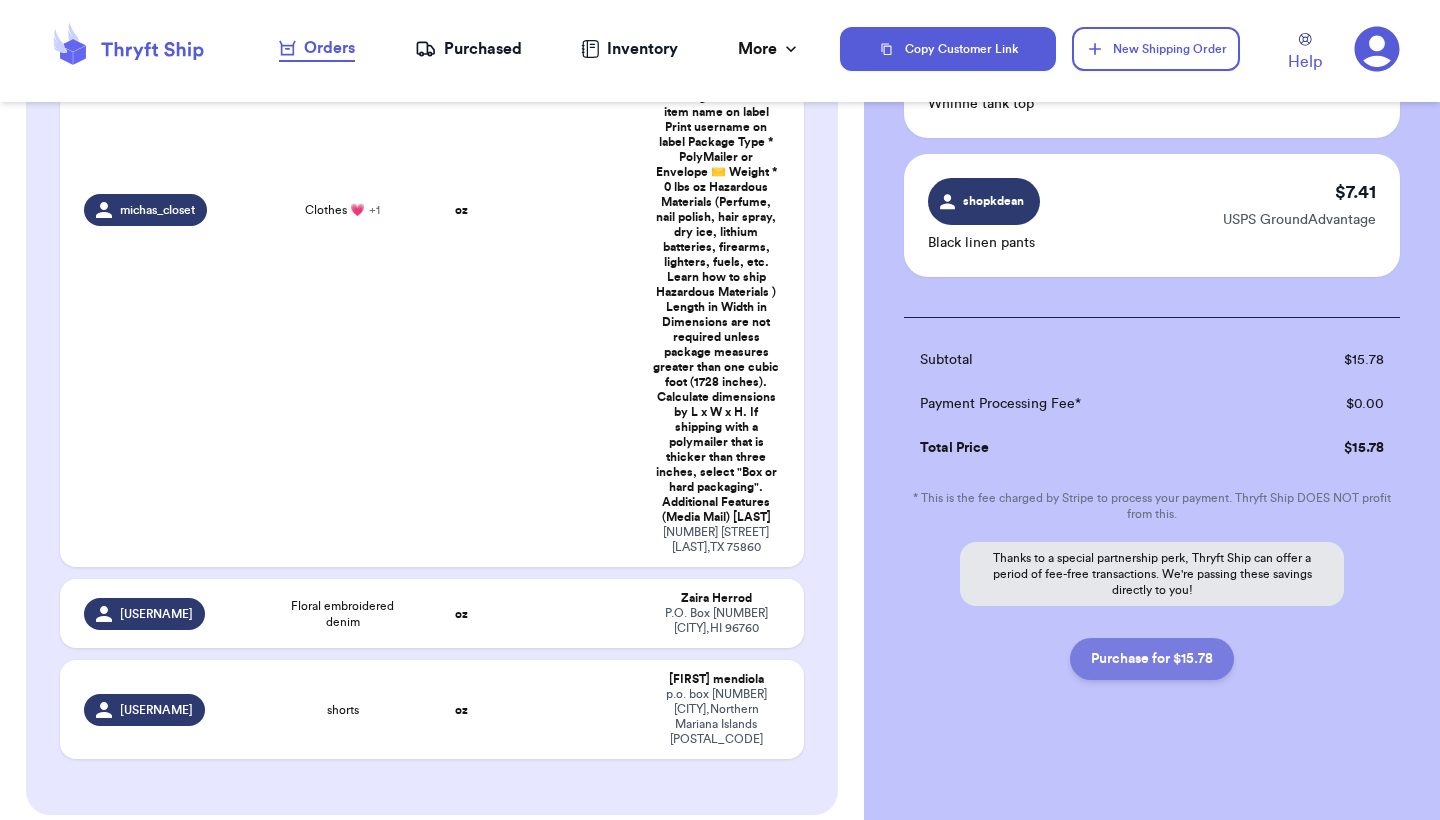 click on "Purchase for $15.78" at bounding box center [1152, 659] 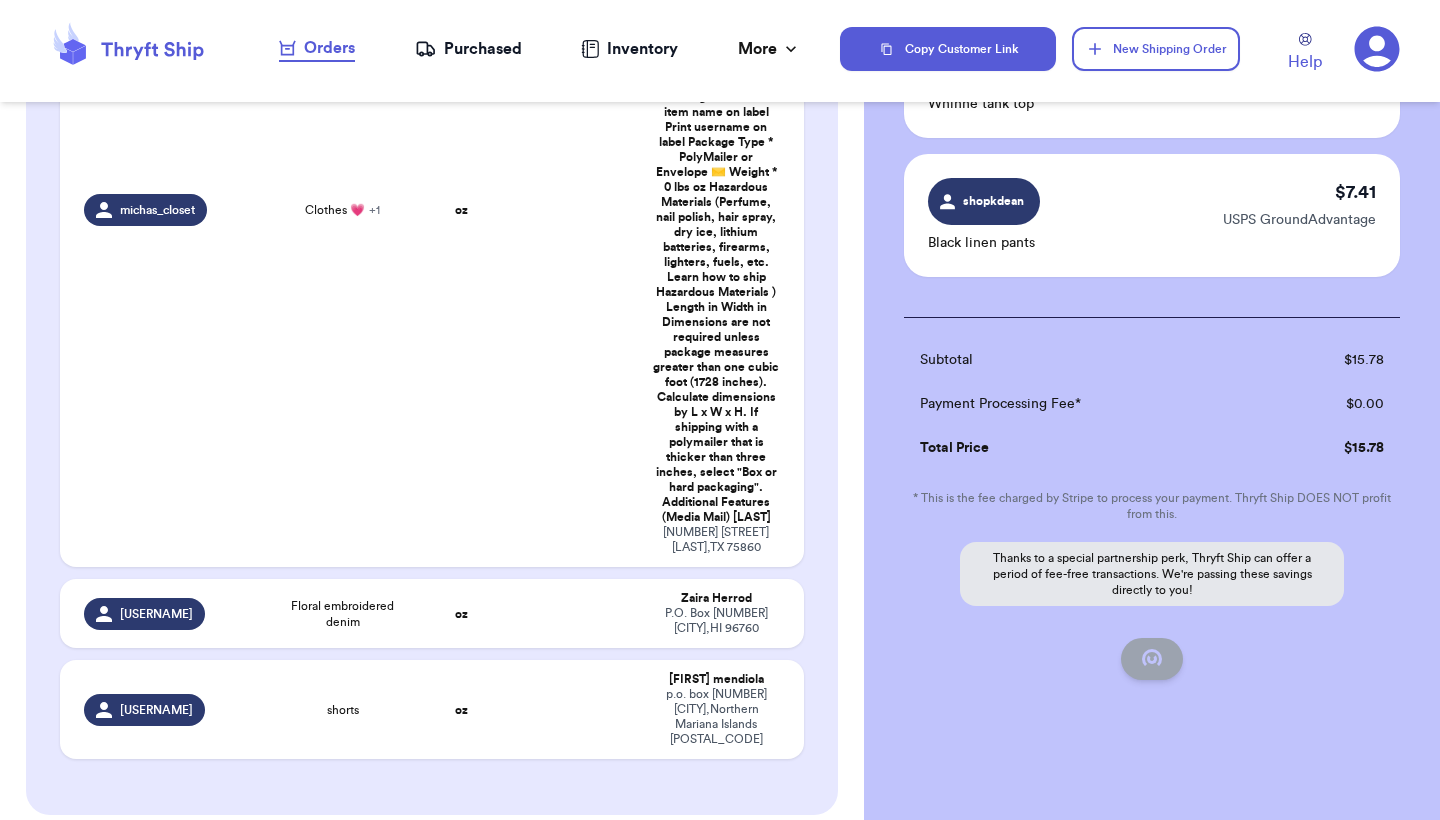 checkbox on "false" 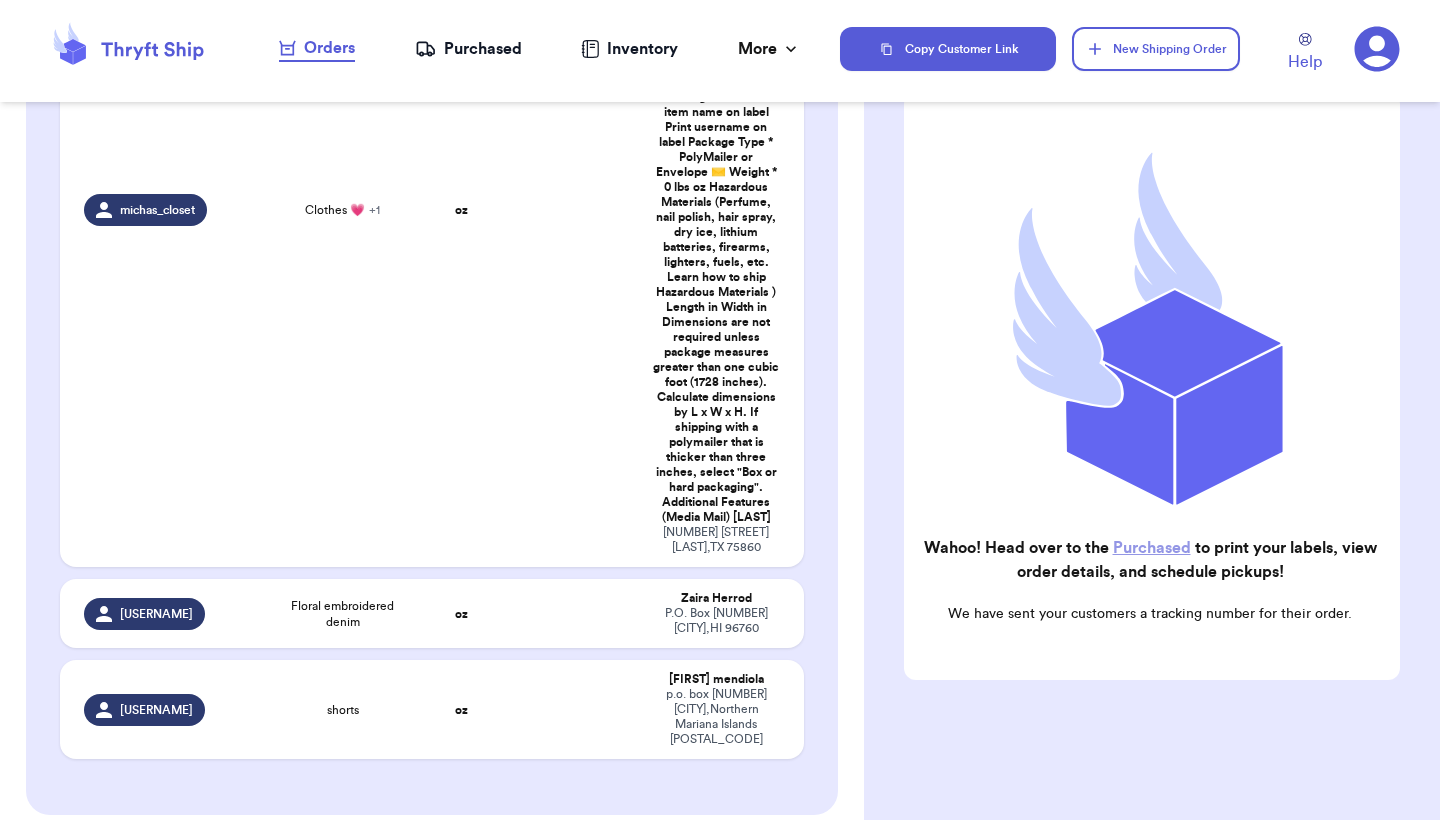 scroll, scrollTop: 156, scrollLeft: 0, axis: vertical 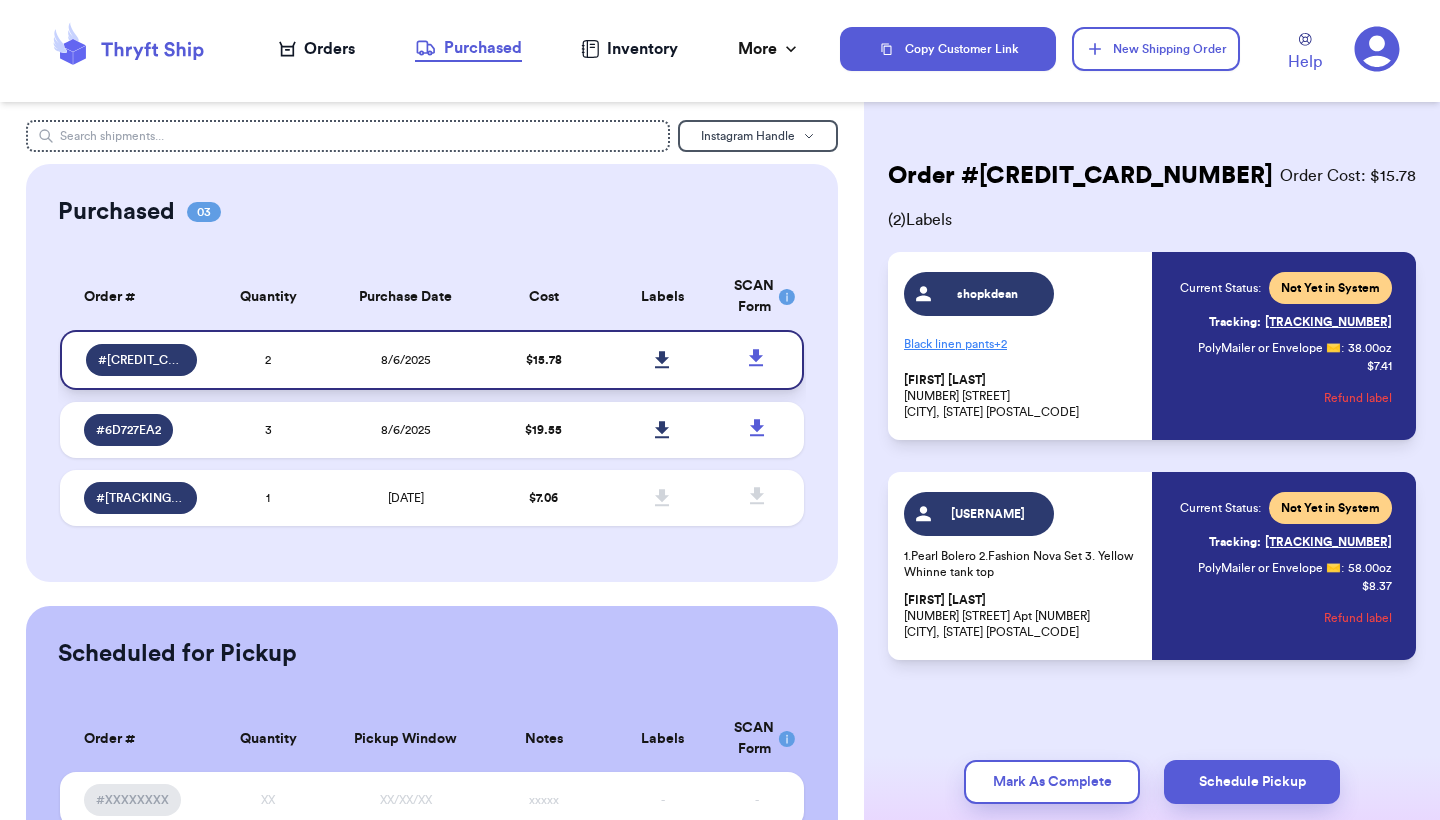 click 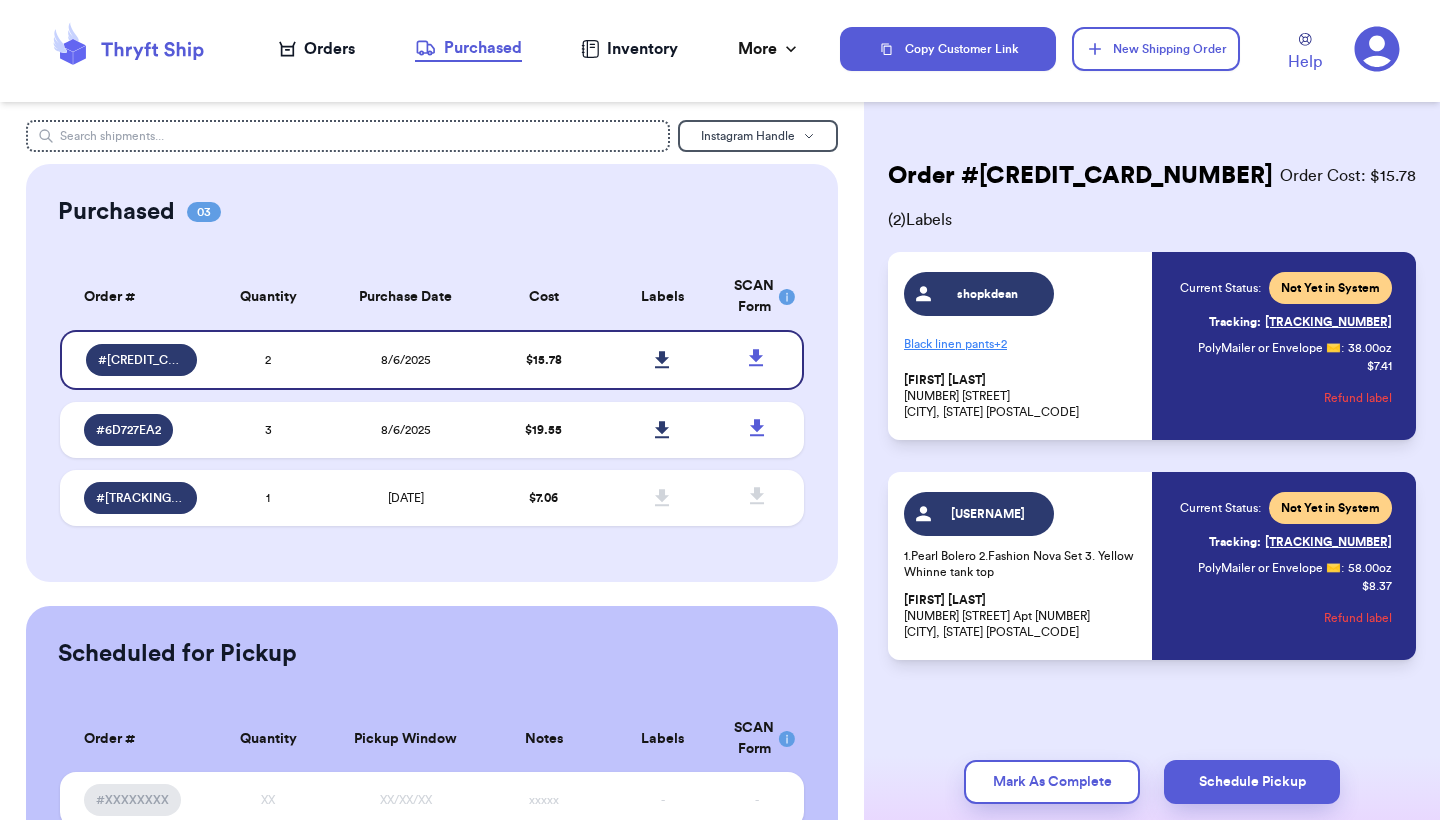 click on "Orders" at bounding box center (317, 49) 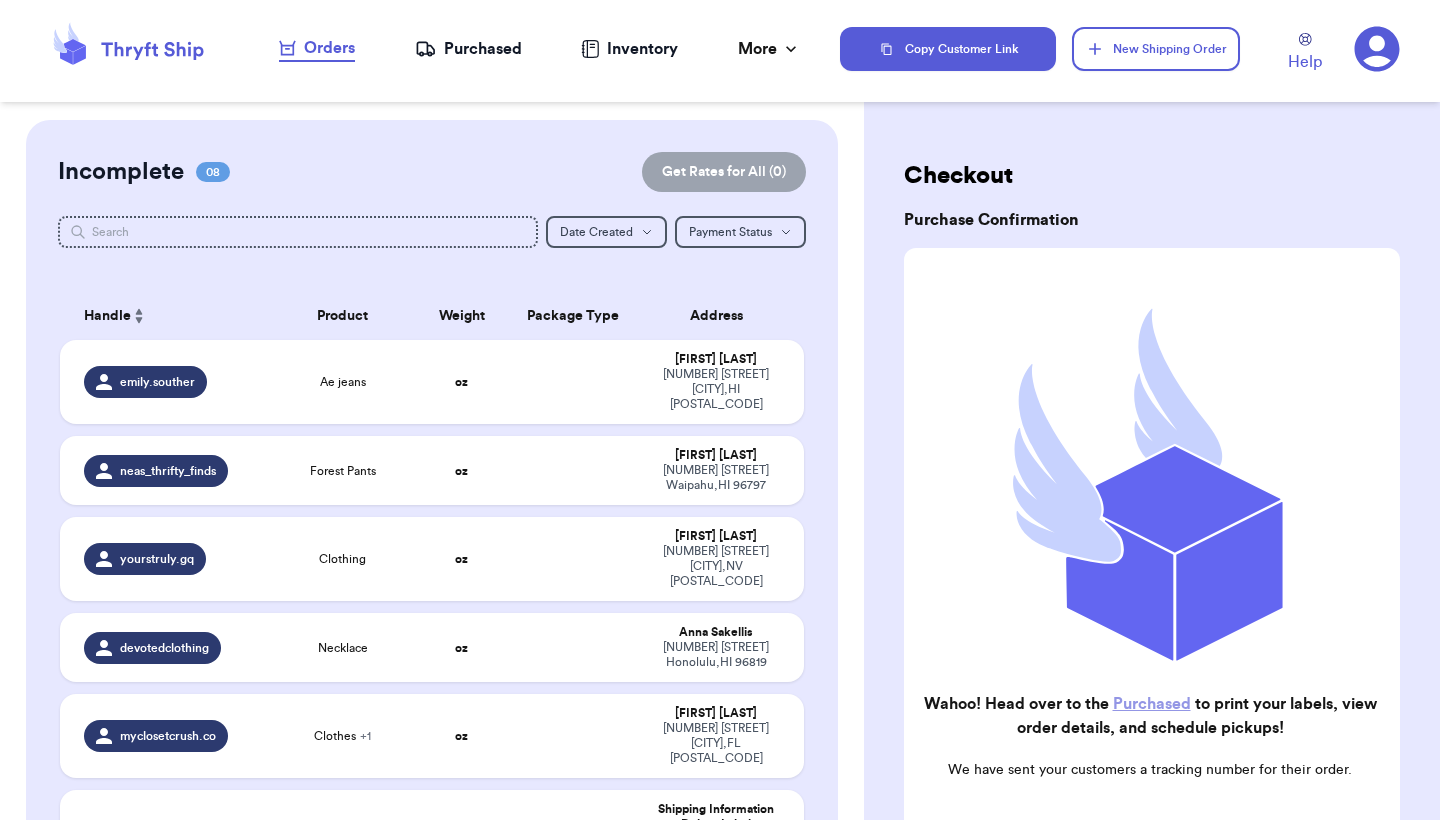 click on "Checkout Purchase Confirmation Wahoo! Head over to the   Purchased   to print your labels, view order details, and schedule pickups! We have sent your customers a tracking number for their order." at bounding box center (1152, 548) 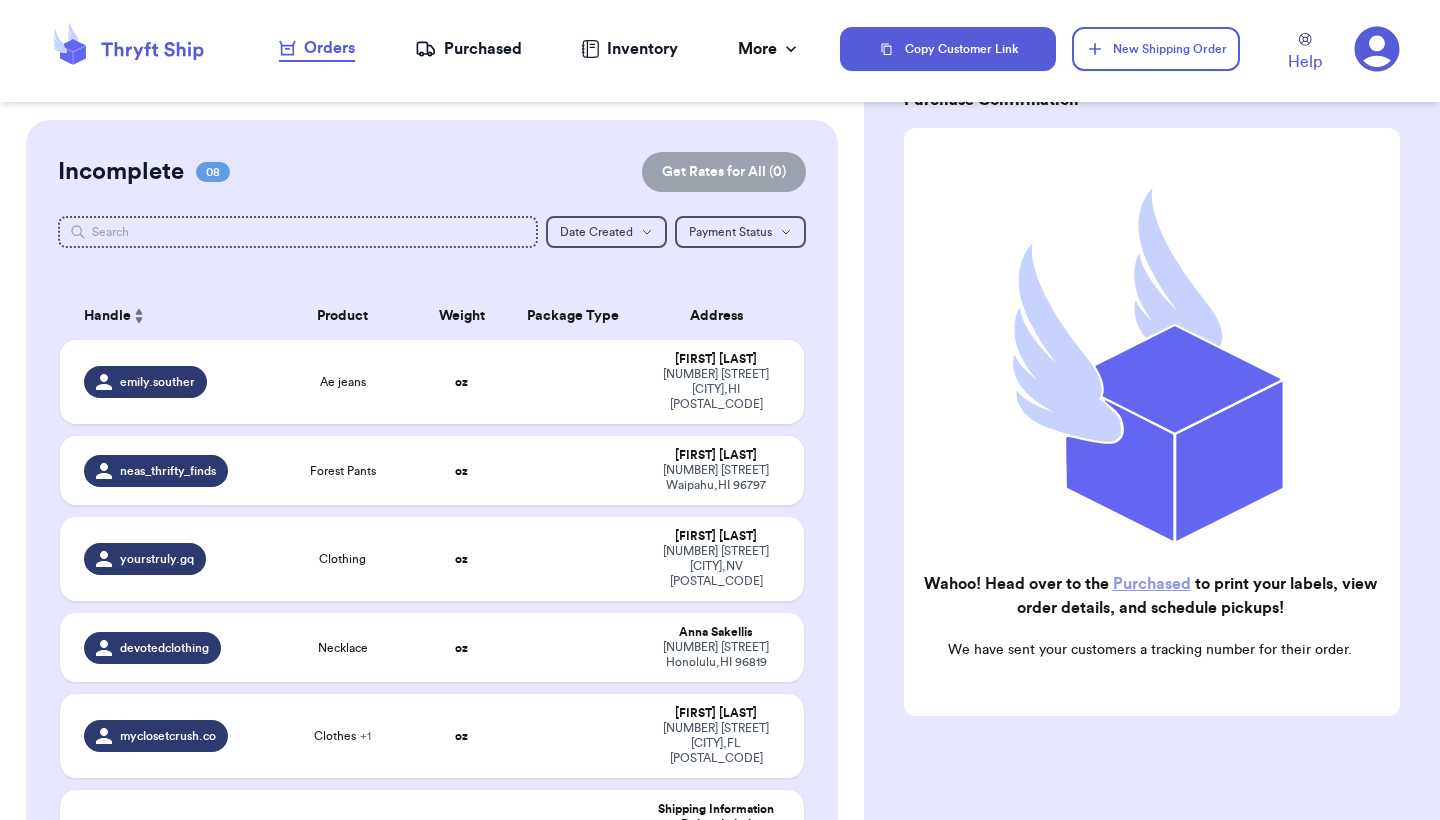 scroll, scrollTop: 156, scrollLeft: 0, axis: vertical 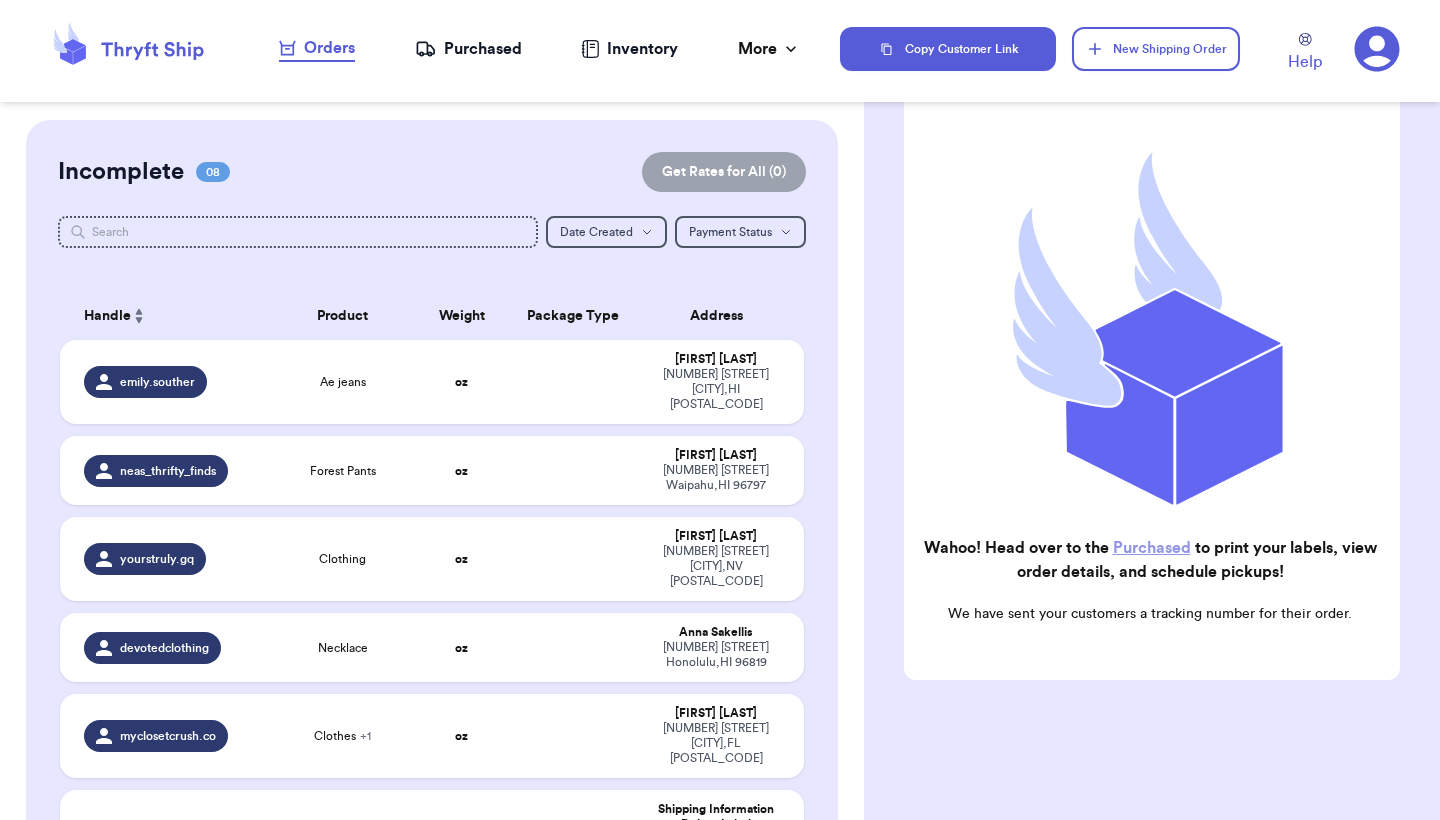 click on "Incomplete 08 Get Rates for All ( 0 ) Get Rates for All ( 0 ) Date Created Date Created Payment Status Payment Status Handle Product Weight Package Type Address emily.souther Ae jeans oz [FIRST] [LAST] [NUMBER] [STREET] [CITY], [STATE] neas_thrifty_finds Forest Pants oz [FIRST] [LAST] [NUMBER]-[NUMBER] [STREET] [CITY], [STATE] yourstruly.gq Clothing oz [FIRST] [LAST] [NUMBER] [STREET] [CITY], [STATE] devotedclothing Necklace oz [FIRST] [LAST] [NUMBER] [STREET] [CITY], [STATE] myclosetcrush.co Clothes + 1 oz [FIRST] [LAST] [NUMBER] [STREET] [CITY], [STATE] michas_closet Clothes 💗 + 1 oz [FIRST] [LAST] [NUMBER] [STREET] [CITY], [STATE] zaiii_ra Floral embroidered denim oz [FIRST] [LAST] P.O. Box [NUMBER] [CITY], [STATE] xirie.mp shorts oz [FIRST] [LAST] p.o. box [NUMBER] [CITY], [COUNTRY] [POSTAL_CODE]" at bounding box center (432, 936) 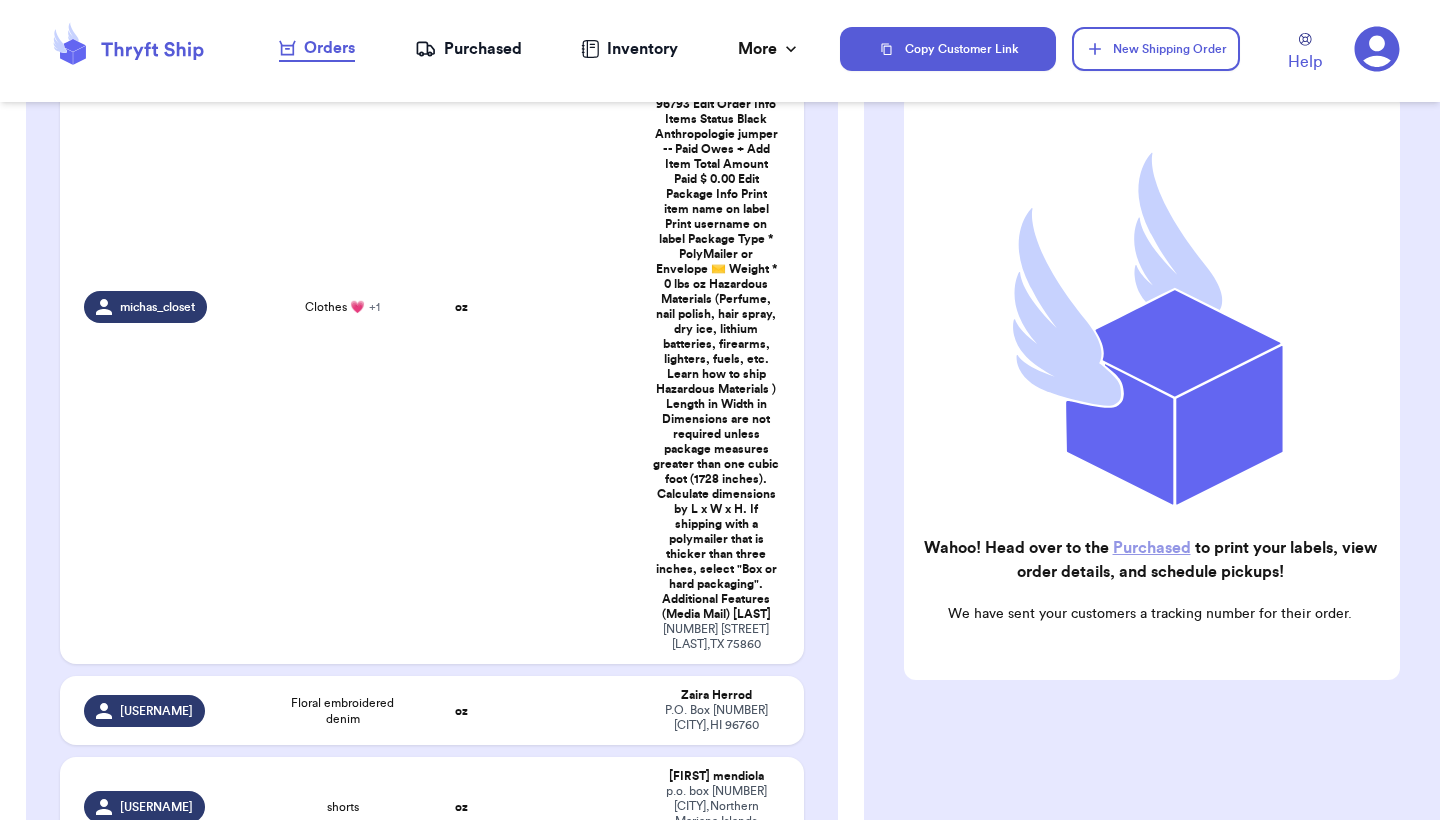 scroll, scrollTop: 920, scrollLeft: 0, axis: vertical 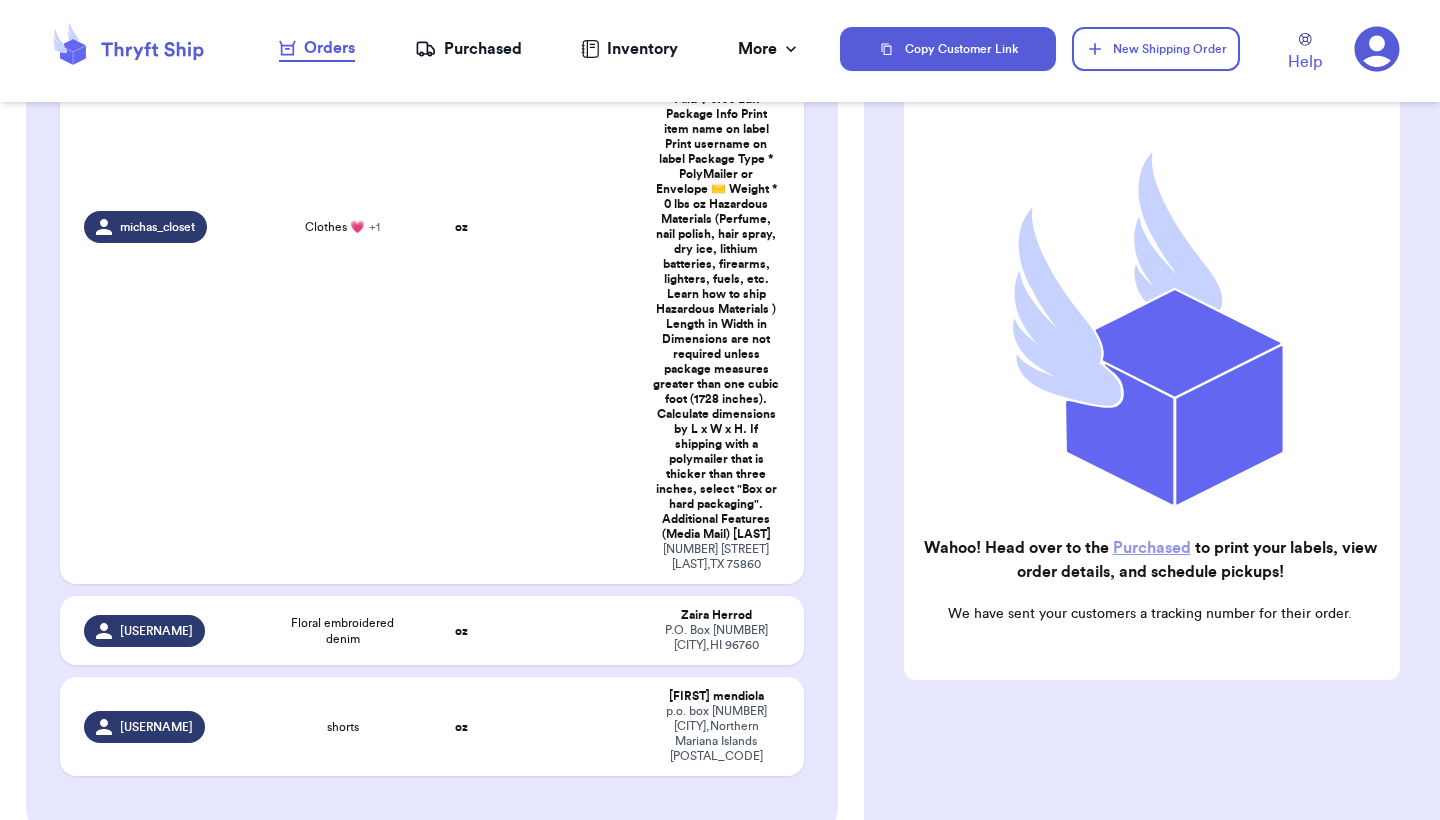 click at bounding box center (762, 1043) 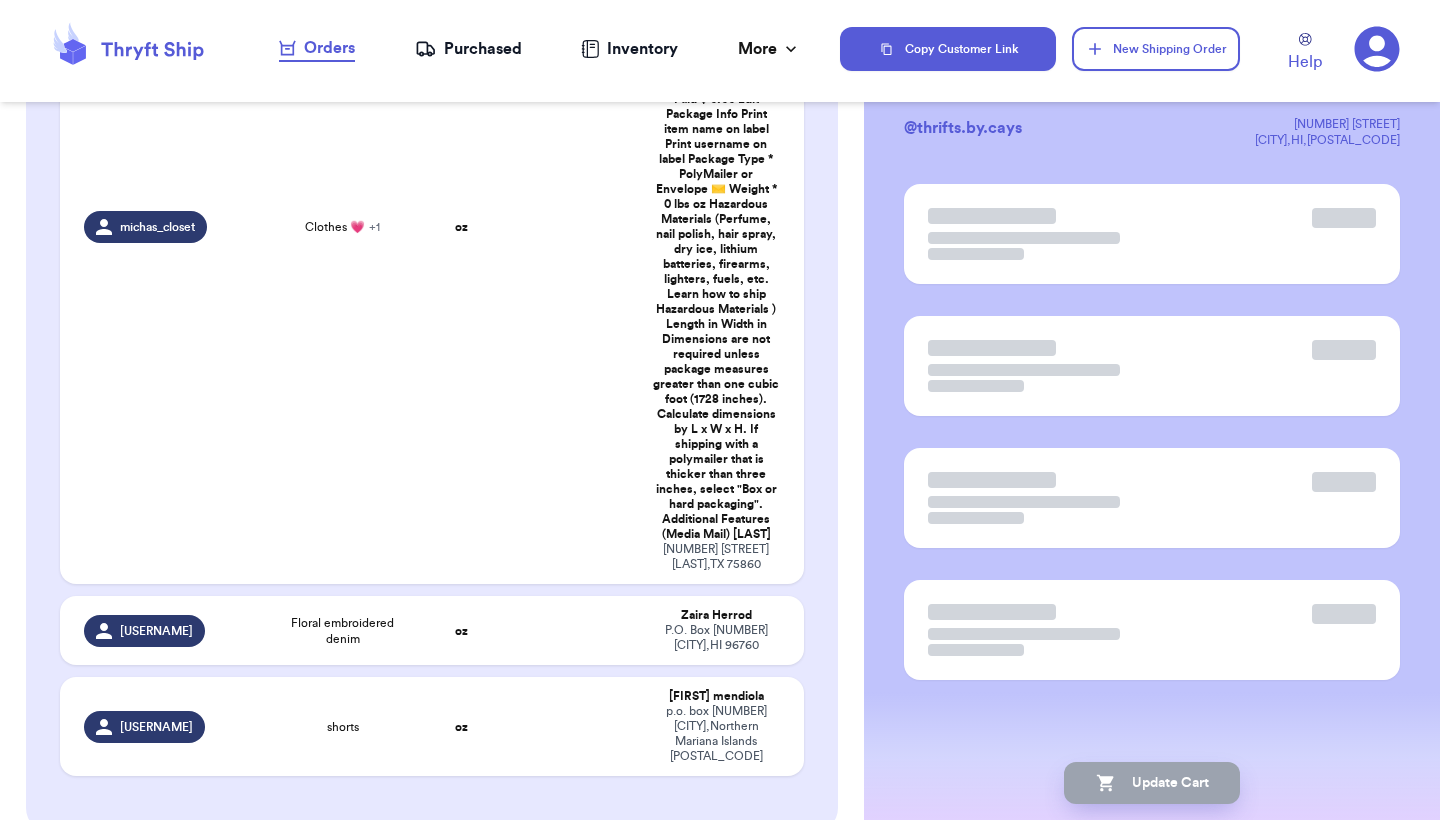 scroll, scrollTop: 0, scrollLeft: 0, axis: both 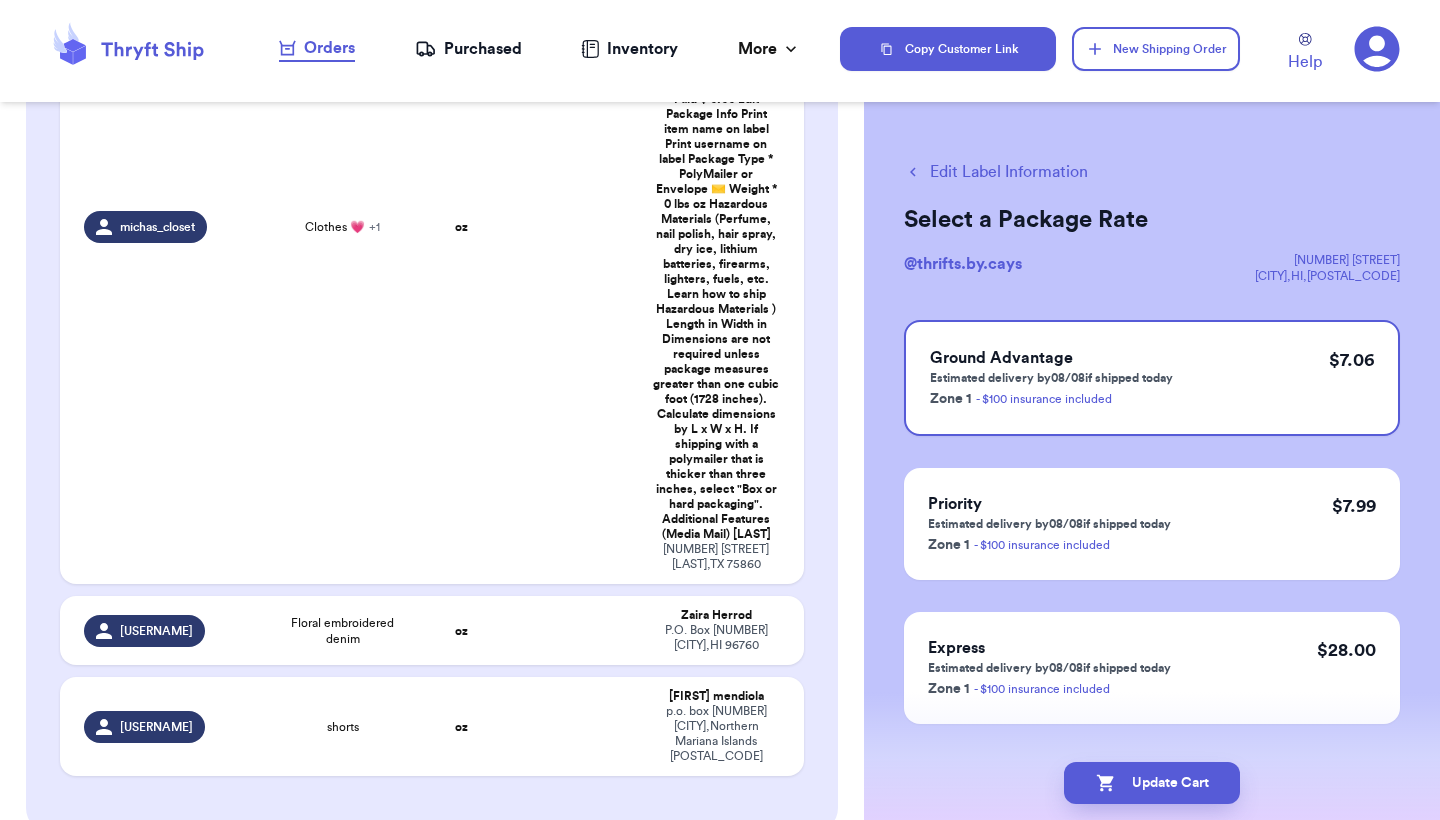click on "Customer Link New Order Incomplete 08 Get Rates for All ( 0 ) Get Rates for All ( 0 ) Date Created Date Created Payment Status Payment Status Handle Product Weight Package Type Address [EMAIL] Ae jeans   oz [FIRST]   [LAST] [NUMBER] [STREET]   [CITY] ,  HI   96753 neas_thrifty_finds Forest Pants   oz [FIRST]   [LAST] [NUMBER] [STREET]   [CITY] ,  HI   96797 yourstruly.gq Clothing  oz [FIRST]   [LAST] [NUMBER] [STREET]   [CITY] ,  NV   89141 devotedclothing Necklace   oz [FIRST]   [LAST] [NUMBER] [STREET]   [CITY] ,  HI   96819 myclosetcrush.co Clothes + 1  oz [FIRST]   [LAST] [NUMBER] [STREET]   [CITY] ,  FL   34476 michas_closet Clothes 💗 + 1  oz [FIRST]   [LAST] [NUMBER] [STREET]   [CITY] ,  TX   75860 zaiii_ra Floral embroidered denim  oz [FIRST]   [LAST] [NUMBER]   [CITY] ,  HI   96760 xirie.mp shorts  oz [FIRST]   [LAST] [NUMBER]   [CITY] ,  [STATE]   96950 Ready to Purchase 09 Checkout ( 1 ) Checkout ( 1 ) Handle Product Weight Package Type Cost 29  oz 3" at bounding box center (432, 455) 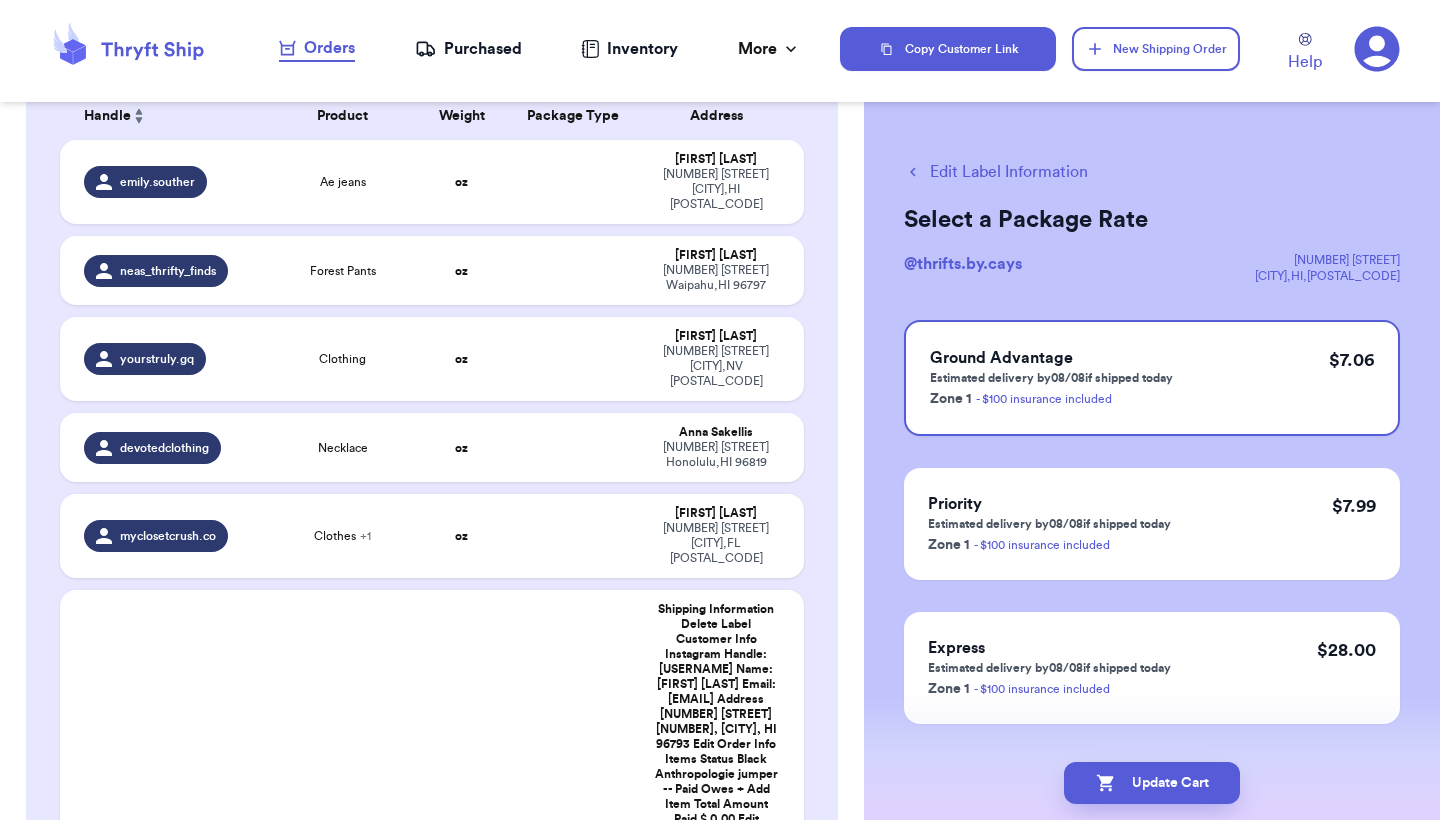scroll, scrollTop: 160, scrollLeft: 0, axis: vertical 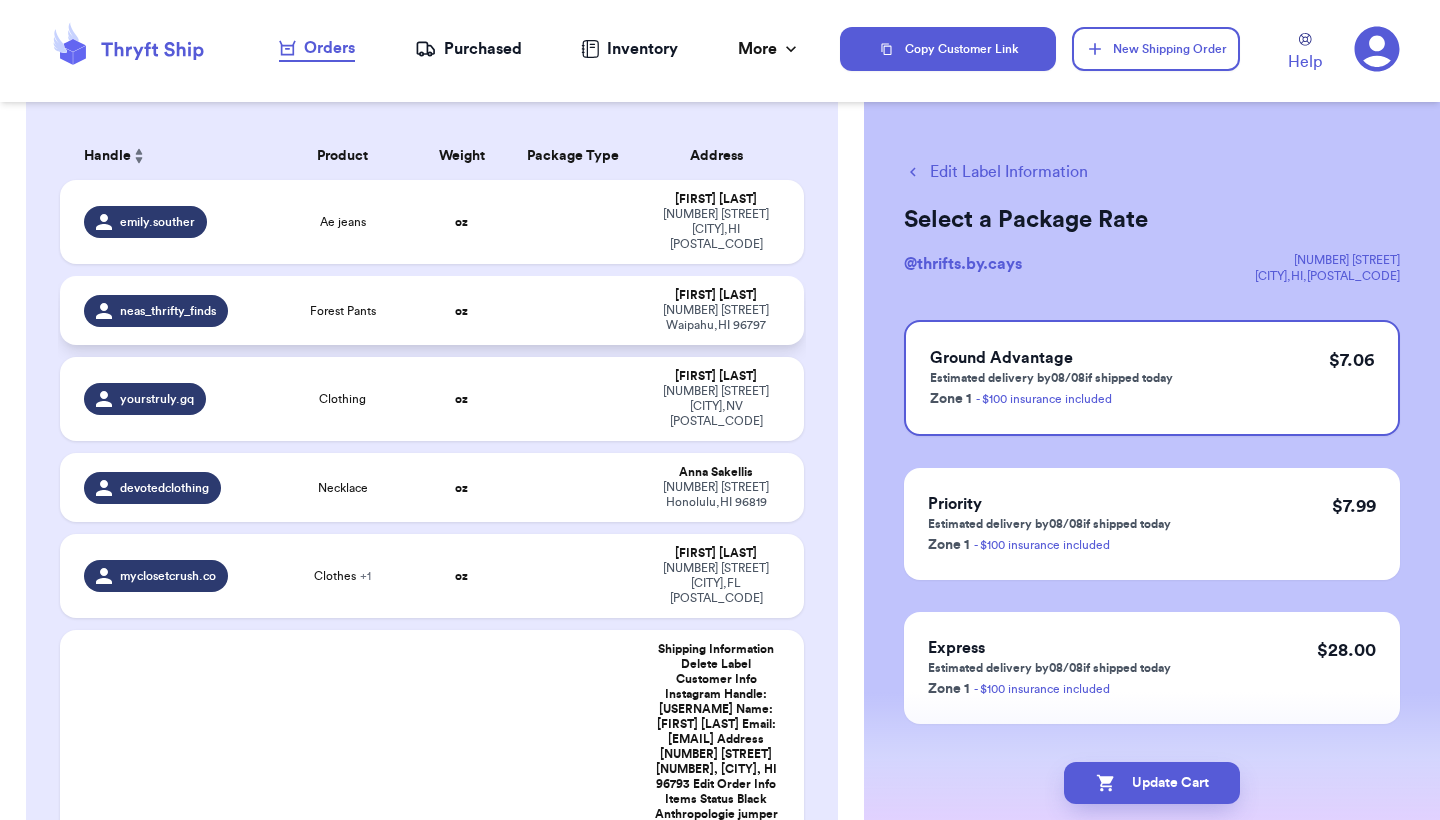 click on "[FIRST] [LAST] [NUMBER]-[NUMBER] [STREET] [CITY], [STATE] [POSTAL_CODE]" at bounding box center [722, 310] 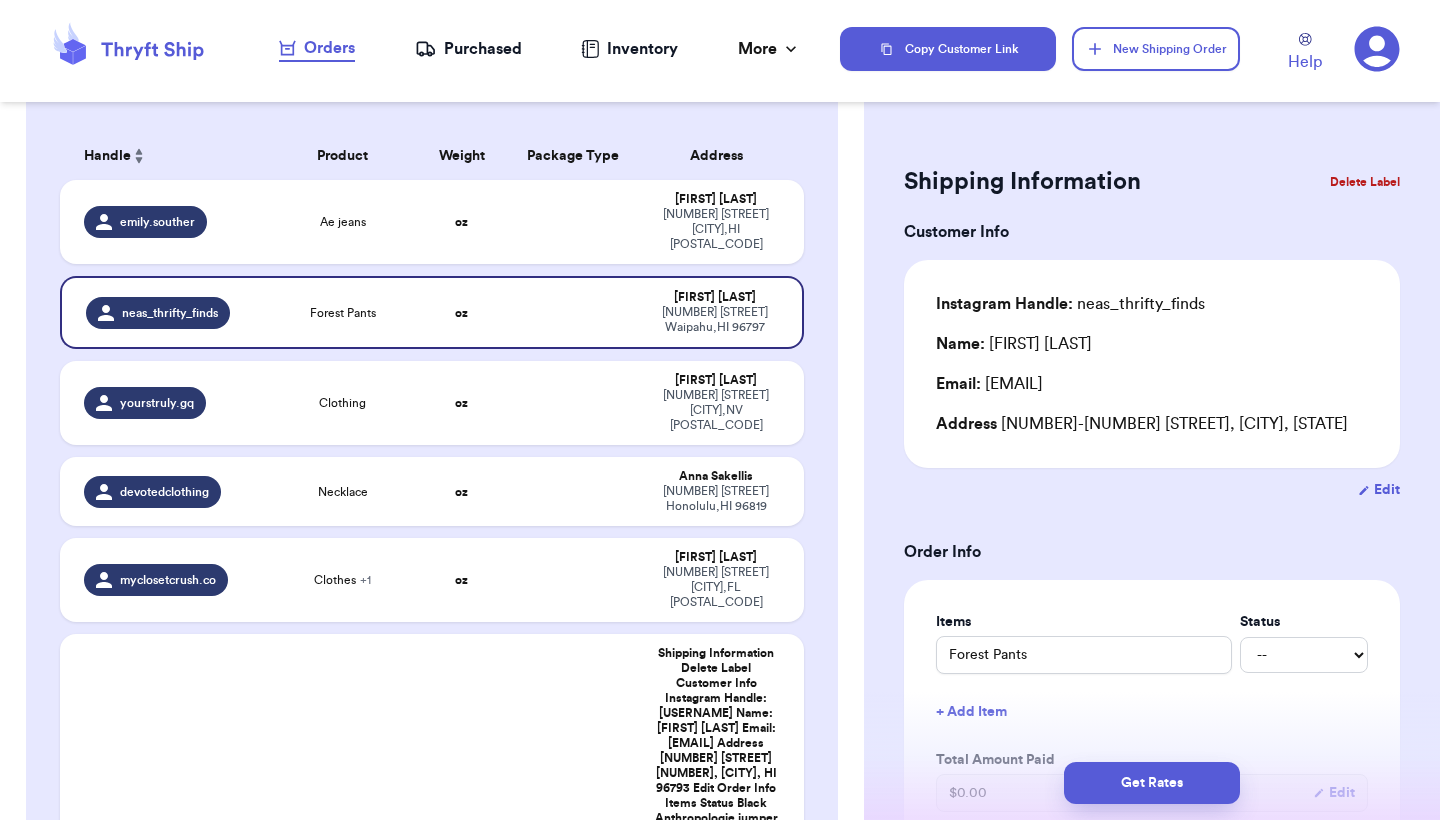 click on "Shipping Information Delete Label Customer Info Instagram Handle: [USERNAME] Name: [FIRST] [LAST] Email: [EMAIL] Address [NUMBER]-[NUMBER] [STREET], [CITY], [STATE] Edit Order Info Items Status Forest Pants -- Paid Owes + Add Item Total Amount Paid $ 0.00 Edit Package Info Print item name on label Print username on label Package Type * Select an option Weight * 0 lbs oz Hazardous Materials (Perfume, nail polish, hair spray, dry ice, lithium batteries, firearms, lighters, fuels, etc. Learn how to ship Hazardous Materials ) Length in Width in Height in Dimensions are not required unless package measures greater than one cubic foot (1728 inches). Calculate dimensions by L x W x H. If shipping with a polymailer that is thicker than three inches, select "Box or hard packaging". Additional Features (Media Mail) Get Rates Edit Payment Amount: ✕ Current Amount Paid: $ 0.00 New Amount $ 0 Payment Method Stripe/Thryft Ship Venmo Cash App PayPal Zelle Cash Other ⚠️ Save / Override Cancel" at bounding box center [1152, 931] 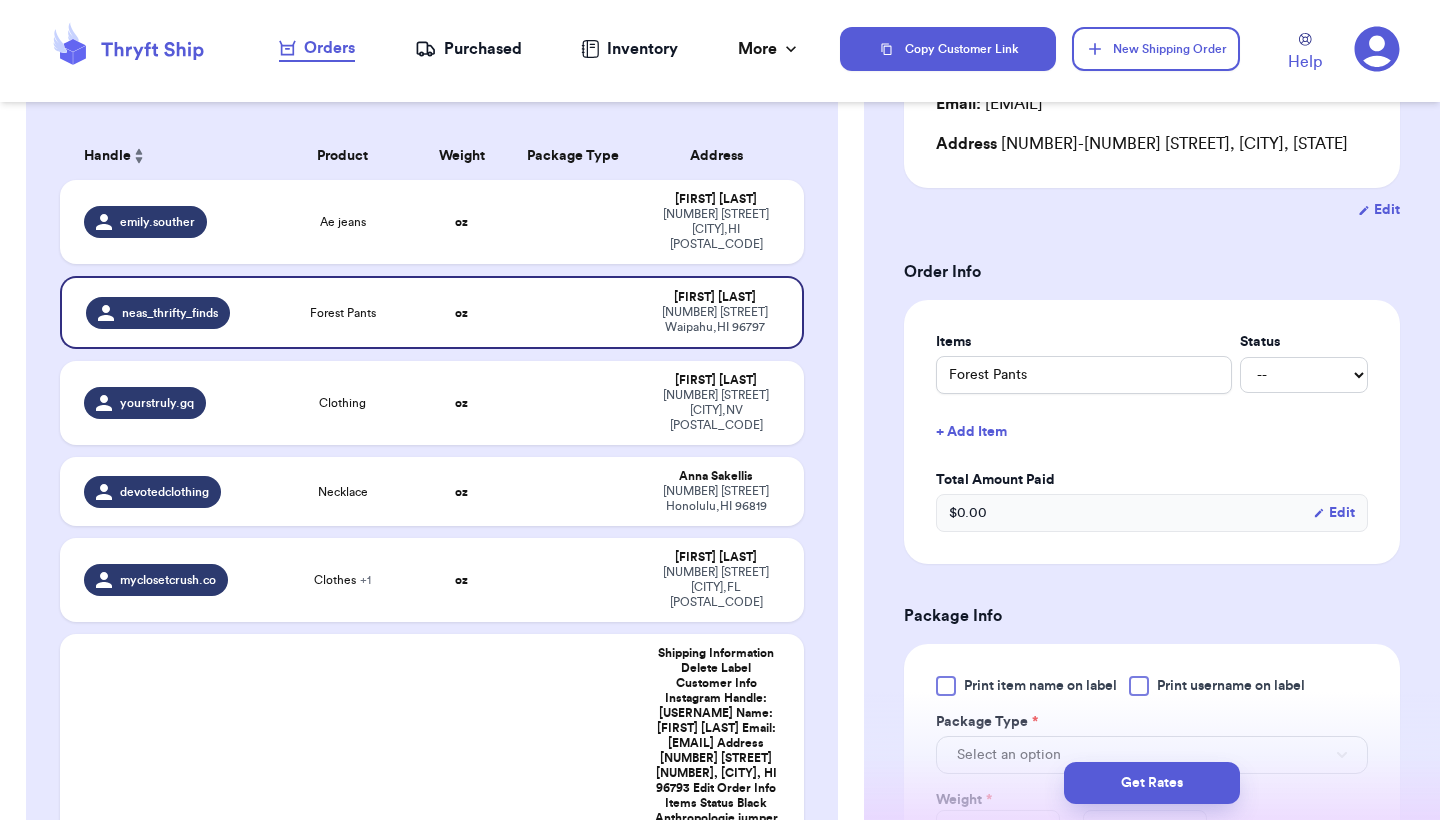 scroll, scrollTop: 320, scrollLeft: 0, axis: vertical 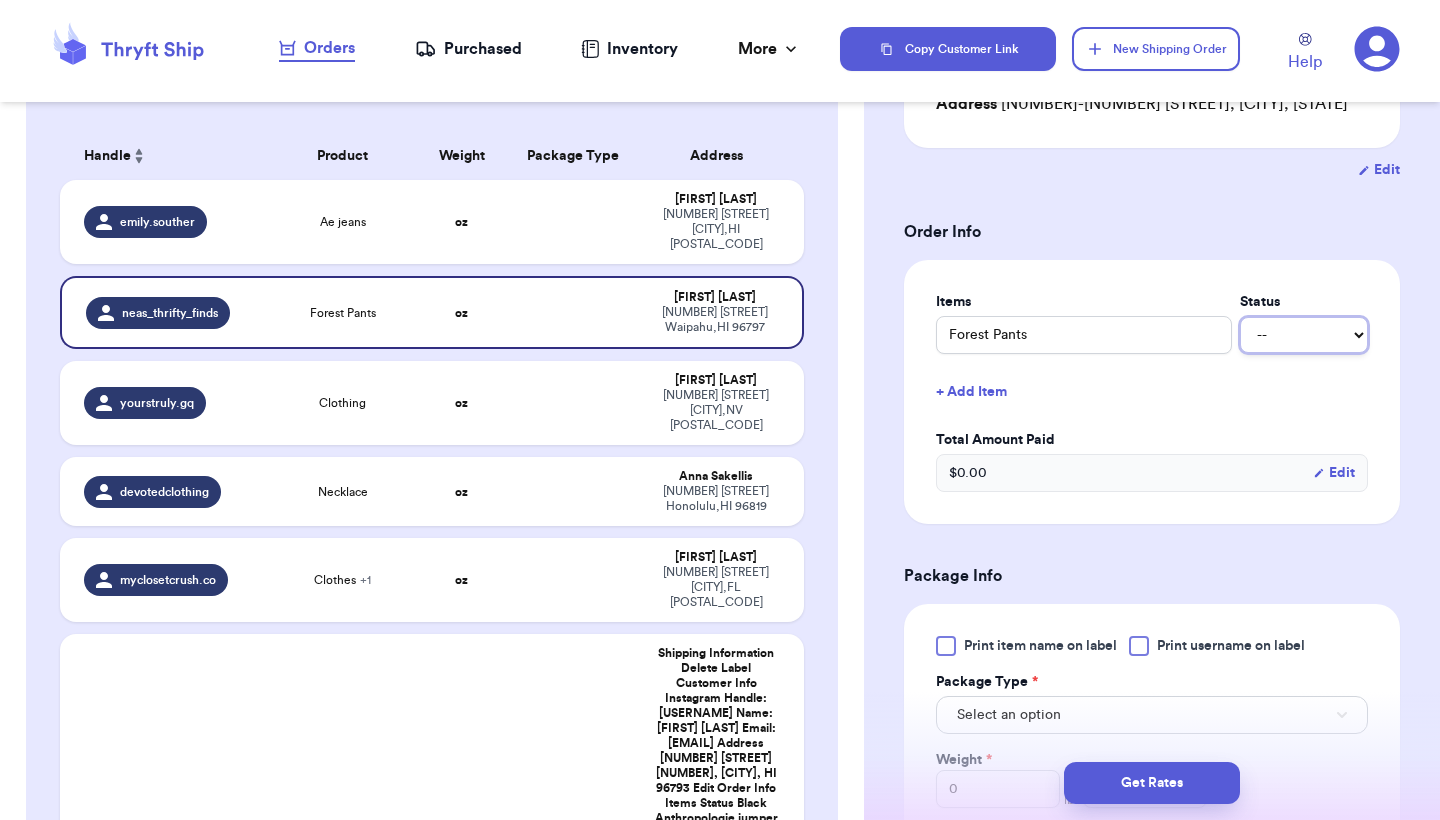 type 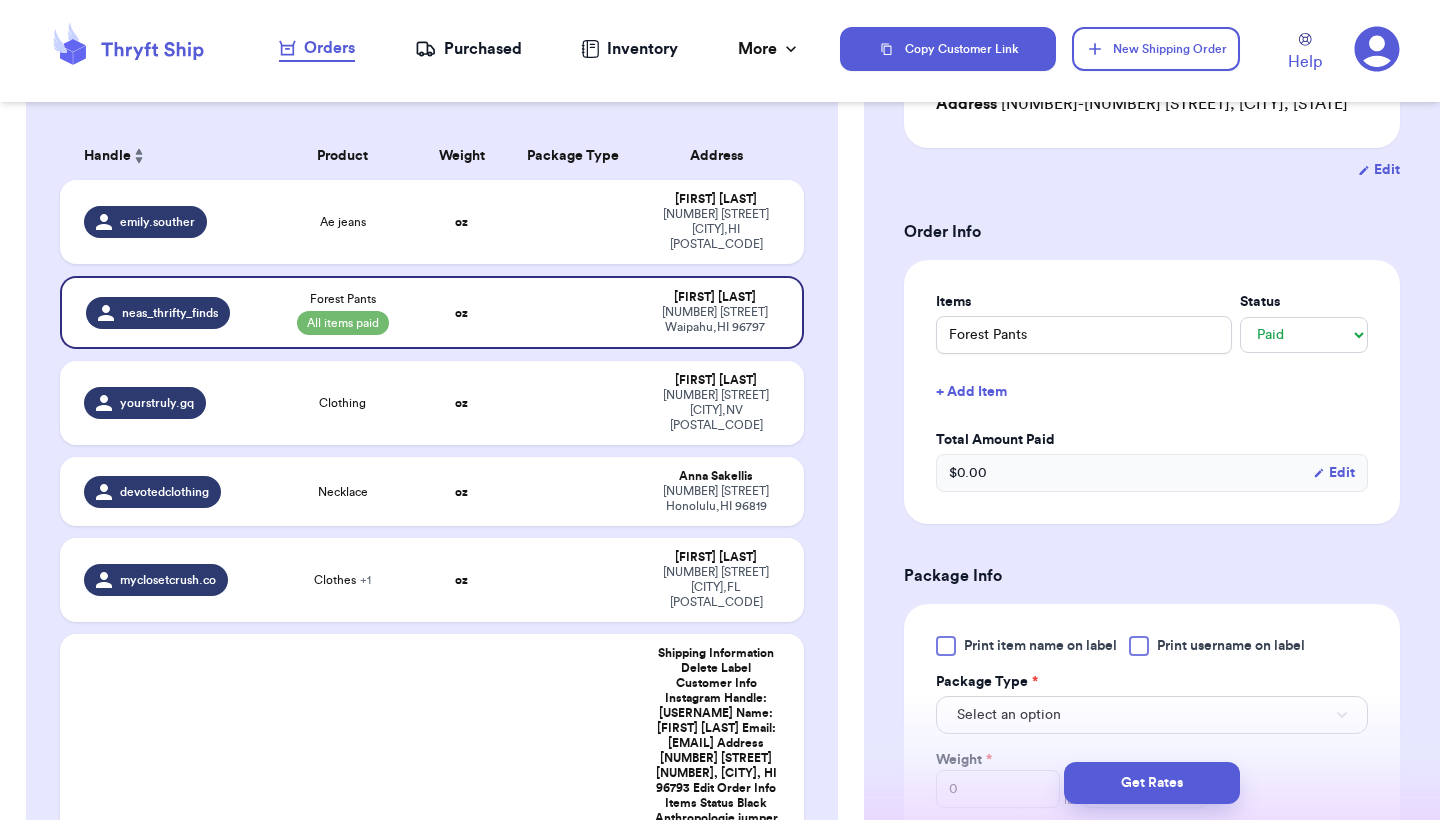 click on "Shipping Information Delete Label Customer Info Instagram Handle: [USERNAME] Name: [FIRST] [LAST] Email: [EMAIL] Address [NUMBER]-[NUMBER] [STREET], [CITY], [STATE] Edit Order Info Items Status Forest Pants -- Paid Owes + Add Item Total Amount Paid $ 0.00 Edit Package Info Print item name on label Print username on label Package Type * Select an option Weight * 0 lbs oz Hazardous Materials (Perfume, nail polish, hair spray, dry ice, lithium batteries, firearms, lighters, fuels, etc. Learn how to ship Hazardous Materials ) Length in Width in Height in Dimensions are not required unless package measures greater than one cubic foot (1728 inches). Calculate dimensions by L x W x H. If shipping with a polymailer that is thicker than three inches, select "Box or hard packaging". Additional Features (Media Mail) Get Rates Edit Payment Amount: ✕ Current Amount Paid: $ 0.00 New Amount $ 0 Payment Method Stripe/Thryft Ship Venmo Cash App PayPal Zelle Cash Other ⚠️ Save / Override Cancel" at bounding box center (1152, 611) 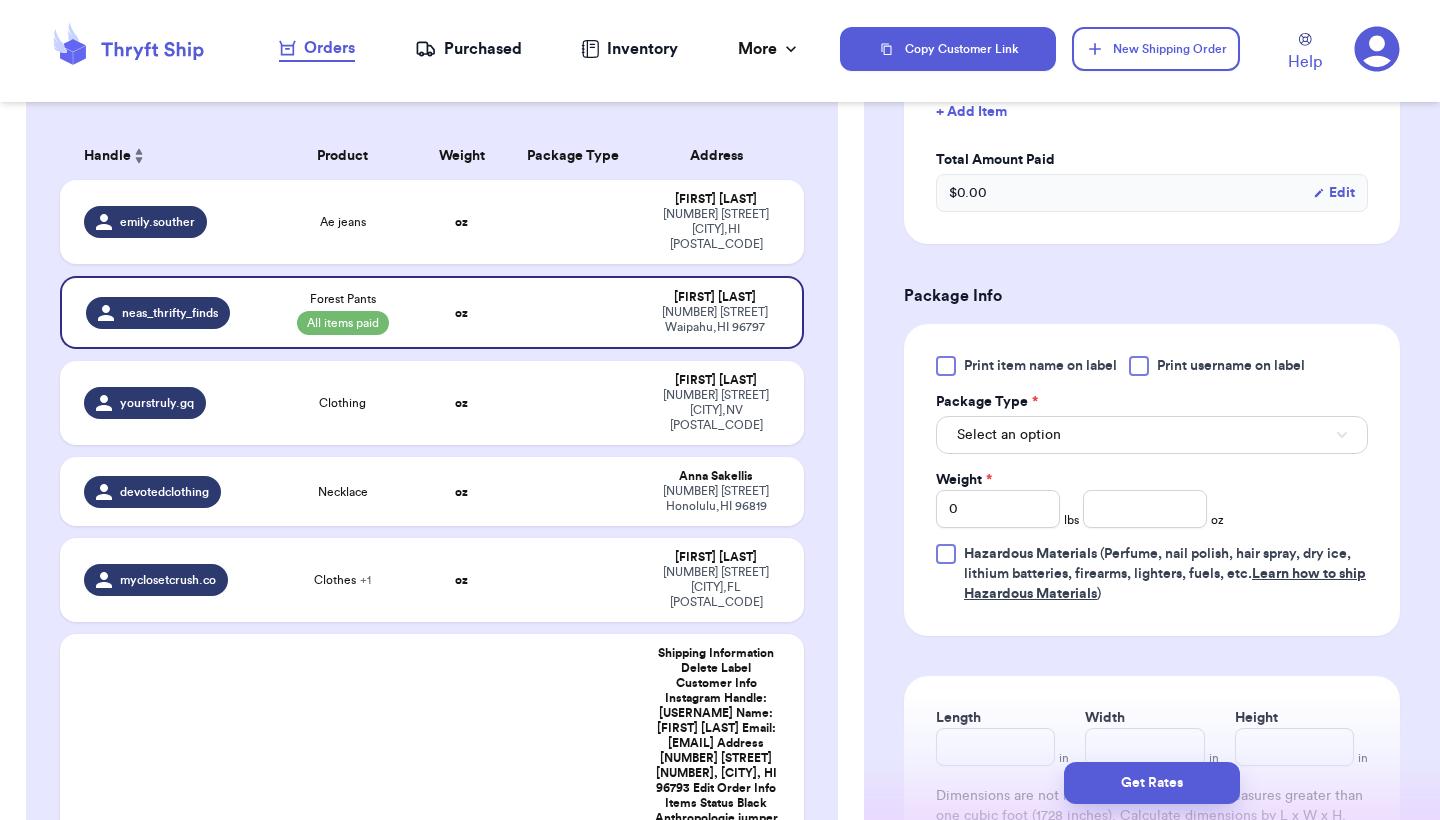 scroll, scrollTop: 680, scrollLeft: 0, axis: vertical 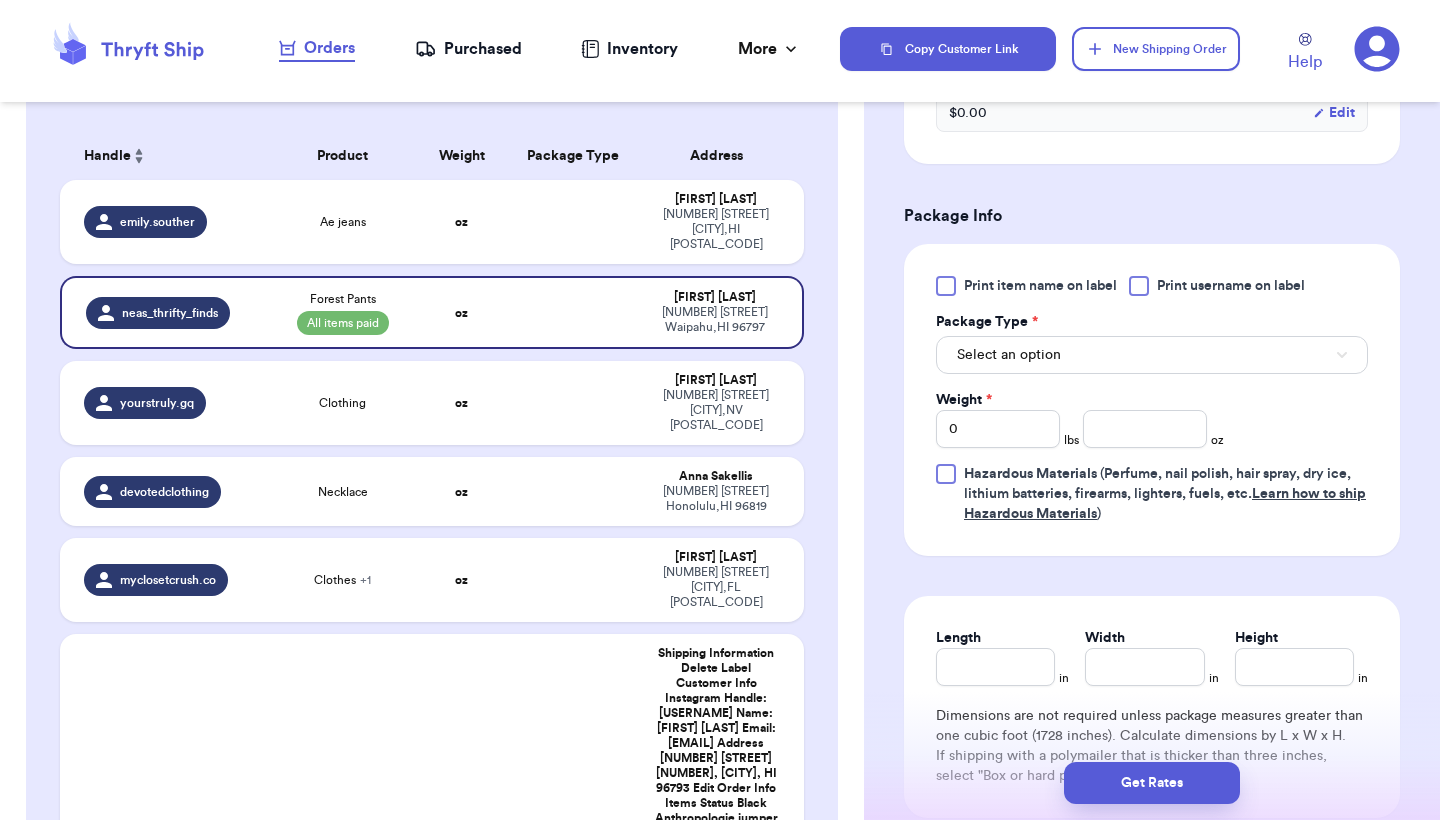 click on "Select an option" at bounding box center [1152, 355] 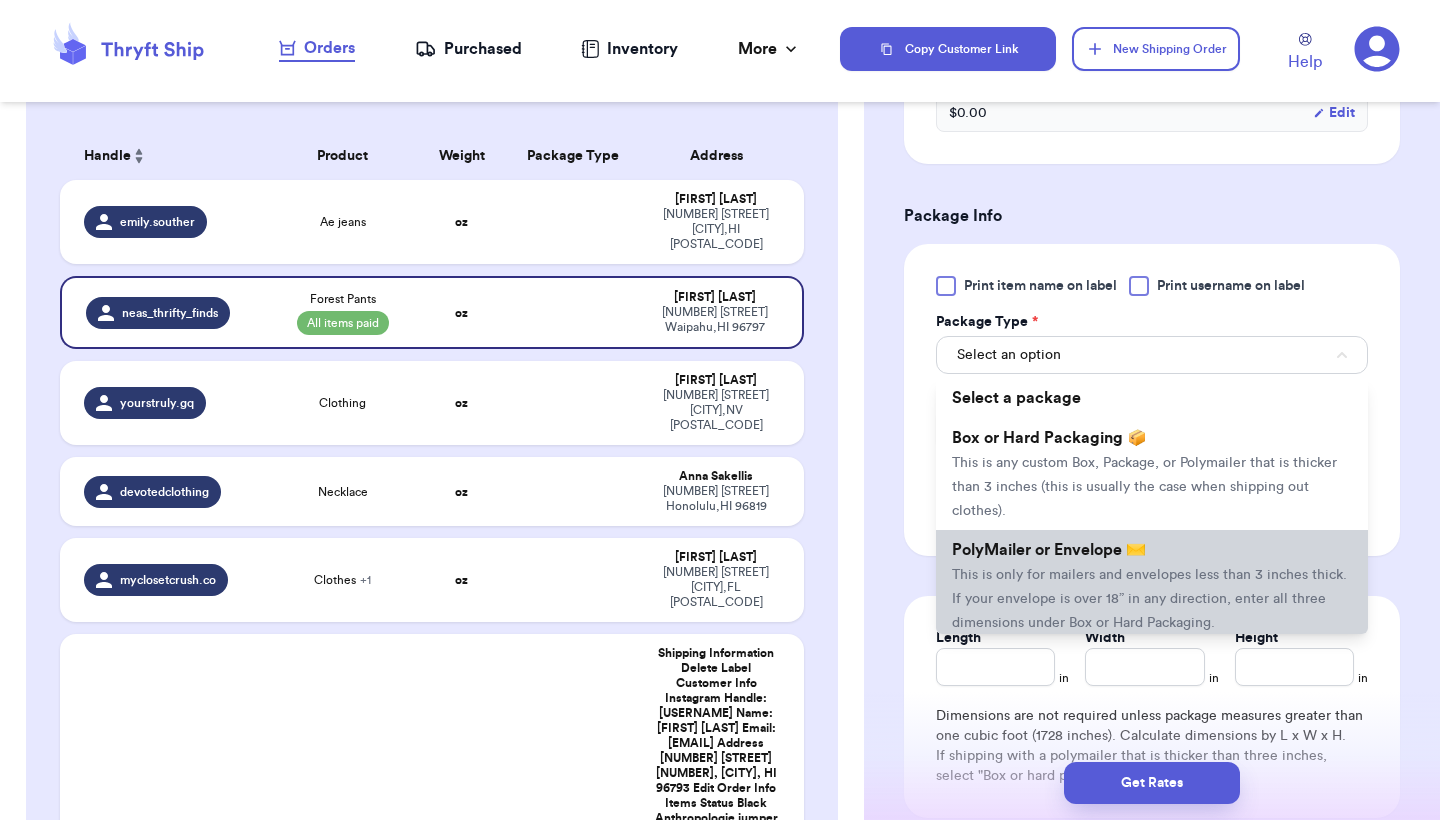 click on "PolyMailer or Envelope ✉️" at bounding box center (1049, 550) 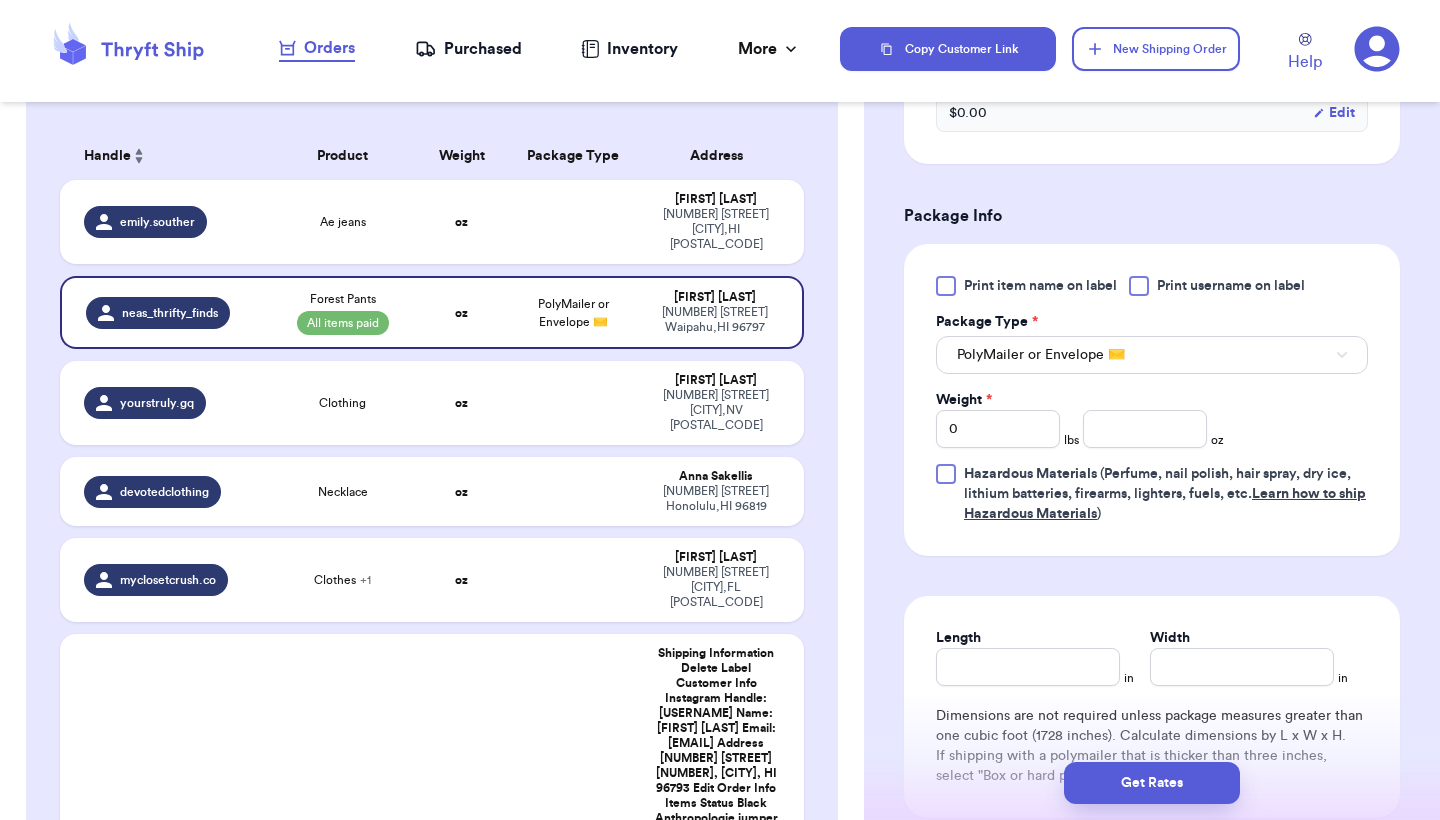 click on "Shipping Information Delete Label Customer Info Instagram Handle: [USERNAME] Name: [FIRST] [LAST] Email: [EMAIL] Address [NUMBER]-[NUMBER] [STREET], [CITY], [STATE] Edit Order Info Items Status Forest Pants -- Paid Owes + Add Item Total Amount Paid $ 0.00 Edit Package Info Print item name on label Print username on label Package Type * Select an option Weight * 0 lbs oz Hazardous Materials (Perfume, nail polish, hair spray, dry ice, lithium batteries, firearms, lighters, fuels, etc. Learn how to ship Hazardous Materials ) Length in Width in Dimensions are not required unless package measures greater than one cubic foot (1728 inches). Calculate dimensions by L x W x H. If shipping with a polymailer that is thicker than three inches, select "Box or hard packaging". Additional Features (Media Mail) Get Rates Edit Payment Amount: ✕ Current Amount Paid: $ 0.00 New Amount $ 0 Payment Method Stripe/Thryft Ship Venmo Cash App PayPal Zelle Cash Other ⚠️ Save / Override close" at bounding box center (1152, 251) 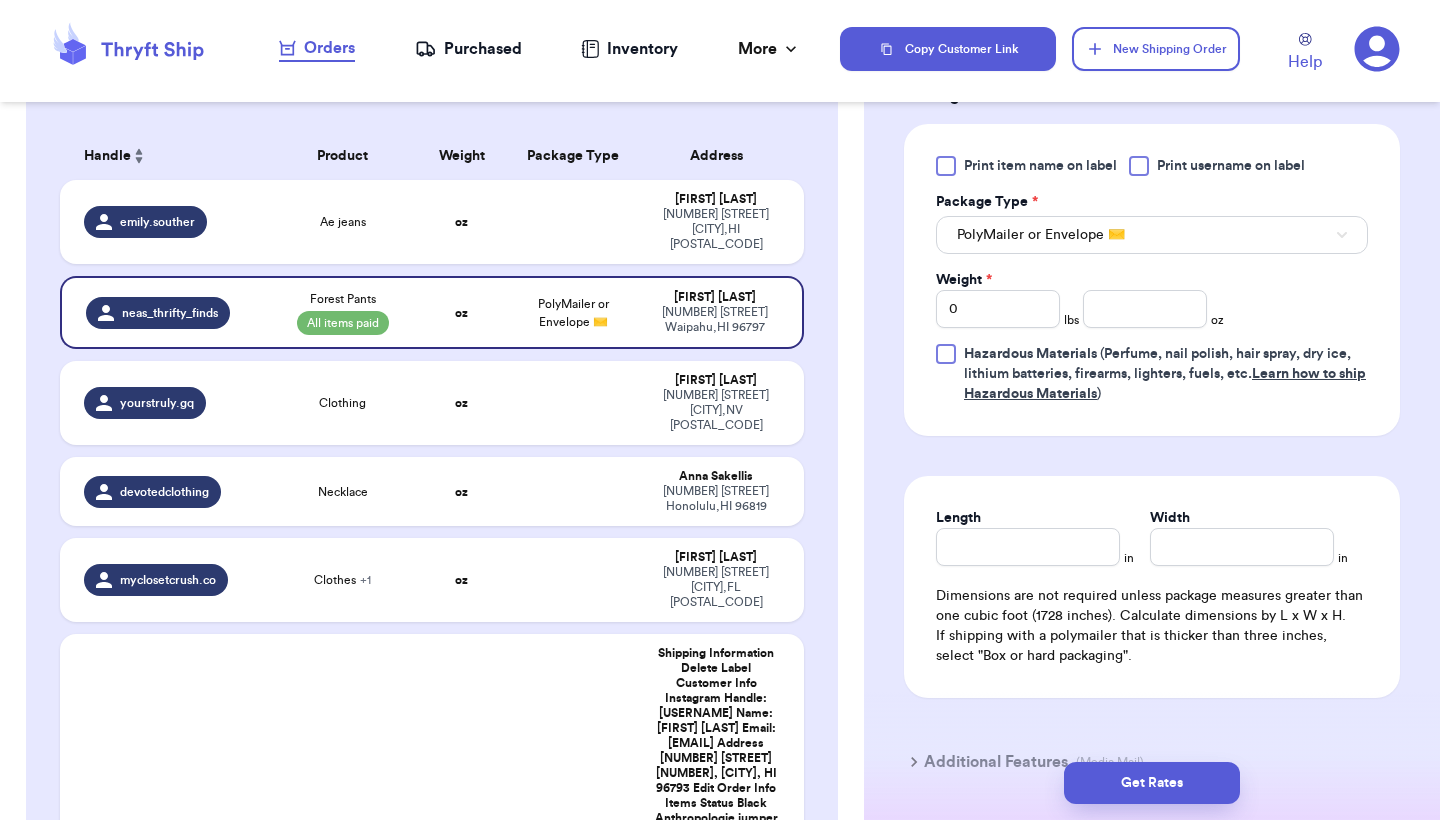 scroll, scrollTop: 840, scrollLeft: 0, axis: vertical 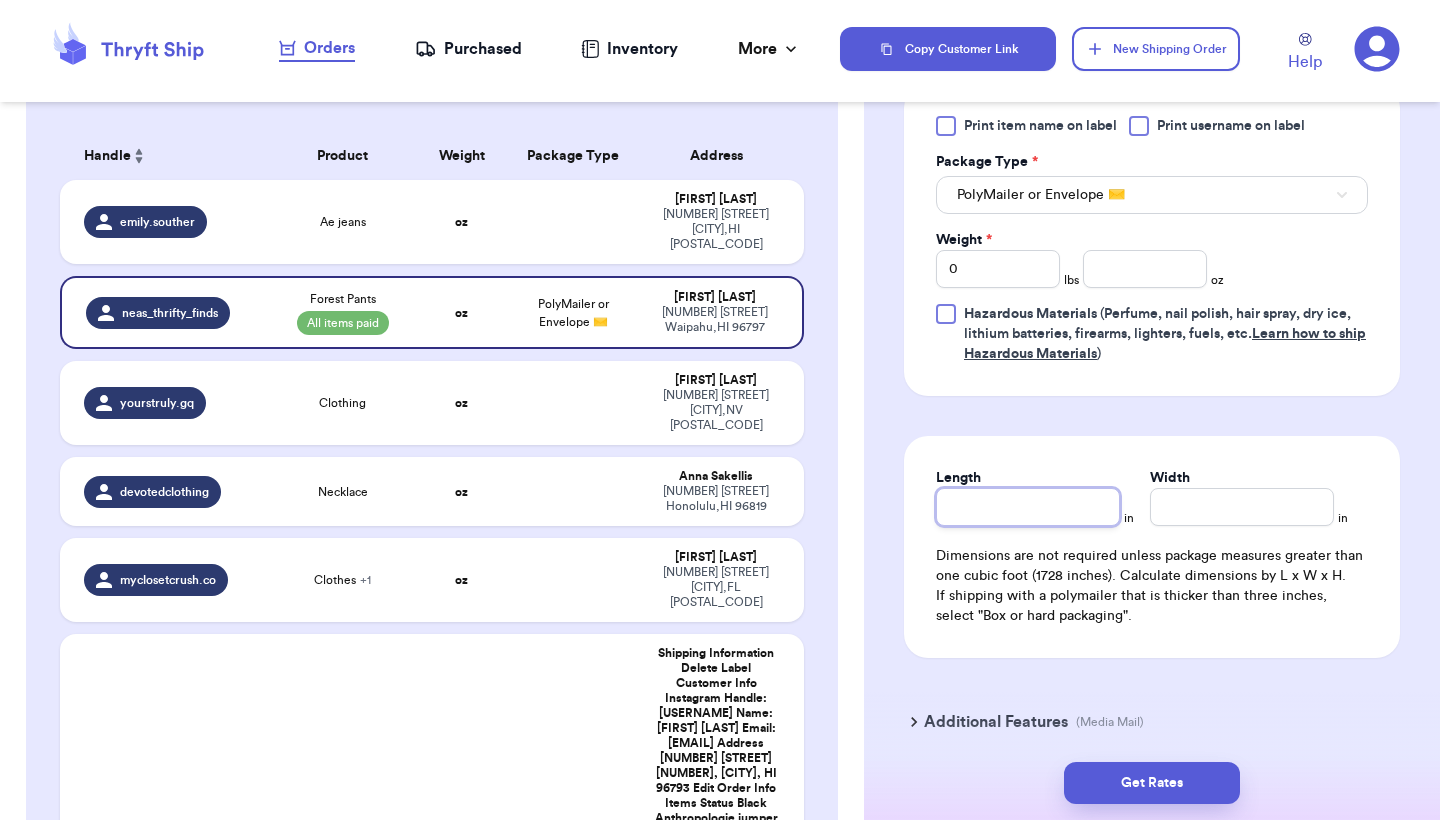 click on "Length" at bounding box center [1028, 507] 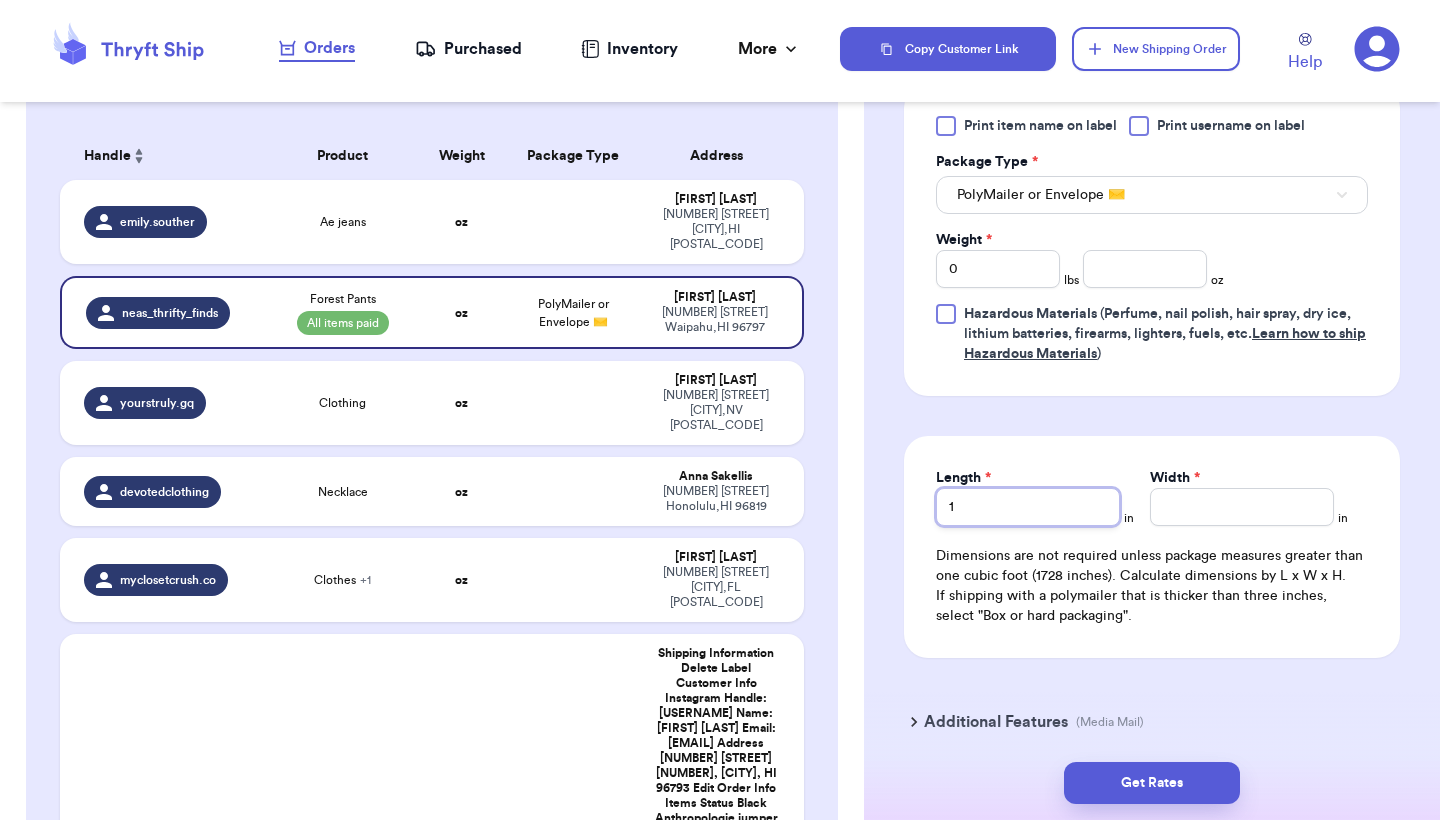 type 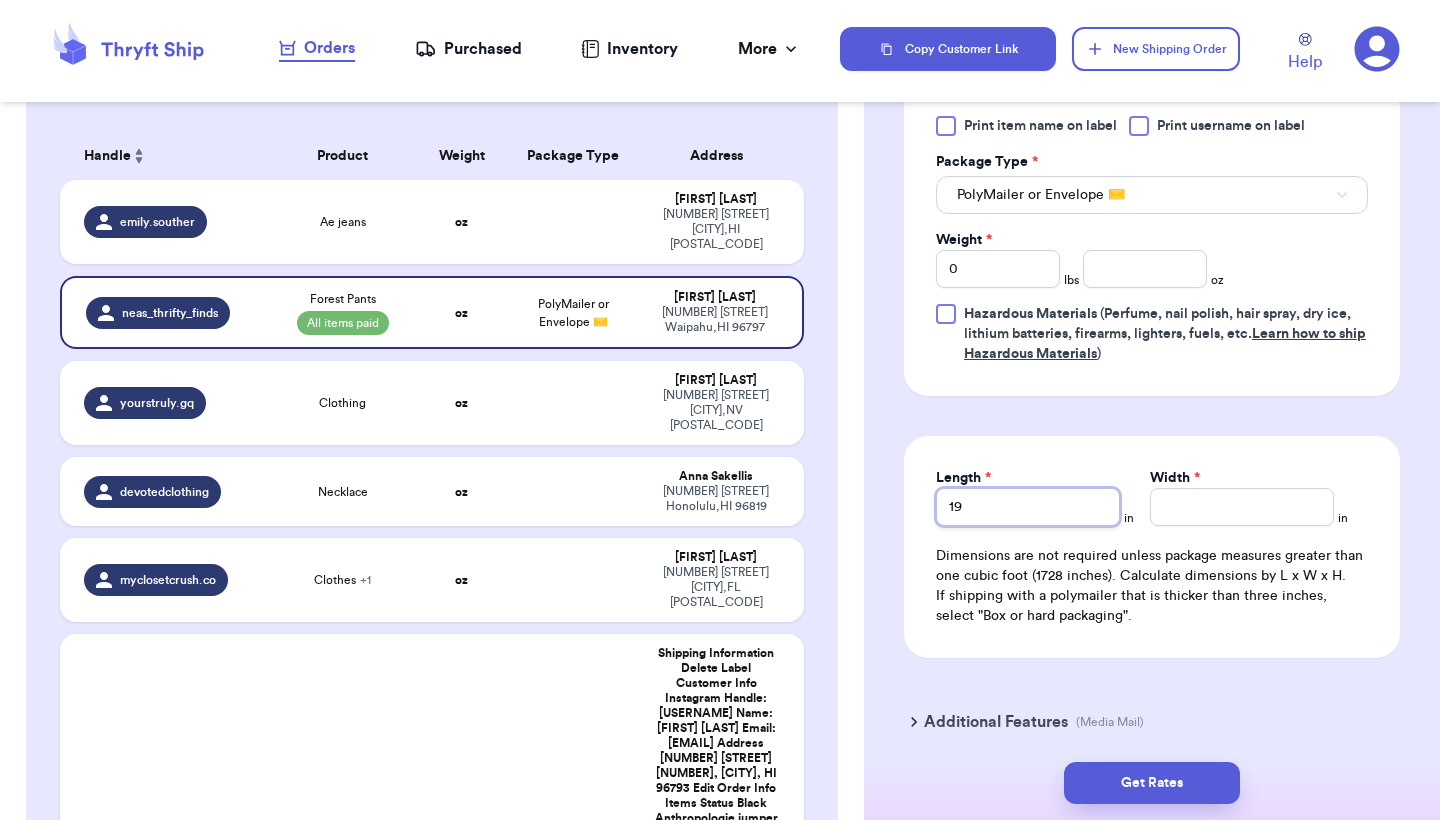 type 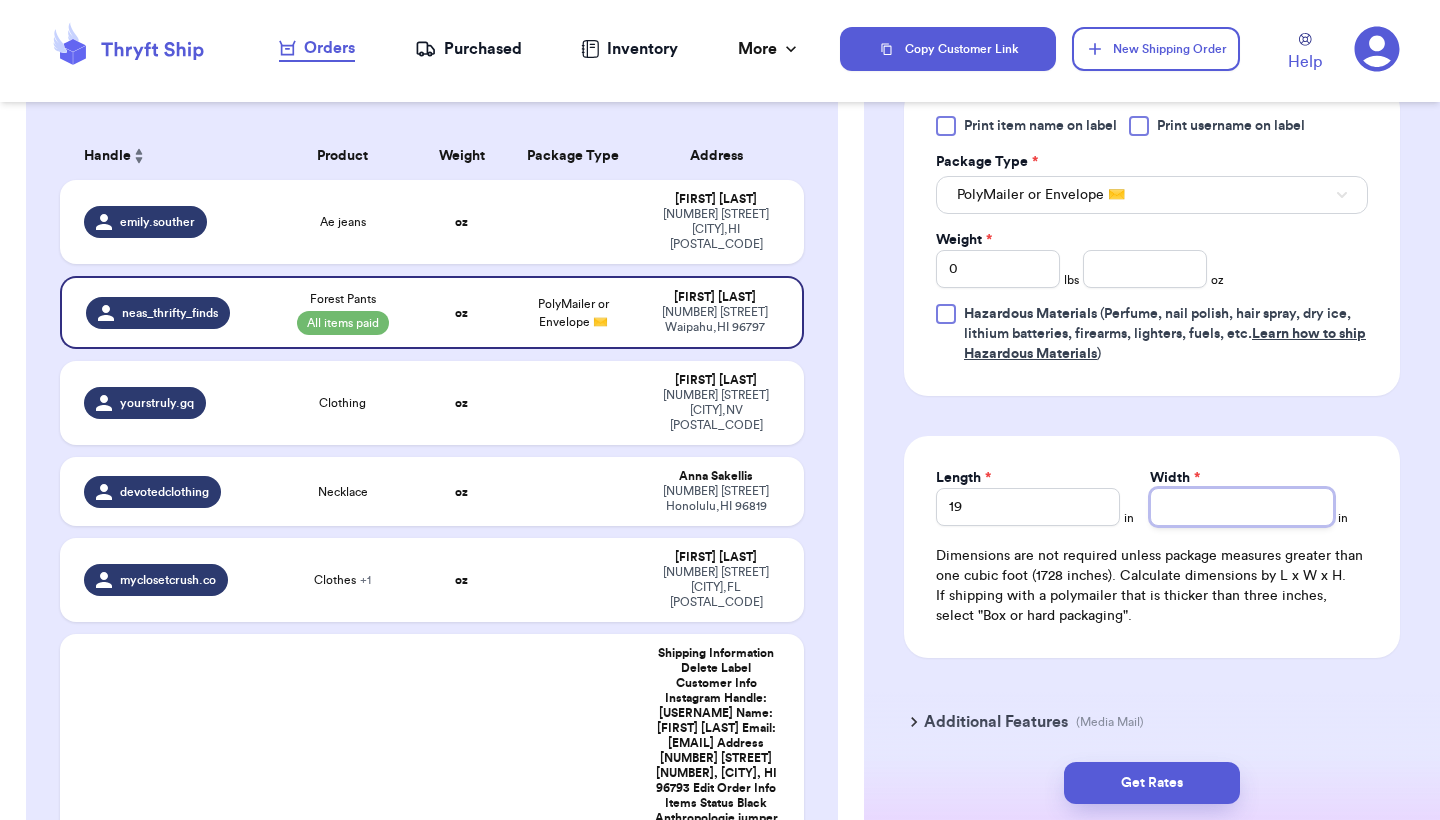 click on "Width *" at bounding box center [1242, 507] 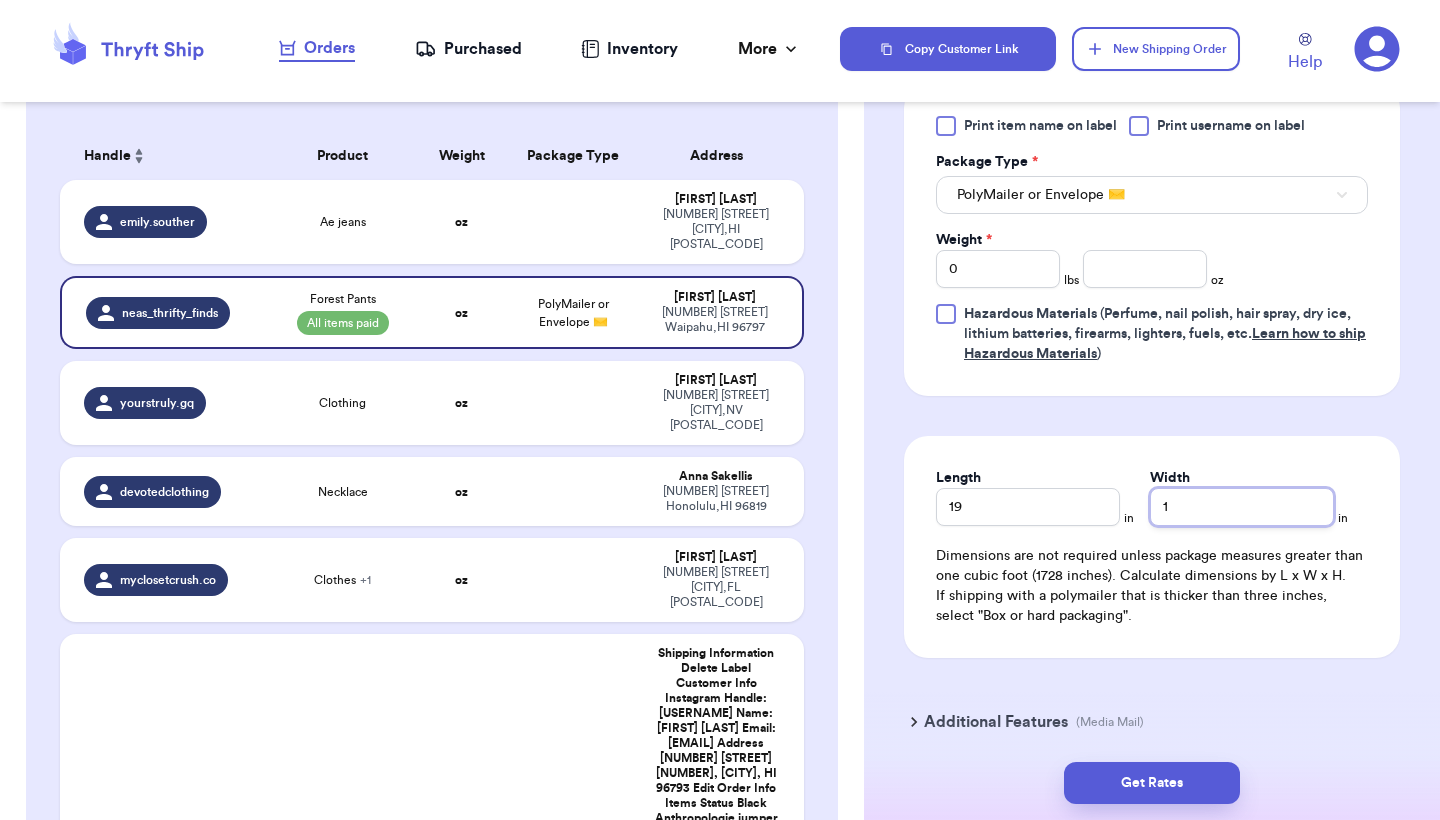 type 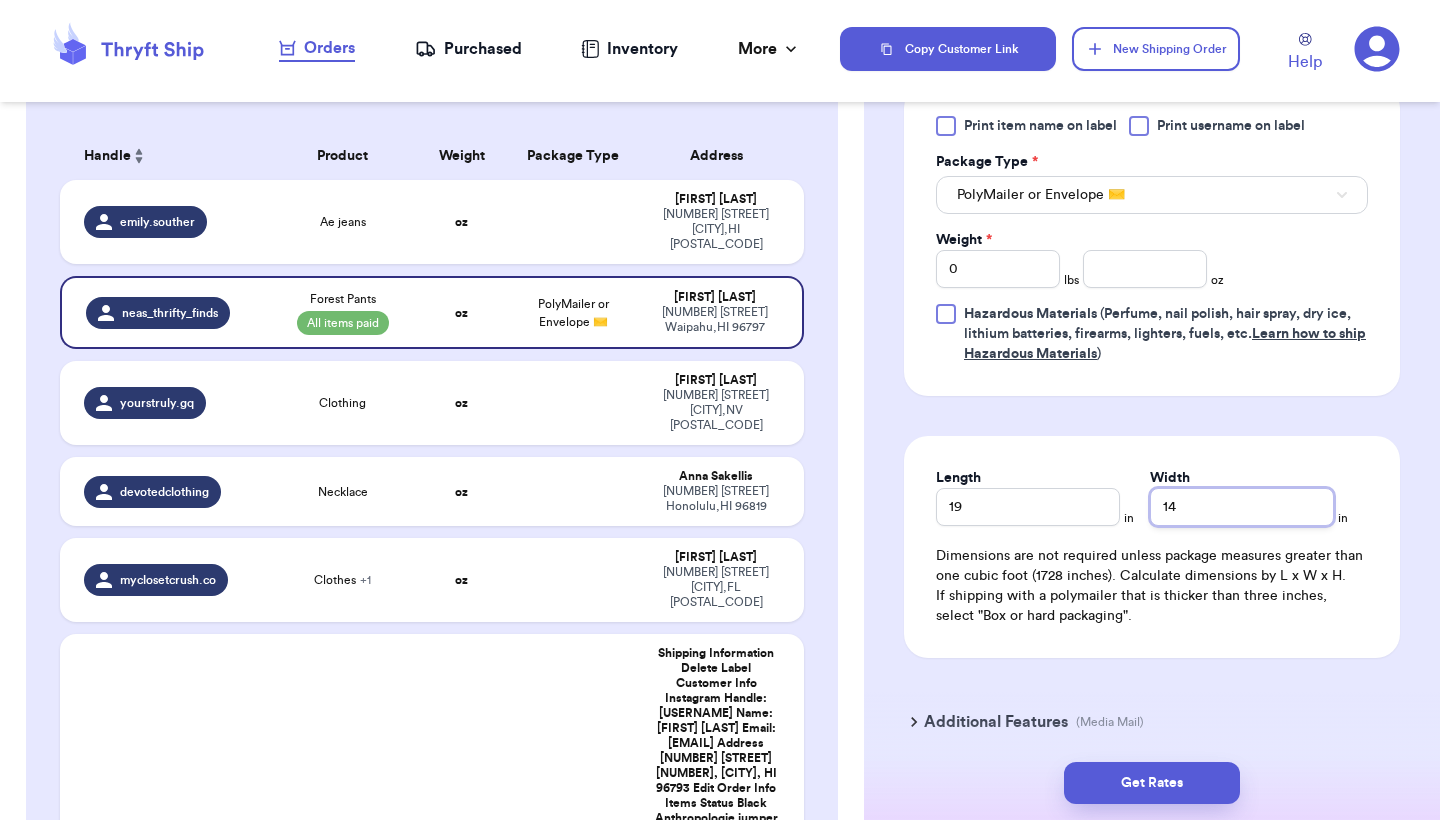 type 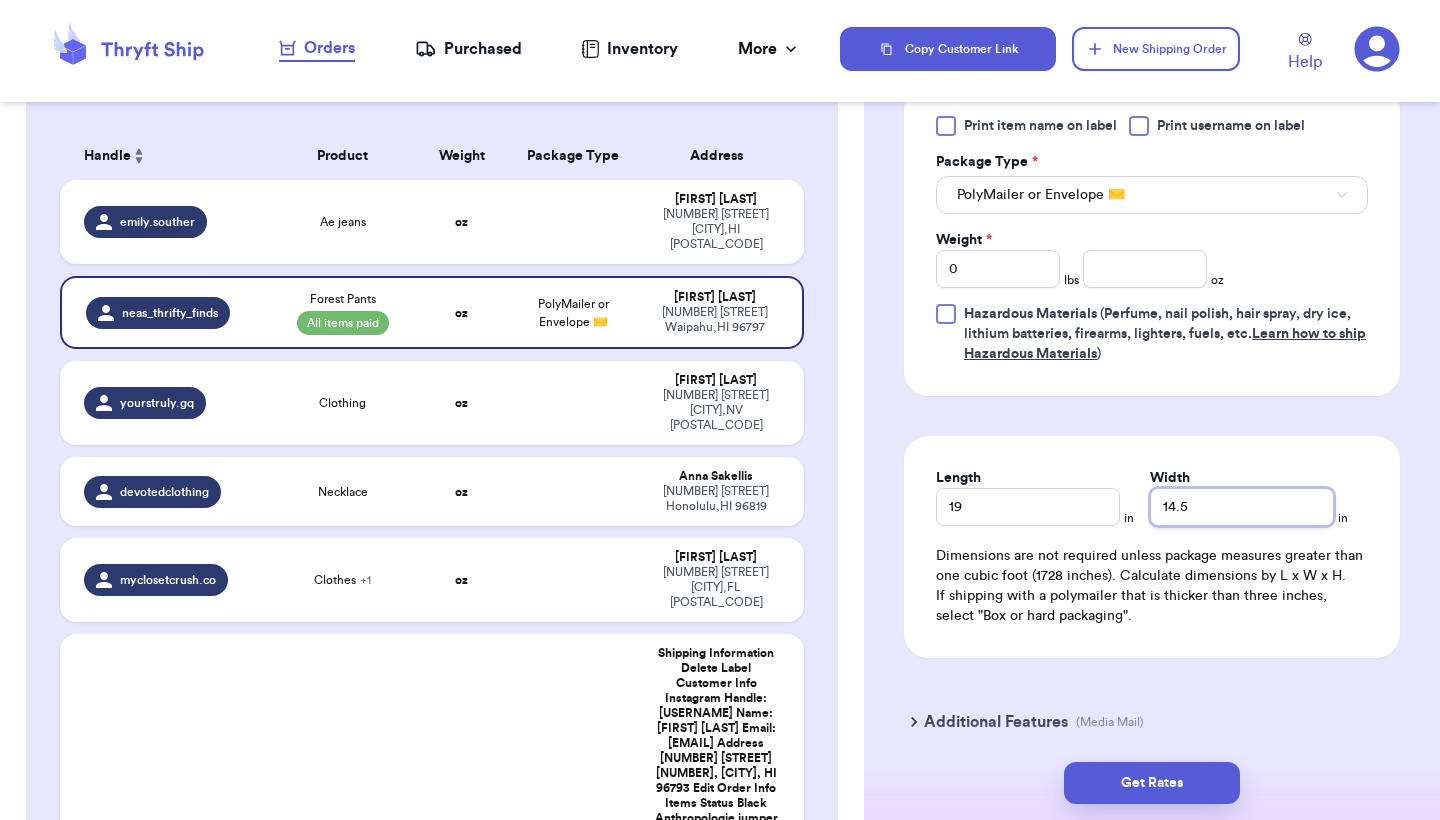 type 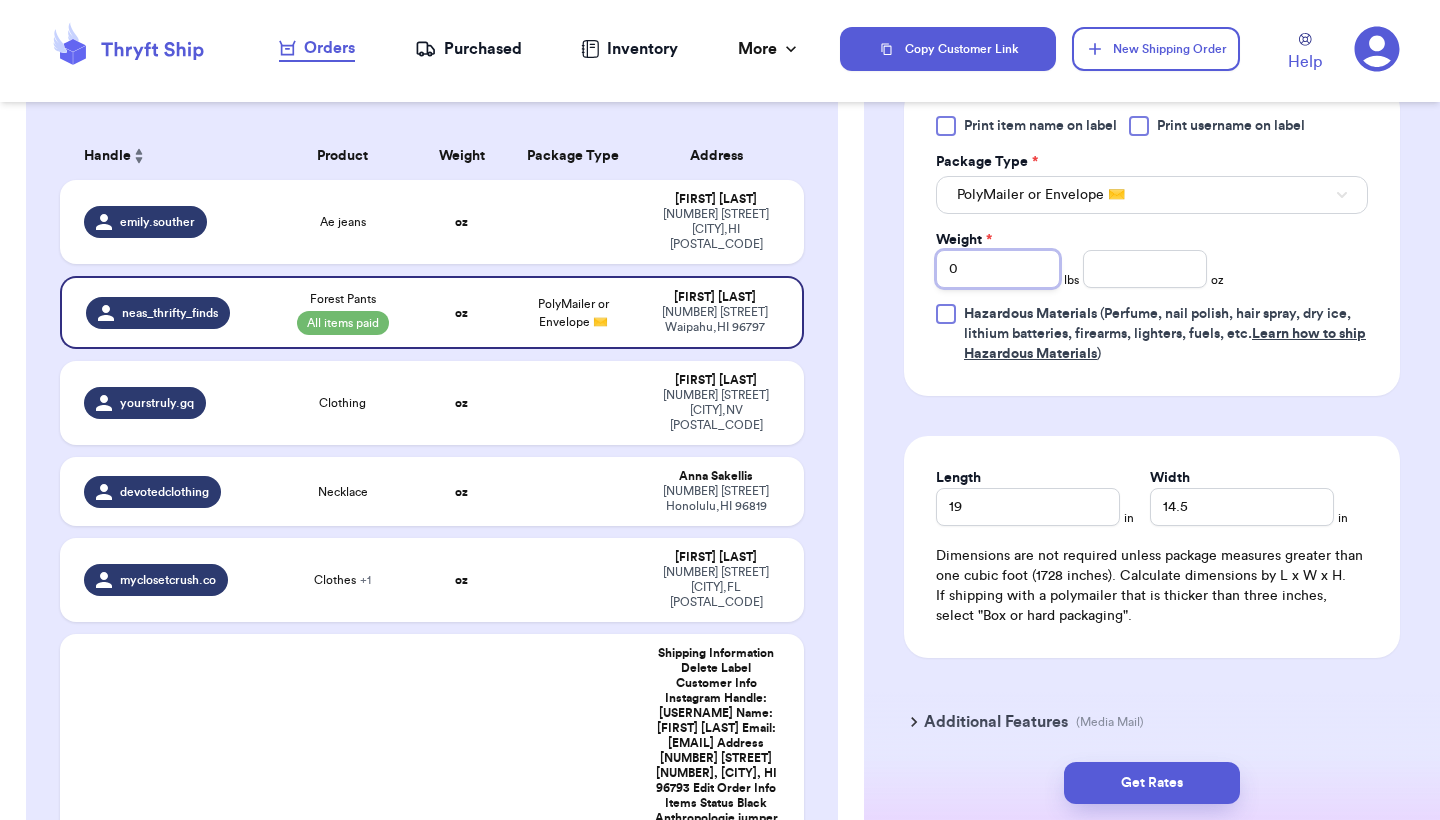 click on "0" at bounding box center [998, 269] 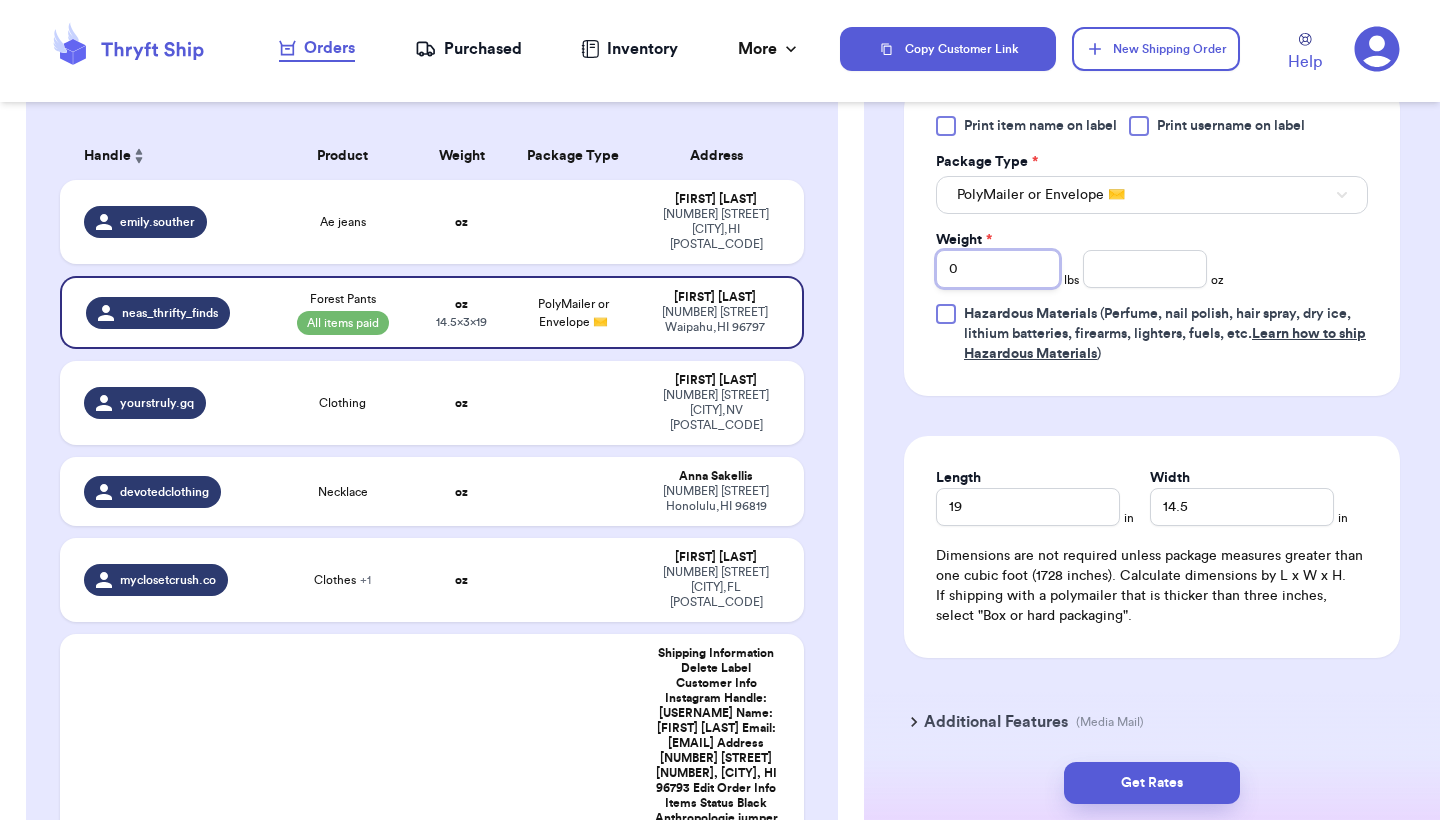 type on "2" 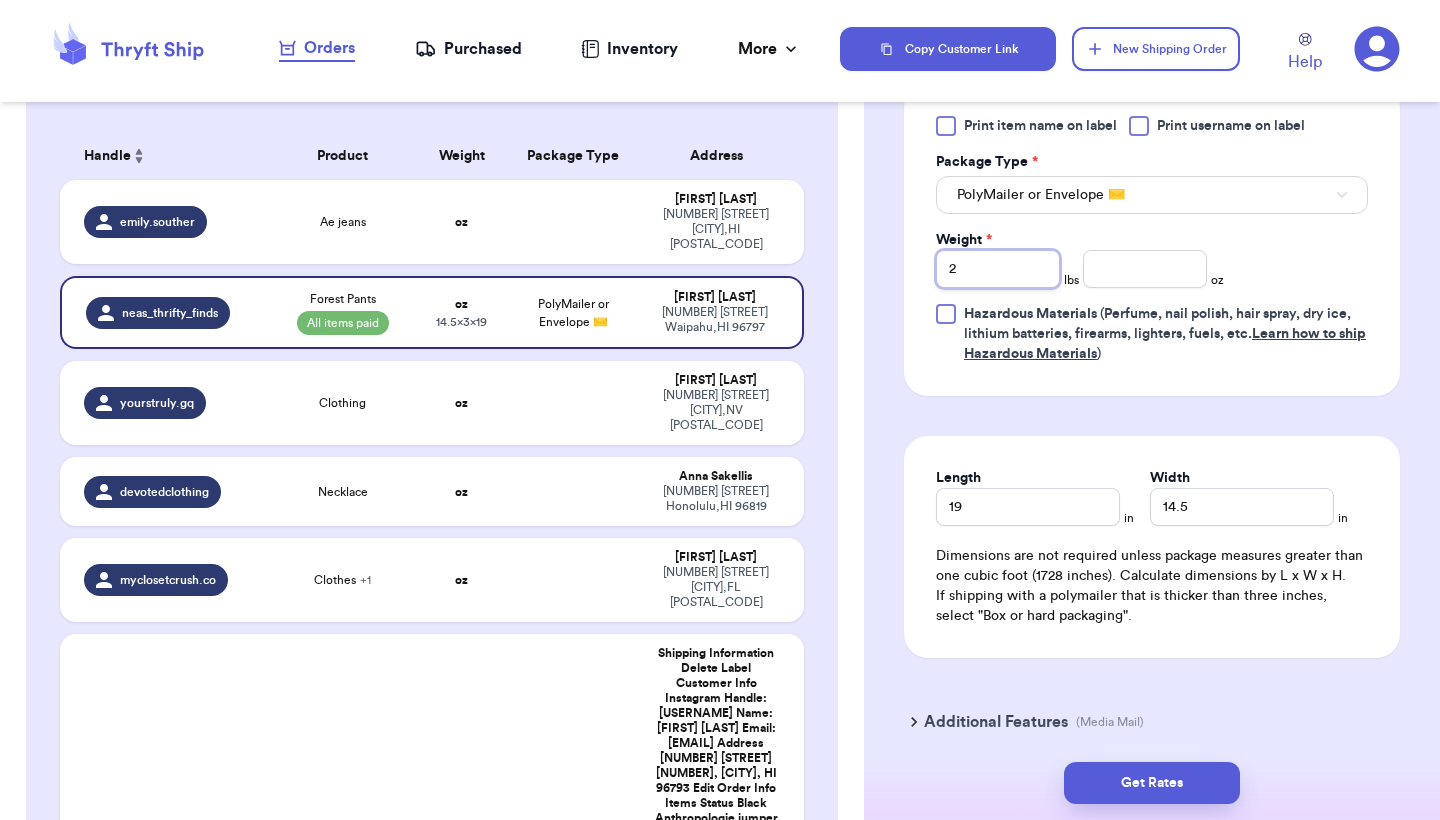 type 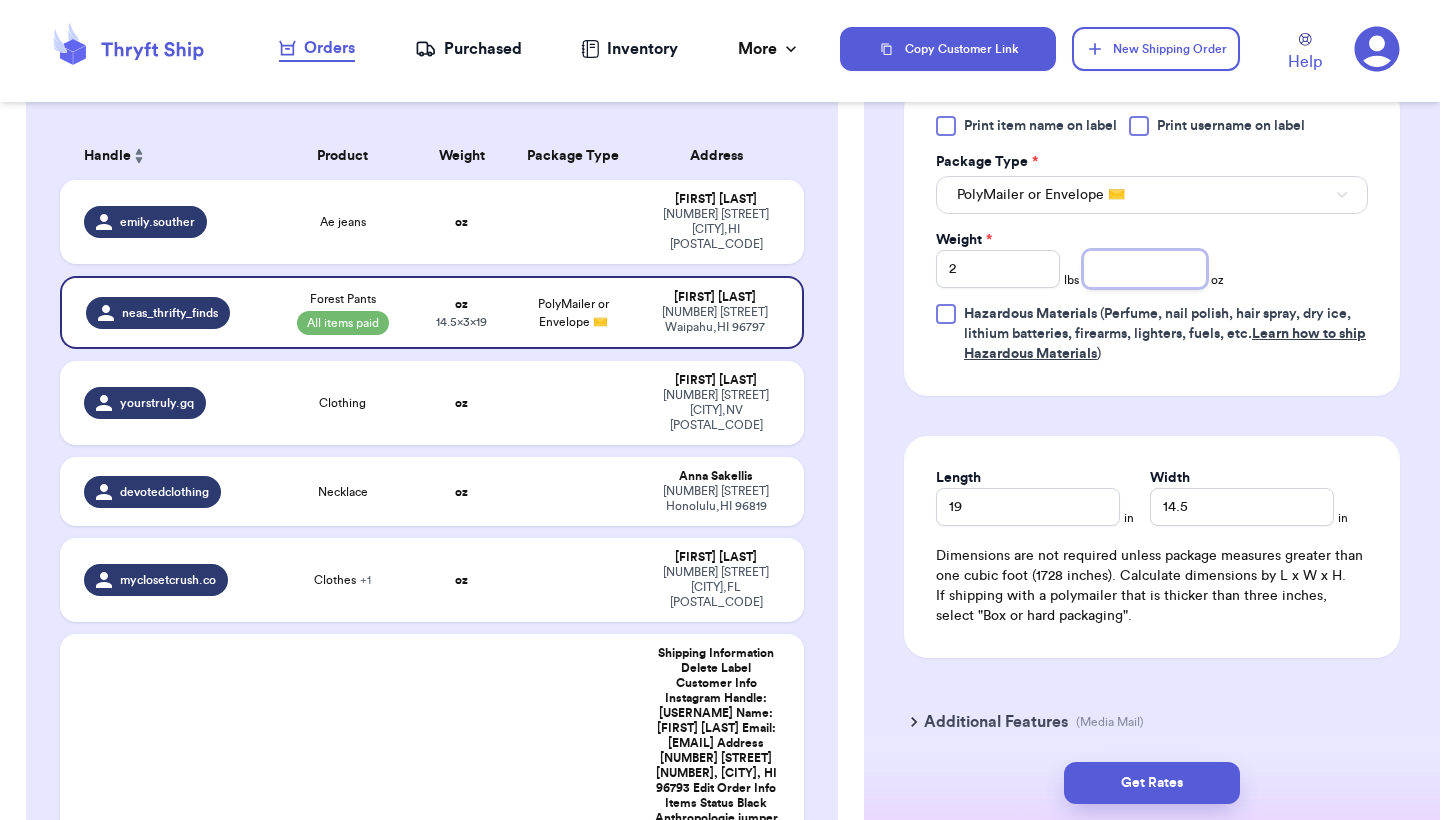click at bounding box center (1145, 269) 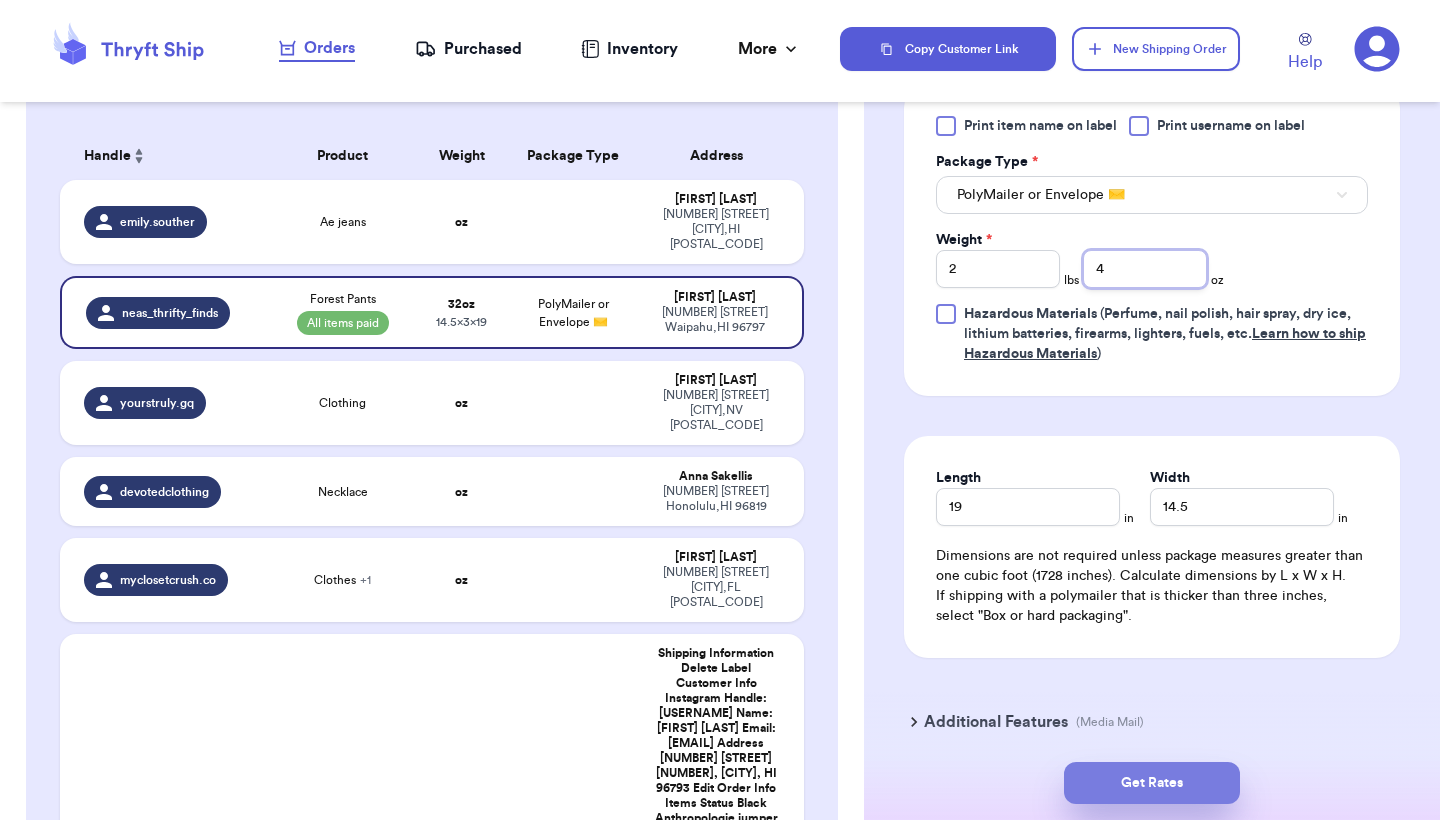 type on "4" 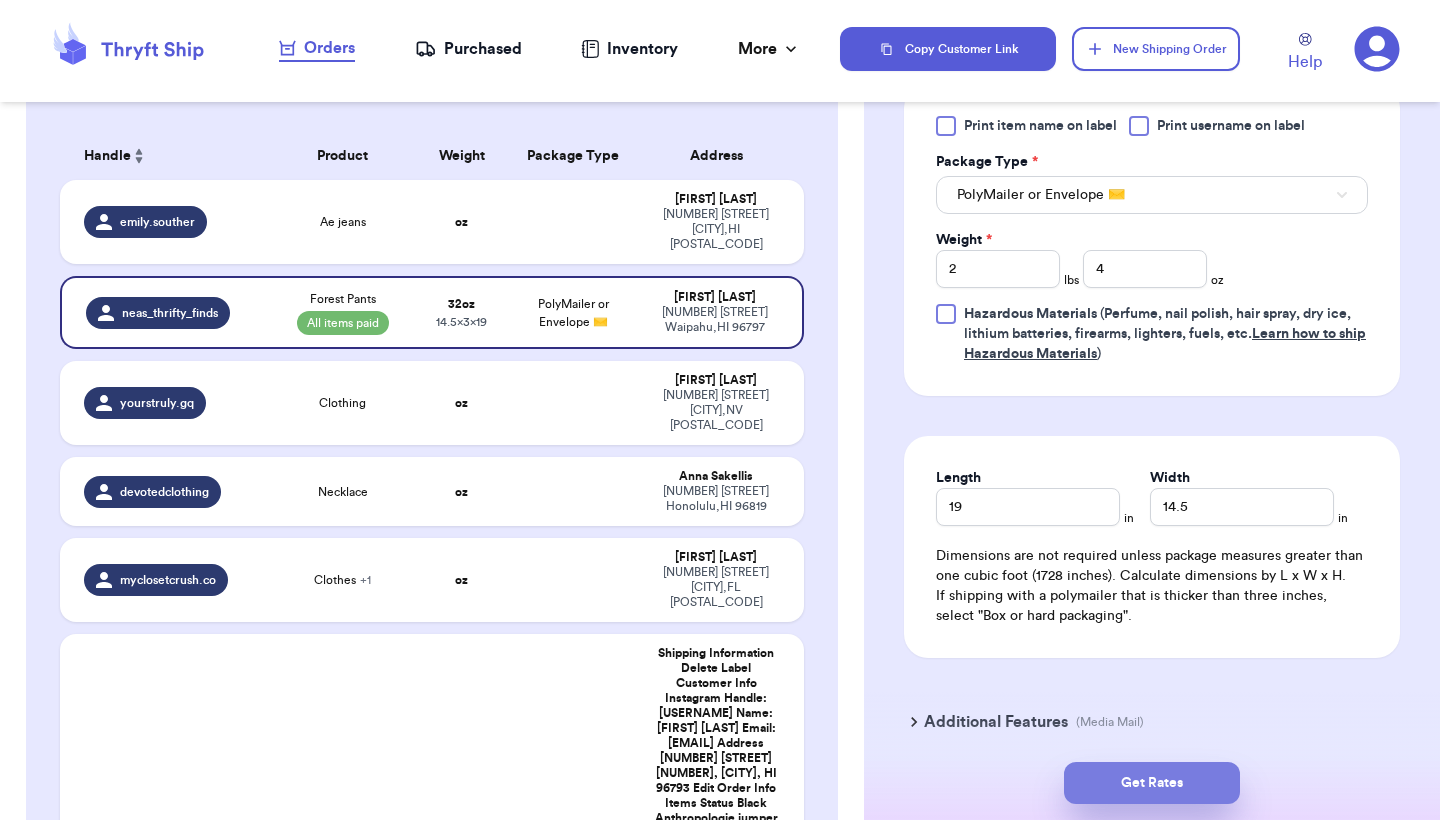 click on "Get Rates" at bounding box center [1152, 783] 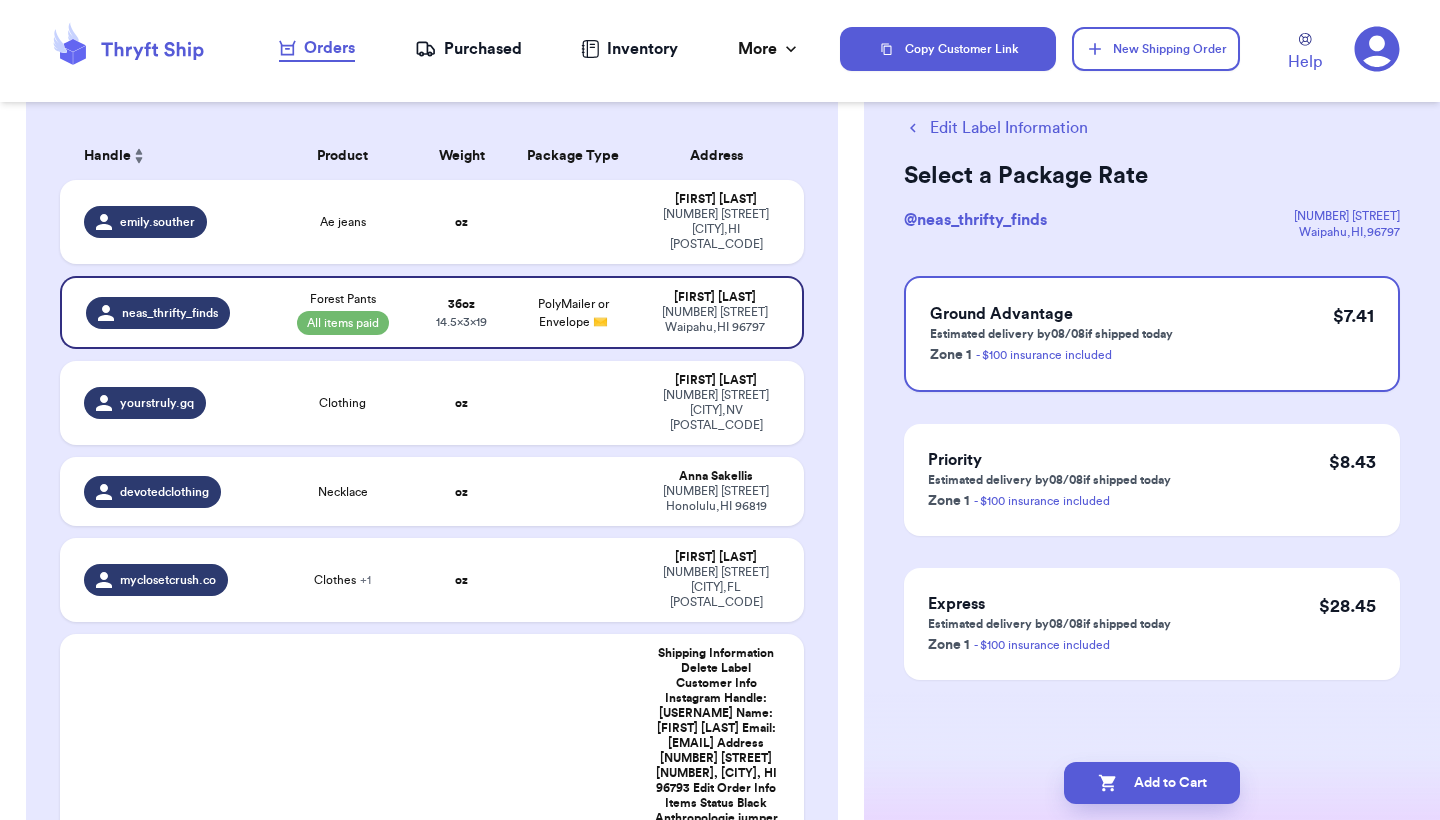 scroll, scrollTop: 0, scrollLeft: 0, axis: both 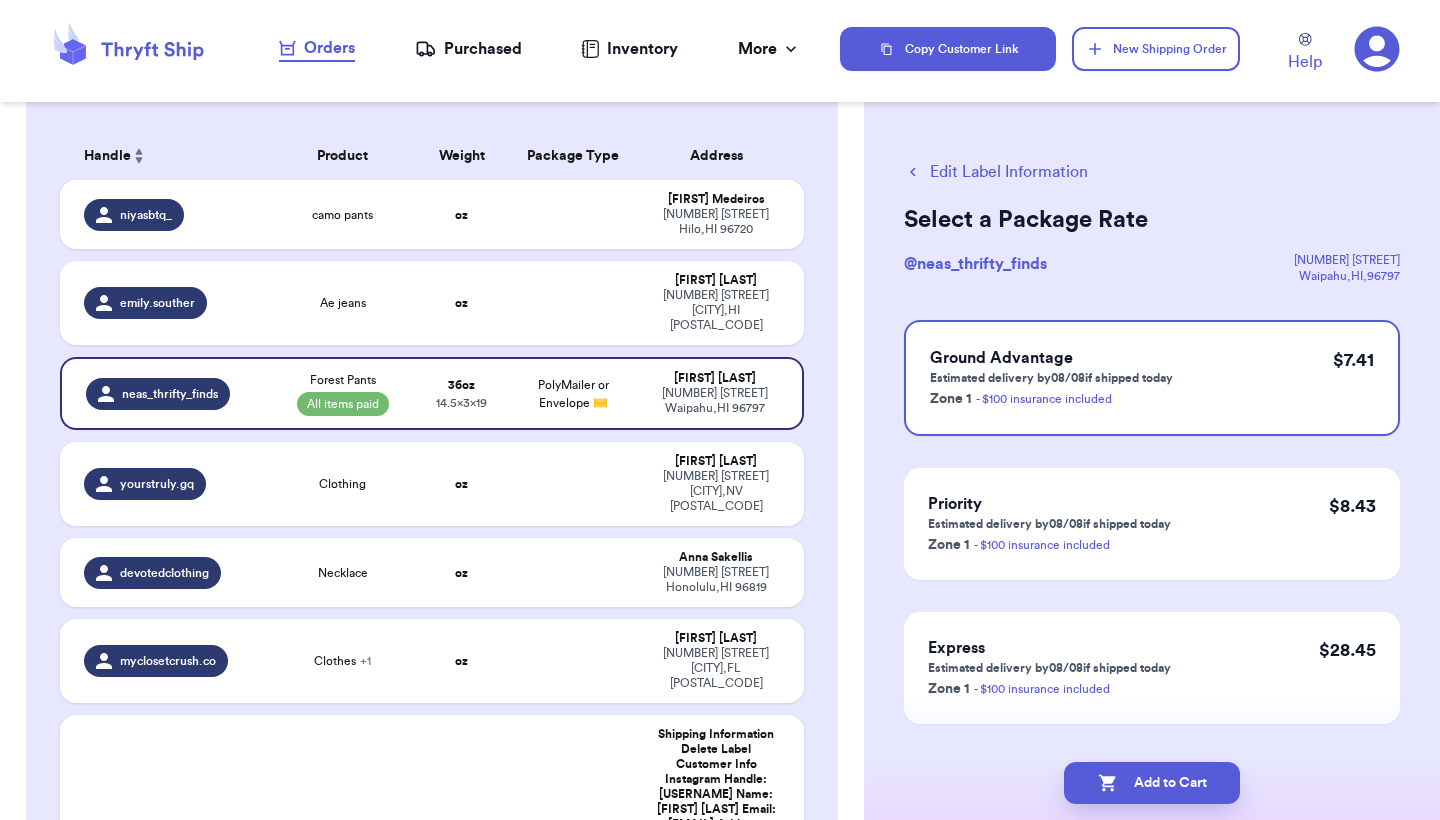 click on "Add to Cart" at bounding box center (1152, 783) 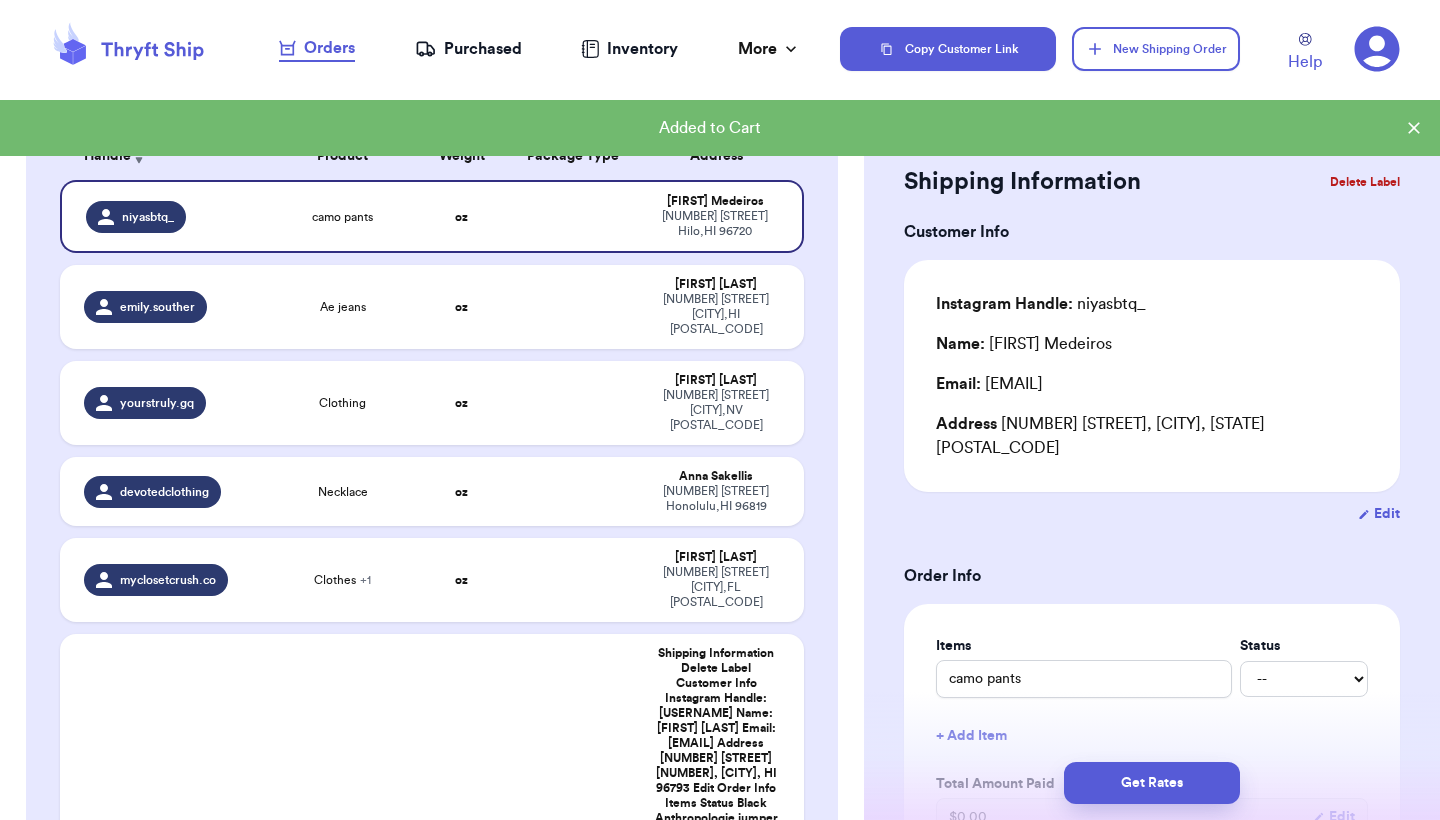 click on "Incomplete 08 Get Rates for All ( 0 ) Get Rates for All ( 0 ) Date Created Date Created Payment Status Payment Status Handle Product Weight Package Type Address [USERNAME] camo pants  oz [FIRST]   [LAST] [NUMBER] [STREET]   [CITY] ,  [STATE]   [POSTAL_CODE] [USERNAME] Ae jeans   oz [FIRST]   [LAST] [NUMBER] [STREET]   [CITY] ,  [STATE]   [POSTAL_CODE] [USERNAME] Clothing  oz [FIRST]   [LAST] [NUMBER] [STREET]   [CITY] ,  [STATE]   [POSTAL_CODE] [USERNAME] Necklace   oz [FIRST]   [LAST] [NUMBER] [STREET]   [CITY] ,  [STATE]   [POSTAL_CODE] [USERNAME] Clothes + 1  oz [FIRST]   [LAST] [NUMBER] [STREET]   [CITY] ,  [STATE]   [POSTAL_CODE] [USERNAME] Clothes 💗 + 1  oz [FIRST]   [LAST] [NUMBER] [STREET]   [CITY] ,  [STATE]   [POSTAL_CODE] [USERNAME] Floral embroidered denim  oz [FIRST]   [LAST] PO Box [NUMBER]   [CITY], [STATE]   [POSTAL_CODE] [USERNAME] shorts  oz [FIRST]   [LAST] p.o. box [NUMBER]   [CITY], [STATE]   [POSTAL_CODE]" at bounding box center [432, 778] 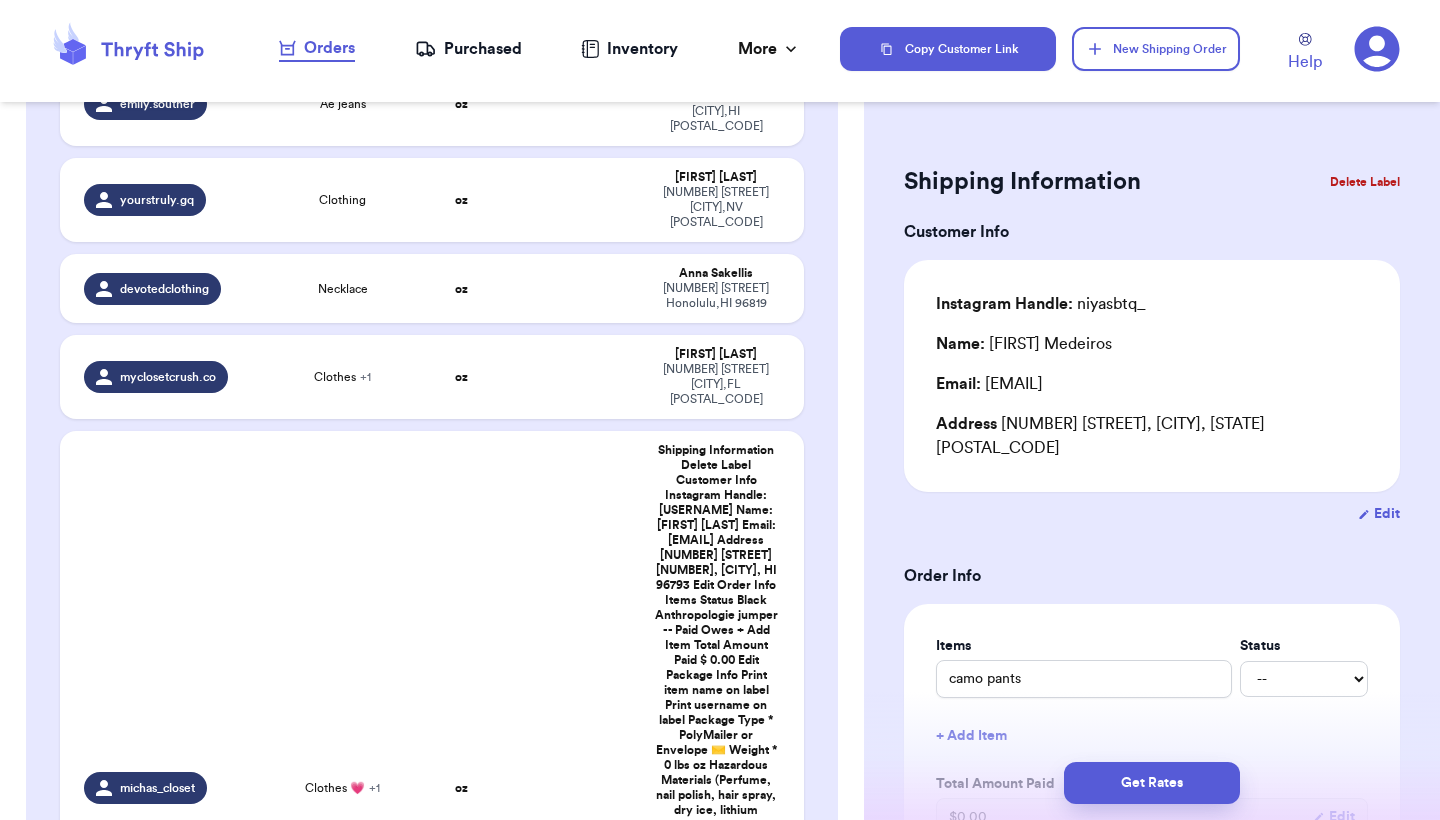 type 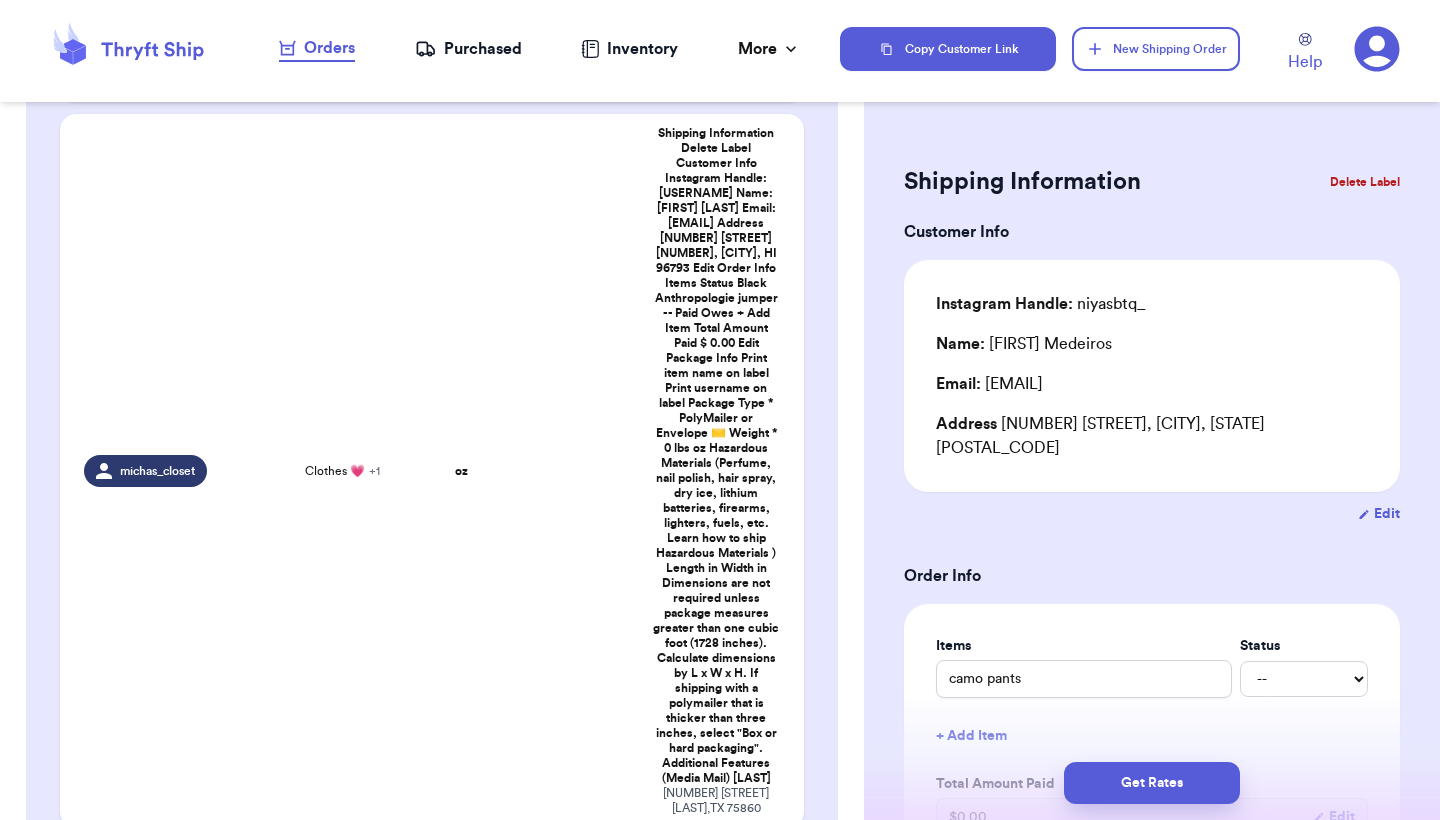 scroll, scrollTop: 760, scrollLeft: 0, axis: vertical 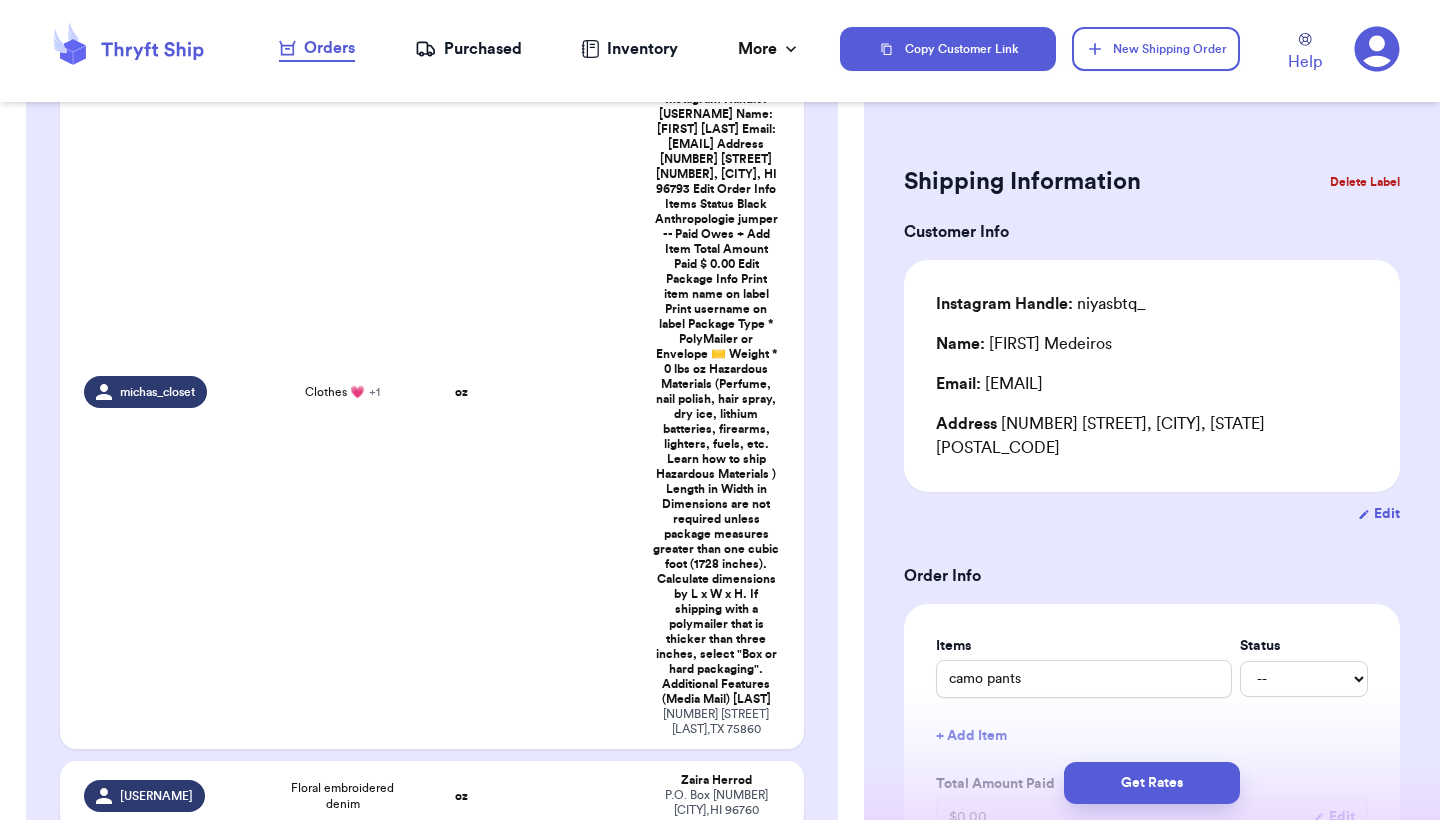 click 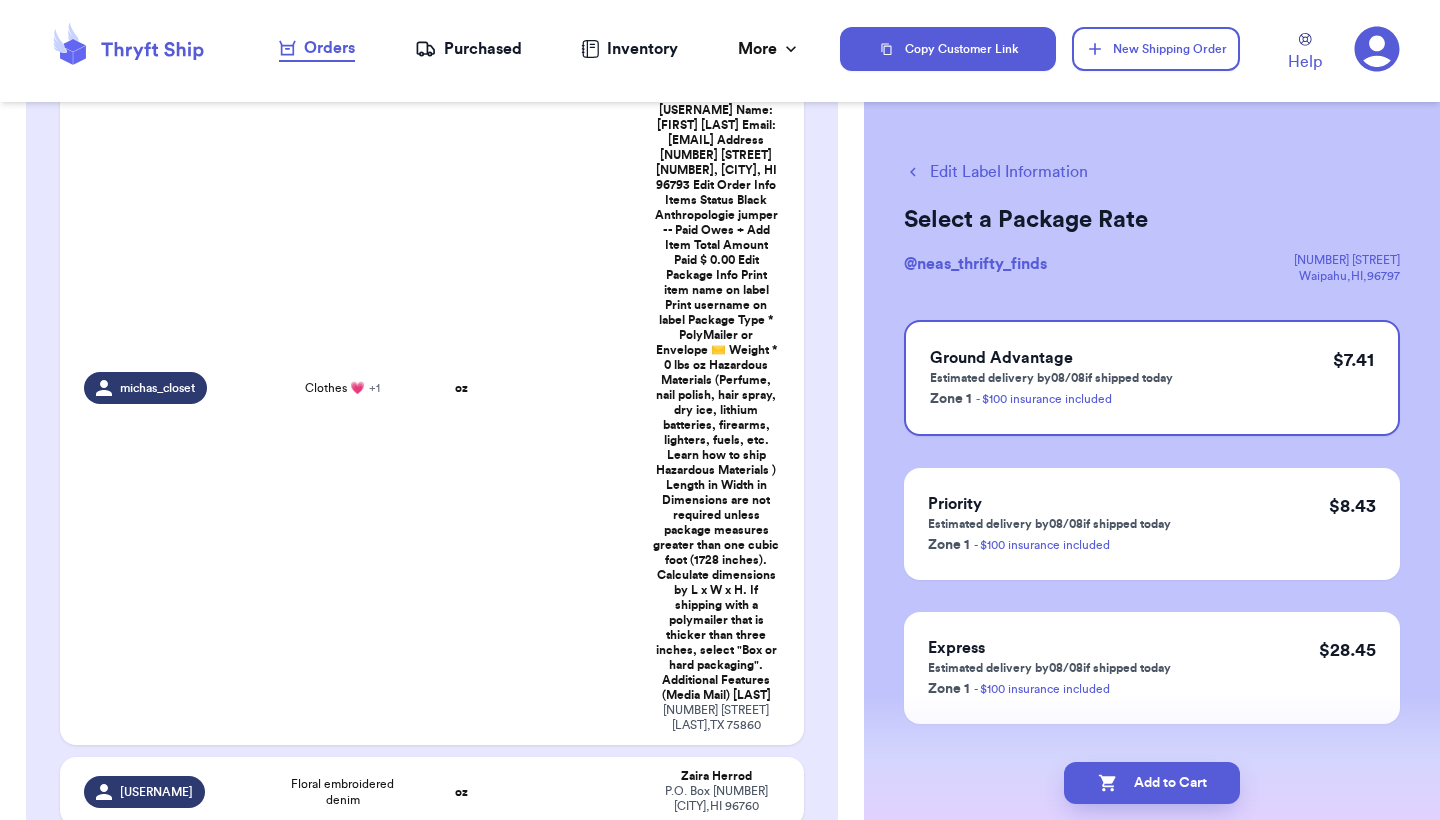 scroll, scrollTop: 0, scrollLeft: 0, axis: both 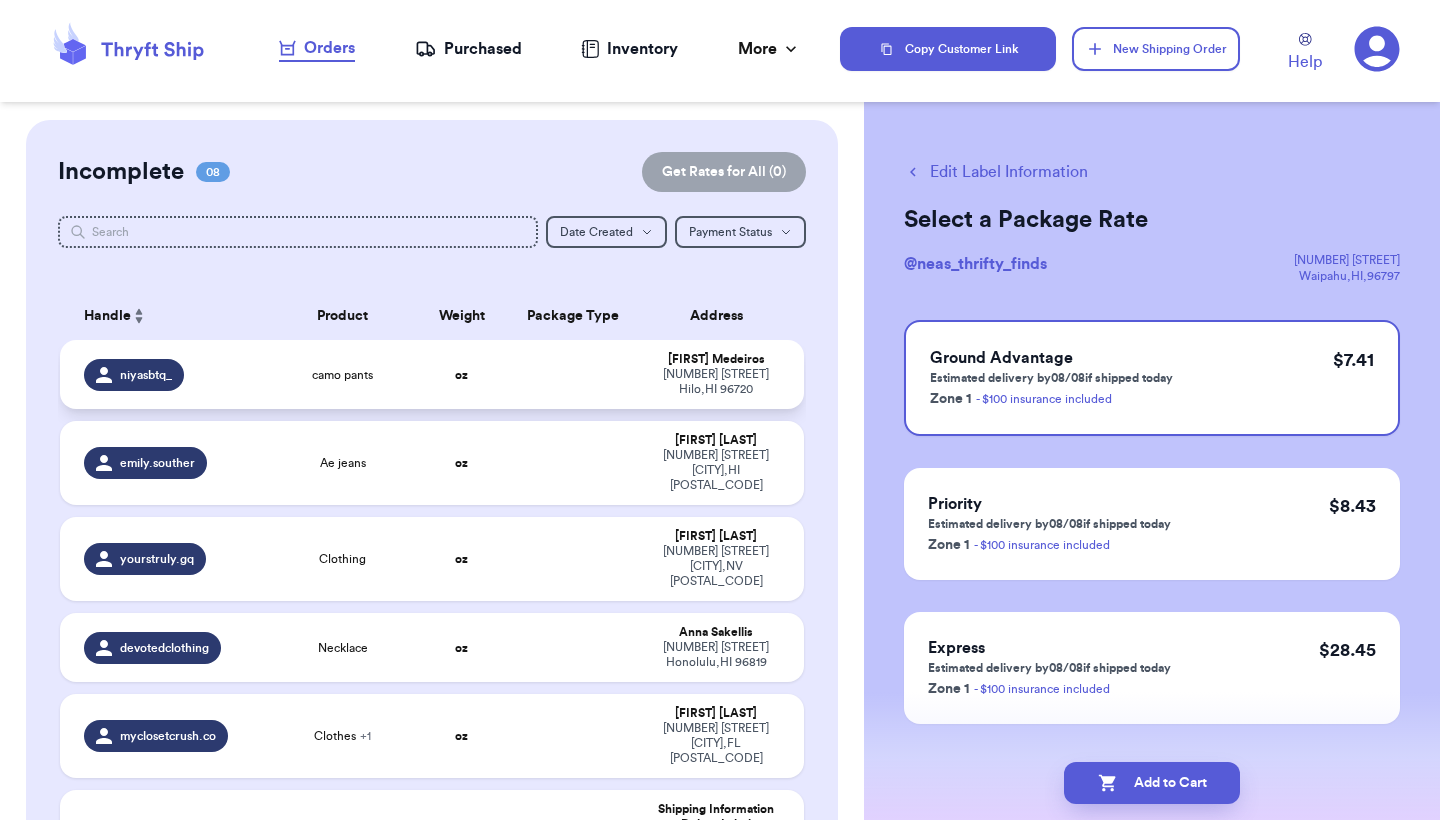 click on "[NUMBER] [STREET] [CITY], [STATE] [POSTAL_CODE]" at bounding box center [716, 382] 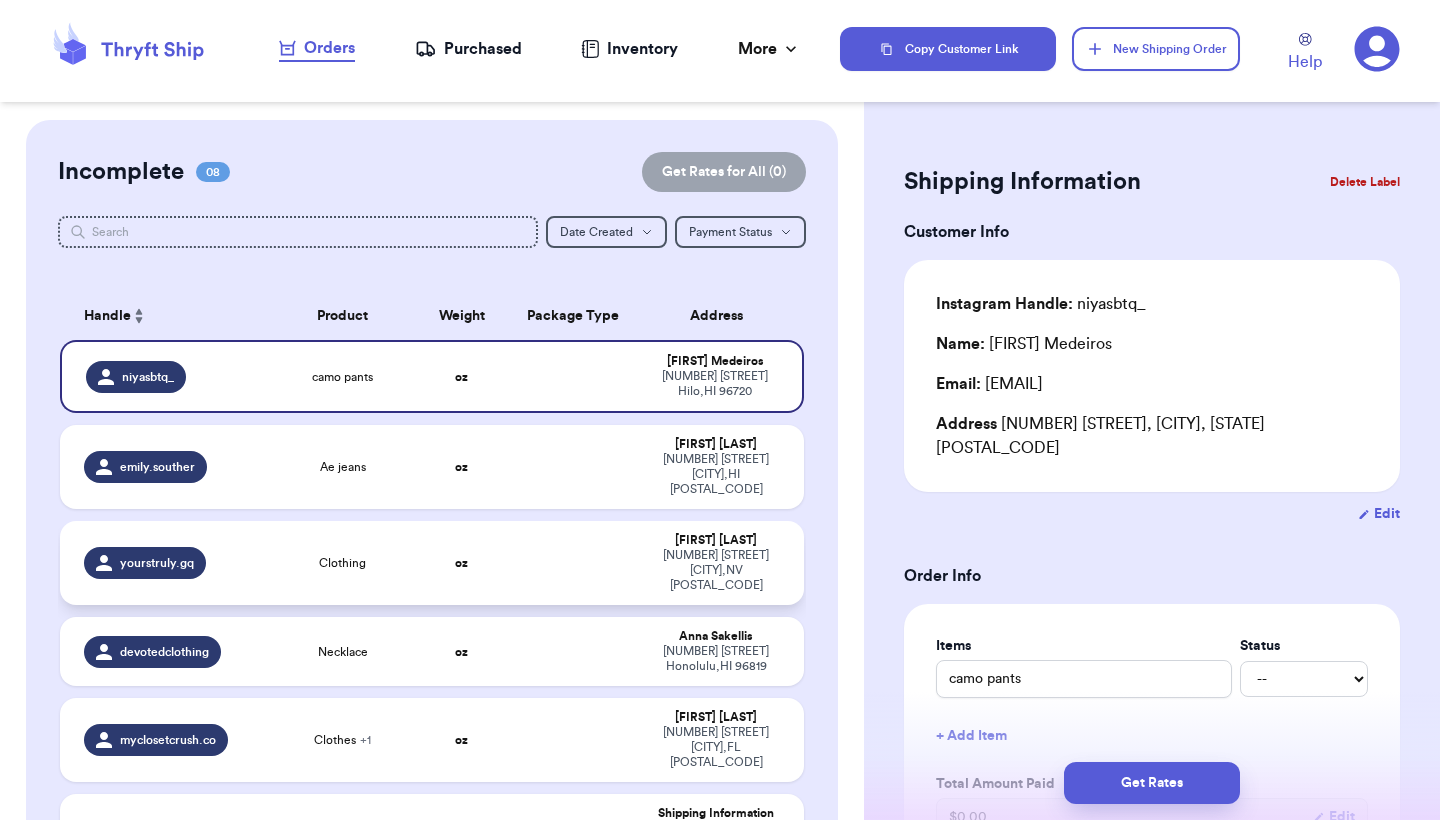 type 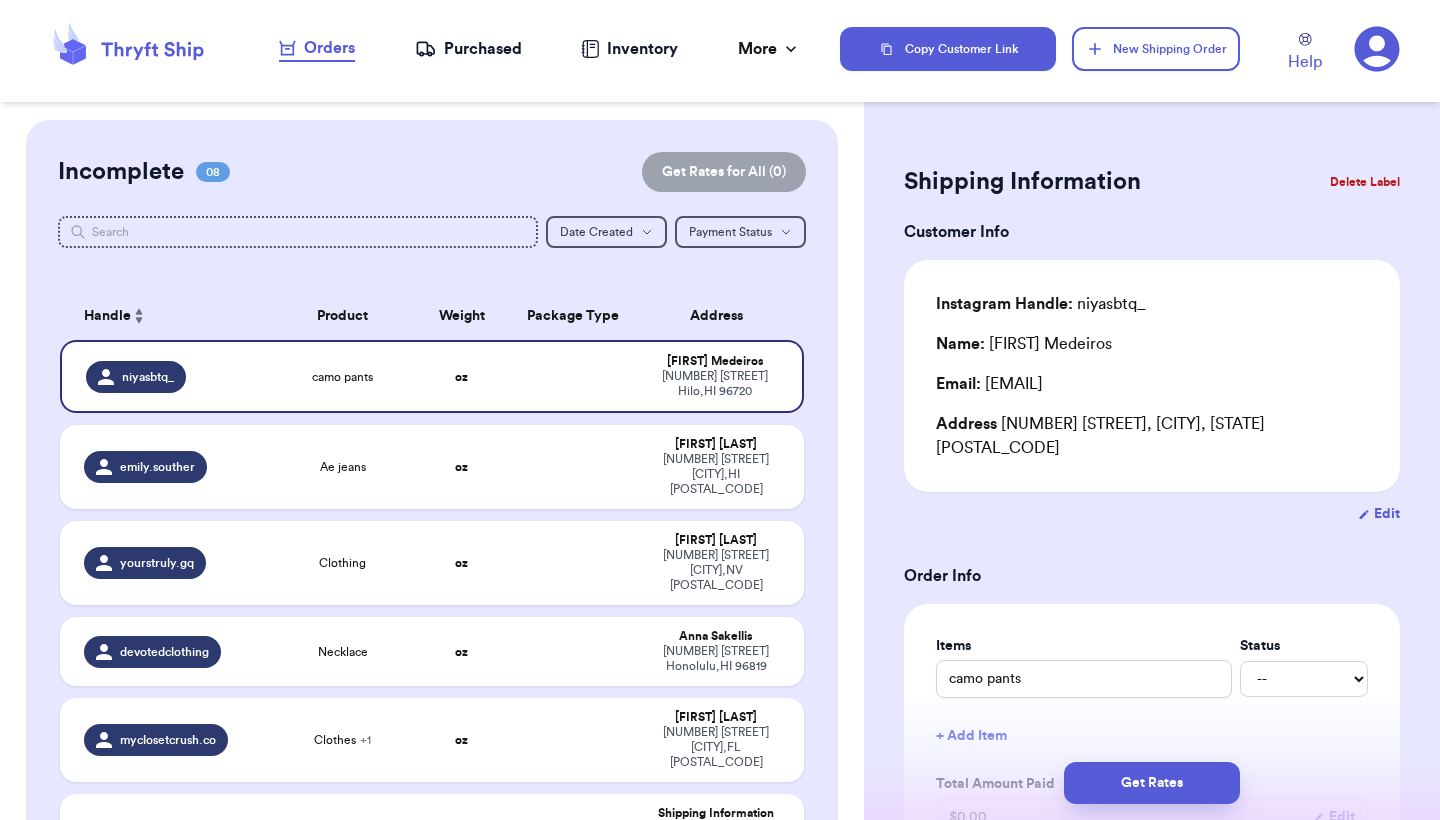 click on "camo pants -- Paid Owes" at bounding box center (1152, 679) 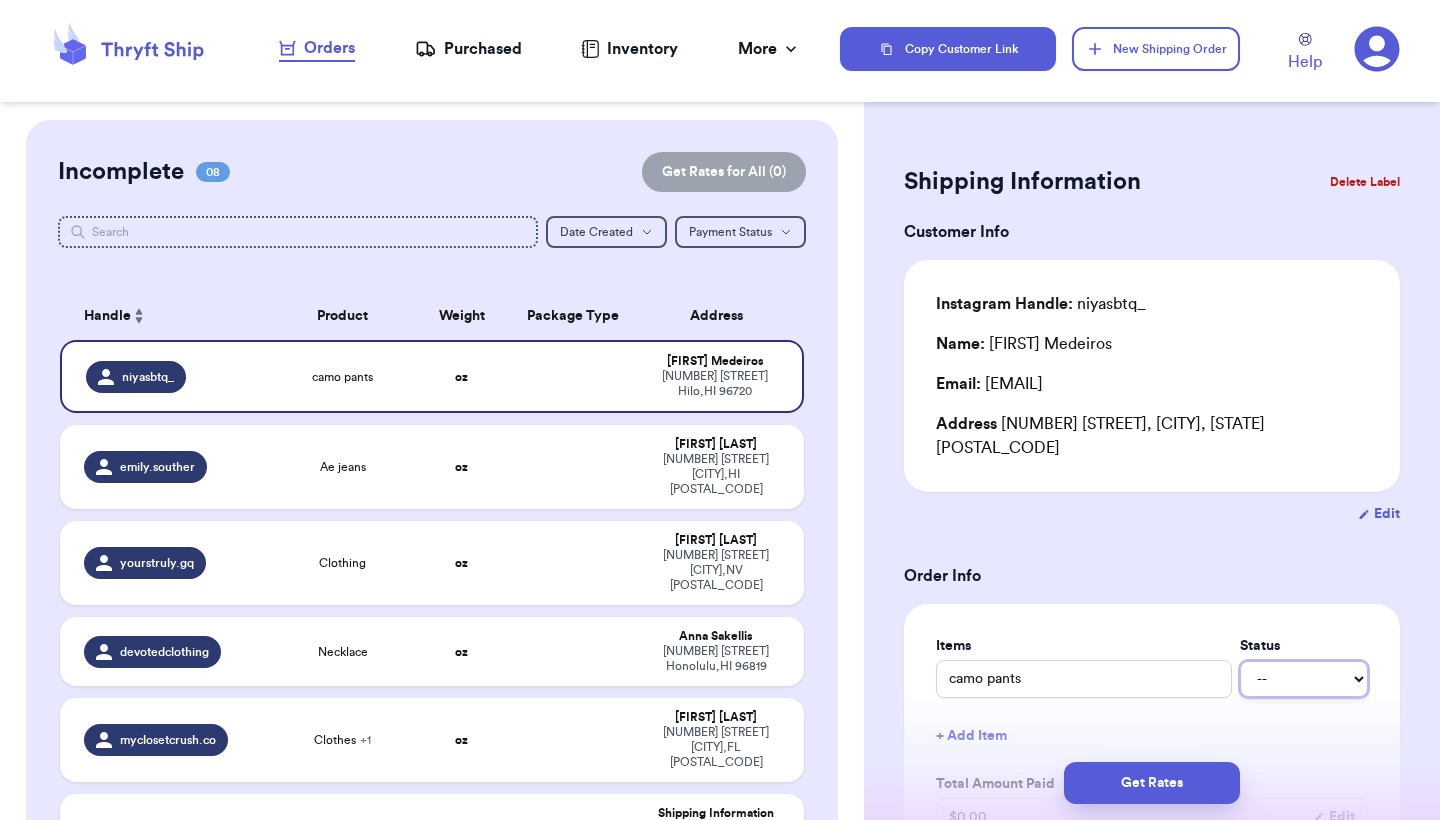 select on "paid" 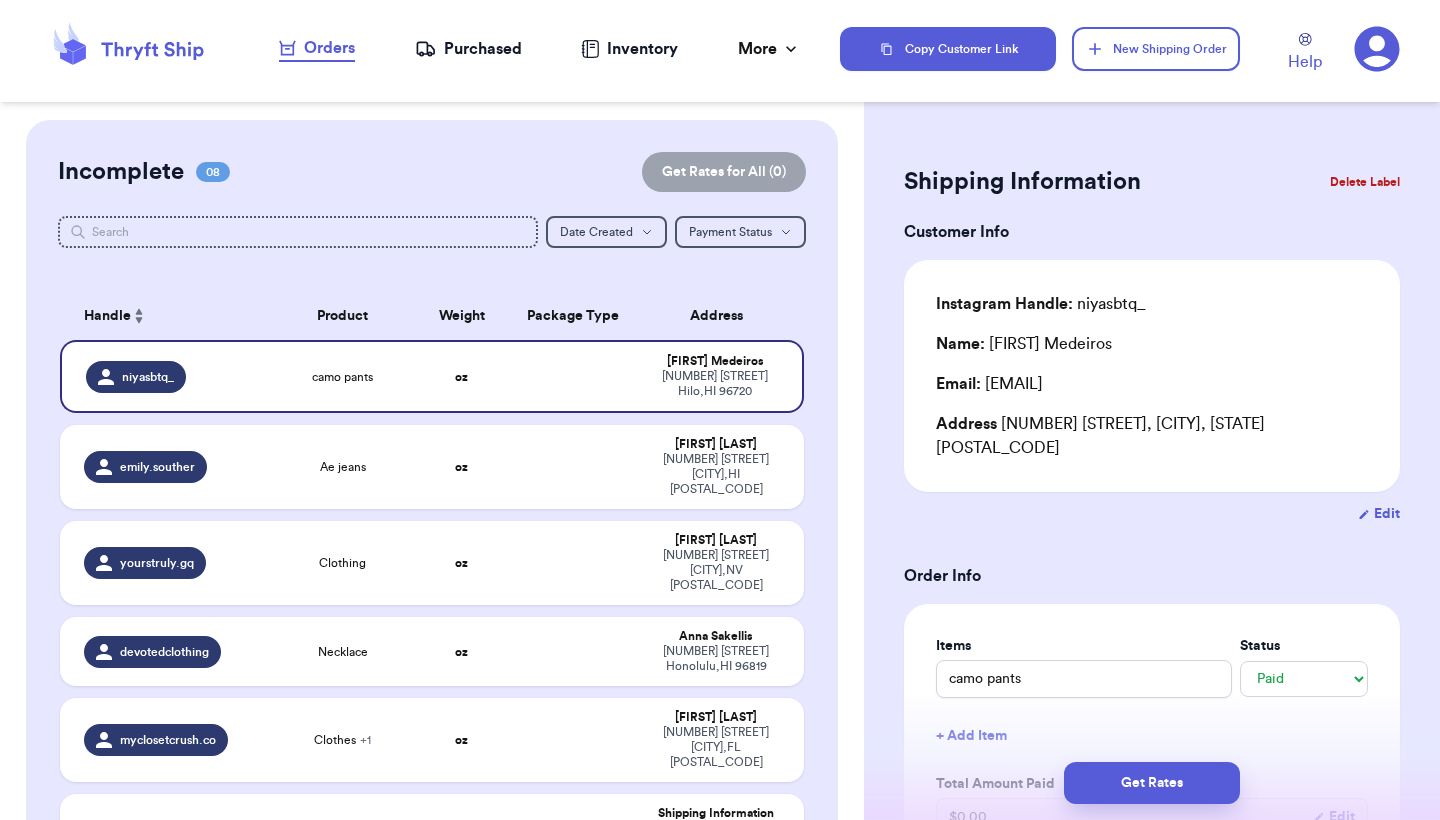 click on "Shipping Information Delete Label Customer Info Instagram Handle:   [USERNAME] Name:   [FIRST]   [LAST] Email:   [EMAIL] Address   [NUMBER] [STREET],  [CITY], [STATE] Edit Order Info Items Status camo pants -- Paid Owes + Add Item Total Amount Paid $ 0.00 Edit Package Info Print item name on label Print username on label Package Type * Select an option Weight * 0 lbs oz Hazardous Materials   (Perfume, nail polish, hair spray, dry ice, lithium batteries, firearms, lighters, fuels, etc.  Learn how to ship Hazardous Materials ) Length in Width in Height in Dimensions are not required unless package measures greater than one cubic foot (1728 inches). Calculate dimensions by L x W x H. If shipping with a polymailer that is thicker than three inches, select "Box or hard packaging". Additional Features (Media Mail) Get Rates Edit Payment Amount: ✕ Current Amount Paid: $ 0.00 New Amount $ 0 Payment Method Stripe/Thryft Ship Venmo Cash App PayPal Zelle Cash Other ⚠️ Save / Override Cancel close" at bounding box center (1152, 943) 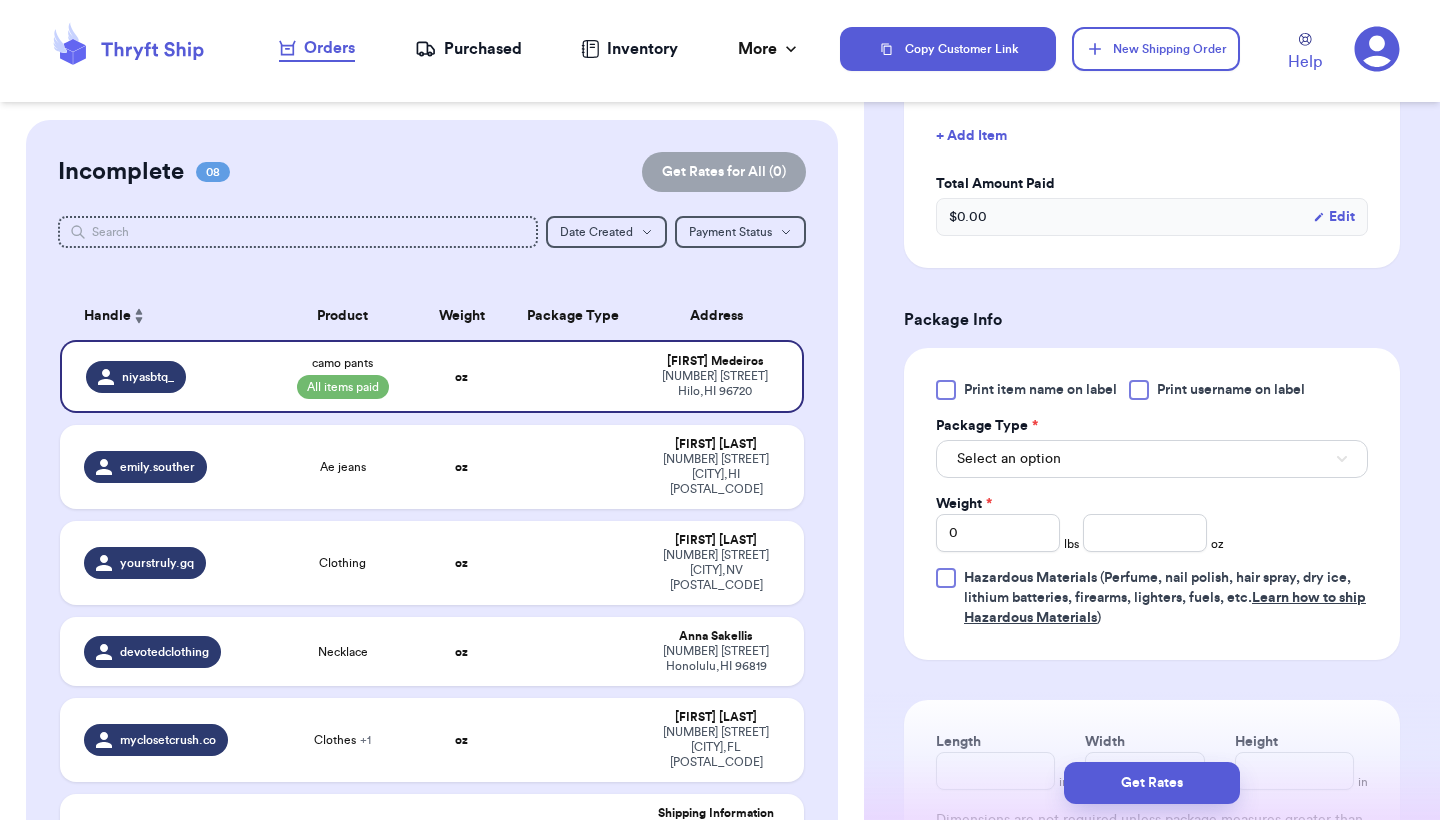 scroll, scrollTop: 680, scrollLeft: 0, axis: vertical 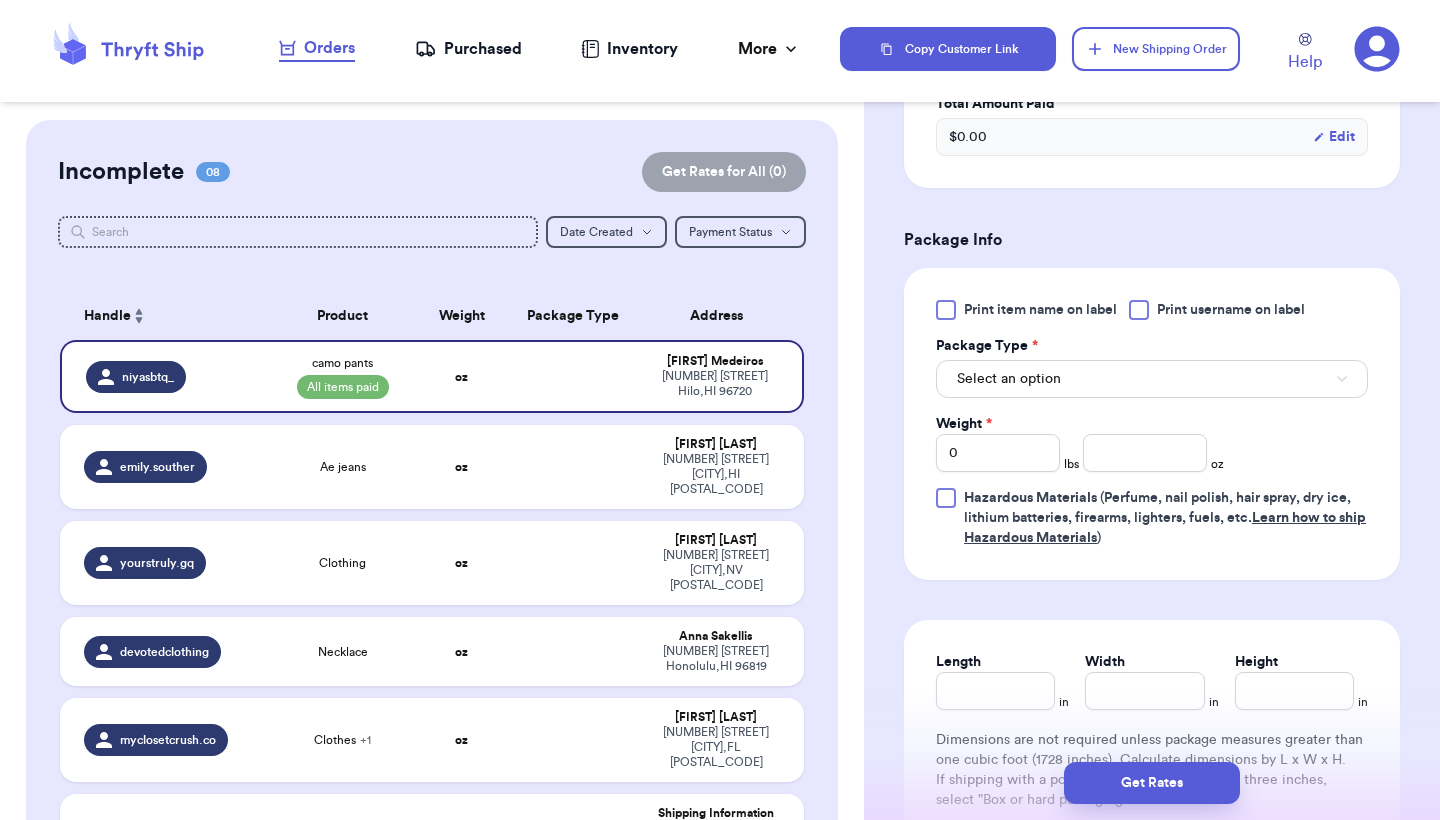 click on "Select an option" at bounding box center [1152, 379] 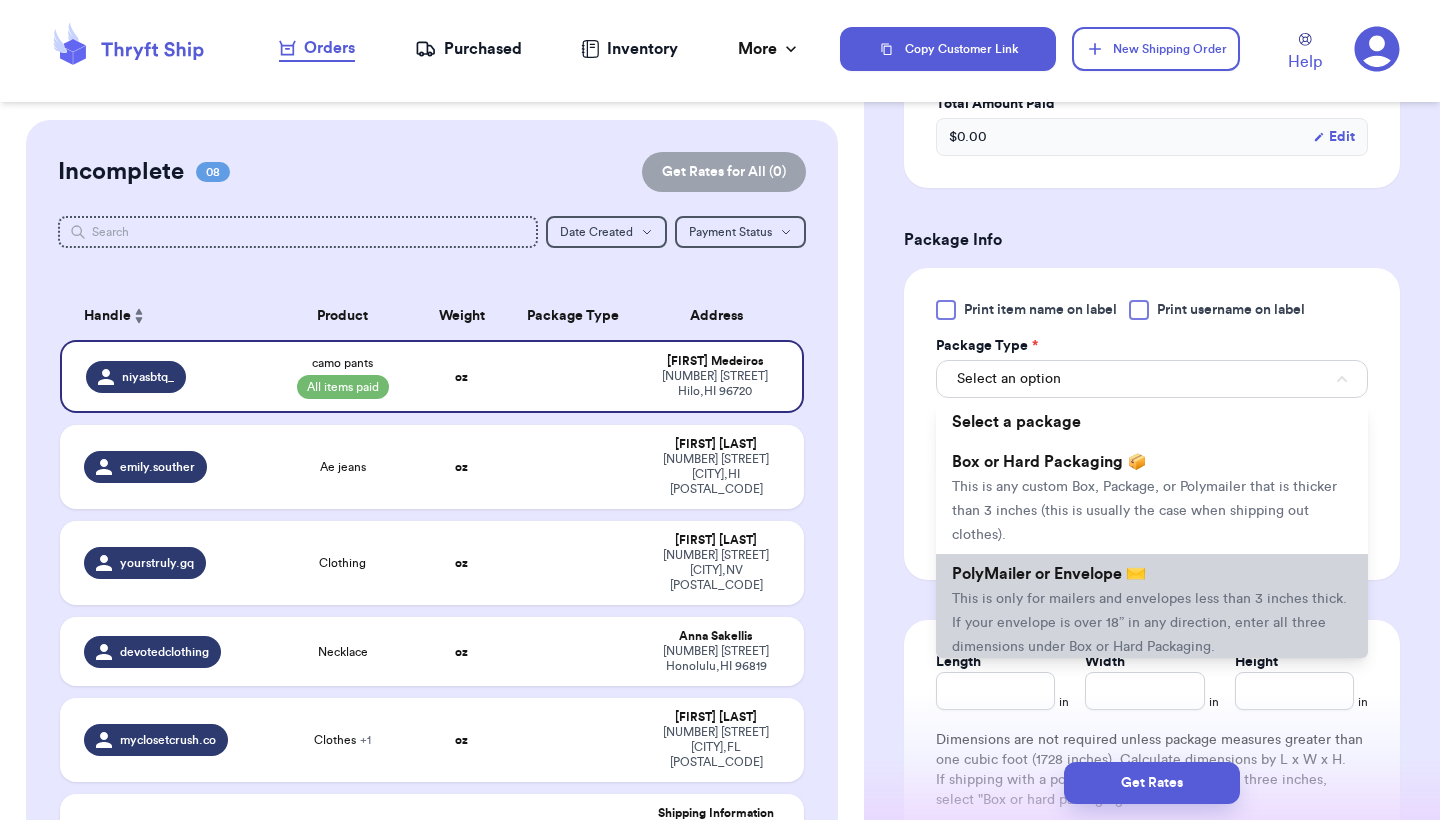 click on "PolyMailer or Envelope ✉️ This is only for mailers and envelopes less than 3 inches thick. If your envelope is over 18” in any direction, enter all three dimensions under Box or Hard Packaging." at bounding box center (1152, 610) 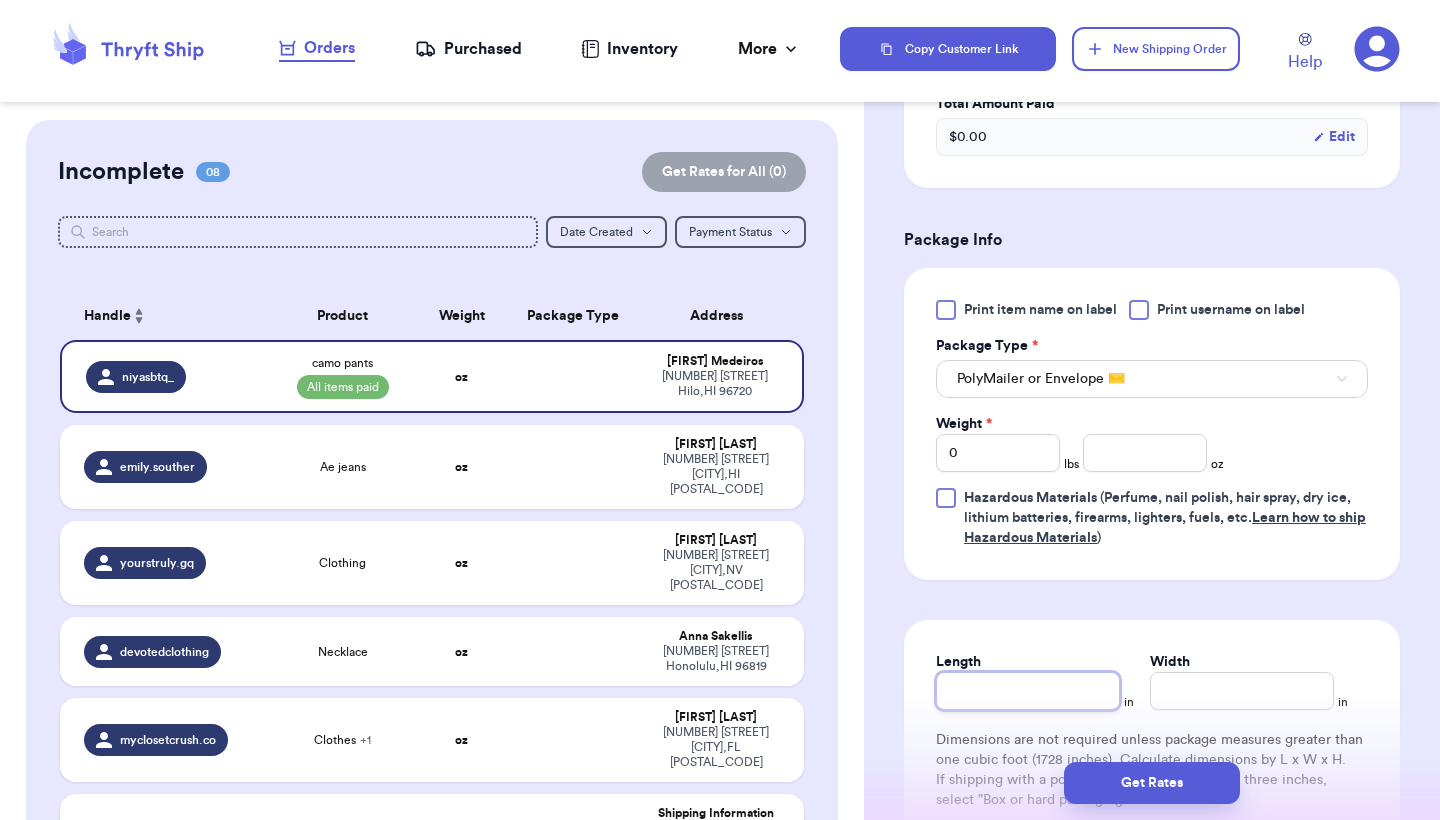click on "Length" at bounding box center [1028, 691] 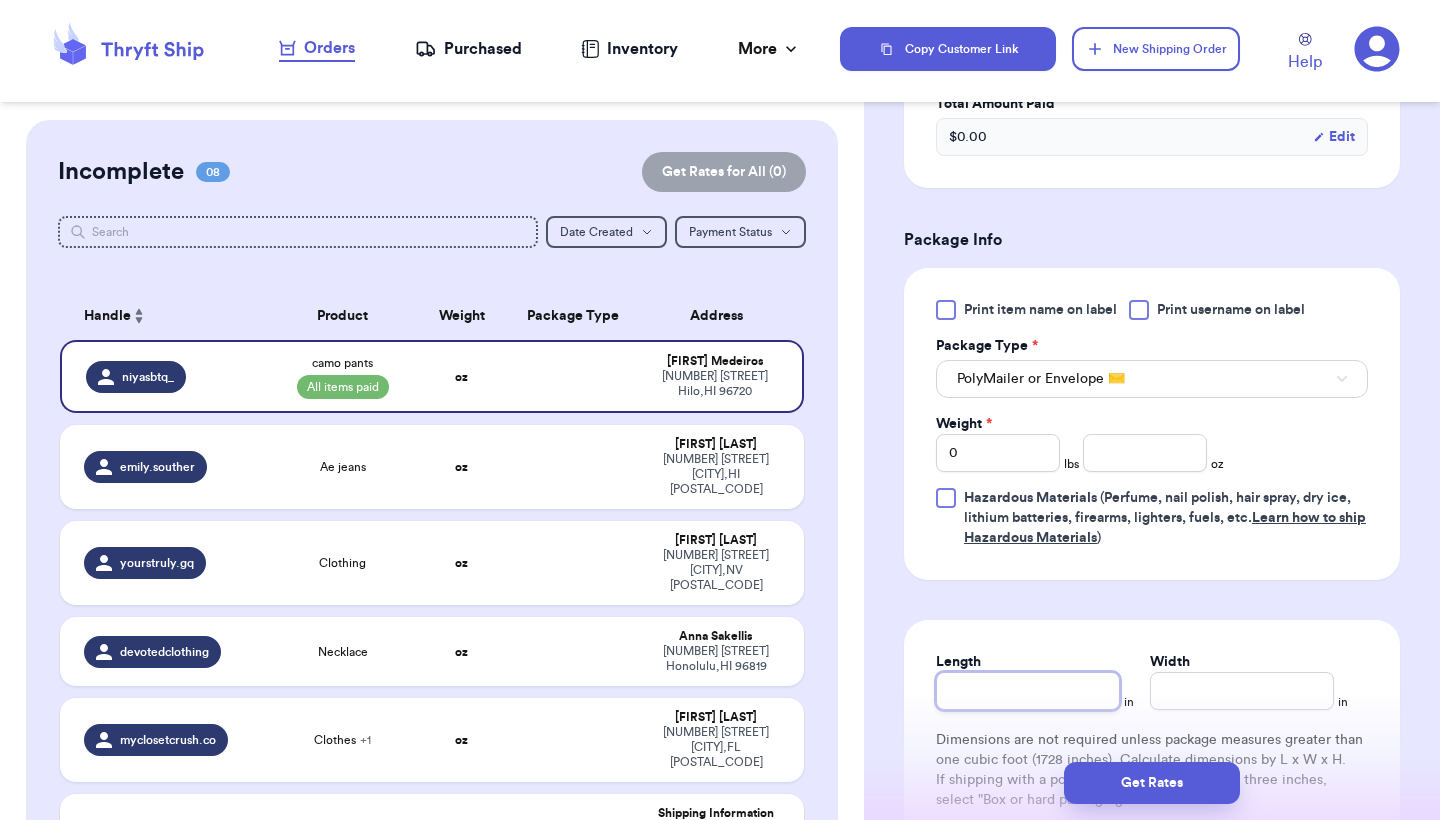 type 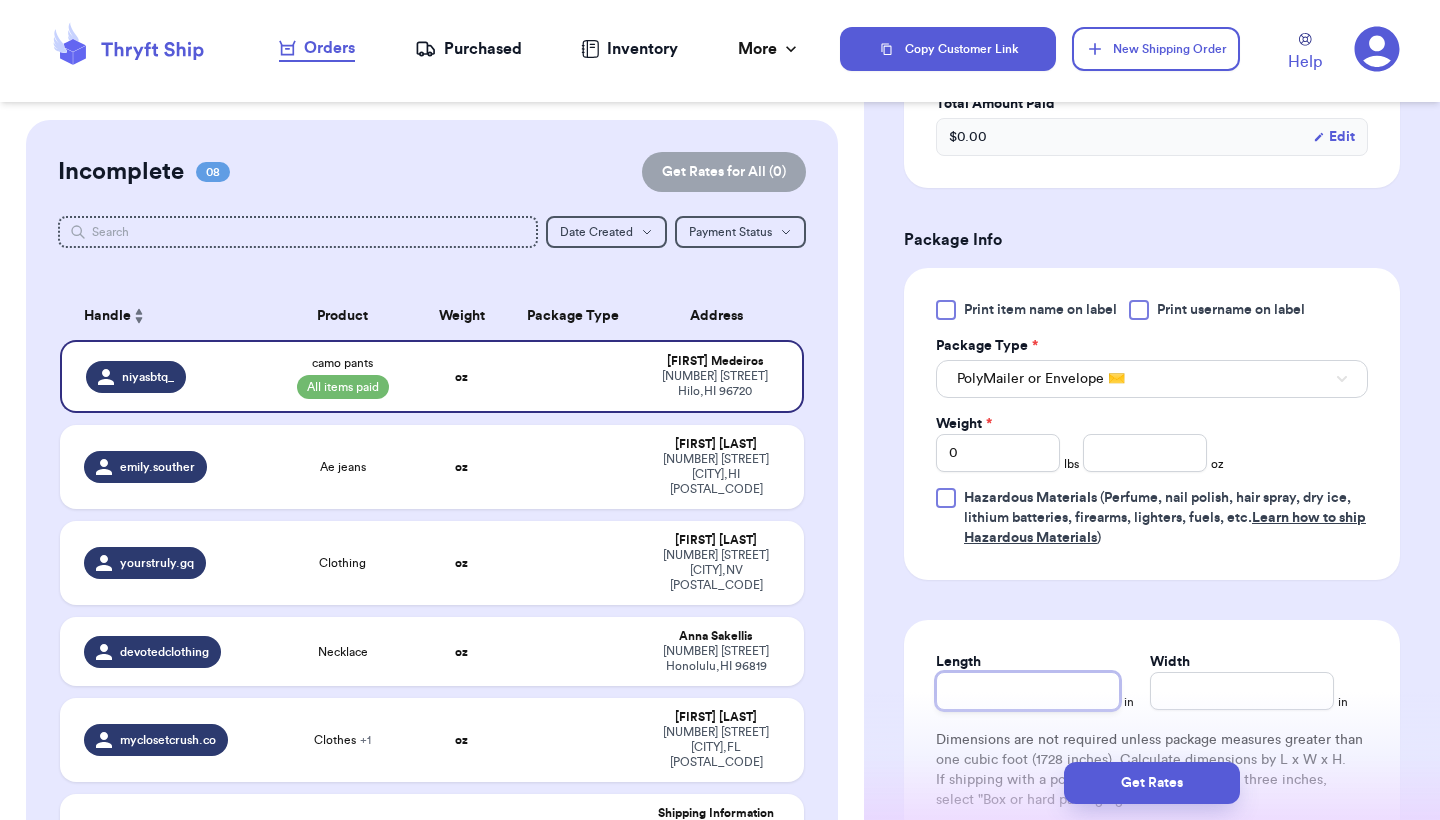 type on "1" 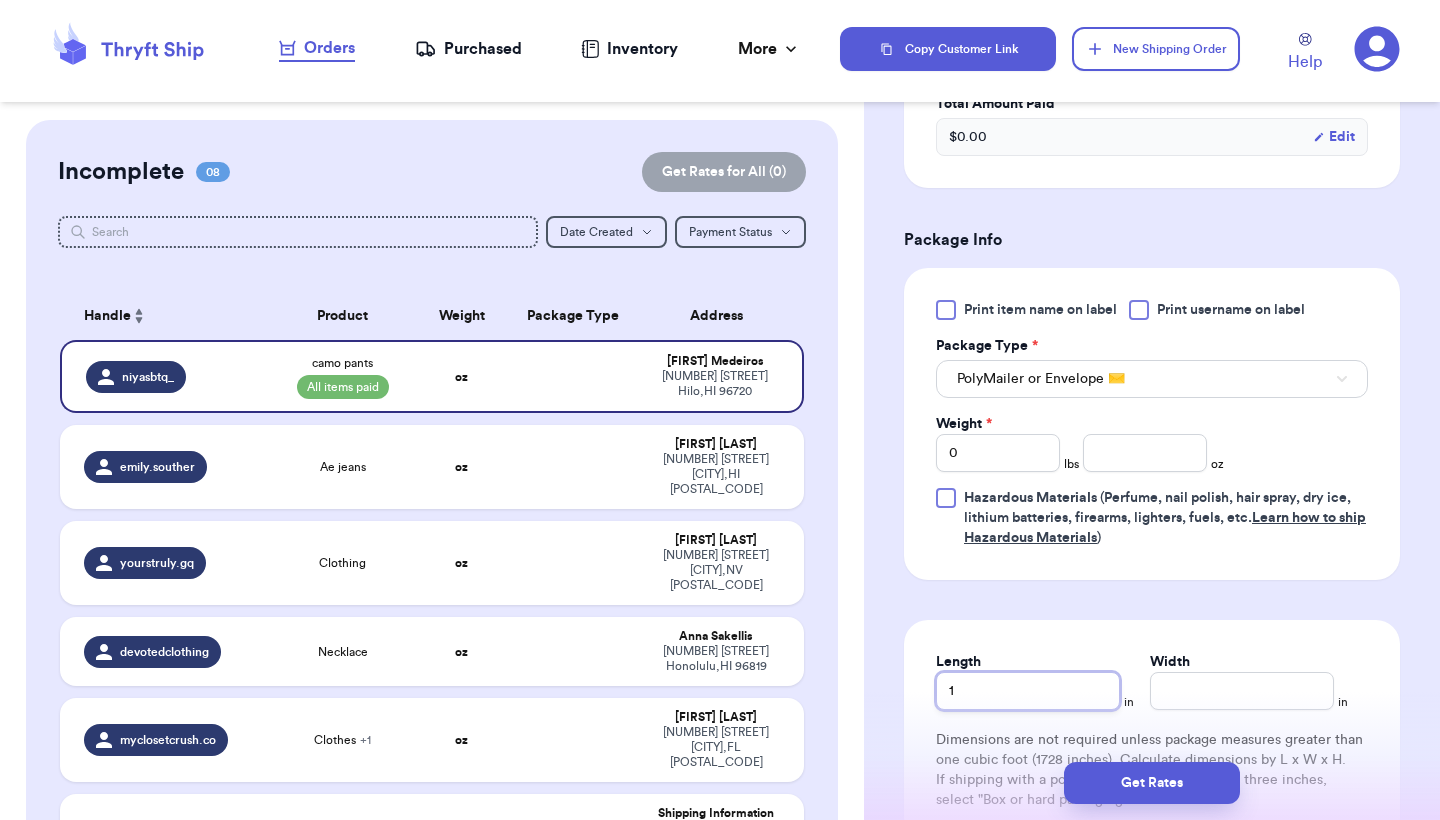 type 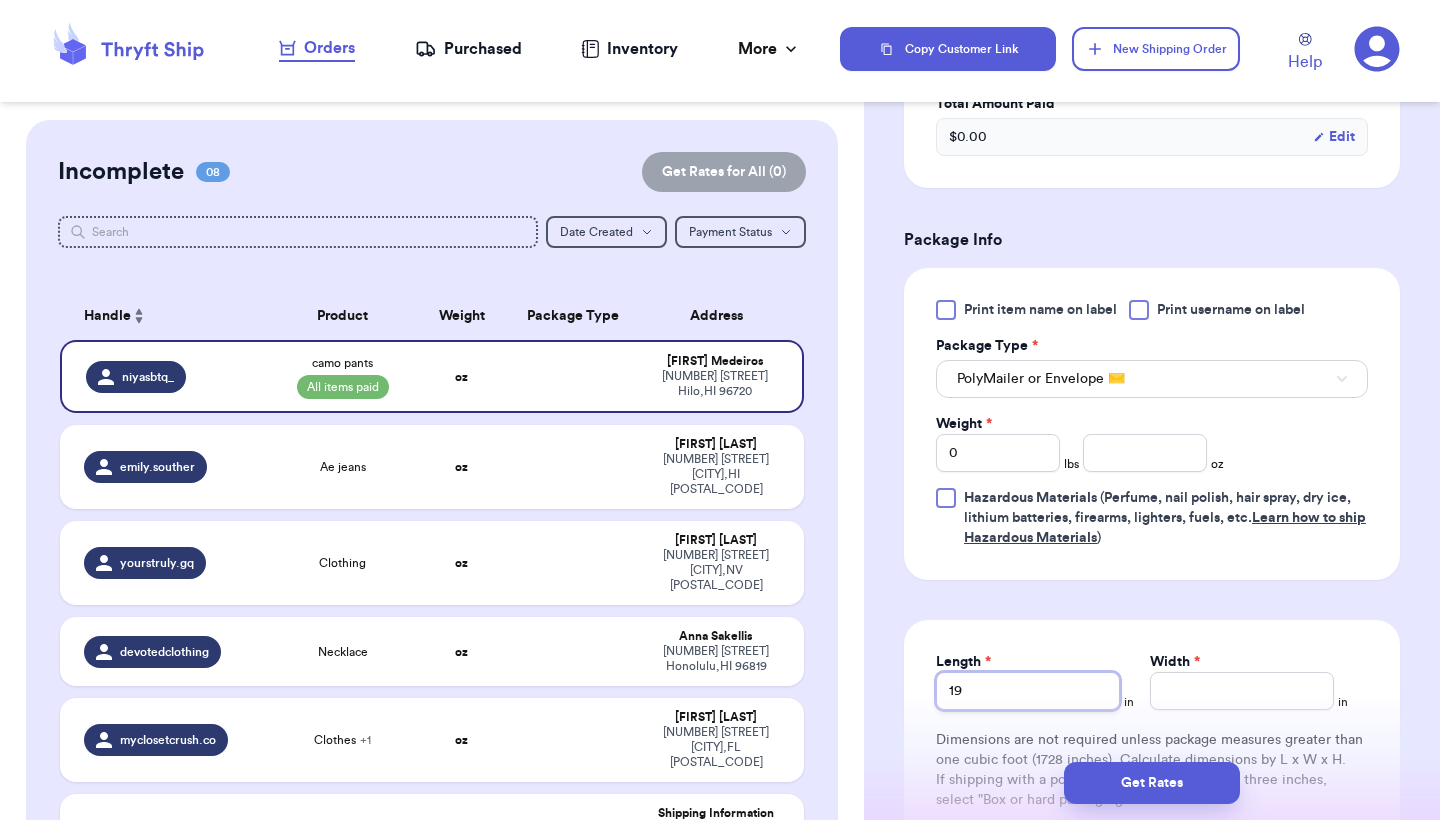 type on "19" 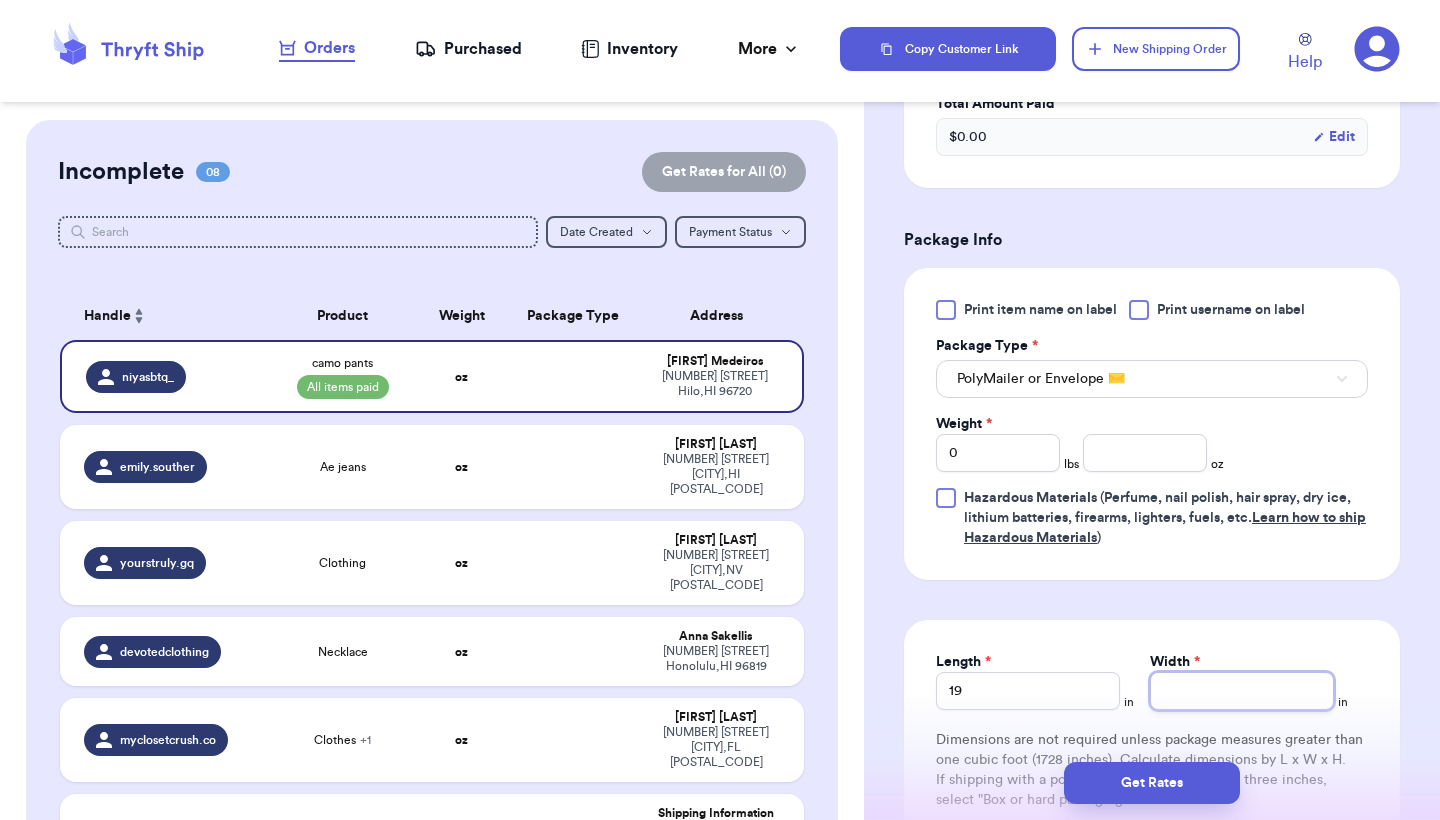 click on "Width *" at bounding box center (1242, 691) 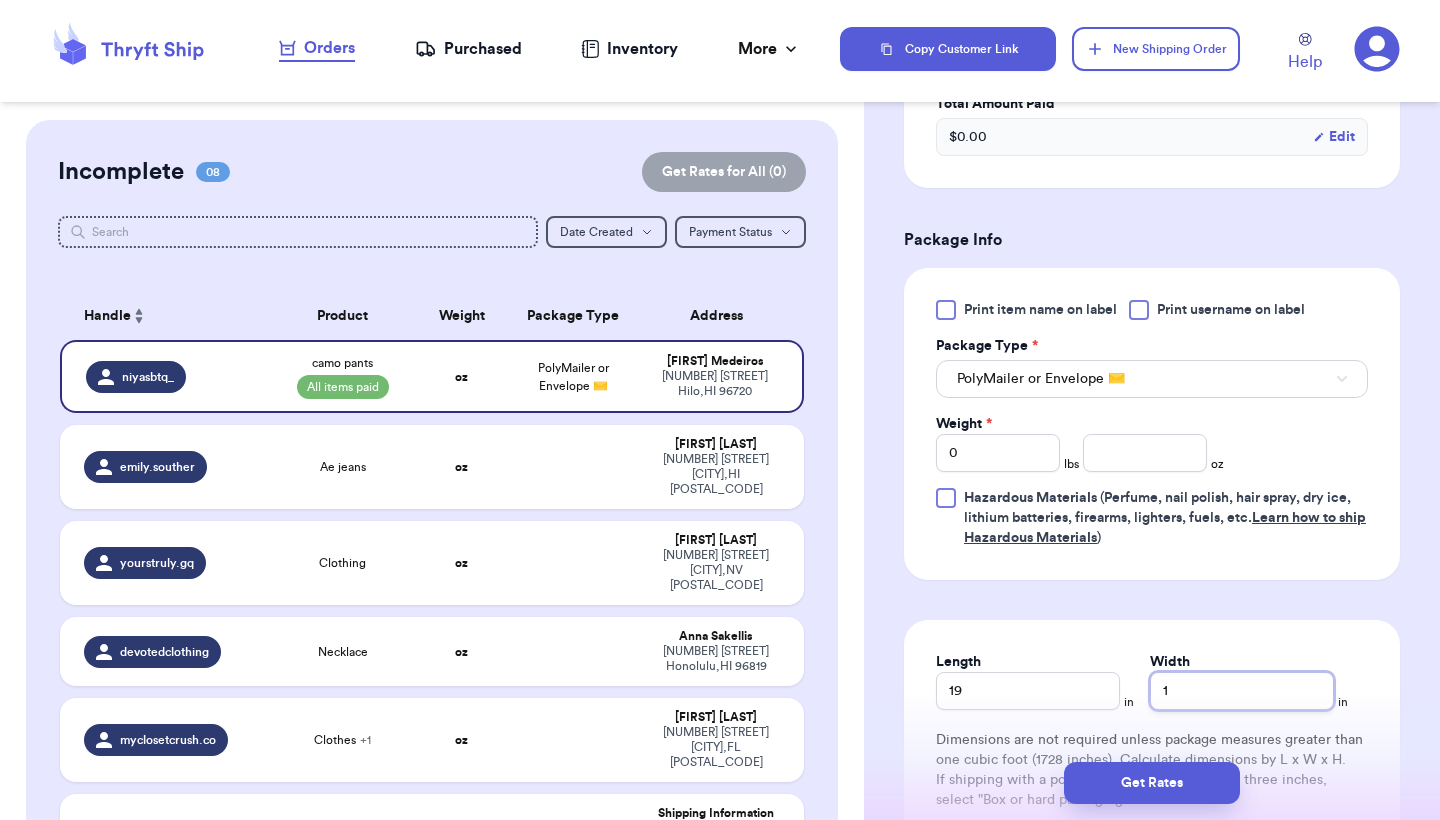 type 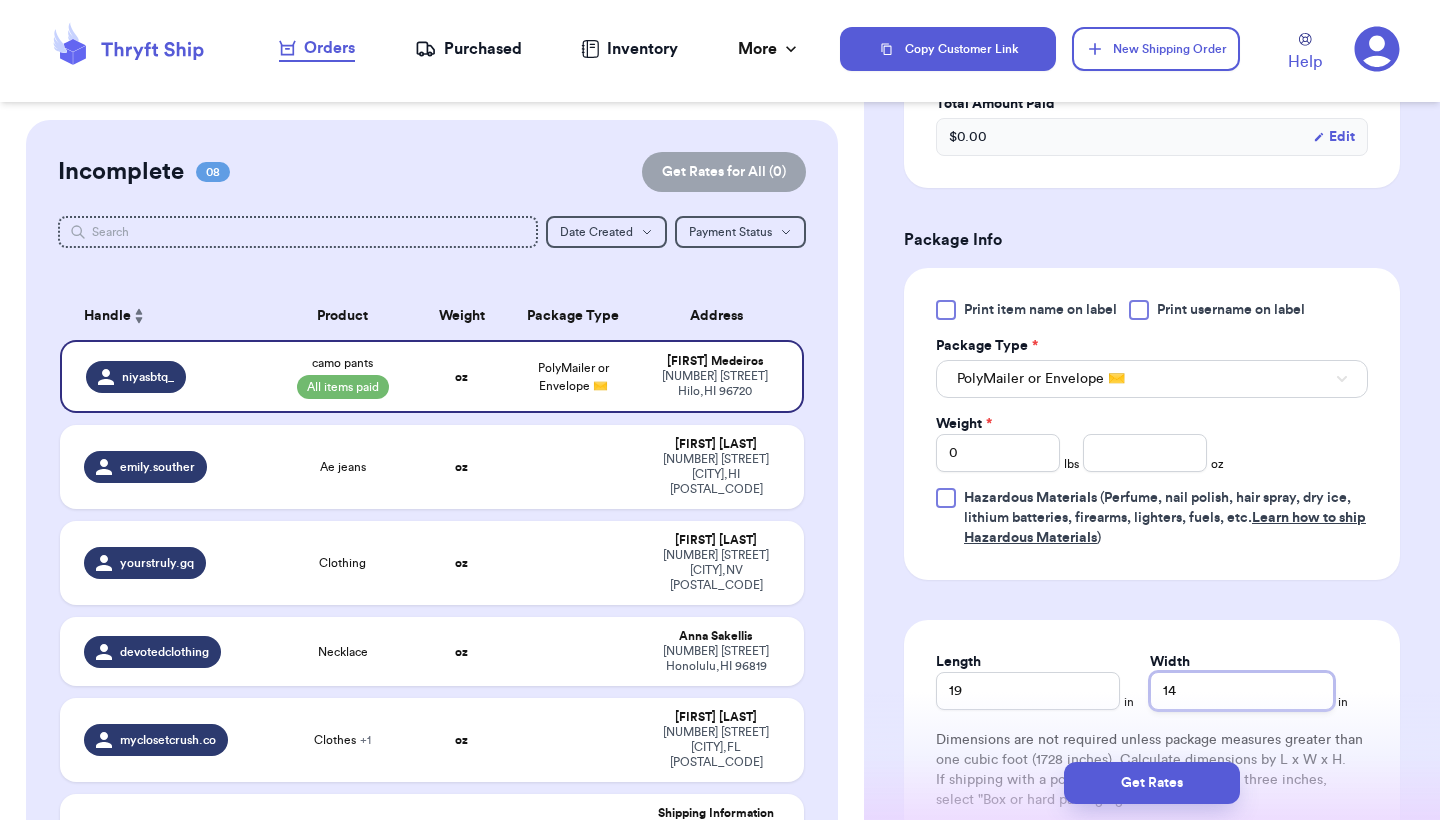 type 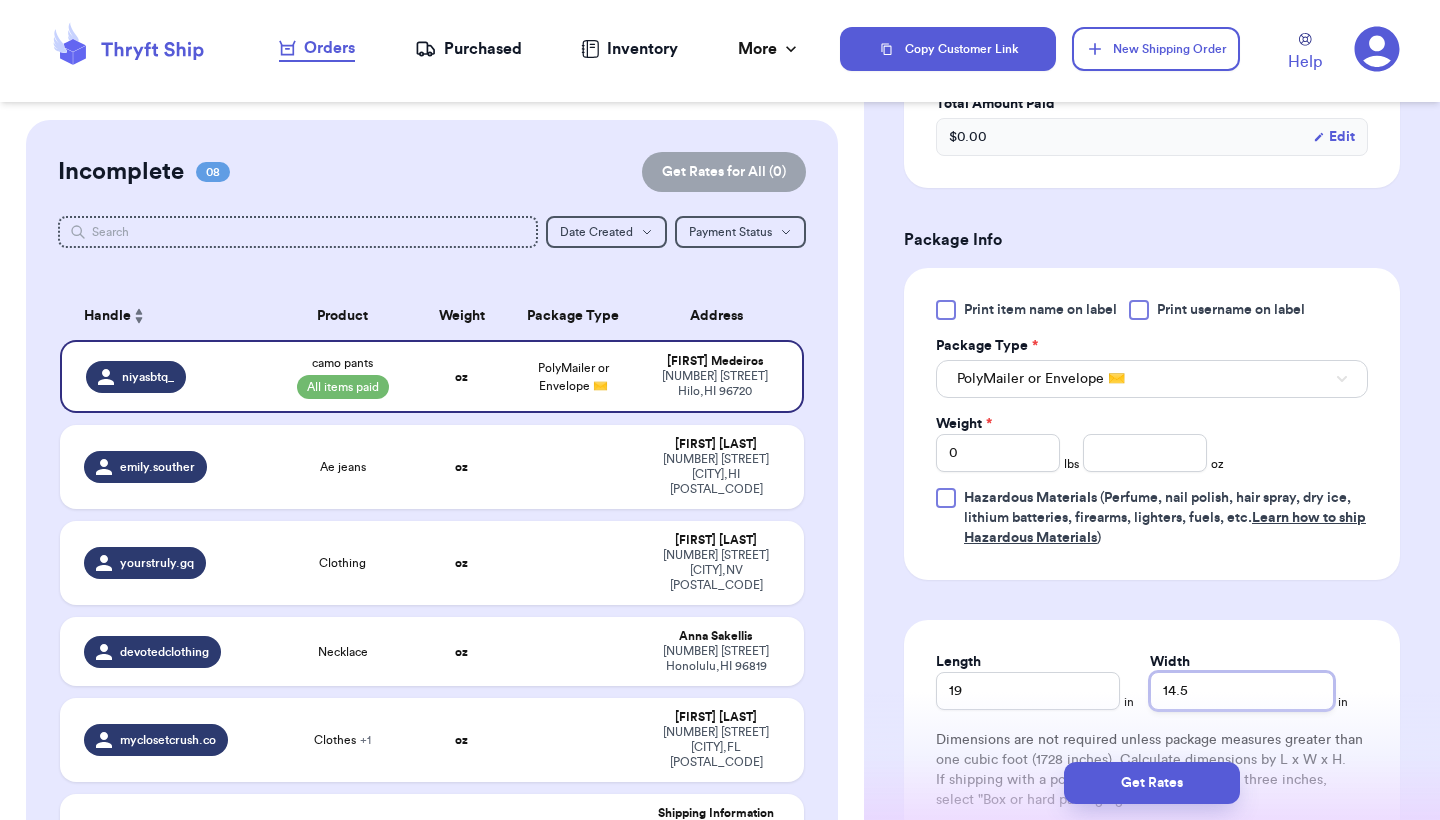 type on "14.5" 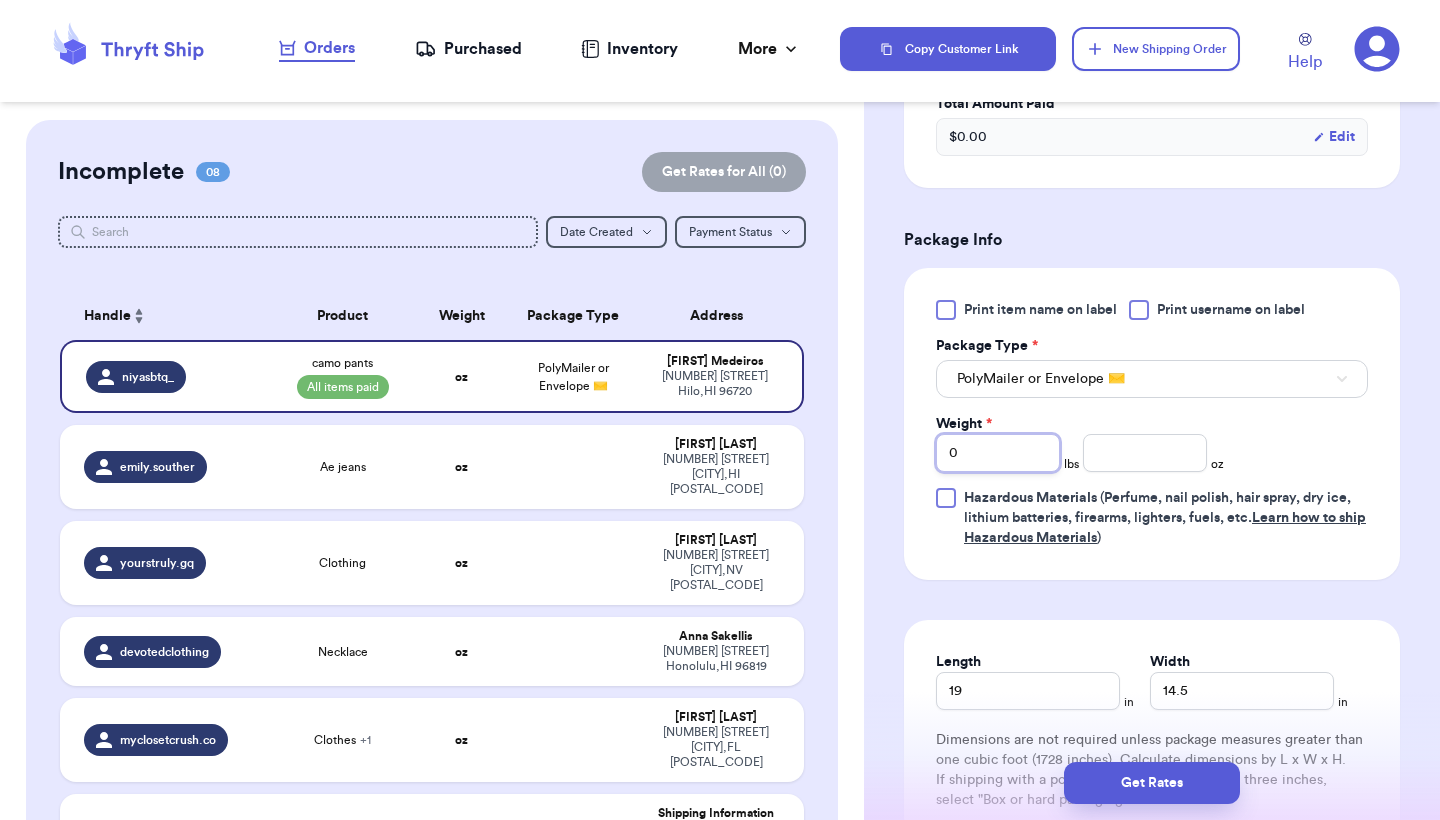 click on "0" at bounding box center [998, 453] 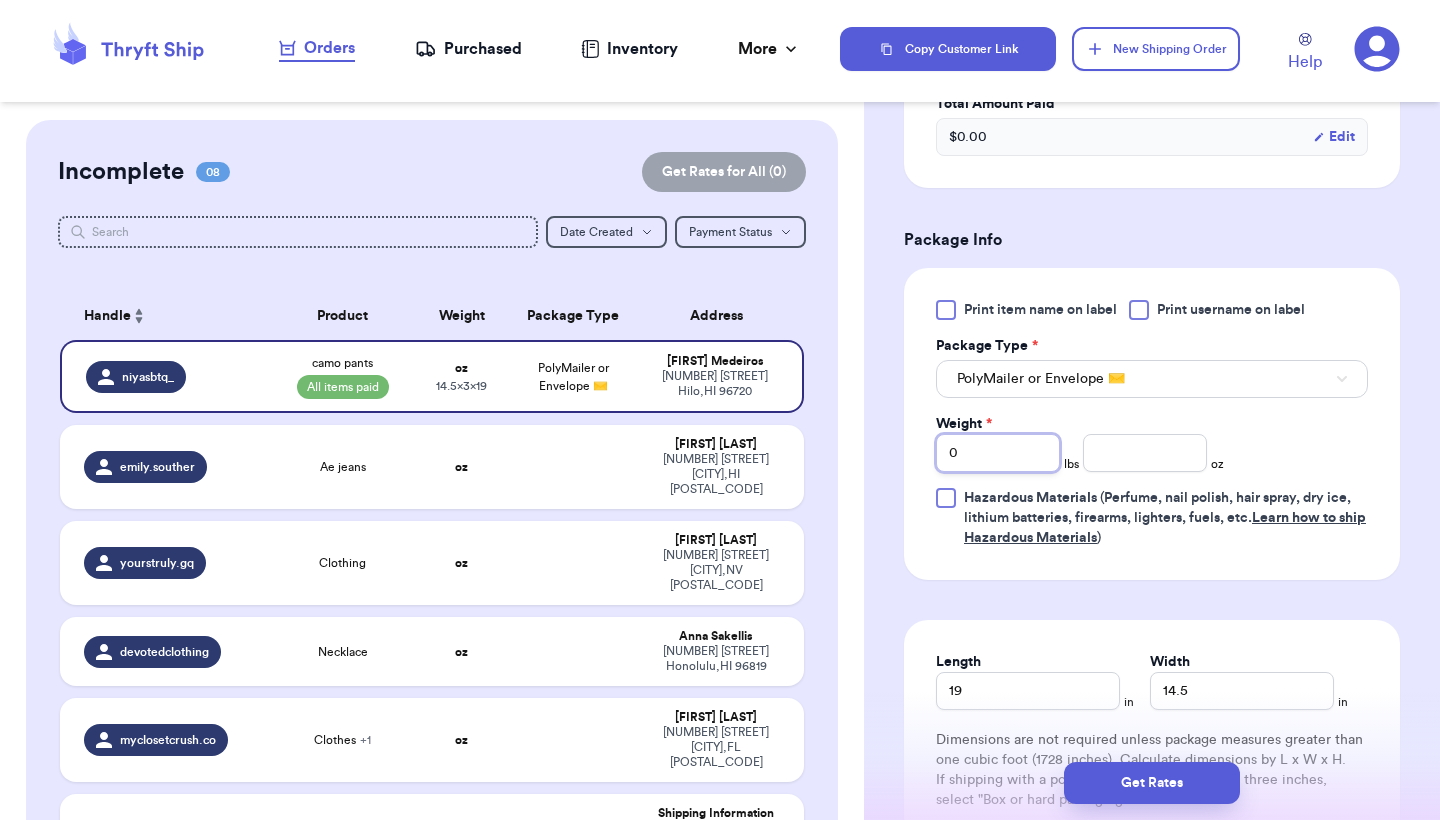 type on "1" 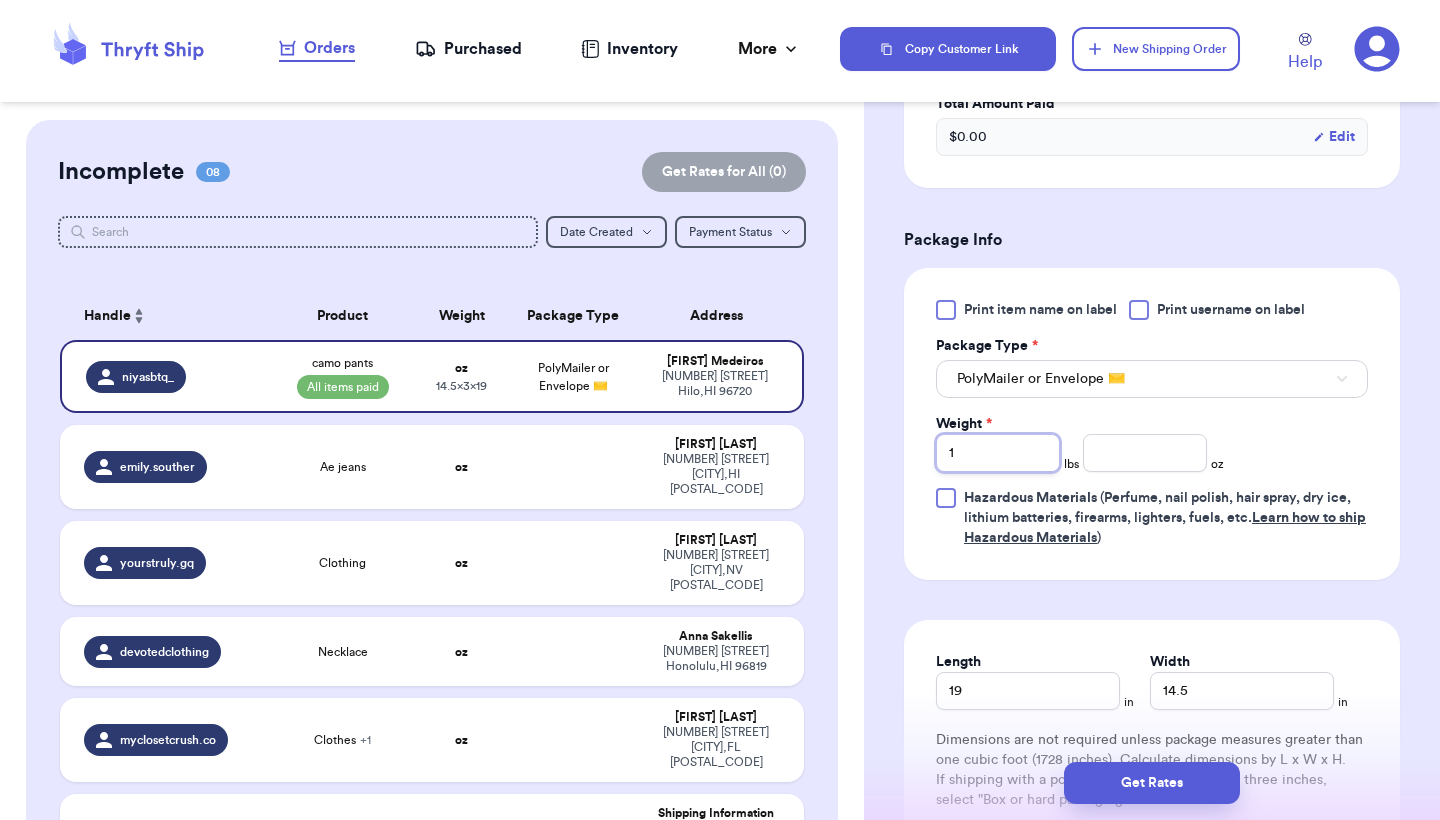 type 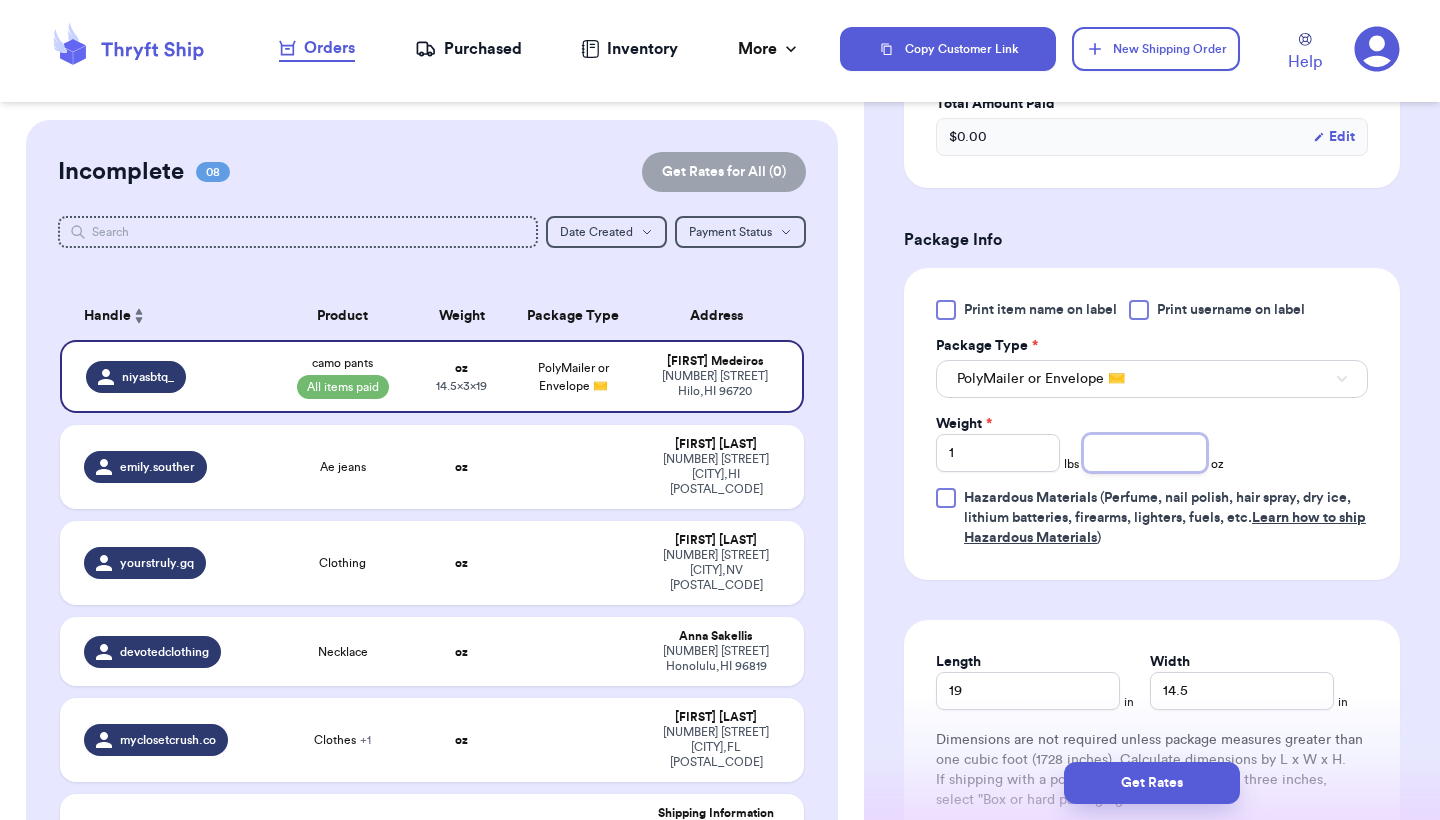 click at bounding box center (1145, 453) 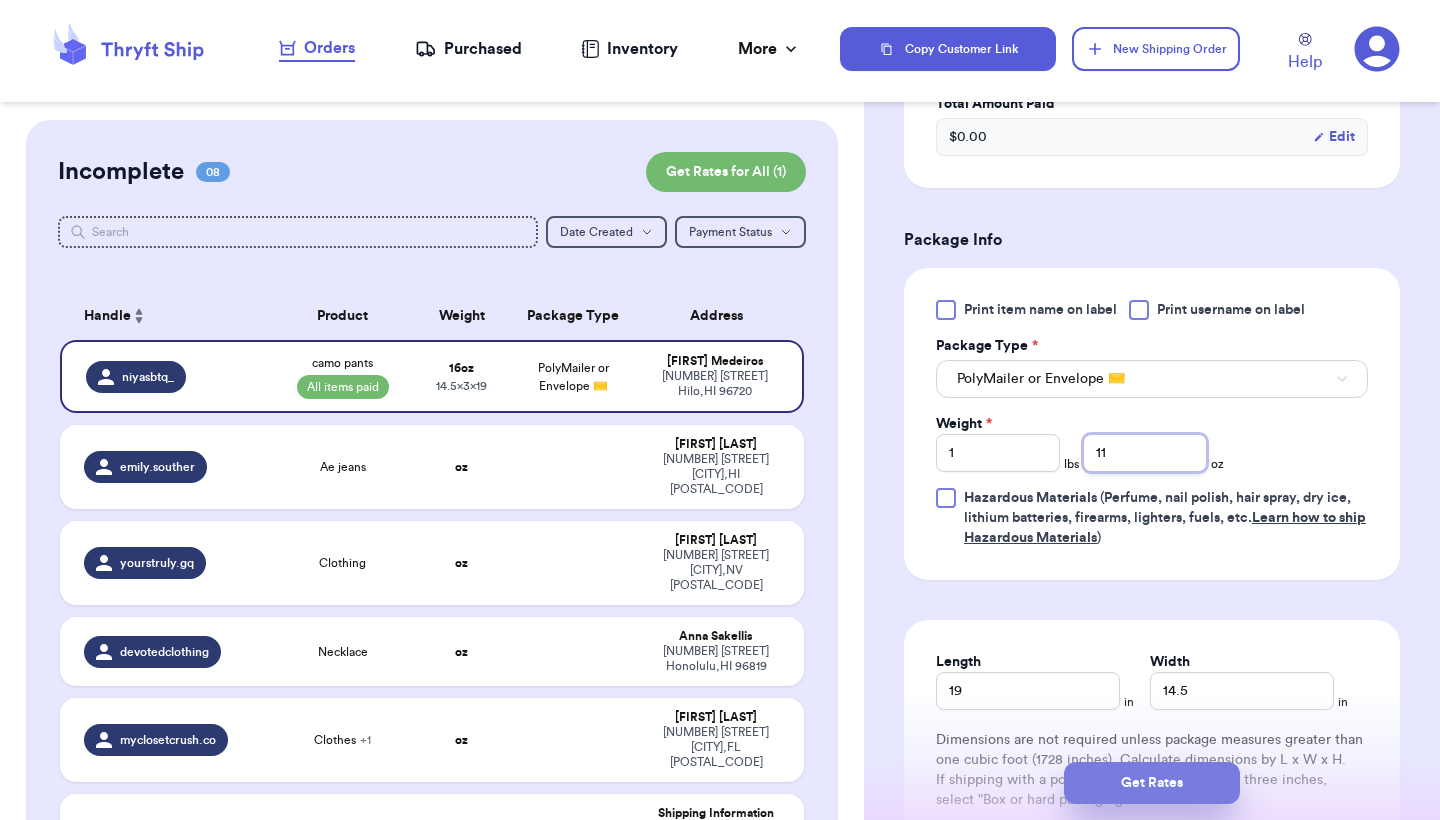 type on "11" 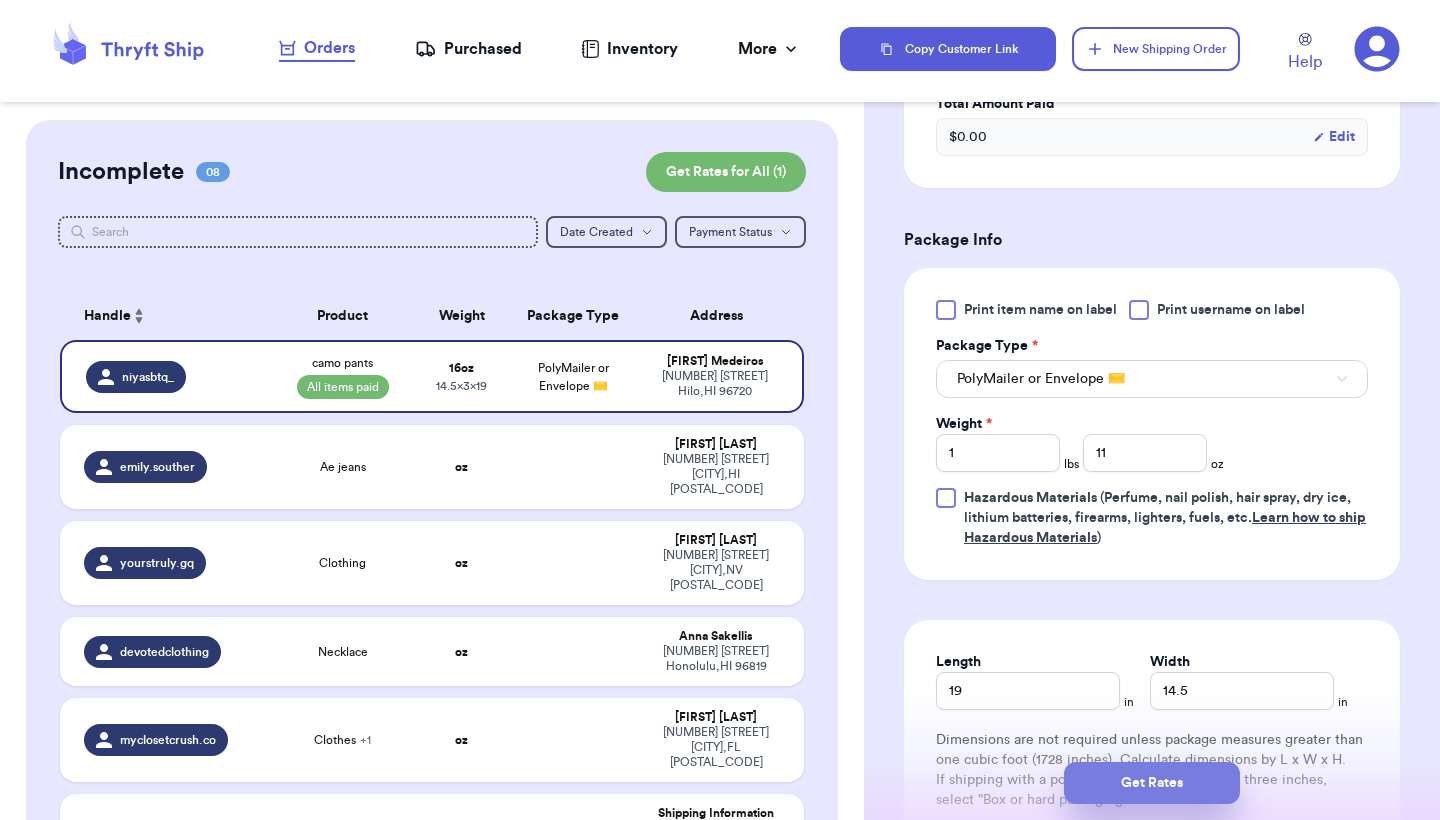 click on "Get Rates" at bounding box center [1152, 783] 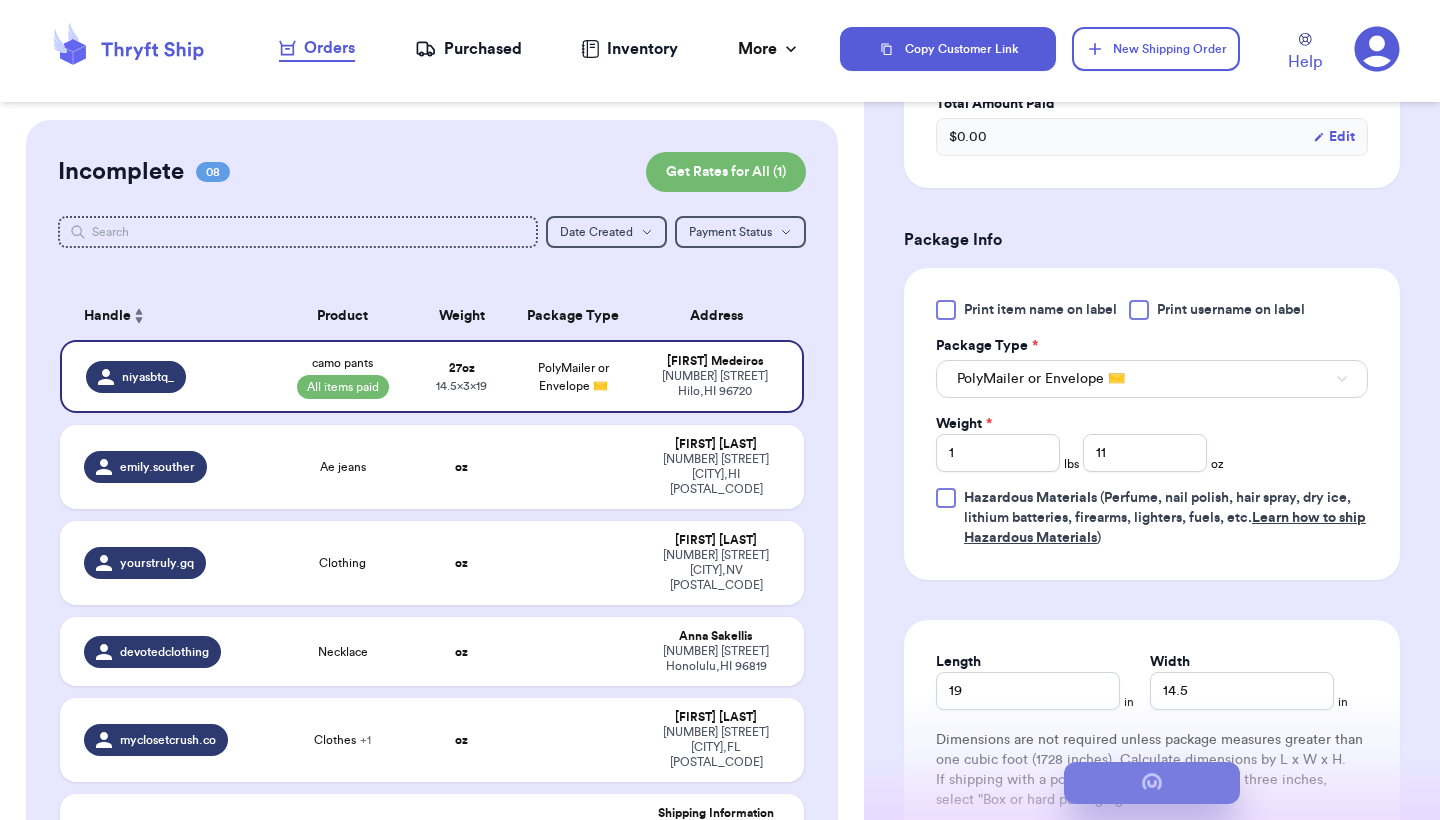 scroll, scrollTop: 0, scrollLeft: 0, axis: both 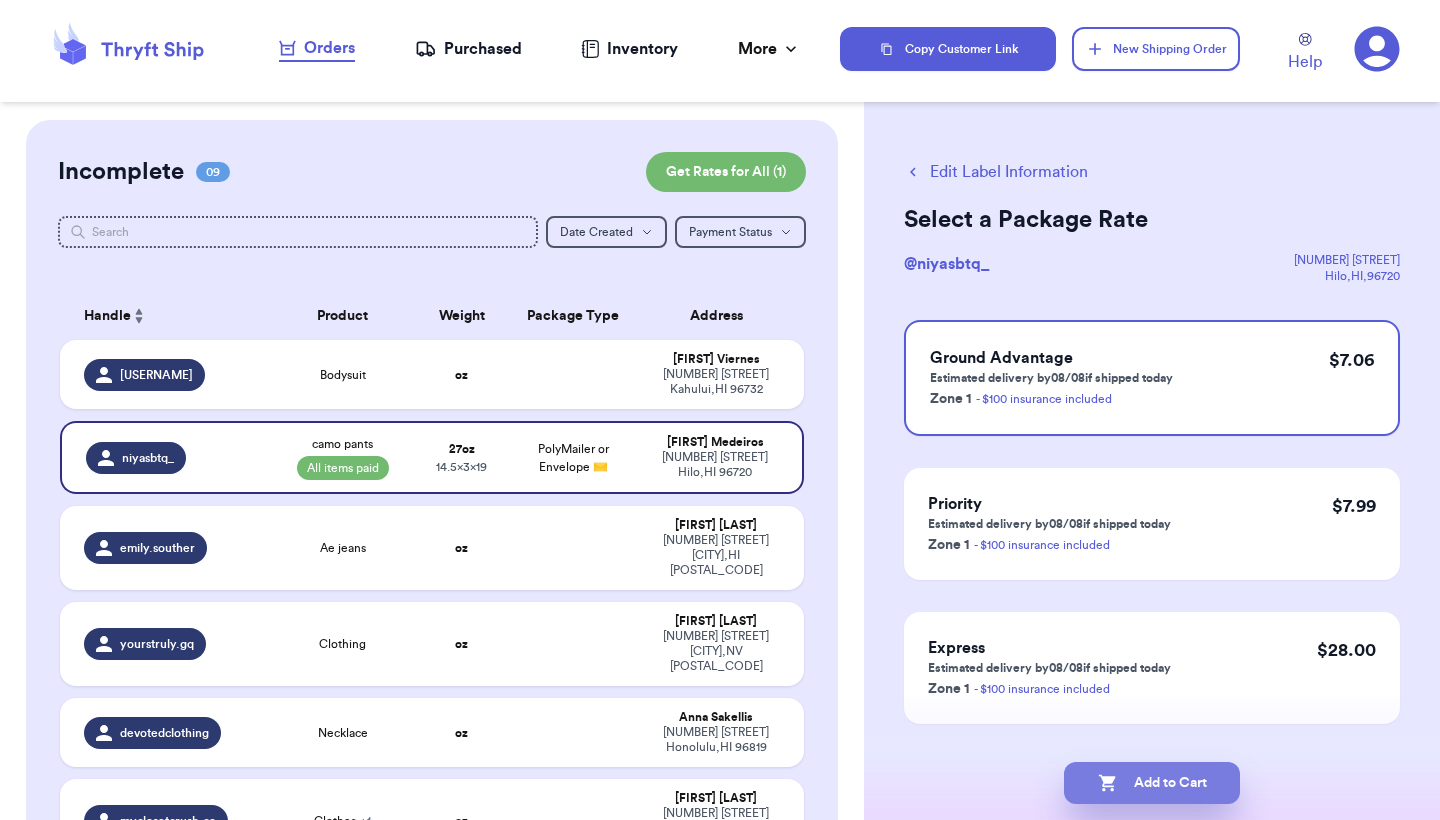 click on "Add to Cart" at bounding box center (1152, 783) 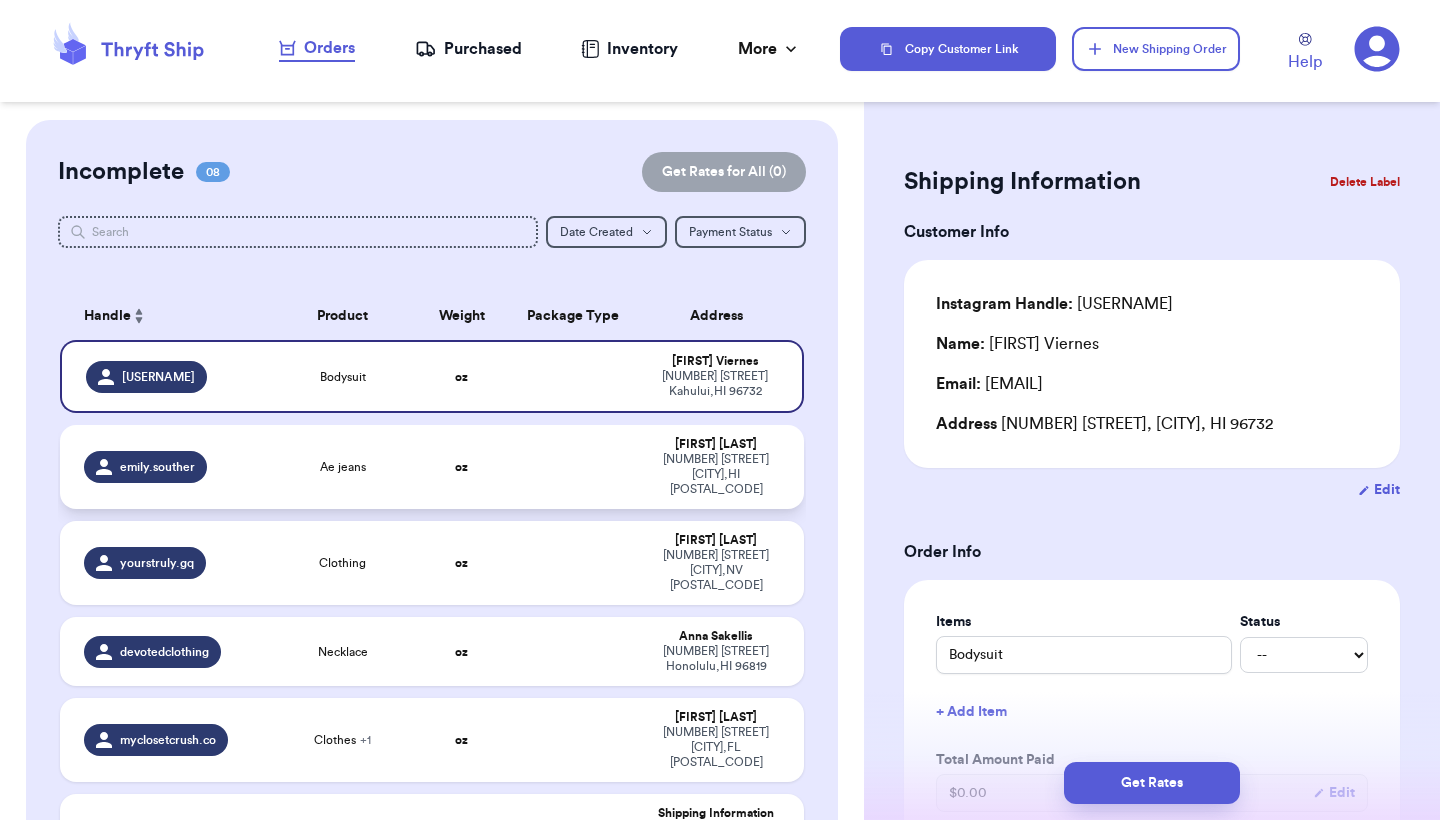 click at bounding box center [573, 467] 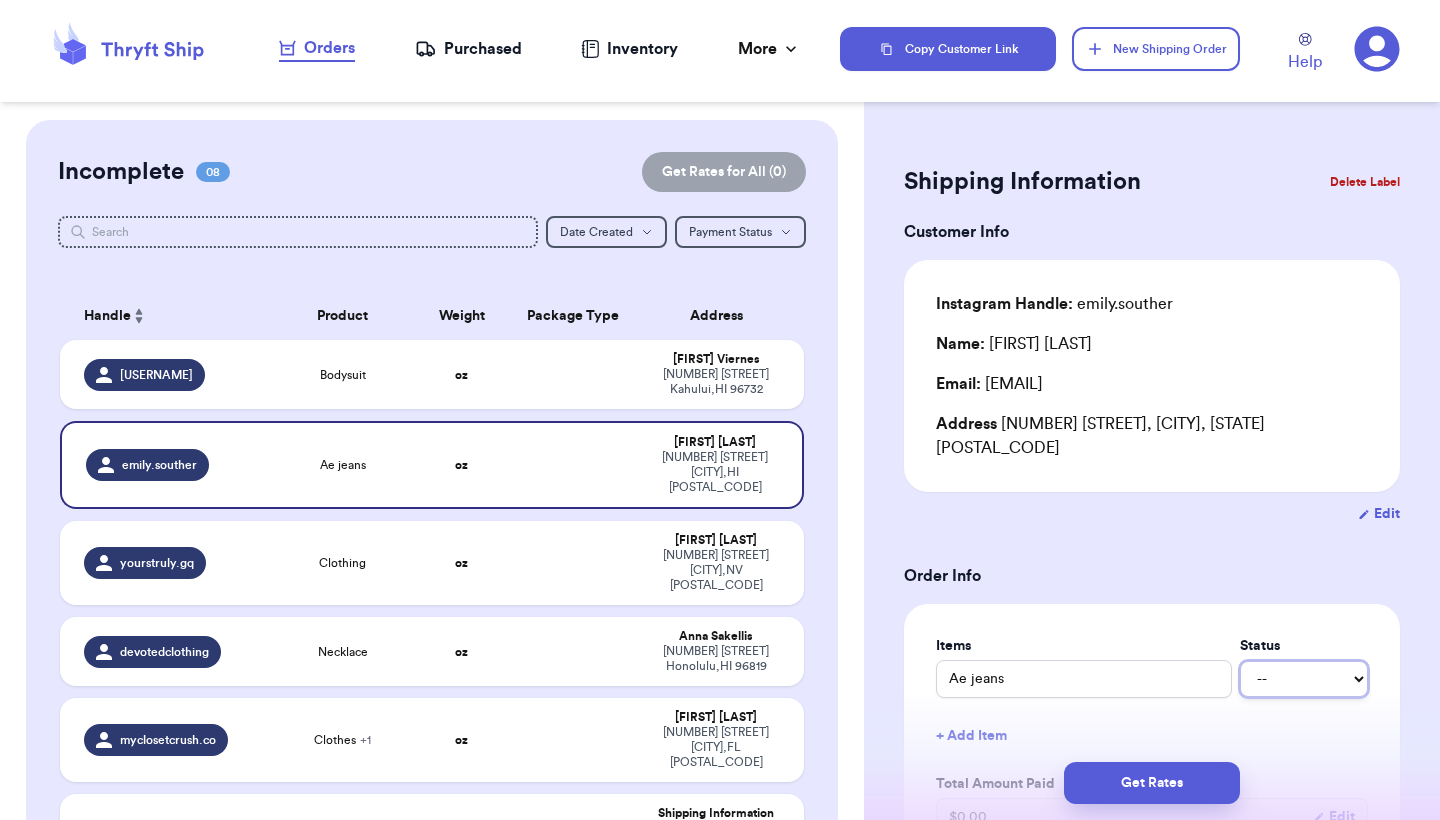 type 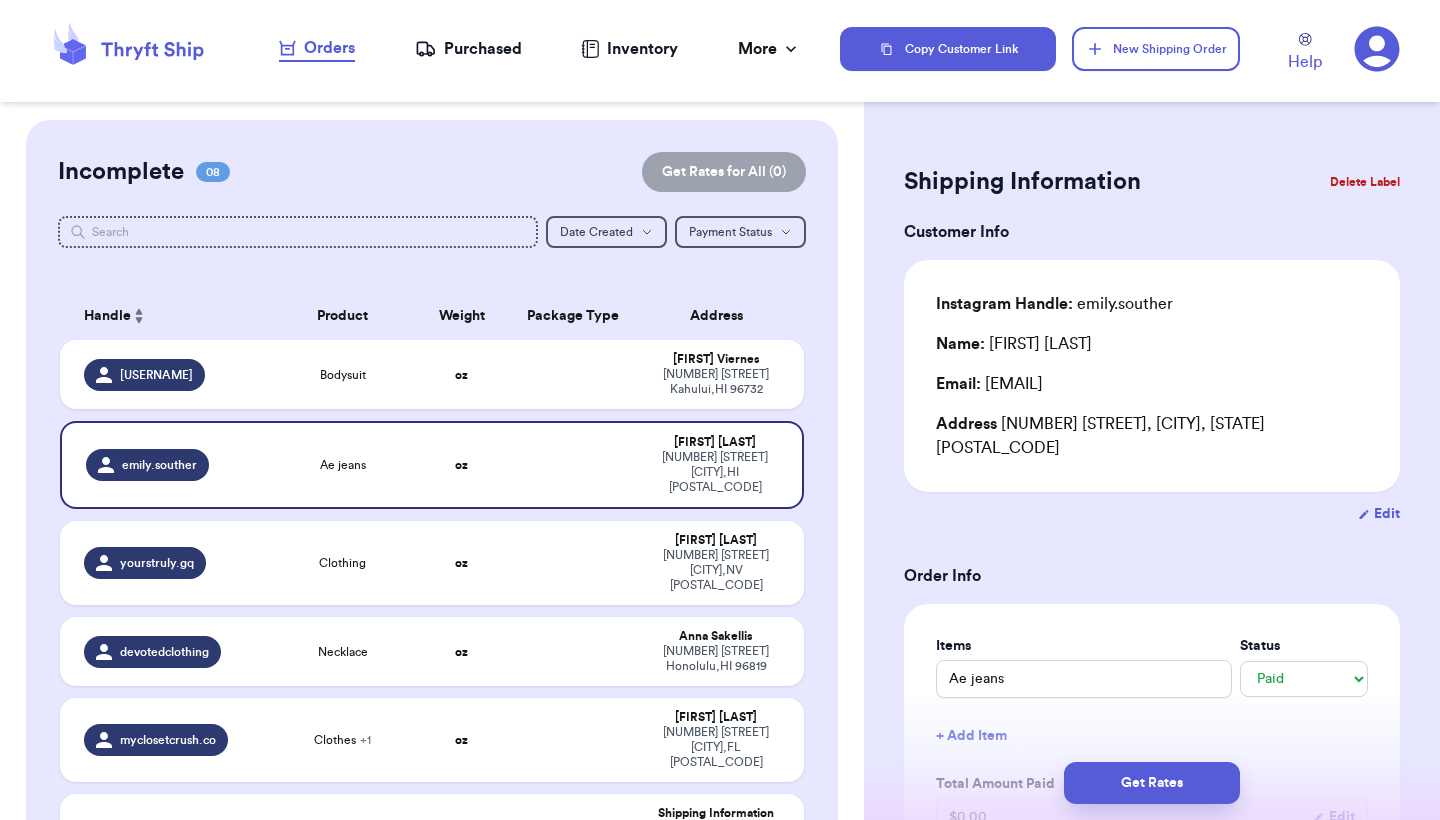 click on "Shipping Information Delete Label Customer Info Instagram Handle: [USERNAME] Name: [FIRST] [LAST] Email: [EMAIL] Address [NUMBER] [STREET], [CITY], [STATE] Edit Order Info Items Status Ae jeans -- Paid Owes + Add Item Total Amount Paid $ 0.00 Edit Package Info Print item name on label Print username on label Package Type * Select an option Weight * 0 lbs oz Hazardous Materials (Perfume, nail polish, hair spray, dry ice, lithium batteries, firearms, lighters, fuels, etc. Learn how to ship Hazardous Materials ) Length in Width in Height in Dimensions are not required unless package measures greater than one cubic foot (1728 inches). Calculate dimensions by L x W x H. If shipping with a polymailer that is thicker than three inches, select "Box or hard packaging". Additional Features (Media Mail) Get Rates Edit Payment Amount: ✕ Current Amount Paid: $ 0.00 New Amount $ 0 Payment Method Stripe/Thryft Ship Venmo Cash App PayPal Zelle Cash Other ⚠️ Save / Override Cancel close" at bounding box center [1152, 943] 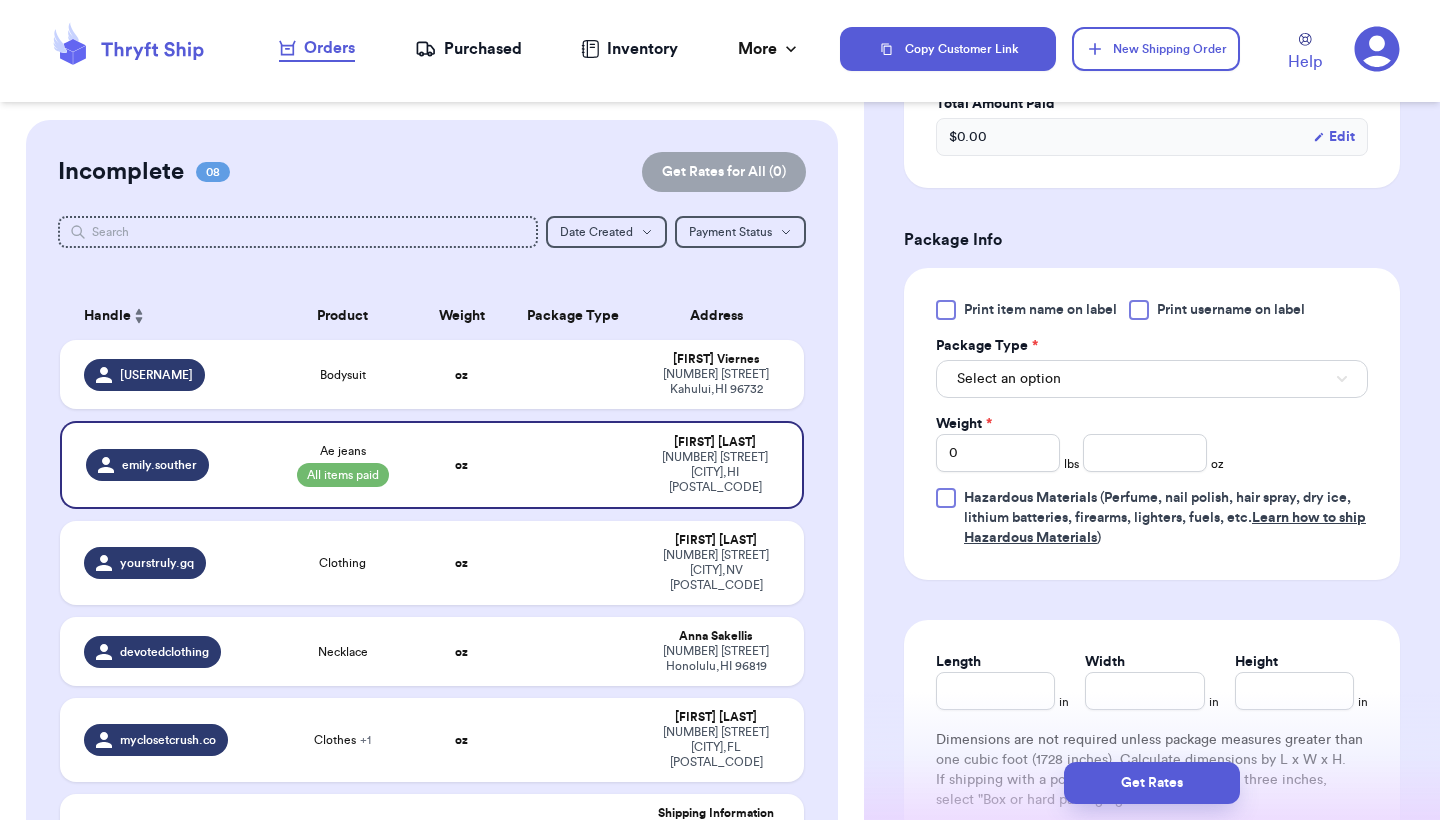 scroll, scrollTop: 760, scrollLeft: 0, axis: vertical 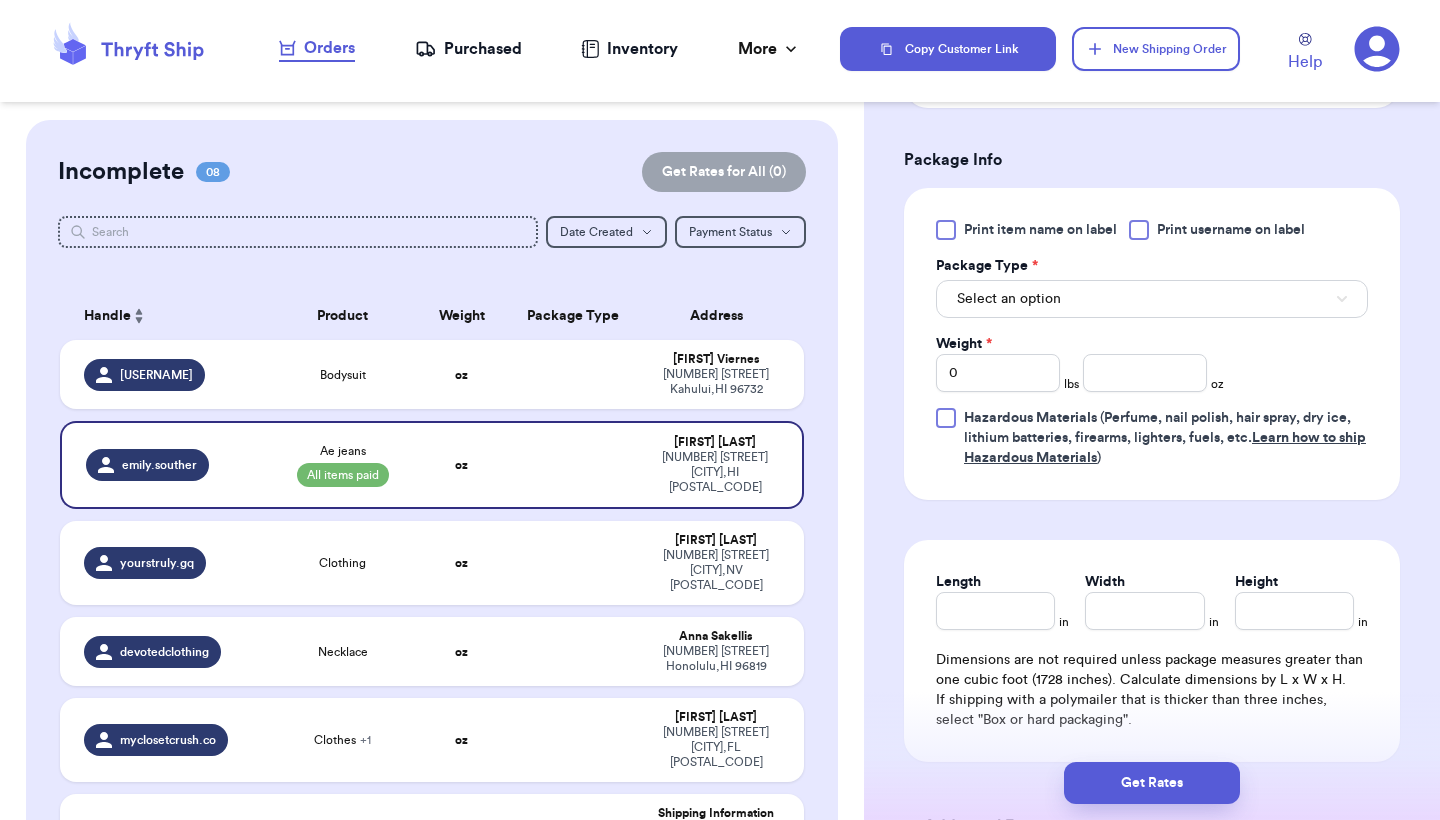 click on "Select an option" at bounding box center (1152, 299) 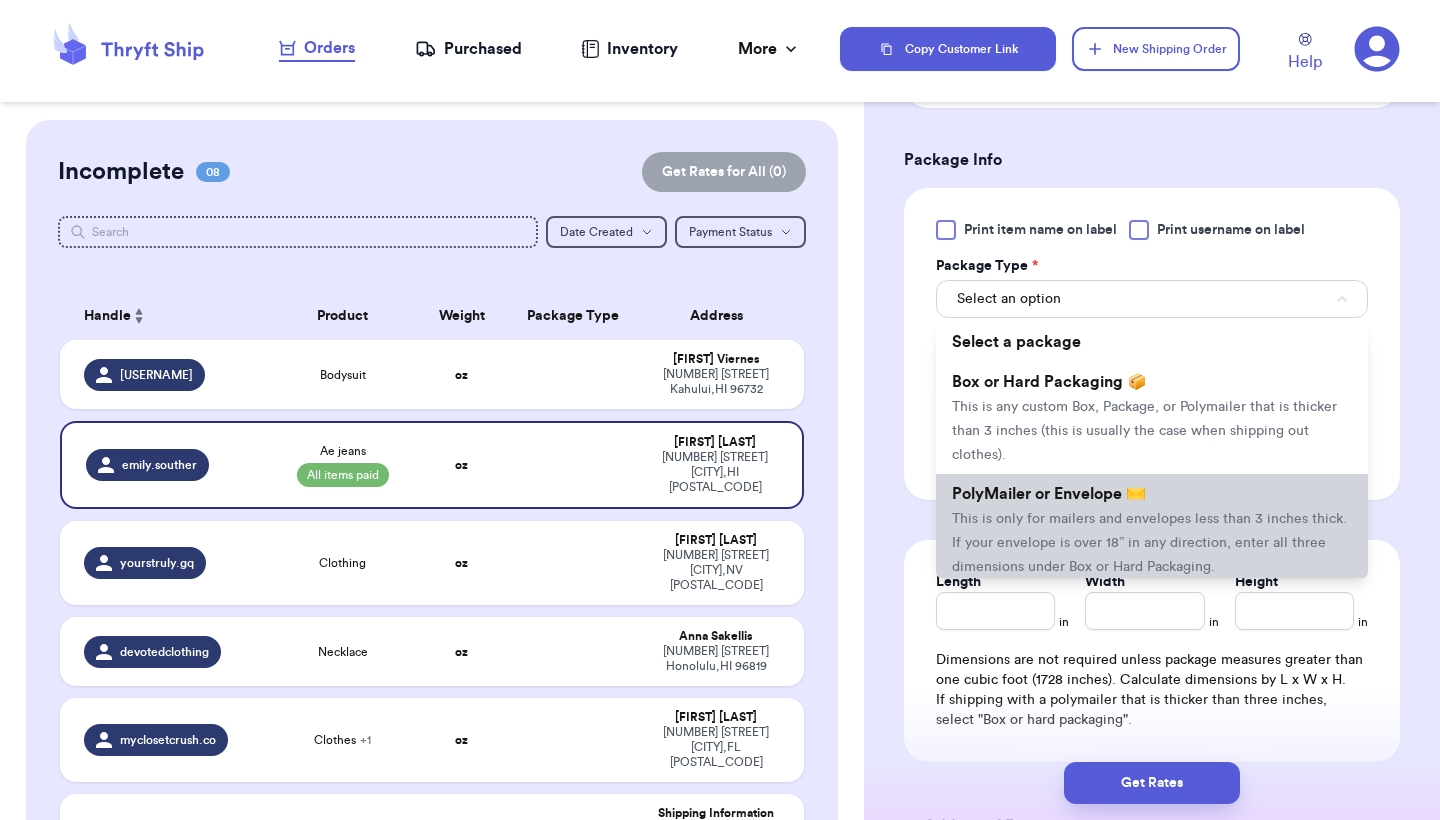 click on "PolyMailer or Envelope ✉️ This is only for mailers and envelopes less than 3 inches thick. If your envelope is over 18” in any direction, enter all three dimensions under Box or Hard Packaging." at bounding box center [1152, 530] 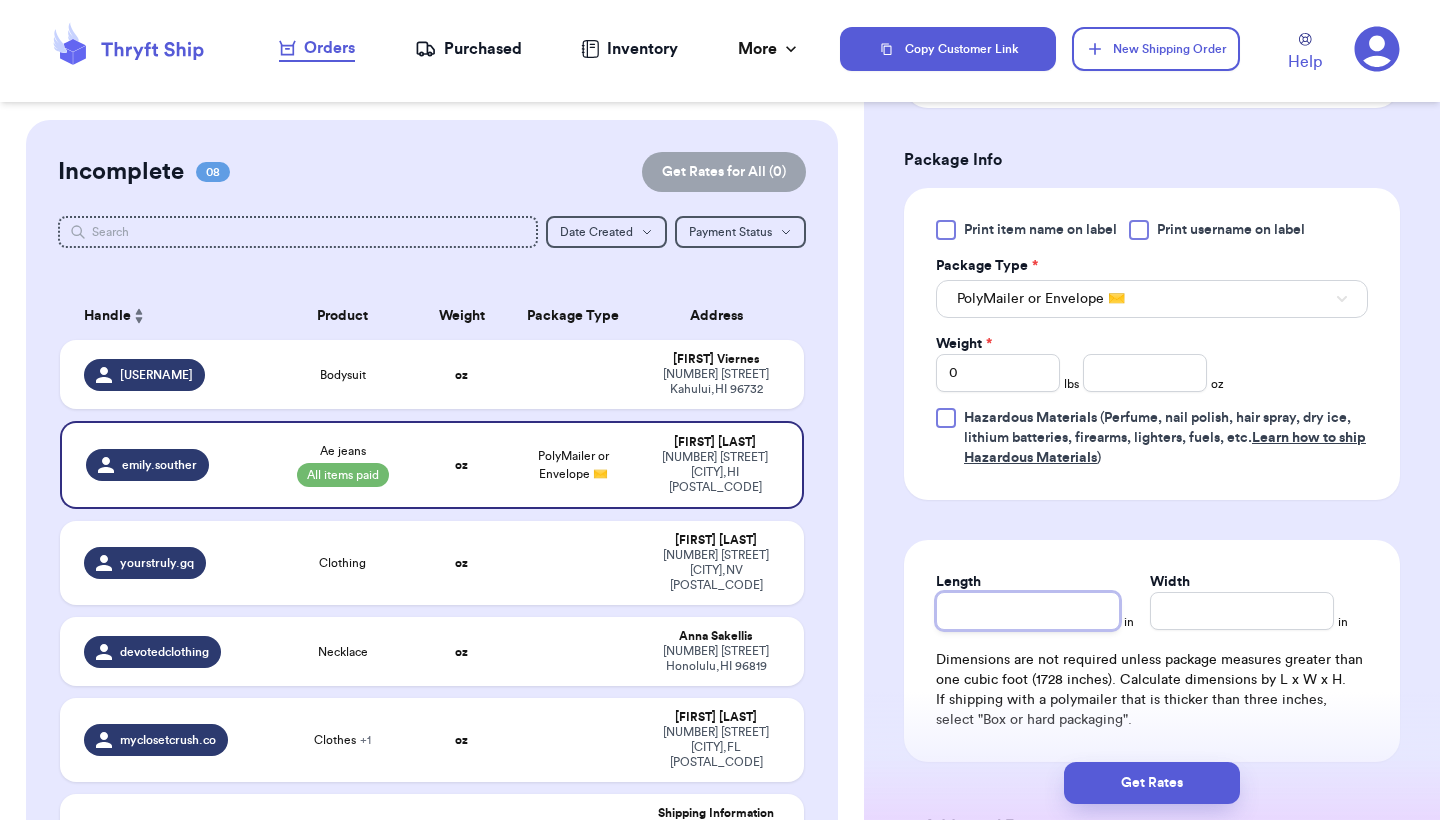 click on "Length" at bounding box center [1028, 611] 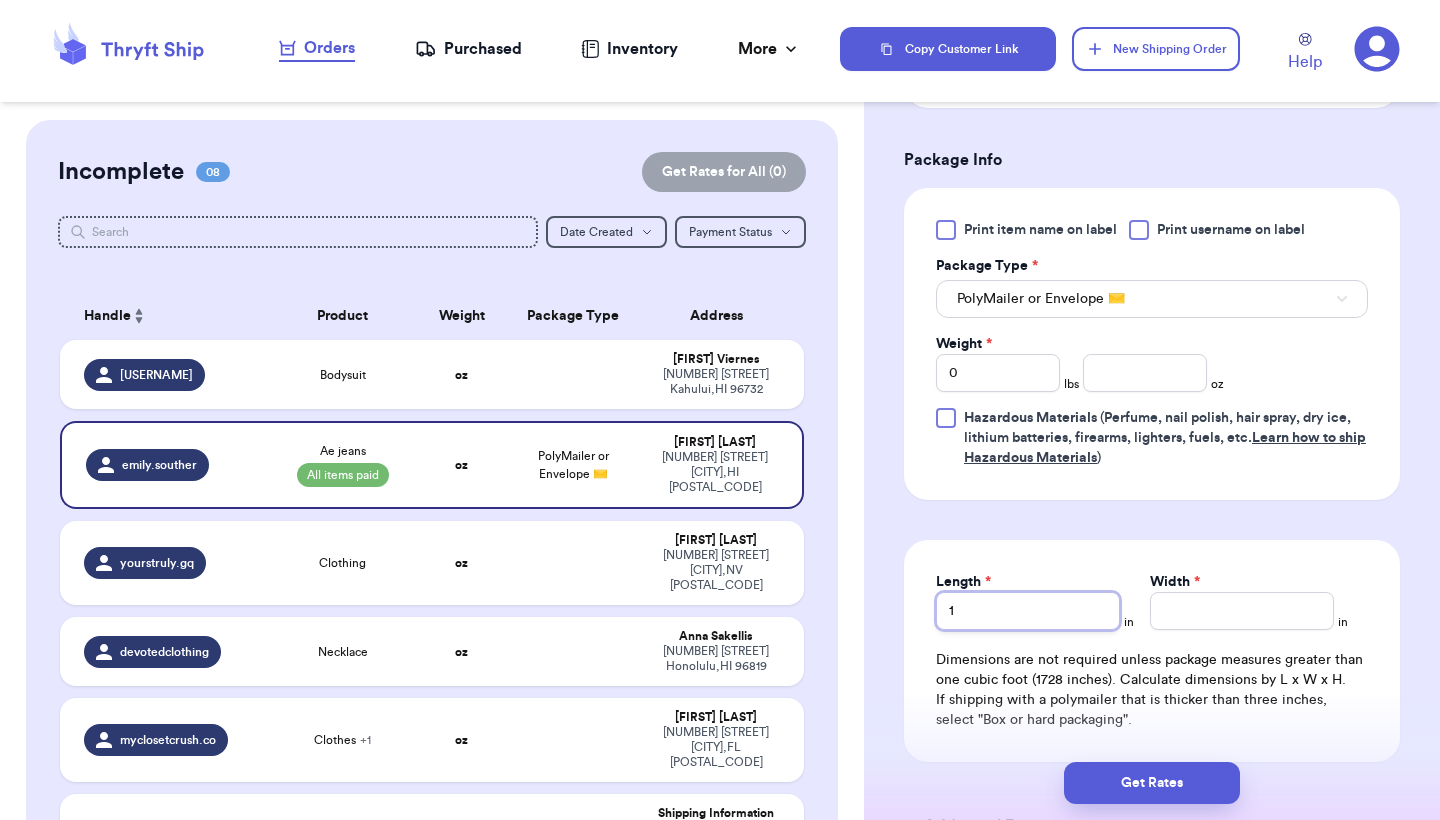 type 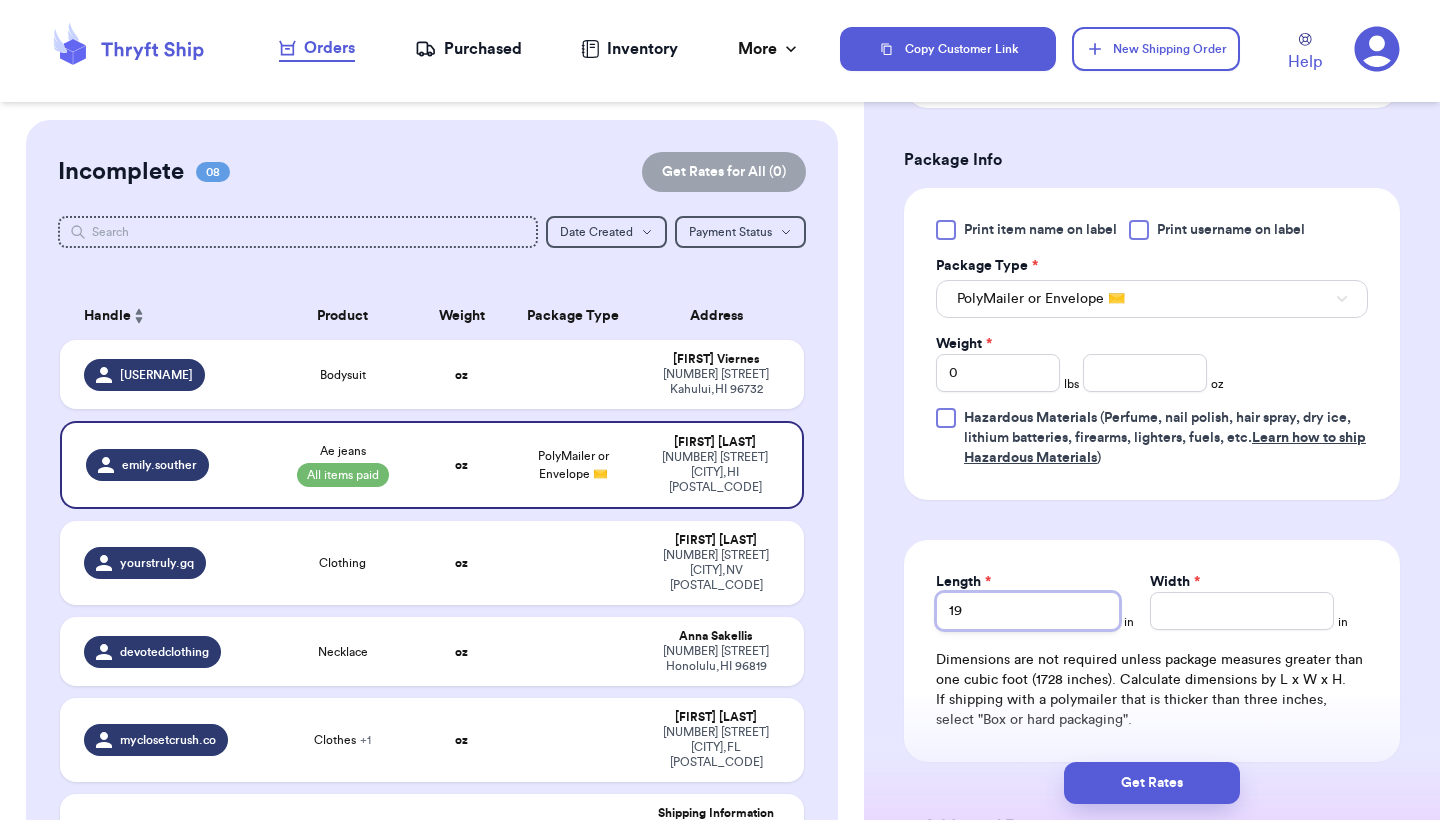 type on "19" 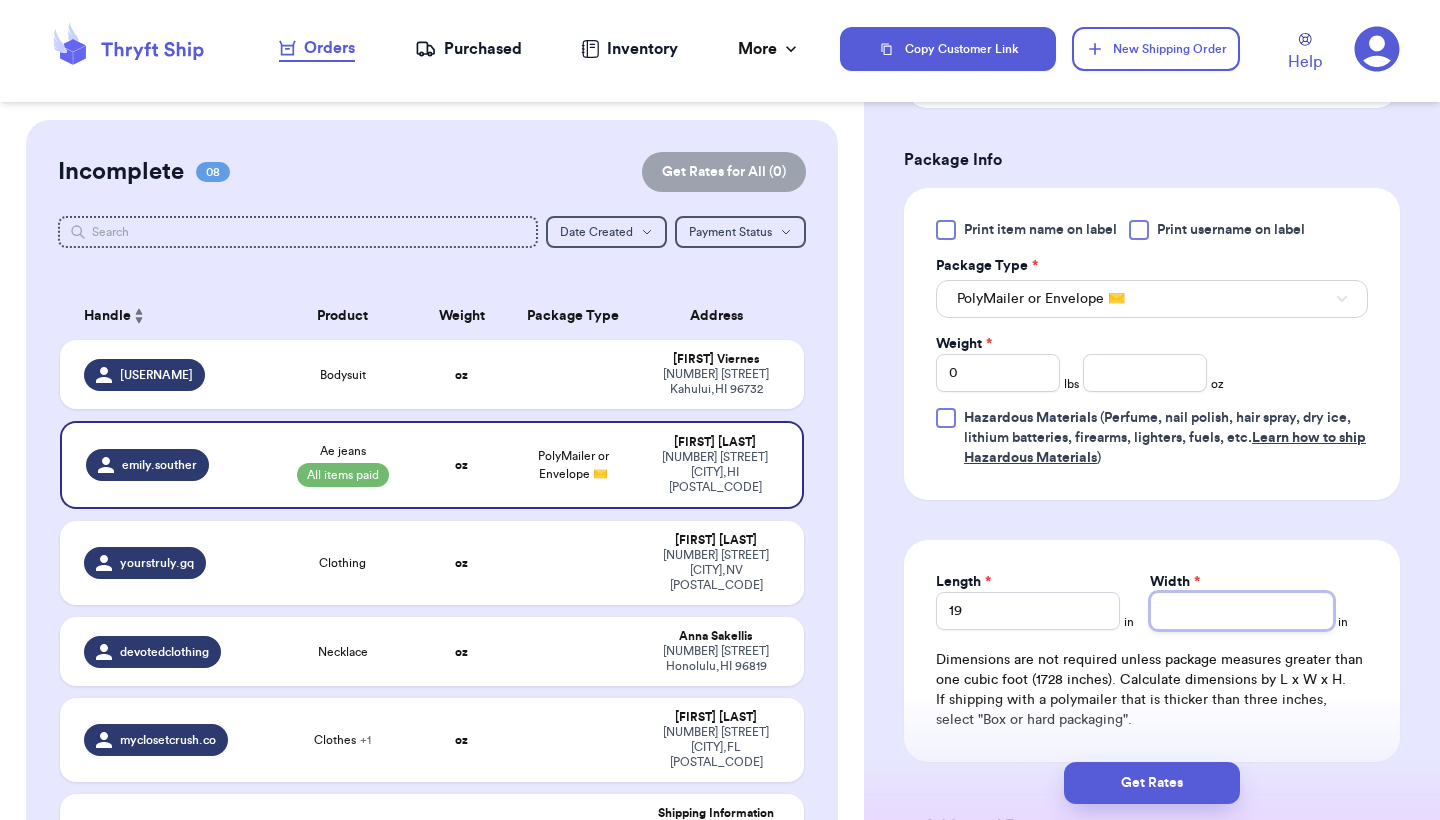 click on "Width *" at bounding box center [1242, 611] 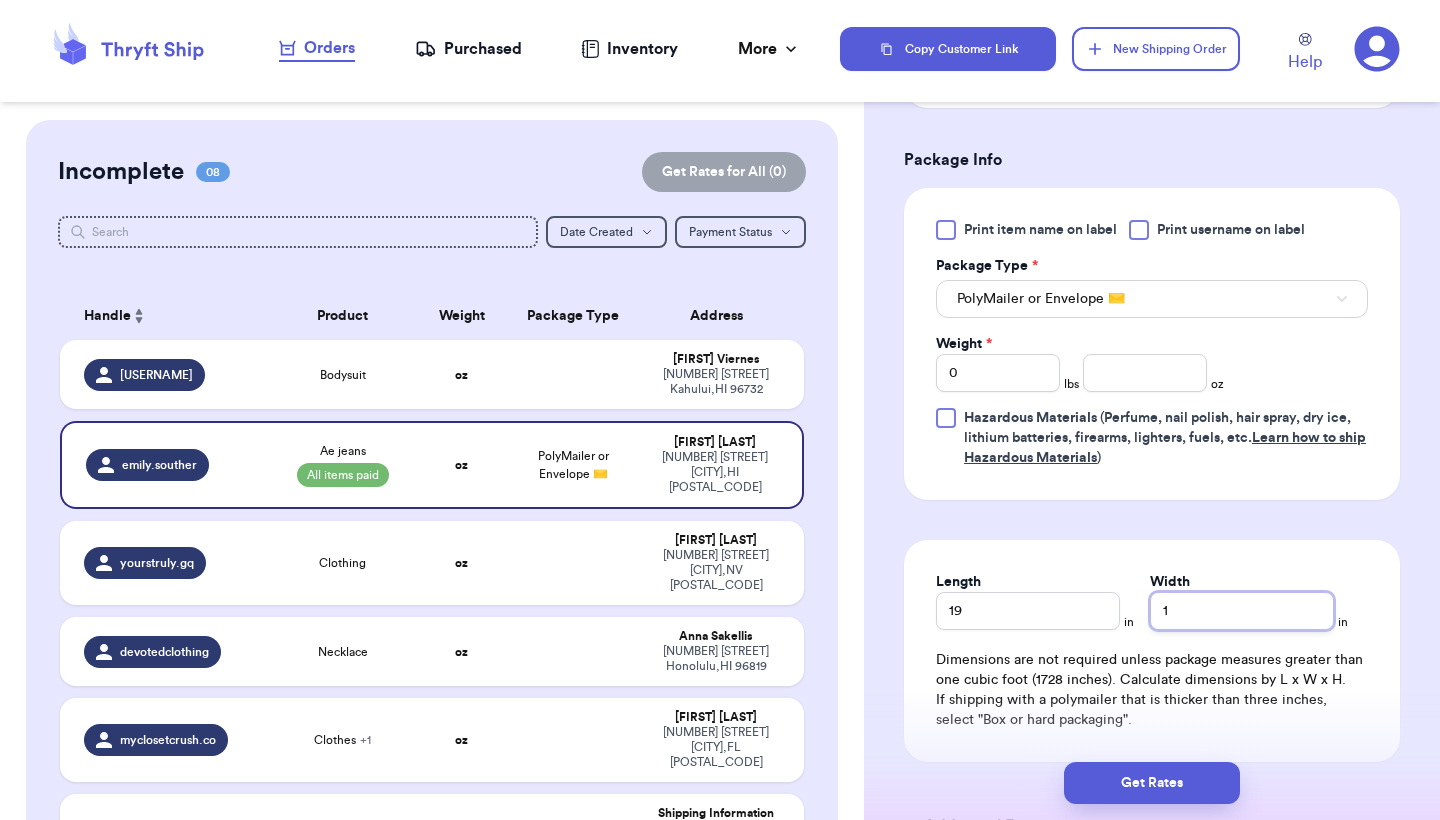 type 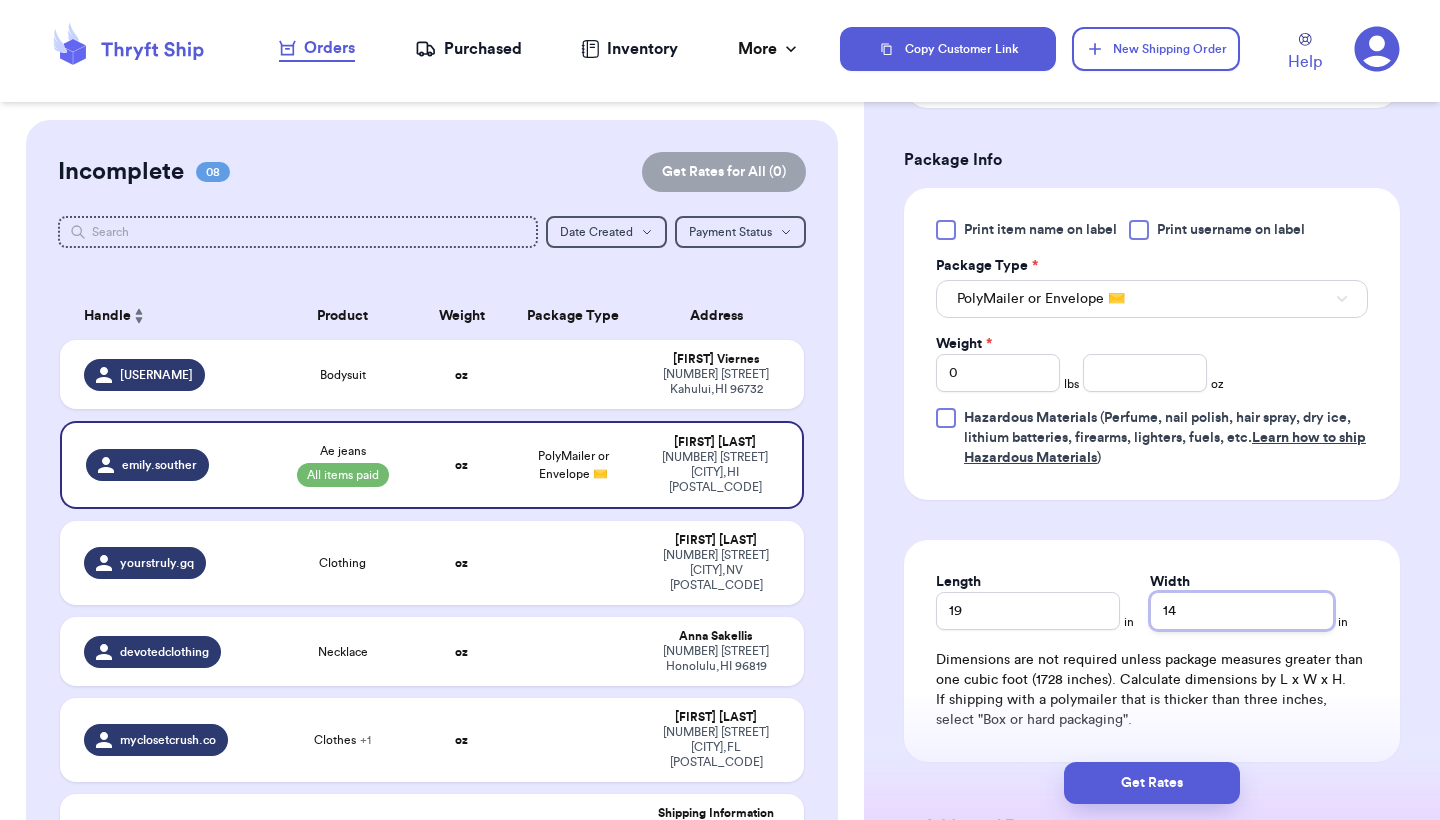 type 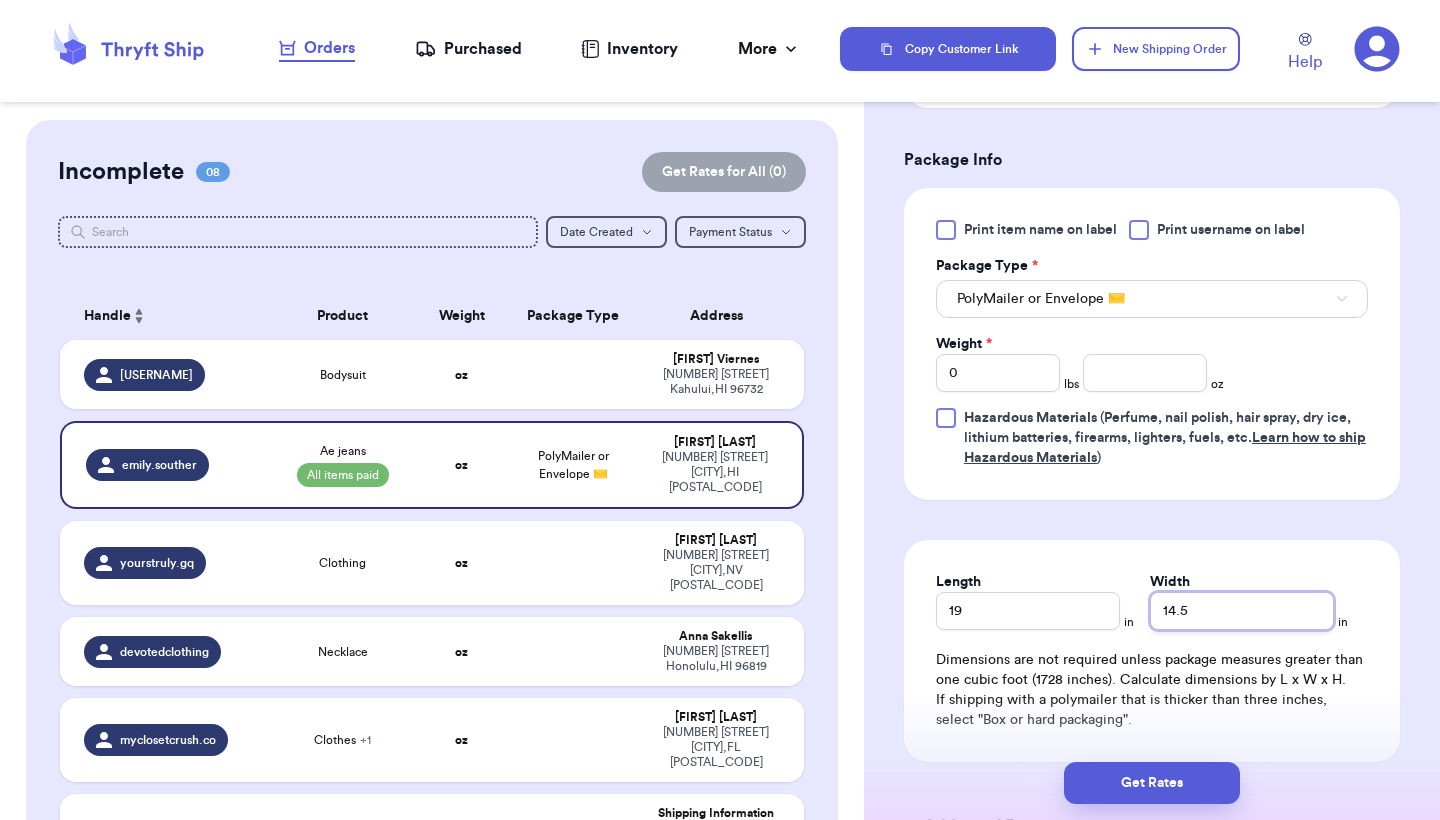 type on "14.5" 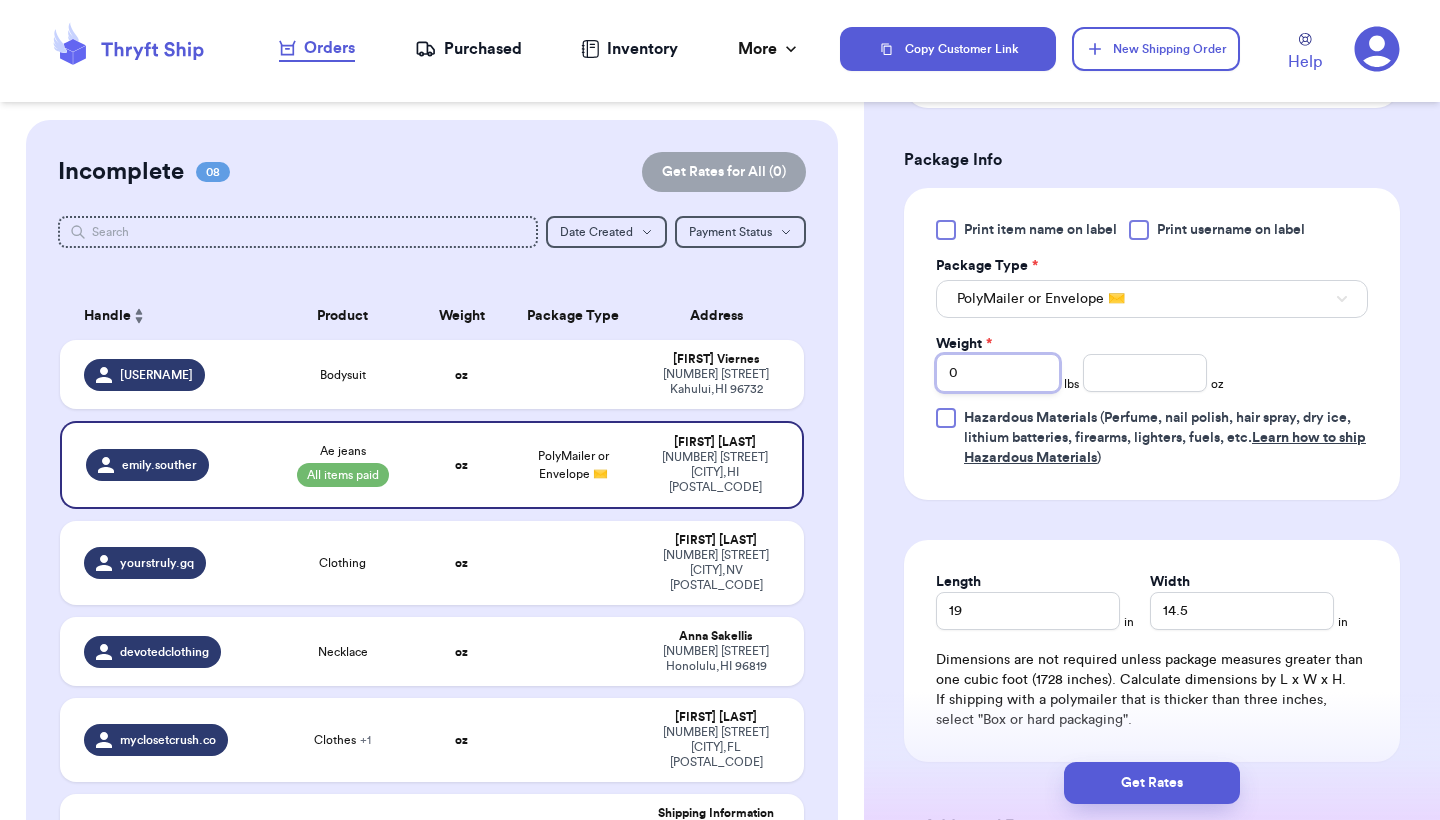click on "0" at bounding box center [998, 373] 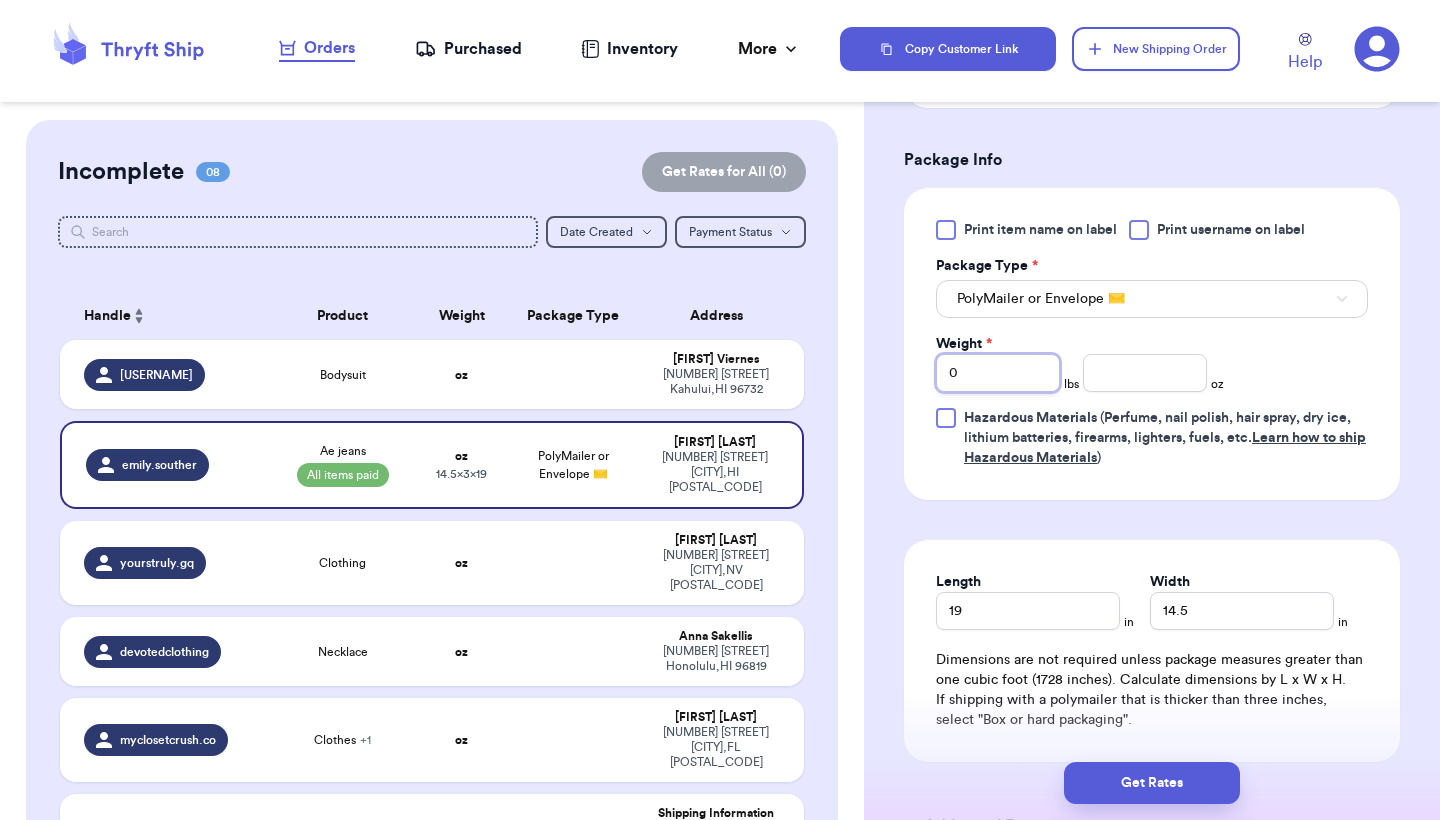 type on "1" 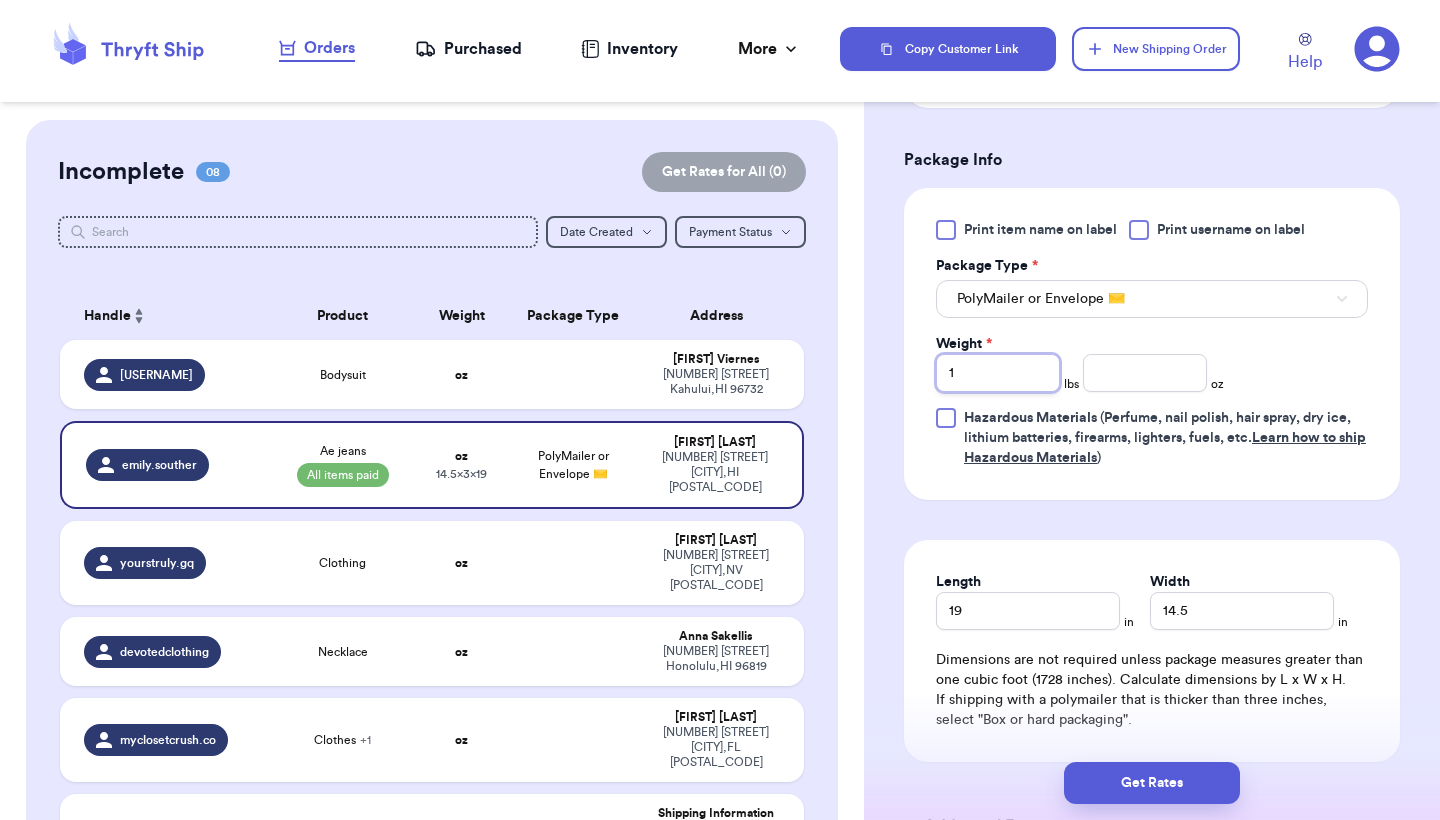 type 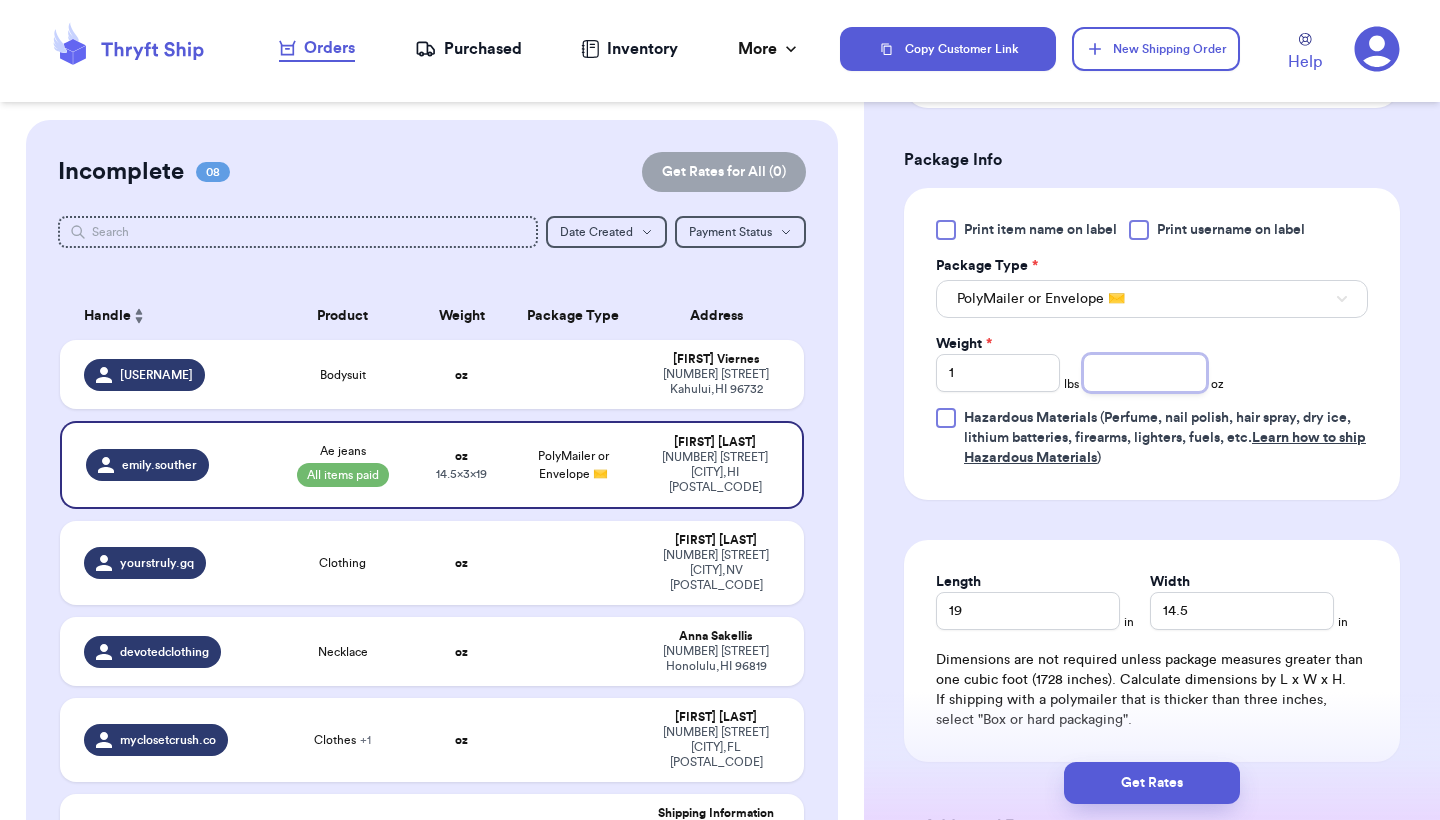 click at bounding box center [1145, 373] 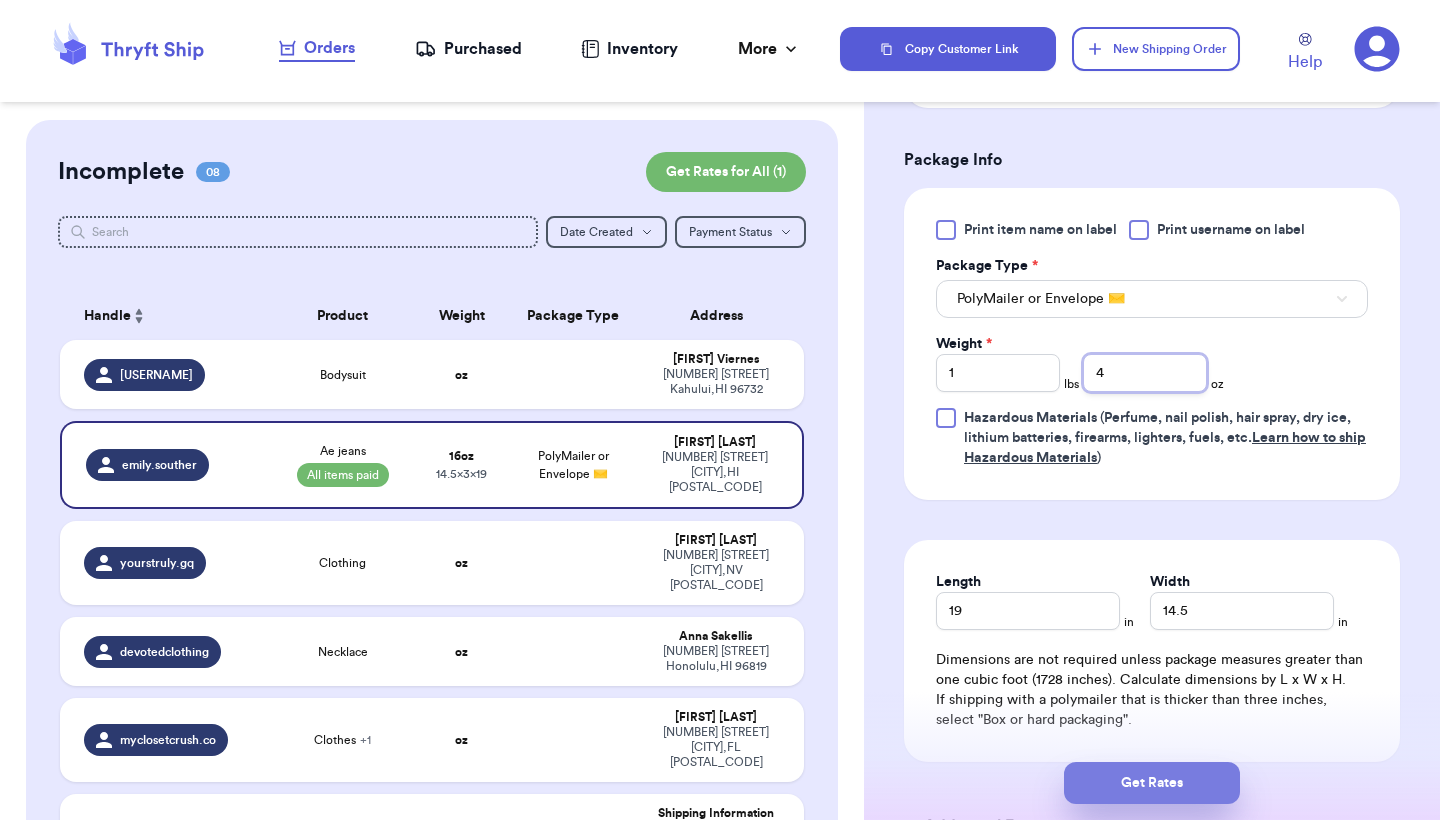 type on "4" 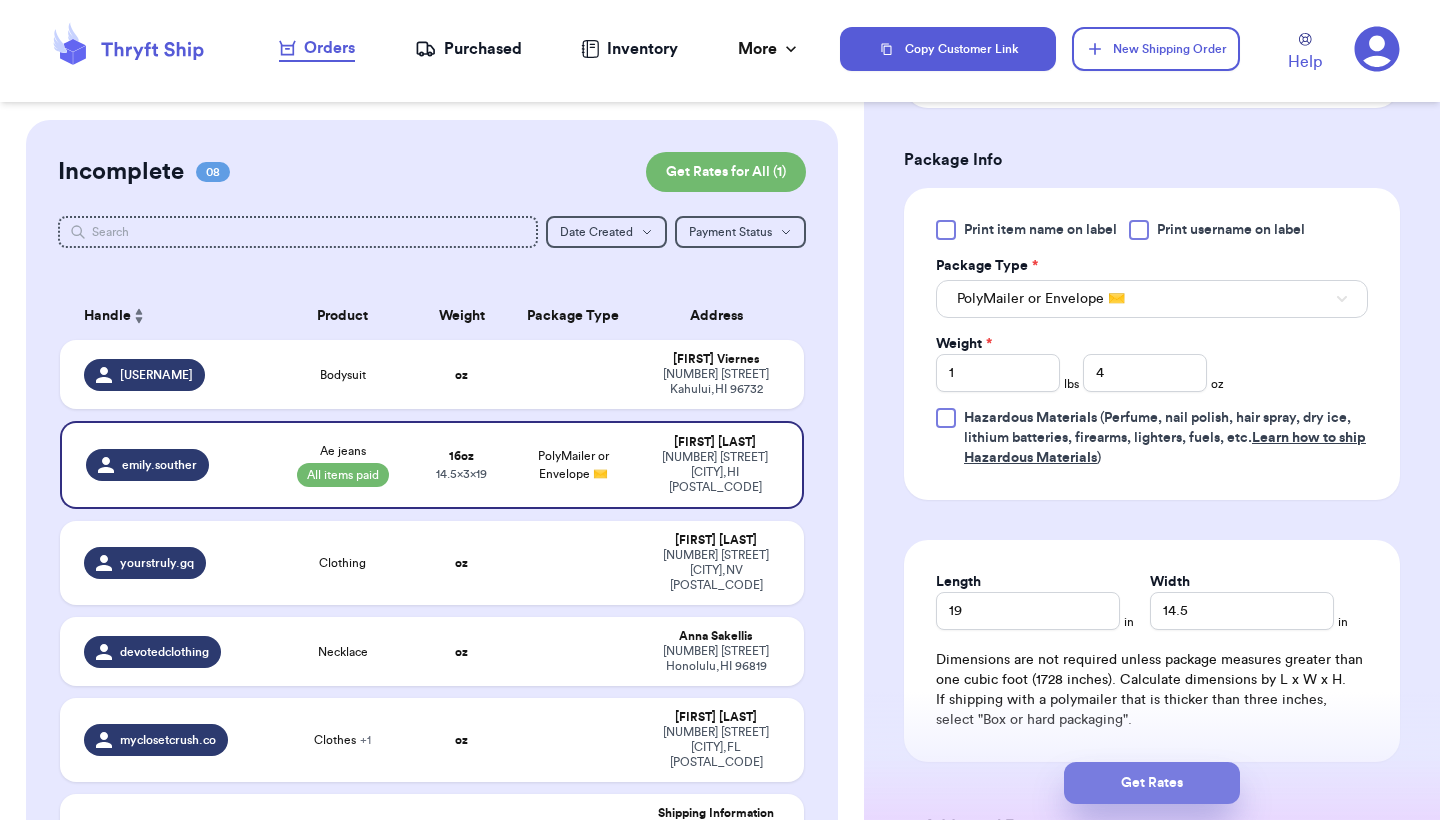click on "Get Rates" at bounding box center (1152, 783) 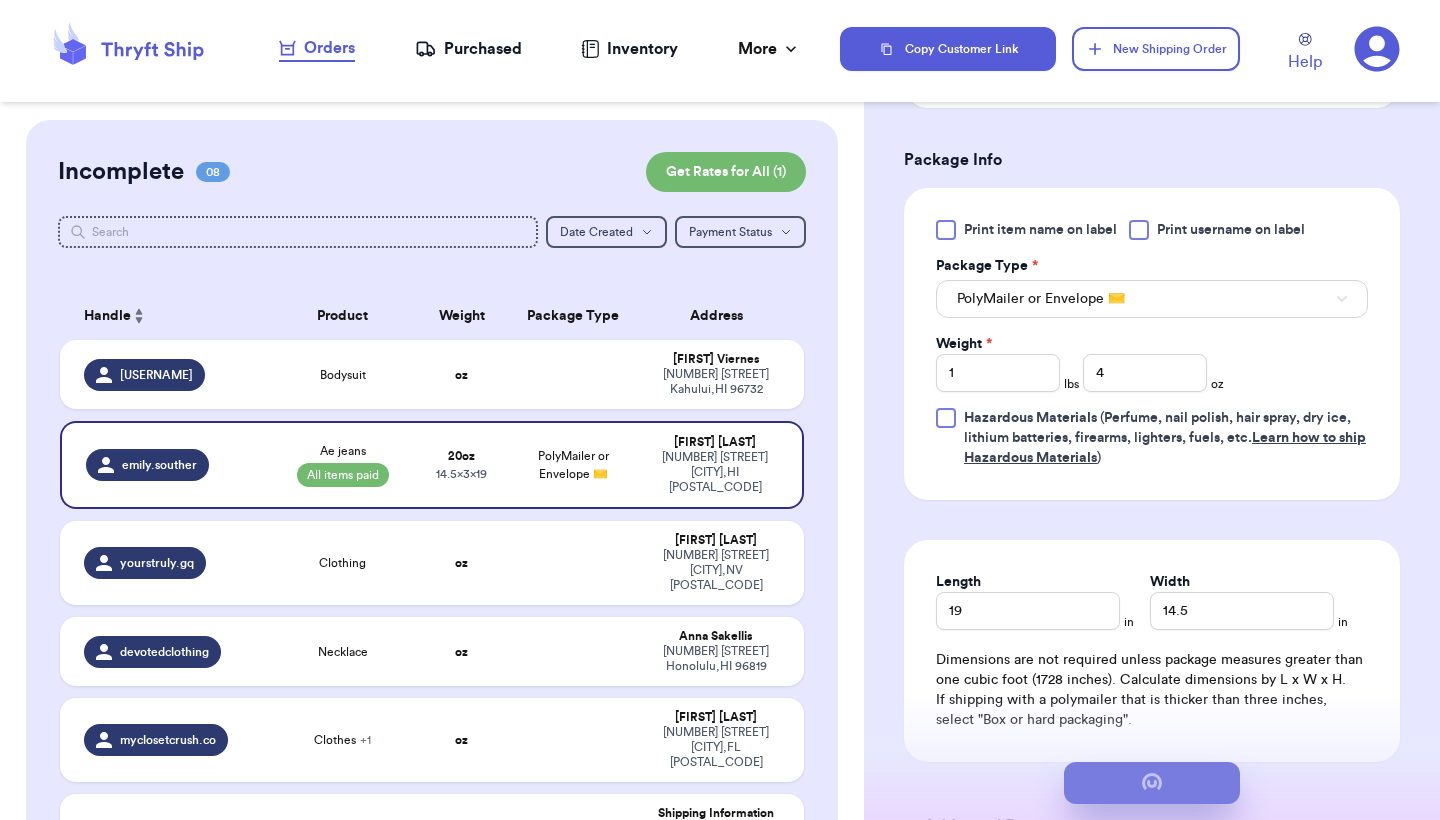 scroll, scrollTop: 0, scrollLeft: 0, axis: both 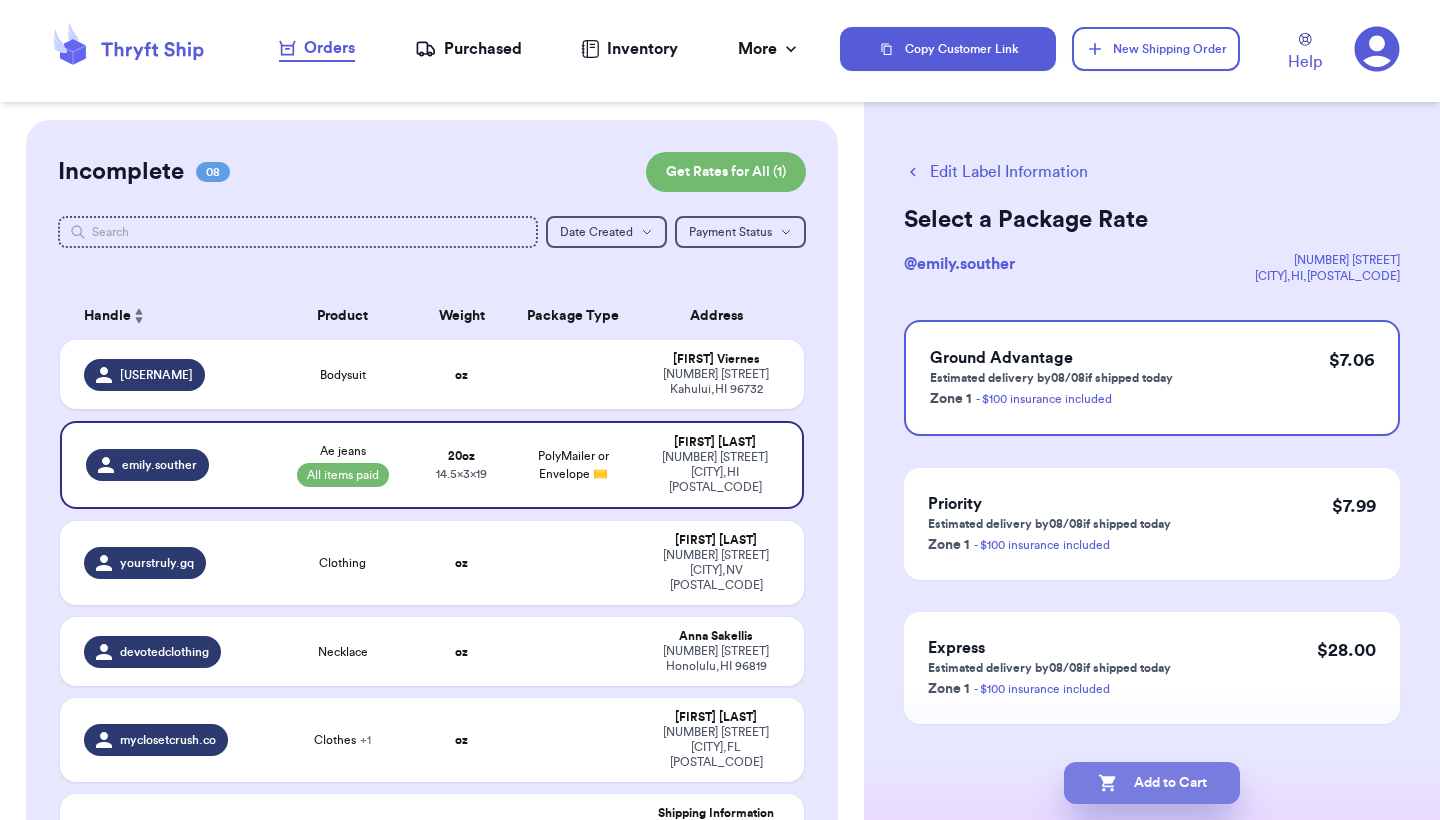 click on "Add to Cart" at bounding box center (1152, 783) 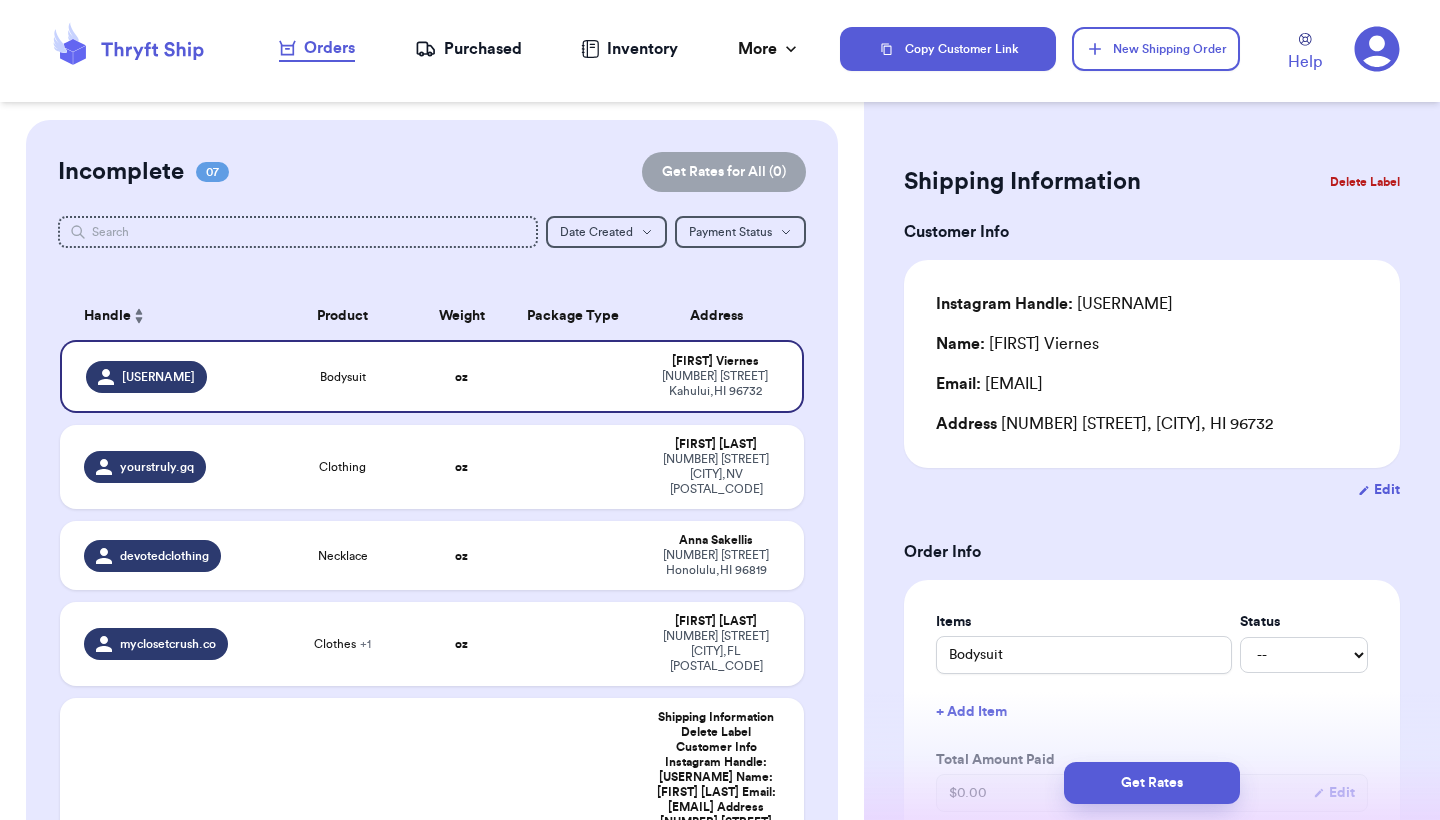 type 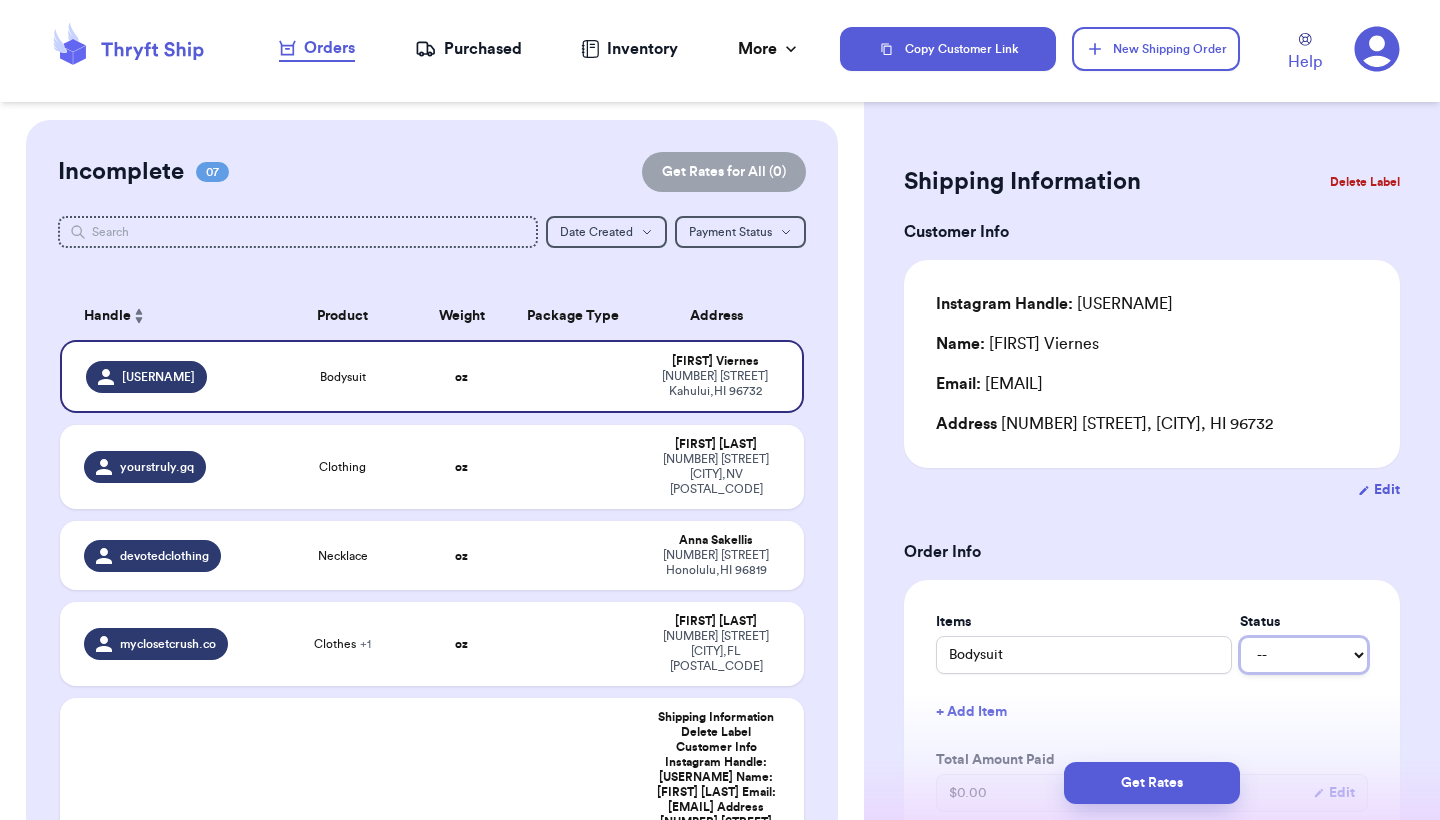 select on "paid" 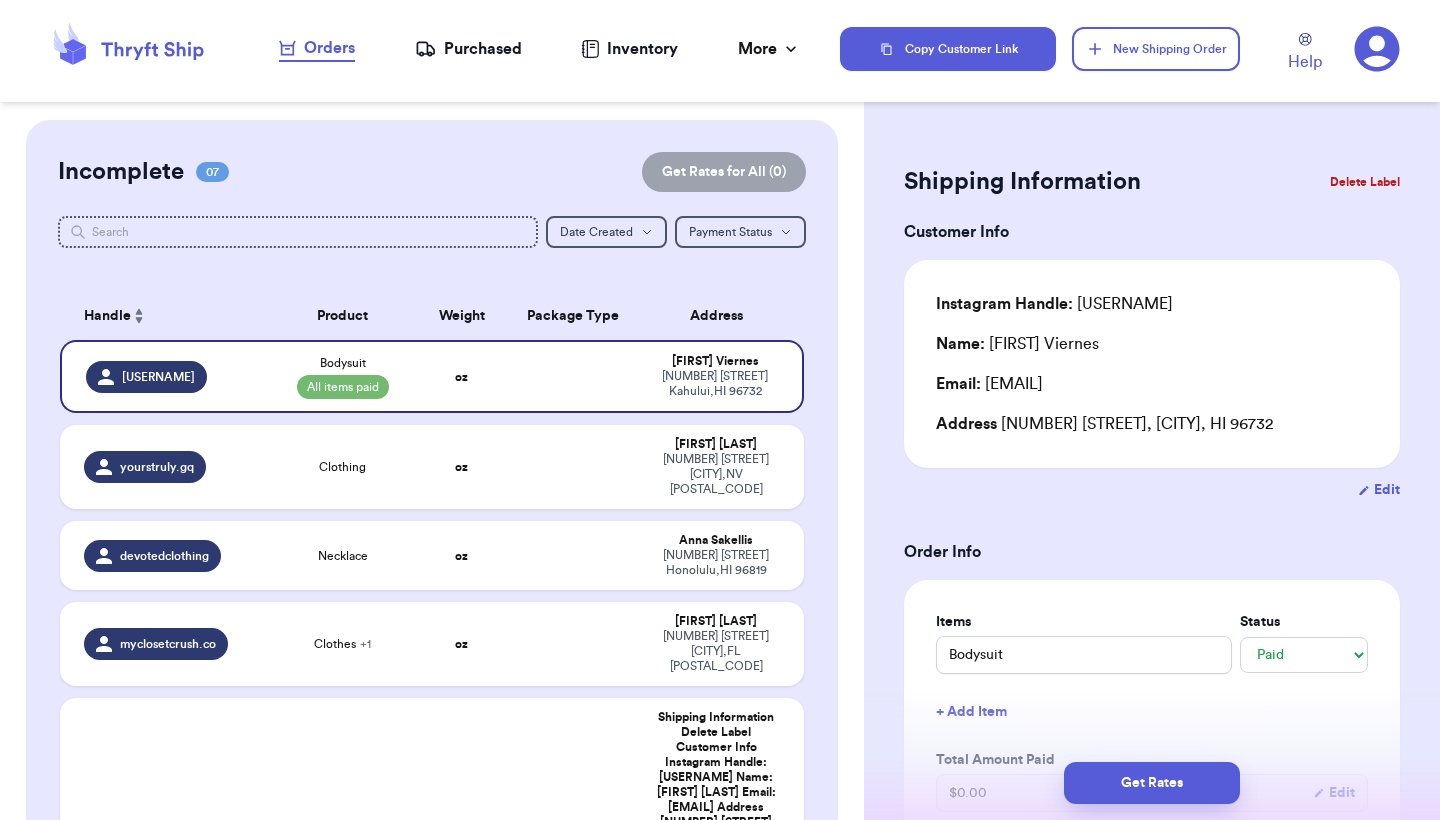 click on "Shipping Information Delete Label Customer Info Instagram Handle:   [USERNAME] Name:   [FIRST]   [LAST] Email:   [EMAIL] Address   [NUMBER] [STREET],  [CITY], [STATE] [POSTAL_CODE] Edit Order Info Items Status Bodysuit -- Paid Owes + Add Item Total Amount Paid $ 0.00 Edit Package Info Print item name on label Print username on label Package Type * Select an option Weight * 0 lbs oz Hazardous Materials   (Perfume, nail polish, hair spray, dry ice, lithium batteries, firearms, lighters, fuels, etc.  Learn how to ship Hazardous Materials ) Length in Width in Height in Dimensions are not required unless package measures greater than one cubic foot (1728 inches). Calculate dimensions by L x W x H. If shipping with a polymailer that is thicker than three inches, select "Box or hard packaging". Additional Features (Media Mail) Get Rates Edit Payment Amount: ✕ Current Amount Paid: $ 0.00 New Amount $ 0 Payment Method Stripe/Thryft Ship Venmo Cash App PayPal Zelle Cash Other ⚠️ Save / Override Cancel close" at bounding box center (1152, 931) 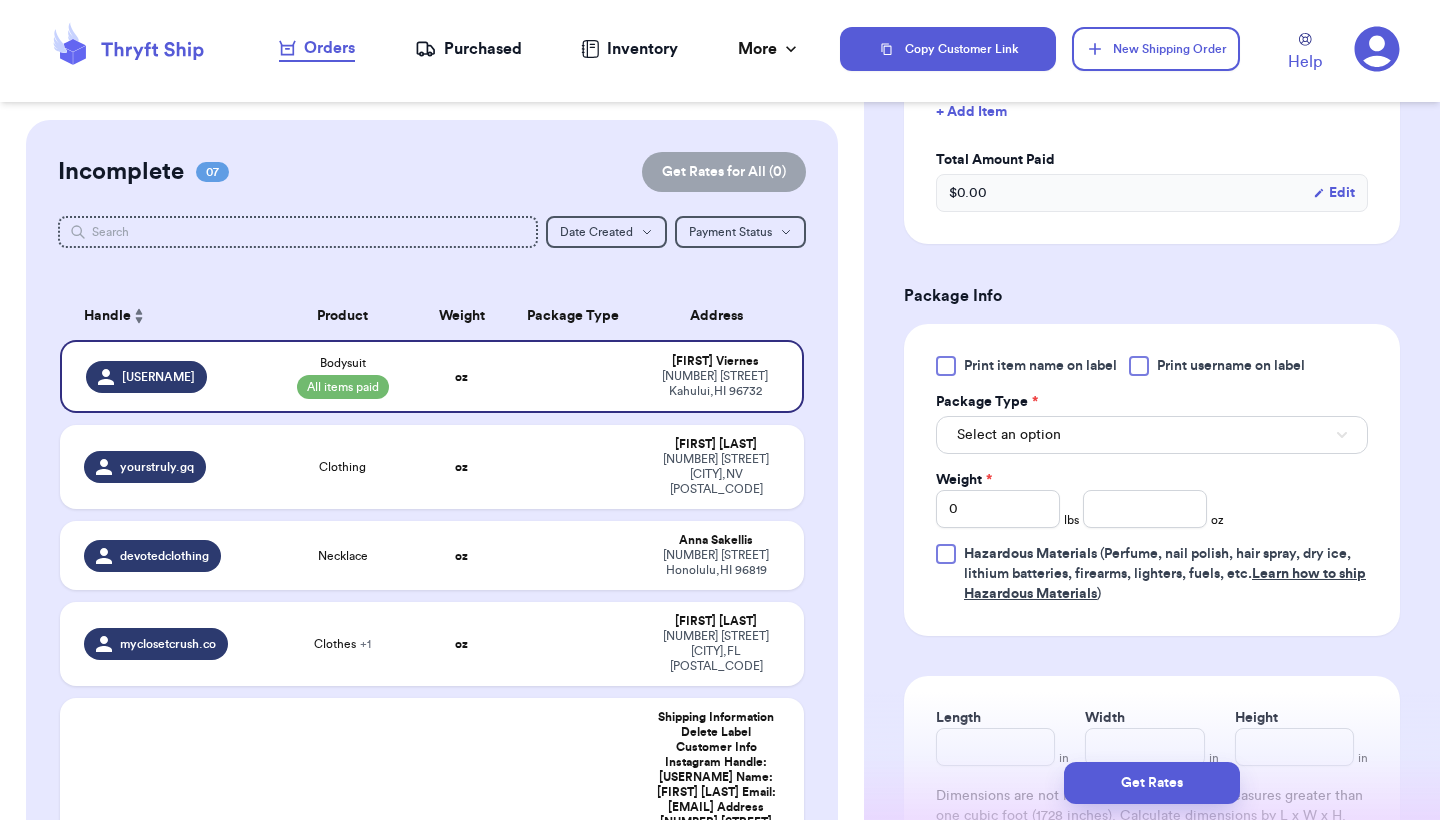 scroll, scrollTop: 680, scrollLeft: 0, axis: vertical 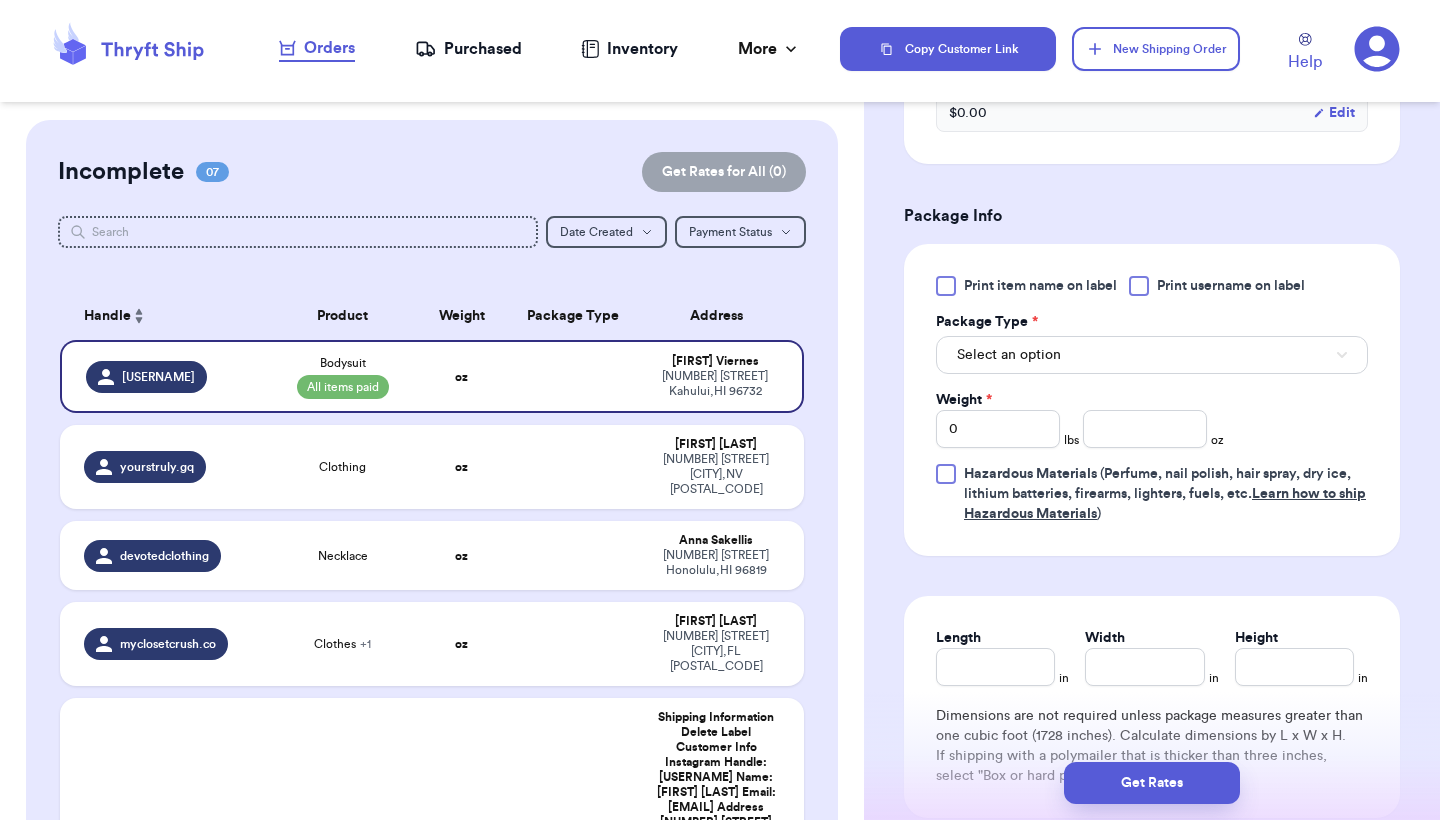 click on "Select an option" at bounding box center [1152, 355] 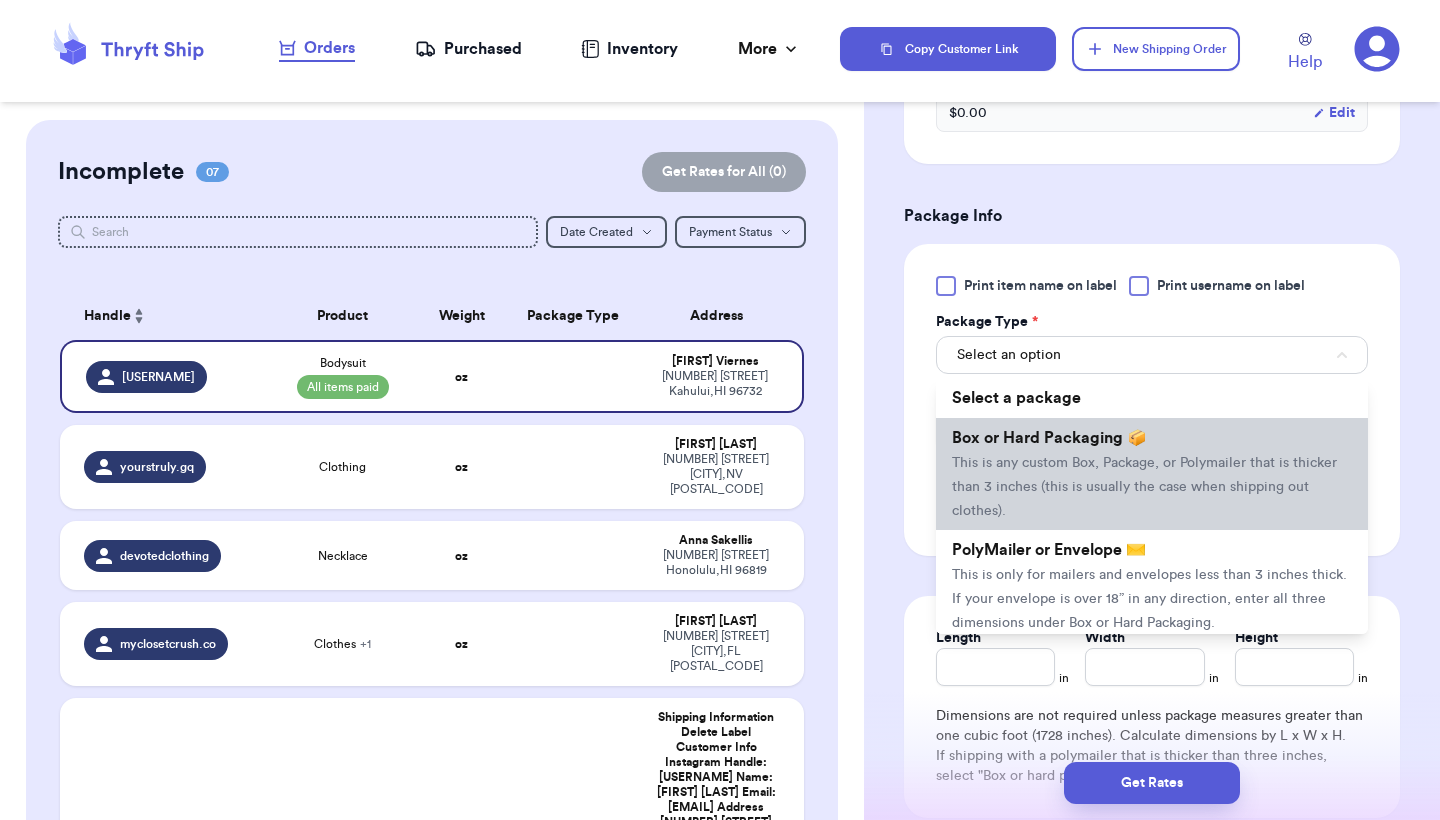 click on "PolyMailer or Envelope ✉️ This is only for mailers and envelopes less than 3 inches thick. If your envelope is over 18” in any direction, enter all three dimensions under Box or Hard Packaging." at bounding box center [1152, 586] 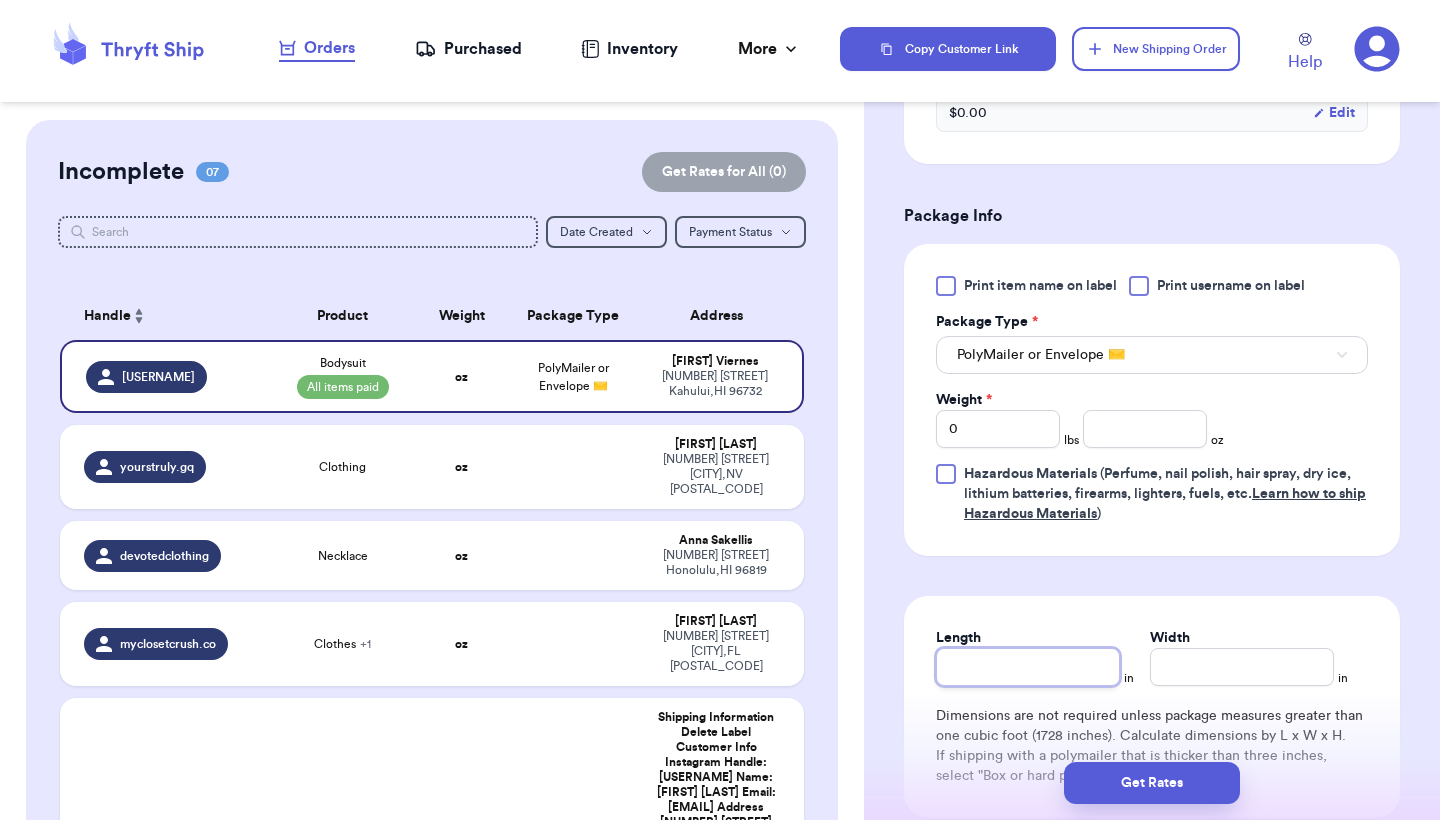 click on "Length" at bounding box center [1028, 667] 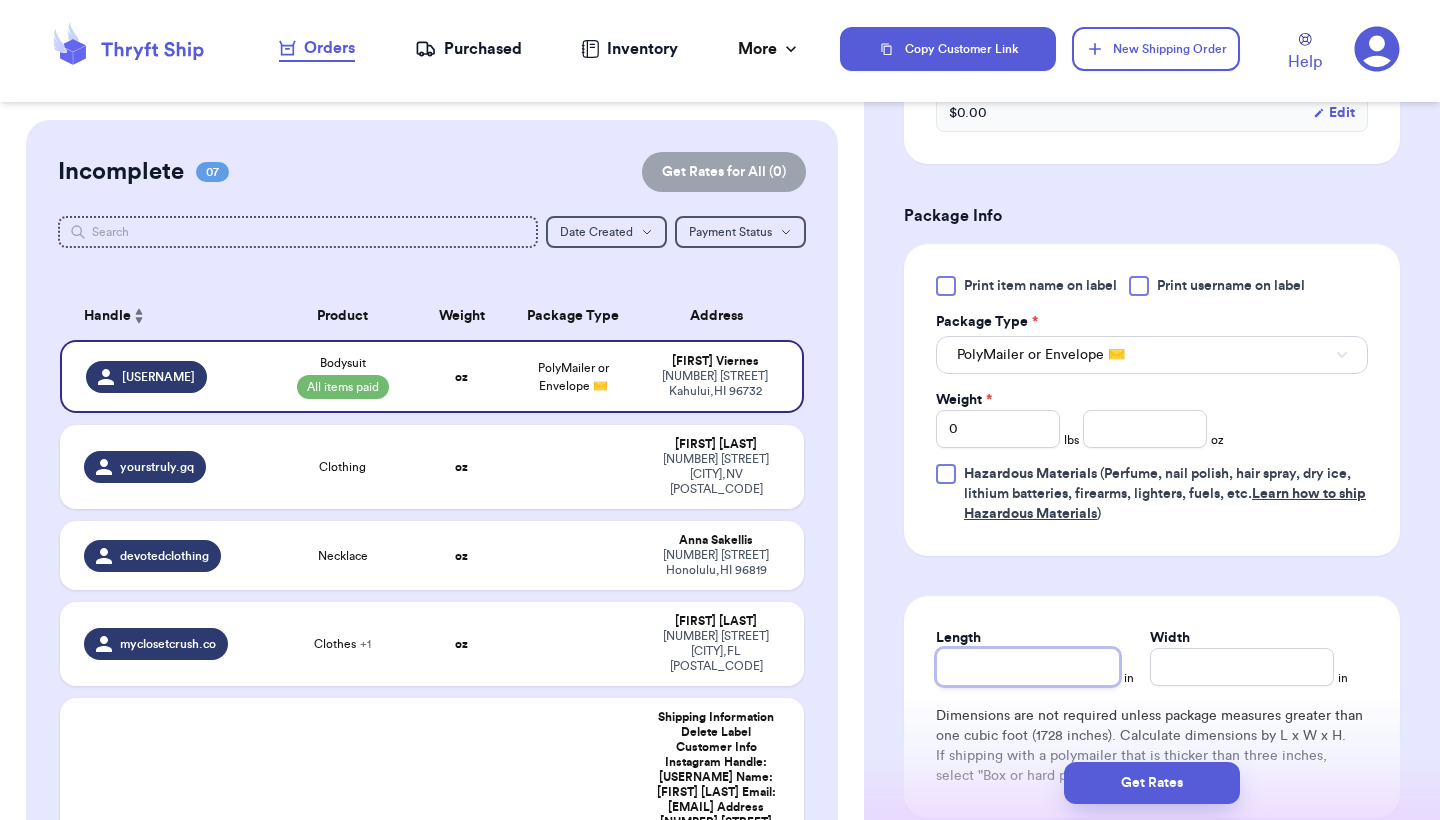 type 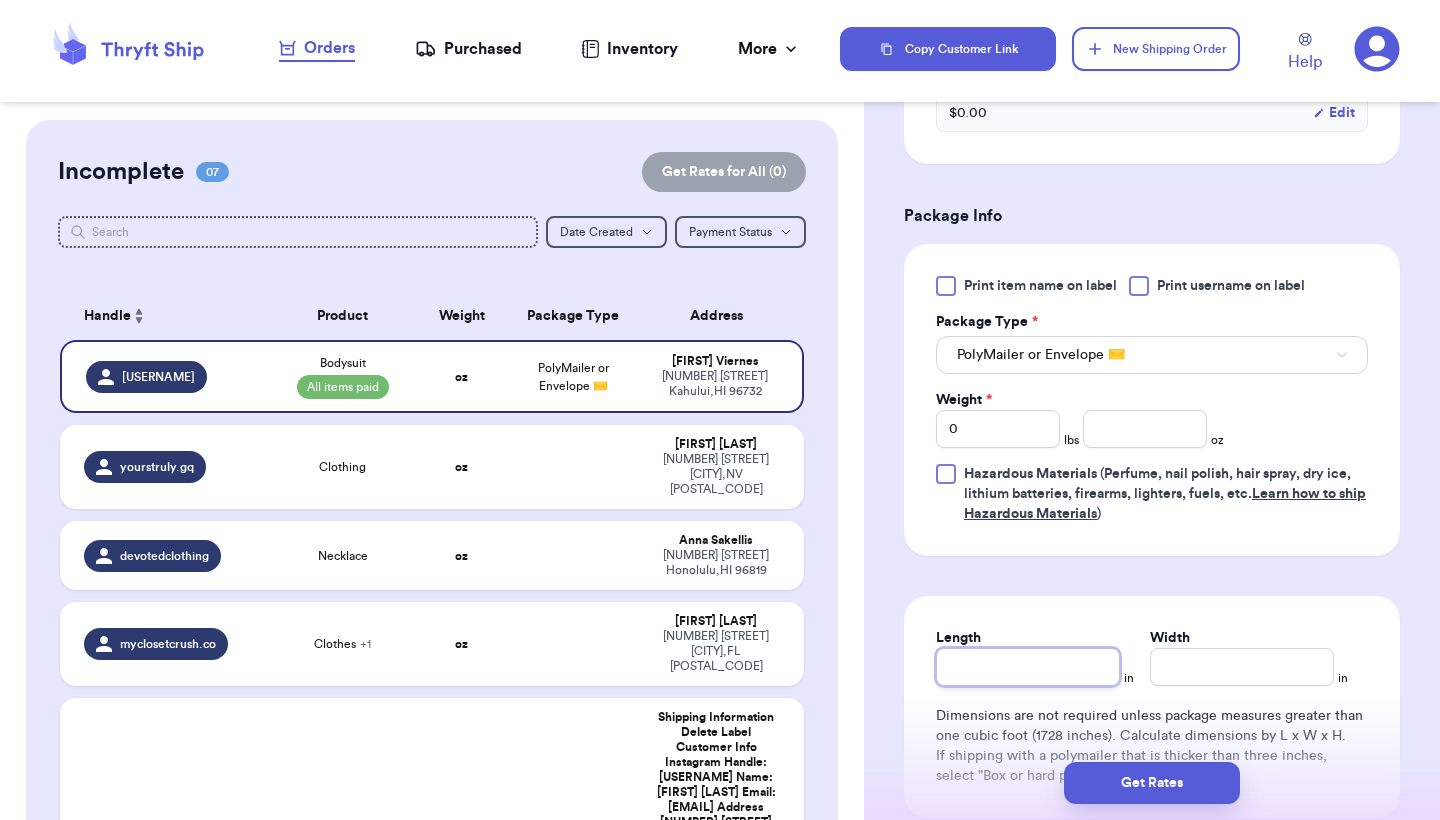 type on "1" 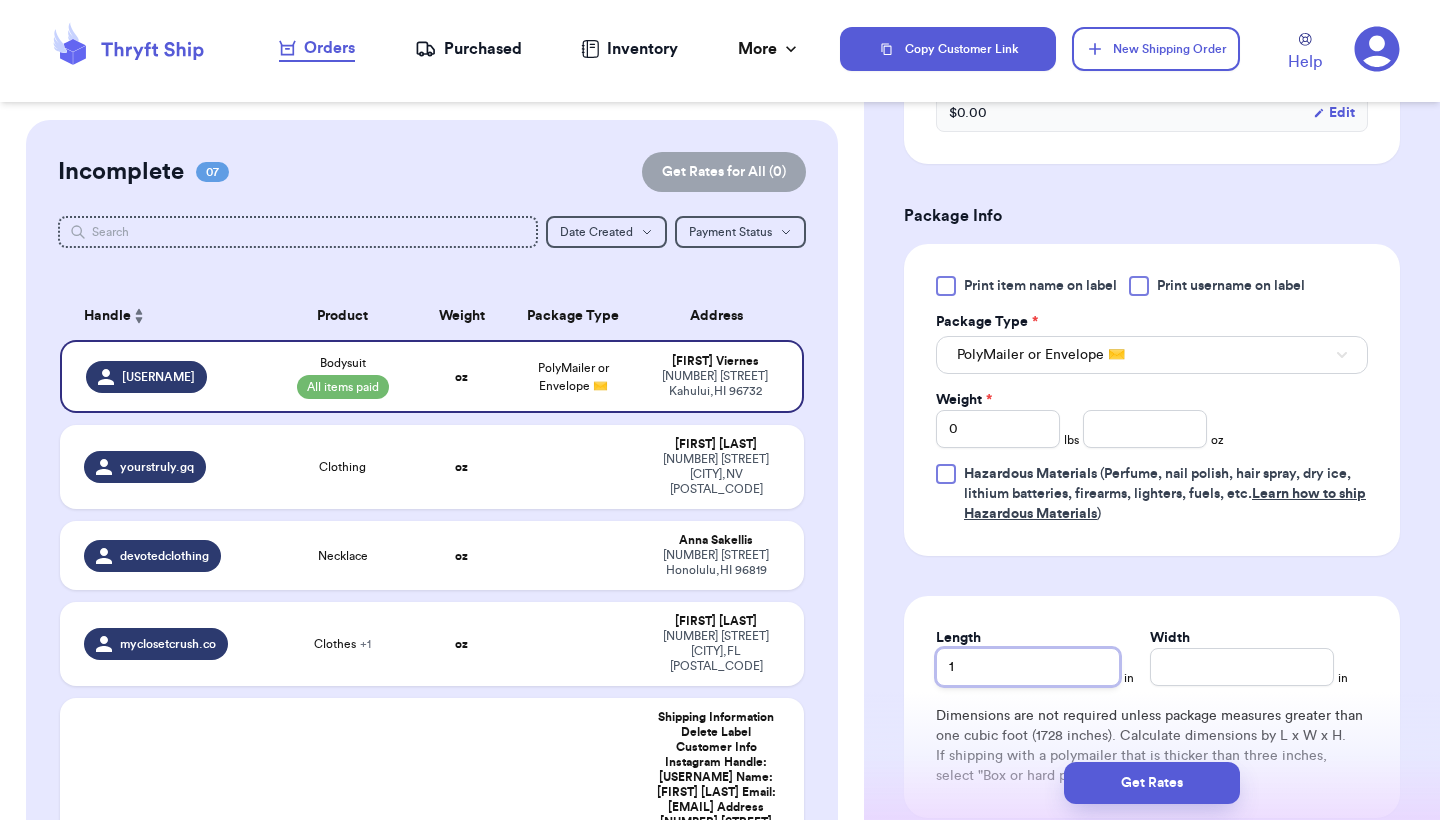 type 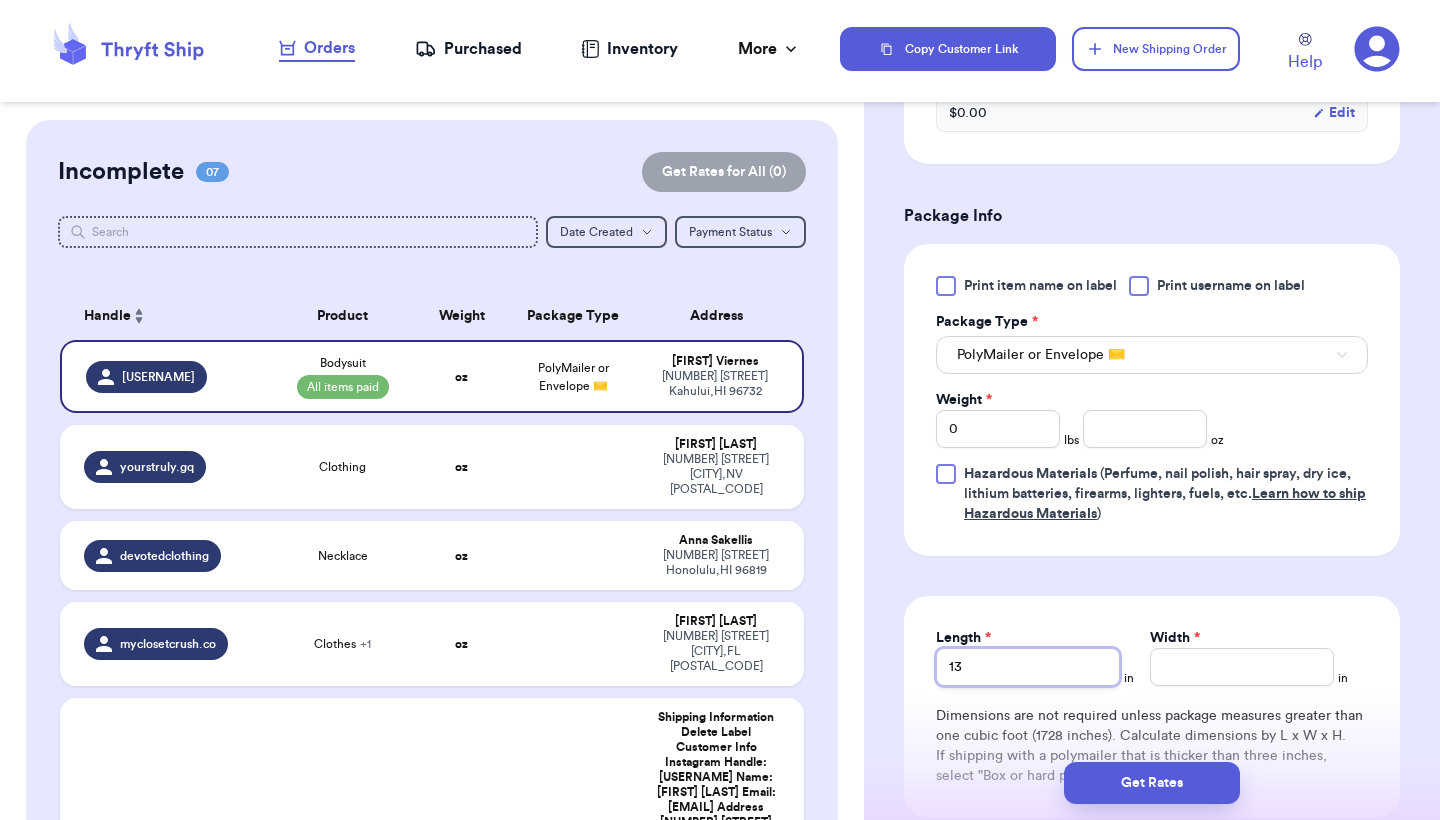 type on "13" 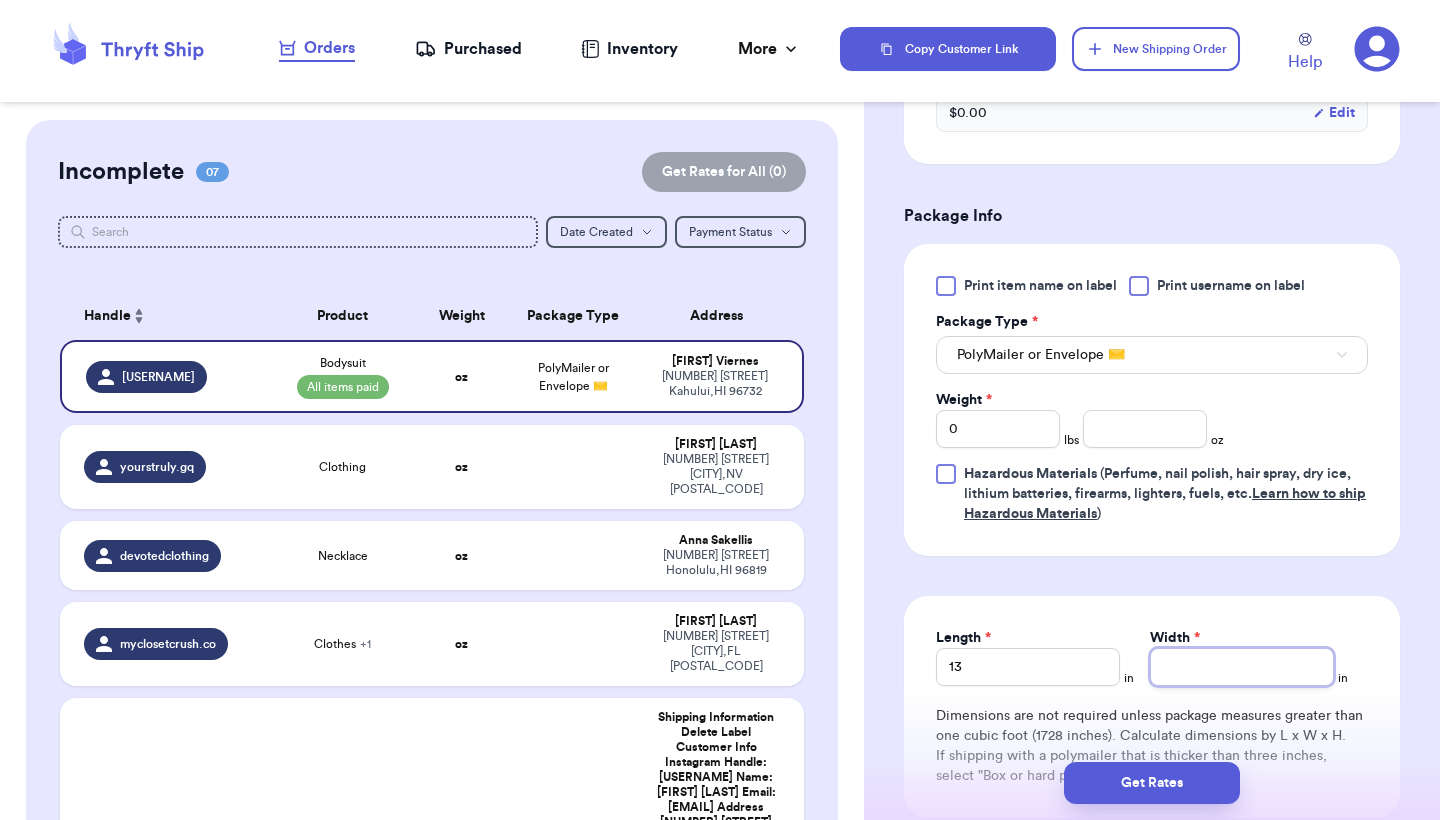 click on "Width *" at bounding box center [1242, 667] 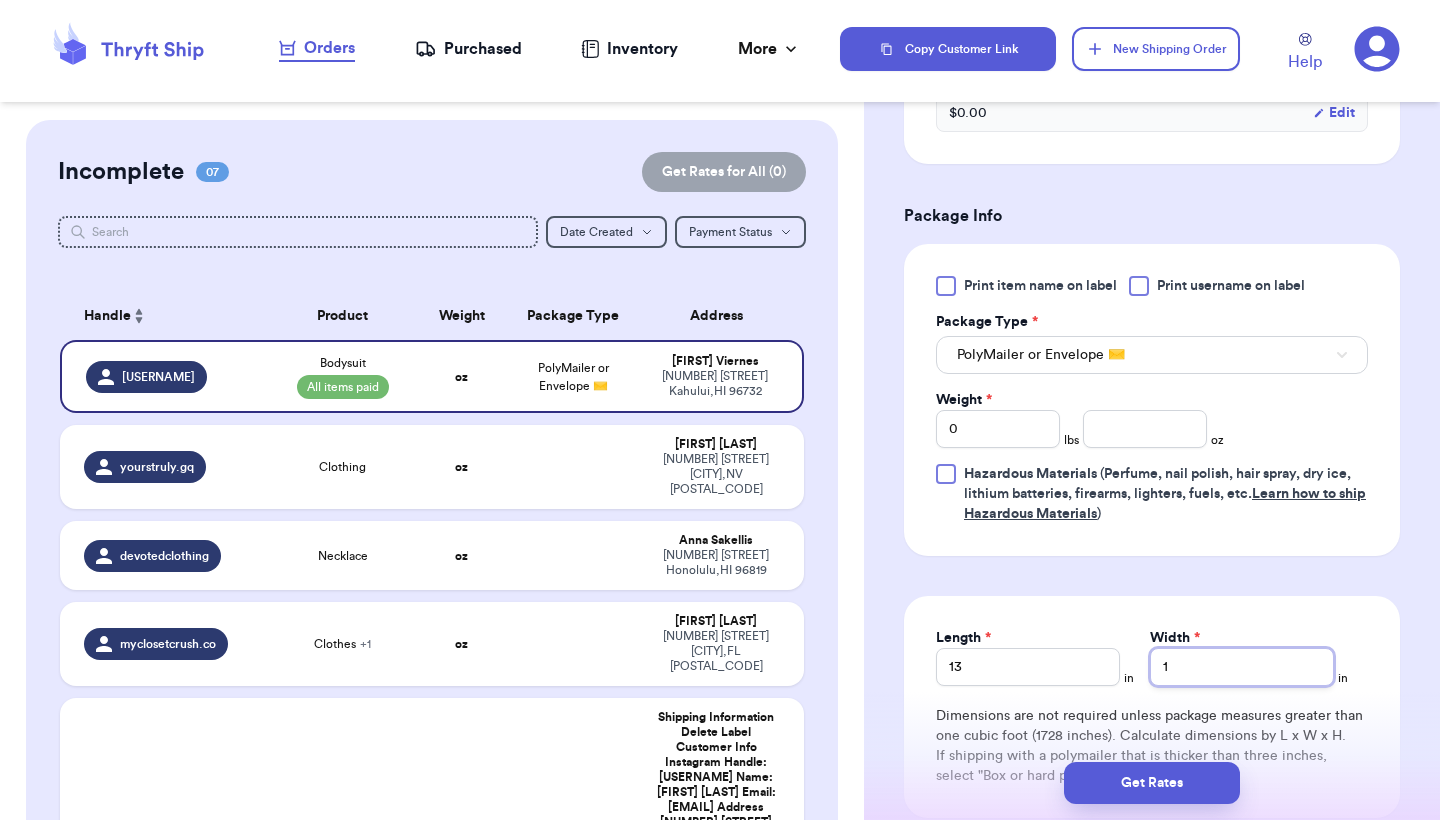 type 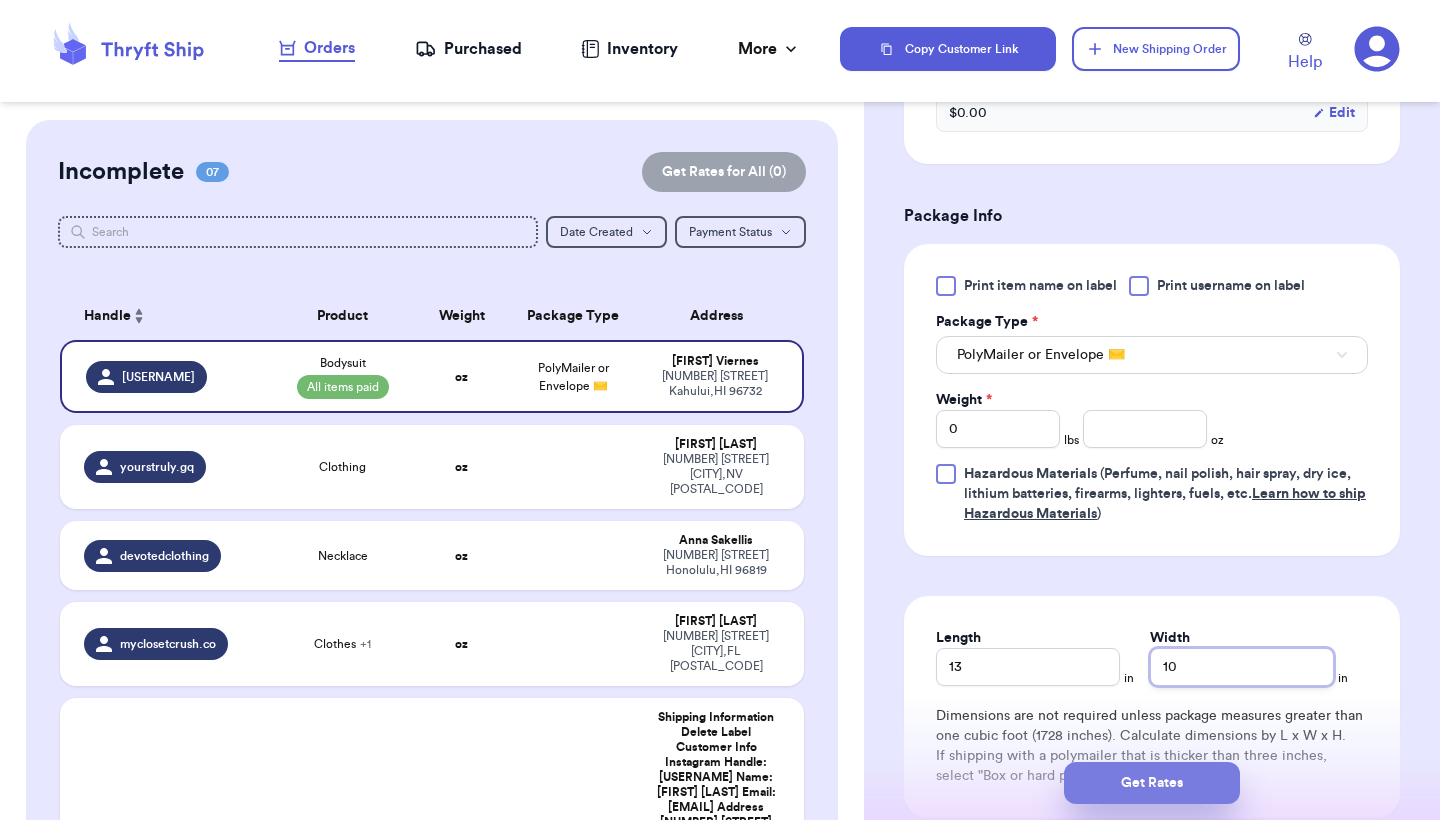 type on "10" 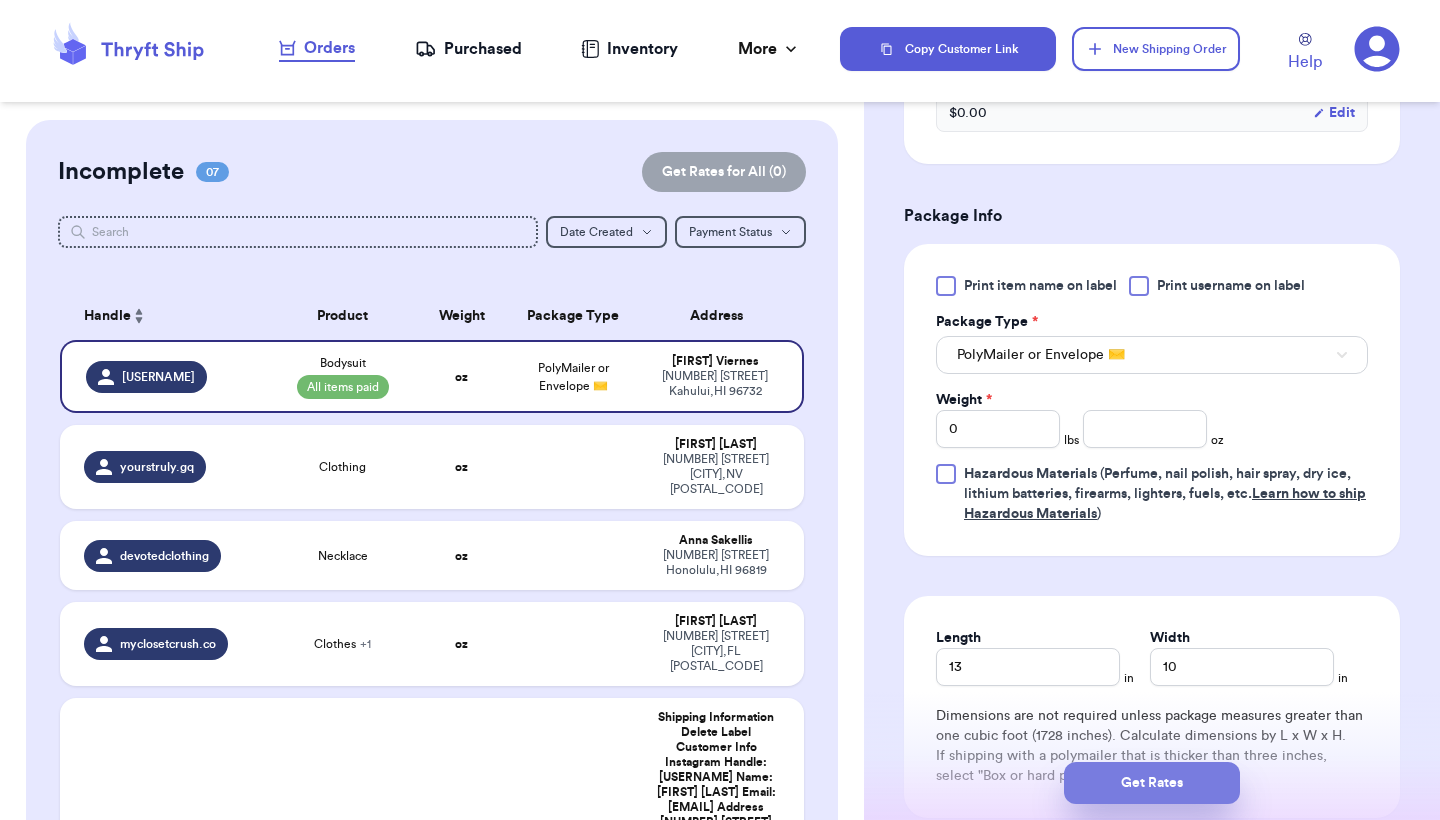 click on "Get Rates" at bounding box center (1152, 783) 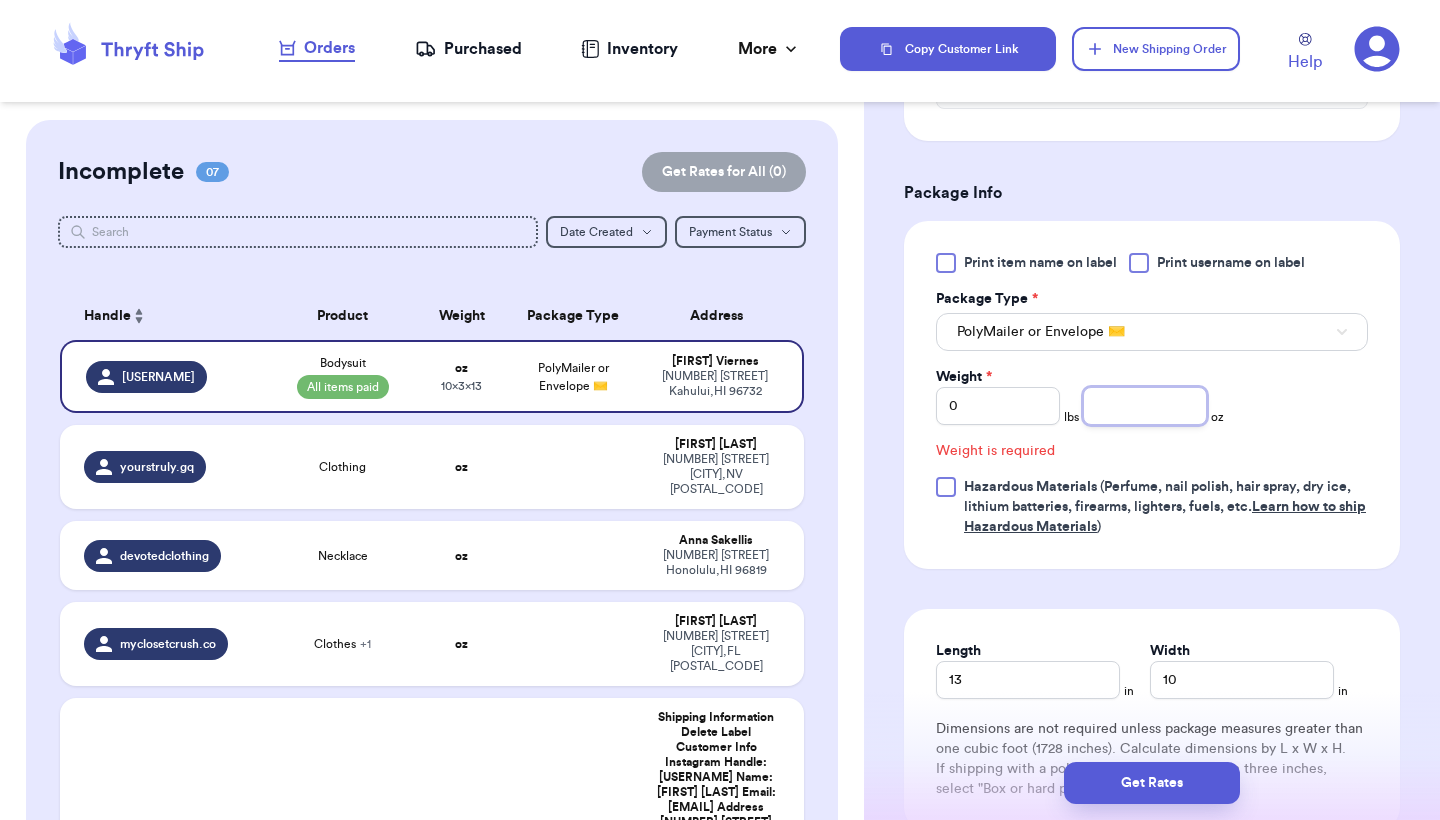 click at bounding box center [1145, 406] 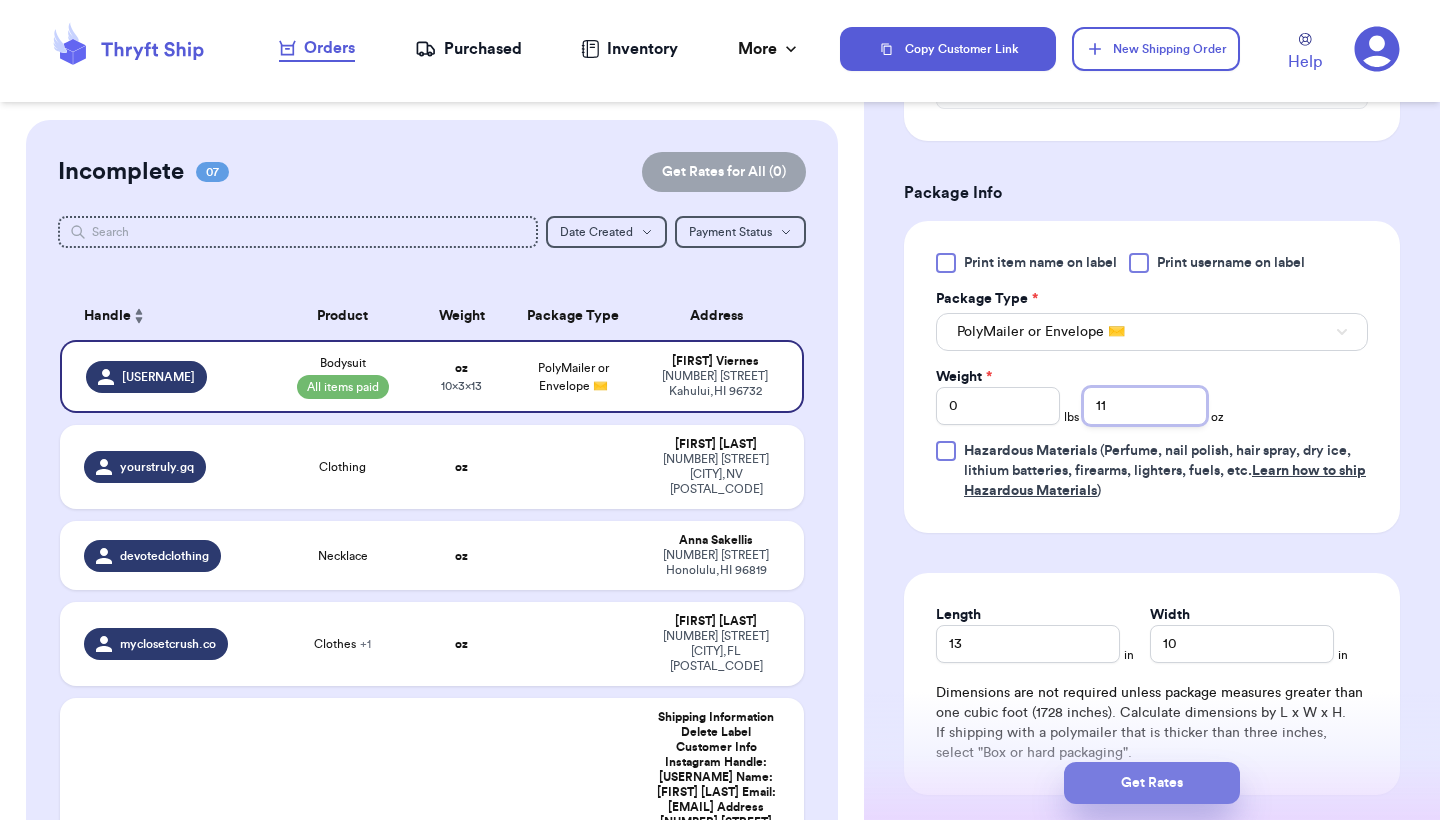 type on "11" 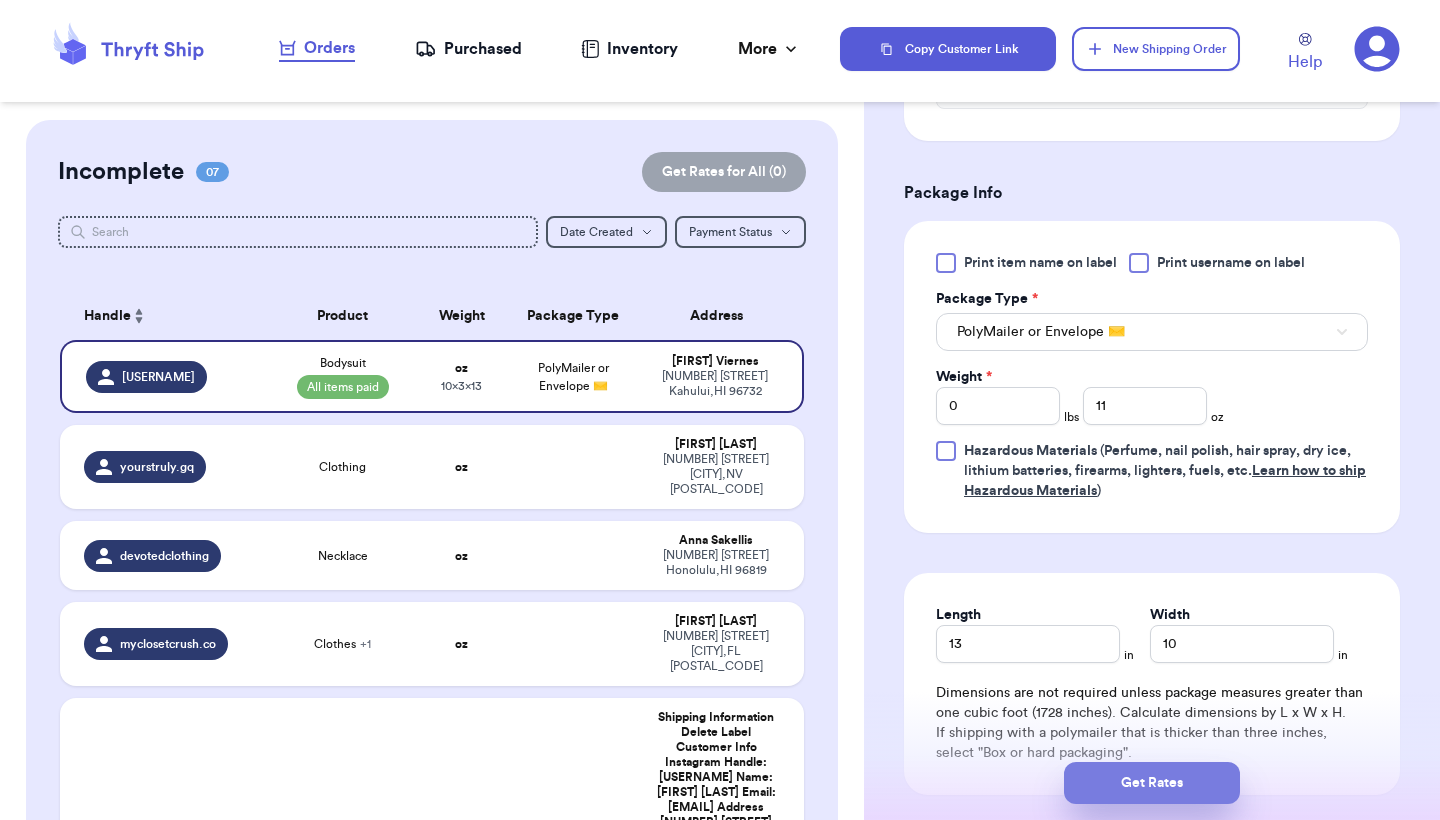 click on "Get Rates" at bounding box center [1152, 783] 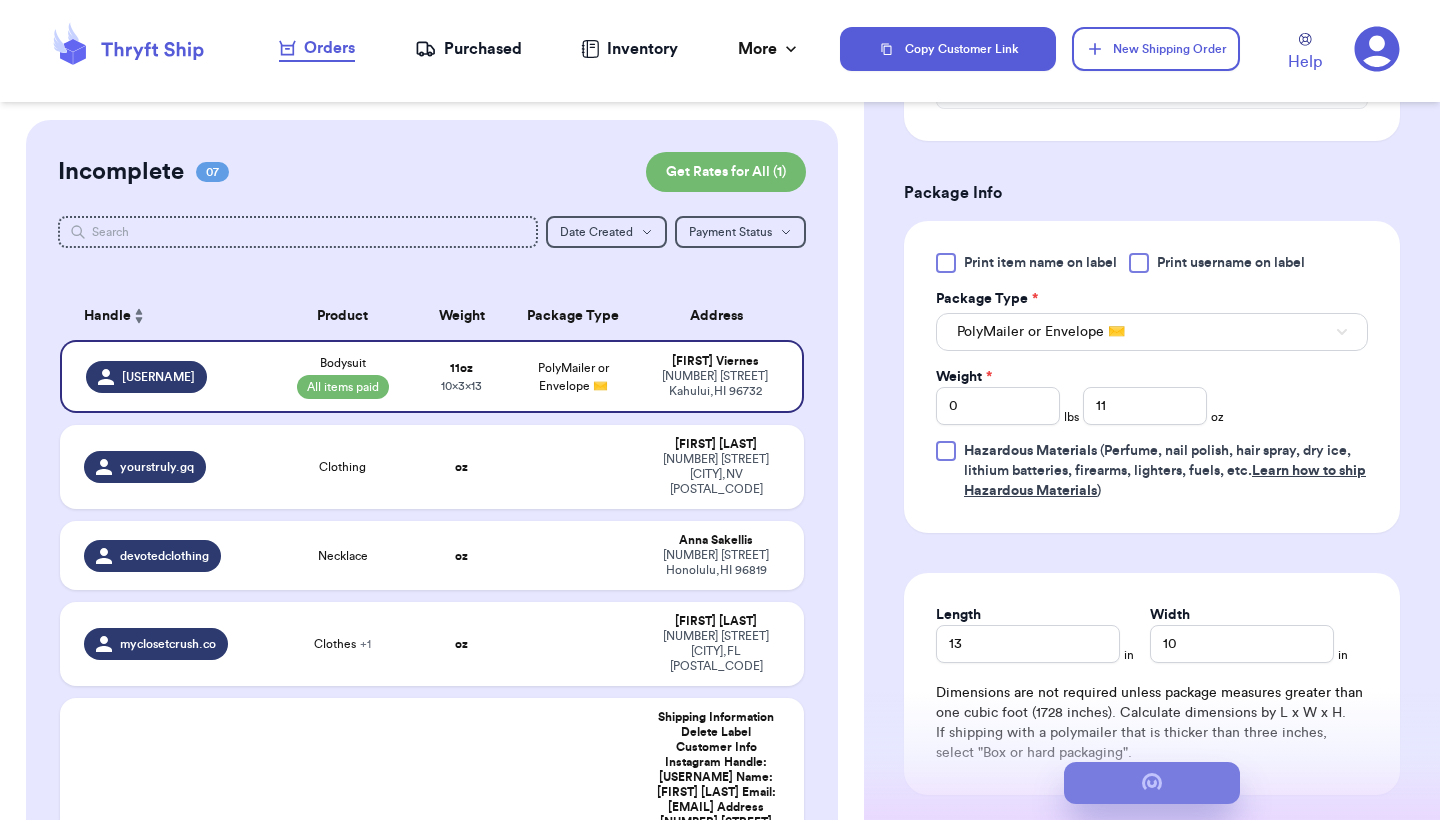 scroll, scrollTop: 0, scrollLeft: 0, axis: both 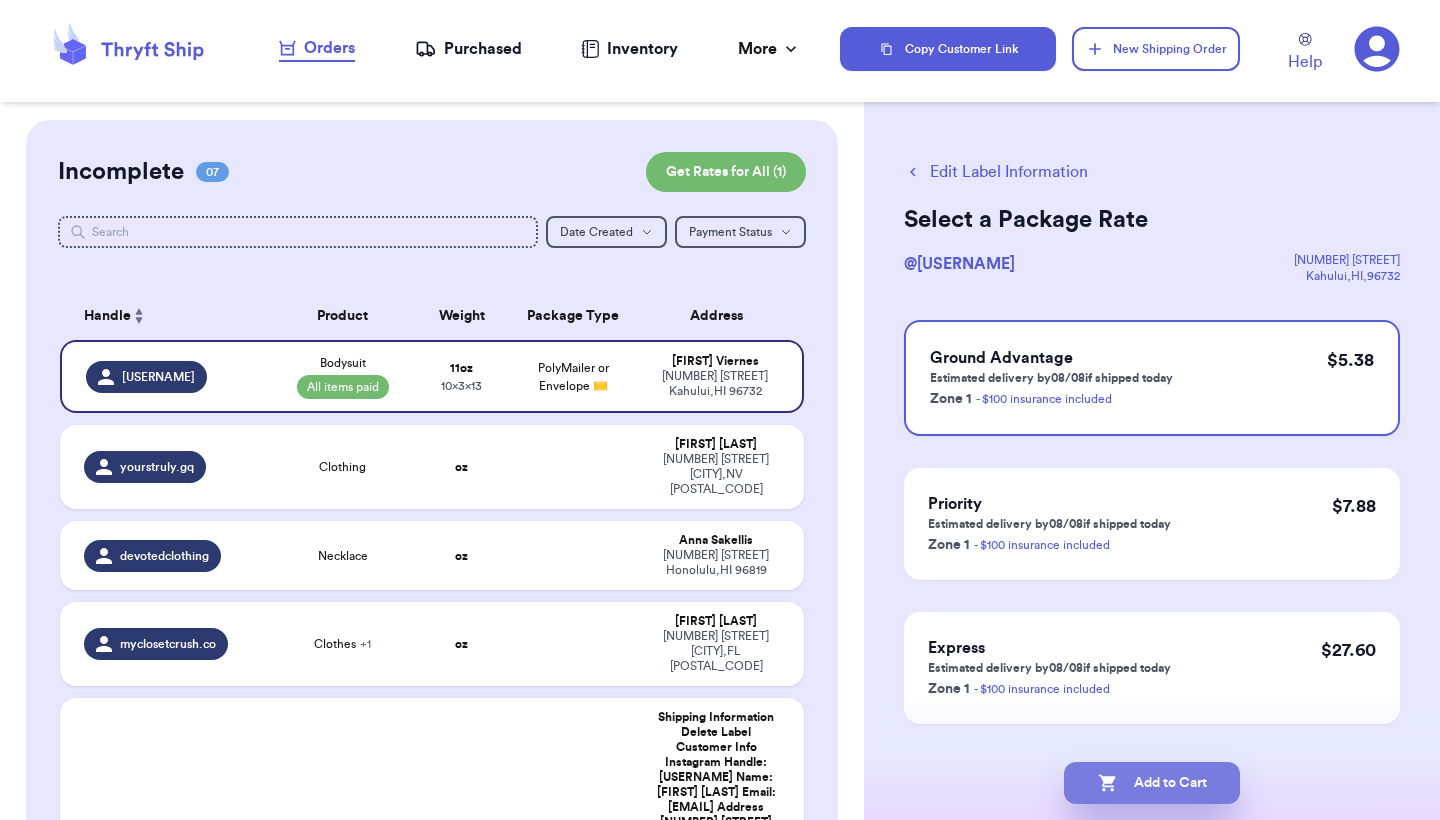 click on "Add to Cart" at bounding box center [1152, 783] 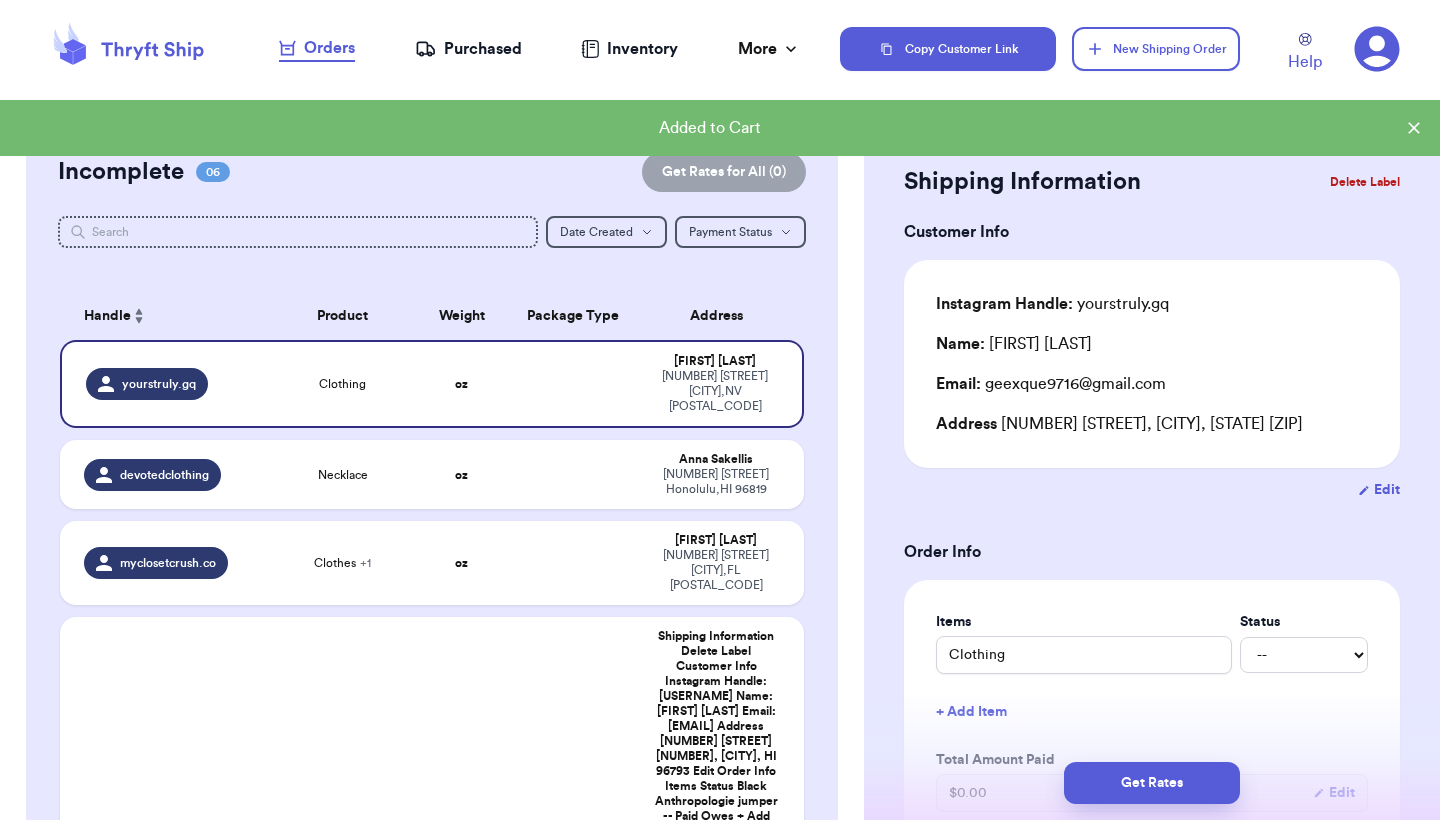 type 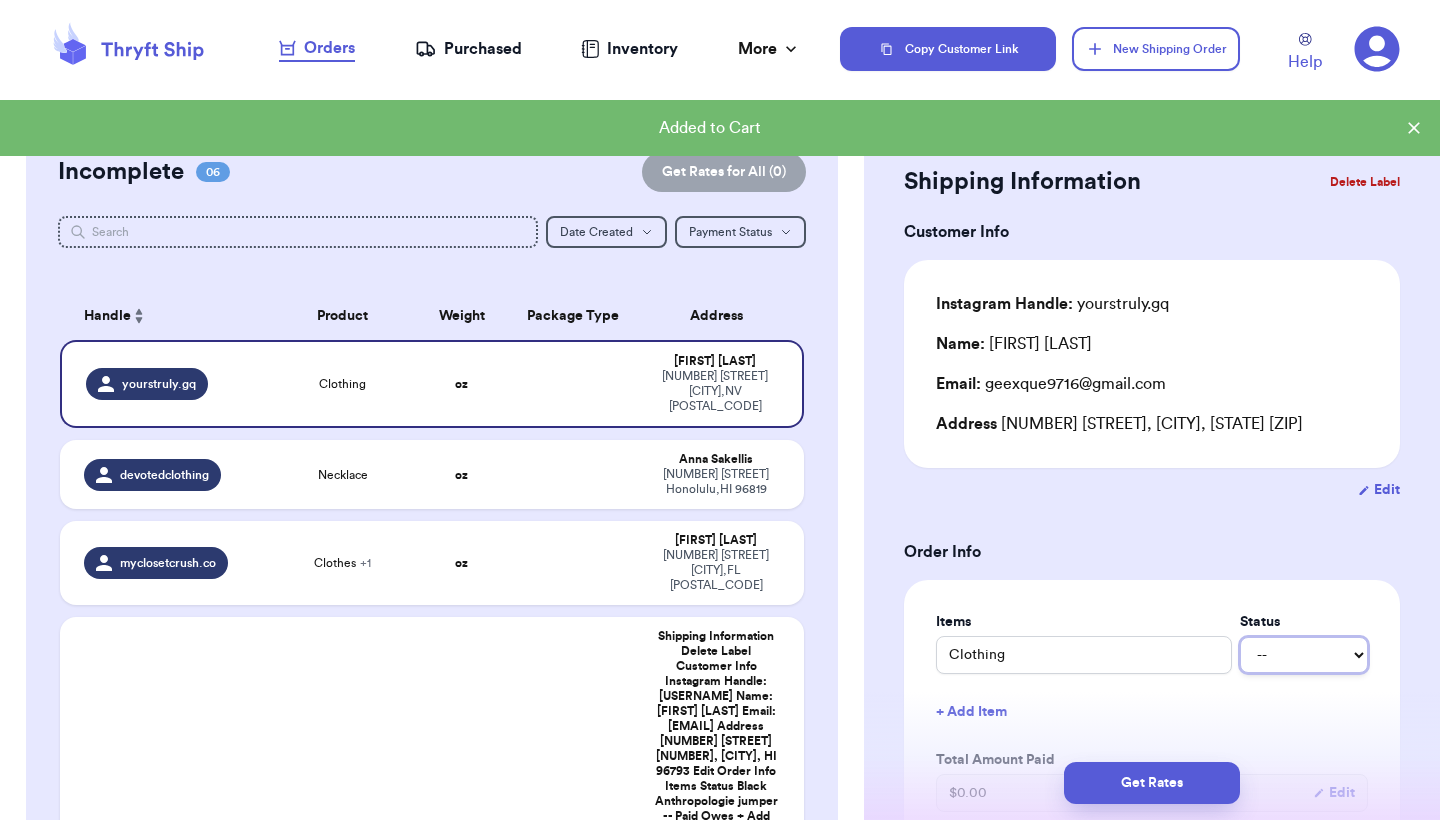 select on "paid" 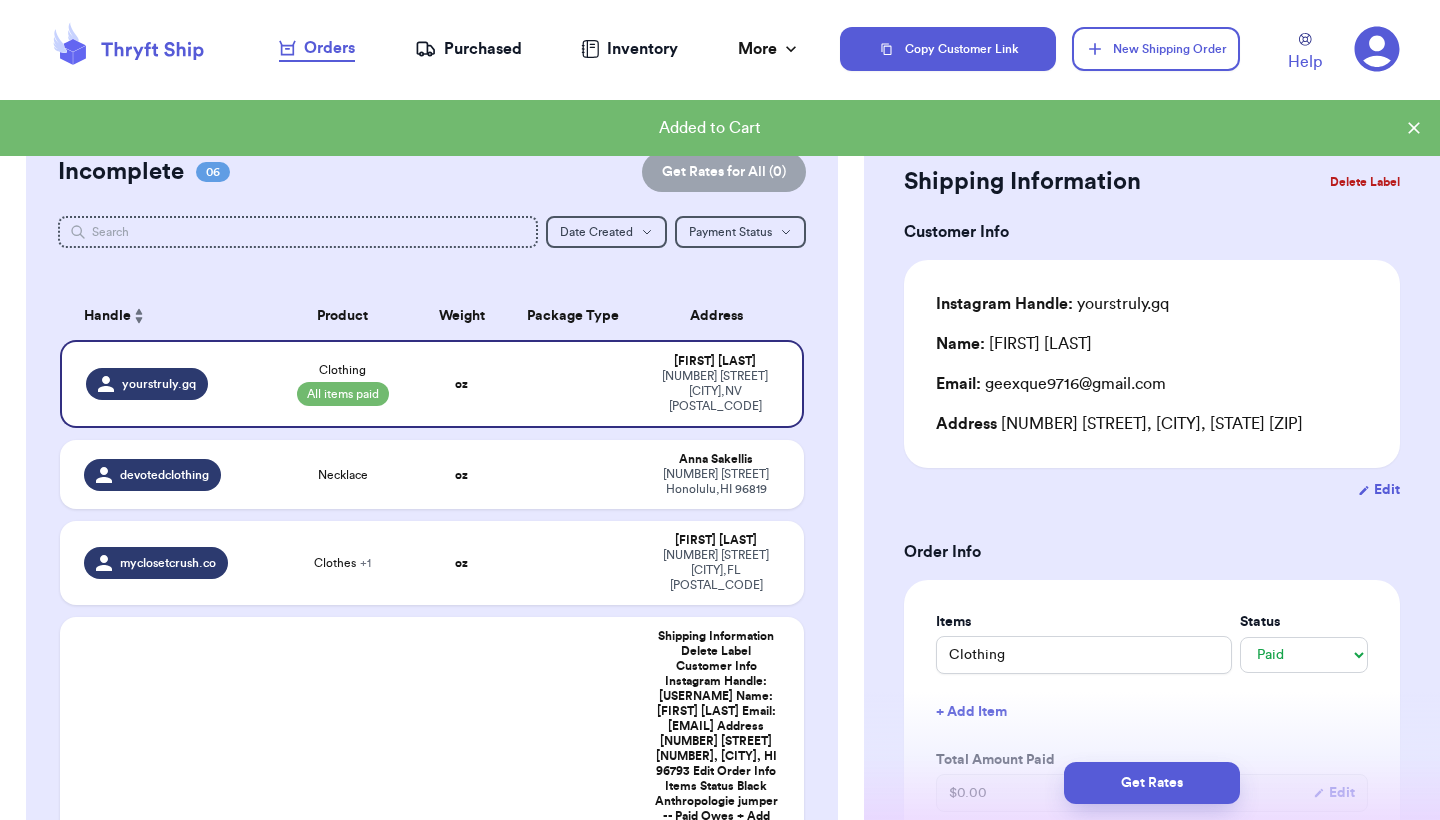 click on "Shipping Information Delete Label Customer Info Instagram Handle: [USERNAME] Name: [FIRST] [LAST] Email: [EMAIL] Address [NUMBER] [STREET], [CITY], [STATE] Edit Order Info Items Status Clothing -- Paid Owes + Add Item Total Amount Paid $ 0.00 Edit Package Info Print item name on label Print username on label Package Type * Select an option Weight * 0 lbs oz Hazardous Materials (Perfume, nail polish, hair spray, dry ice, lithium batteries, firearms, lighters, fuels, etc. Learn how to ship Hazardous Materials ) Length in Width in Height in Dimensions are not required unless package measures greater than one cubic foot (1728 inches). Calculate dimensions by L x W x H. If shipping with a polymailer that is thicker than three inches, select "Box or hard packaging". Additional Features (Media Mail) Get Rates Edit Payment Amount: ✕ Current Amount Paid: $ 0.00 New Amount $ 0 Payment Method Stripe/Thryft Ship Venmo Cash App PayPal Zelle Cash Other ⚠️ Save / Override" at bounding box center [1152, 931] 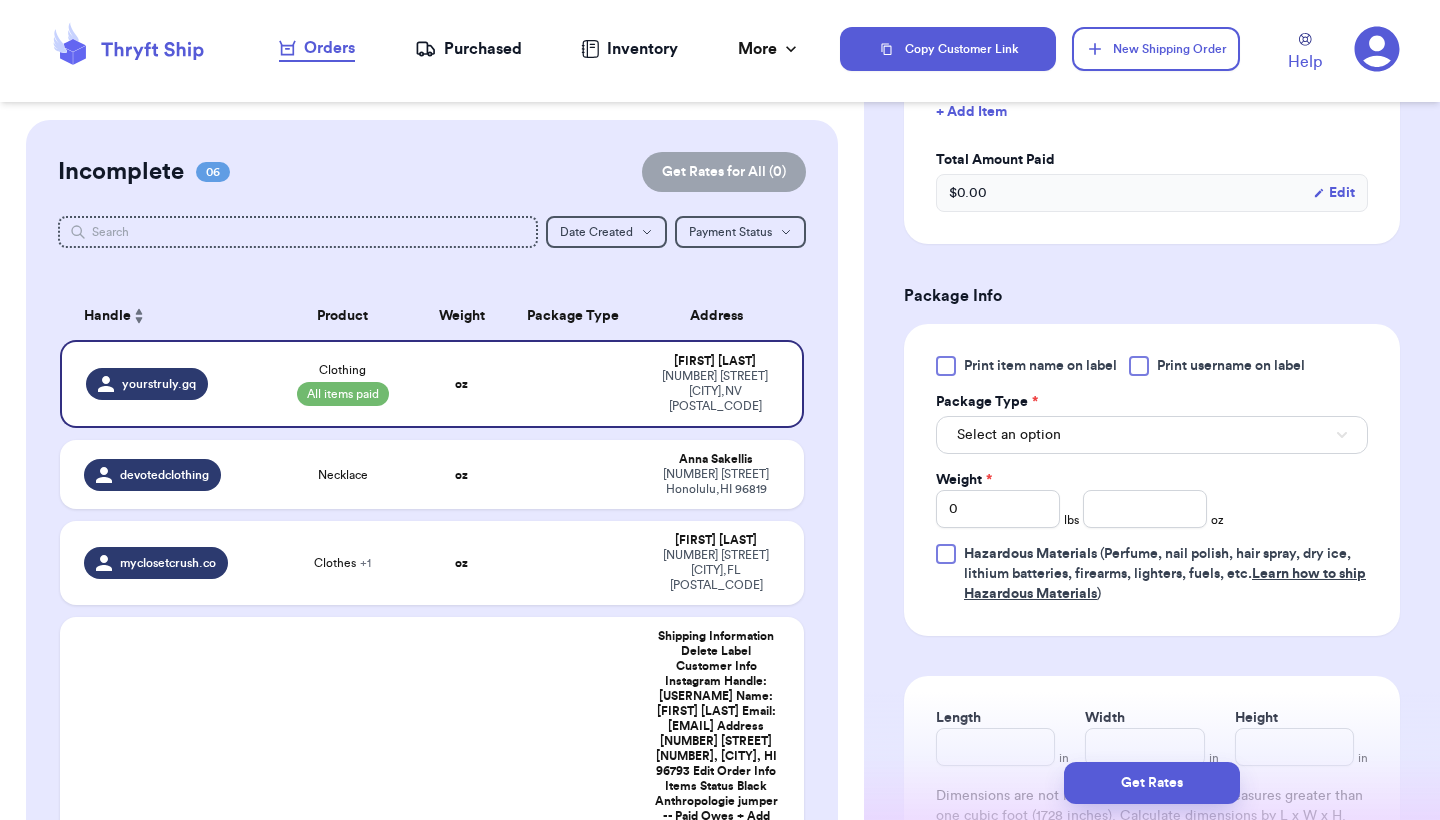 scroll, scrollTop: 640, scrollLeft: 0, axis: vertical 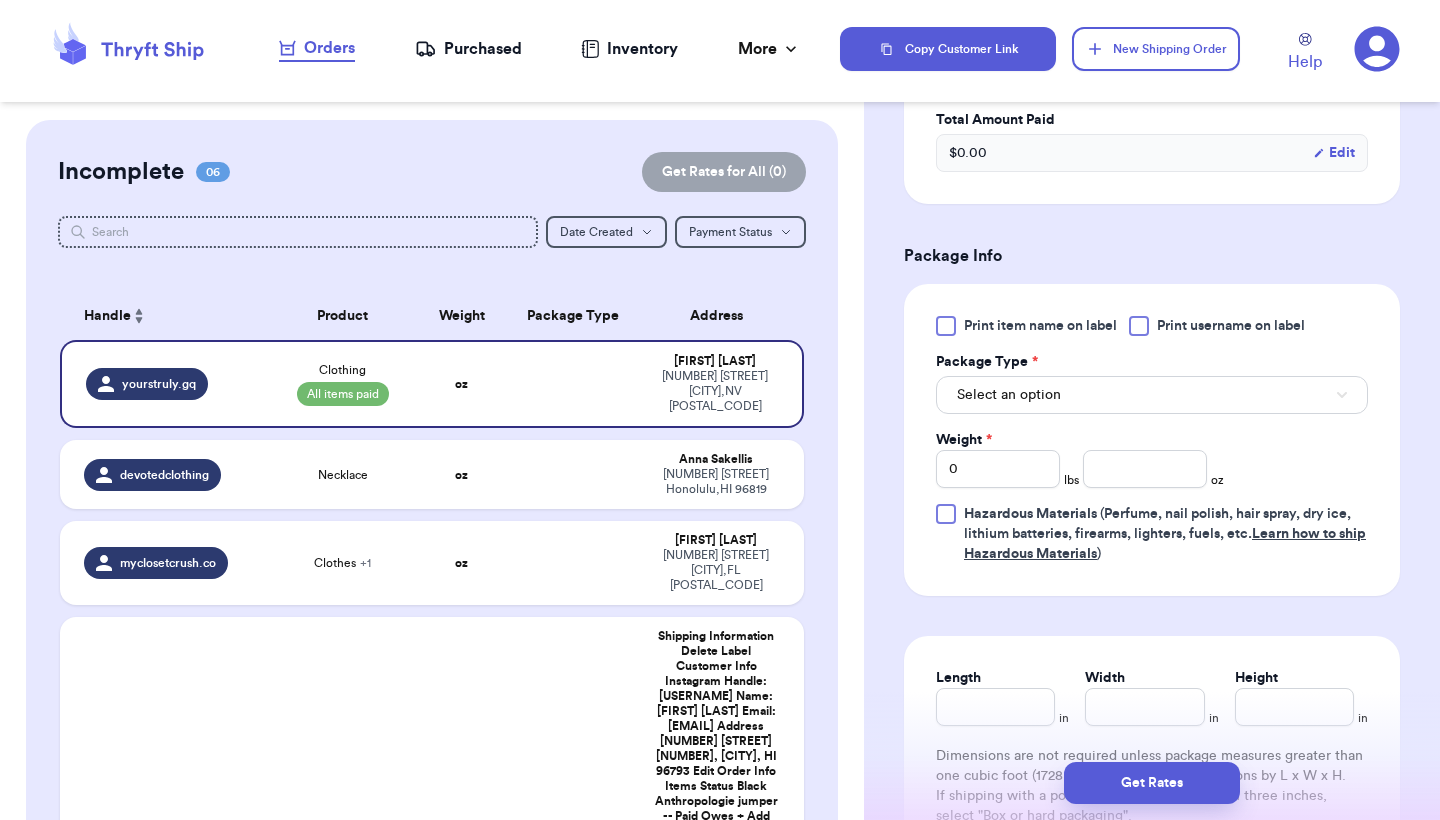 click on "Select an option" at bounding box center (1152, 395) 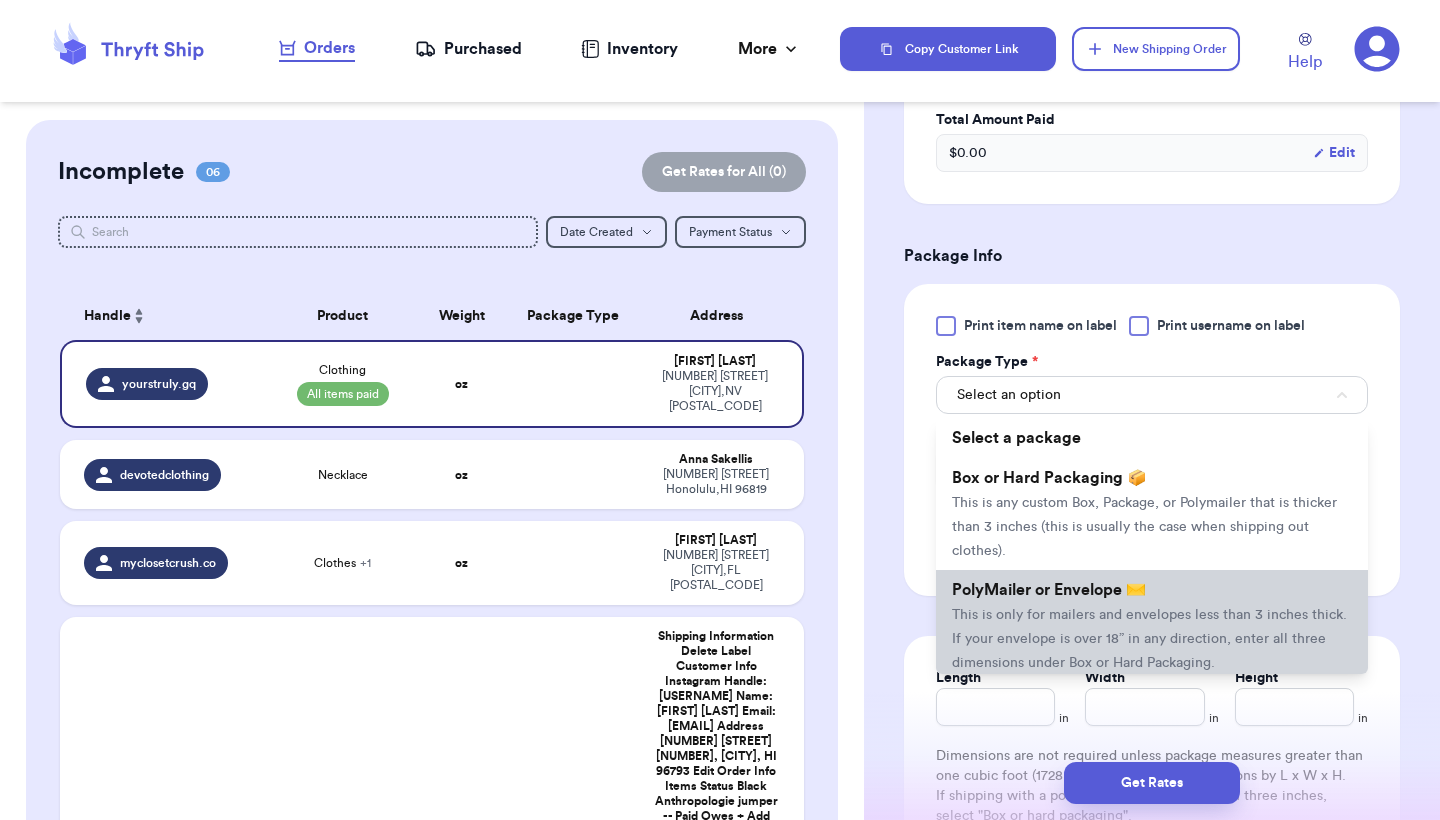 click on "PolyMailer or Envelope ✉️ This is only for mailers and envelopes less than 3 inches thick. If your envelope is over 18” in any direction, enter all three dimensions under Box or Hard Packaging." at bounding box center (1152, 626) 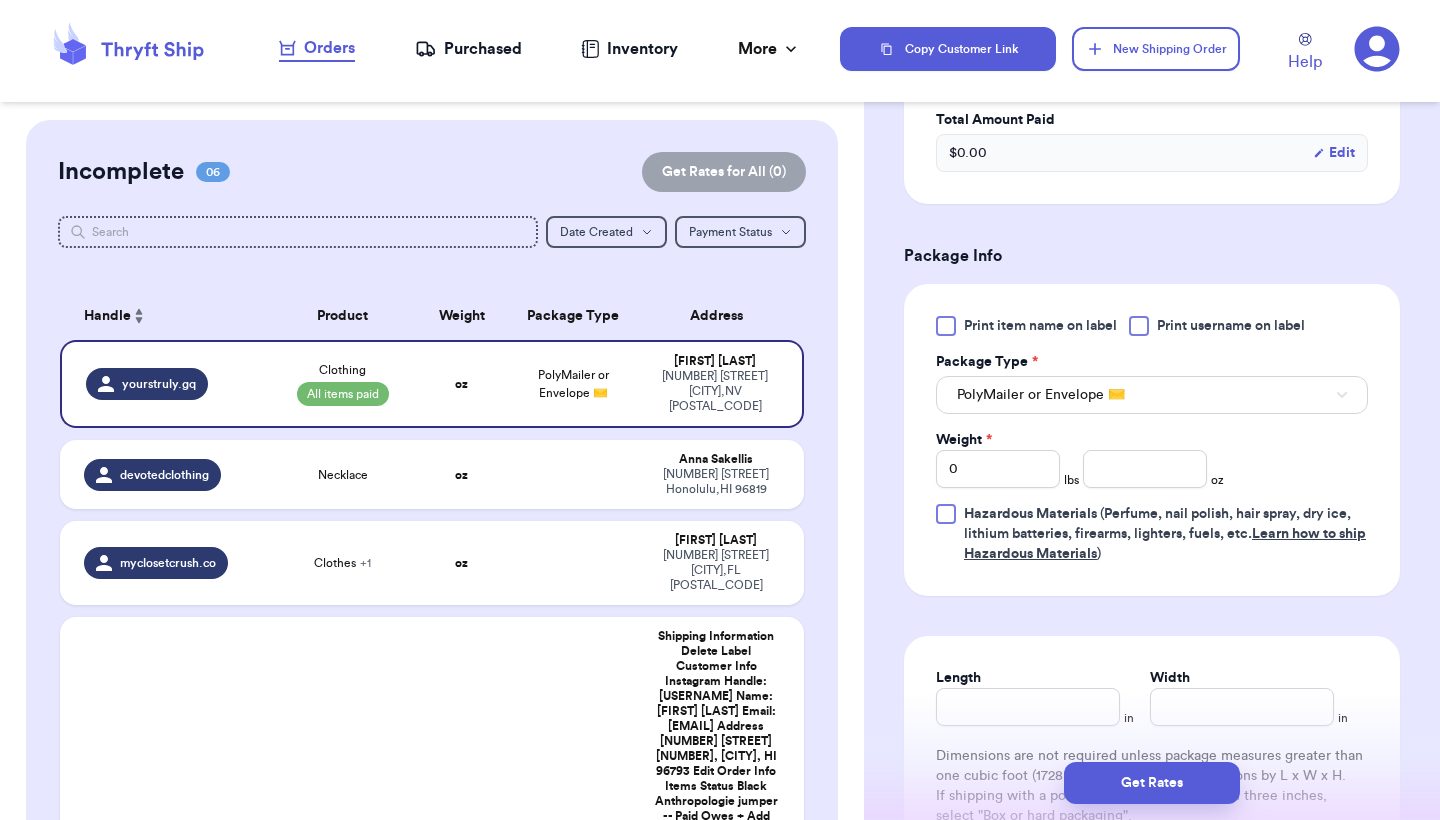click on "Shipping Information Delete Label Customer Info Instagram Handle: [USERNAME] Name: [FIRST] [LAST] Email: [EMAIL] Address [NUMBER] [STREET], [CITY], [STATE] Edit Order Info Items Status Clothing -- Paid Owes + Add Item Total Amount Paid $ 0.00 Edit Package Info Print item name on label Print username on label Package Type * PolyMailer or Envelope ✉️ Weight * 0 lbs oz Hazardous Materials (Perfume, nail polish, hair spray, dry ice, lithium batteries, firearms, lighters, fuels, etc. Learn how to ship Hazardous Materials ) Length in Width in Dimensions are not required unless package measures greater than one cubic foot (1728 inches). Calculate dimensions by L x W x H. If shipping with a polymailer that is thicker than three inches, select "Box or hard packaging". Additional Features (Media Mail) Get Rates Edit Payment Amount: ✕ Current Amount Paid: $ 0.00 New Amount $ 0 Payment Method Stripe/Thryft Ship Venmo Cash App PayPal Zelle Cash Other ⚠️ Save / Override" at bounding box center [1152, 291] 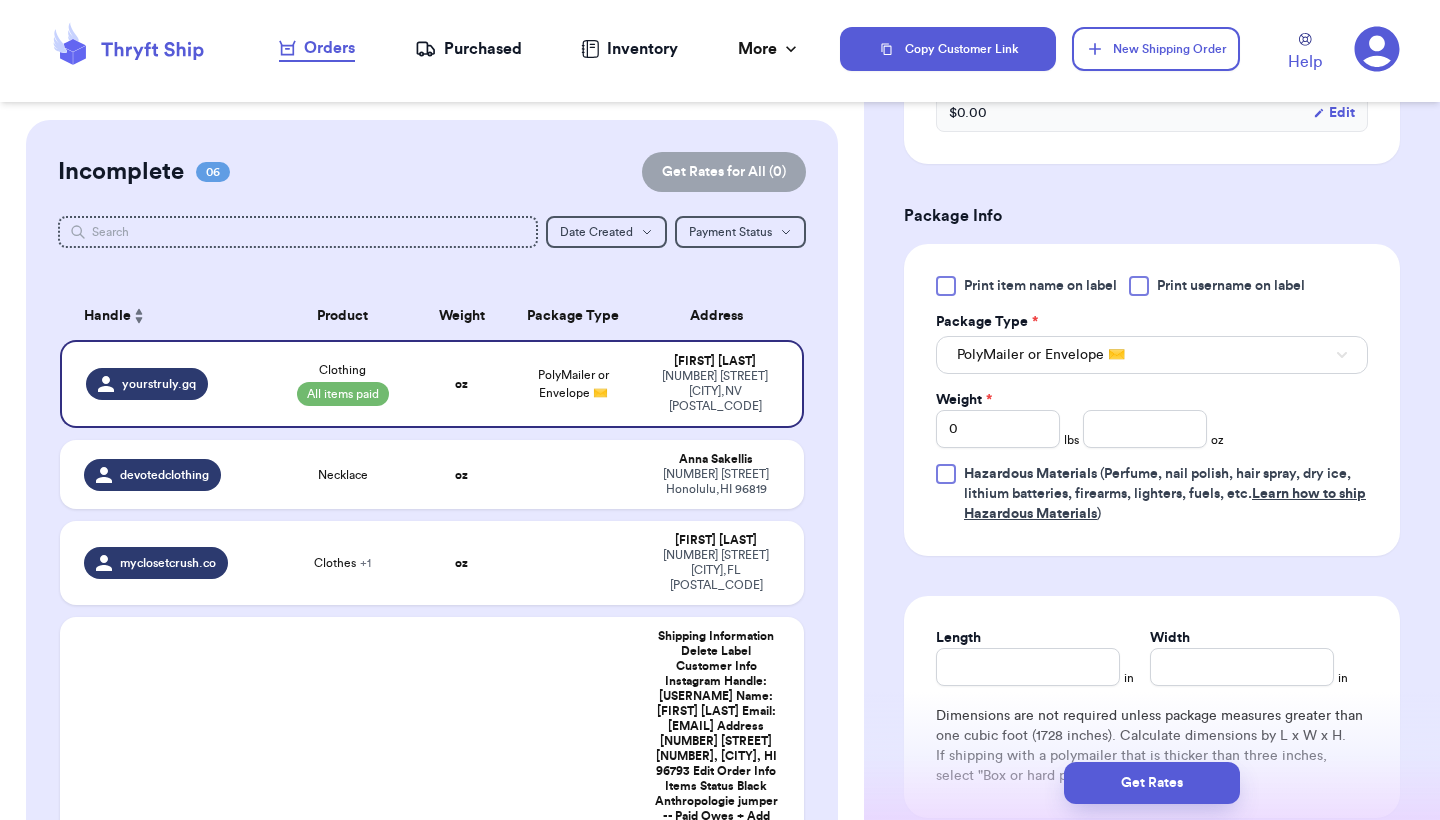 scroll, scrollTop: 800, scrollLeft: 0, axis: vertical 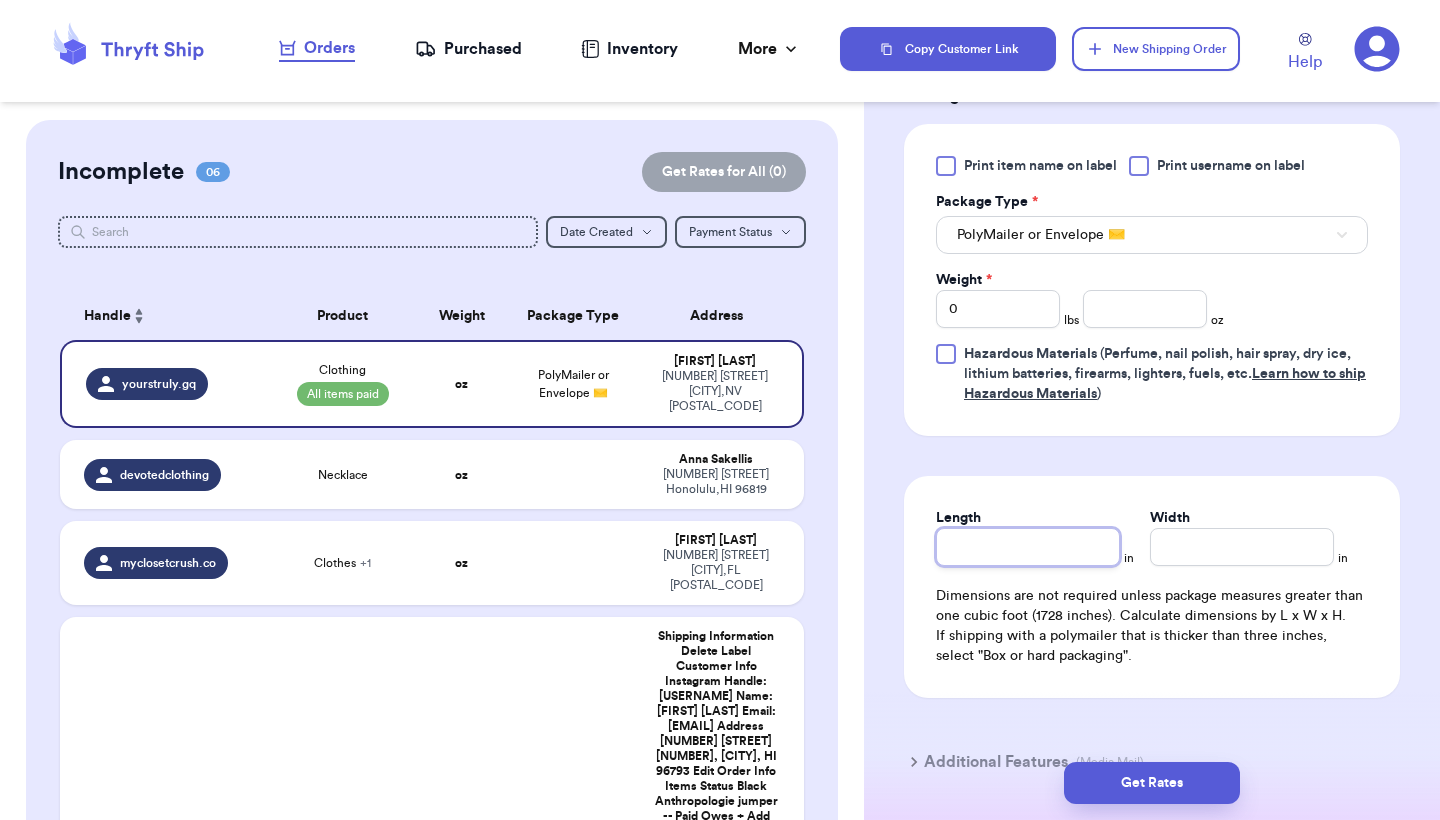 click on "Length" at bounding box center (1028, 547) 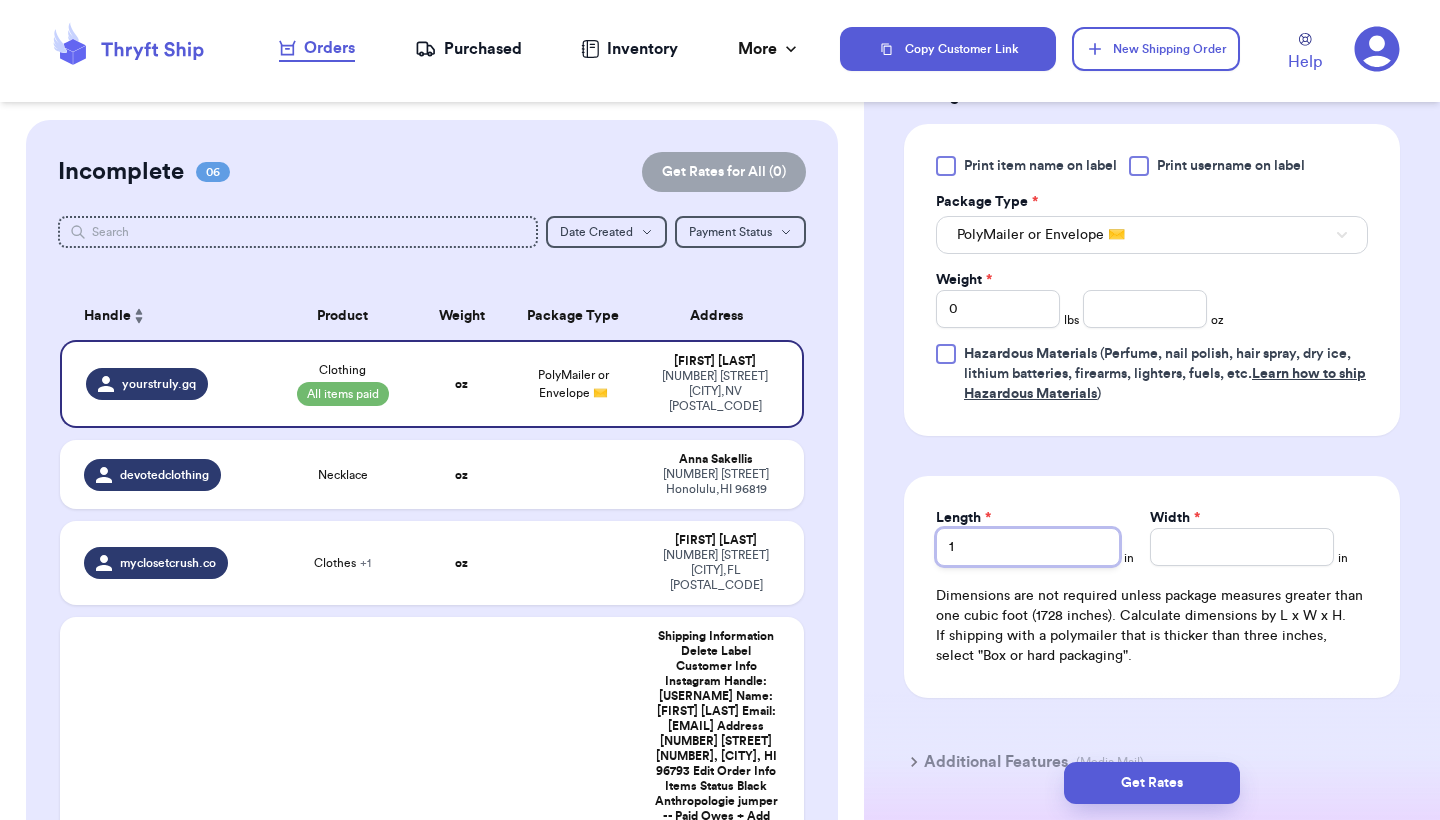 type 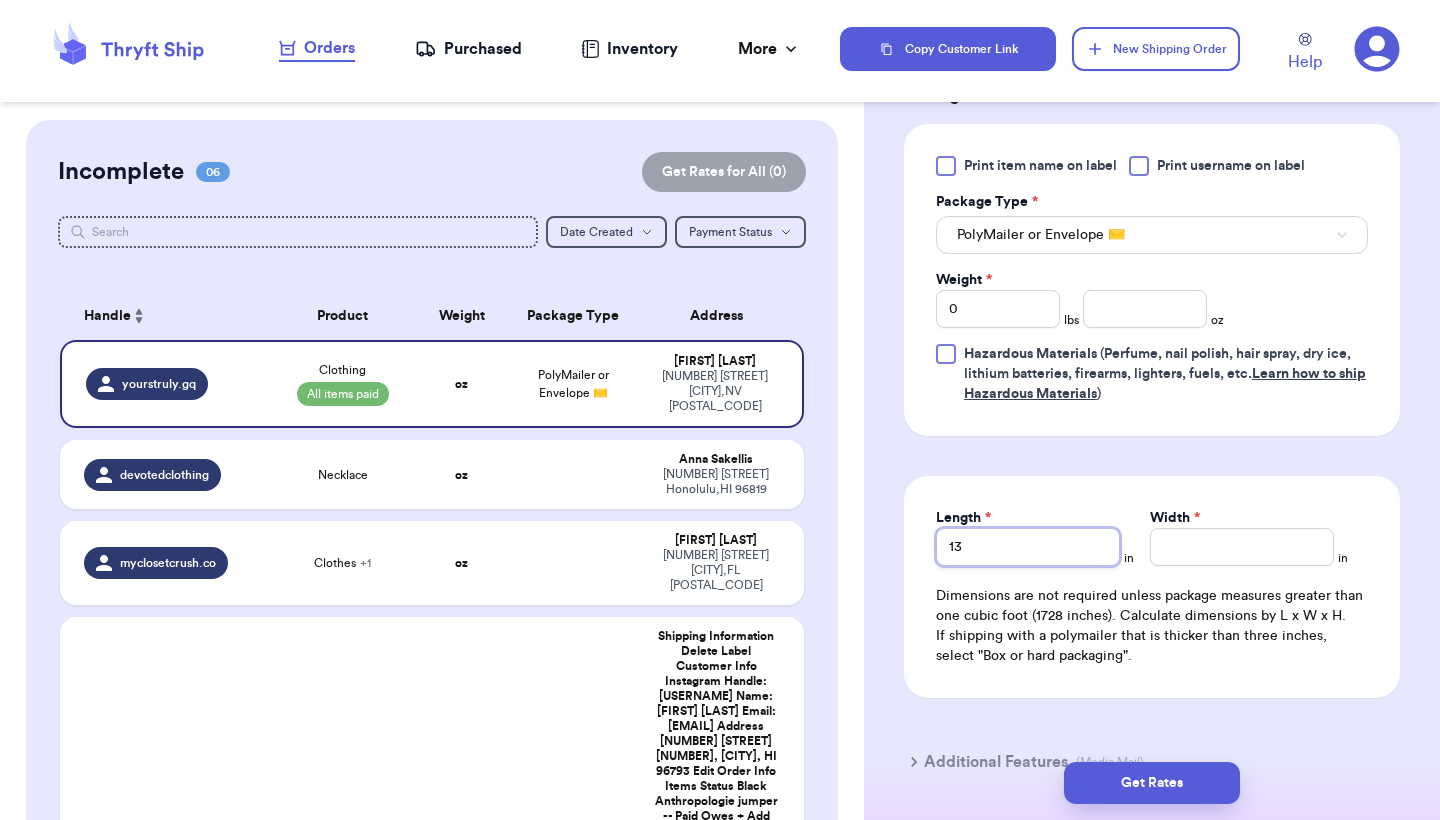 type 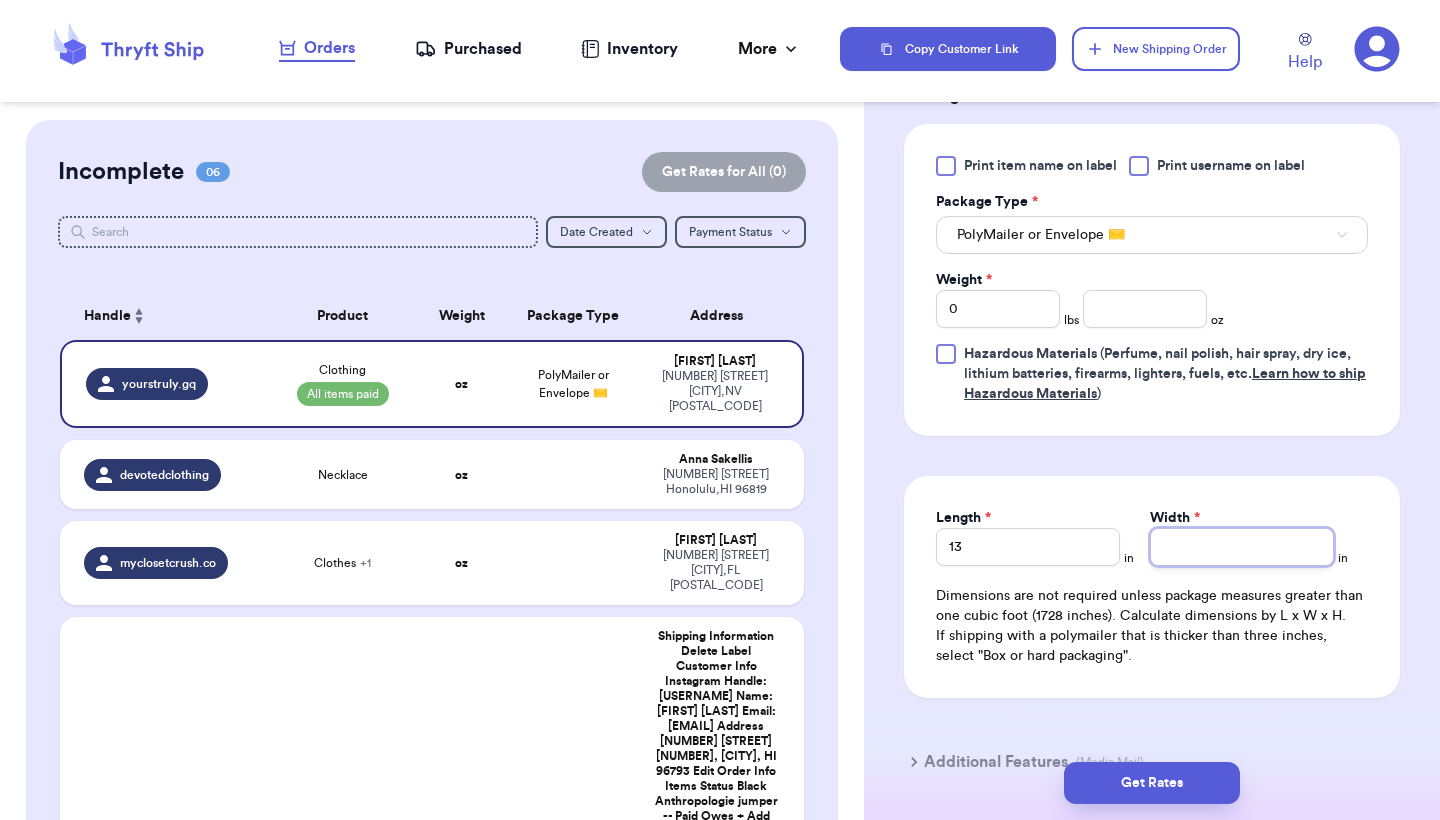 click on "Width *" at bounding box center (1242, 547) 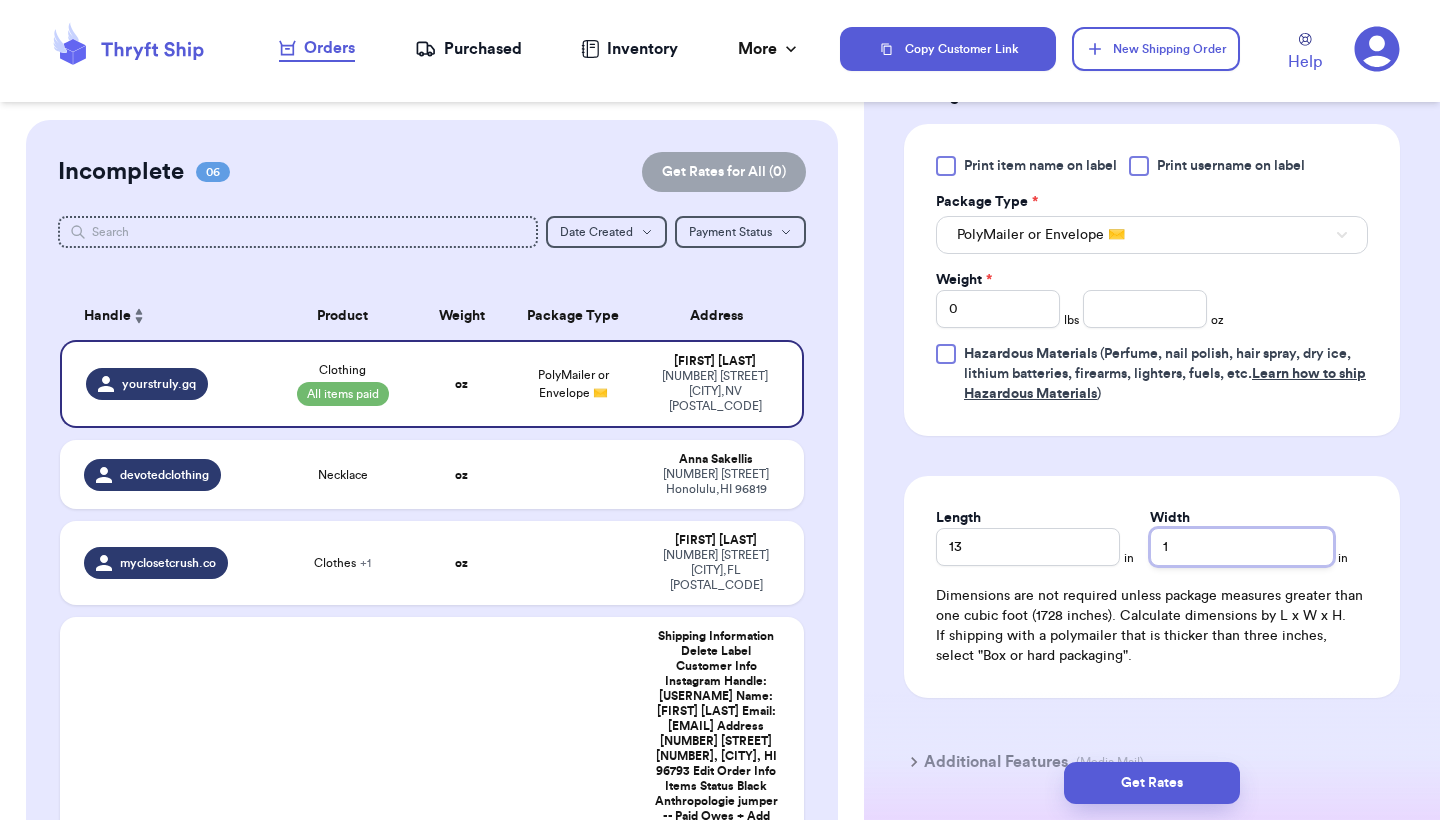 type 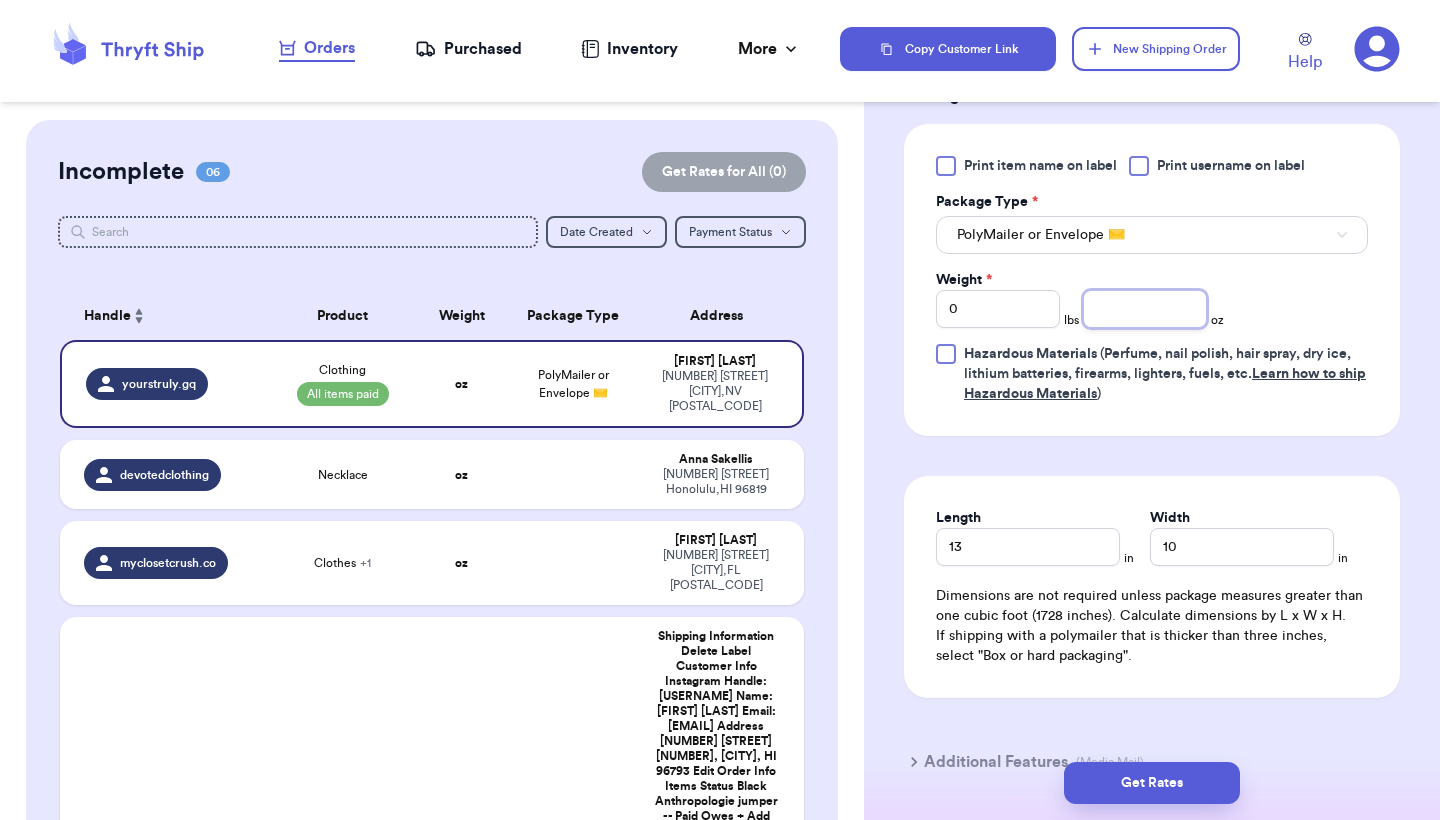 click at bounding box center [1145, 309] 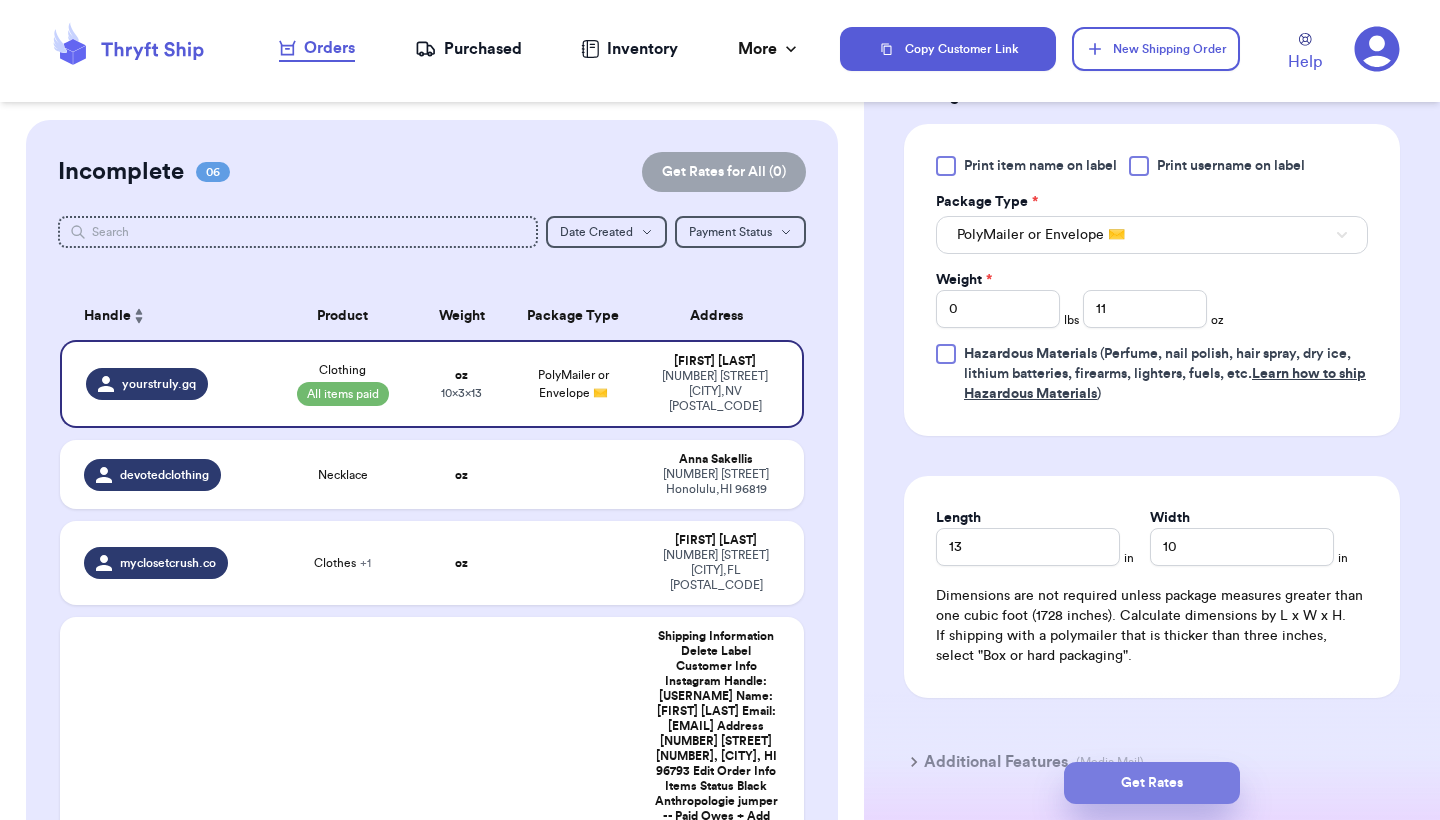 click on "Get Rates" at bounding box center (1152, 783) 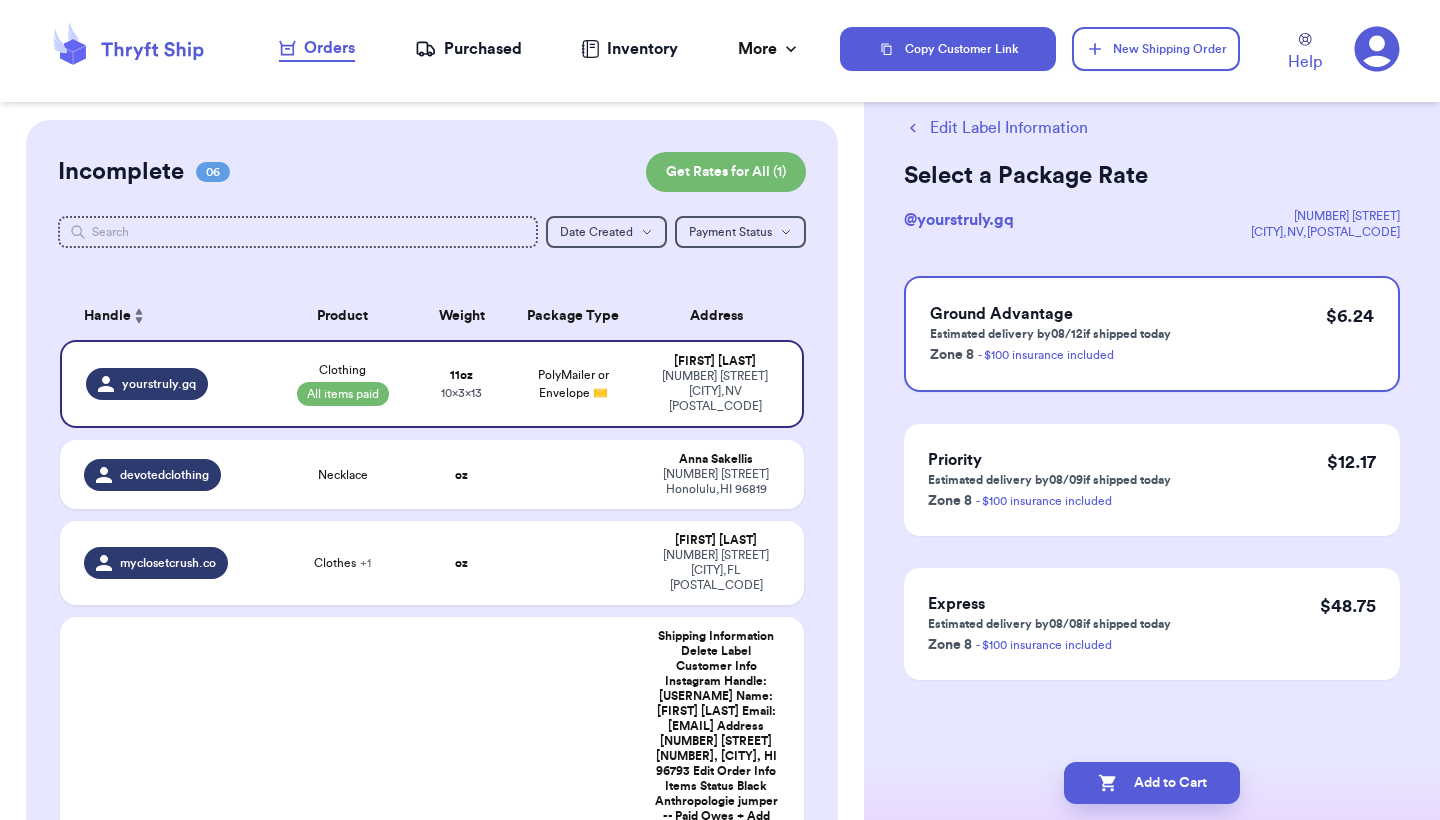 scroll, scrollTop: 0, scrollLeft: 0, axis: both 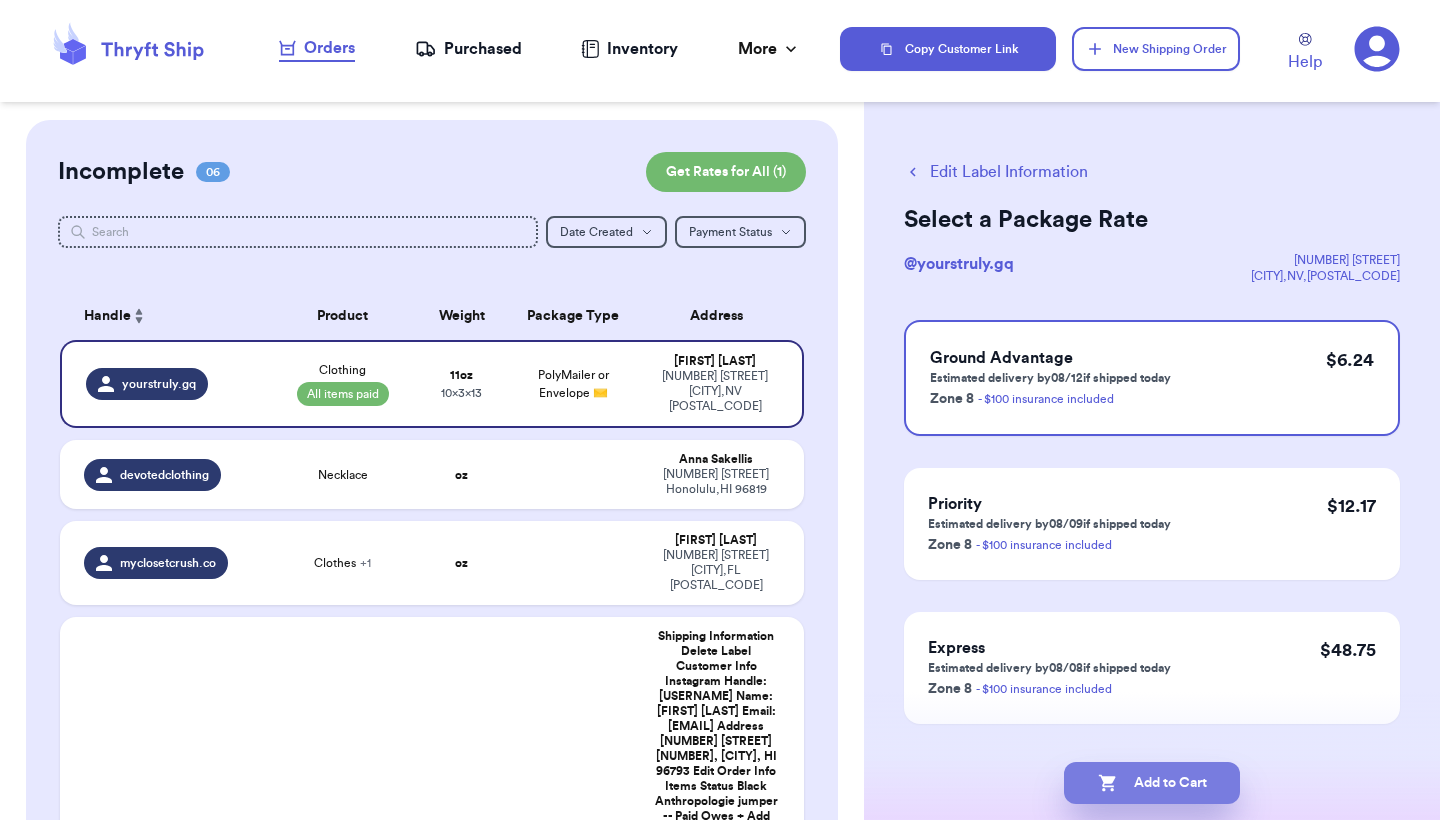 click on "Add to Cart" at bounding box center (1152, 783) 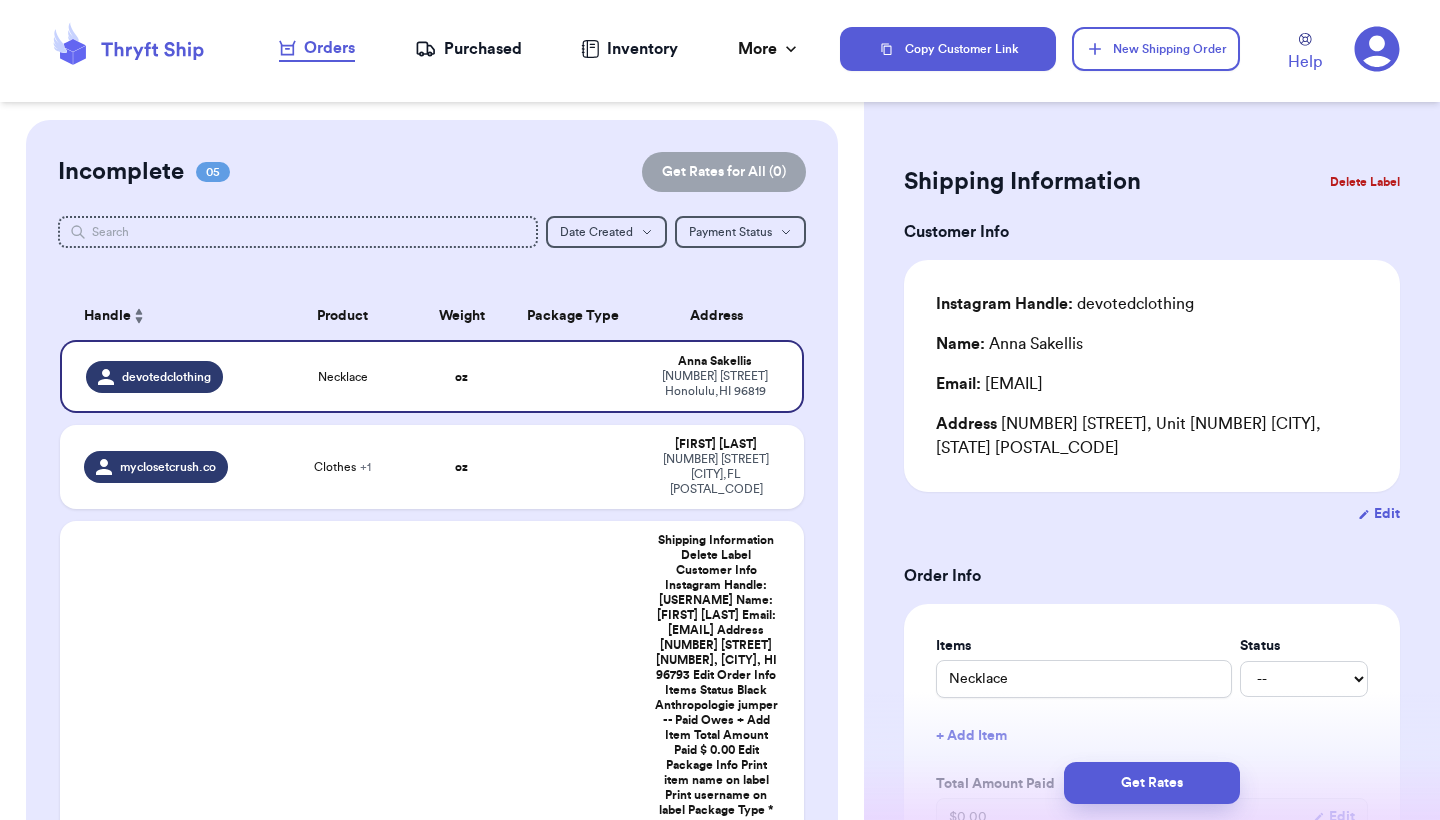click on "Customer Link New Order Incomplete 05 Get Rates for All ( 0 ) Get Rates for All ( 0 ) Date Created Date Created Payment Status Payment Status Handle Product Weight Package Type Address devotedclothing Necklace oz [FIRST] [LAST] [NUMBER] [STREET] [CITY], [STATE] myclosetcrush.co Clothes + 1 oz [FIRST] [LAST] [NUMBER] [STREET] [CITY], [STATE] michas_closet Clothes 💗 + 1 oz [FIRST] [LAST] [NUMBER] [STREET] [CITY], [STATE] zaiii_ra Floral embroidered denim oz [FIRST] [LAST] P.O. Box [NUMBER] [CITY], [STATE] xirie.mp shorts oz [FIRST] [LAST] p.o. box [NUMBER] [CITY], [COUNTRY] [POSTAL_CODE] Ready to Purchase 14 Checkout ( 5 ) Checkout ( 5 ) Handle Product Weight Package Type Cost yourstruly.gq Clothing 11 oz 10 x 3 x 13 PolyMailer or Envelope ✉️ $ 6.24 Jaysz.closet Bodysuit 11 oz 10 x 3 x 13 PolyMailer or Envelope ✉️ $ 5.38 emily.souther Ae jeans 20 oz 14.5 x 3 x 19 PolyMailer or Envelope ✉️ $ 7.06 niyasbtq_ camo pants 27 oz" at bounding box center (432, 1419) 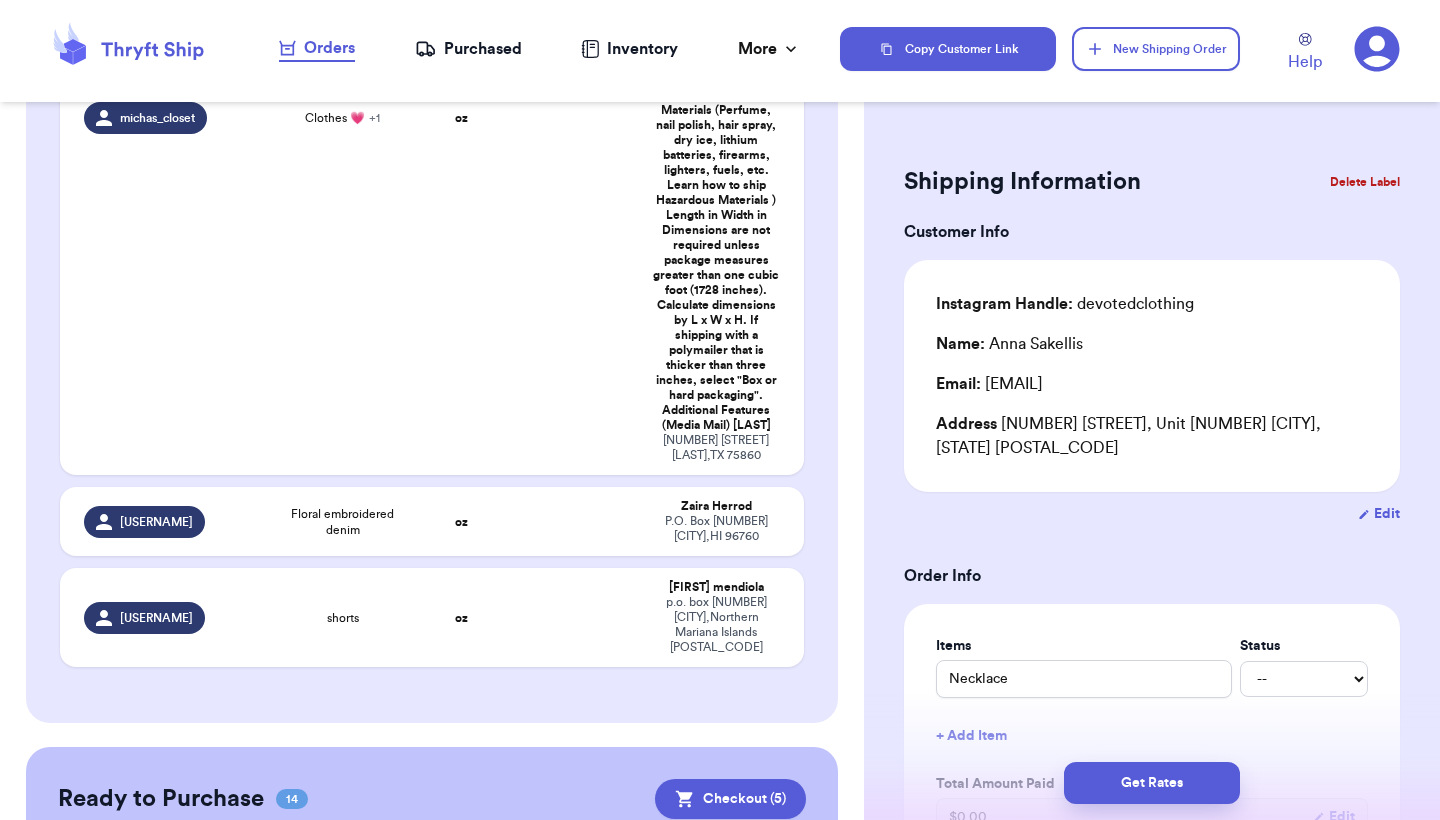 scroll, scrollTop: 800, scrollLeft: 0, axis: vertical 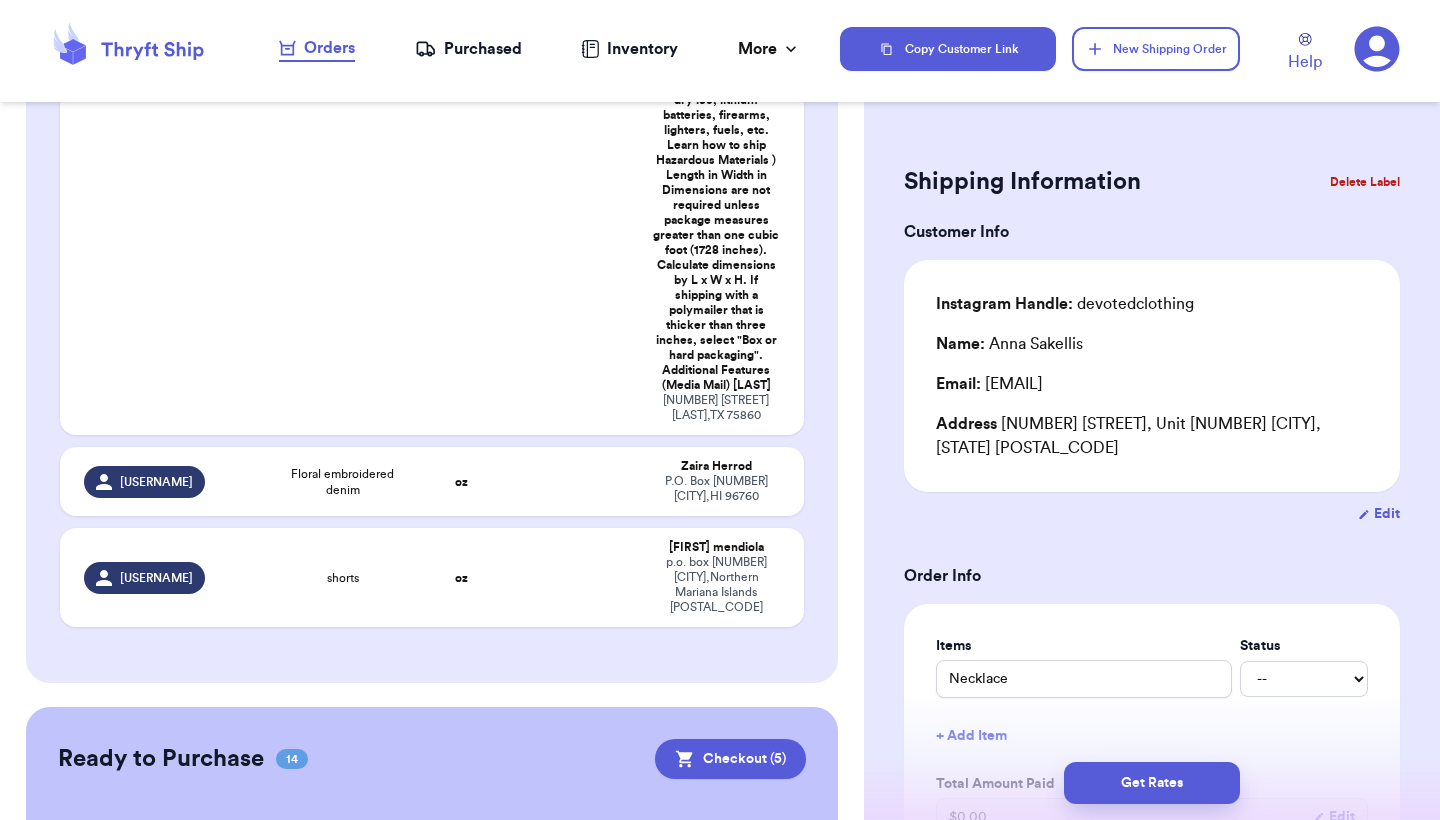 click 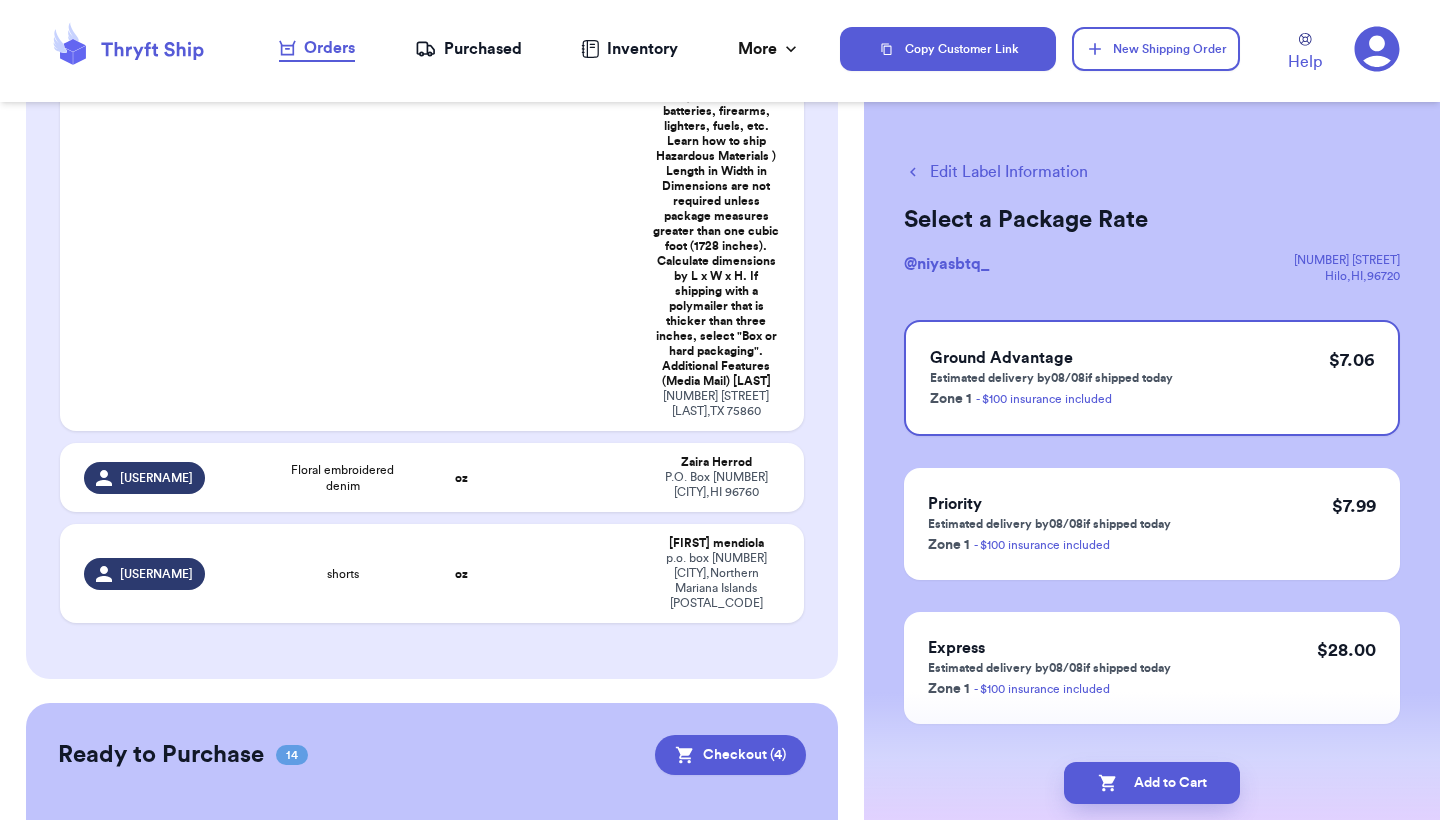 click at bounding box center [761, 1108] 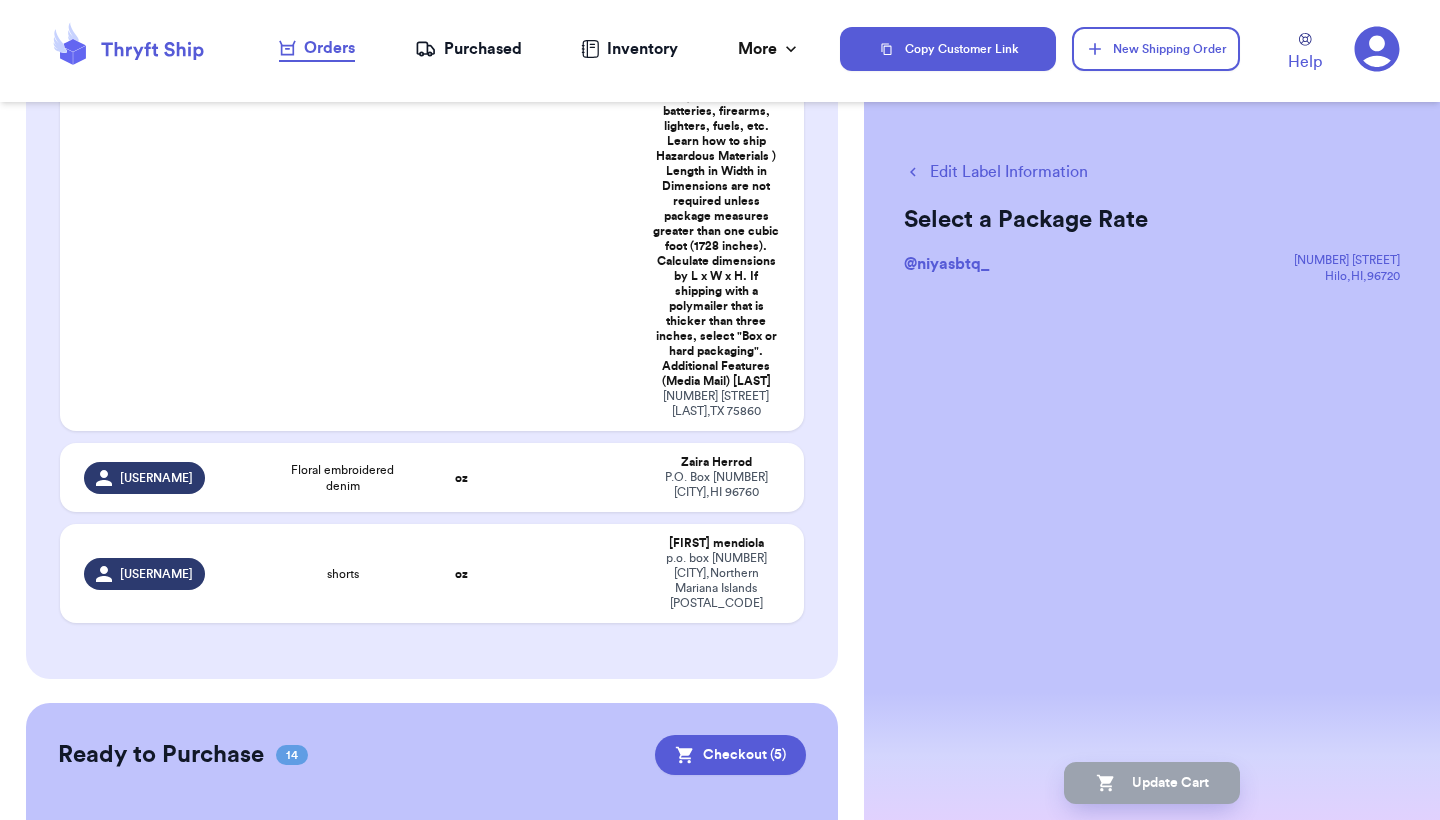 click 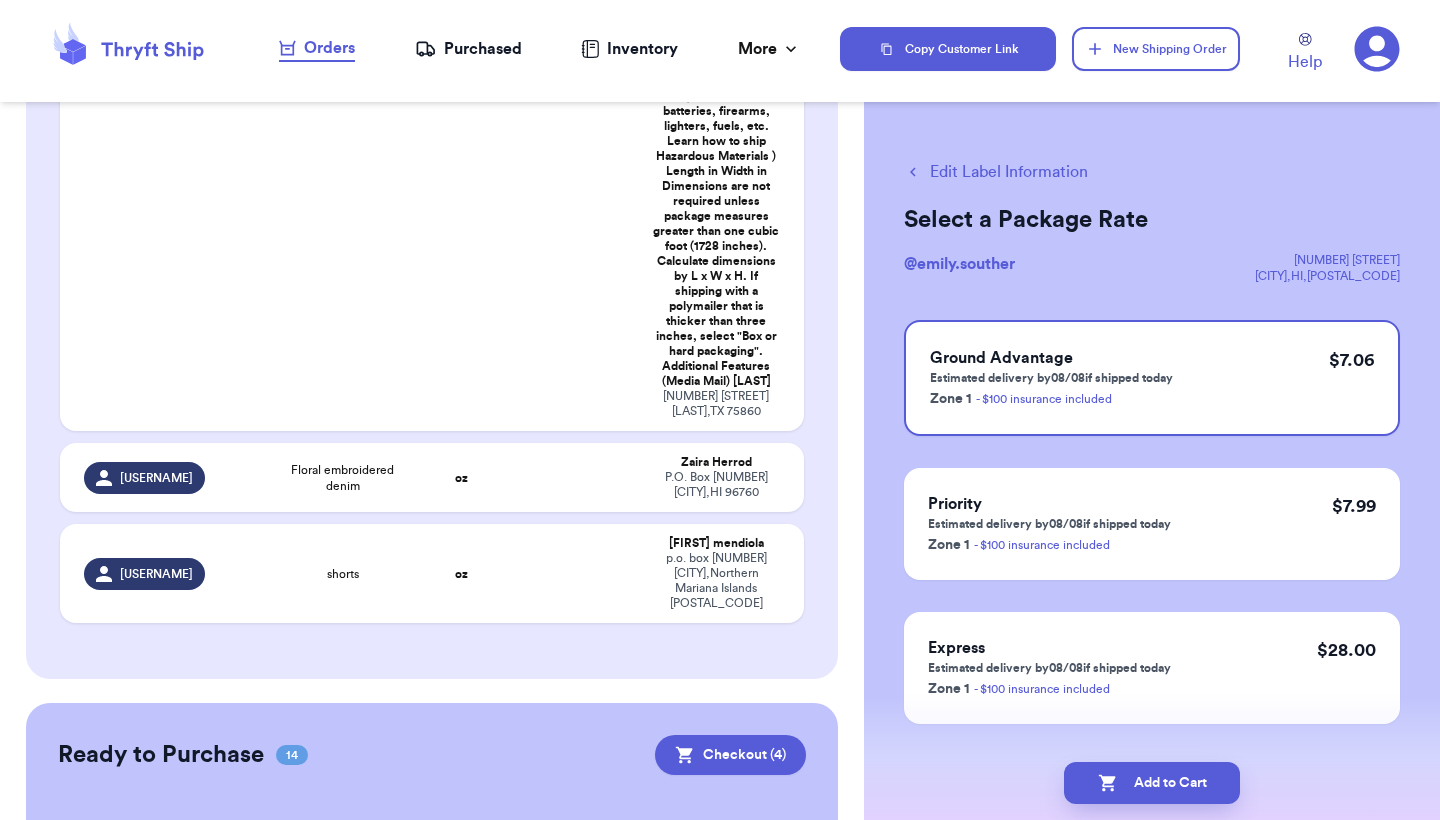 click 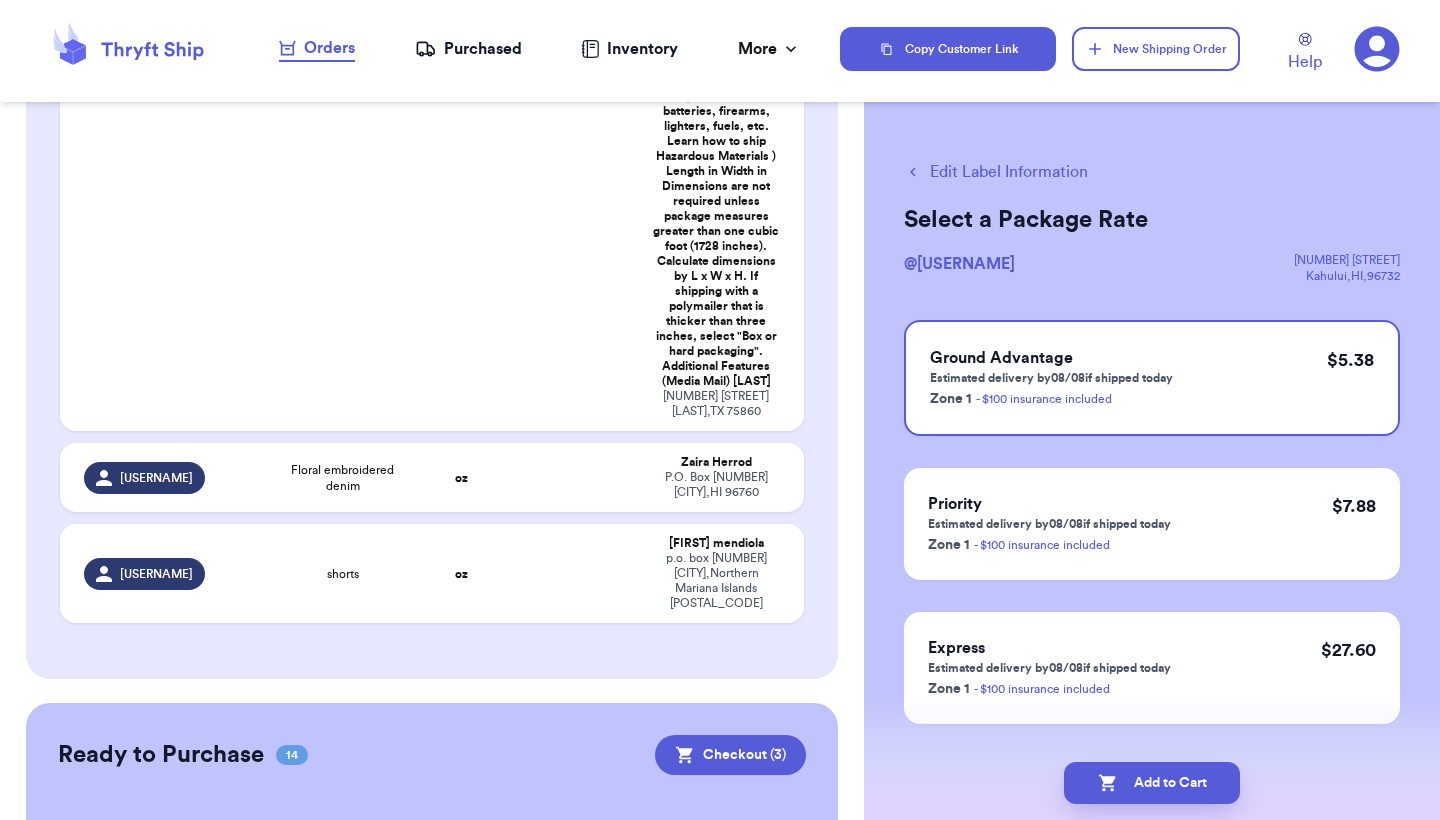 click 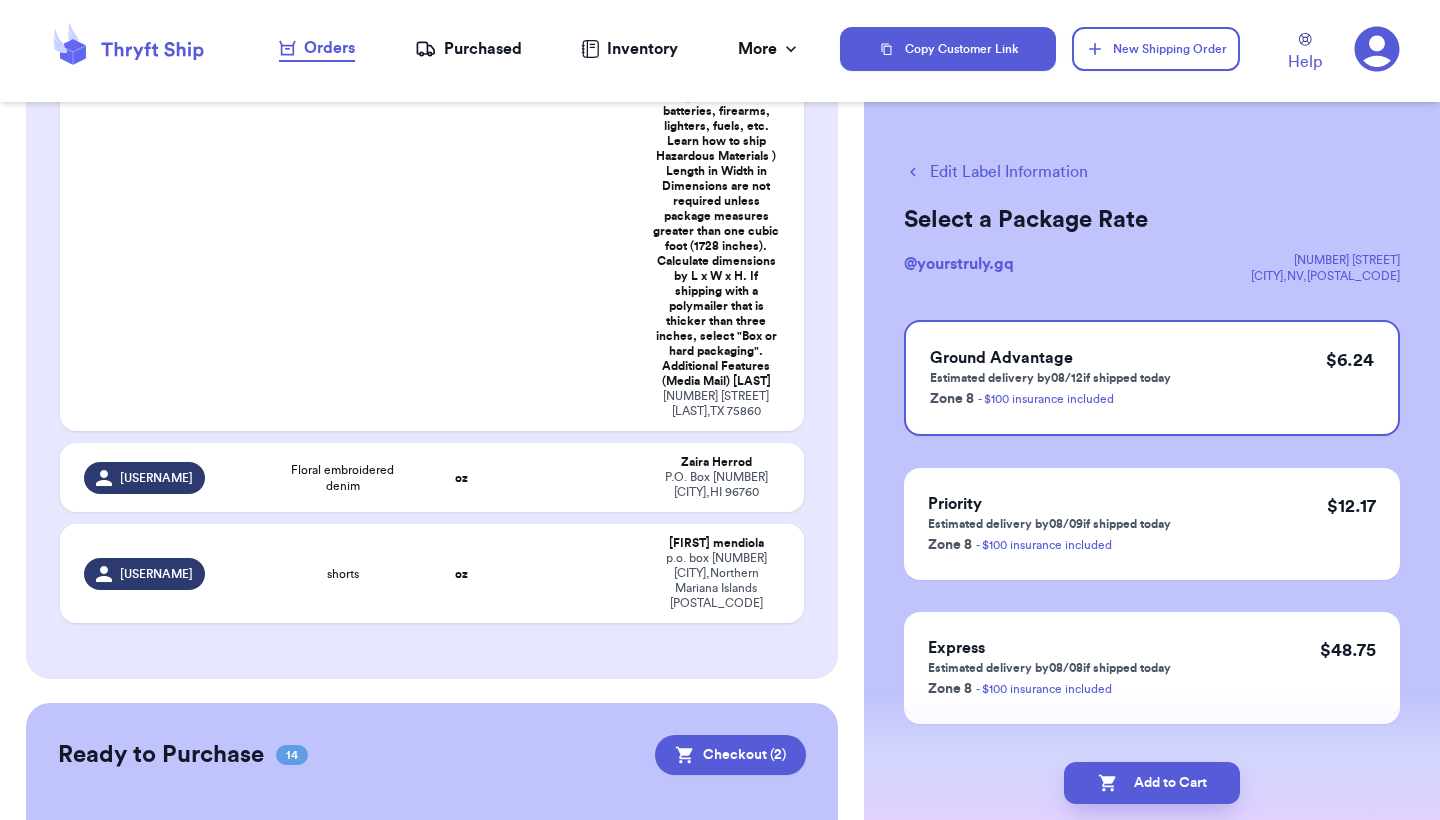 click on "Customer Link New Order Incomplete 05 Get Rates for All ( 0 ) Get Rates for All ( 0 ) Date Created Date Created Payment Status Payment Status Handle Product Weight Package Type Address [USERNAME] Necklace   oz [FIRST]   [LAST] [NUMBER] [STREET]   [CITY] ,  [STATE] [POSTAL_CODE] [USERNAME] Clothes + 1  oz [FIRST]   [LAST] [NUMBER] [STREET]   [CITY] ,  [STATE] [POSTAL_CODE] [USERNAME] Clothes 💗 + 1  oz [FIRST]   [LAST] [NUMBER] [STREET]   [CITY] ,  [STATE] [POSTAL_CODE] [USERNAME] Floral embroidered denim  oz [FIRST]   [LAST] [NUMBER] [STREET]   [CITY] ,  [STATE] [POSTAL_CODE] [USERNAME] shorts  oz [FIRST]   [LAST] p.o. box [NUMBER]   [CITY], [STATE]   [POSTAL_CODE] Ready to Purchase 14 Checkout ( 2 ) Checkout ( 2 ) Handle Product Weight Package Type Cost [USERNAME] Clothing 11  oz 10  x  3  x  13 PolyMailer or Envelope ✉️ $ 6.24 [USERNAME] Bodysuit  11  oz 10  x  3  x  13 PolyMailer or Envelope ✉️ $ 5.38 [USERNAME] Ae jeans  20  oz 14.5  x  3  x  19 PolyMailer or Envelope ✉️ $ 7.06 [USERNAME] camo pants 27  oz 3" at bounding box center [432, 619] 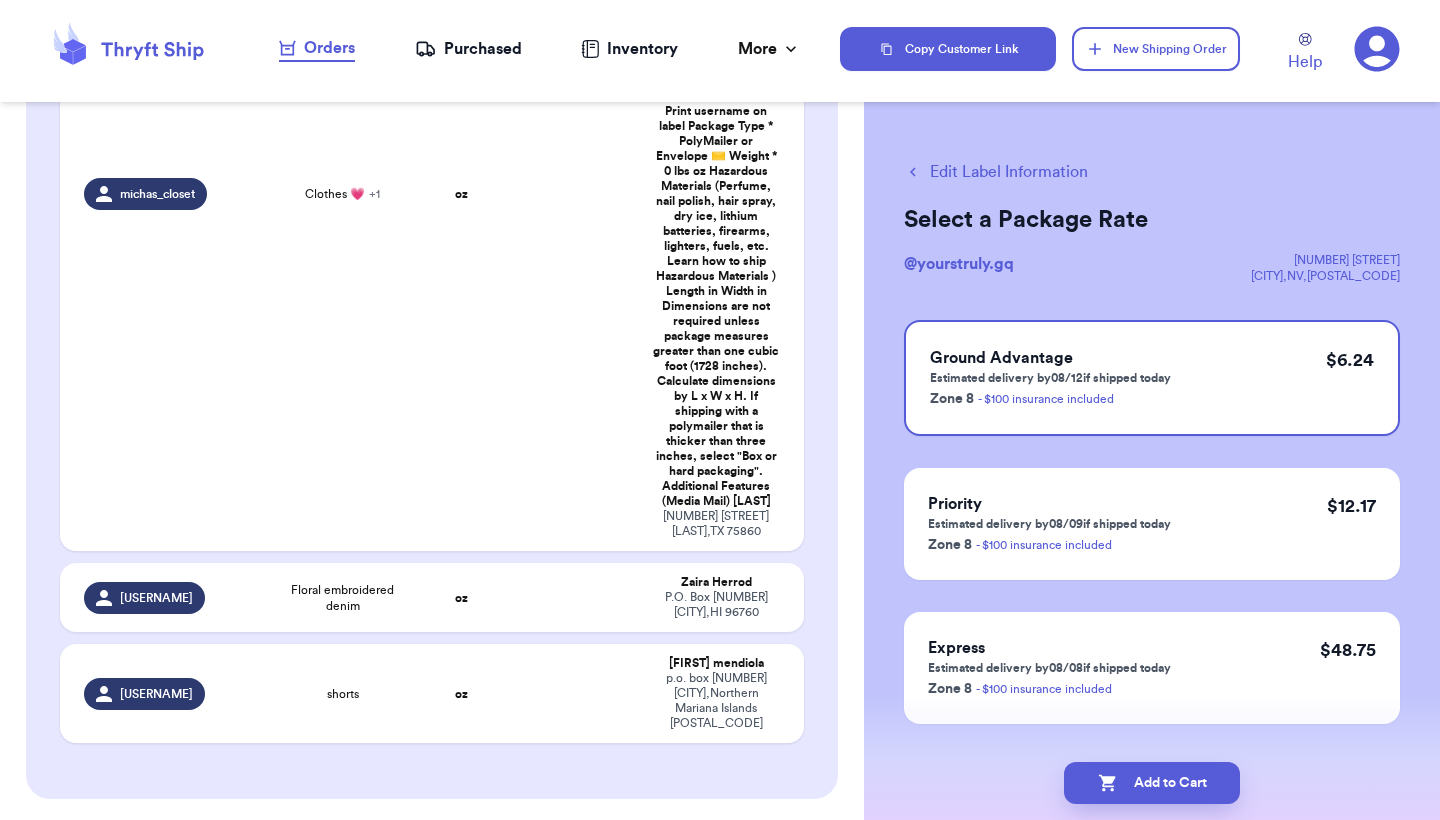 scroll, scrollTop: 640, scrollLeft: 0, axis: vertical 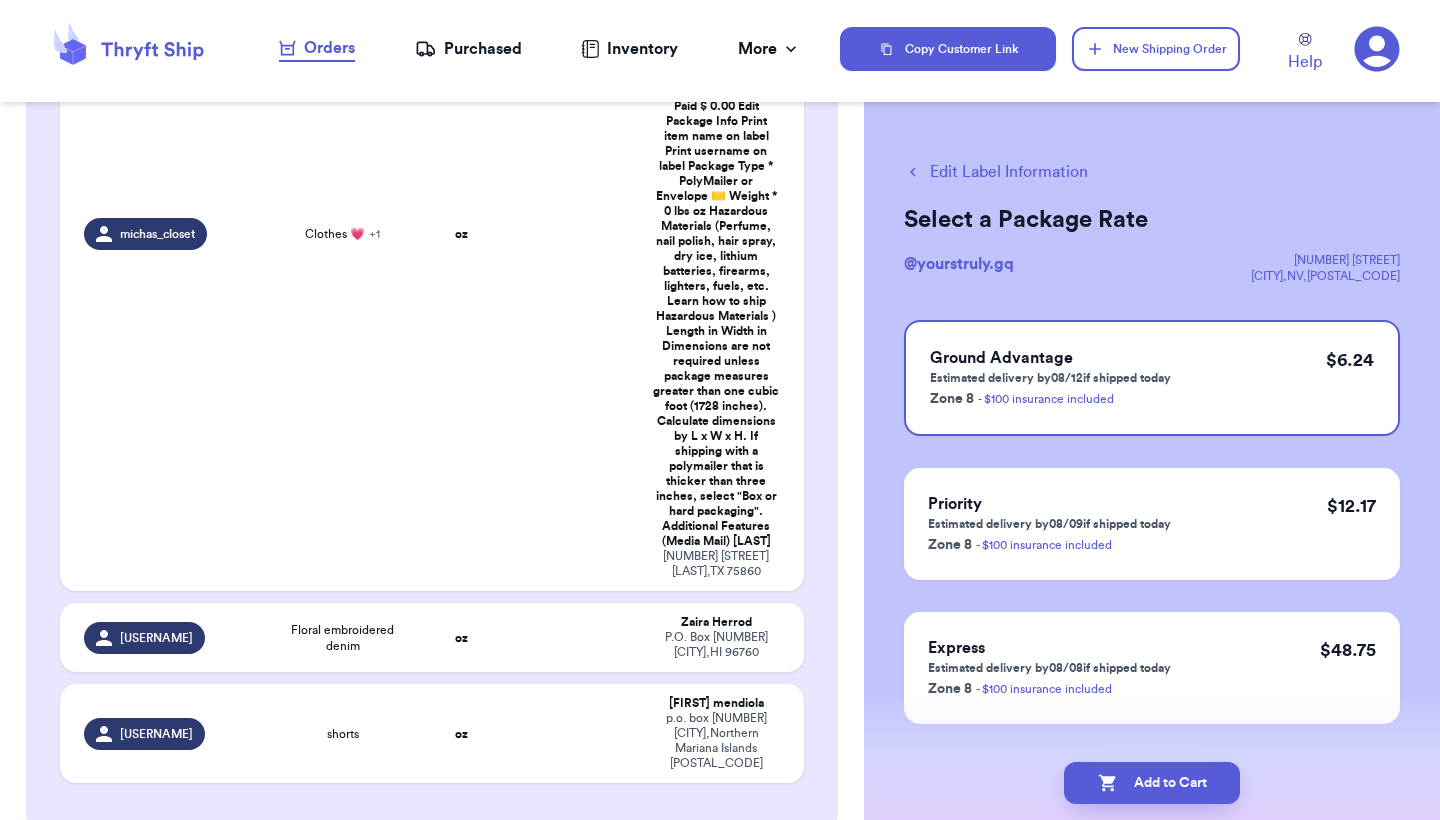 click on "Checkout ( 2 )" at bounding box center (730, 915) 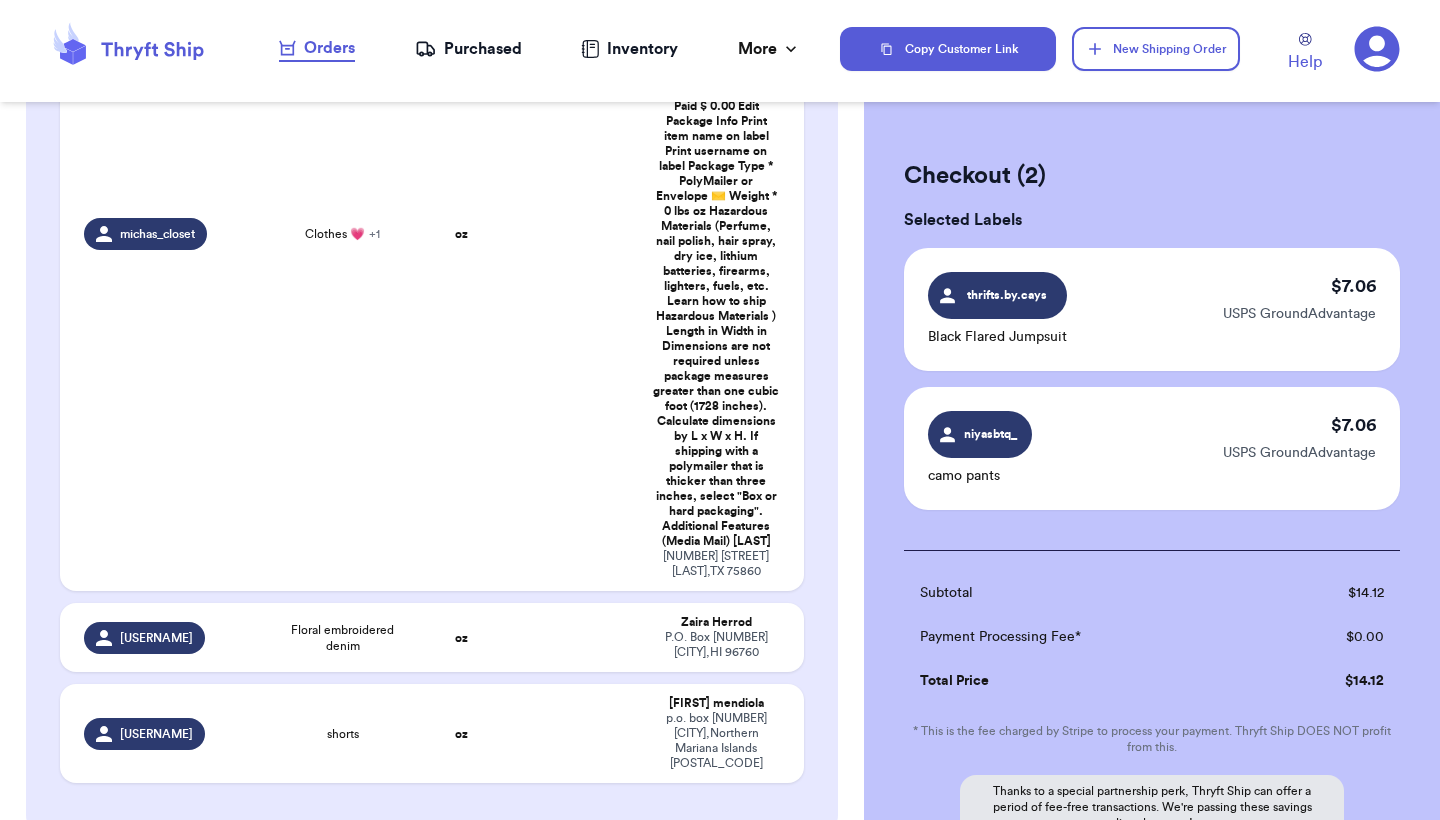 click on "Checkout ( 2 ) Selected Labels thrifts.by.cays Black Flared Jumpsuit  $ 7.06 USPS   GroundAdvantage niyasbtq_ camo pants $ 7.06 USPS   GroundAdvantage Subtotal $ 14.12 Payment Processing Fee* $ 0.00 Total Price $ 14.12 * This is the fee charged by Stripe to process your payment. Thryft Ship DOES NOT profit from this. Thanks to a special partnership perk, Thryft Ship can offer a period of fee-free transactions. We're passing these savings directly to you! Purchase for $14.12" at bounding box center [1152, 586] 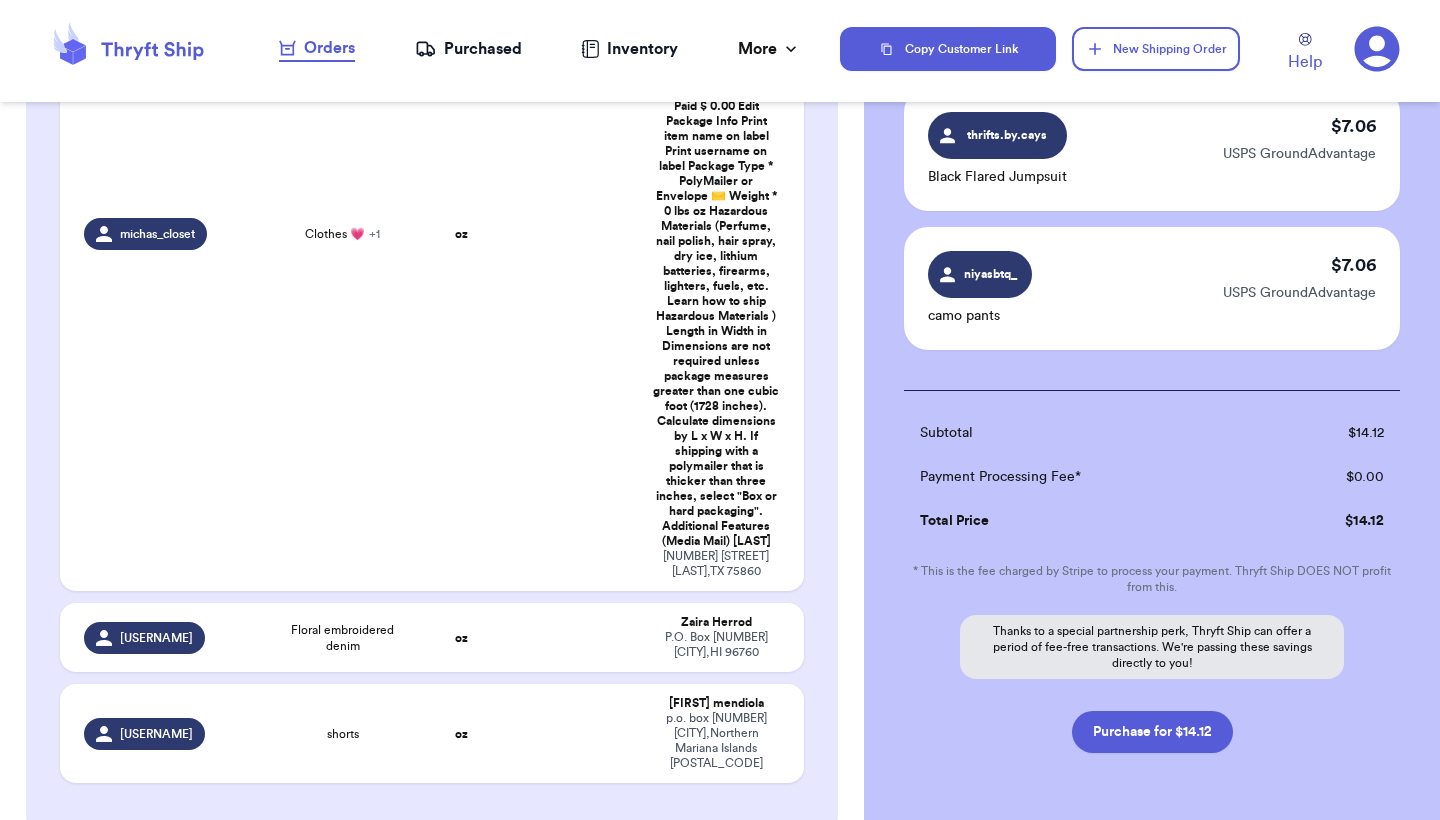 scroll, scrollTop: 200, scrollLeft: 0, axis: vertical 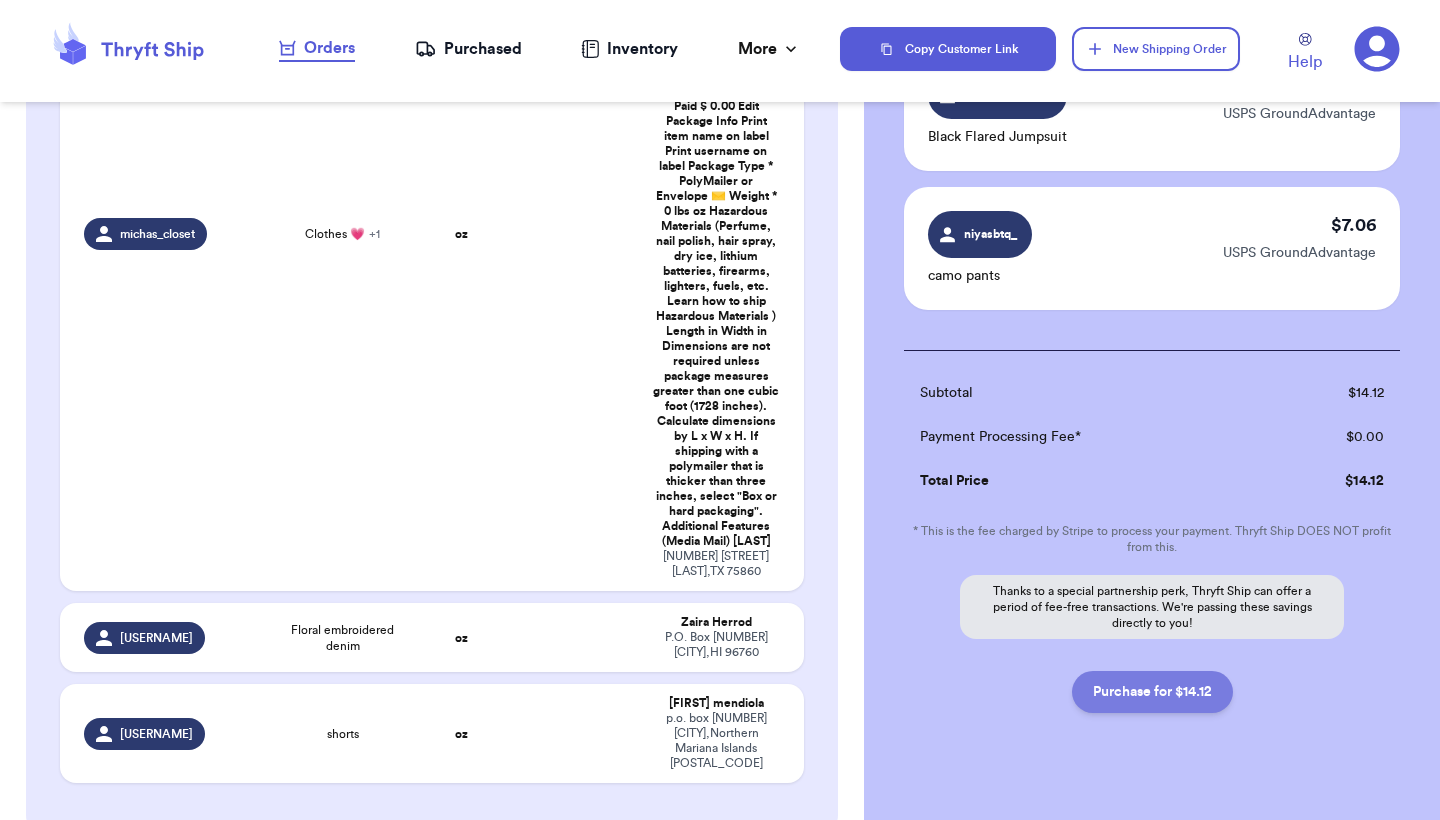 click on "Purchase for $14.12" at bounding box center [1152, 692] 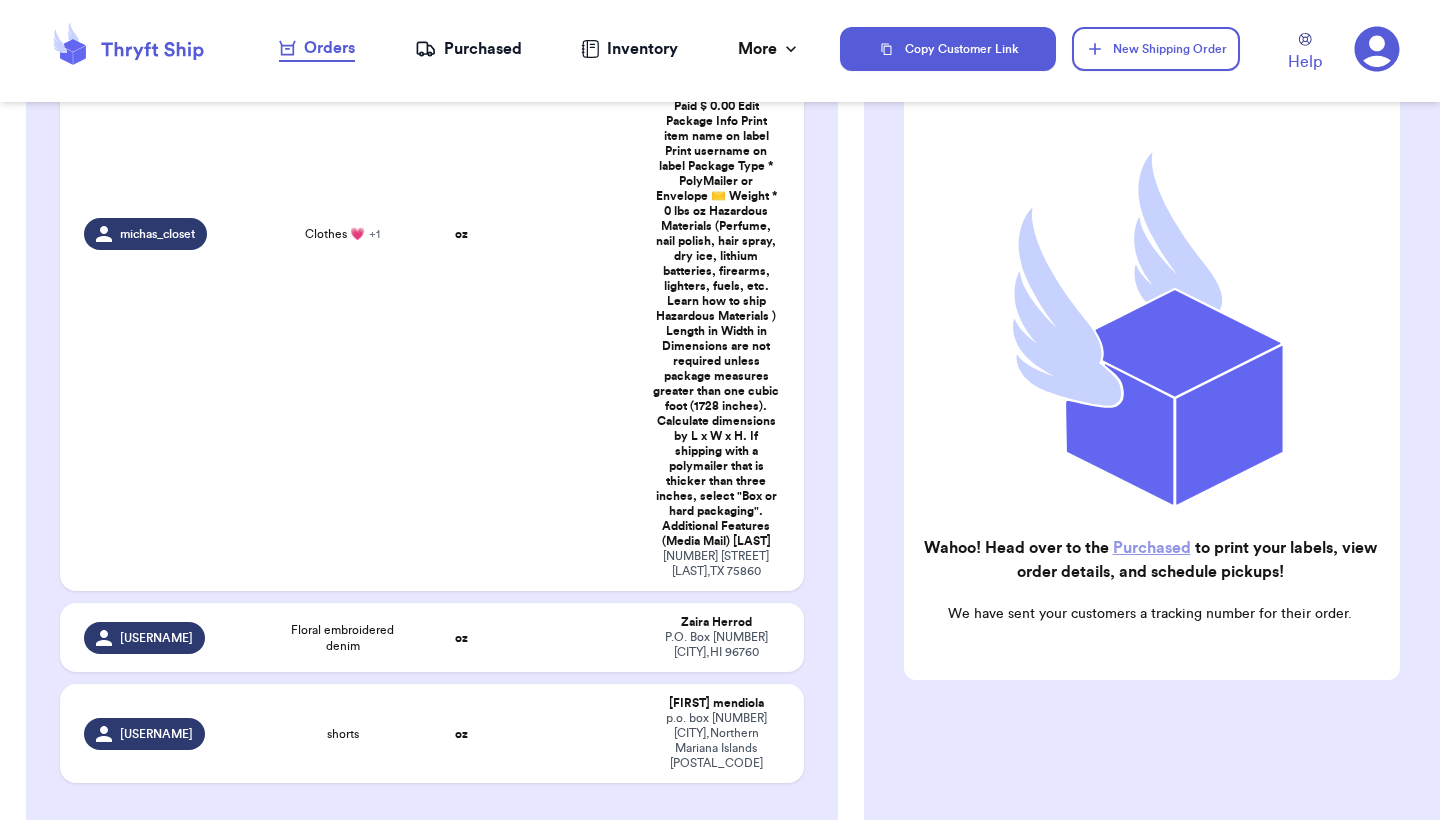 scroll, scrollTop: 156, scrollLeft: 0, axis: vertical 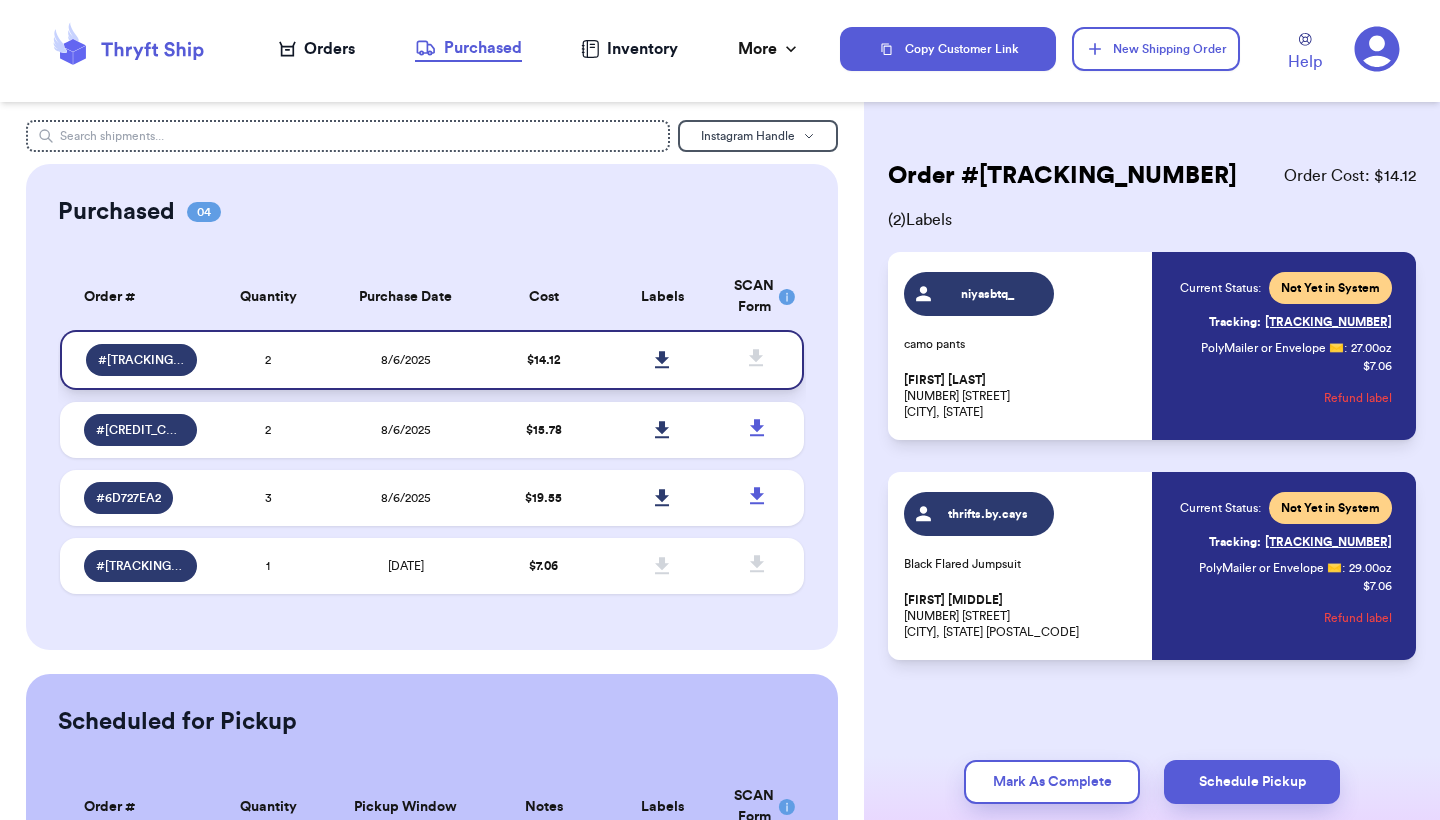 click 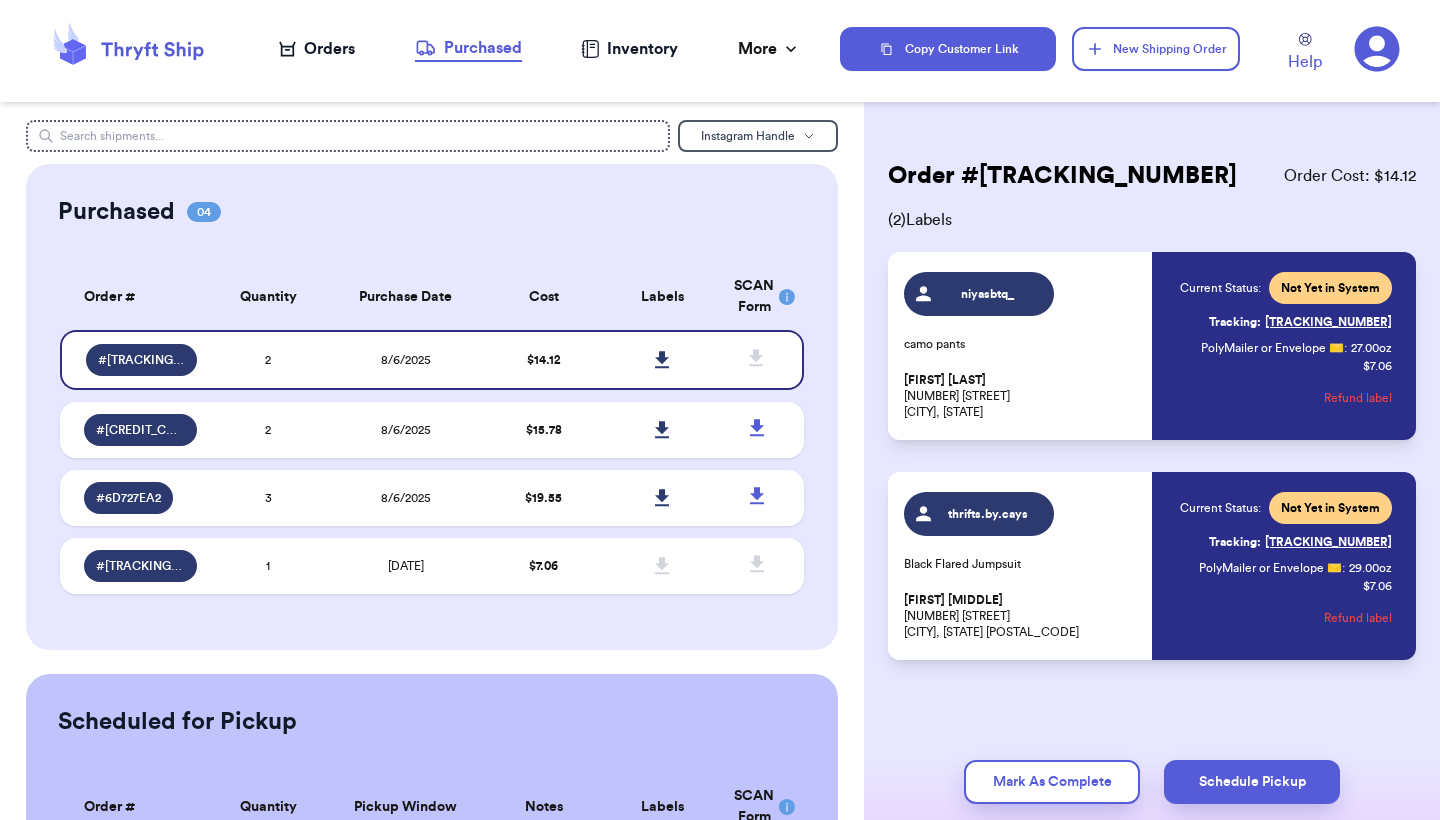 click on "Orders" at bounding box center (317, 49) 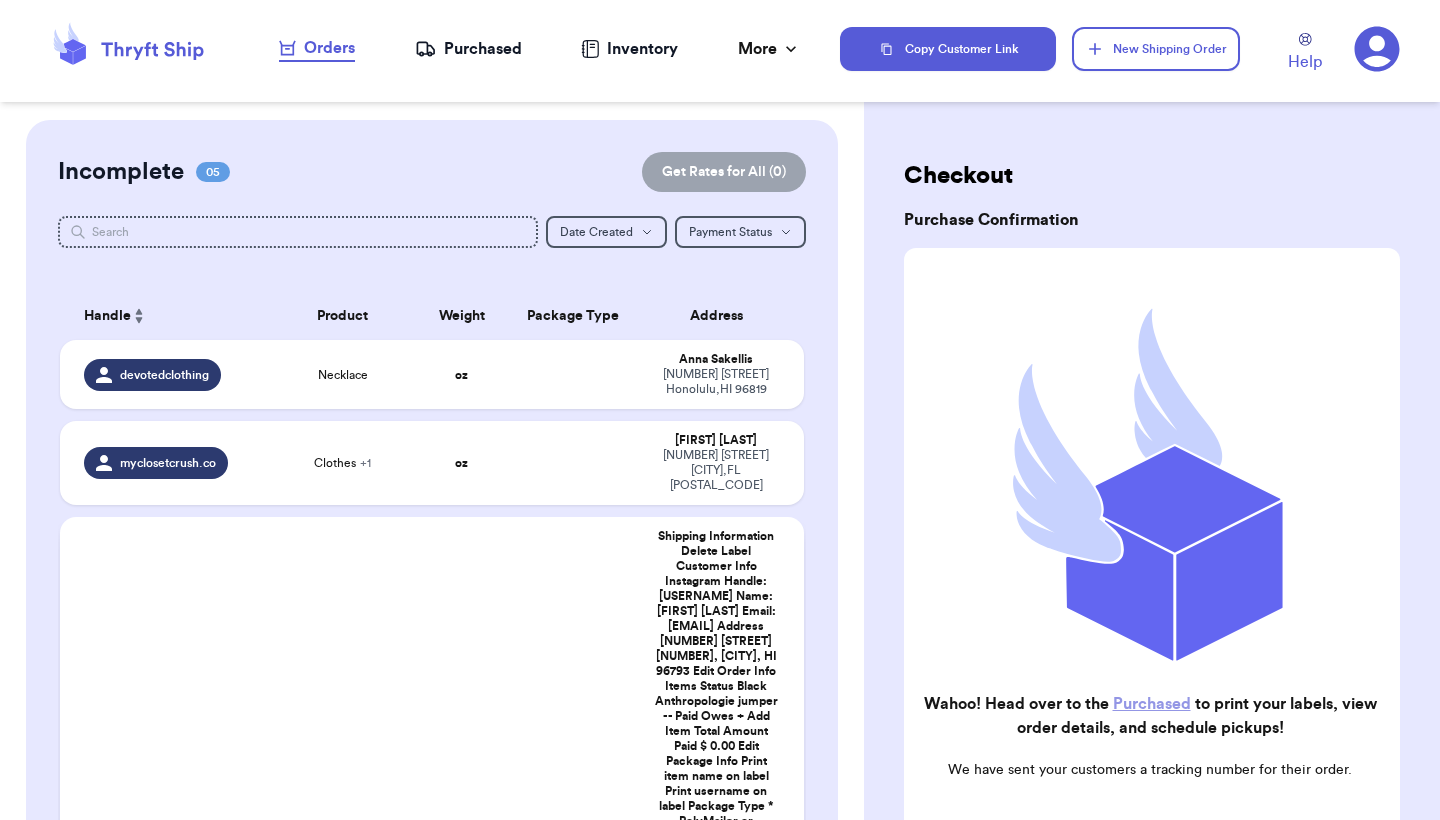 click at bounding box center [573, 874] 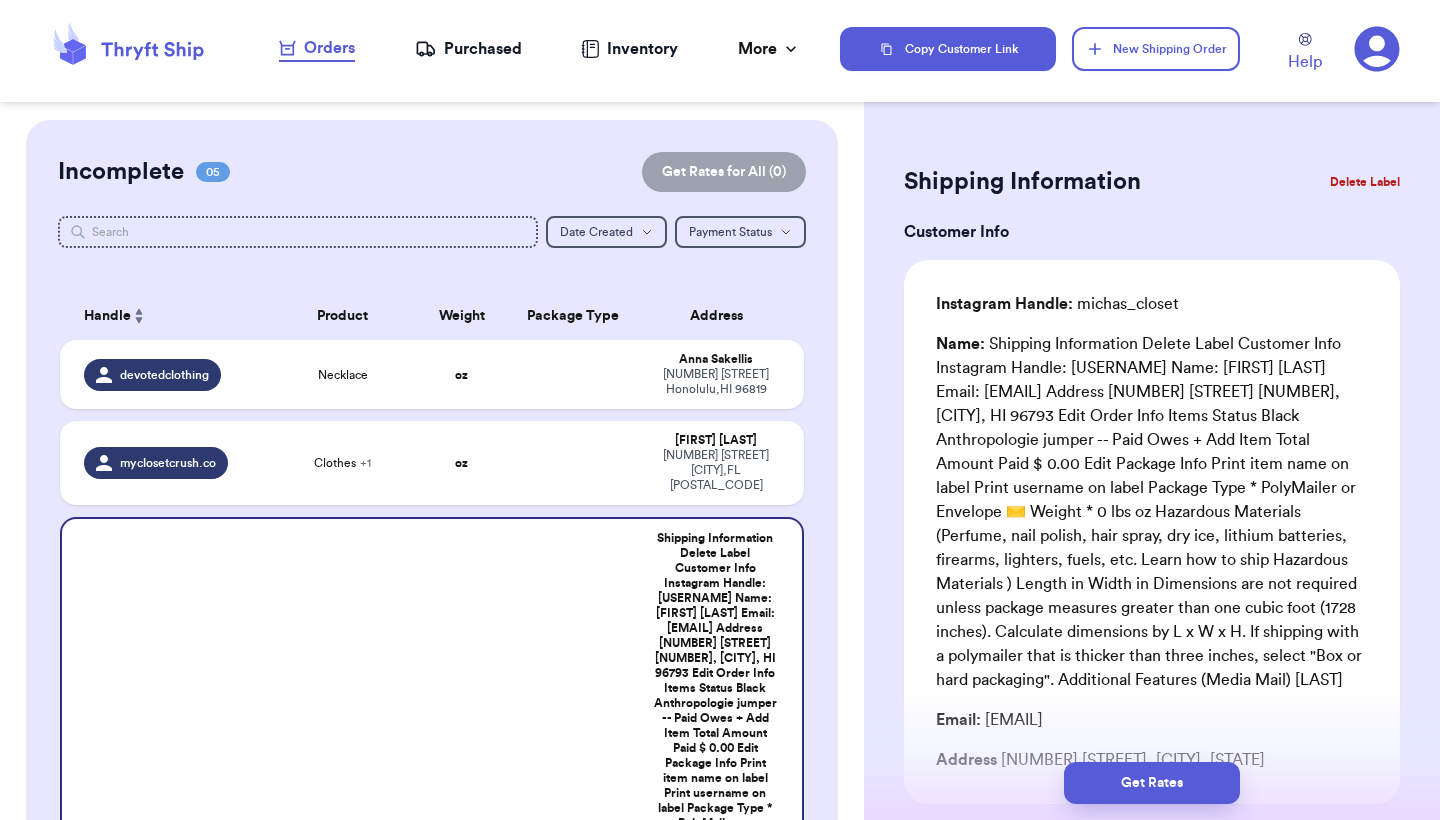 click at bounding box center [573, 1281] 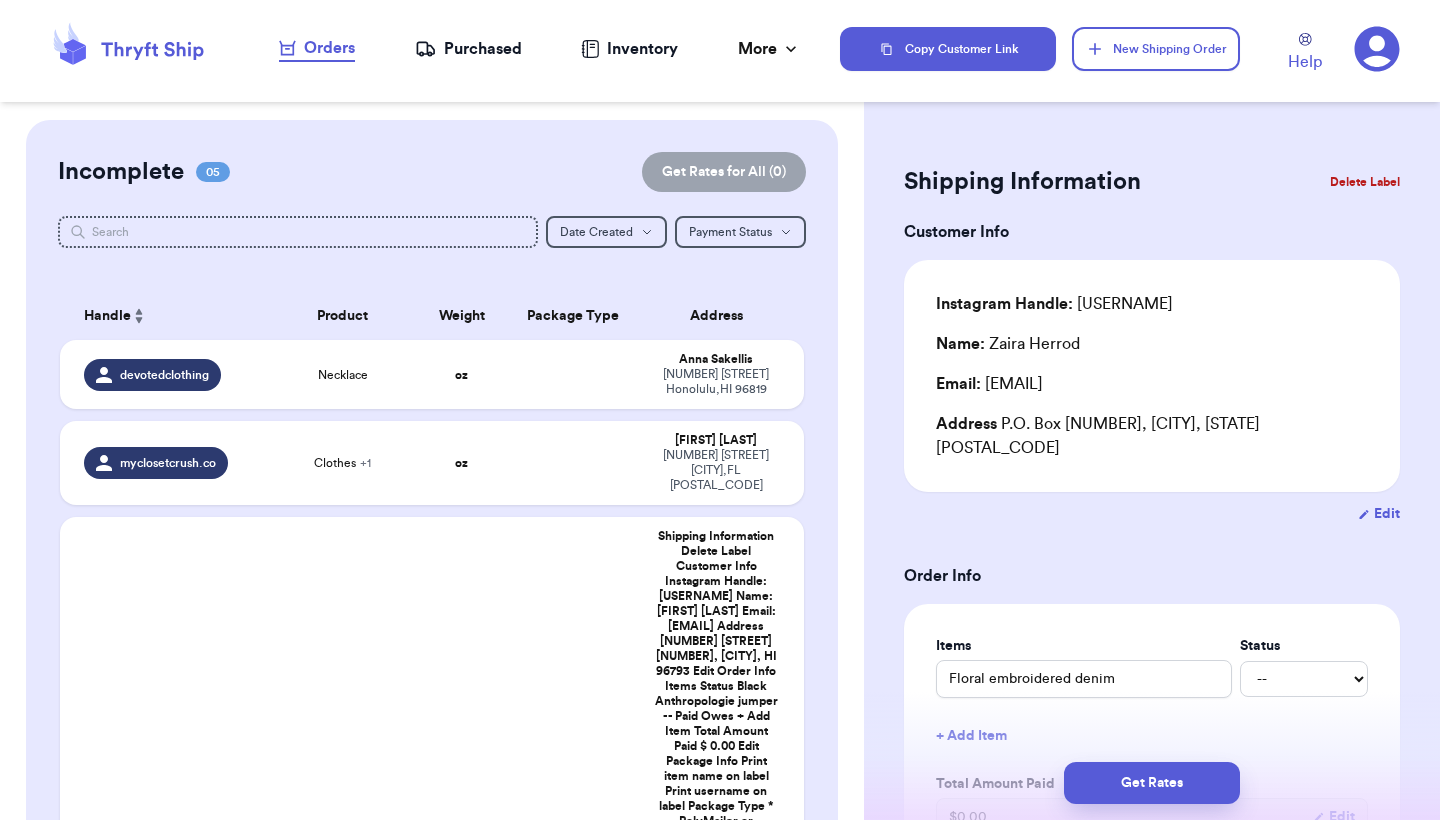 click on "Delete Label" at bounding box center (1365, 182) 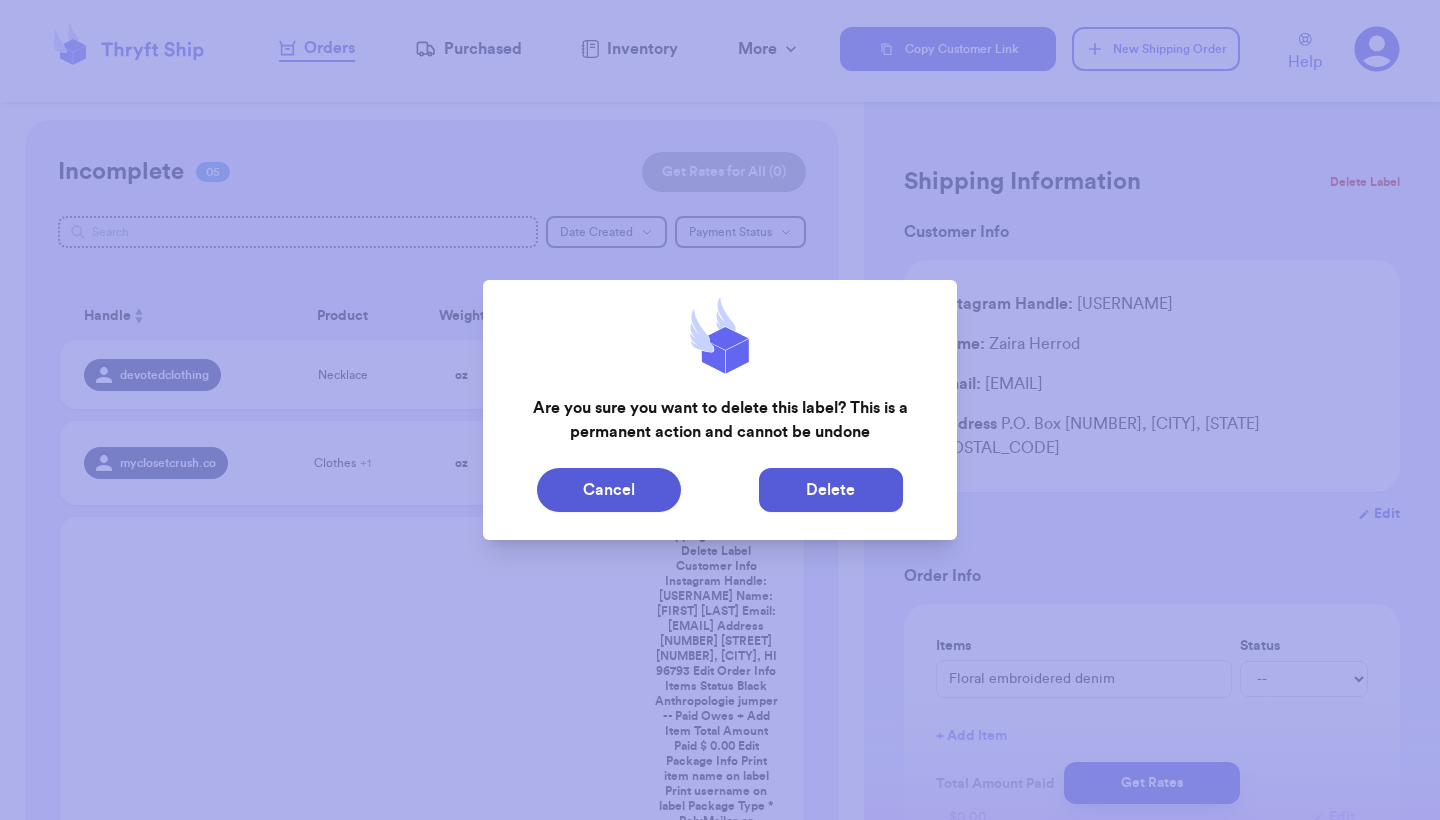 click on "Delete" at bounding box center [831, 490] 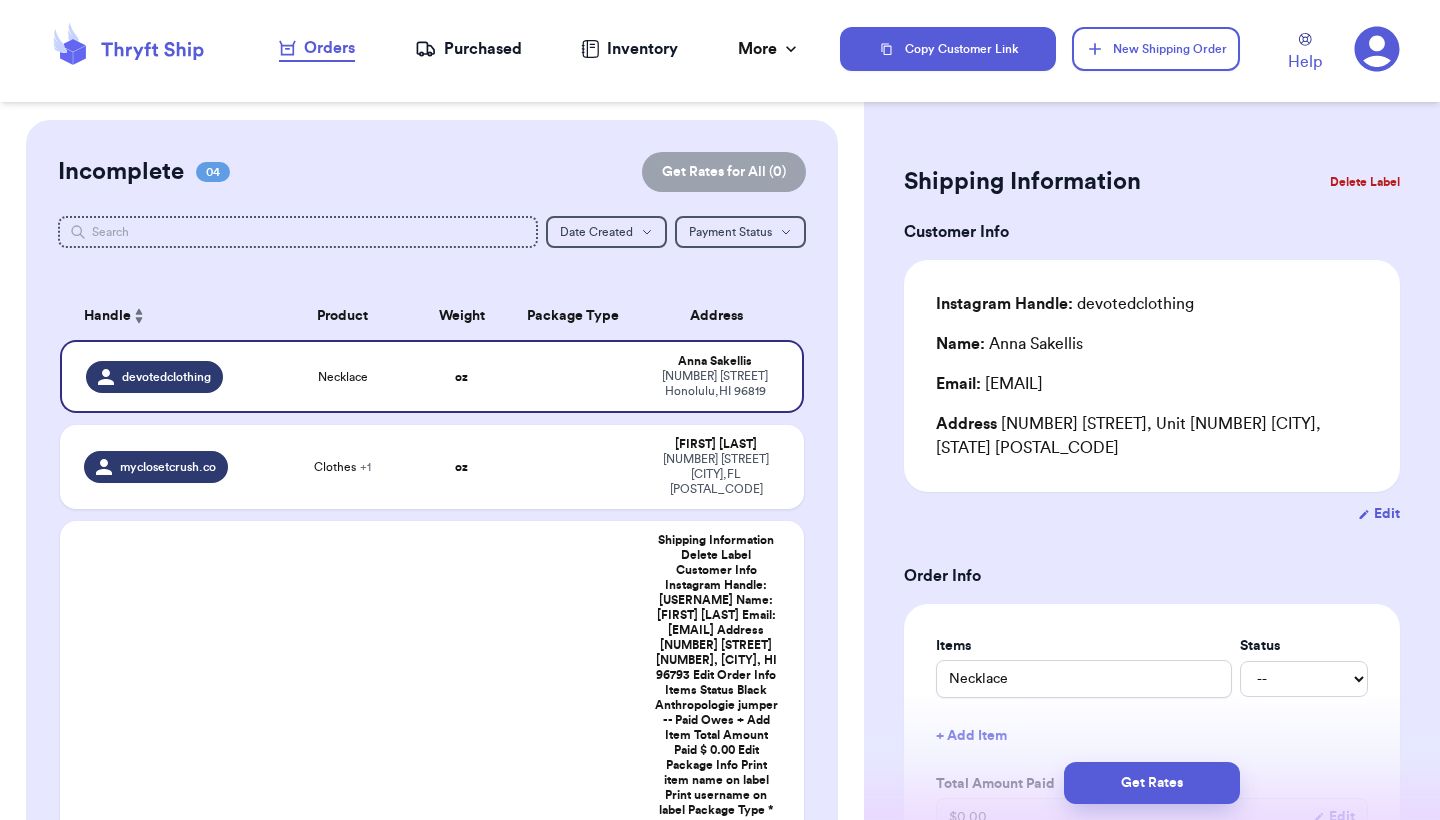 click on "P.O. Box [NUMBER] [CITY], [COUNTRY] [POSTAL_CODE]" at bounding box center [716, 1304] 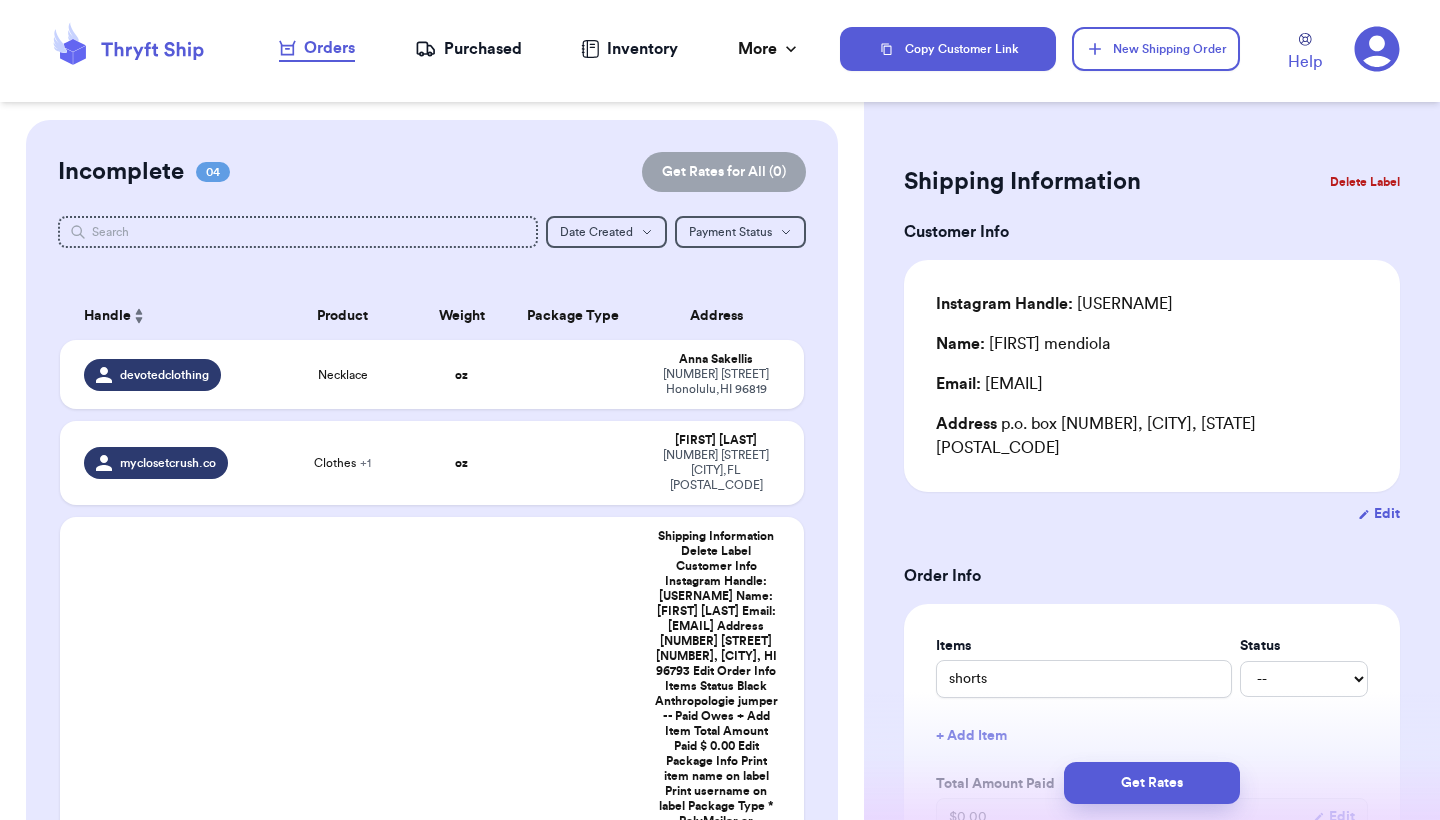 click on "Delete Label" at bounding box center [1365, 182] 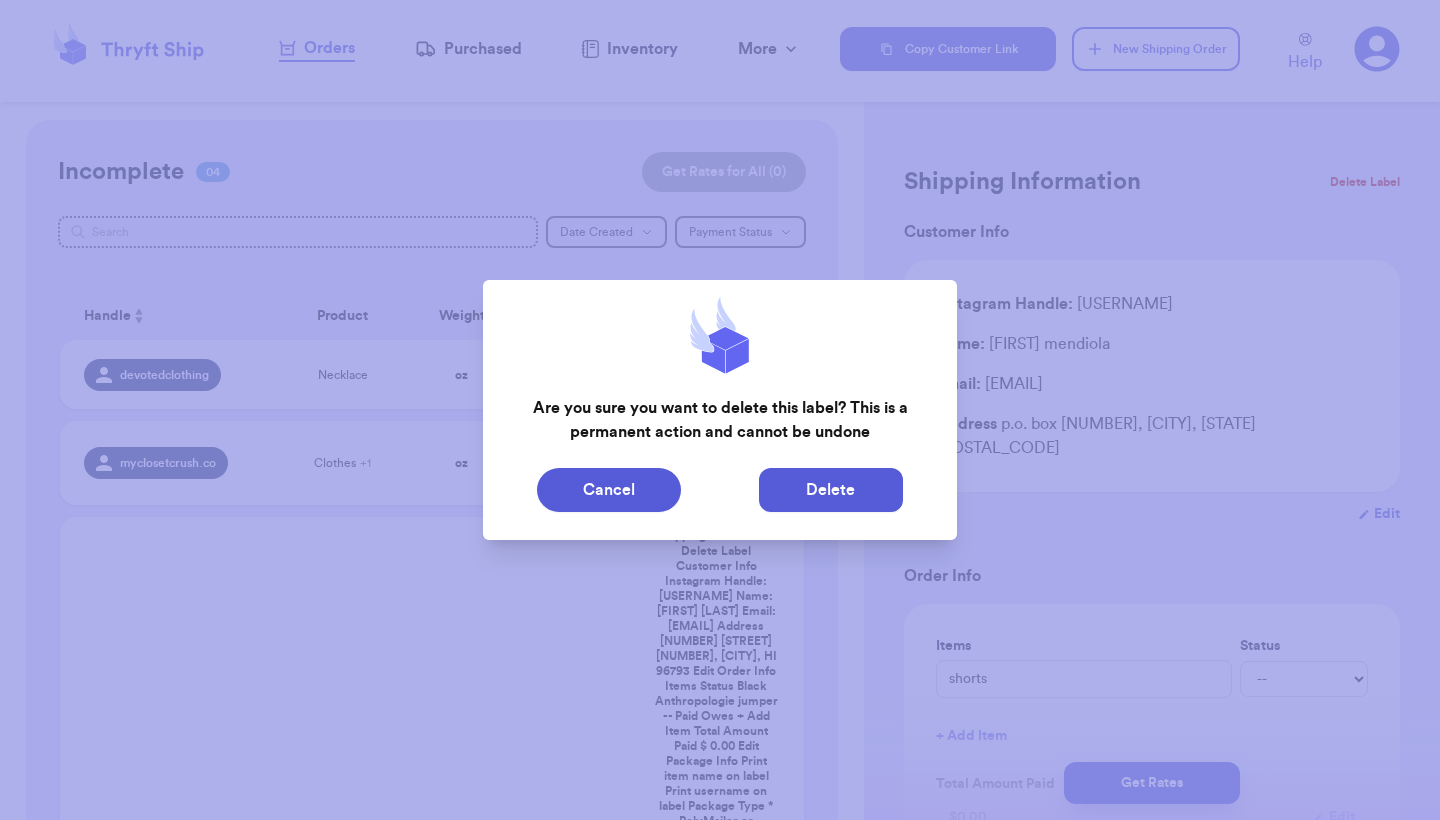 click on "Delete" at bounding box center (831, 490) 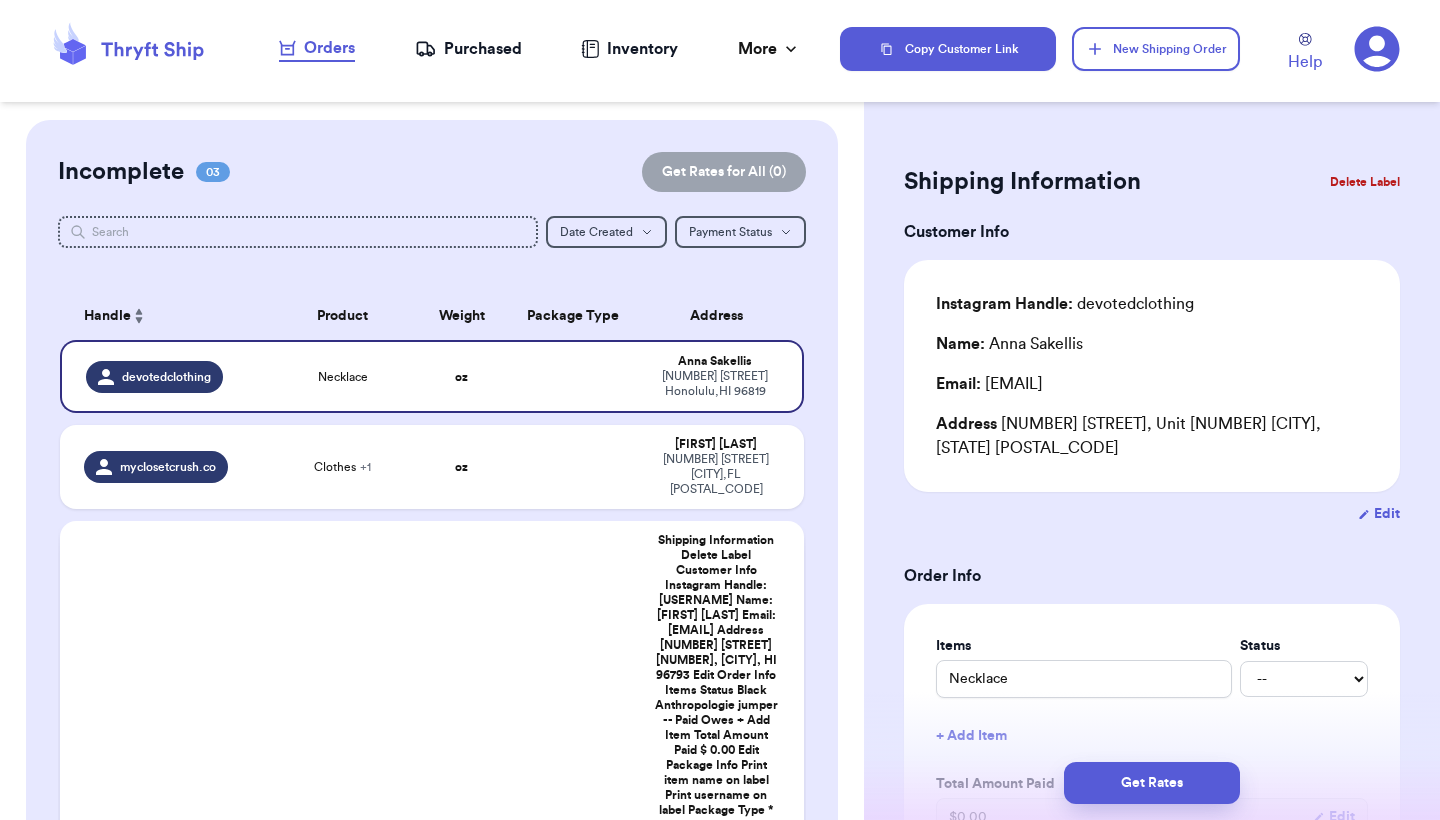 click at bounding box center (573, 878) 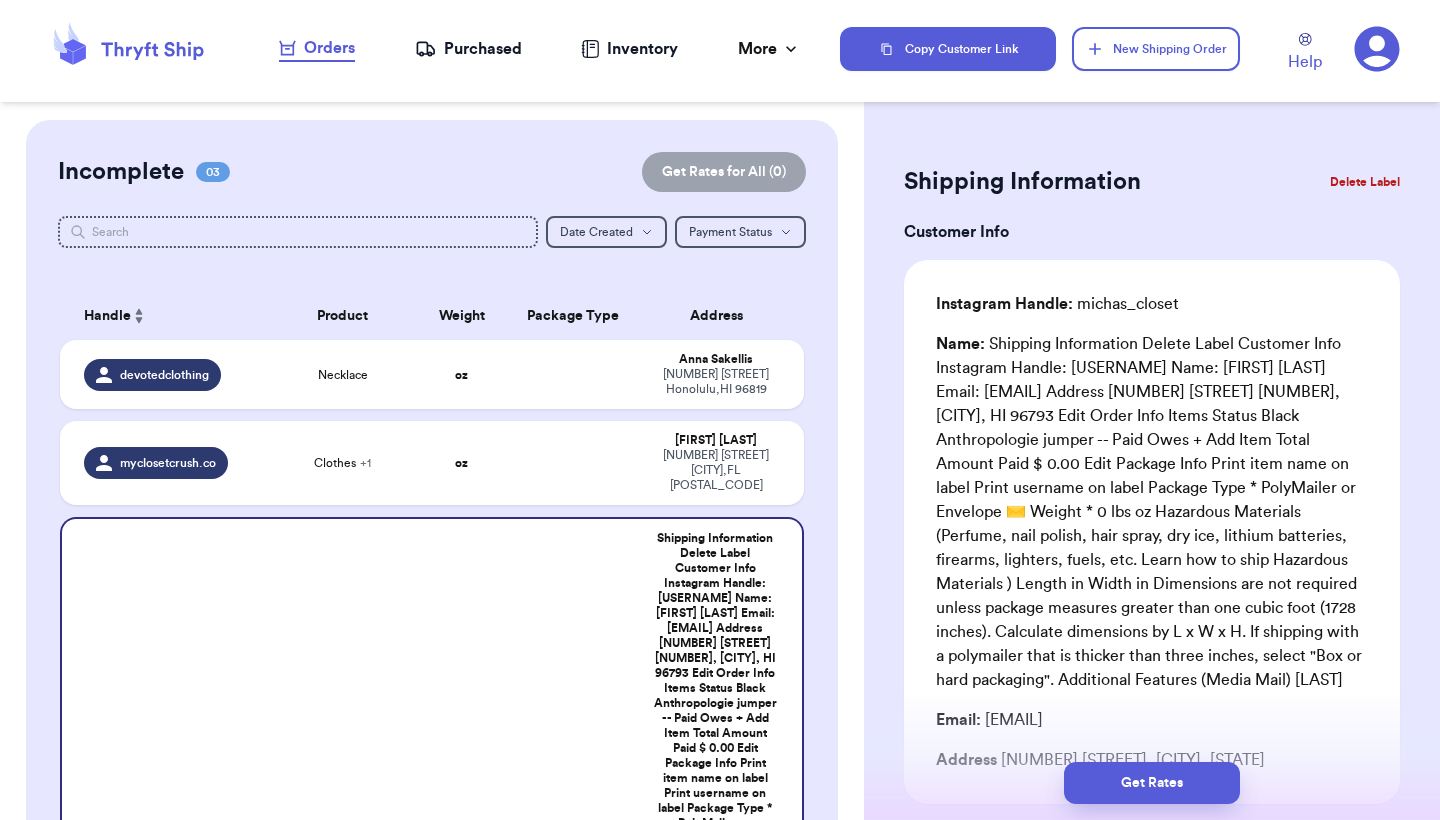 click on "Shipping Information Delete Label Customer Info Instagram Handle: [USERNAME] Name: [FIRST] [LAST] Email: [EMAIL] Address [NUMBER] [STREET], [CITY], [STATE] Edit Order Info Items Status Clothes 💗 -- Paid Owes Clothes 💌 -- Paid Owes + Add Item Total Amount Paid $ 0.00 Edit Package Info Print item name on label Print username on label Package Type * Select an option Weight * 0 lbs oz Hazardous Materials (Perfume, nail polish, hair spray, dry ice, lithium batteries, firearms, lighters, fuels, etc. Learn how to ship Hazardous Materials ) Length in Width in Height in Dimensions are not required unless package measures greater than one cubic foot (1728 inches). Calculate dimensions by L x W x H. If shipping with a polymailer that is thicker than three inches, select "Box or hard packaging". Additional Features (Media Mail) Get Rates Edit Payment Amount: ✕ Current Amount Paid: $ 0.00 New Amount $ 0 Payment Method Stripe/Thryft Ship Venmo Cash App PayPal Zelle Cash Other ⚠️ Cancel" at bounding box center (1152, 1132) 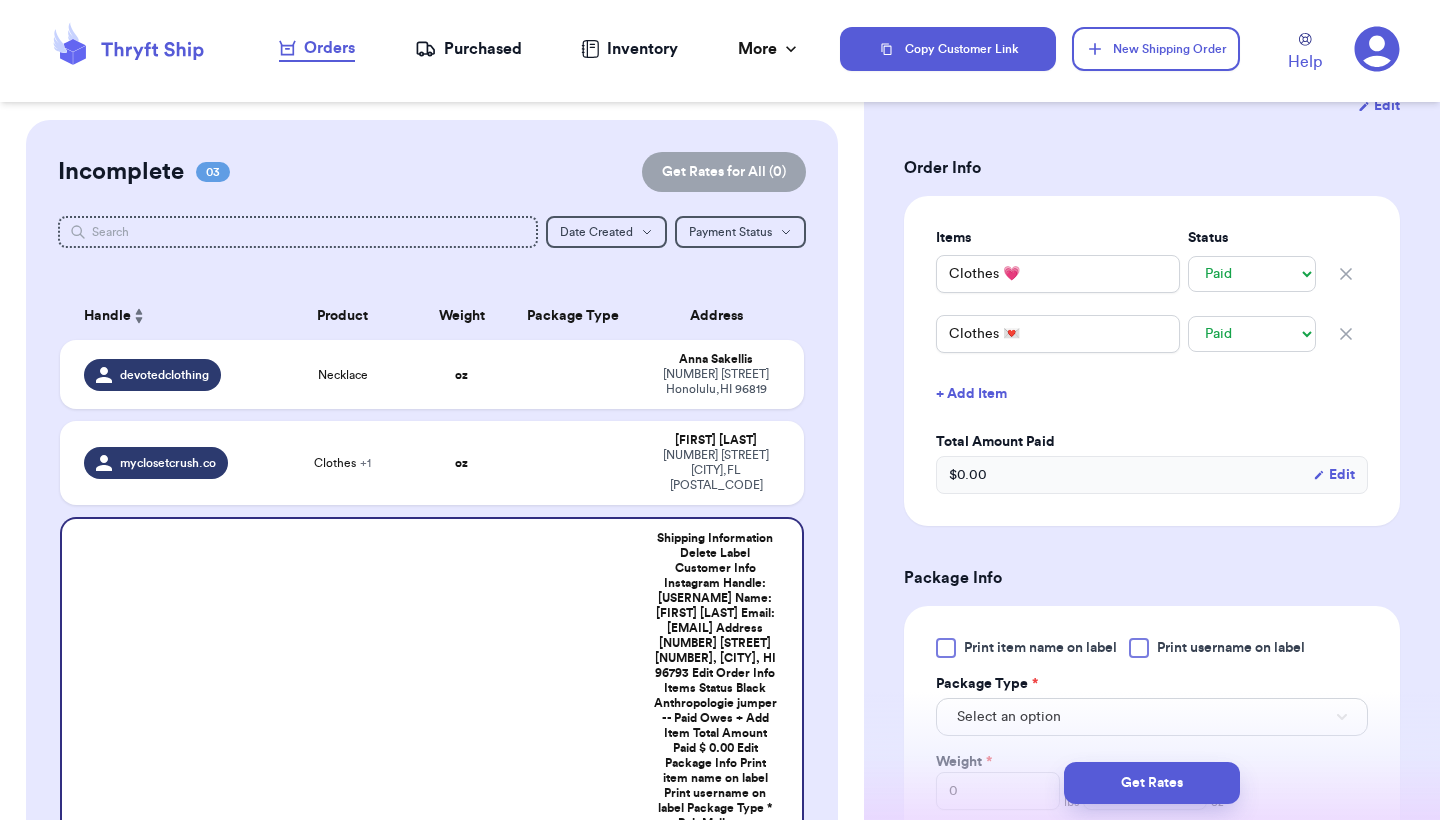 scroll, scrollTop: 800, scrollLeft: 0, axis: vertical 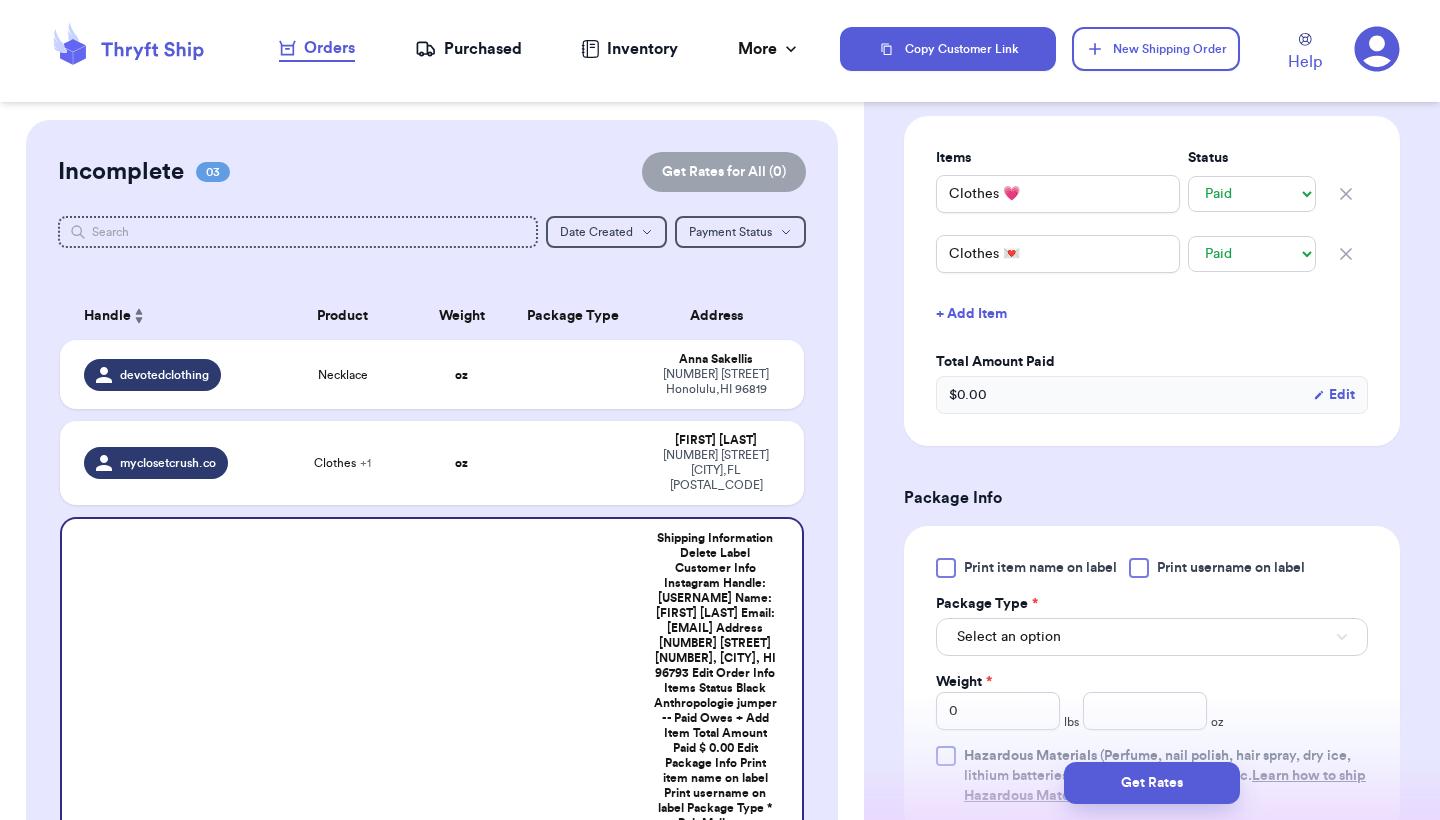 click on "Select an option" at bounding box center (1152, 637) 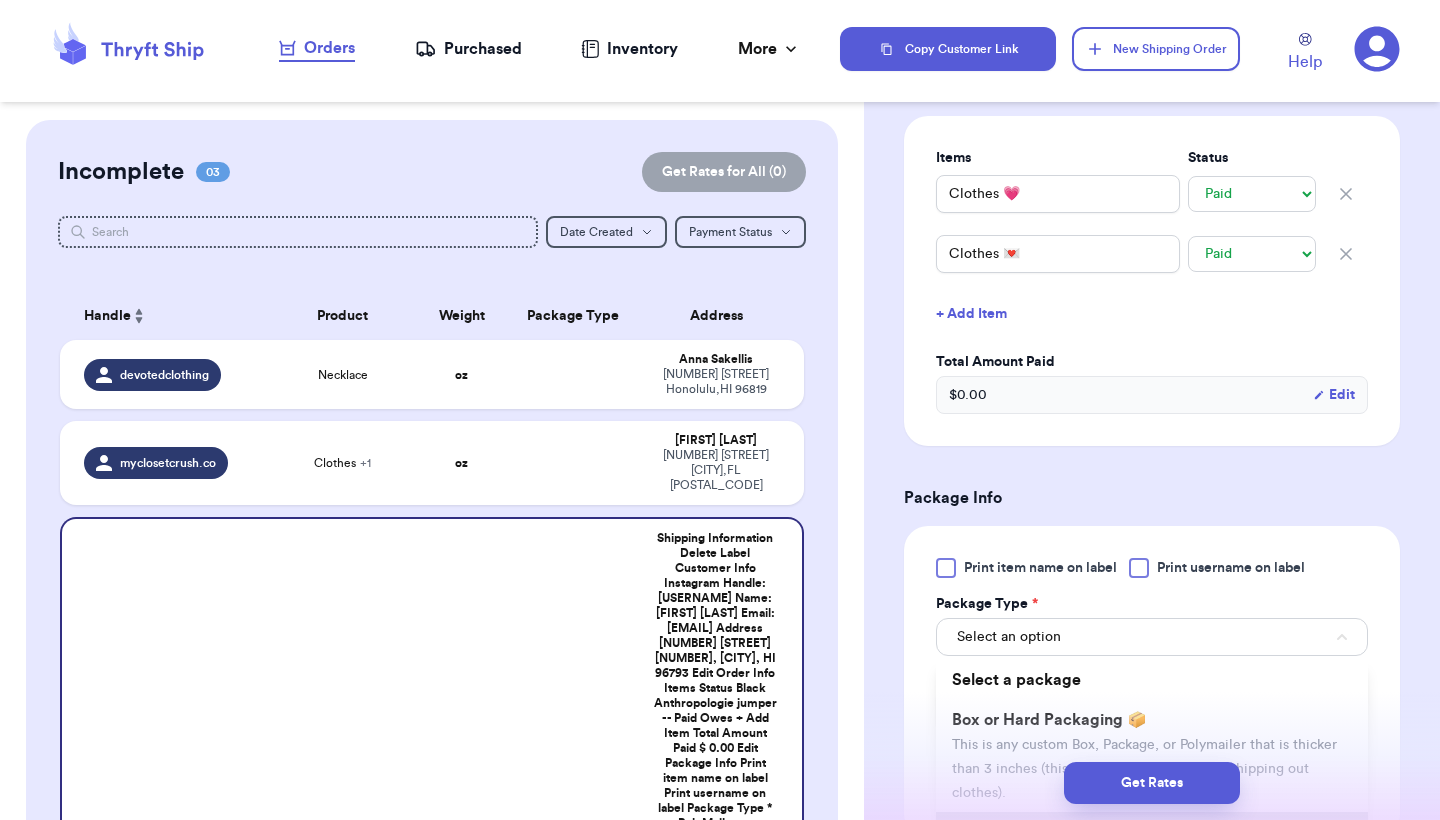 click on "PolyMailer or Envelope ✉️" at bounding box center [1049, 832] 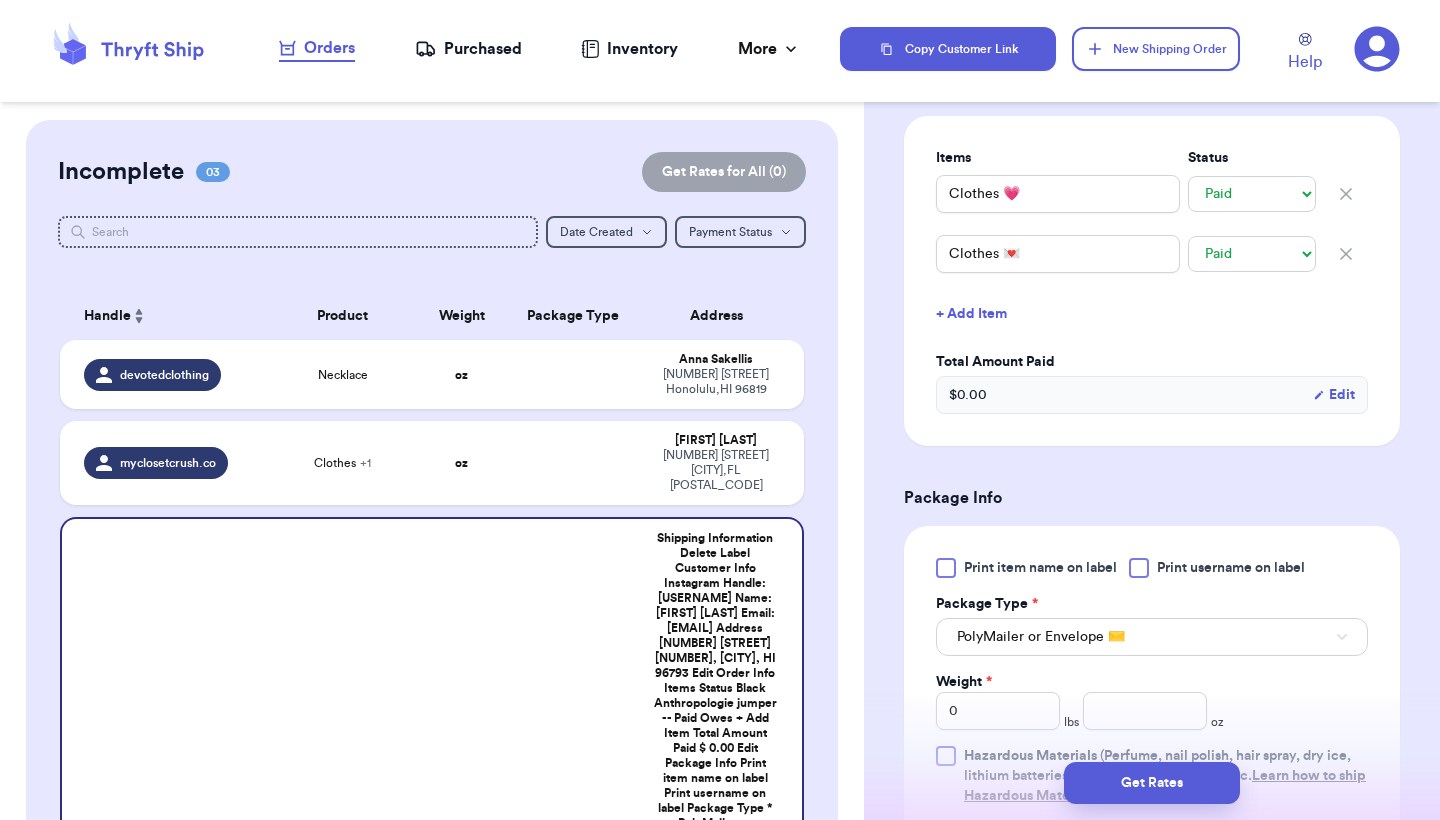 click on "Length" at bounding box center (1028, 949) 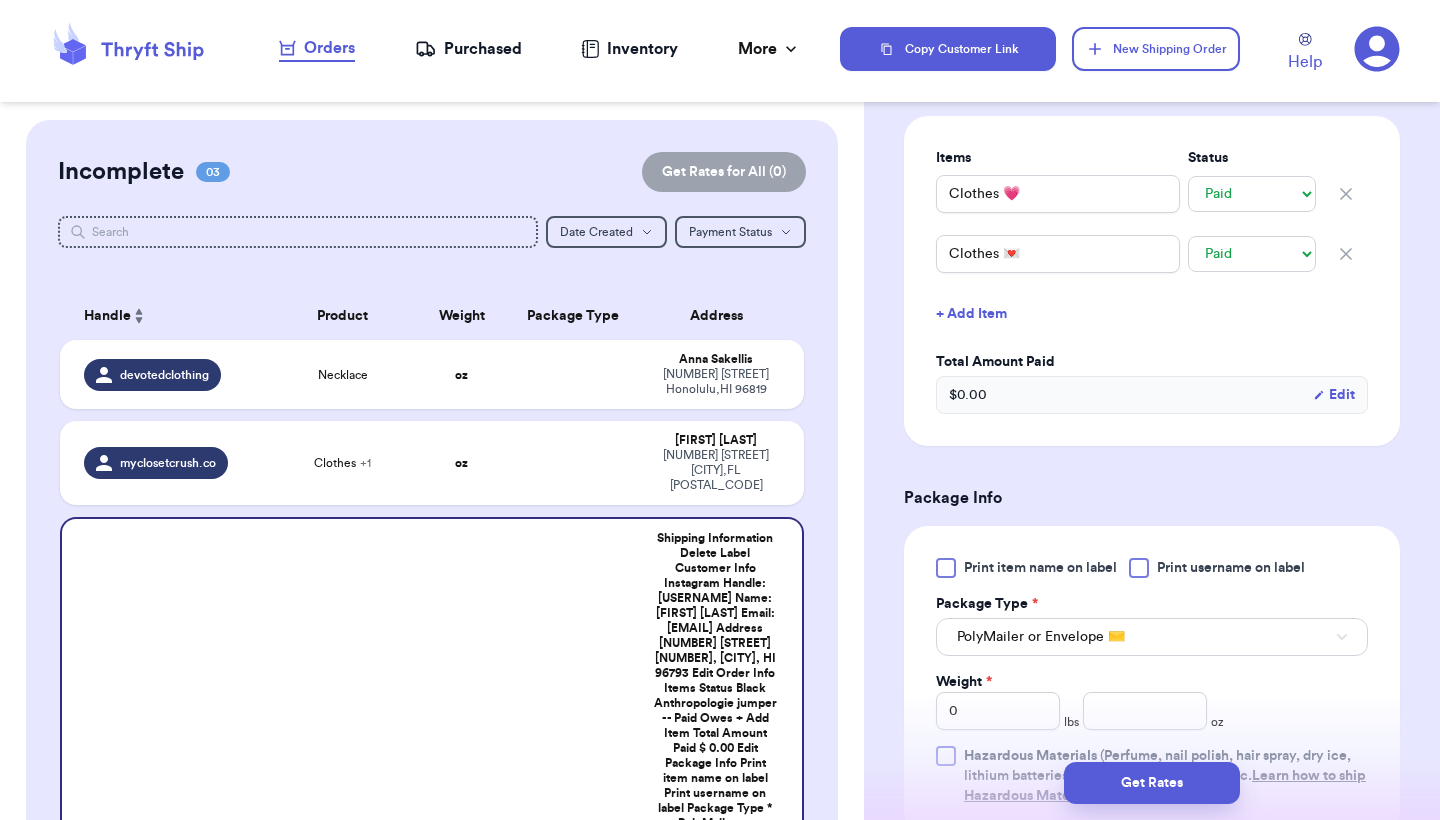 click on "Width *" at bounding box center [1242, 949] 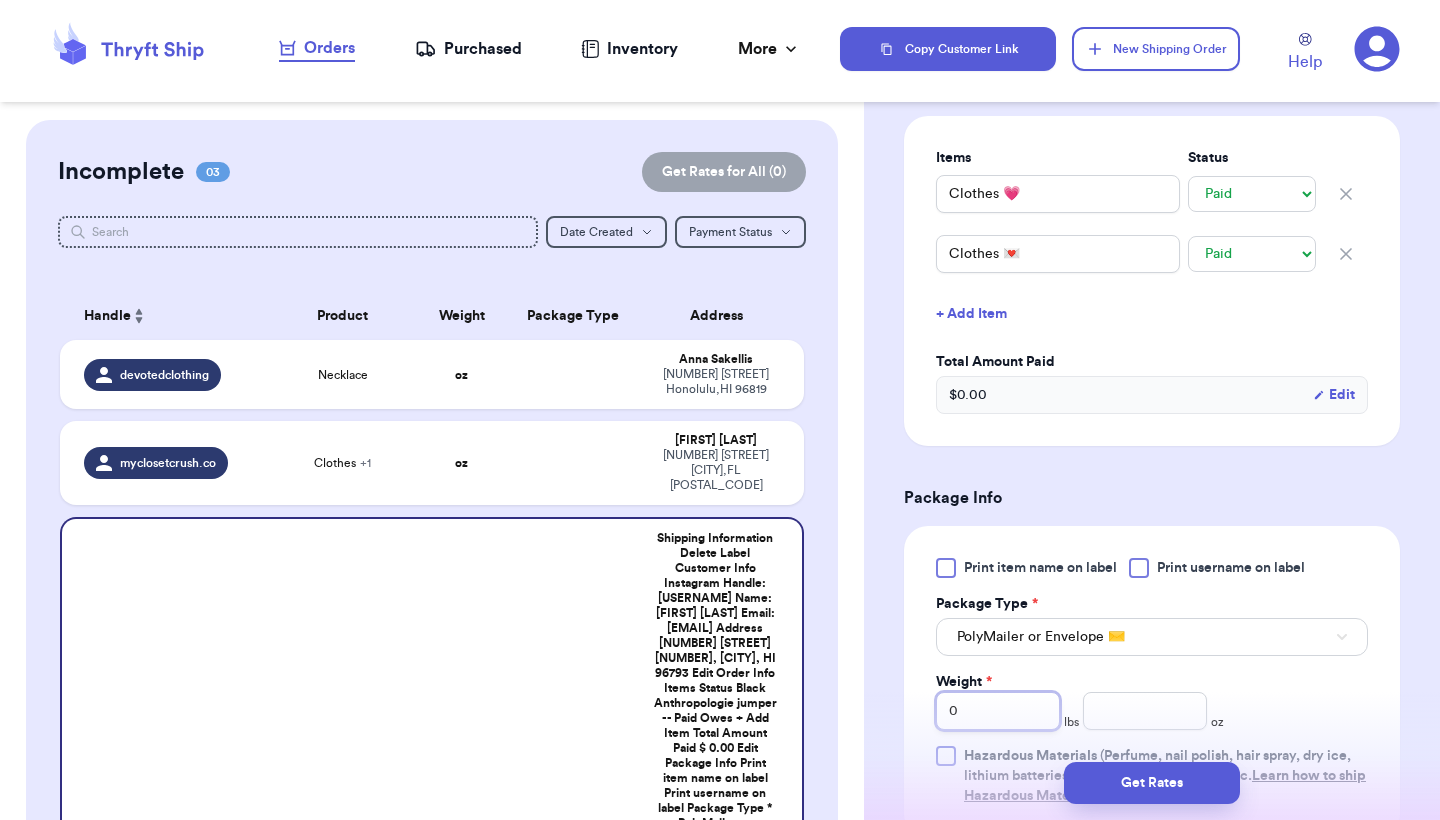 click on "0" at bounding box center [998, 711] 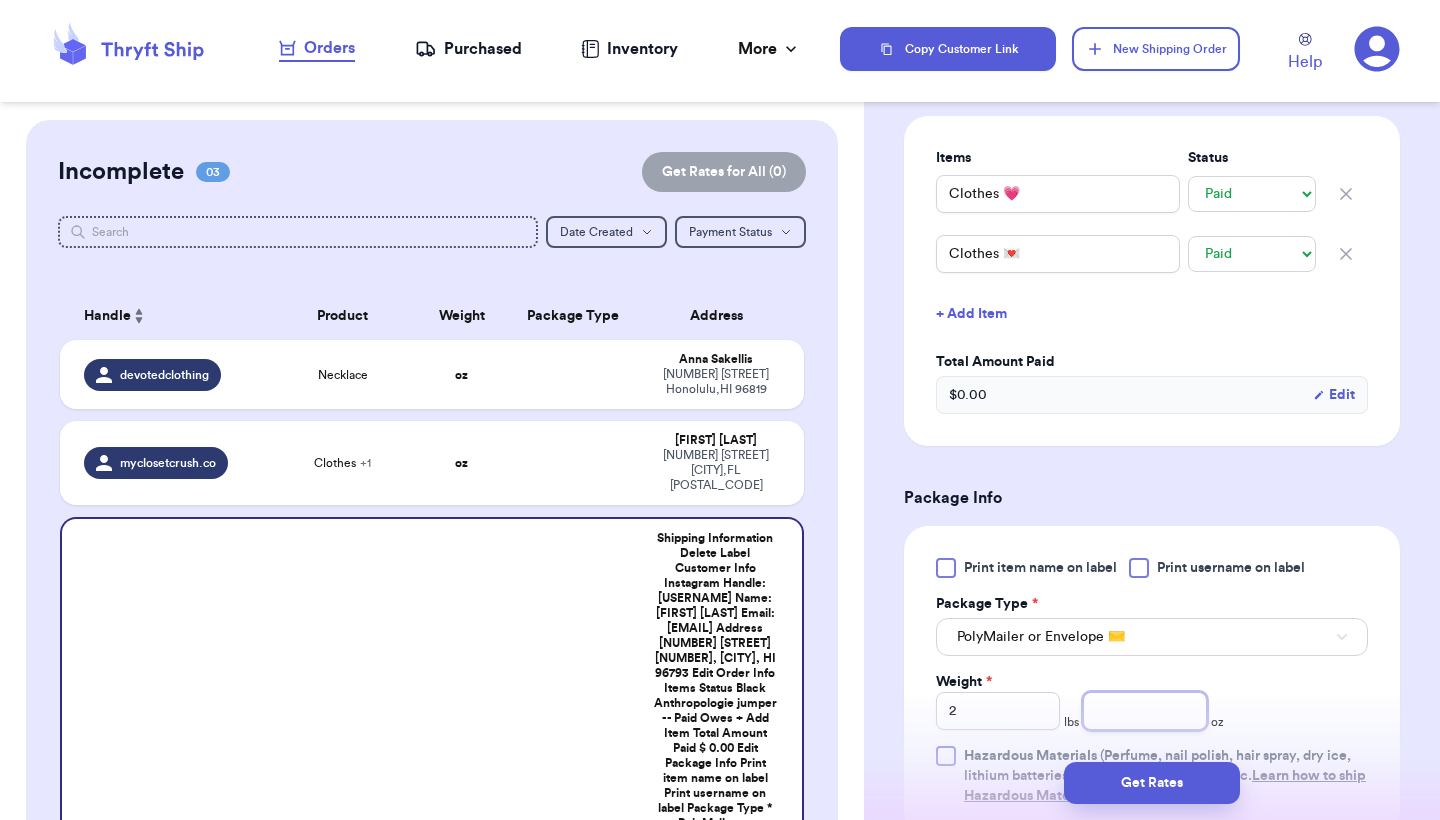 click at bounding box center [1145, 711] 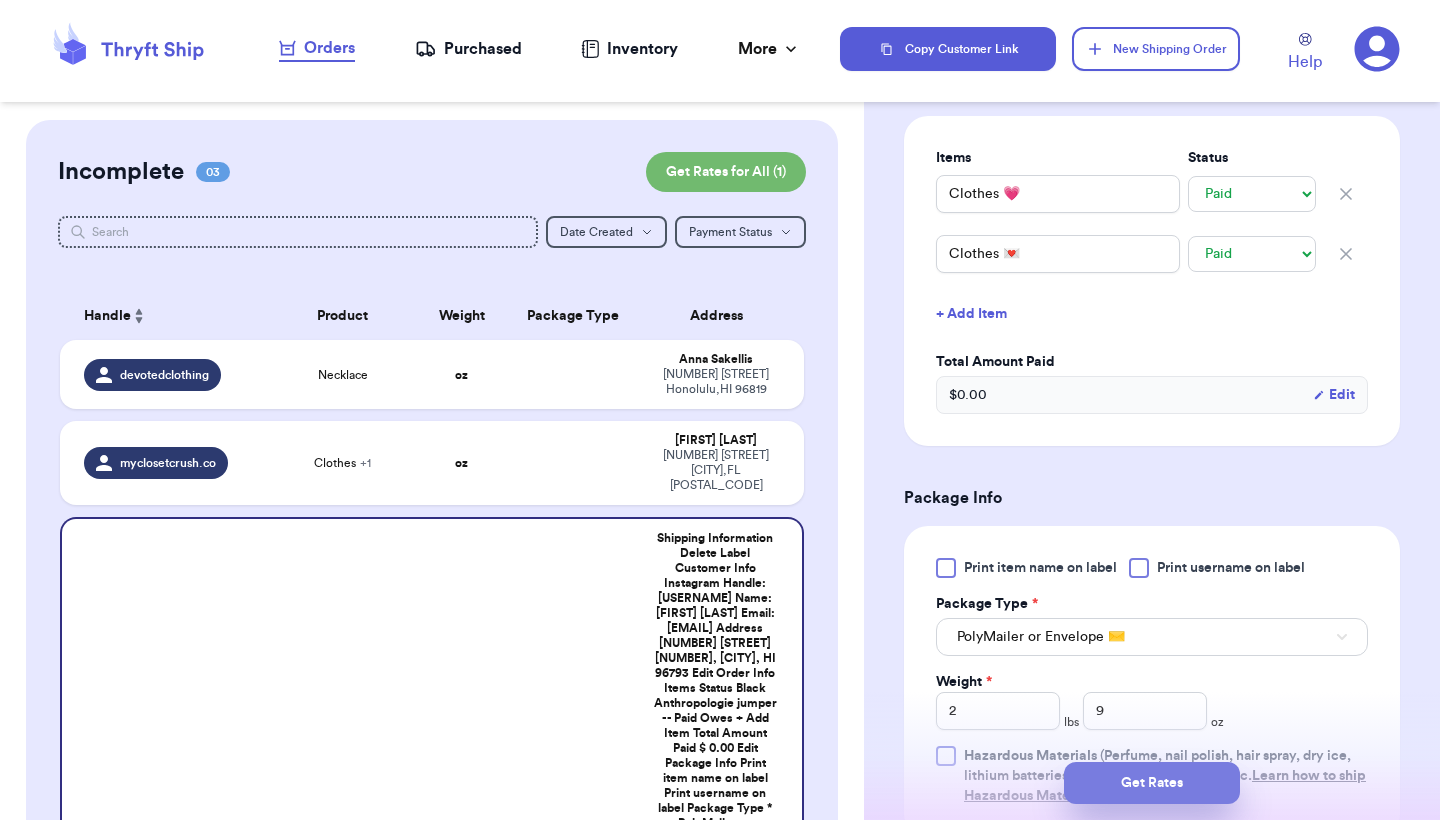 click on "Get Rates" at bounding box center [1152, 783] 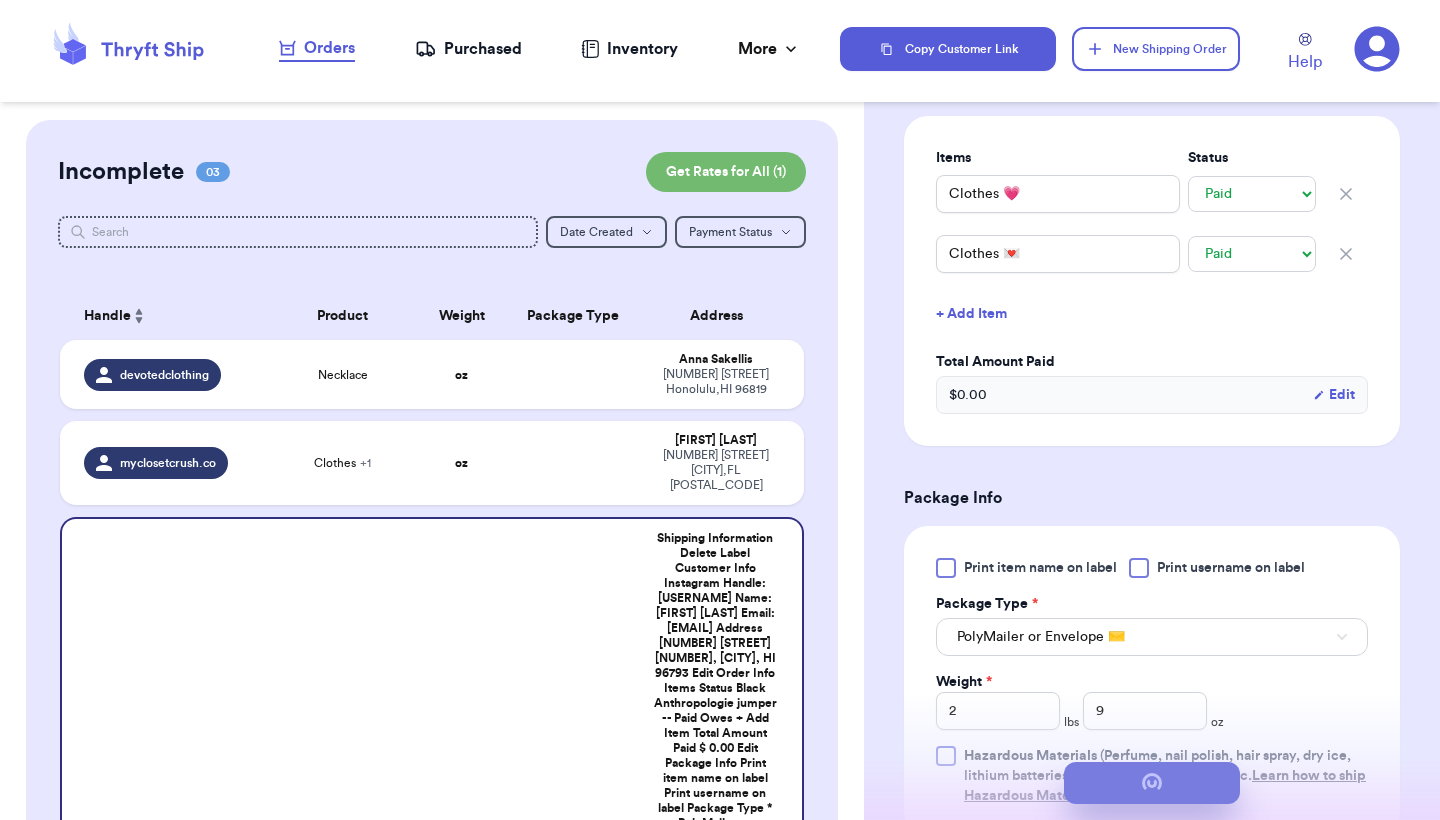 scroll, scrollTop: 0, scrollLeft: 0, axis: both 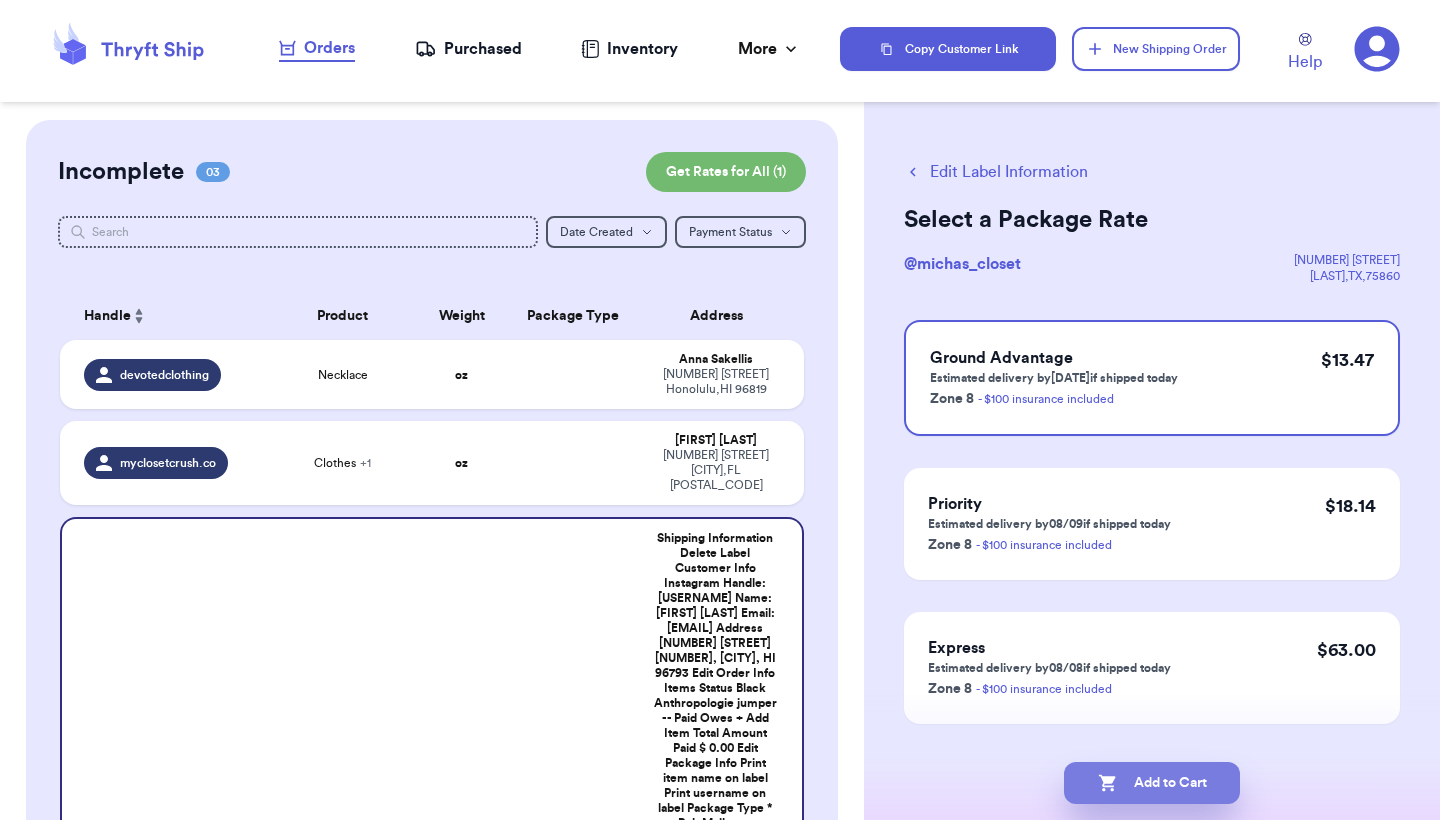 click on "Add to Cart" at bounding box center (1152, 783) 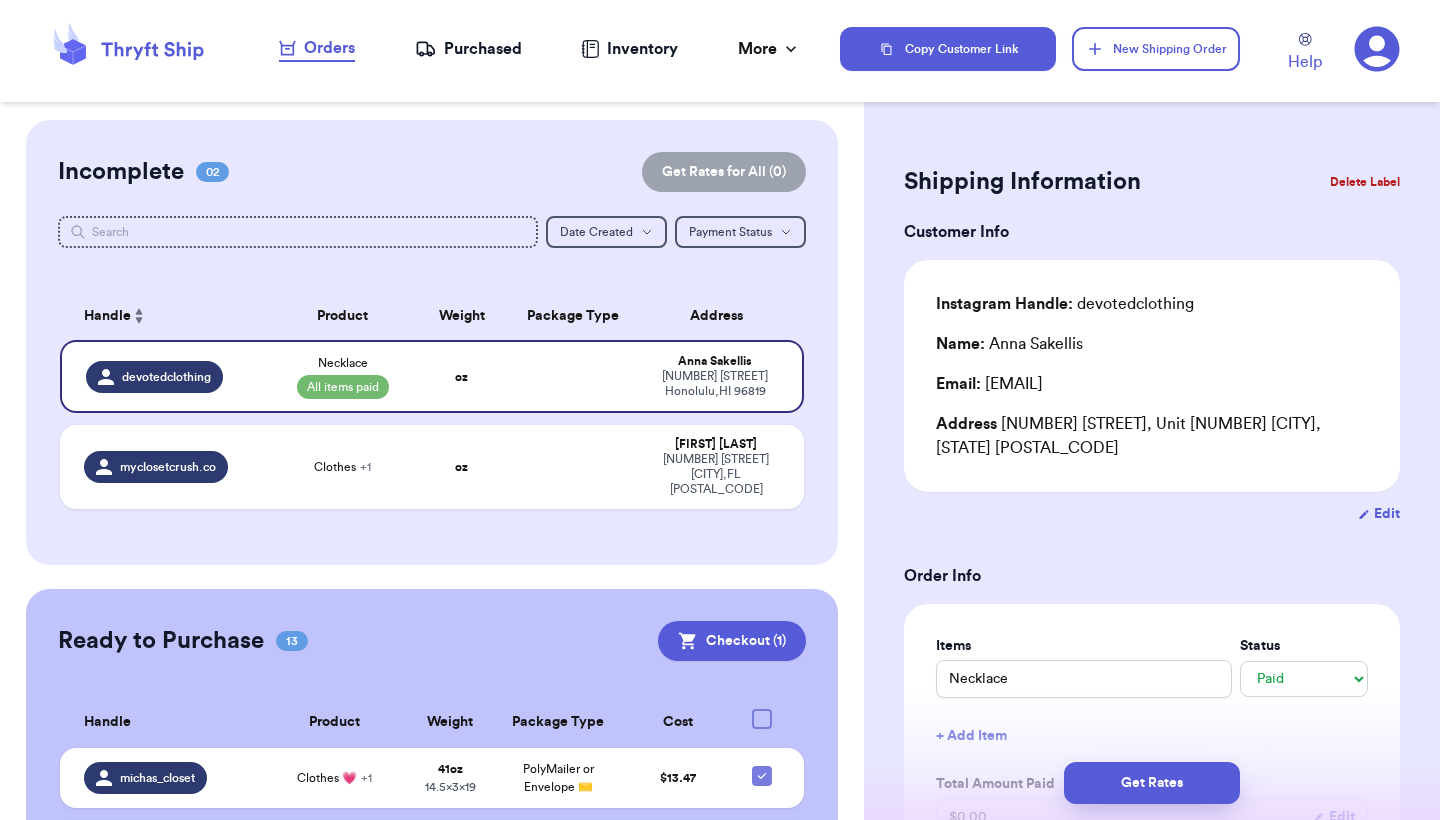 click on "Shipping Information Delete Label Customer Info Instagram Handle:   [USERNAME] Name:   [FIRST]   [LAST] Email:   [EMAIL] Address   [NUMBER] [STREET], Unit [NUMBER] [CITY], [STATE] [POSTAL_CODE] Edit Order Info Items Status Necklace -- Paid Owes + Add Item Total Amount Paid $ 0.00 Edit Package Info Print item name on label Print username on label Package Type * Select an option Weight * 0 lbs oz Hazardous Materials   (Perfume, nail polish, hair spray, dry ice, lithium batteries, firearms, lighters, fuels, etc.  Learn how to ship Hazardous Materials ) Length in Width in Height in Dimensions are not required unless package measures greater than one cubic foot (1728 inches). Calculate dimensions by L x W x H. If shipping with a polymailer that is thicker than three inches, select "Box or hard packaging". Additional Features (Media Mail) Get Rates Edit Payment Amount: ✕ Current Amount Paid: $ 0.00 New Amount $ 0 Payment Method Stripe/Thryft Ship Venmo Cash App PayPal Zelle Cash Other ⚠️ Save / Override Cancel" at bounding box center [1152, 943] 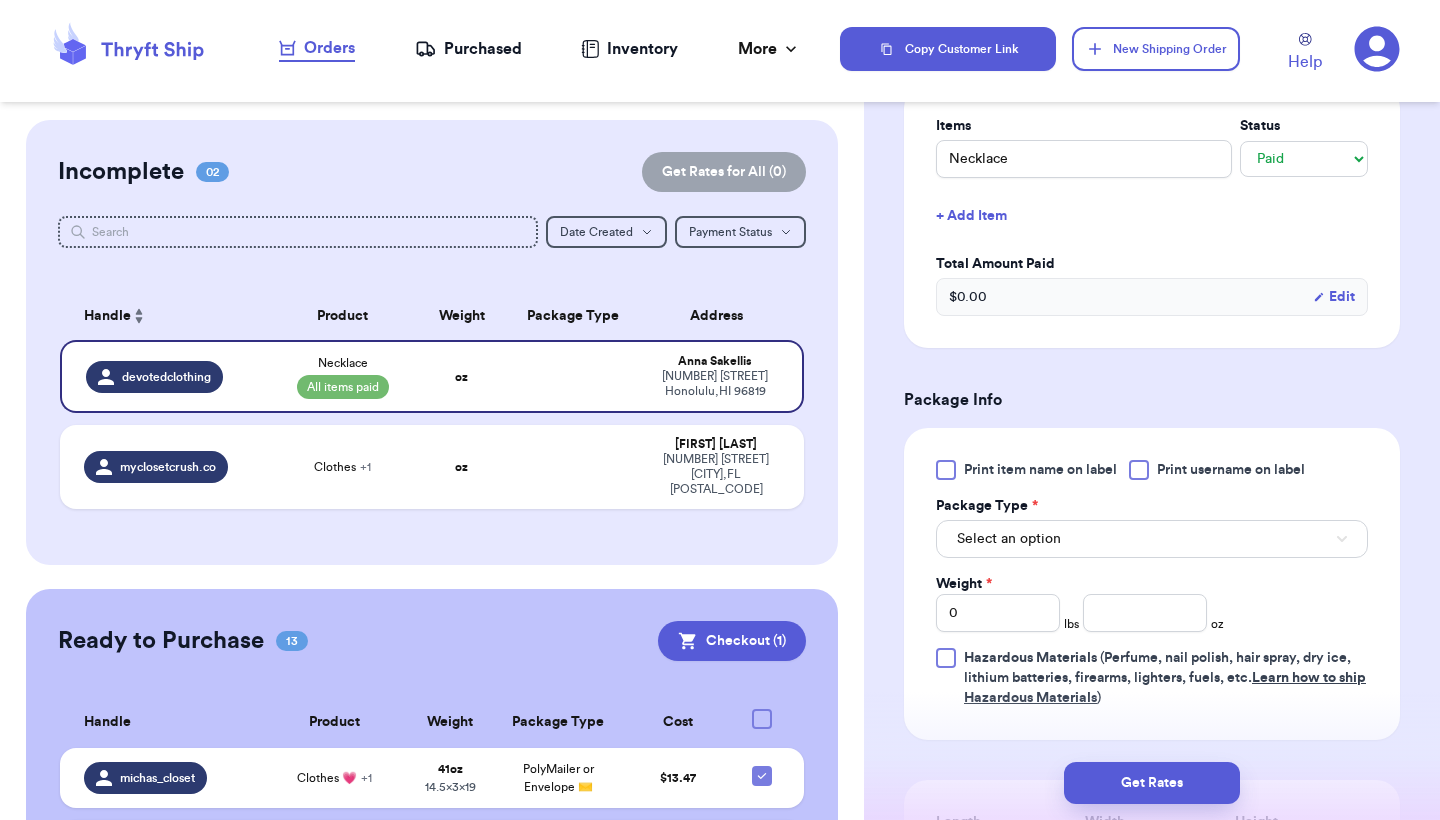 scroll, scrollTop: 600, scrollLeft: 0, axis: vertical 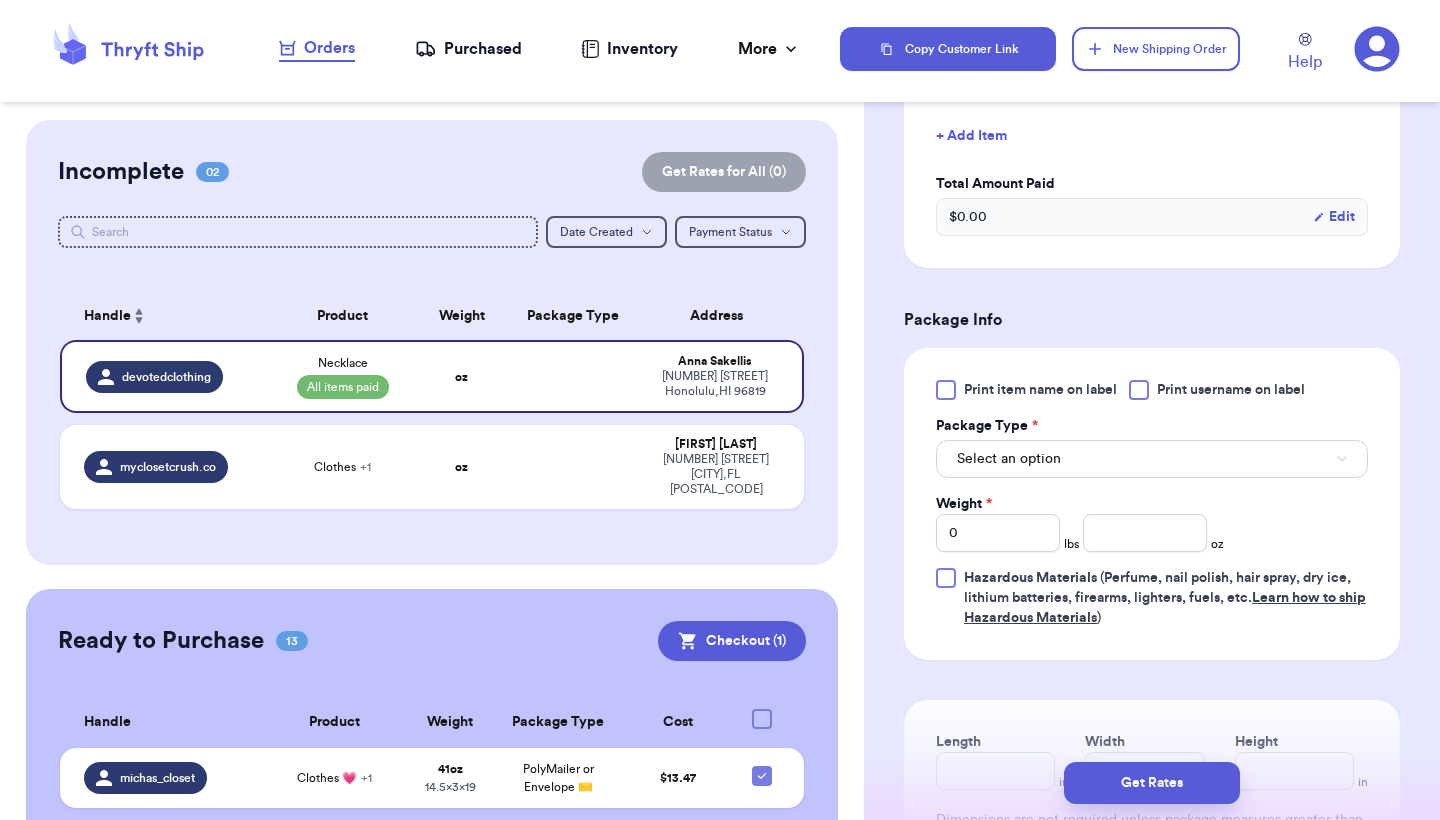 click on "Select an option" at bounding box center [1152, 459] 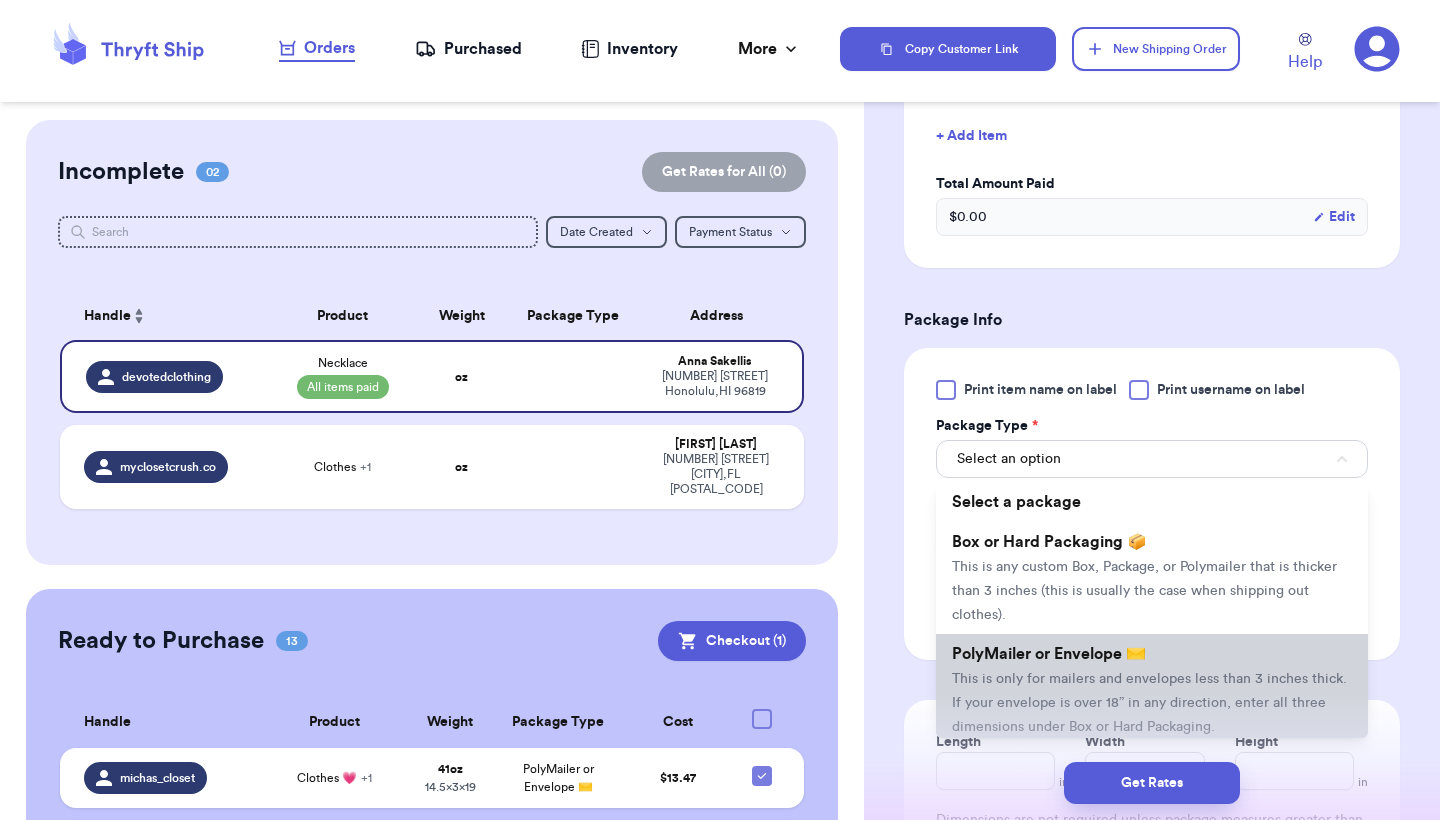 click on "PolyMailer or Envelope ✉️" at bounding box center [1049, 654] 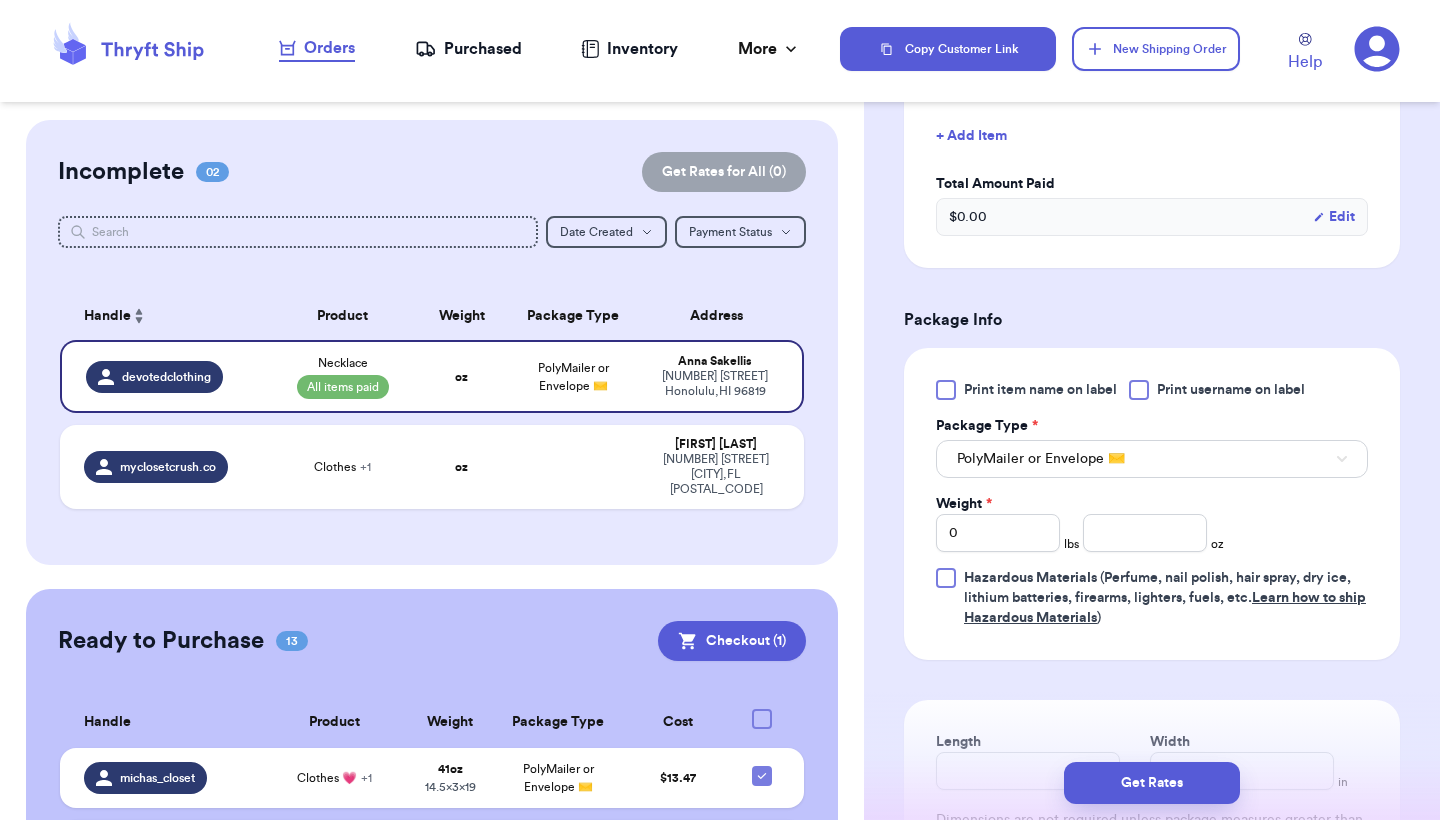 click on "Shipping Information Delete Label Customer Info Instagram Handle:   [USERNAME] Name:   [FIRST]   [LAST] Email:   [EMAIL] Address   [NUMBER] [STREET], Unit [NUMBER] [CITY], [STATE] [POSTAL_CODE] Edit Order Info Items Status Necklace -- Paid Owes + Add Item Total Amount Paid $ 0.00 Edit Package Info Print item name on label Print username on label Package Type * PolyMailer or Envelope ✉️ Weight * 0 lbs oz Hazardous Materials   (Perfume, nail polish, hair spray, dry ice, lithium batteries, firearms, lighters, fuels, etc.  Learn how to ship Hazardous Materials ) Length in Width in Dimensions are not required unless package measures greater than one cubic foot (1728 inches). Calculate dimensions by L x W x H. If shipping with a polymailer that is thicker than three inches, select "Box or hard packaging". Additional Features (Media Mail) Get Rates Edit Payment Amount: ✕ Current Amount Paid: $ 0.00 New Amount $ 0 Payment Method Stripe/Thryft Ship Venmo Cash App PayPal Zelle Cash Other ⚠️ Save / Override" at bounding box center [1152, 343] 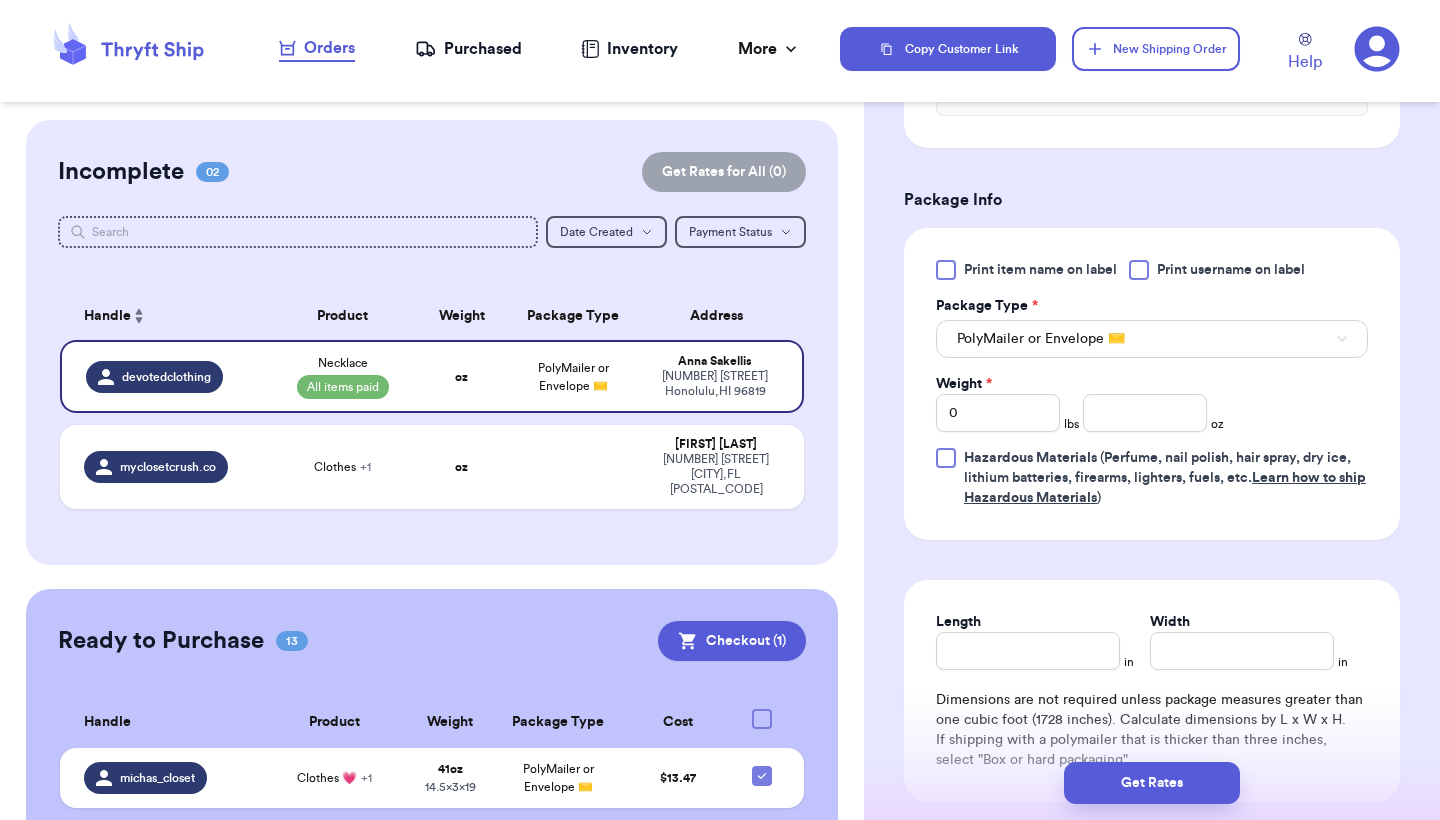 scroll, scrollTop: 800, scrollLeft: 0, axis: vertical 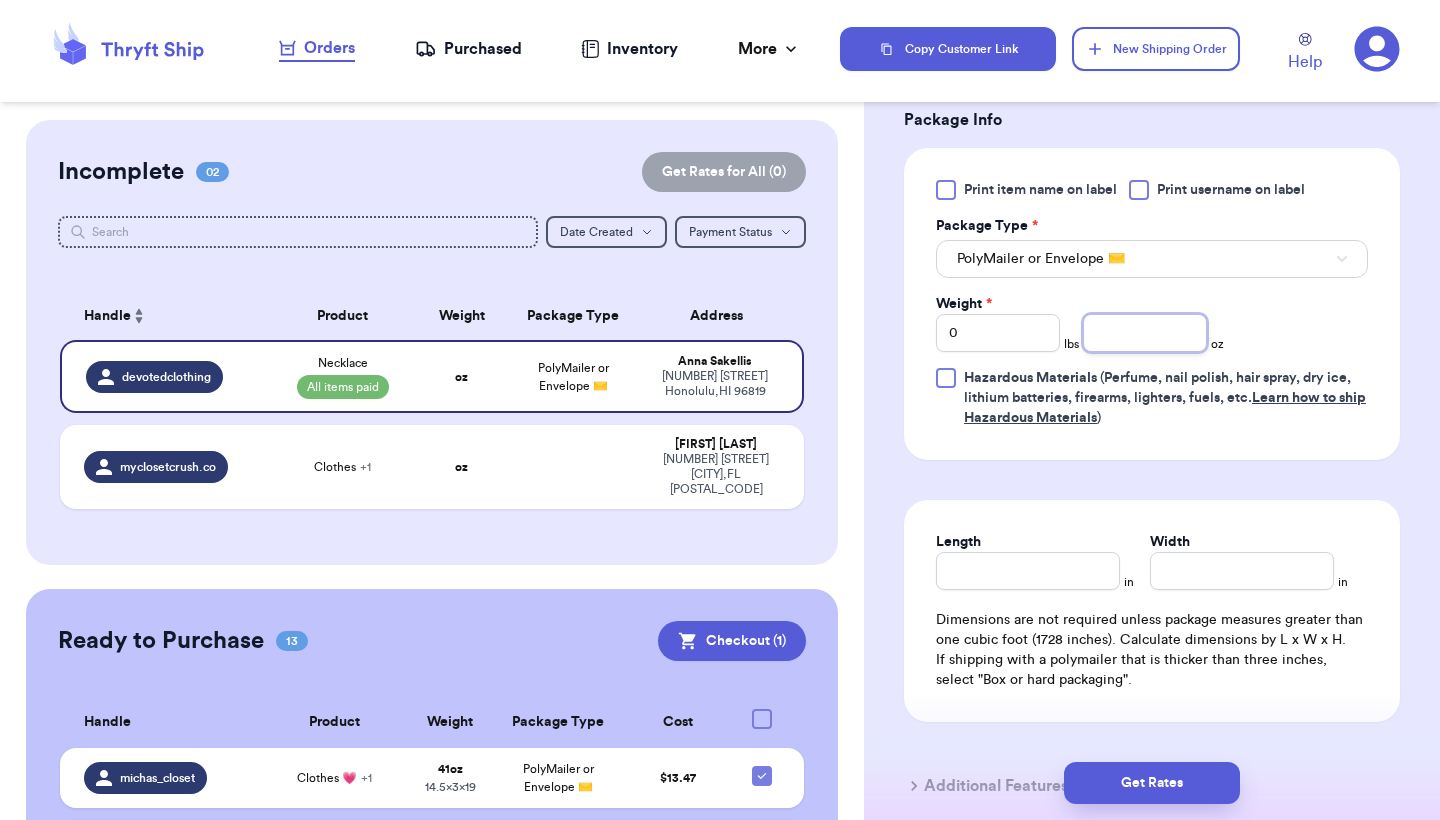 click at bounding box center [1145, 333] 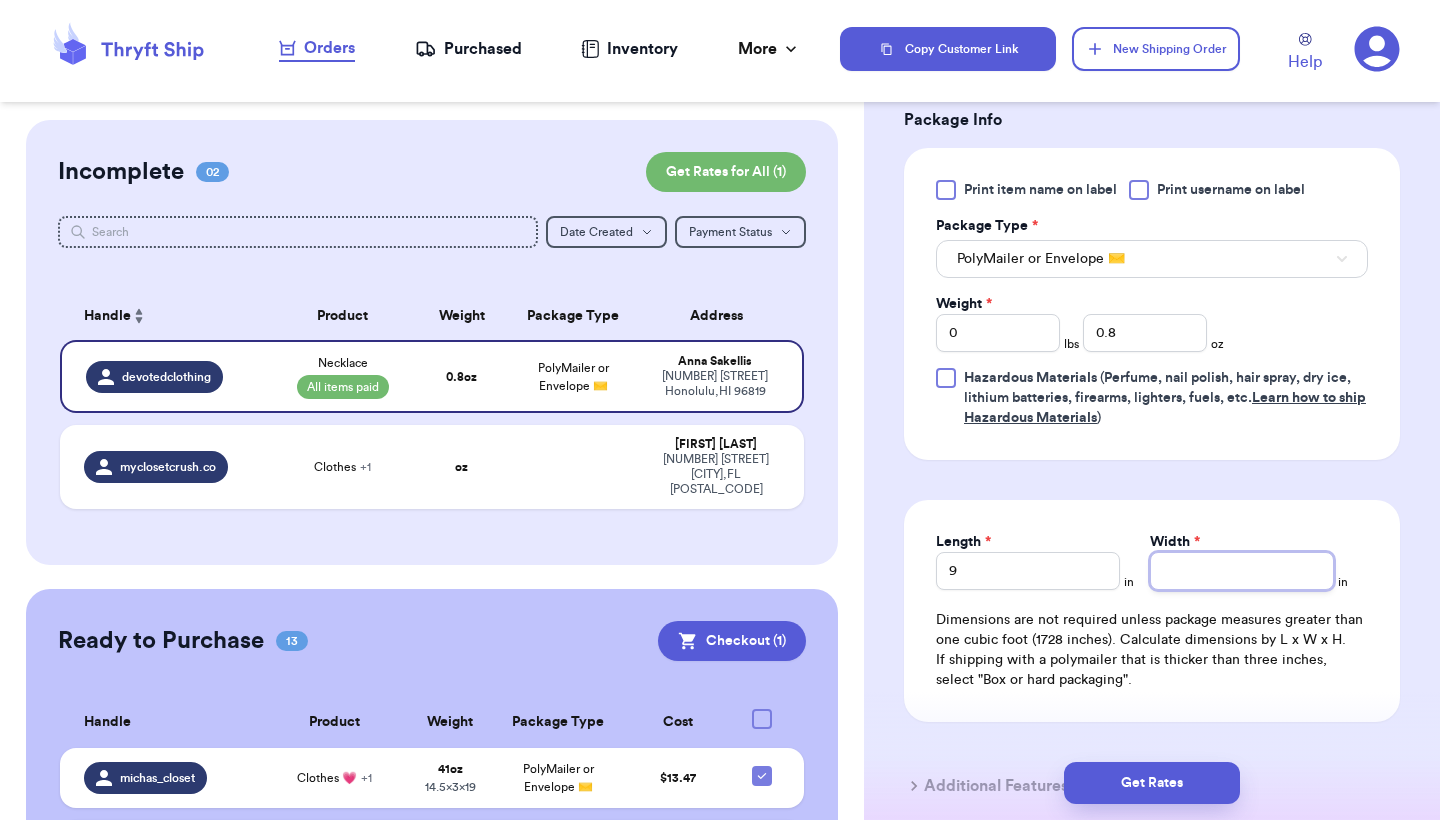 click on "Width *" at bounding box center (1242, 571) 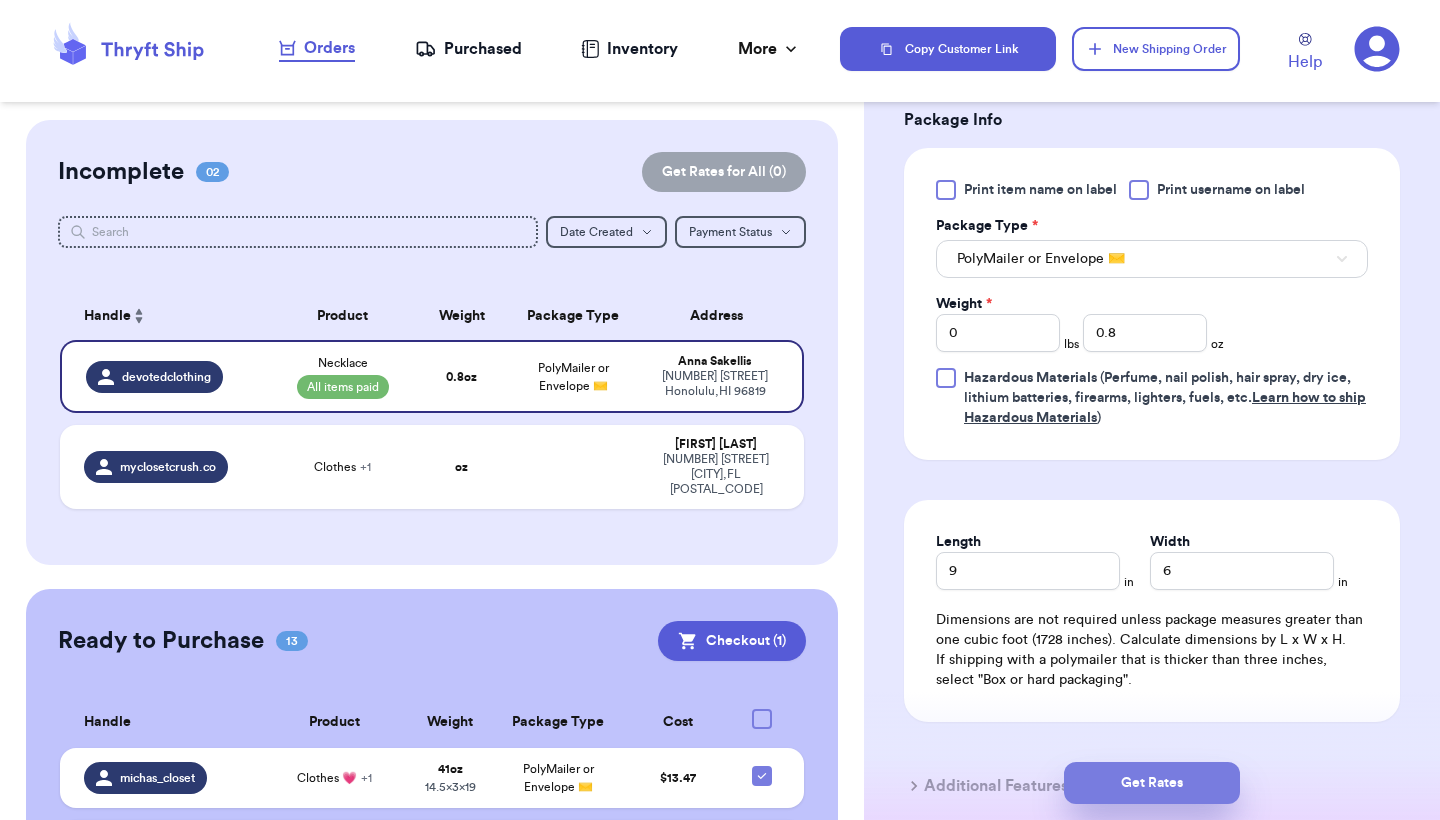 click on "Get Rates" at bounding box center [1152, 783] 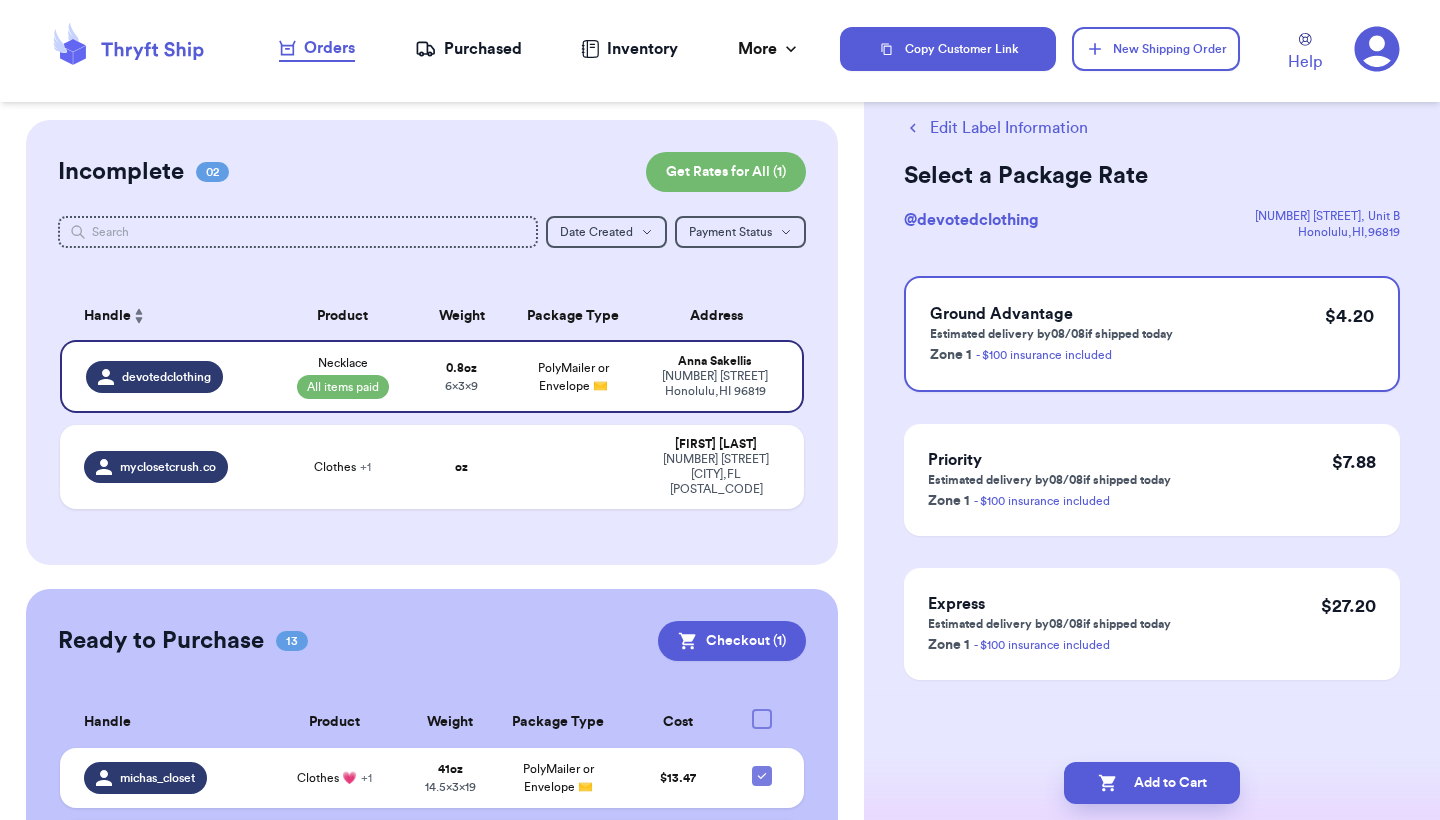 scroll, scrollTop: 0, scrollLeft: 0, axis: both 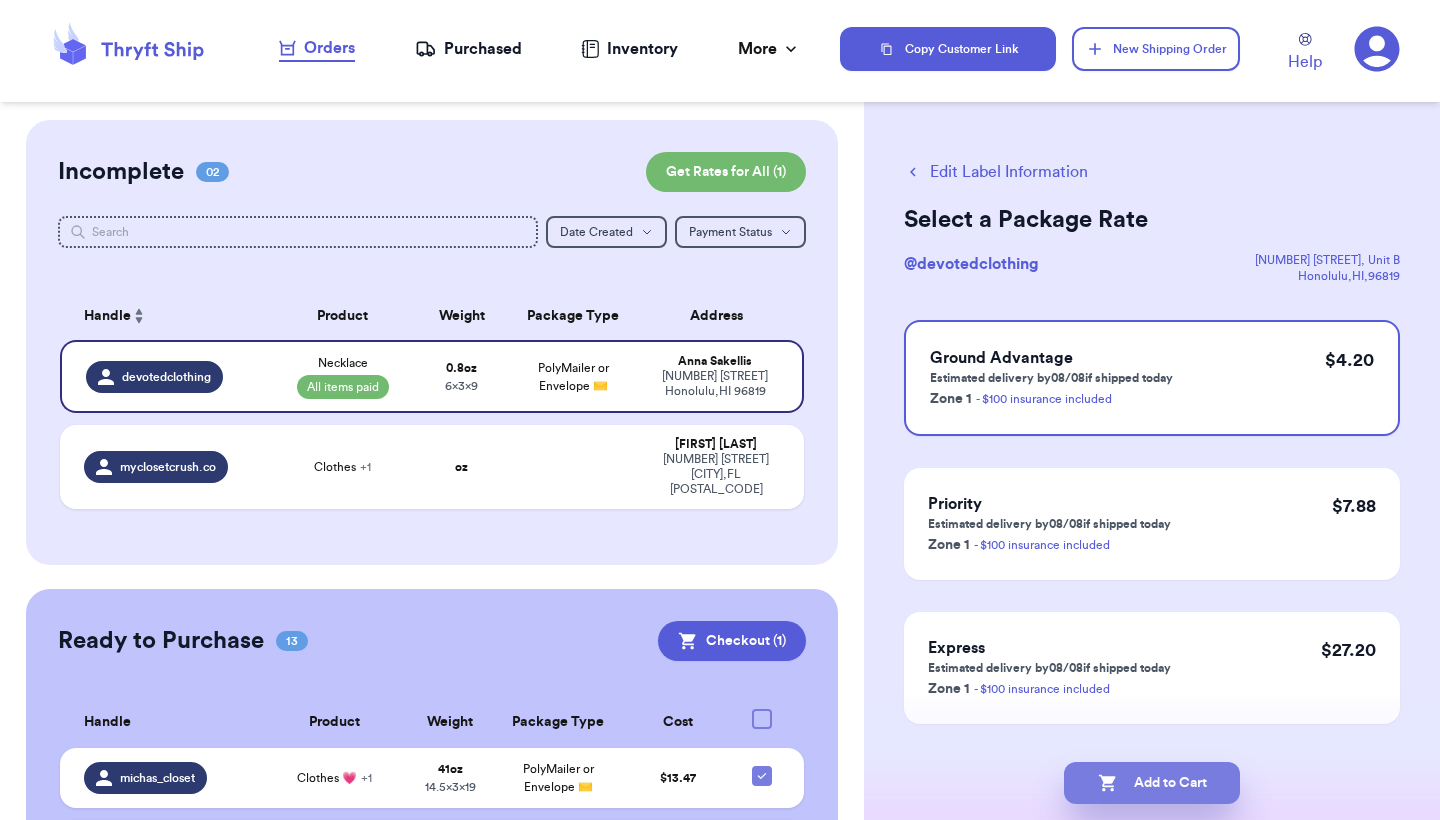 click on "Add to Cart" at bounding box center (1152, 783) 